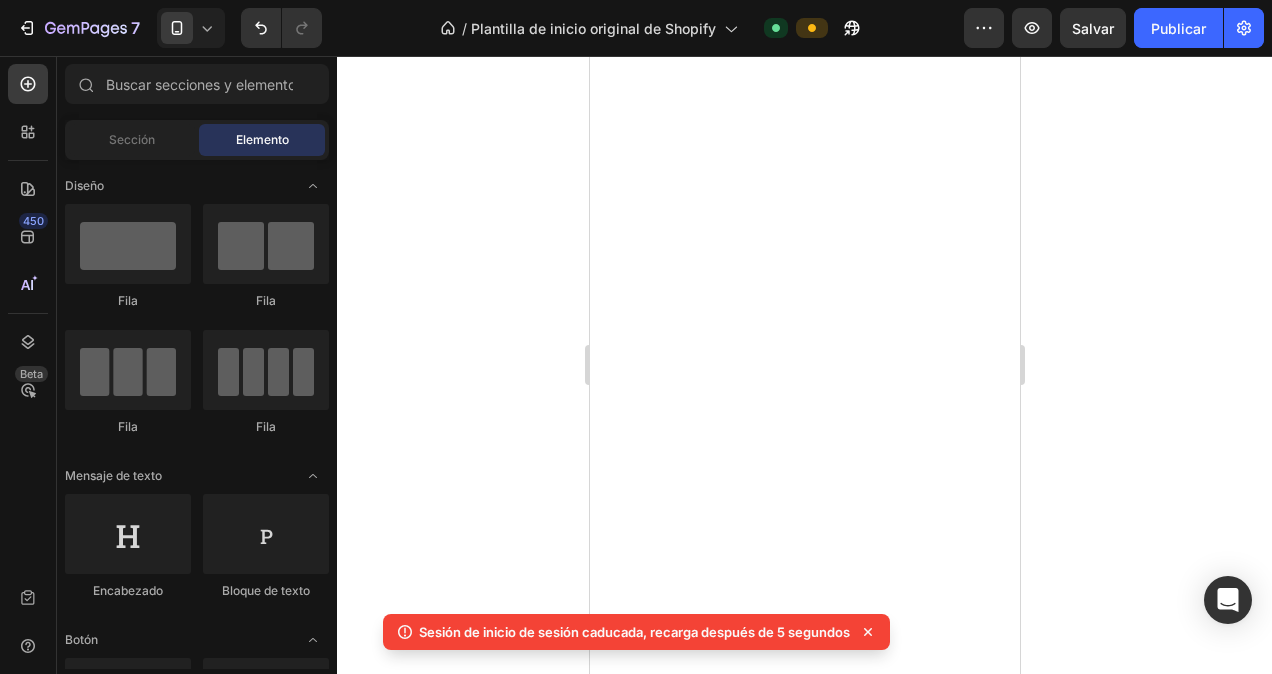 scroll, scrollTop: 0, scrollLeft: 0, axis: both 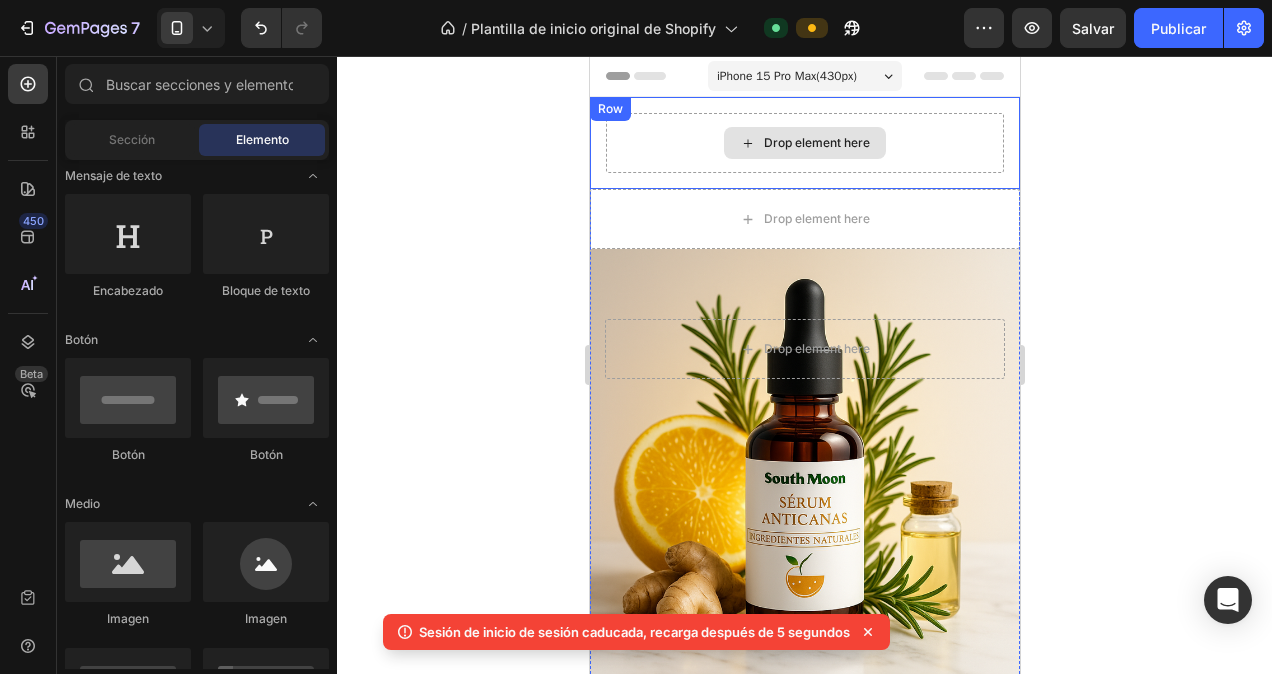 click on "Drop element here" at bounding box center [804, 143] 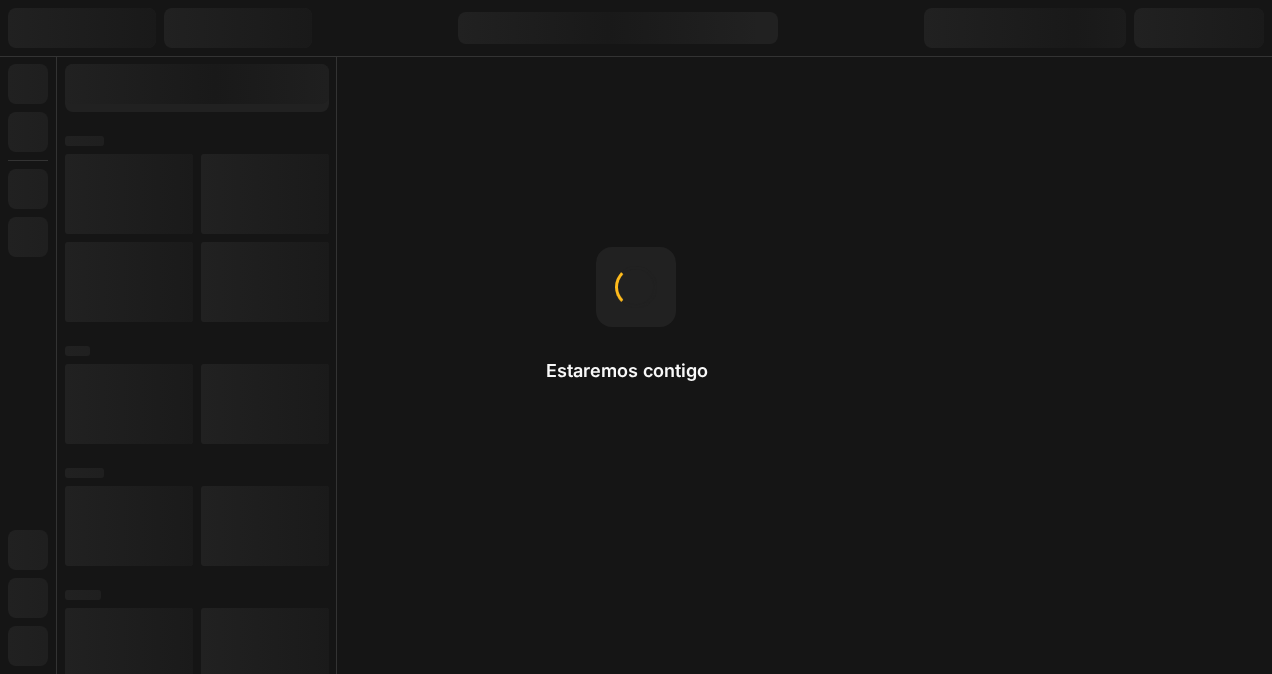 scroll, scrollTop: 0, scrollLeft: 0, axis: both 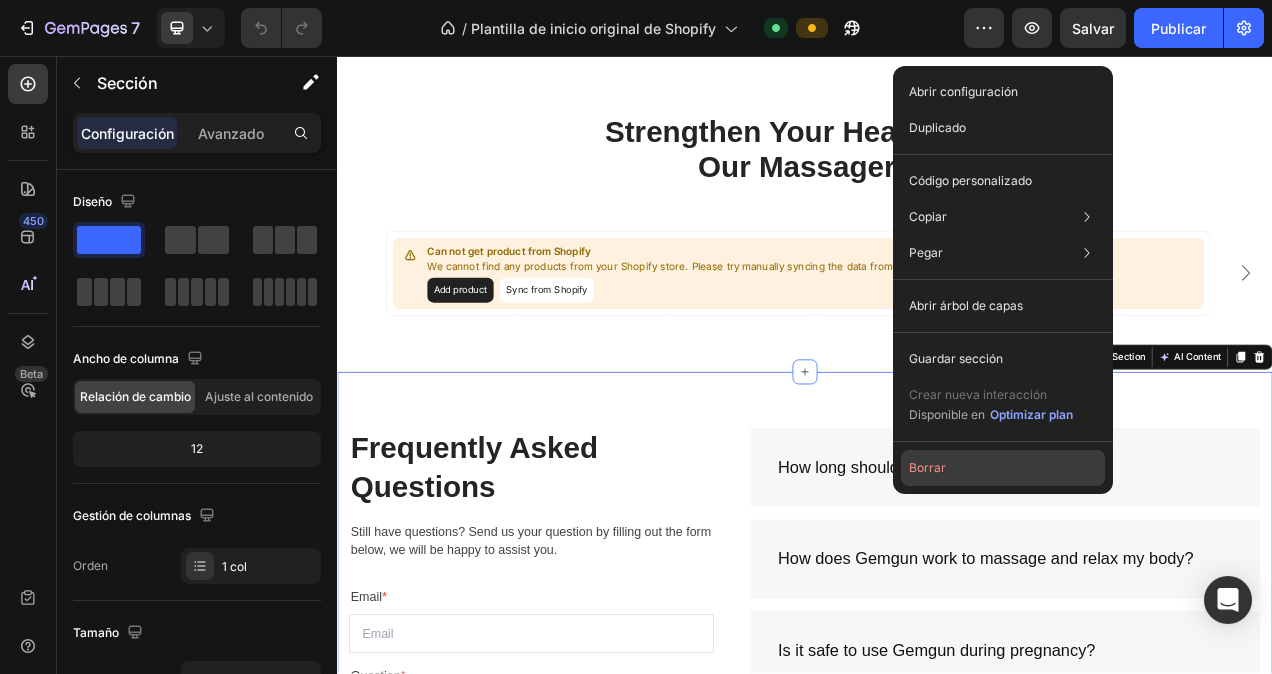 click on "Borrar" 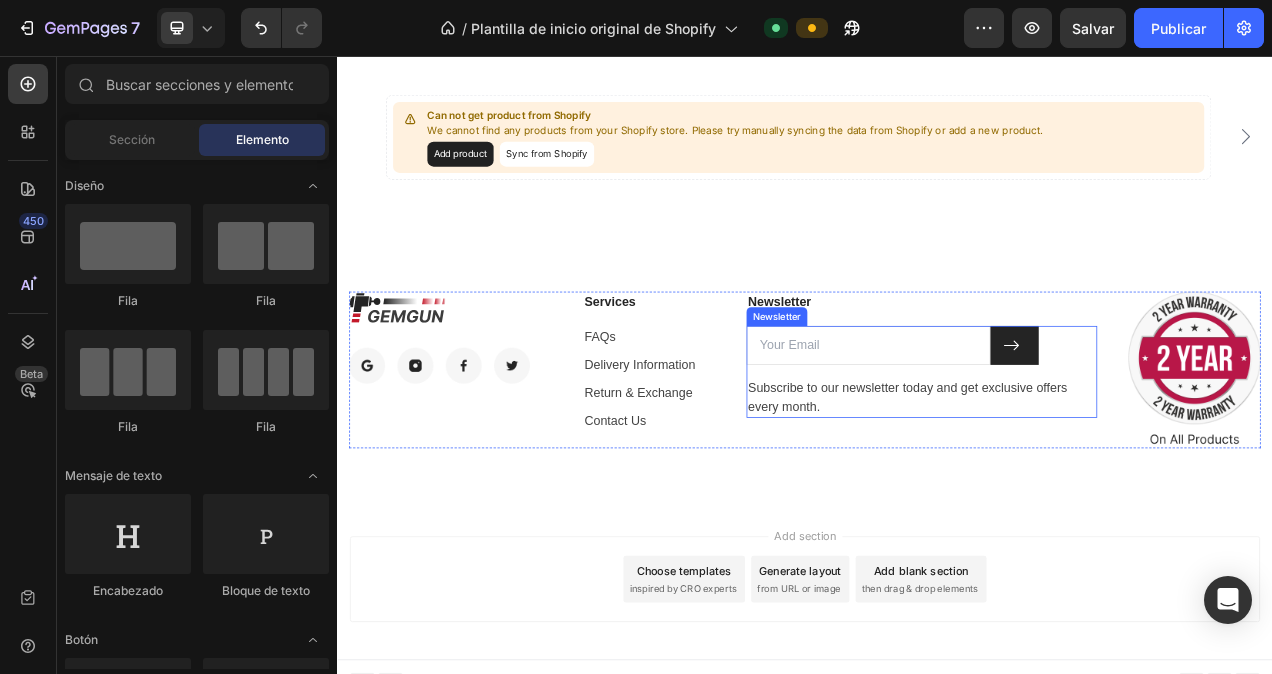 scroll, scrollTop: 4848, scrollLeft: 0, axis: vertical 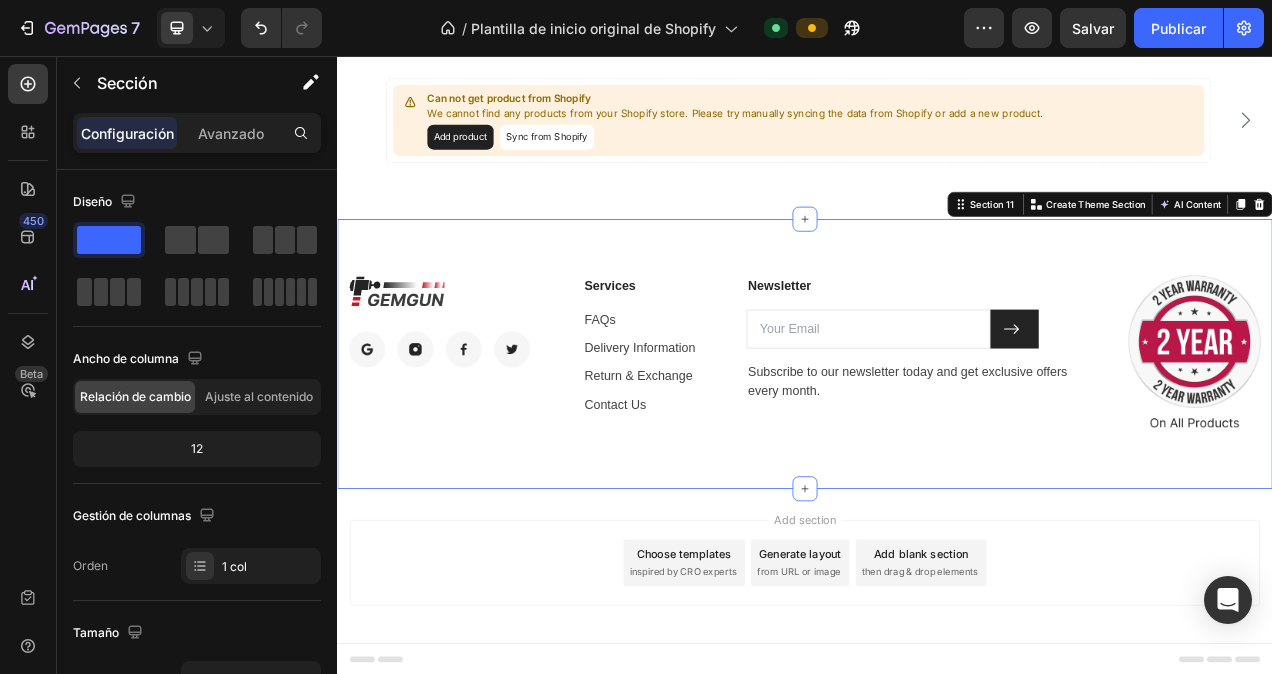 drag, startPoint x: 1311, startPoint y: 287, endPoint x: 1299, endPoint y: 304, distance: 20.808653 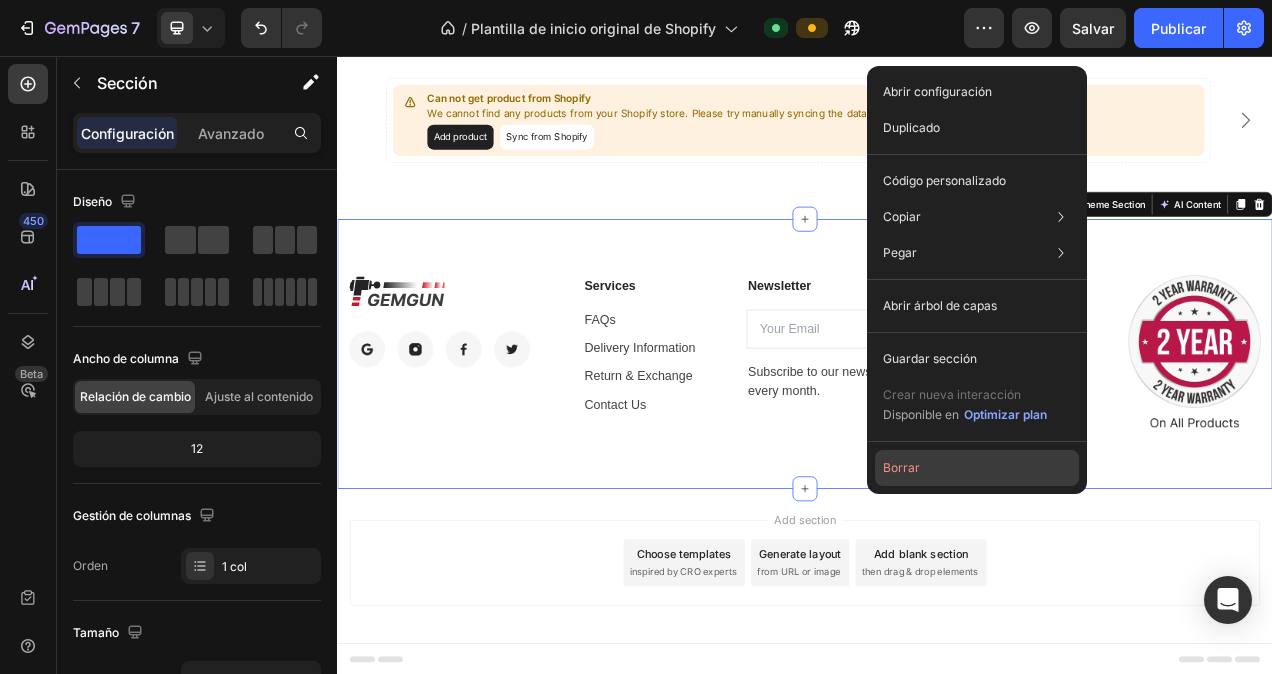 click on "Borrar" 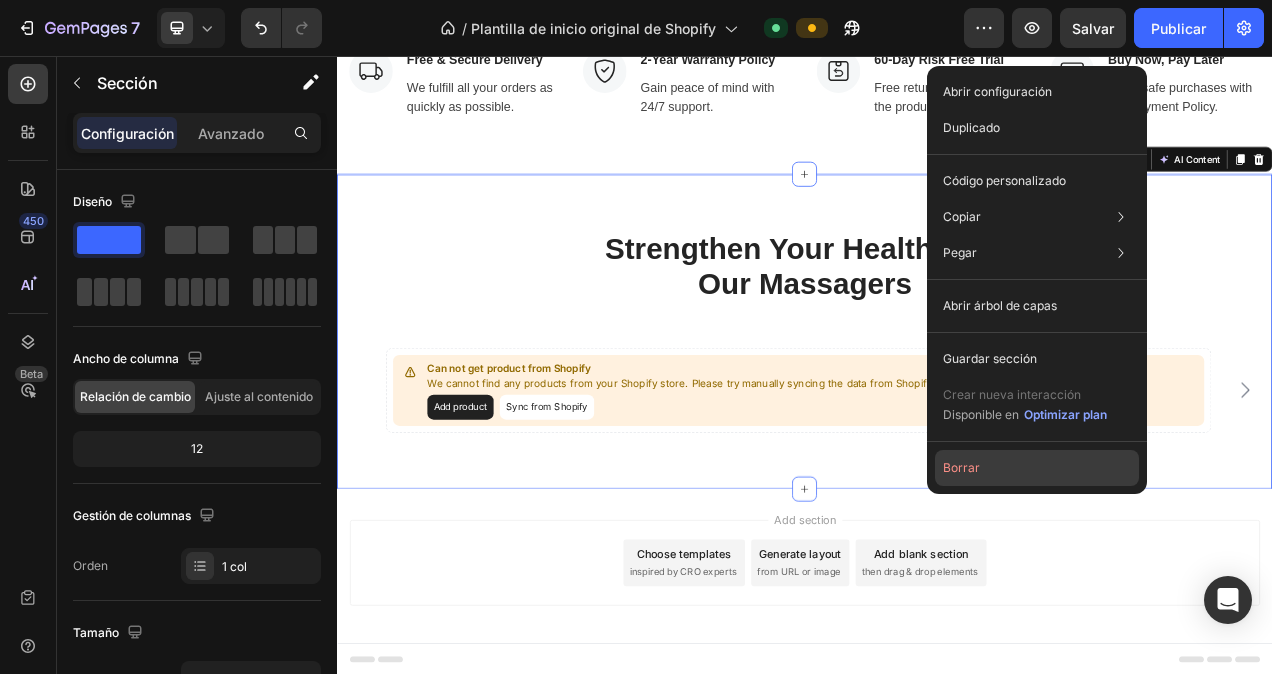 click on "Borrar" 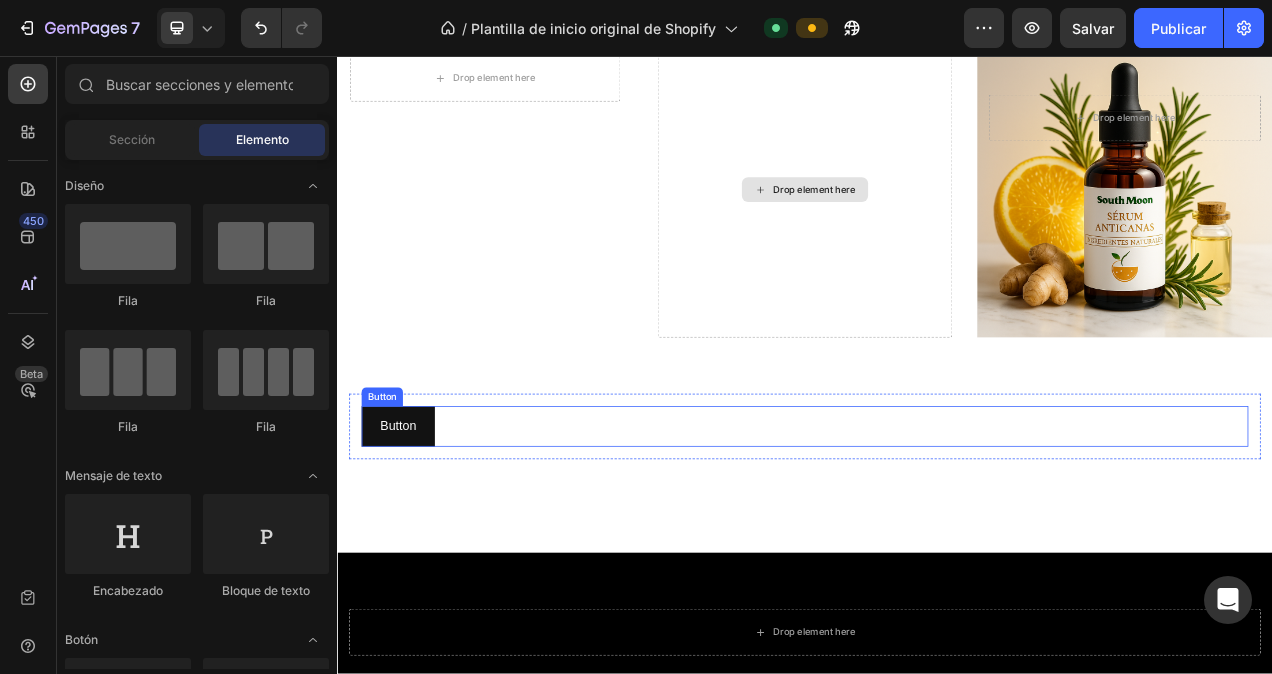 scroll, scrollTop: 0, scrollLeft: 0, axis: both 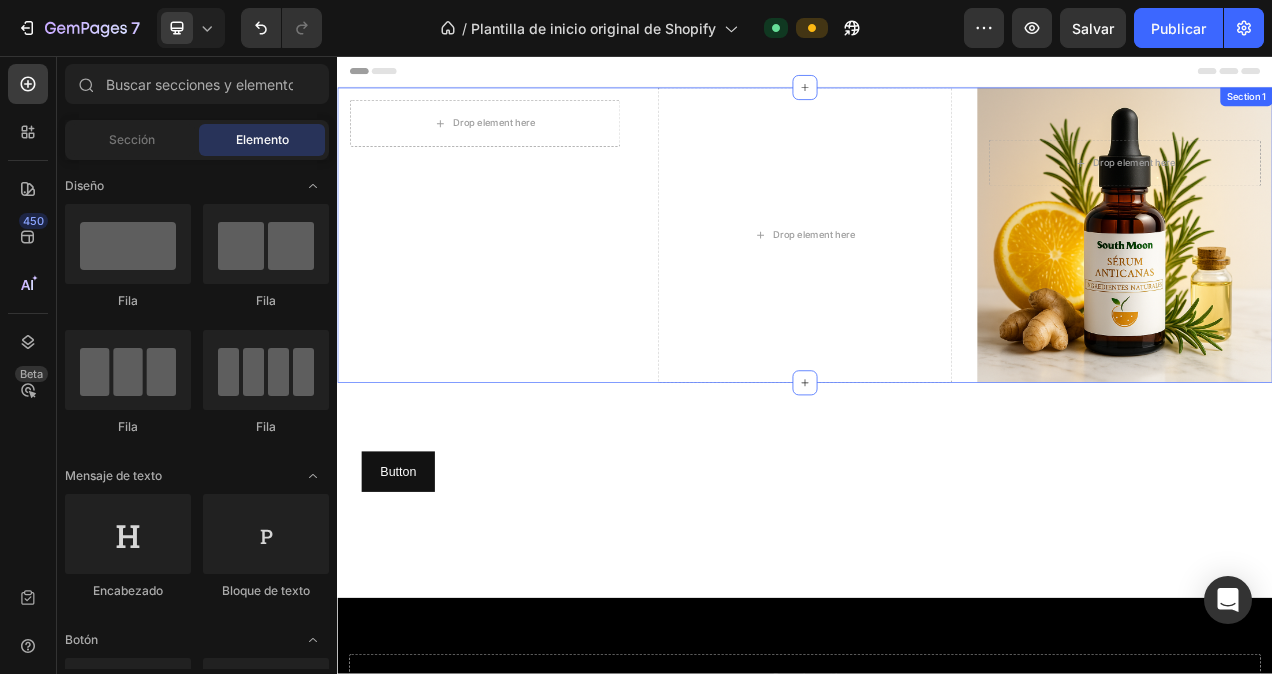 click on "Drop element here Row" at bounding box center [526, 143] 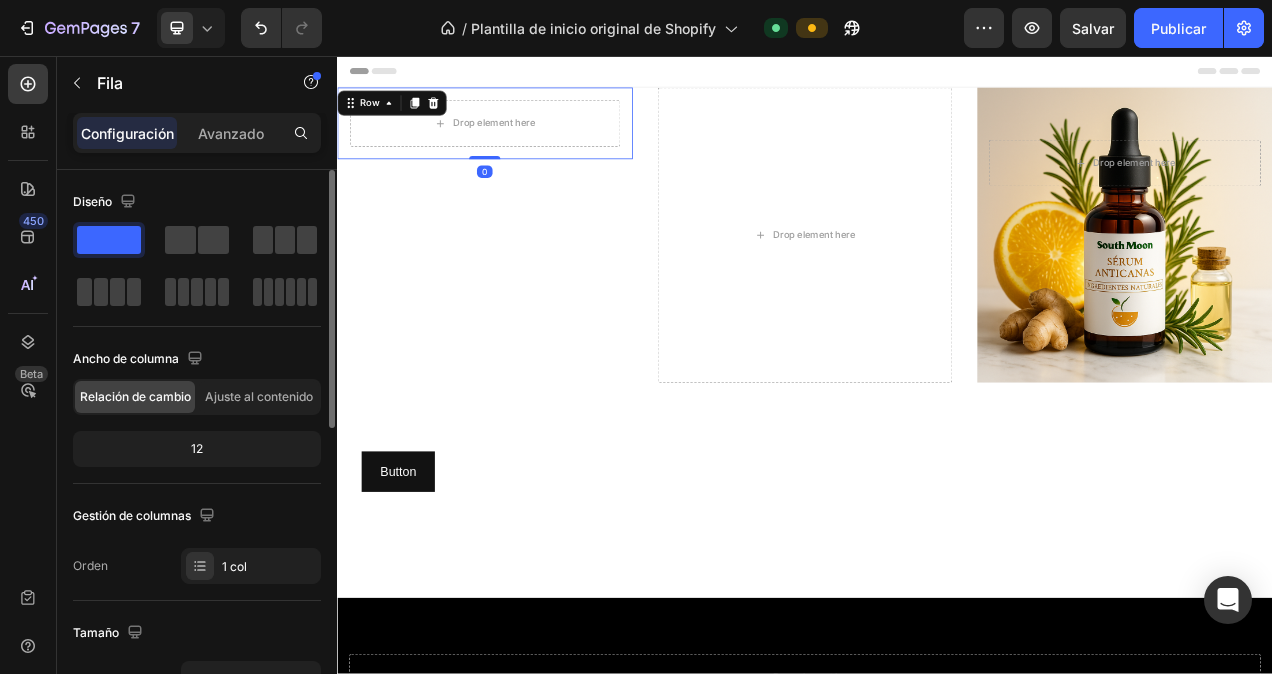 click 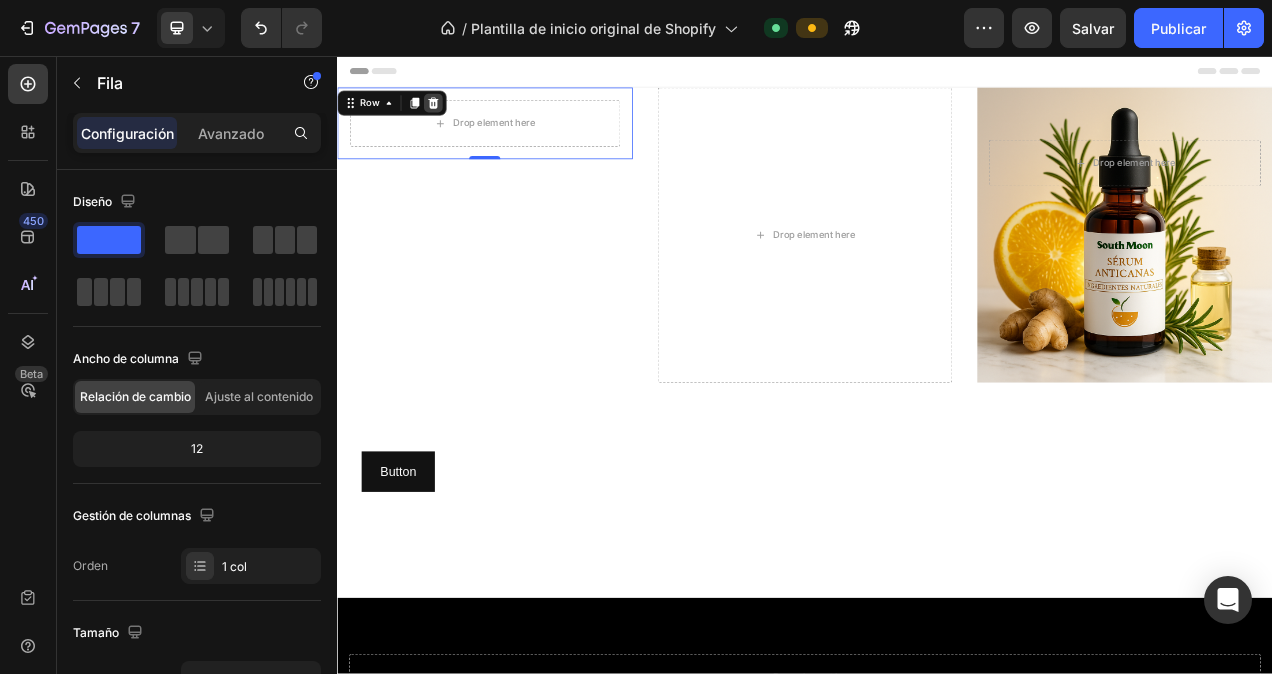click 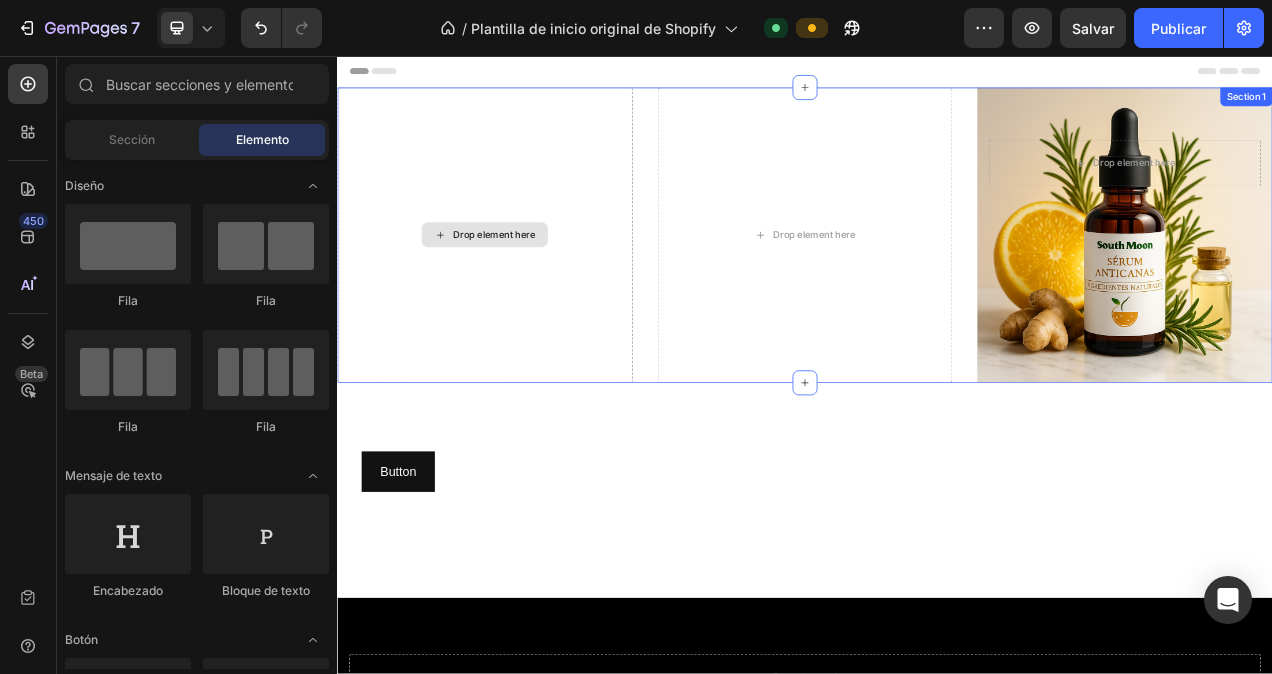 click on "Drop element here" at bounding box center (526, 286) 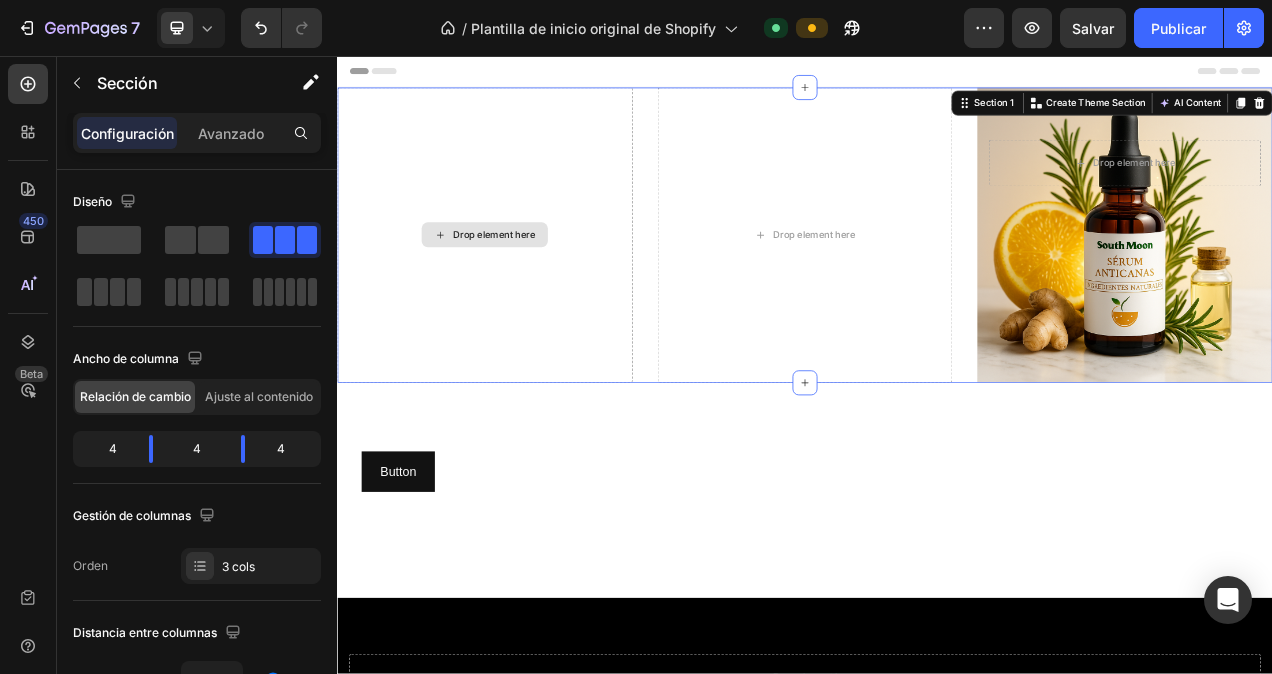 click on "Drop element here" at bounding box center [526, 286] 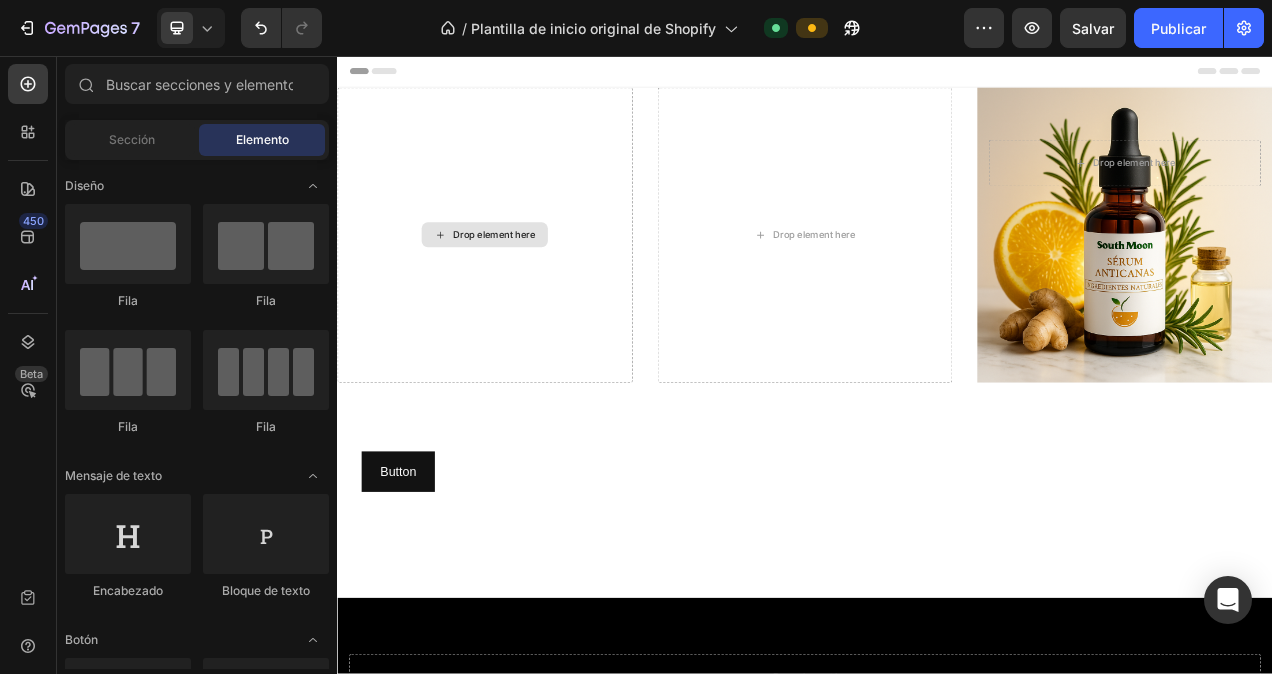 click on "Drop element here" at bounding box center (538, 286) 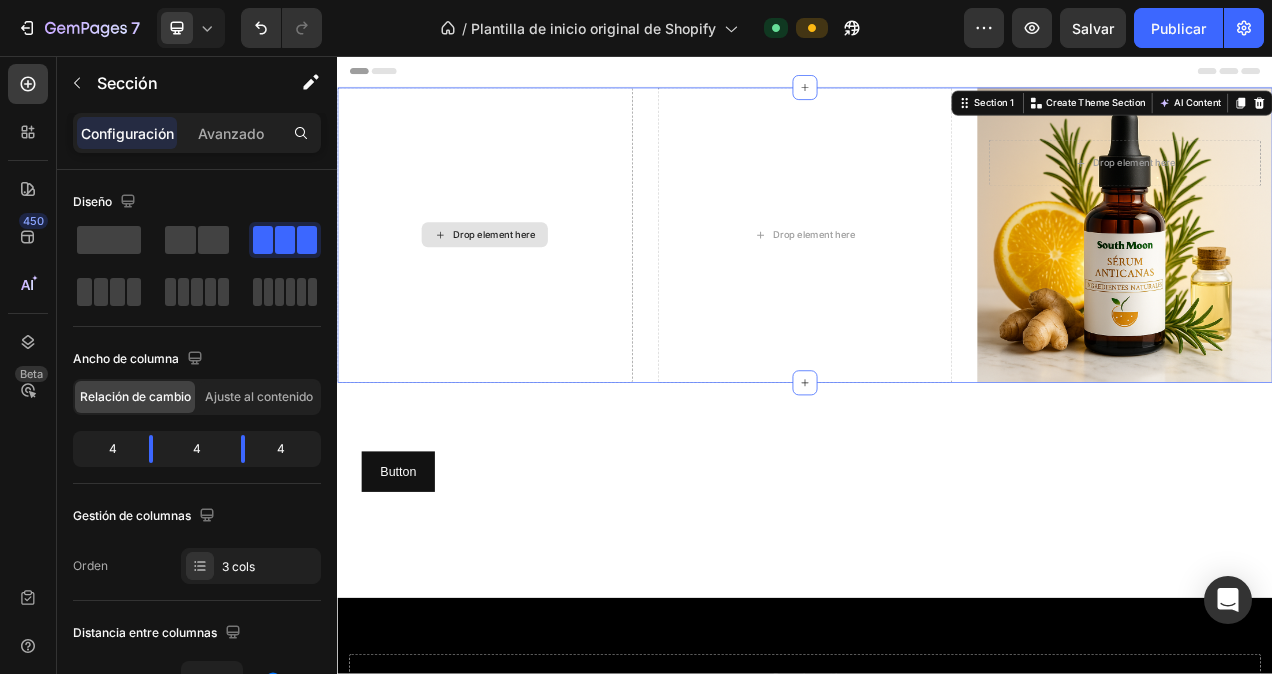 click on "Drop element here" at bounding box center (526, 286) 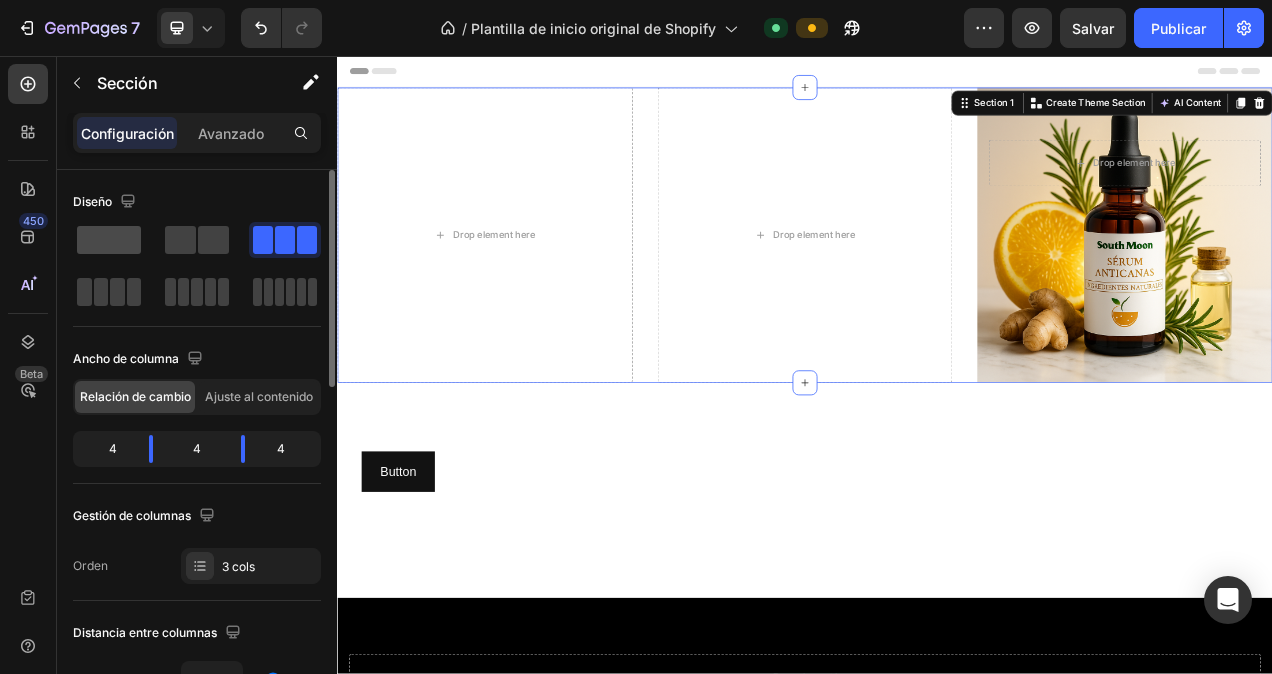 click 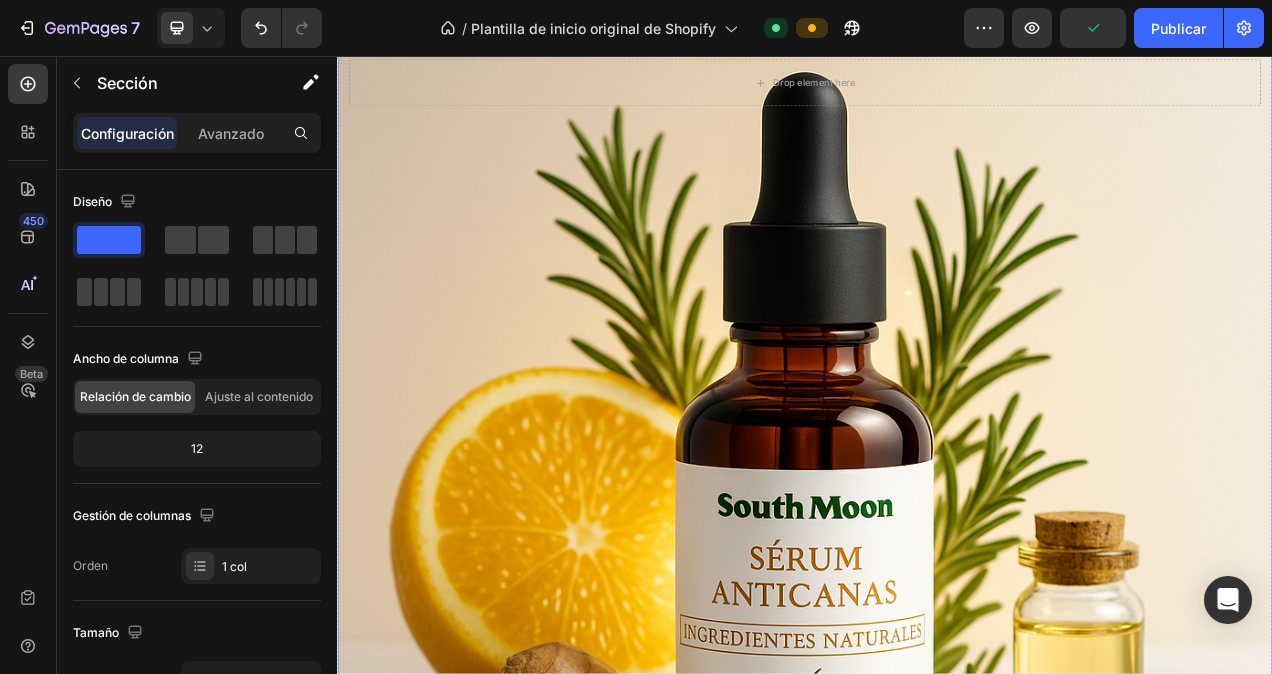 scroll, scrollTop: 0, scrollLeft: 0, axis: both 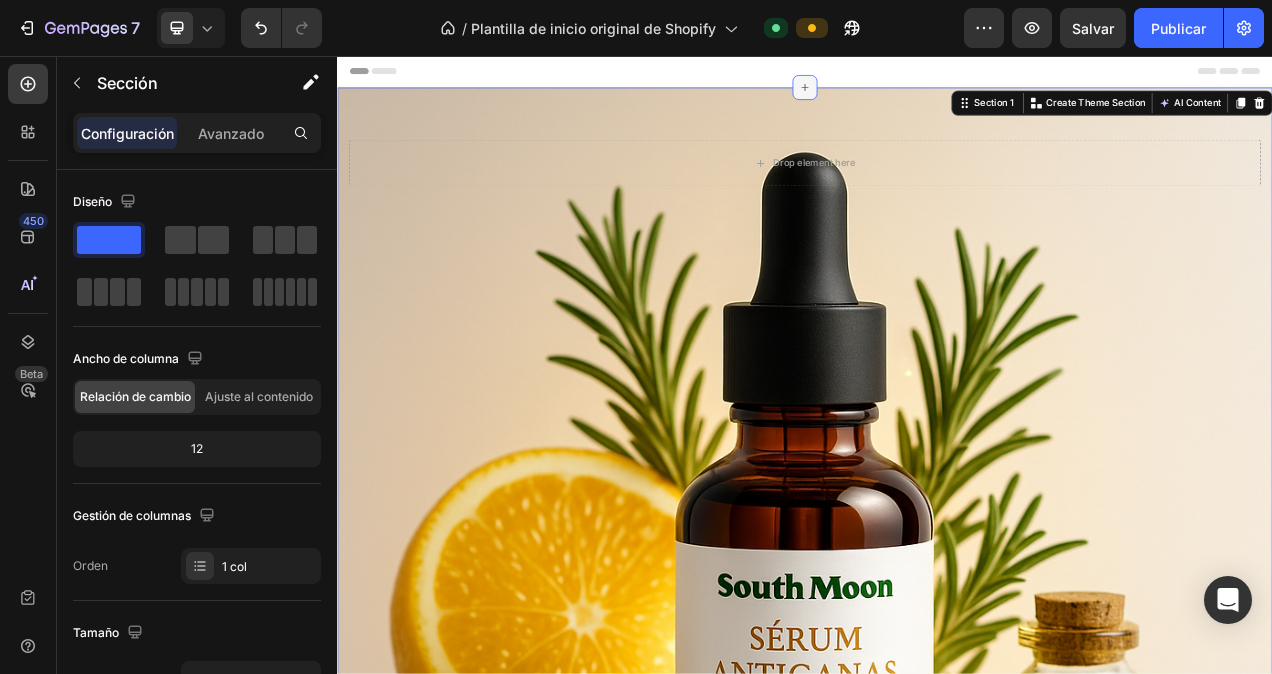 click 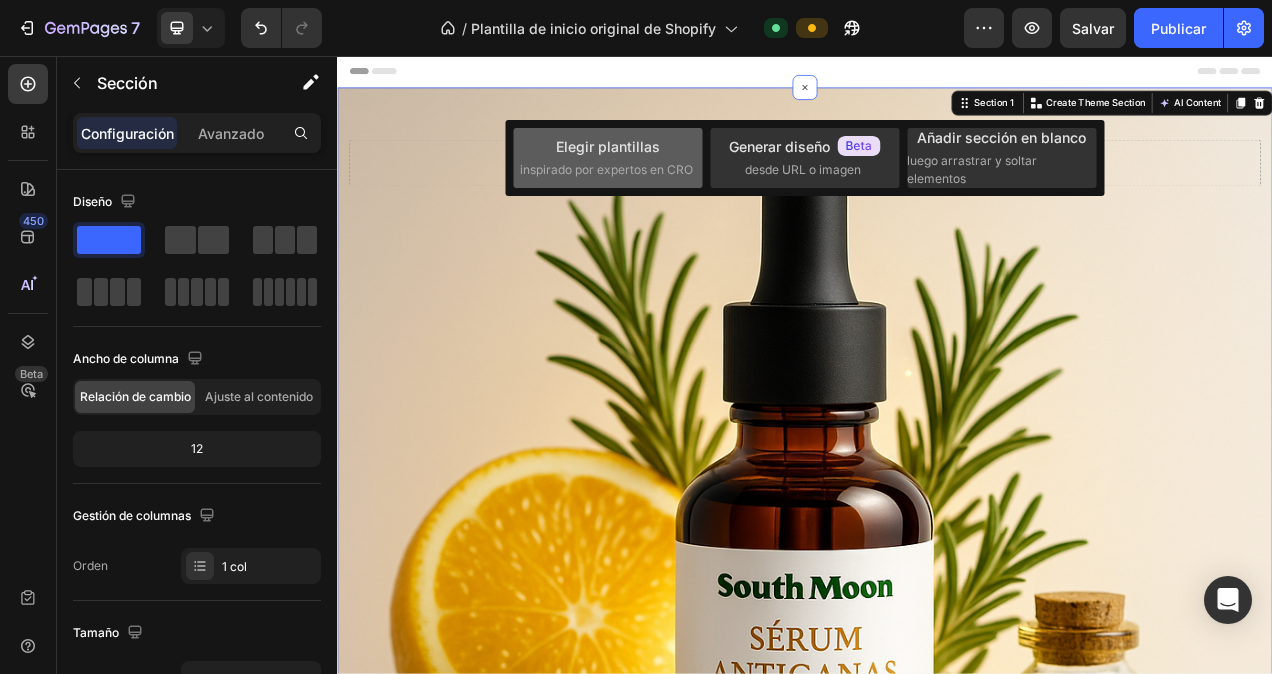 click on "inspirado por expertos en CRO" at bounding box center [606, 170] 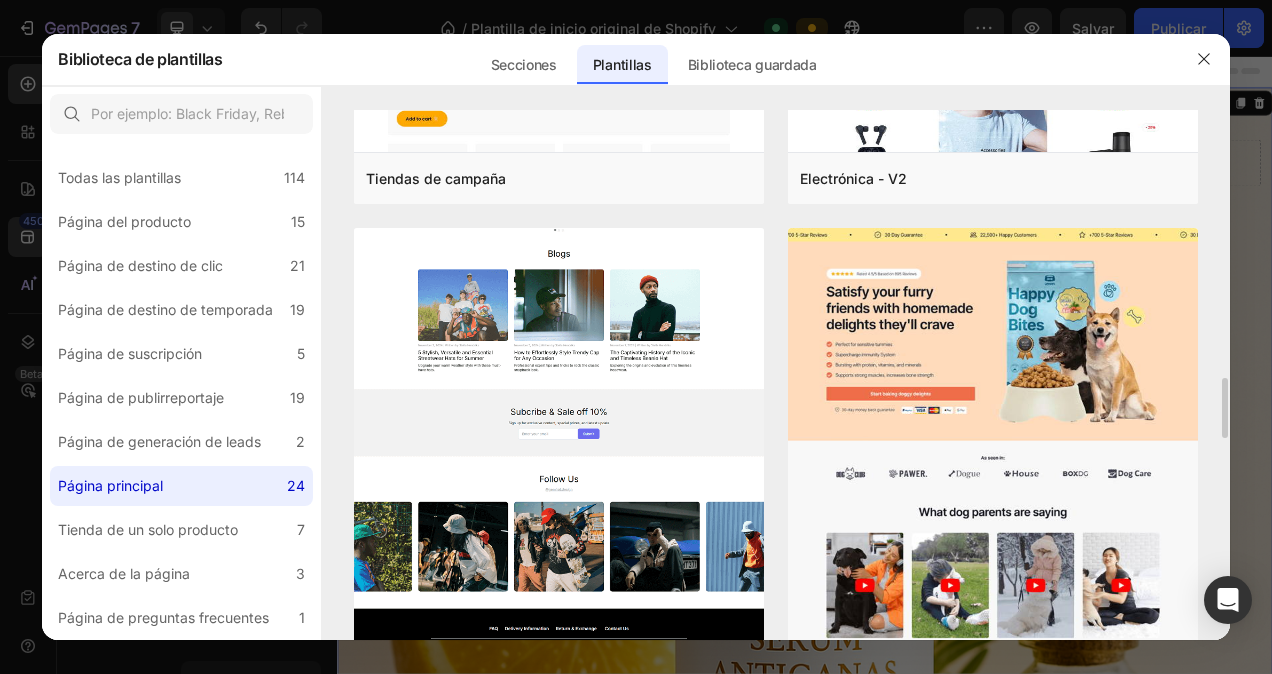scroll, scrollTop: 600, scrollLeft: 0, axis: vertical 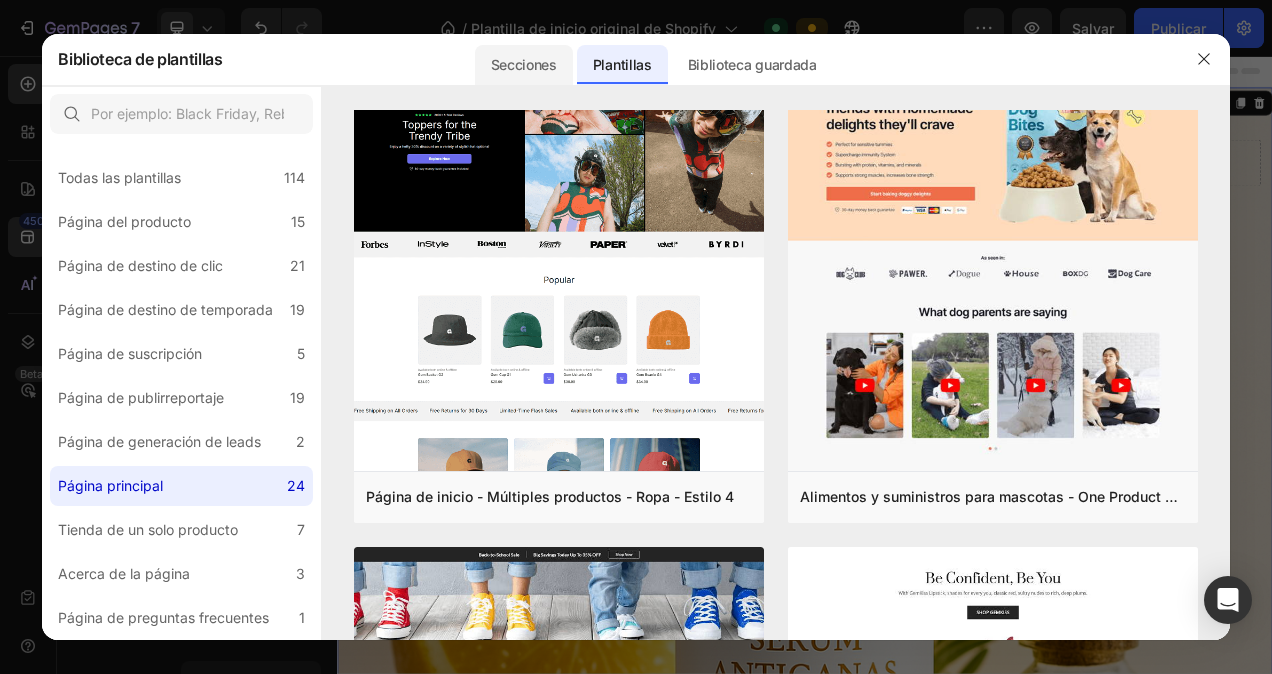 click on "Secciones" 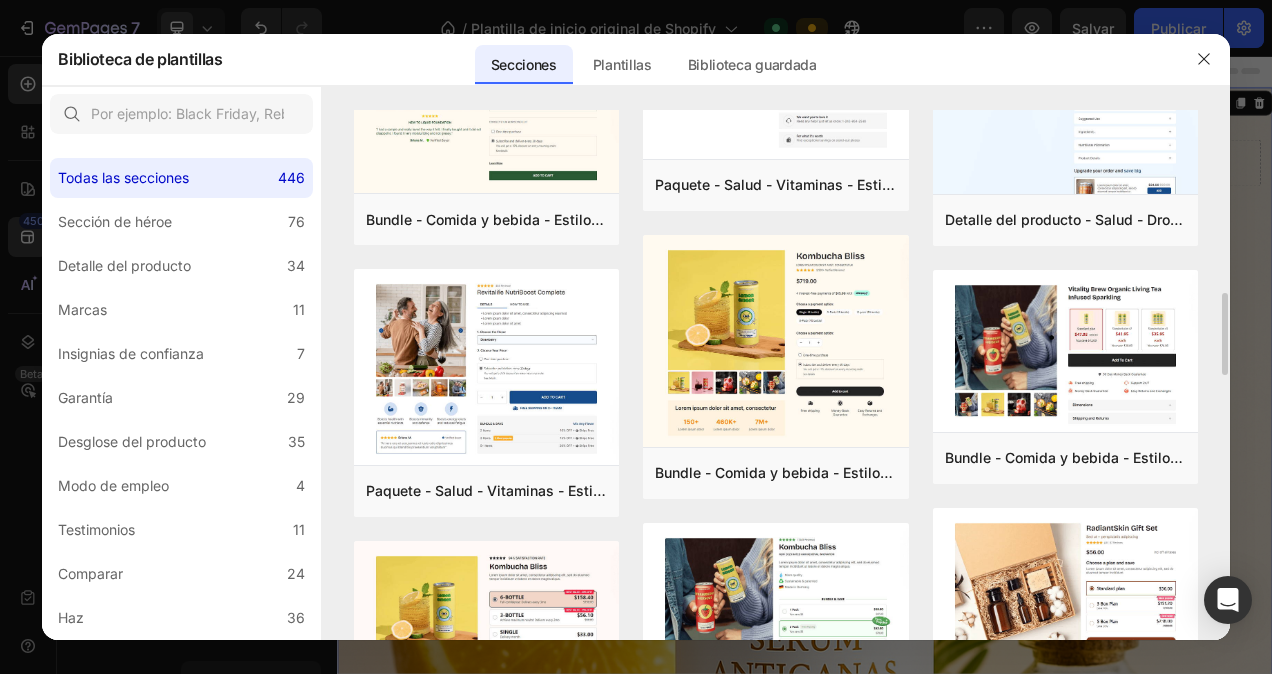 scroll, scrollTop: 1479, scrollLeft: 0, axis: vertical 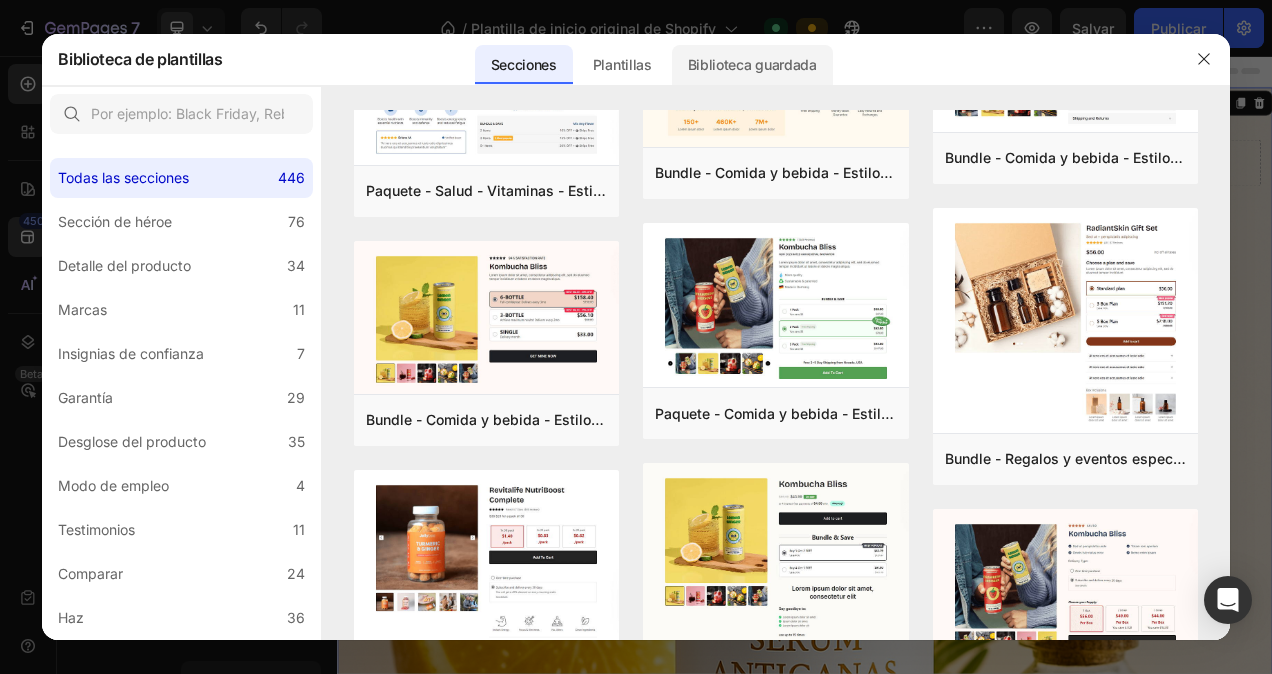 click on "Biblioteca guardada" 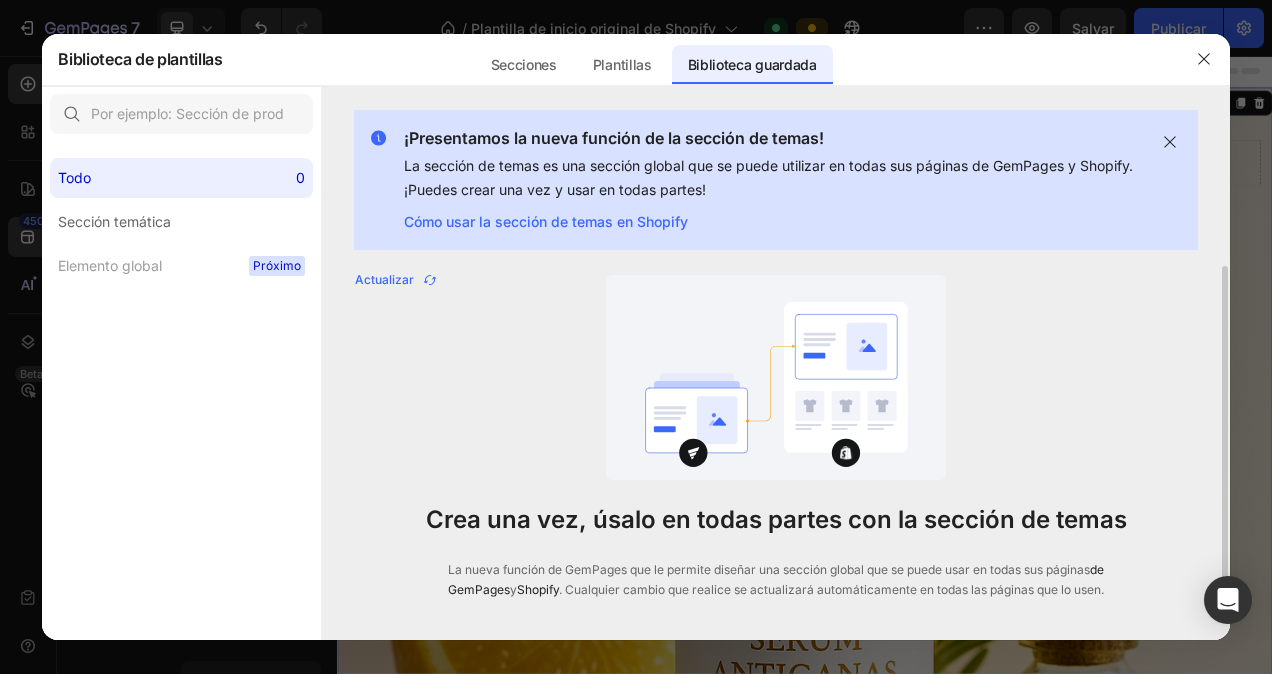 click at bounding box center [776, 377] 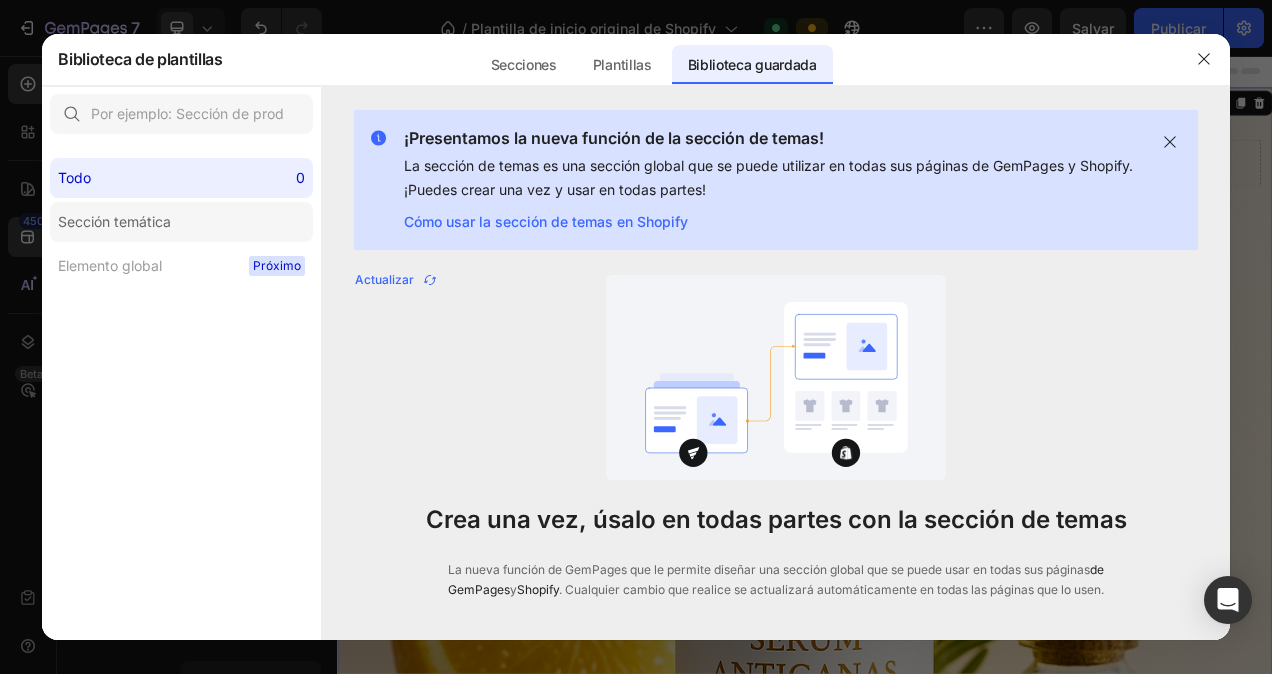 click on "Sección temática" at bounding box center [114, 222] 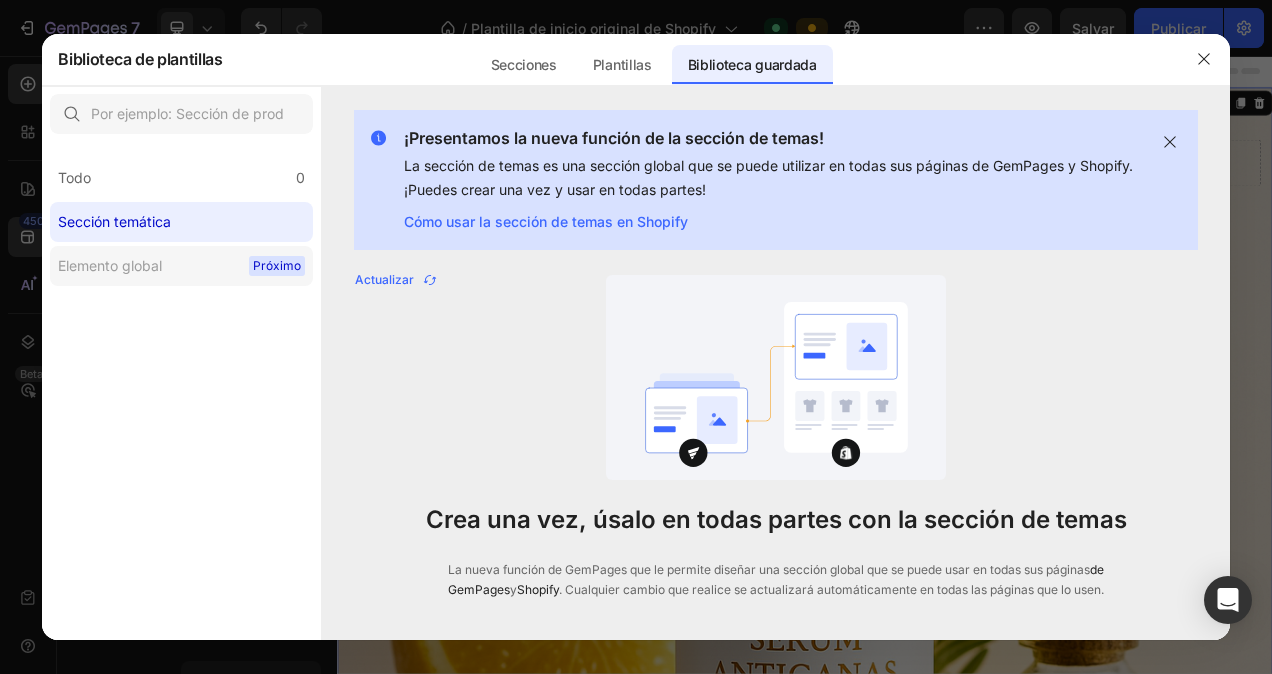 click on "Elemento global" at bounding box center (110, 266) 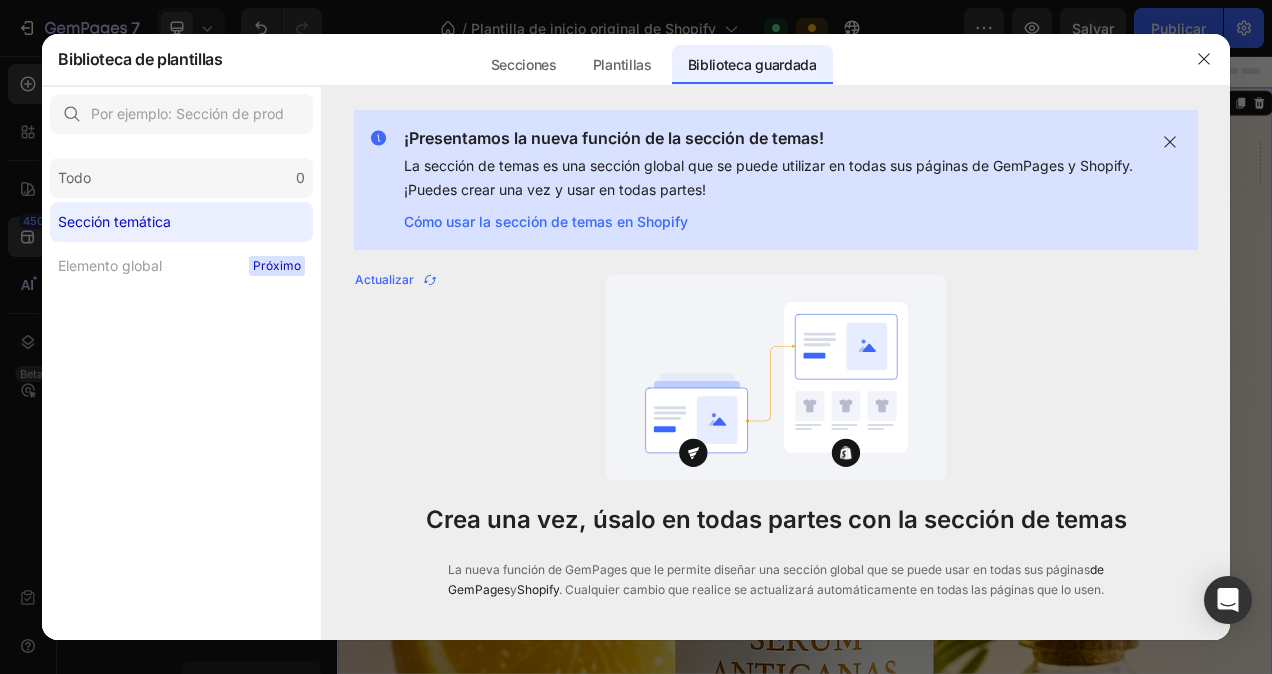 click on "Todo 0" 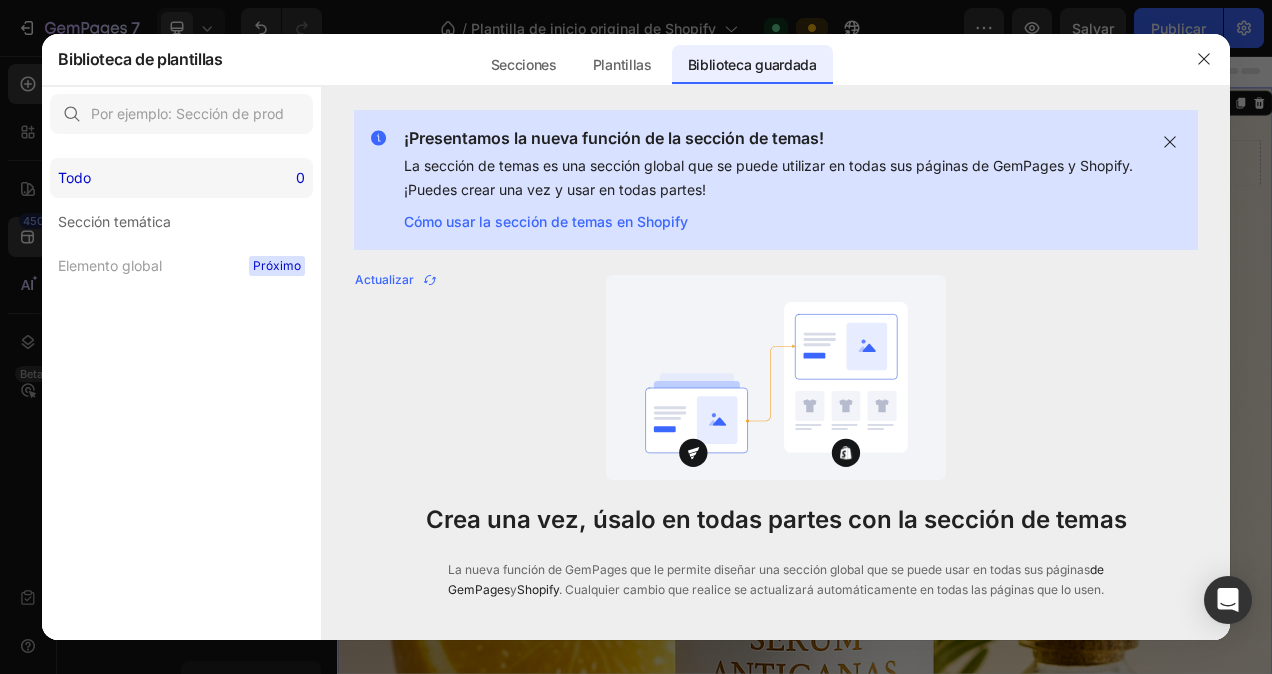 scroll, scrollTop: 1253, scrollLeft: 0, axis: vertical 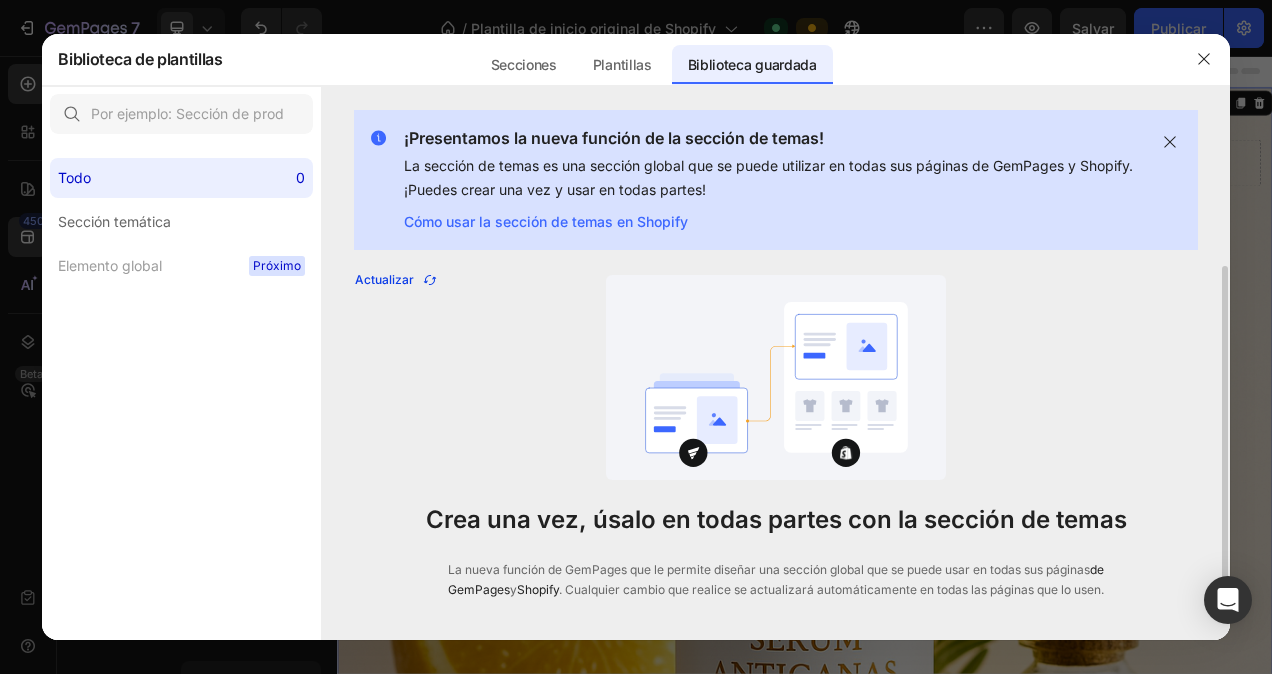 click 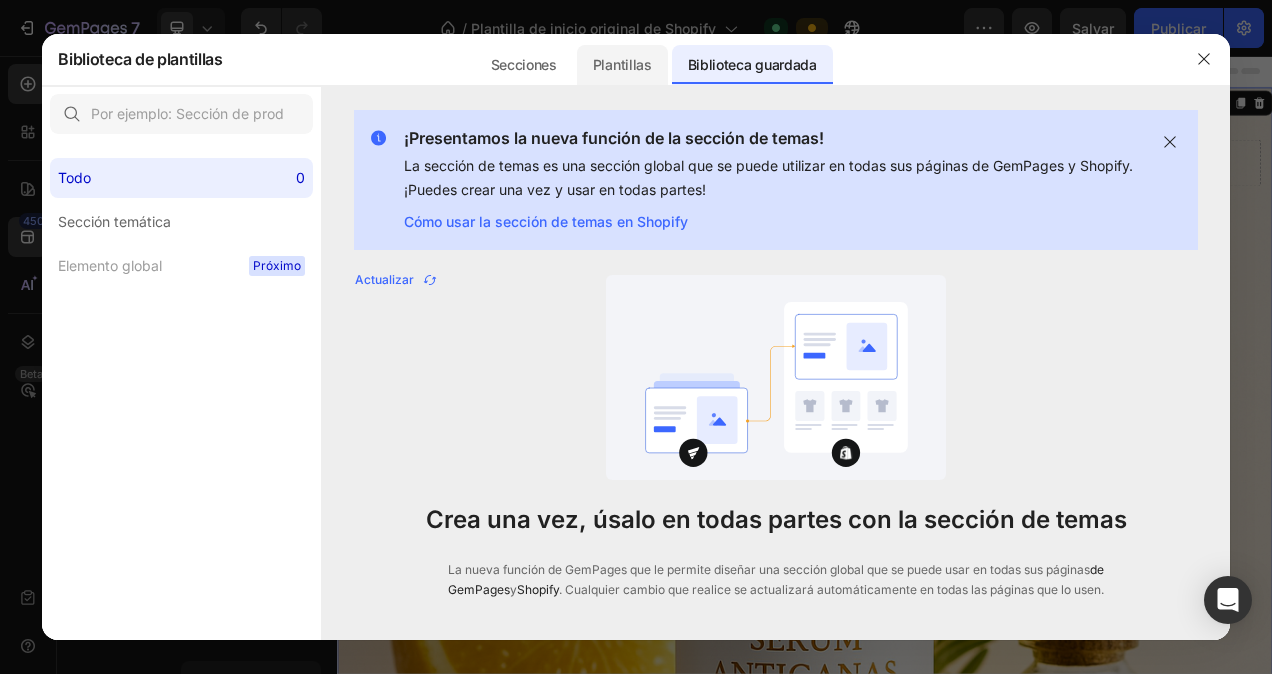 click on "Plantillas" 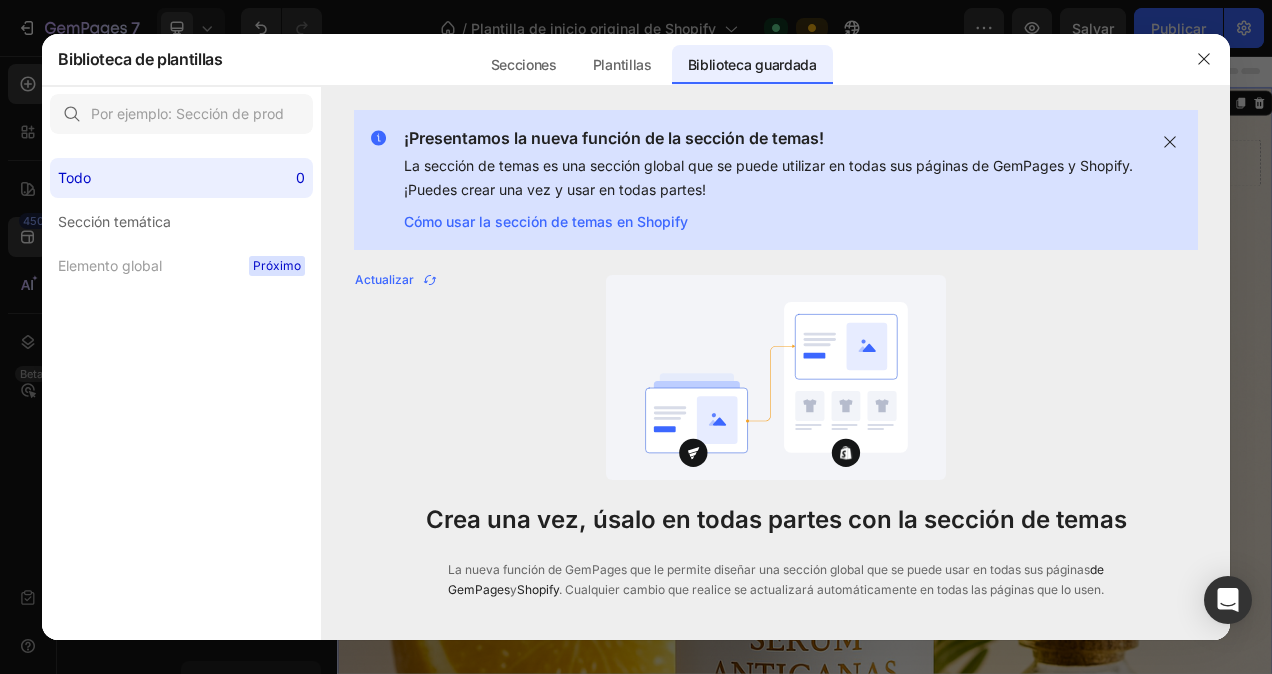 scroll, scrollTop: 0, scrollLeft: 0, axis: both 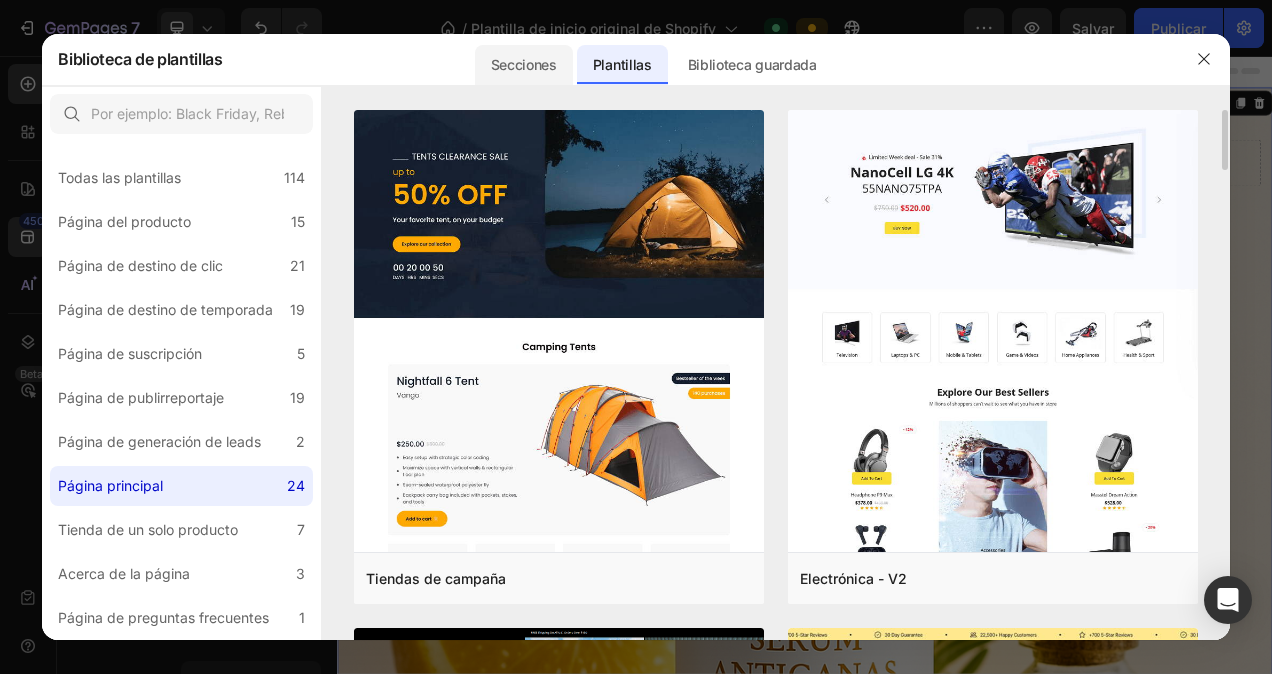 click on "Secciones" 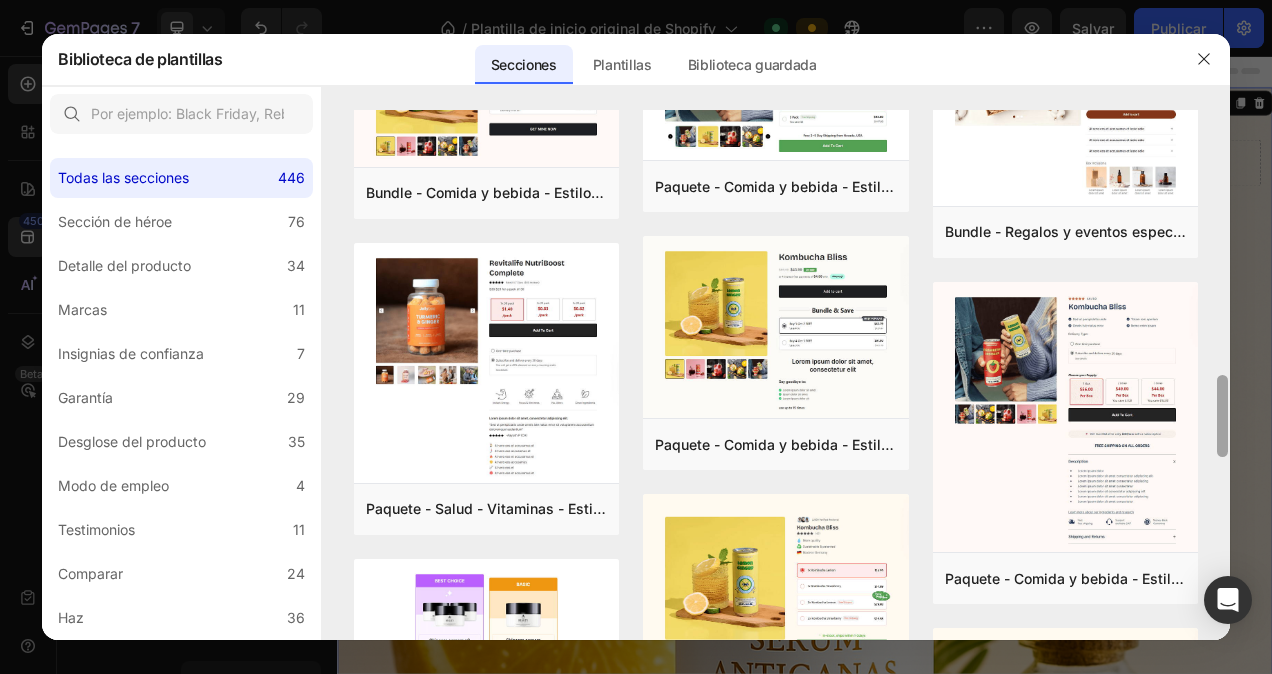 scroll, scrollTop: 1730, scrollLeft: 0, axis: vertical 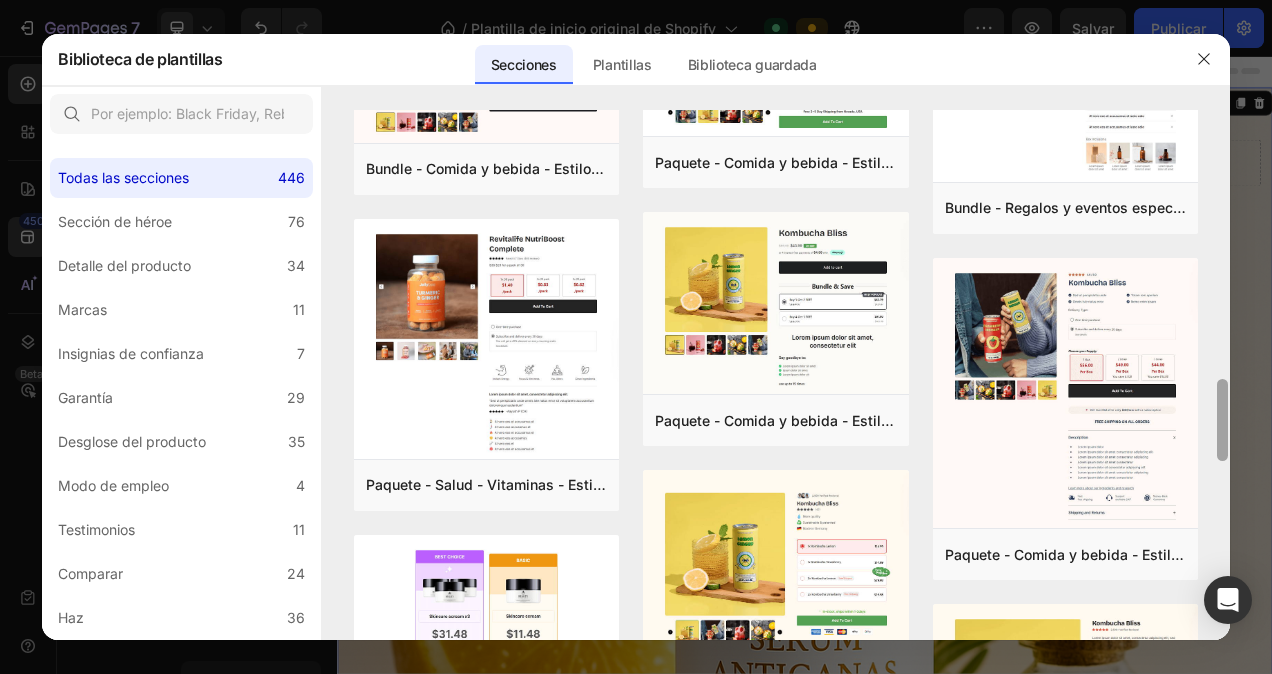 drag, startPoint x: 1220, startPoint y: 378, endPoint x: 1176, endPoint y: 716, distance: 340.85187 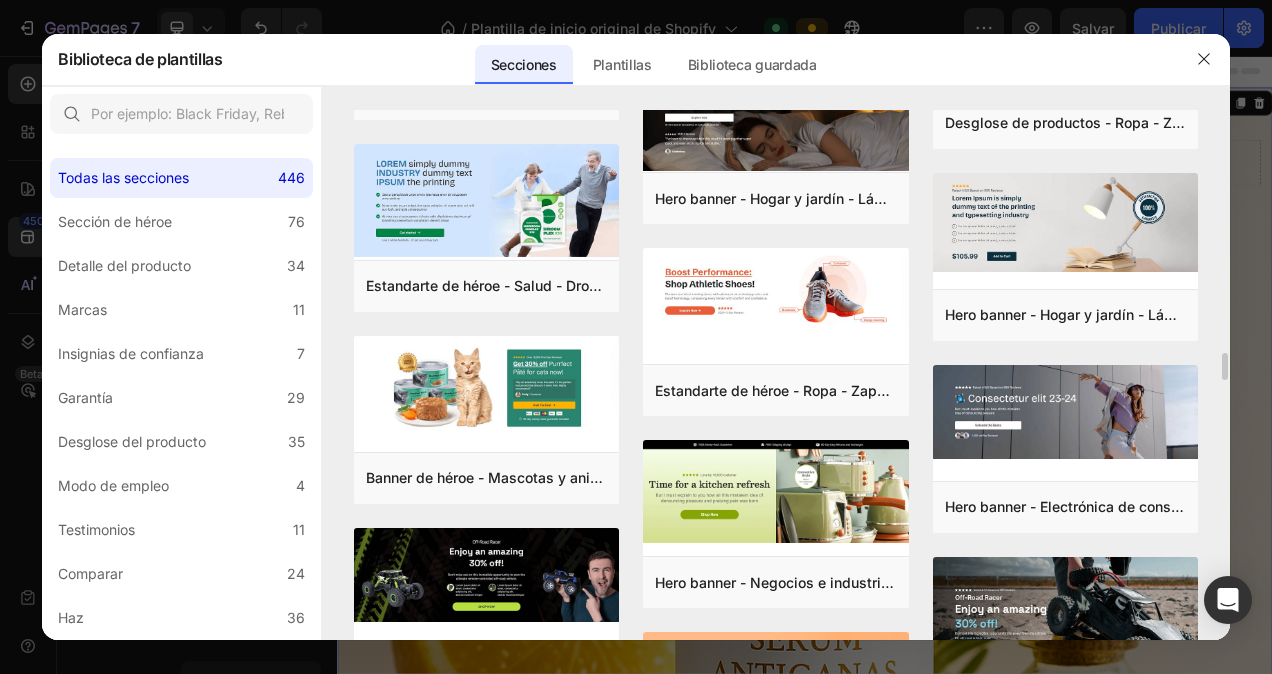 scroll, scrollTop: 8617, scrollLeft: 0, axis: vertical 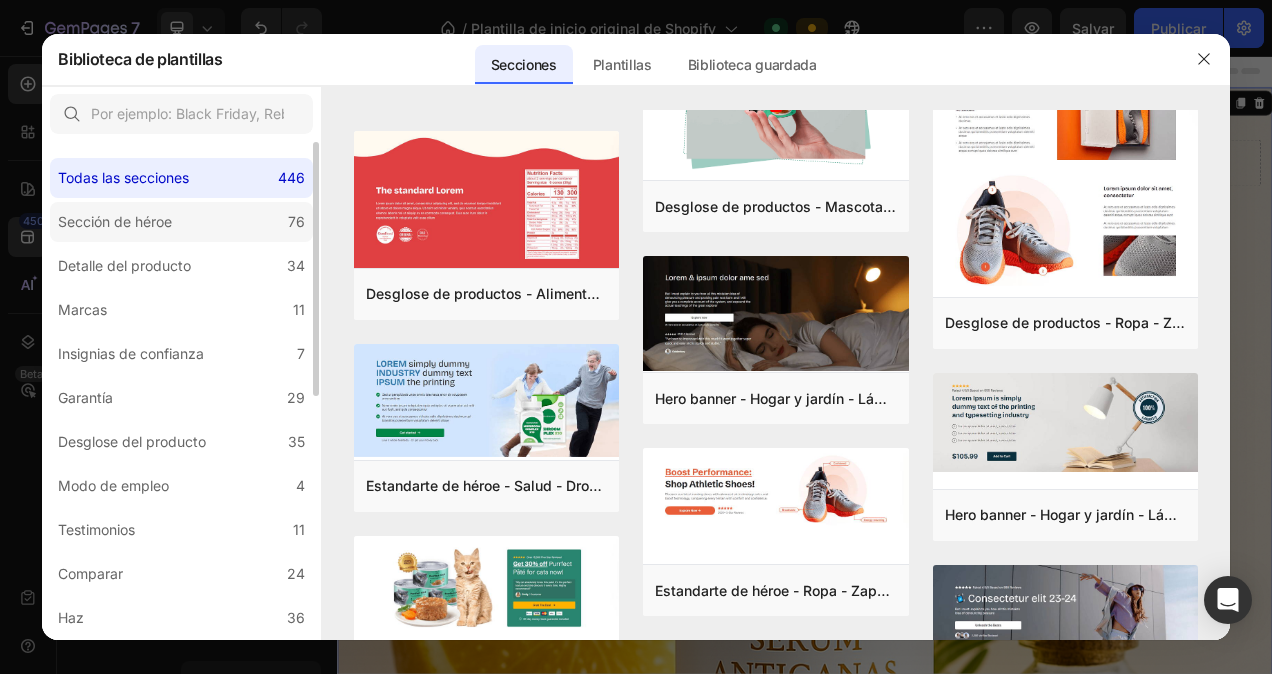 click on "Sección de héroe 76" 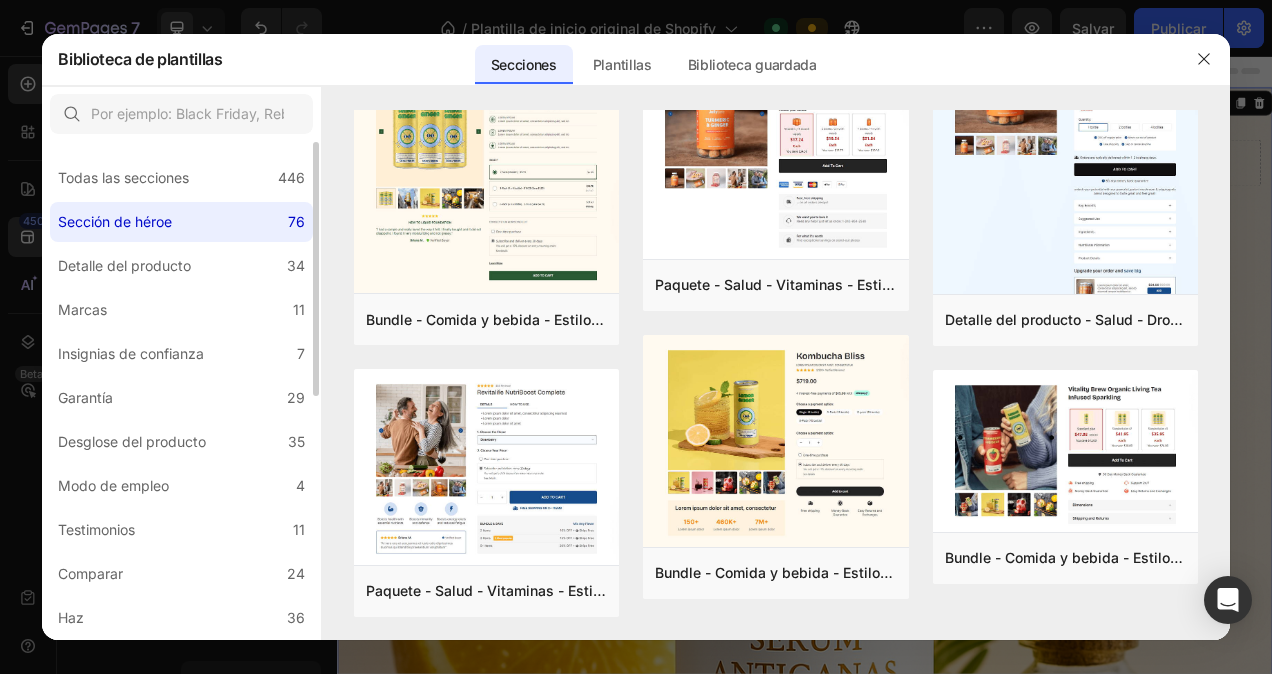scroll, scrollTop: 0, scrollLeft: 0, axis: both 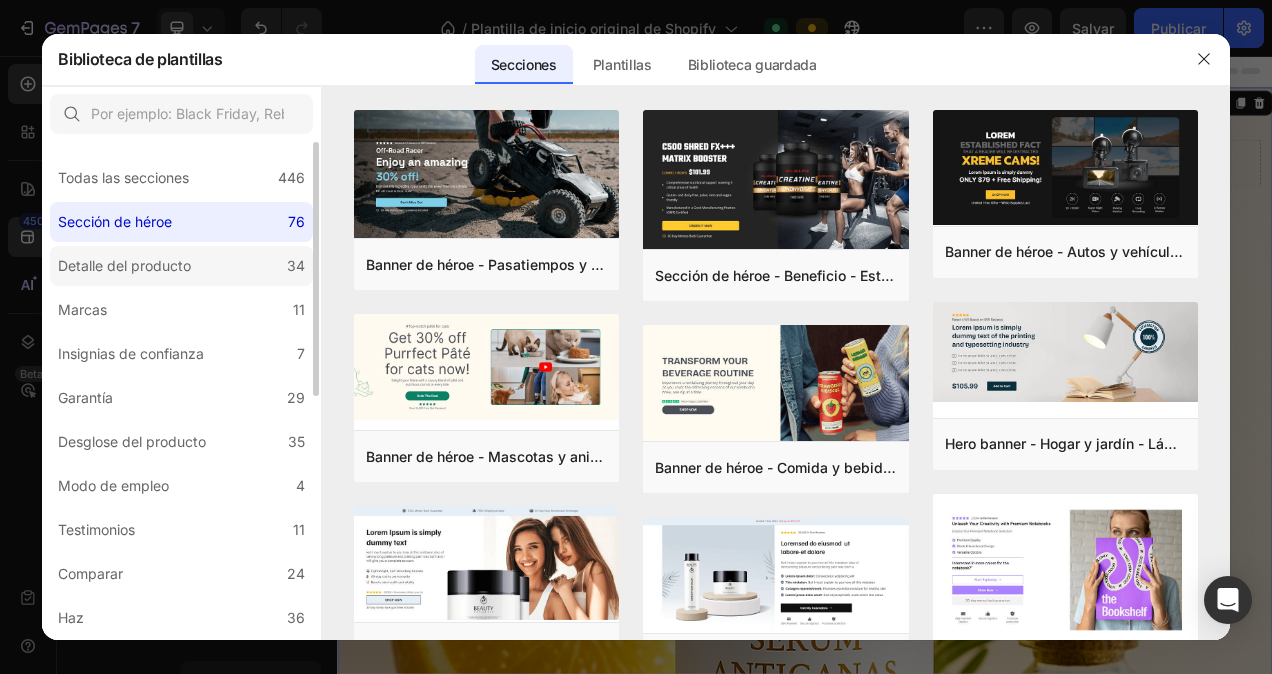 click on "Detalle del producto" at bounding box center [124, 266] 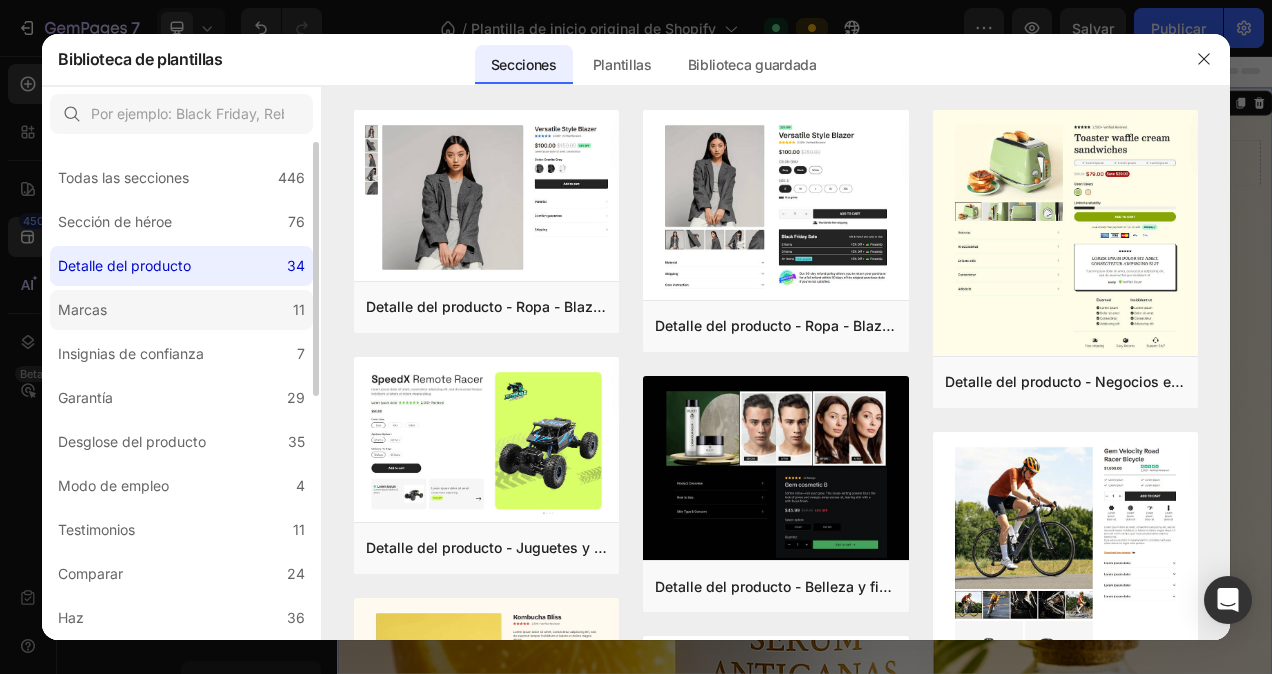 click on "Marcas 11" 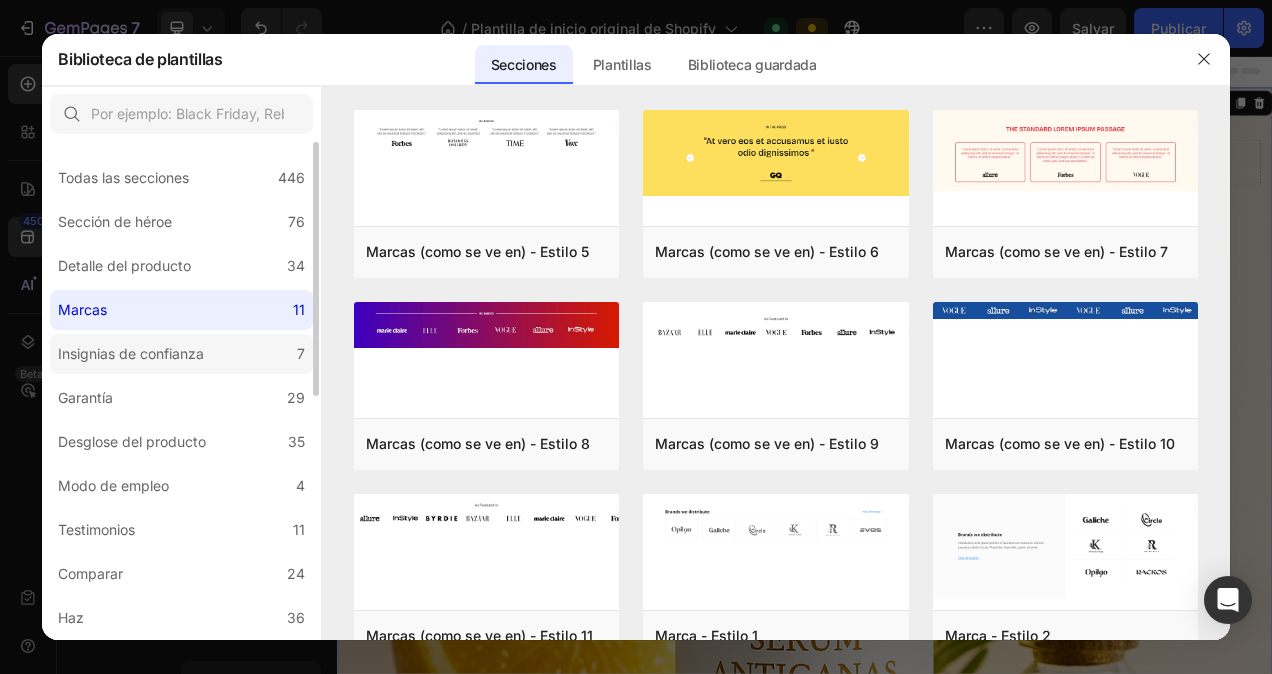 click on "Insignias de confianza" at bounding box center (131, 354) 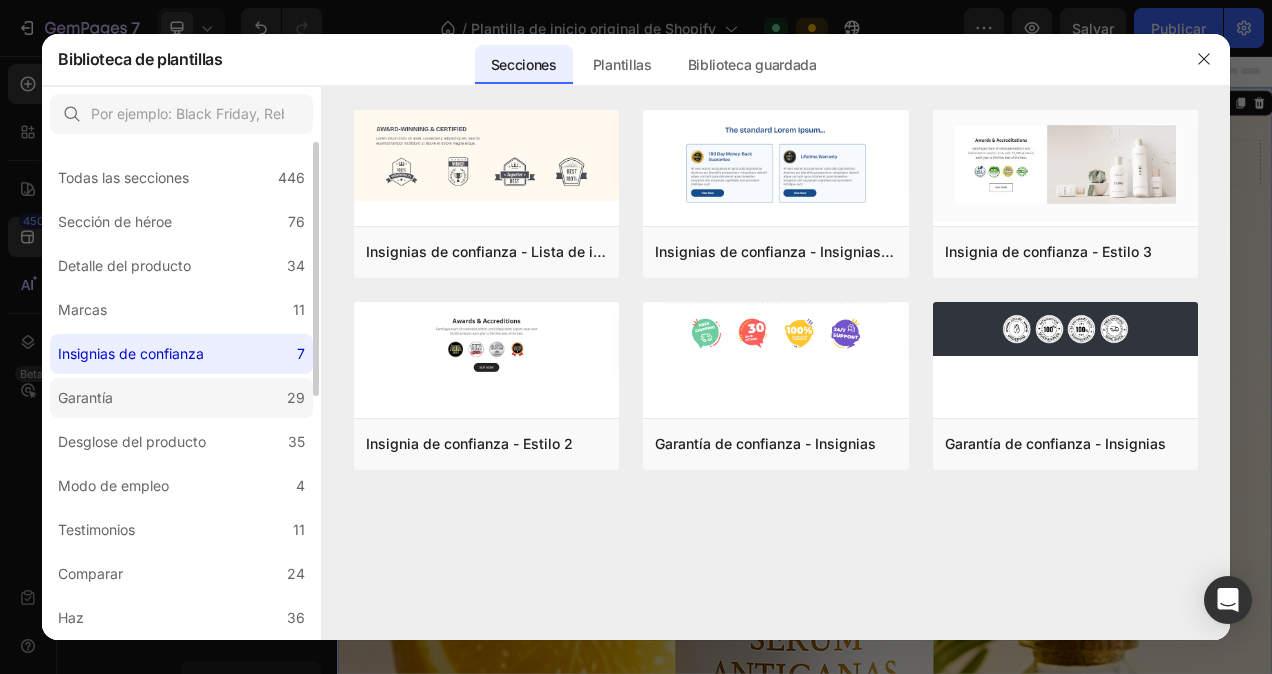 click on "Garantía 29" 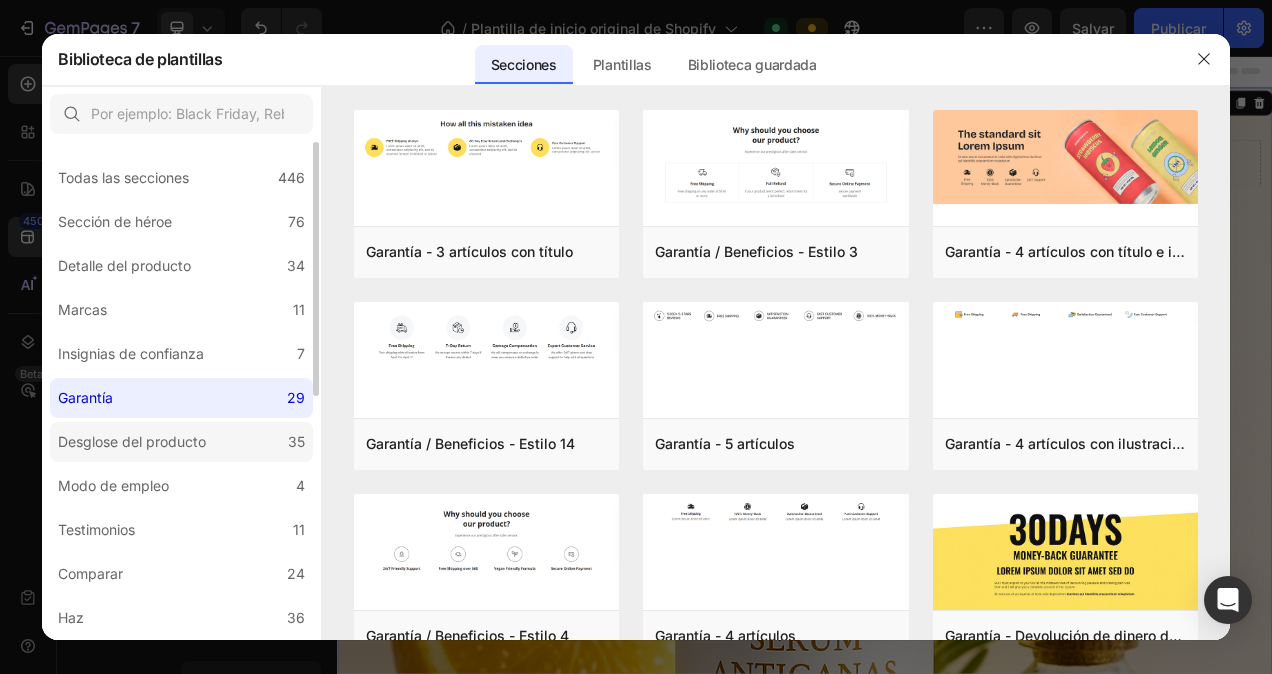 click on "Desglose del producto" at bounding box center [132, 442] 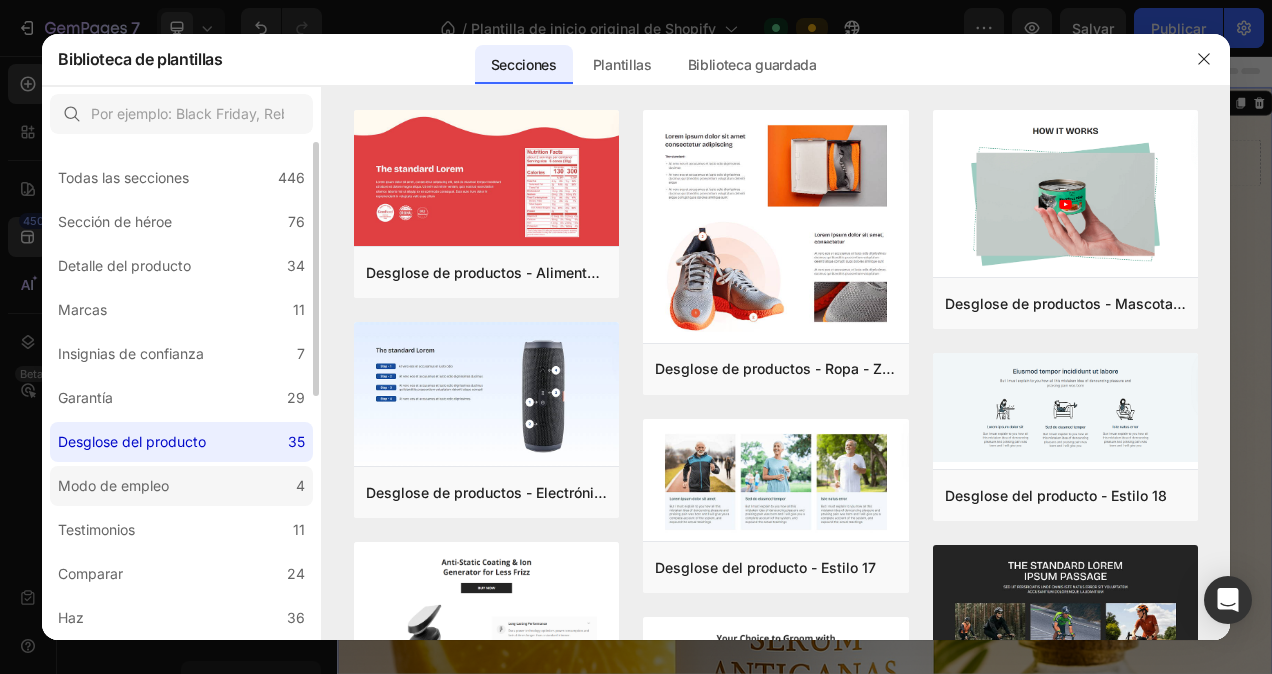 click on "Modo de empleo" at bounding box center [113, 486] 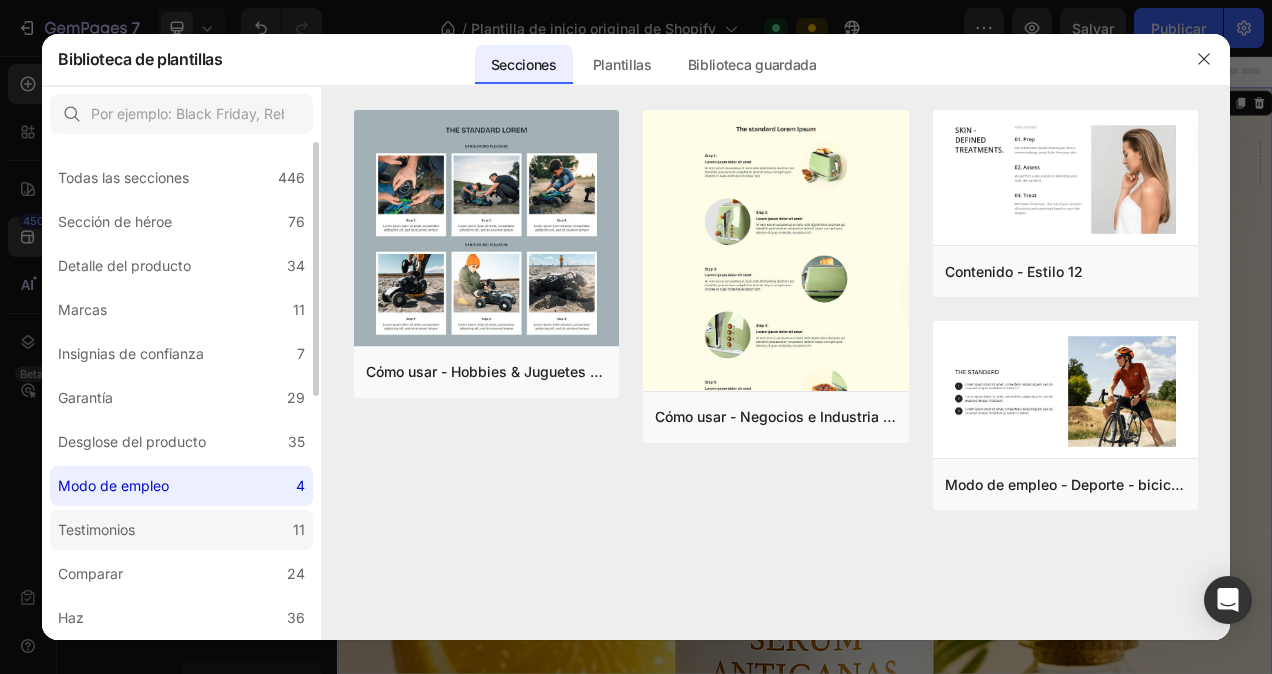click on "Testimonios 11" 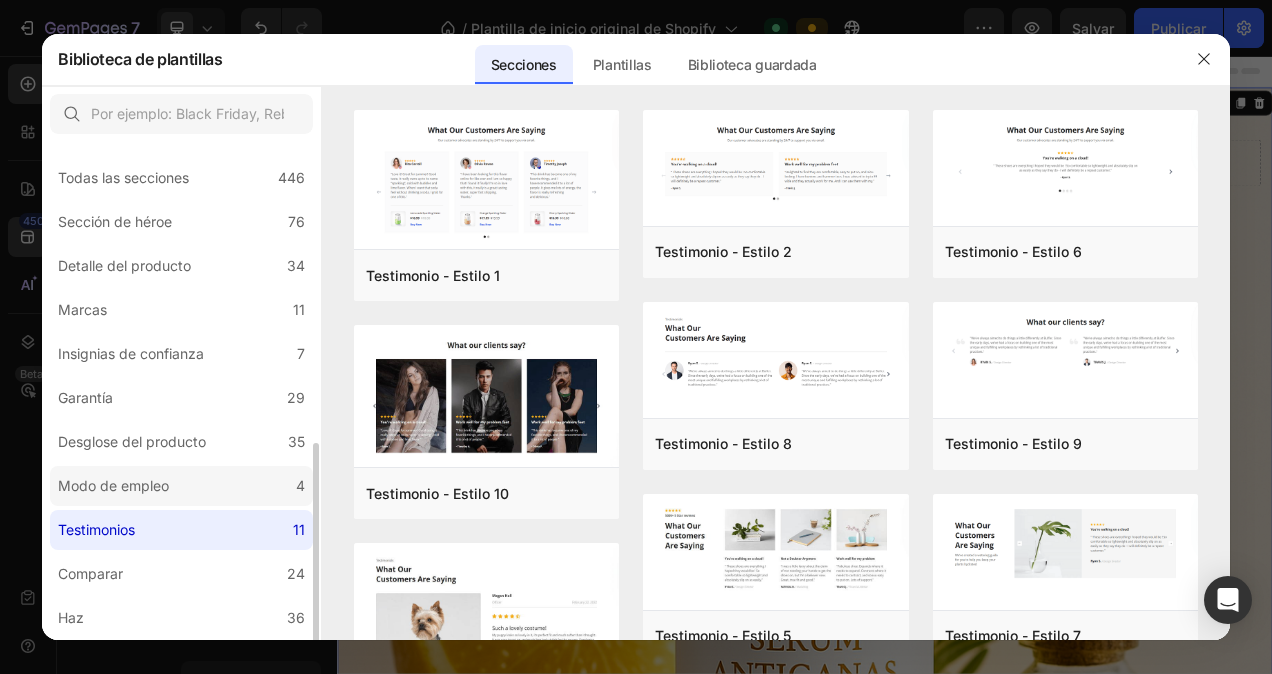 scroll, scrollTop: 200, scrollLeft: 0, axis: vertical 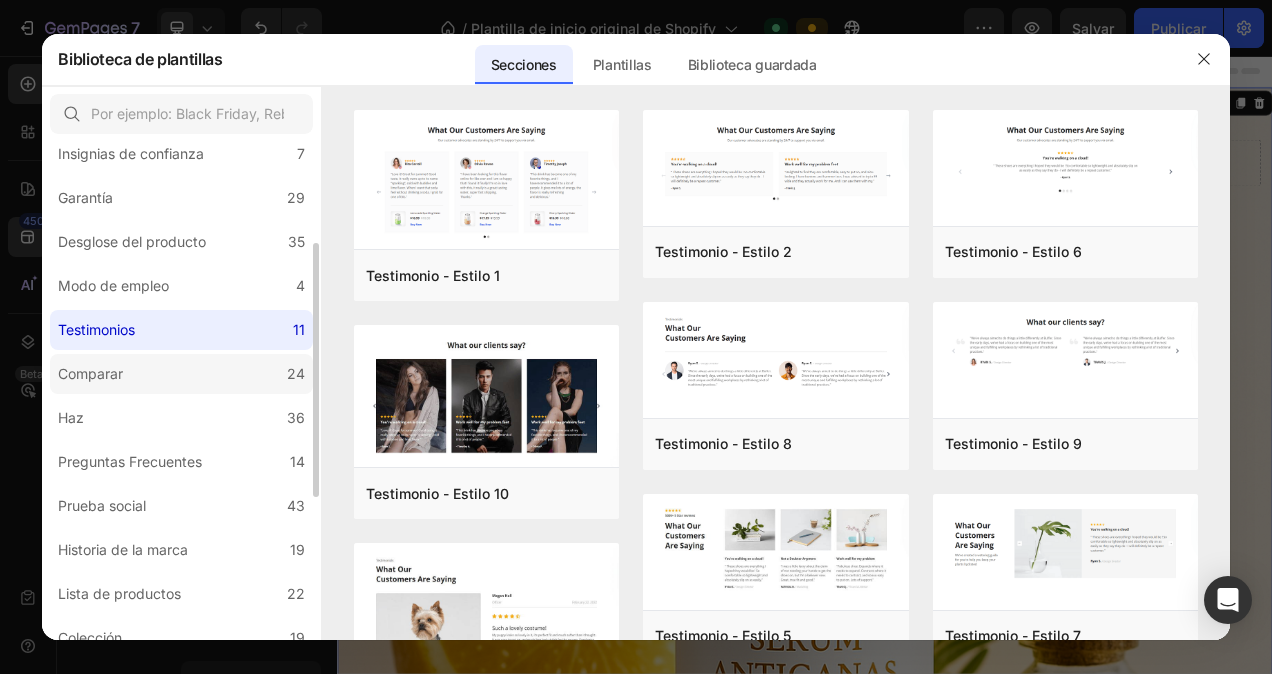 click on "Comparar" at bounding box center [90, 374] 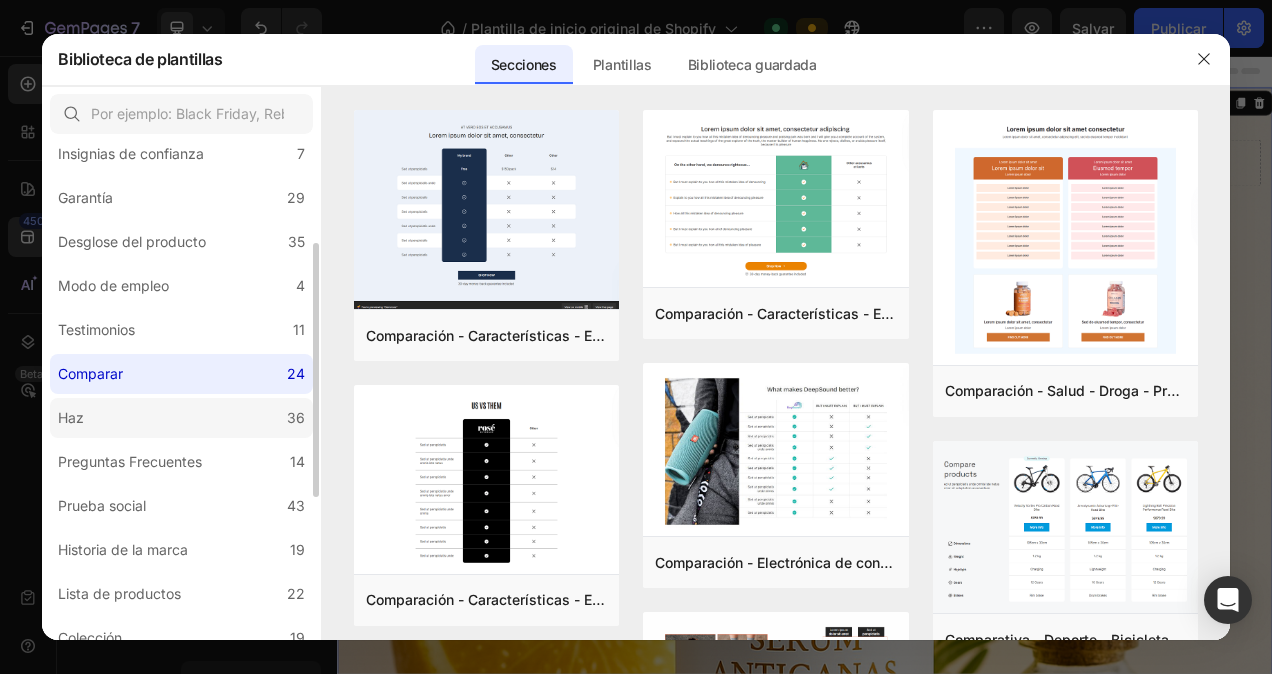 click on "Haz" at bounding box center (71, 418) 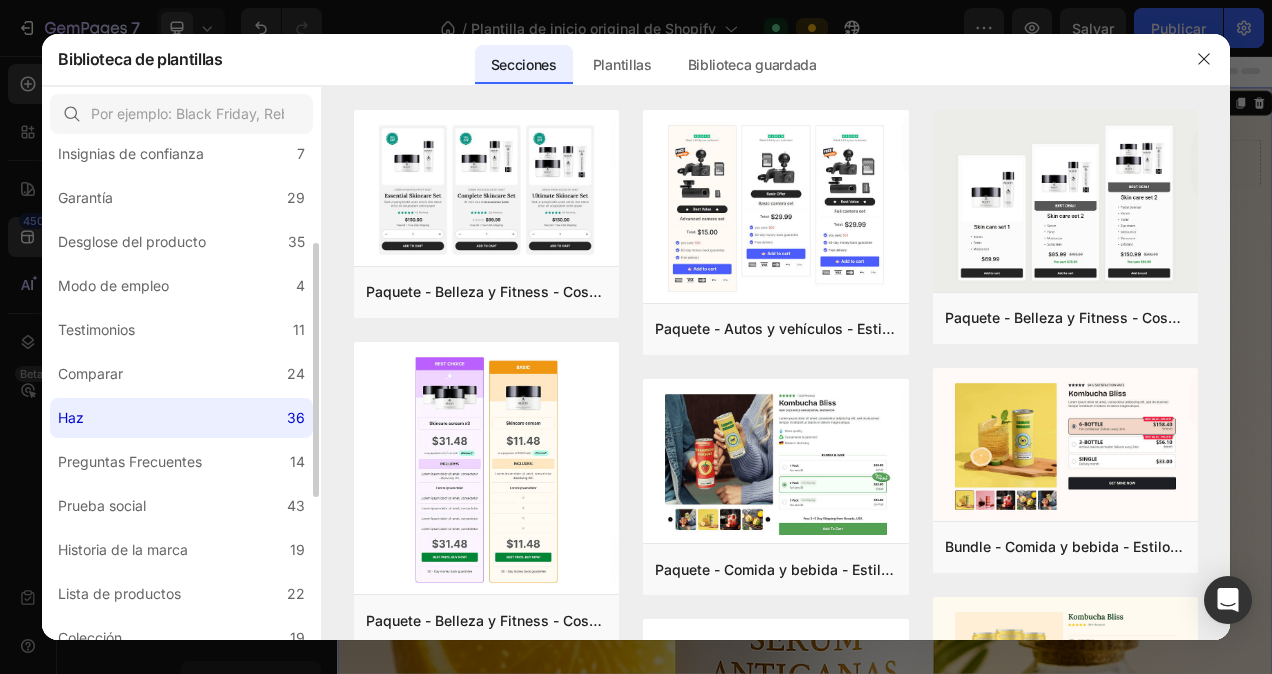scroll, scrollTop: 300, scrollLeft: 0, axis: vertical 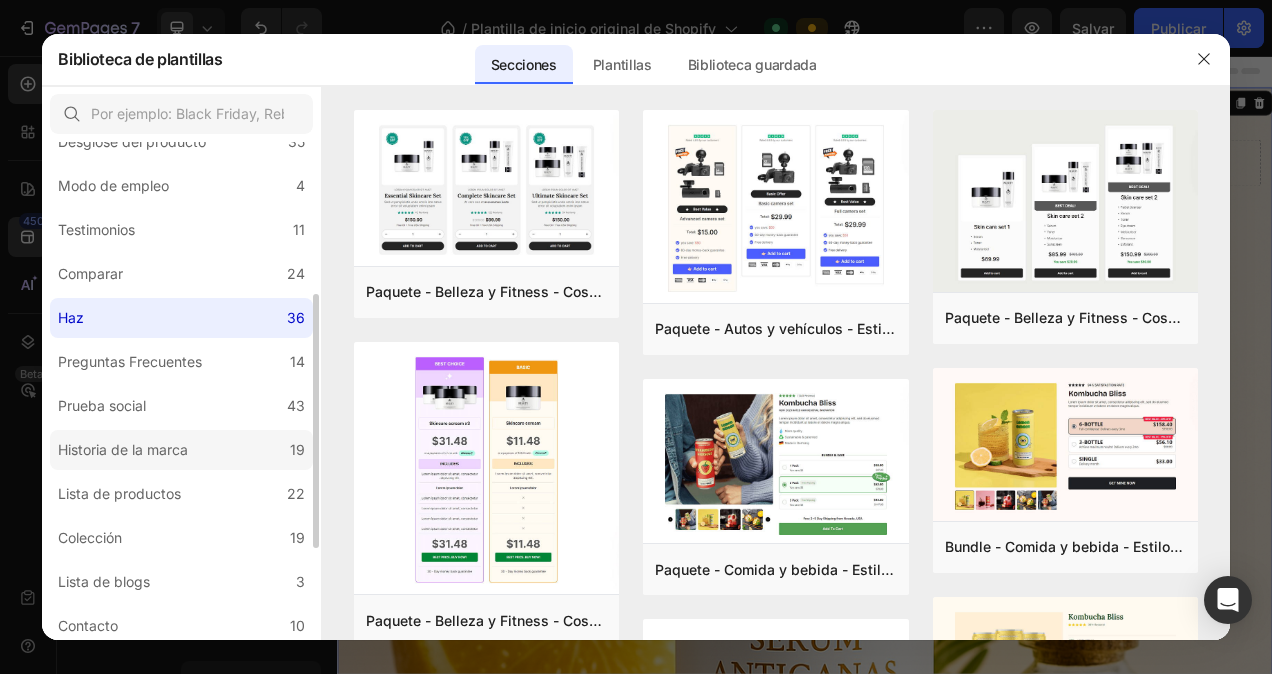 click on "Historia de la marca" at bounding box center [123, 450] 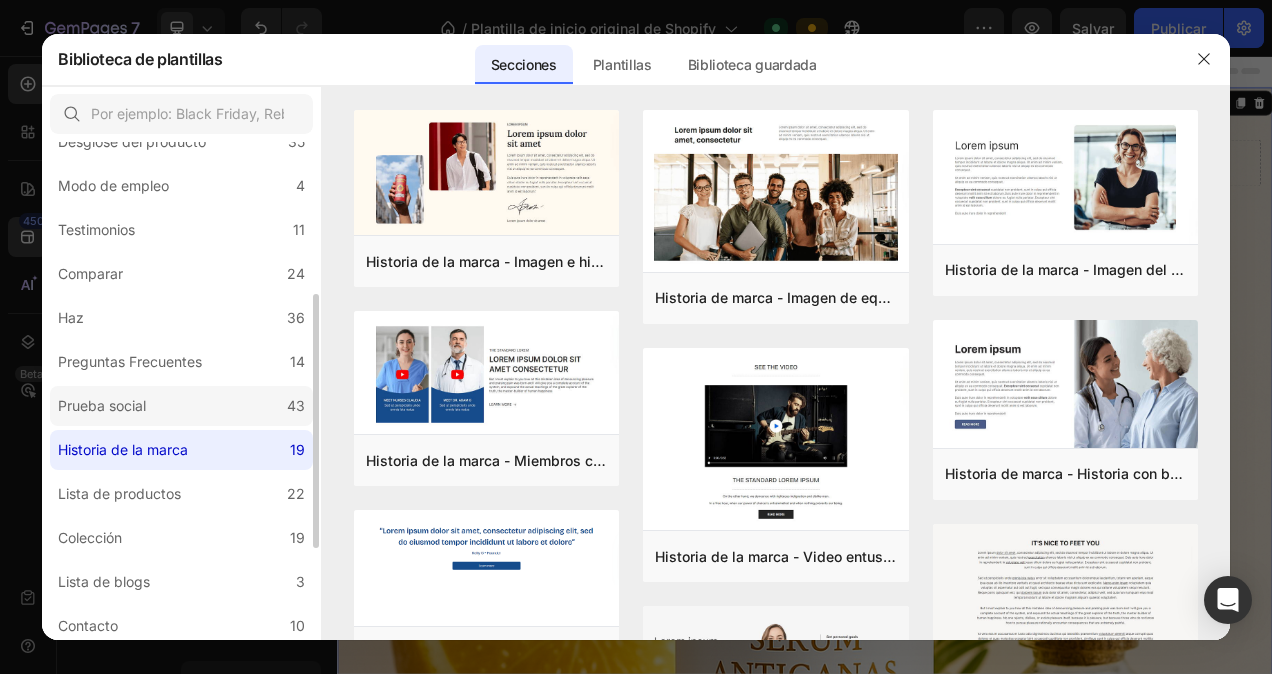 click on "Prueba social" at bounding box center [102, 406] 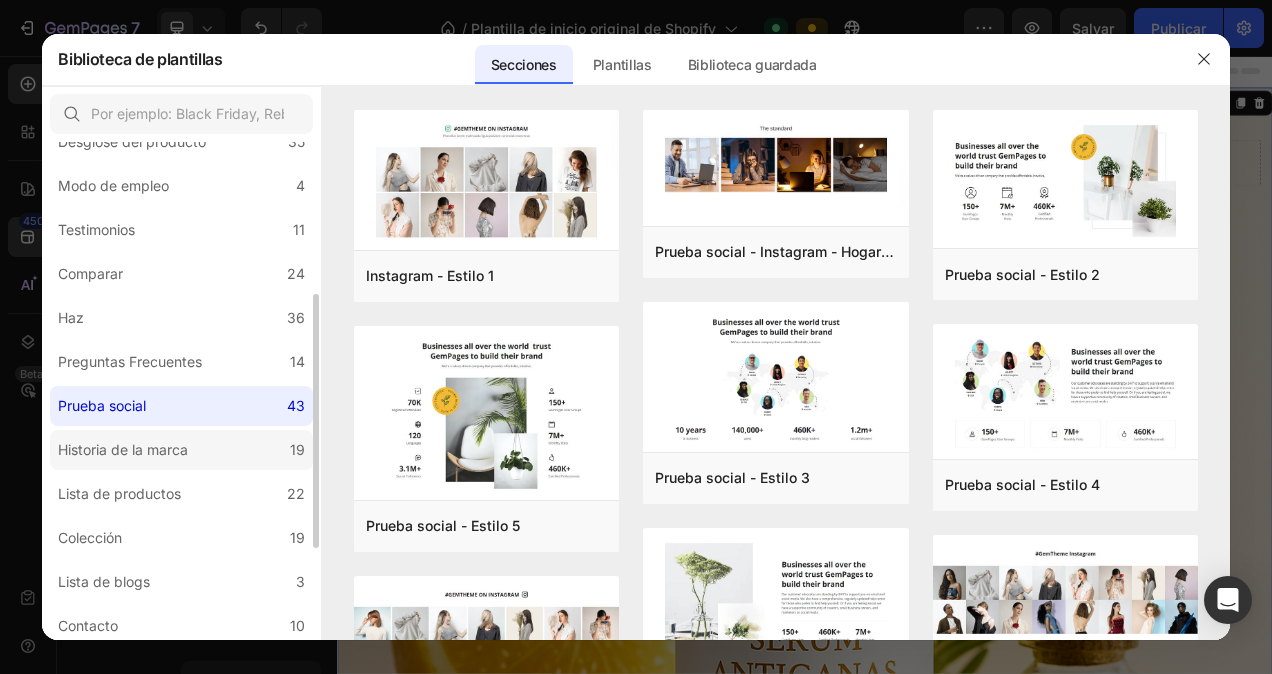 click on "Historia de la marca" at bounding box center (123, 450) 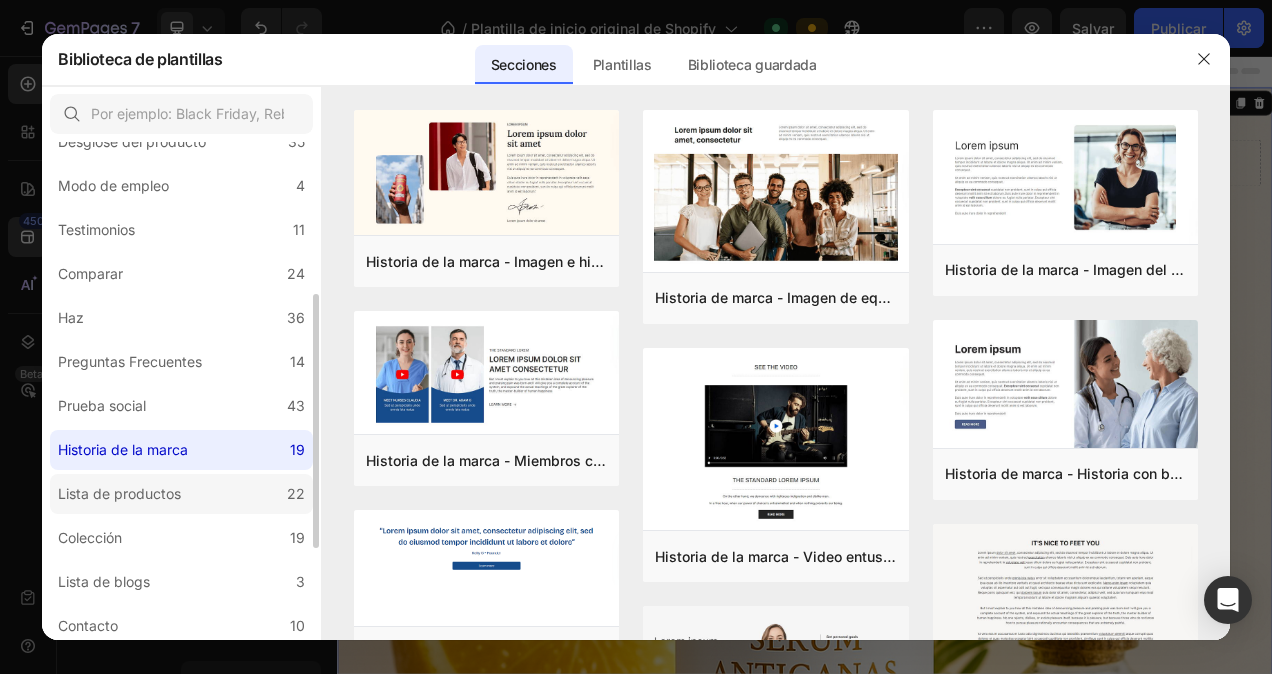 click on "Lista de productos" at bounding box center (119, 494) 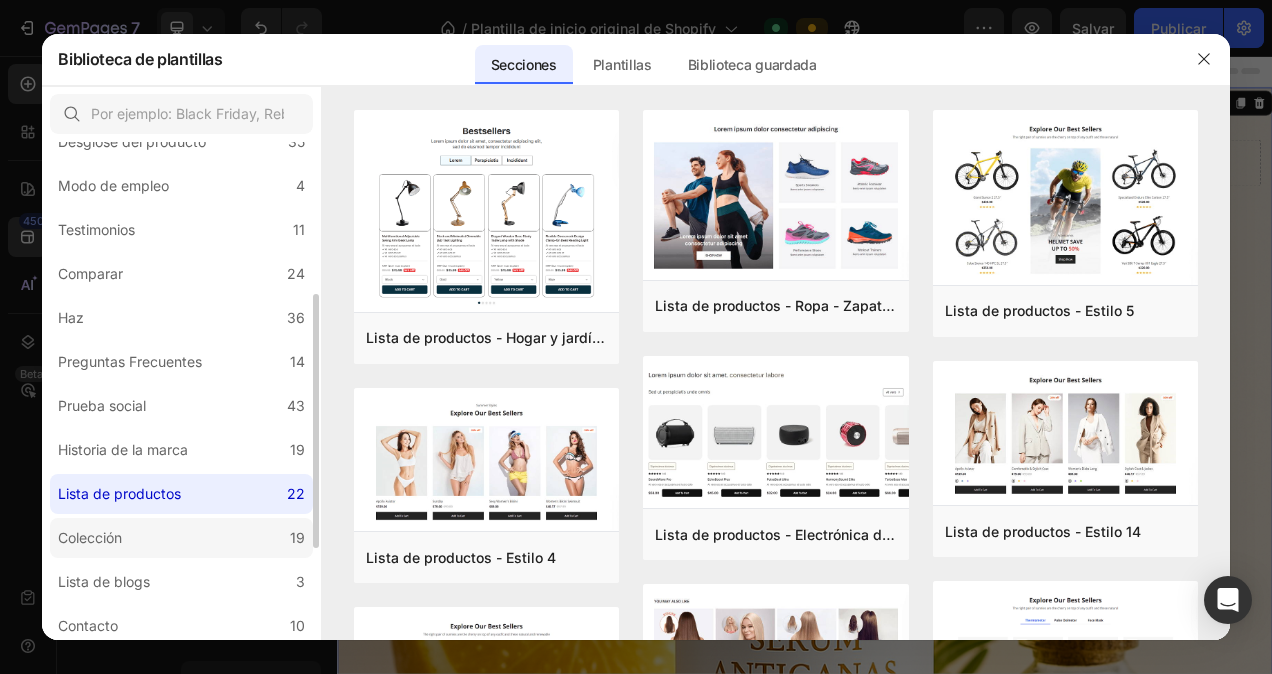 click on "Colección" at bounding box center (90, 538) 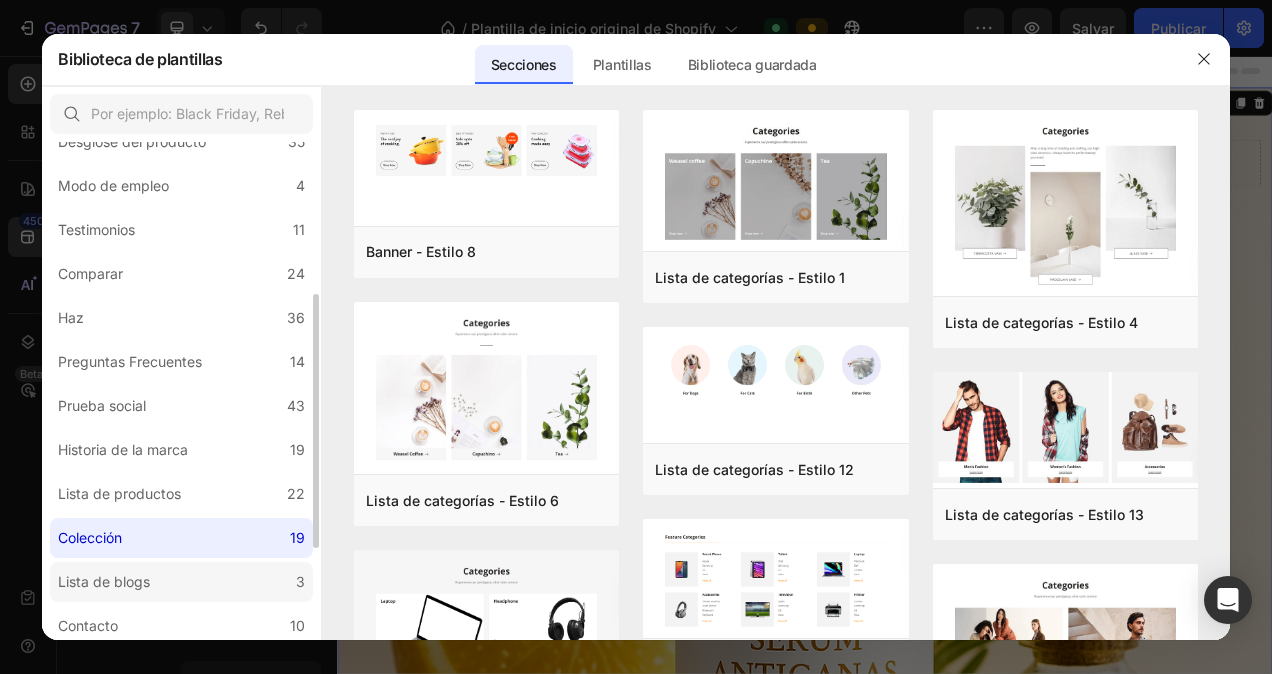 drag, startPoint x: 115, startPoint y: 631, endPoint x: 133, endPoint y: 578, distance: 55.97321 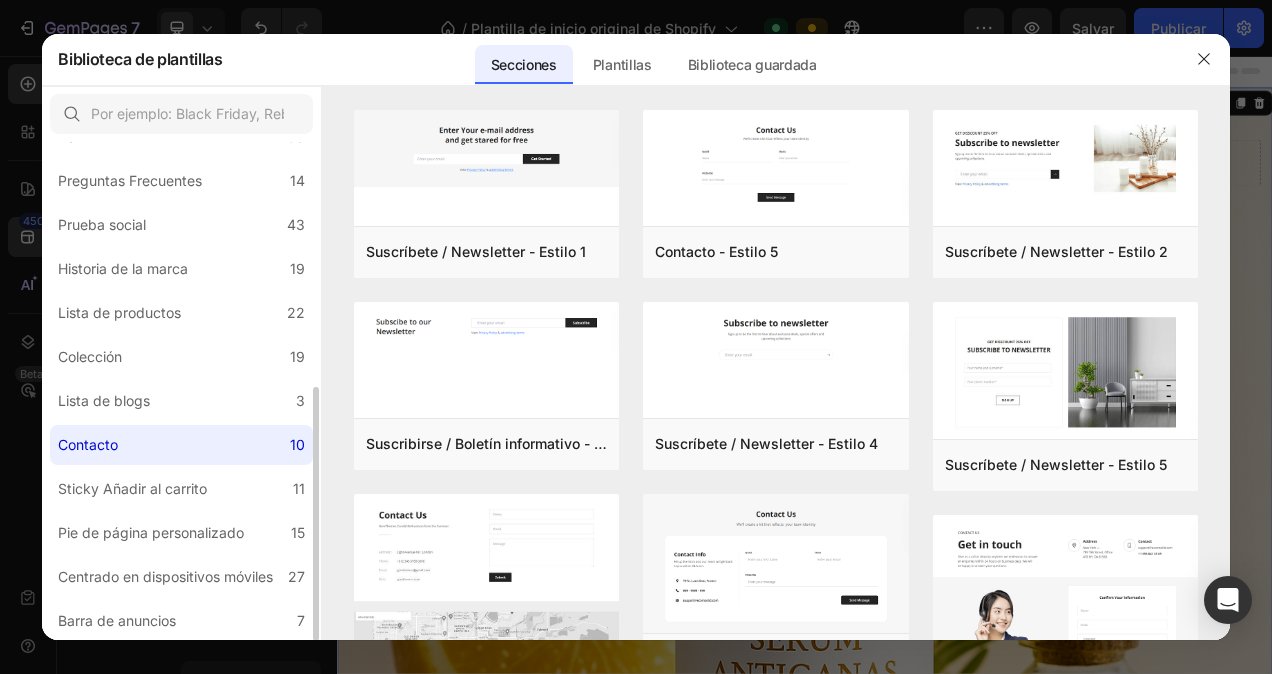 scroll, scrollTop: 0, scrollLeft: 0, axis: both 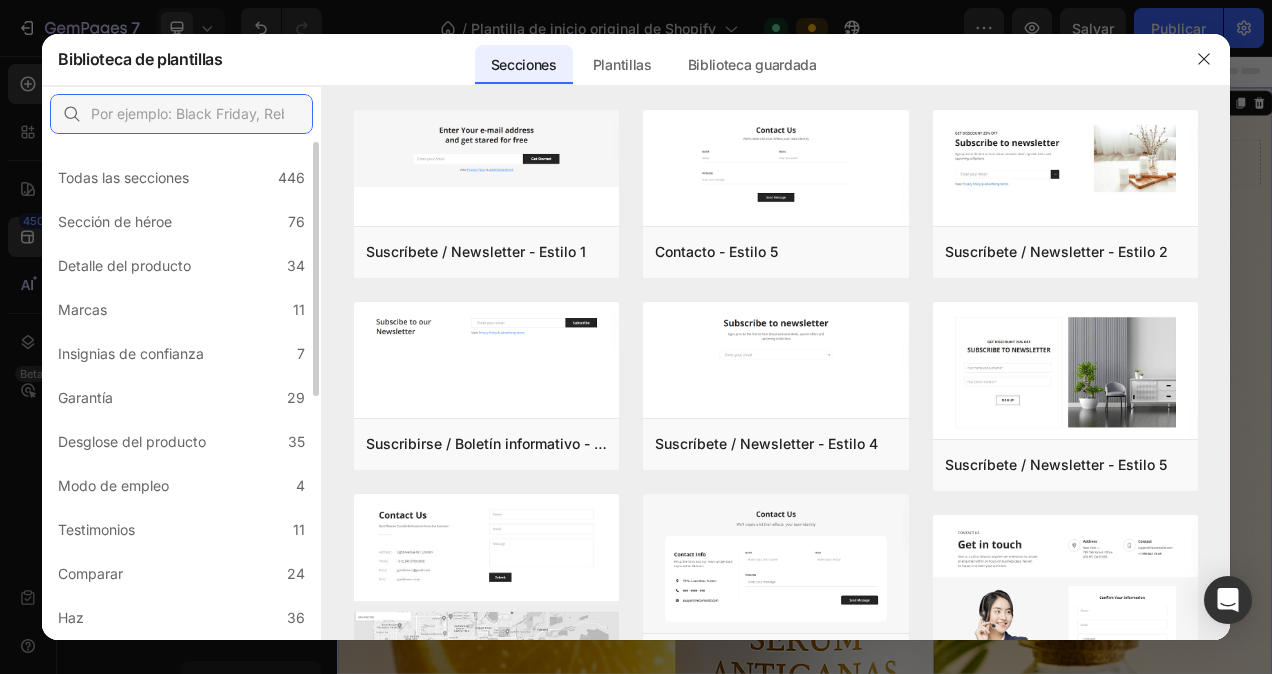 click at bounding box center (181, 114) 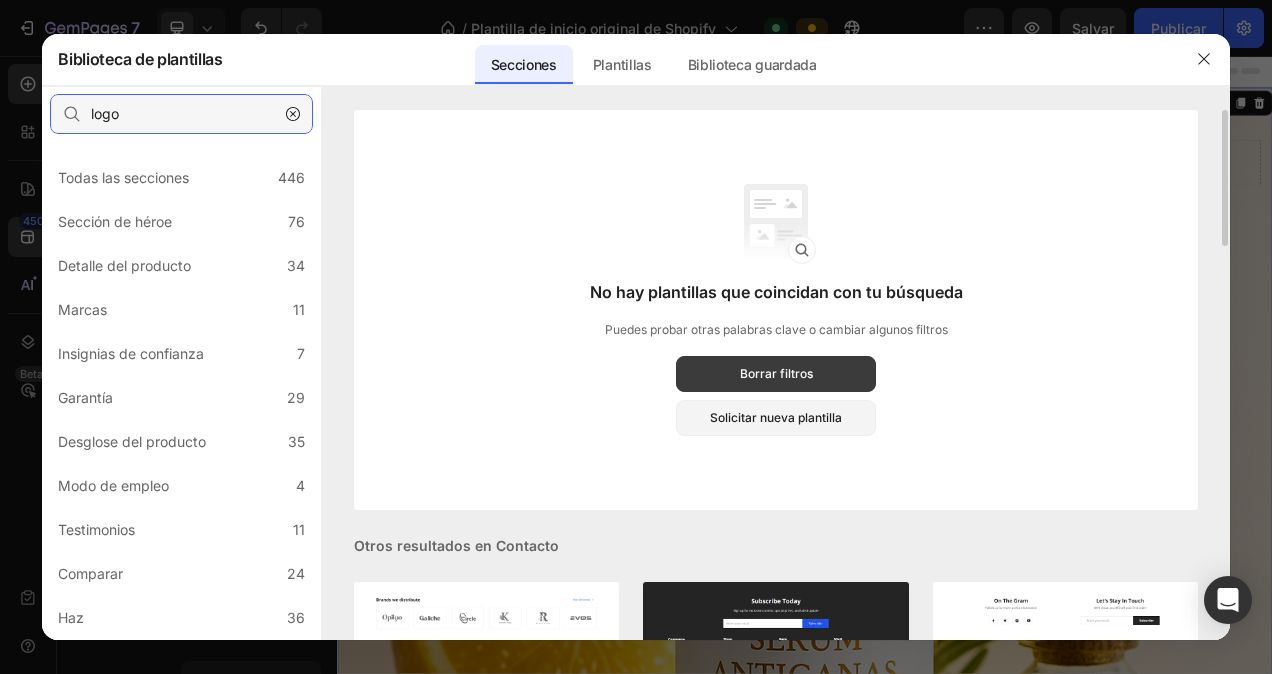 type on "logo" 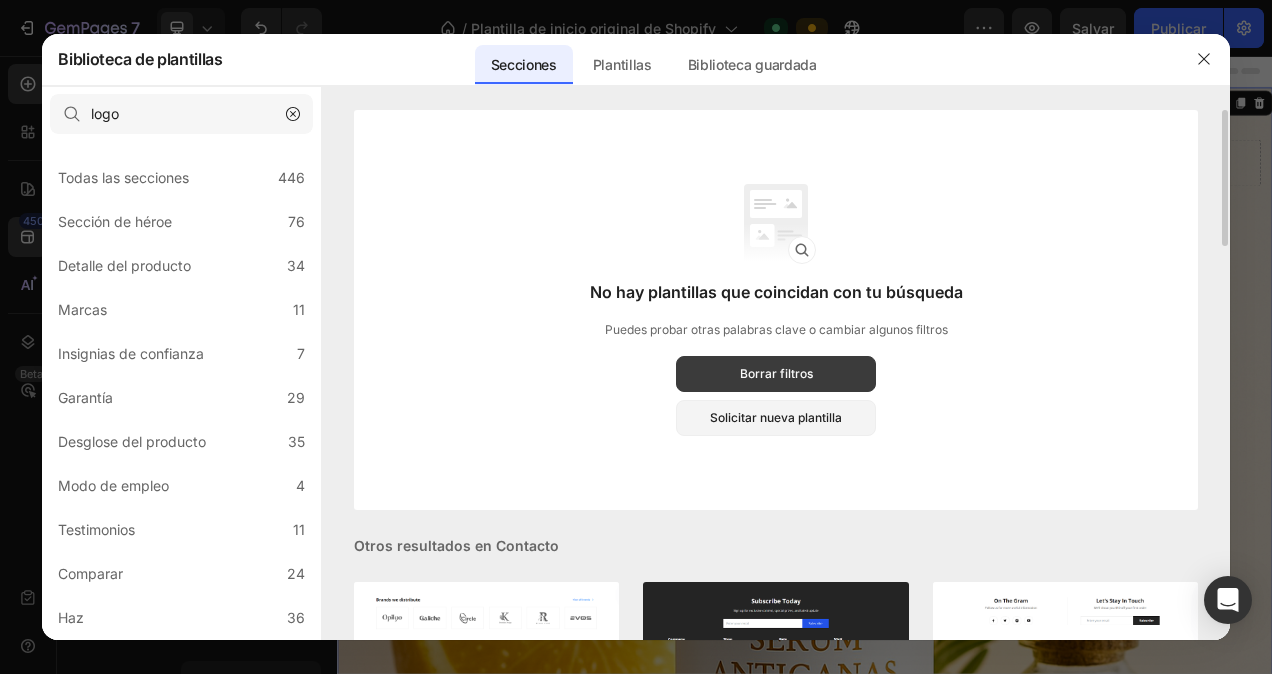 click on "Borrar filtros" 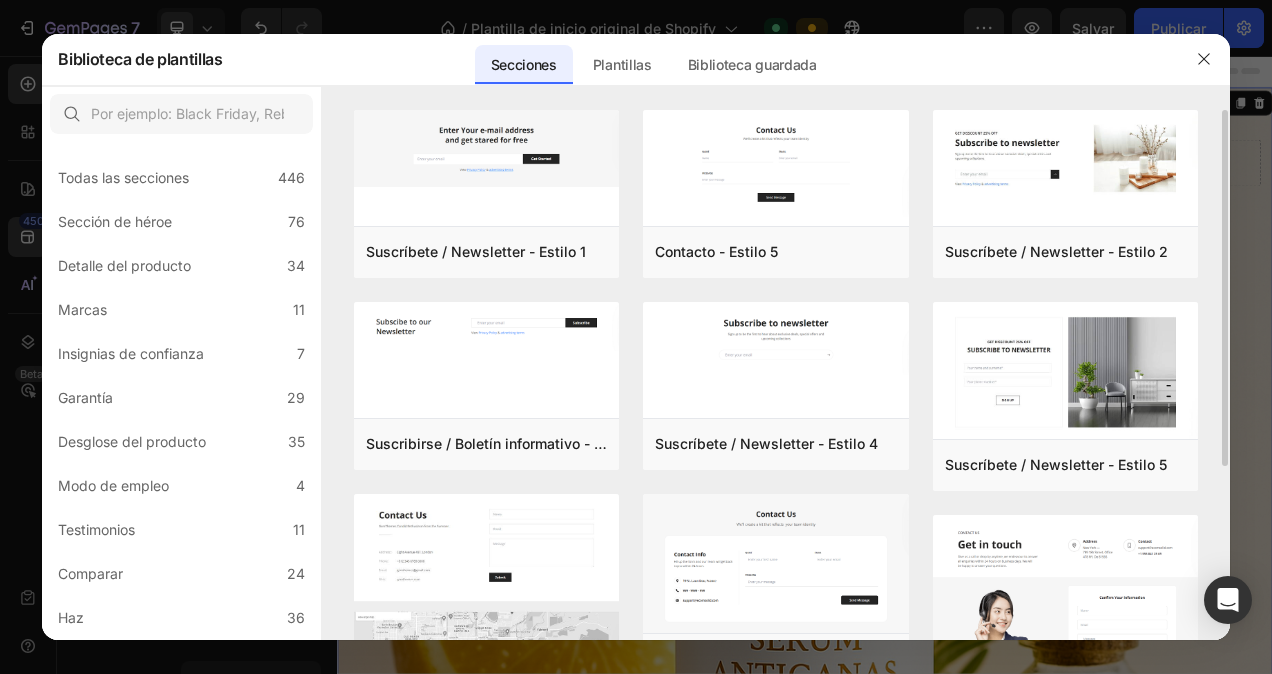 click 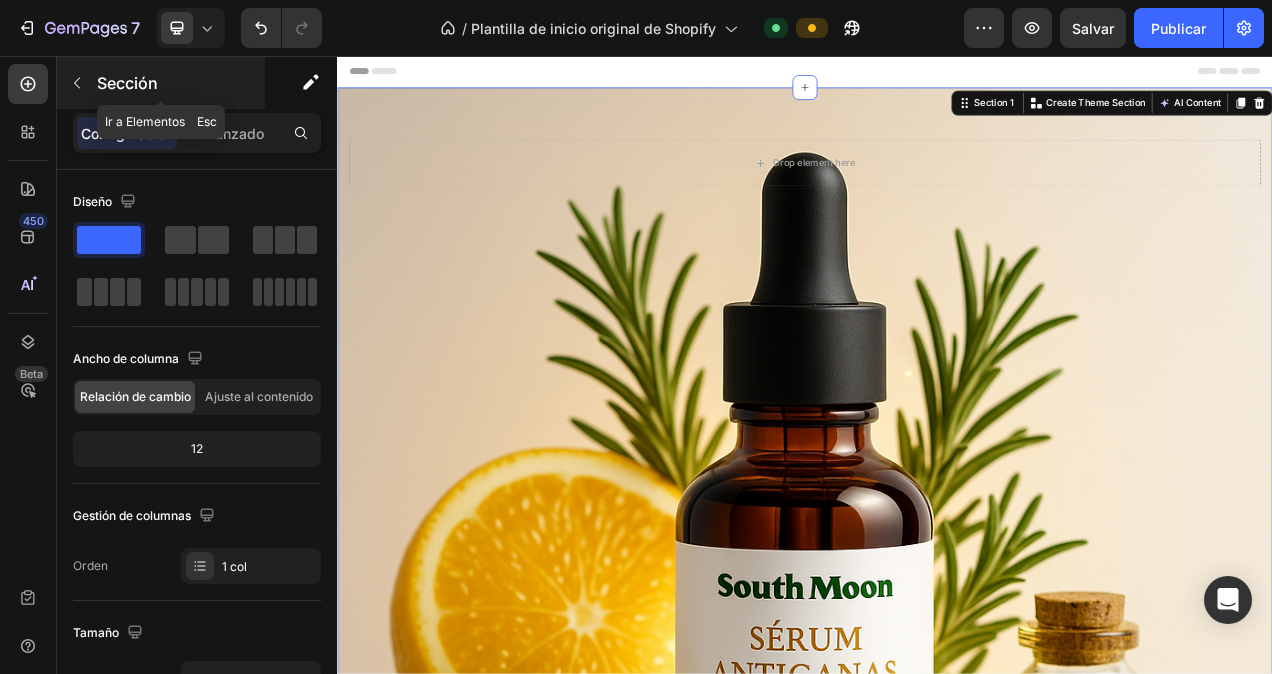 click 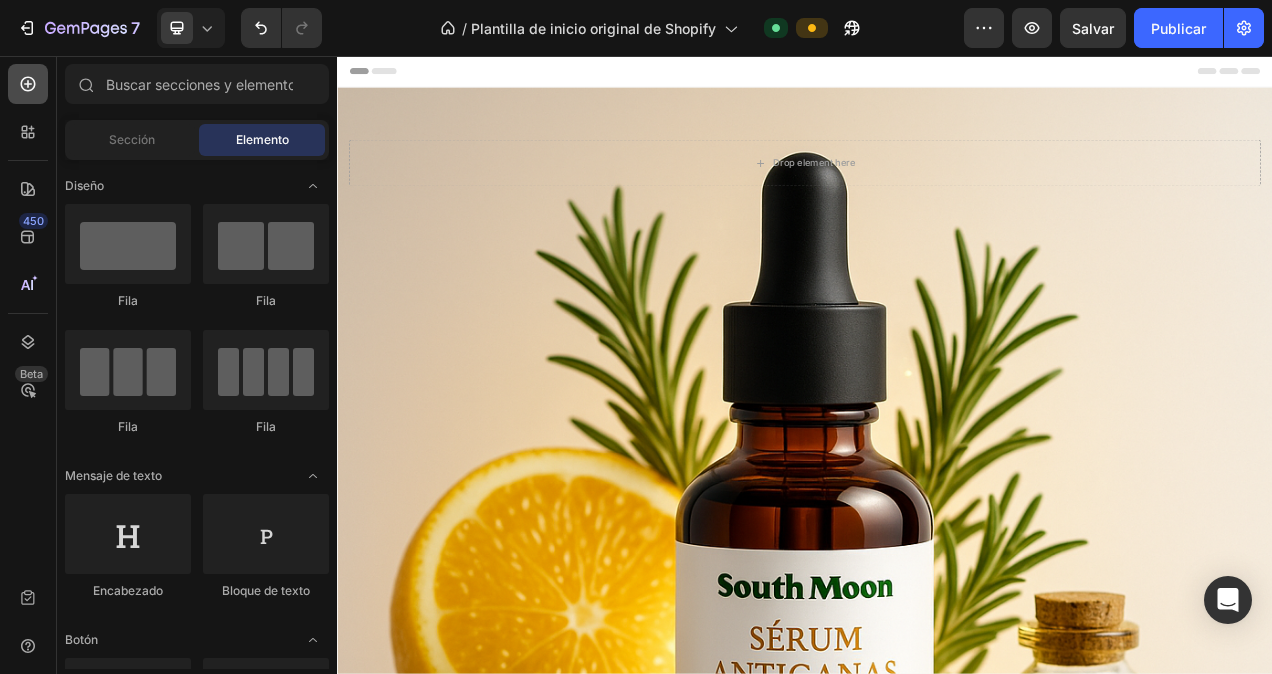 click 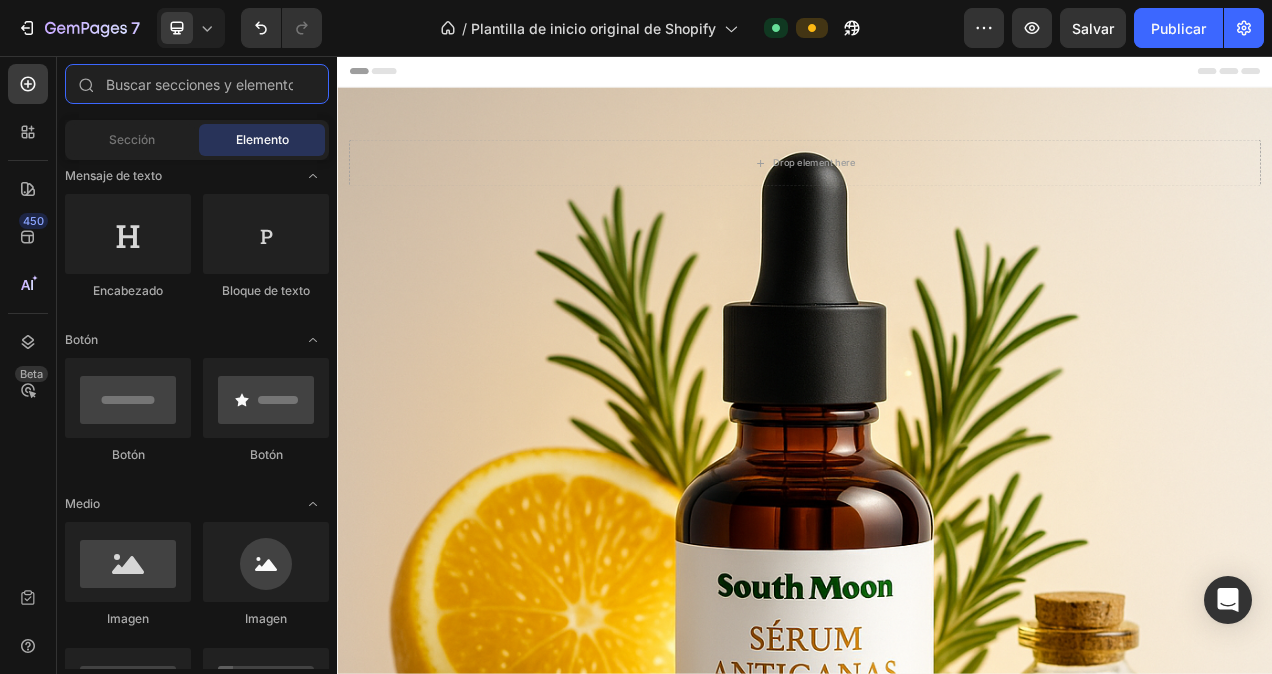 scroll, scrollTop: 200, scrollLeft: 0, axis: vertical 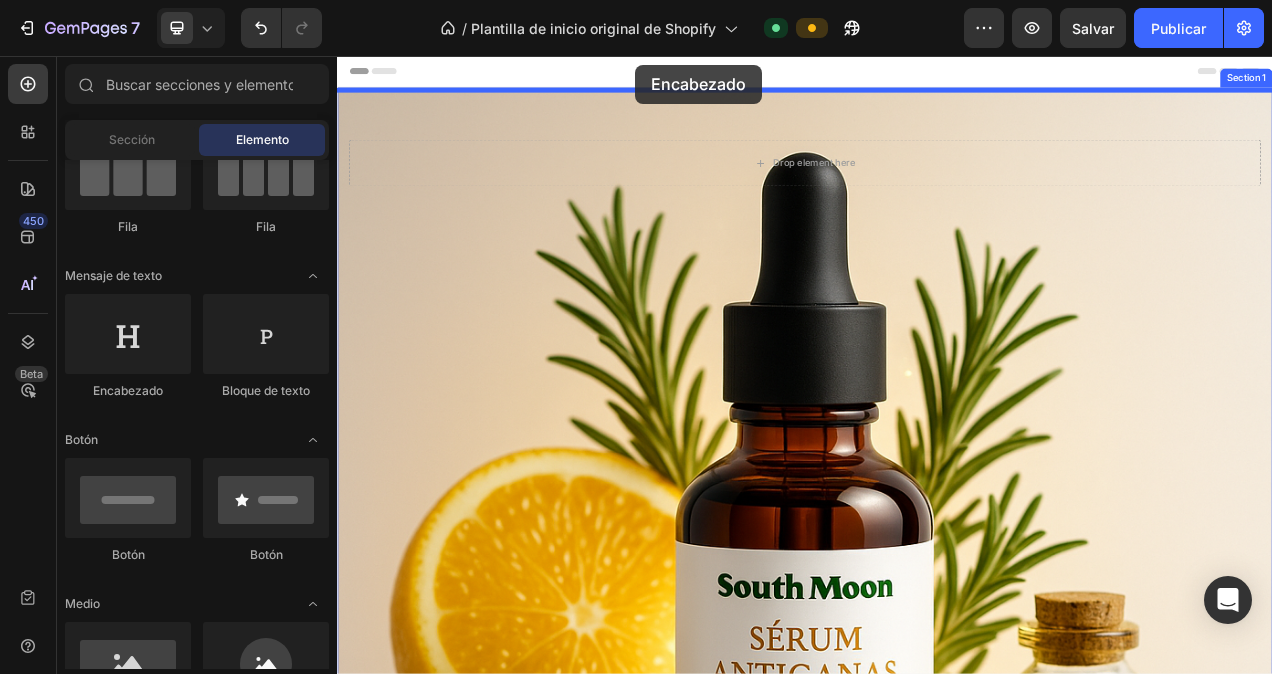 drag, startPoint x: 462, startPoint y: 406, endPoint x: 720, endPoint y: 67, distance: 426.01056 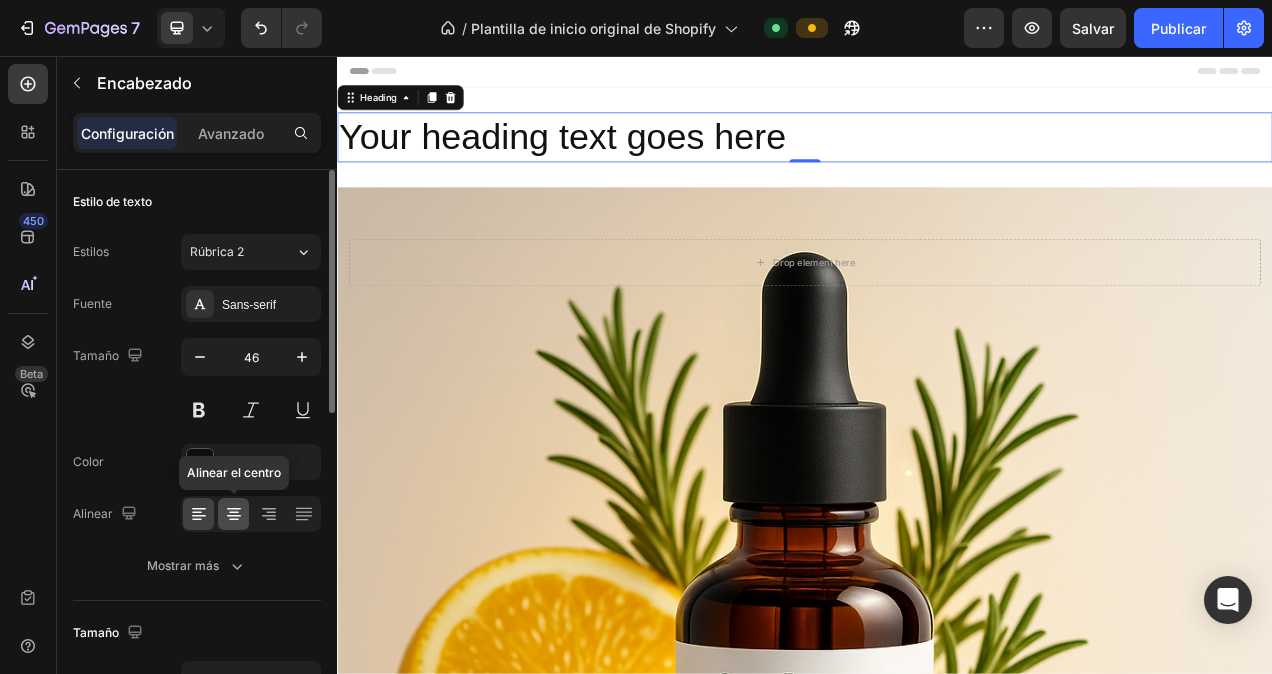 click 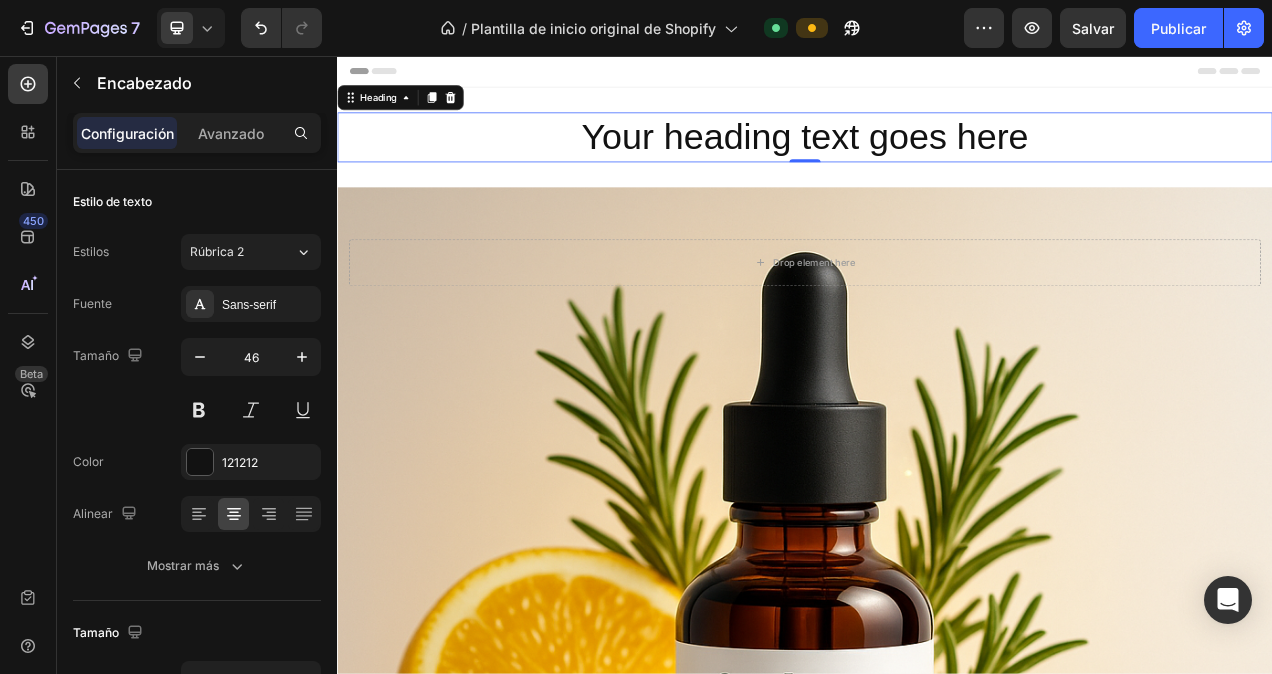 click on "Your heading text goes here" at bounding box center (937, 161) 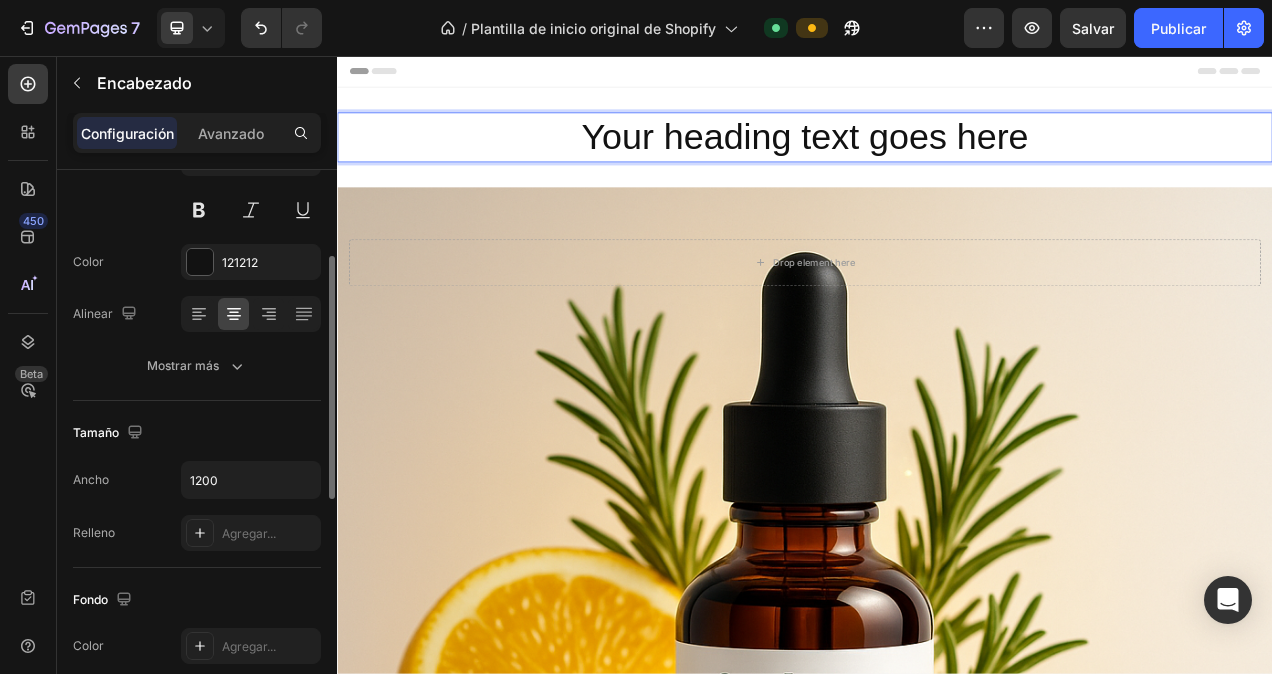 scroll, scrollTop: 400, scrollLeft: 0, axis: vertical 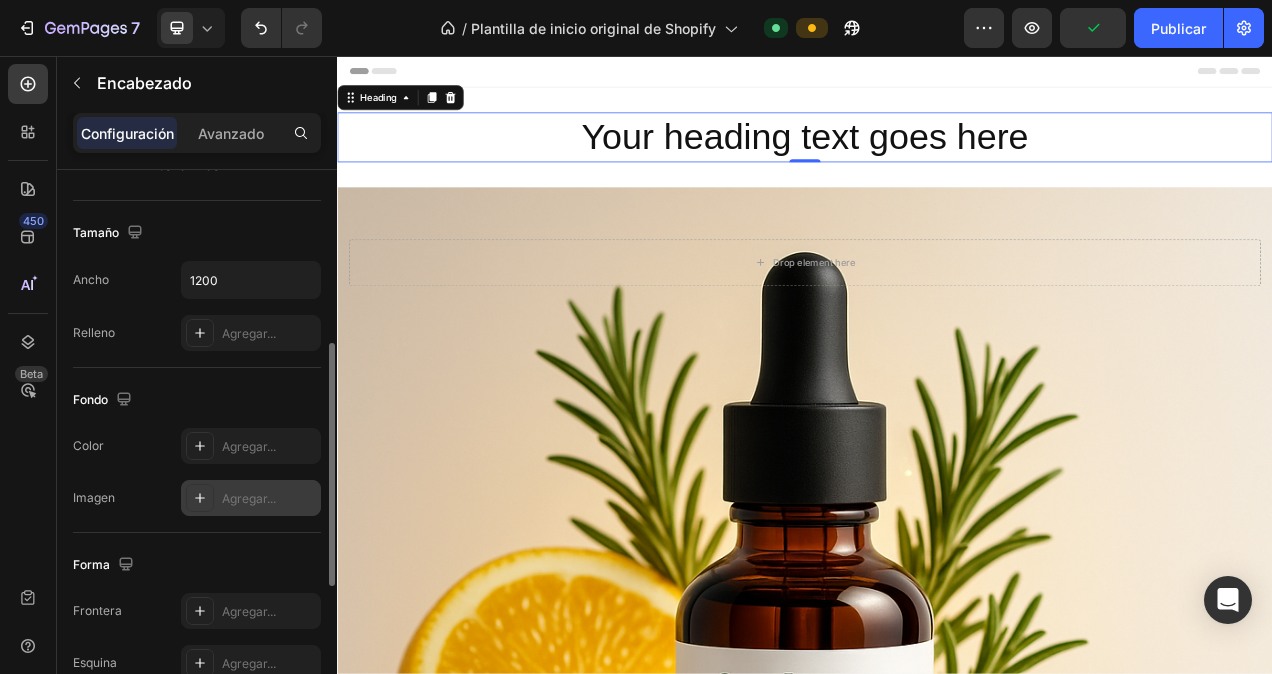 click 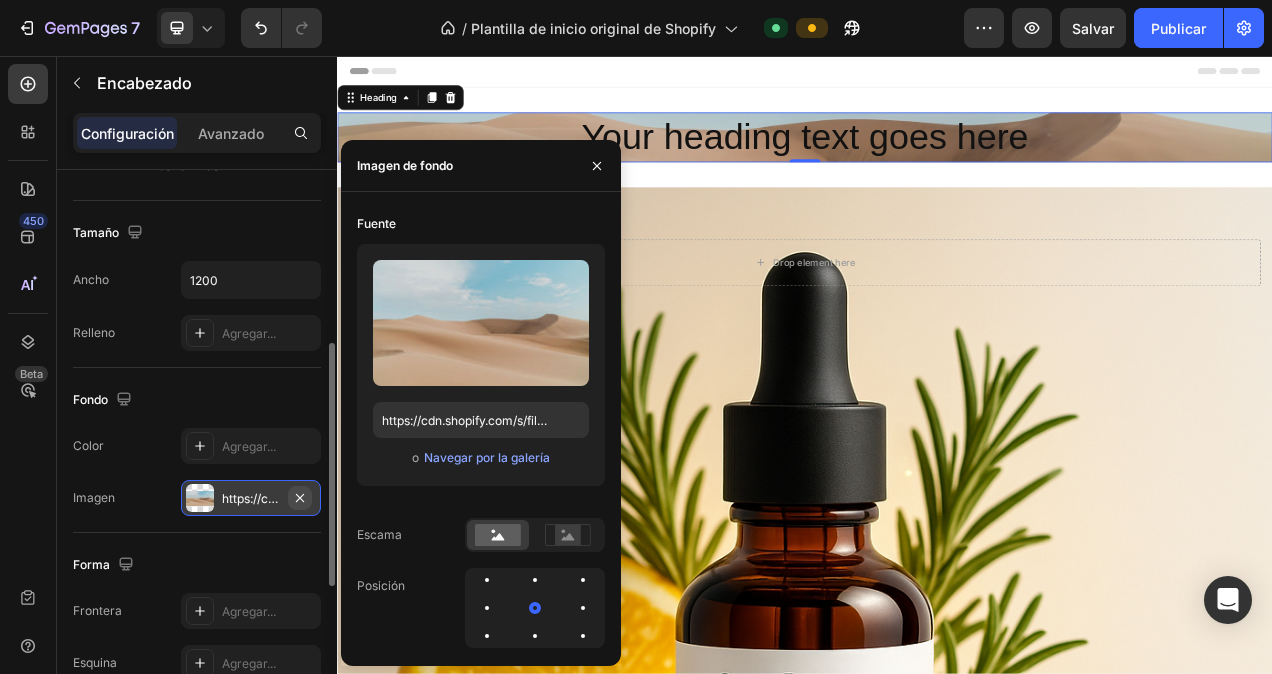 click 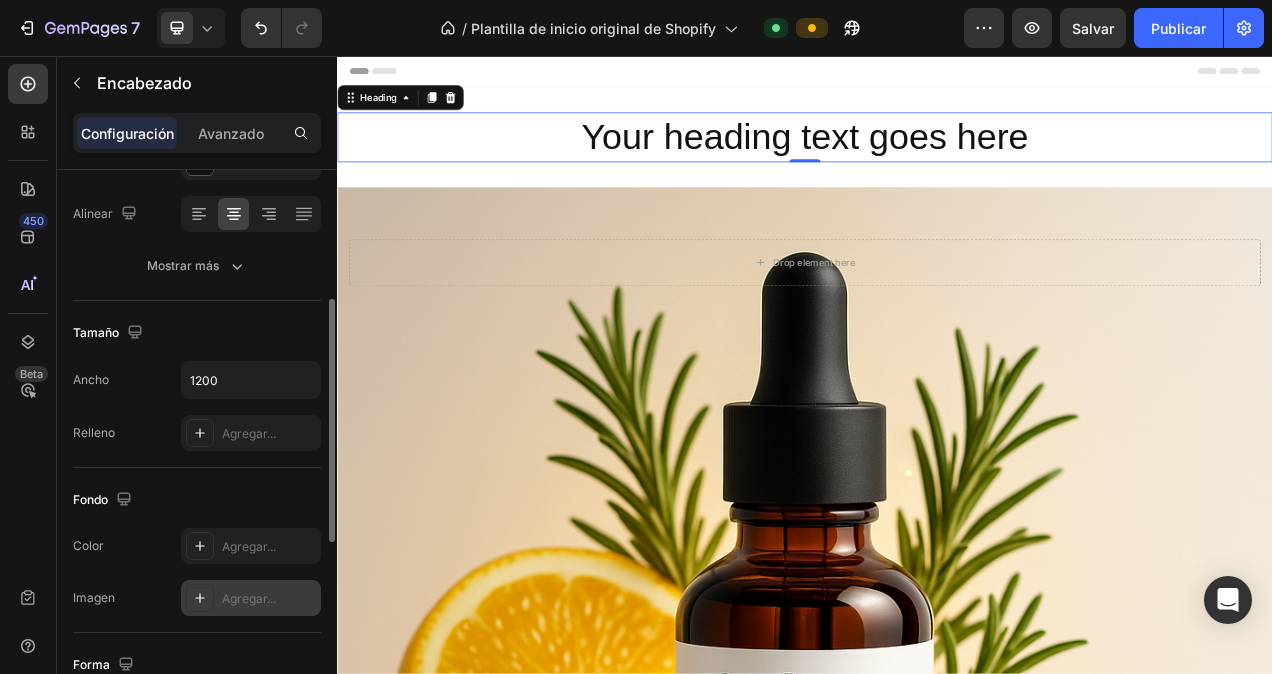 scroll, scrollTop: 0, scrollLeft: 0, axis: both 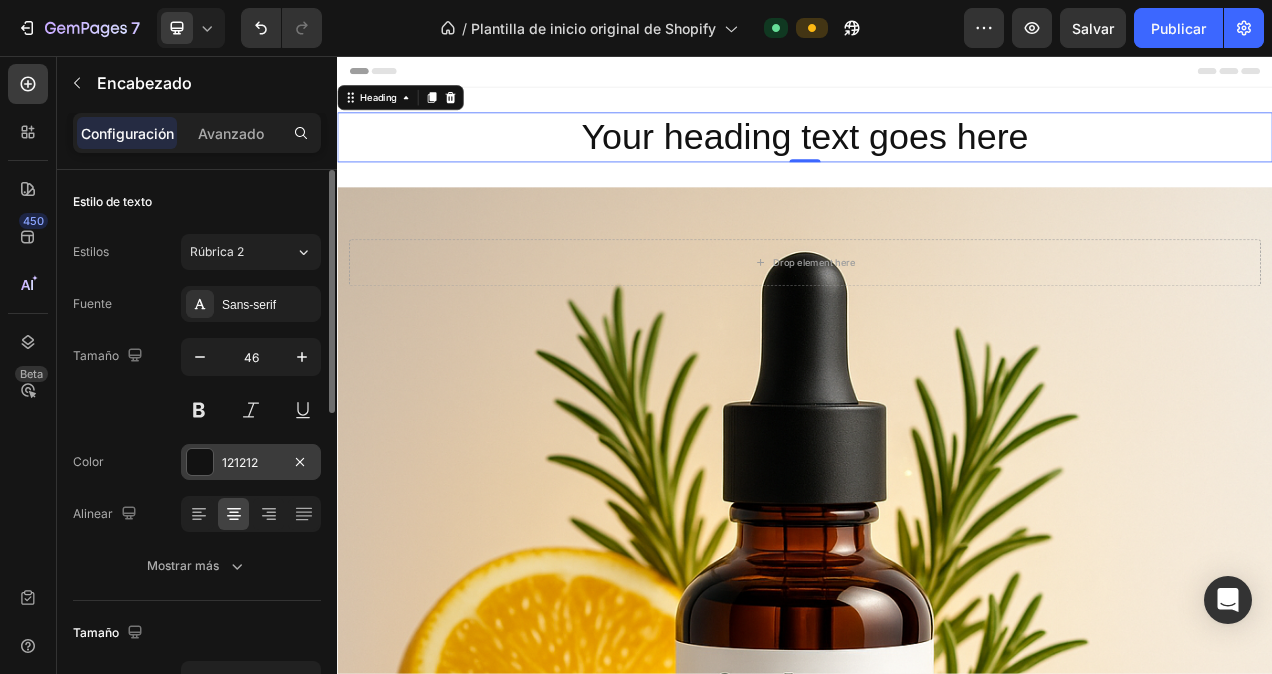 click at bounding box center [200, 462] 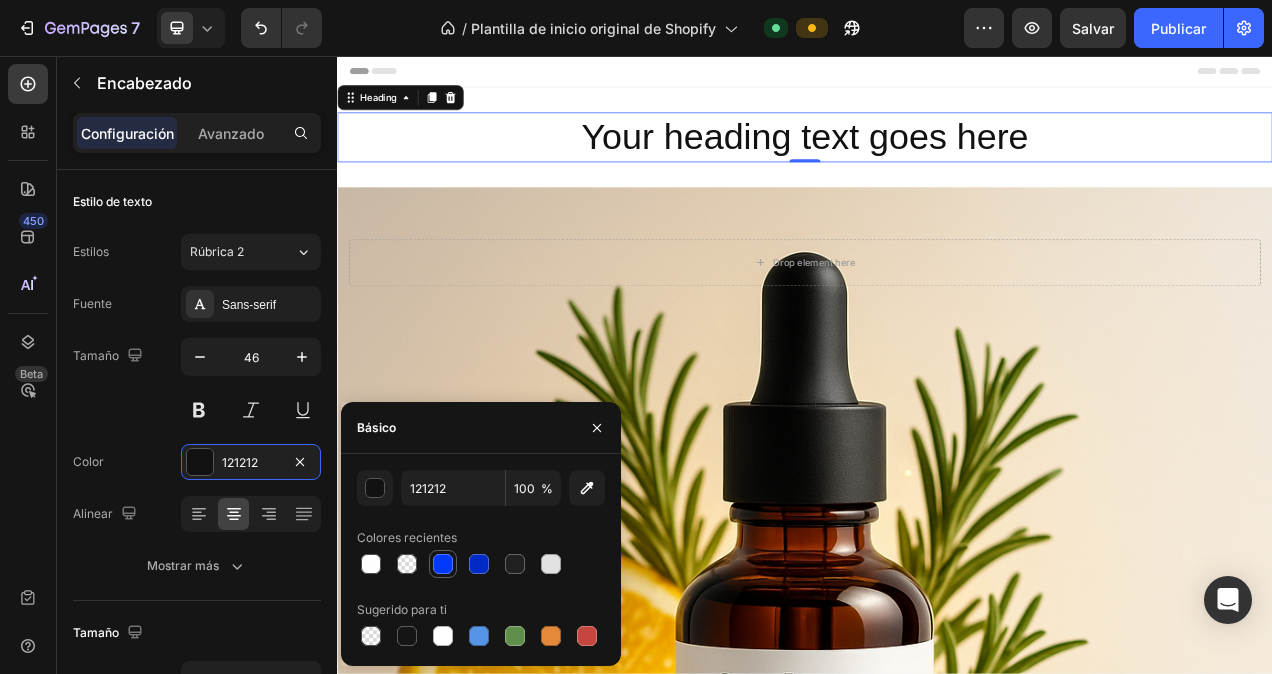 click at bounding box center (443, 564) 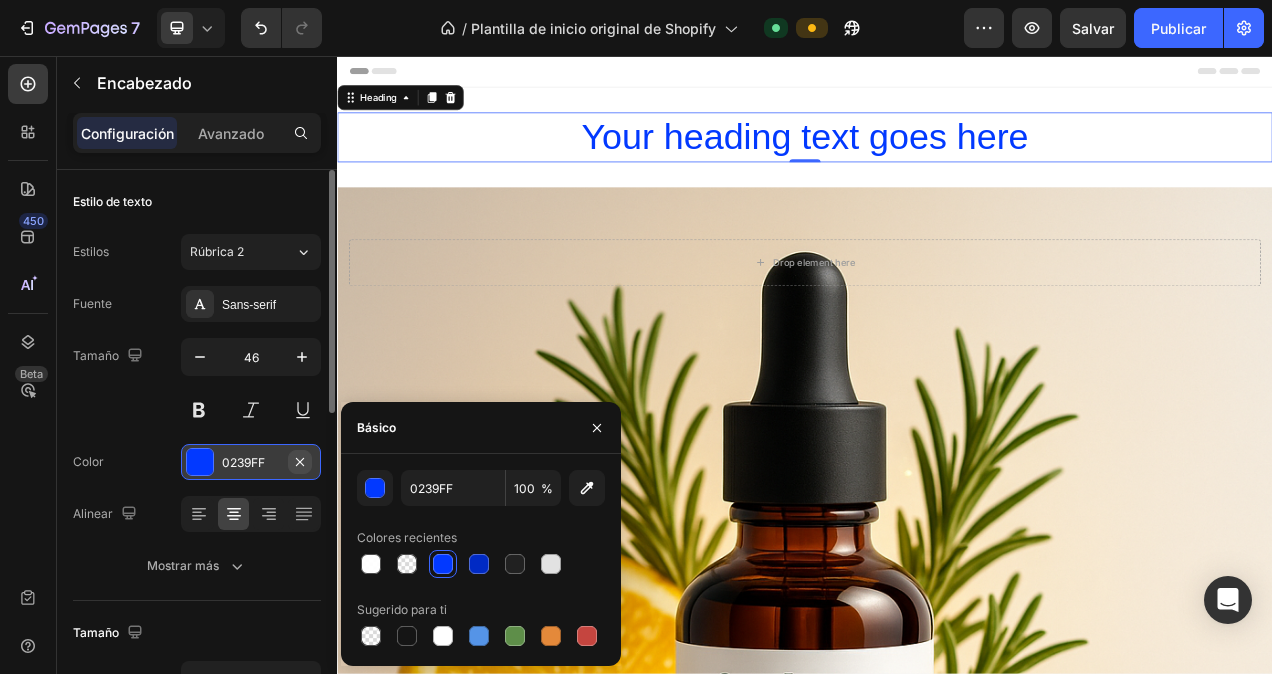 click 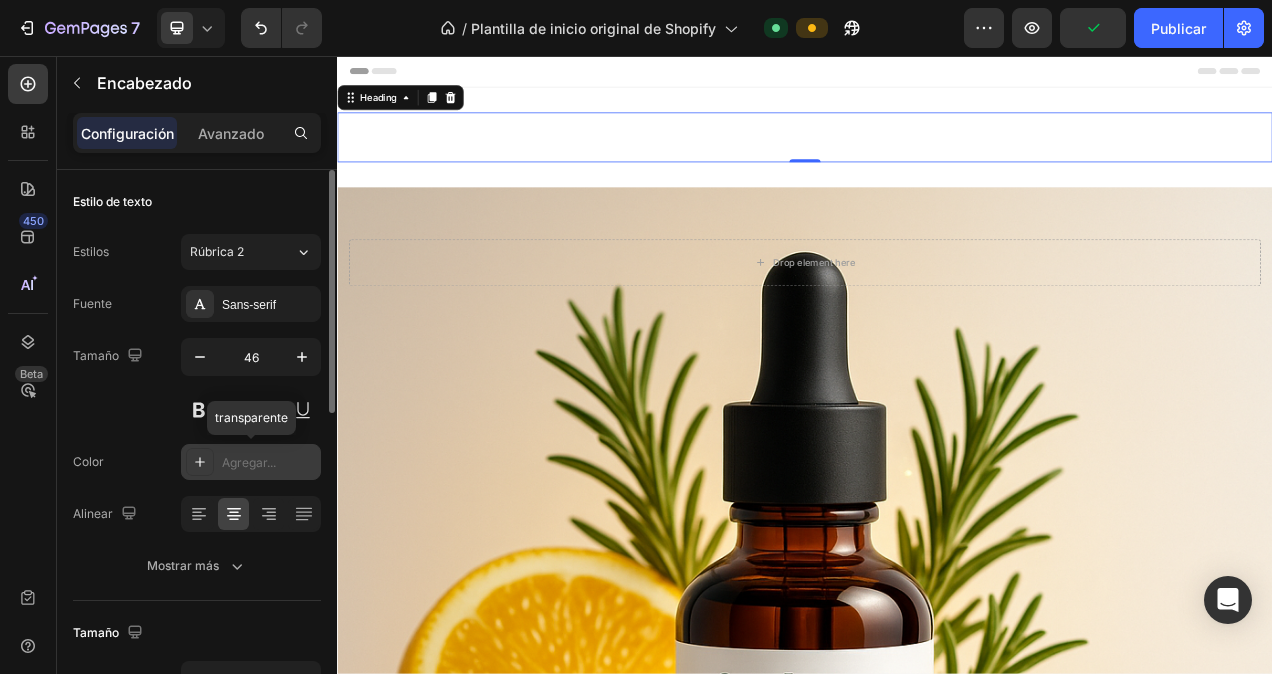click on "Agregar..." at bounding box center (269, 463) 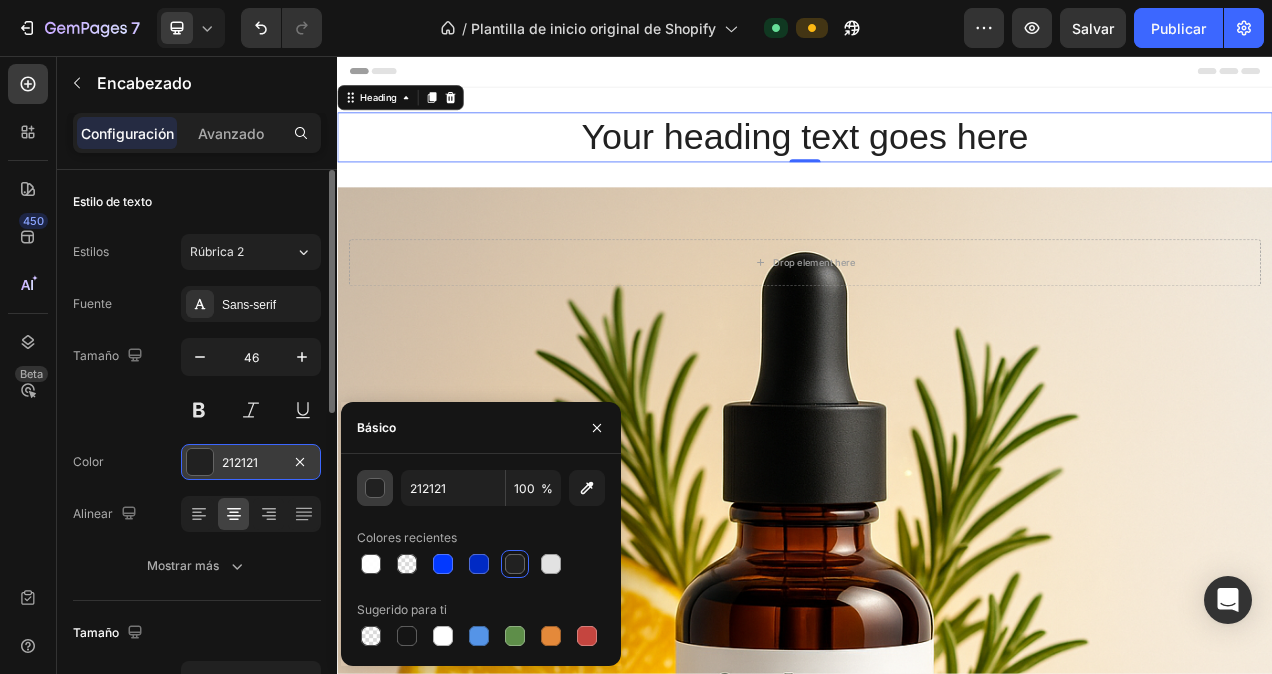 click at bounding box center (376, 489) 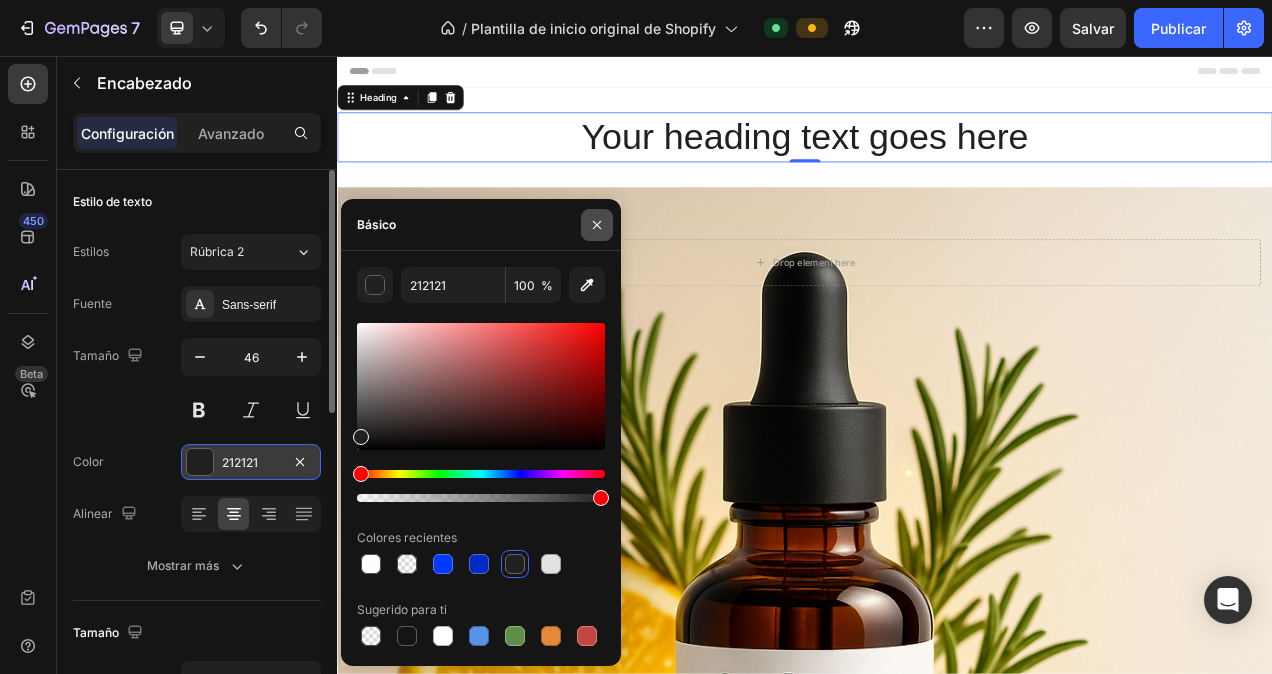 click at bounding box center [597, 225] 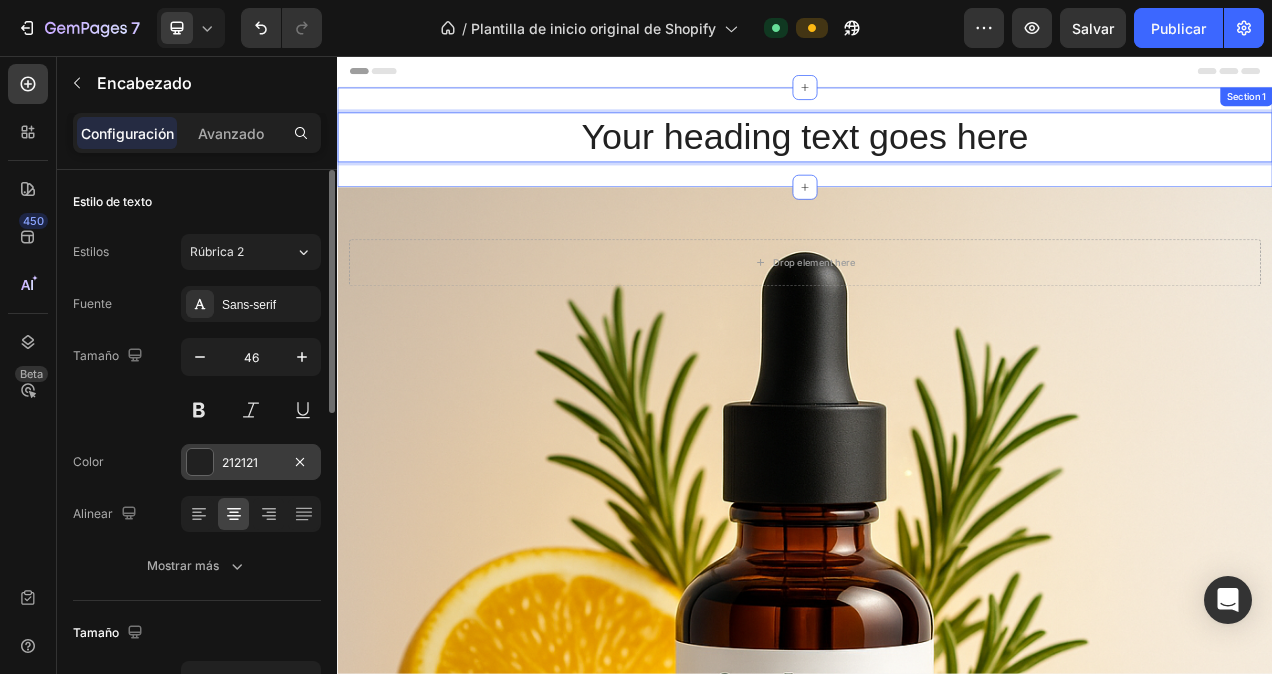 drag, startPoint x: 823, startPoint y: 180, endPoint x: 835, endPoint y: 113, distance: 68.06615 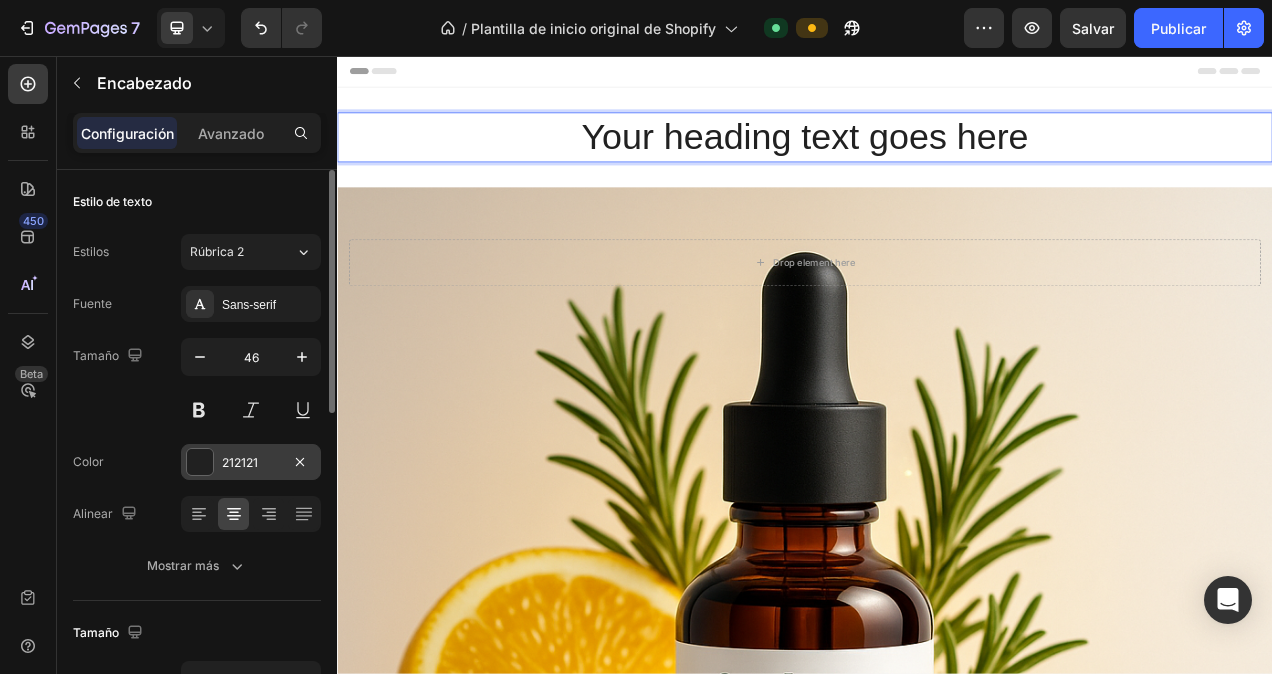 click at bounding box center (937, 76) 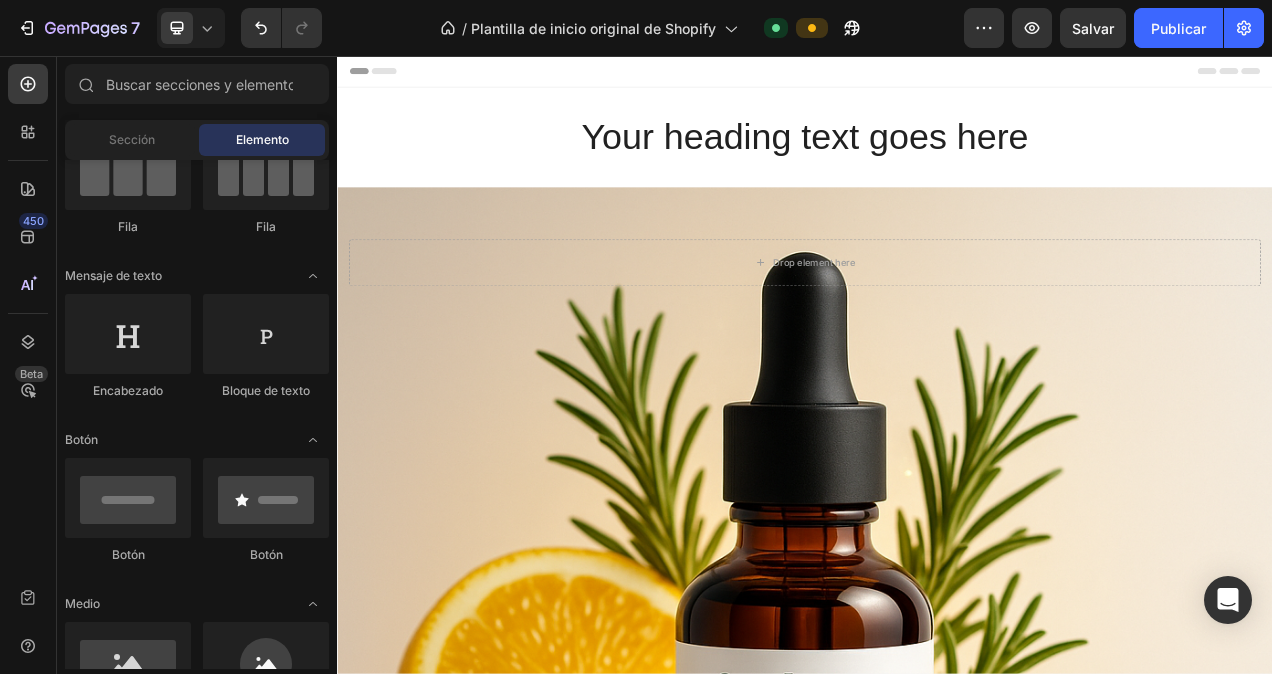click at bounding box center (937, 76) 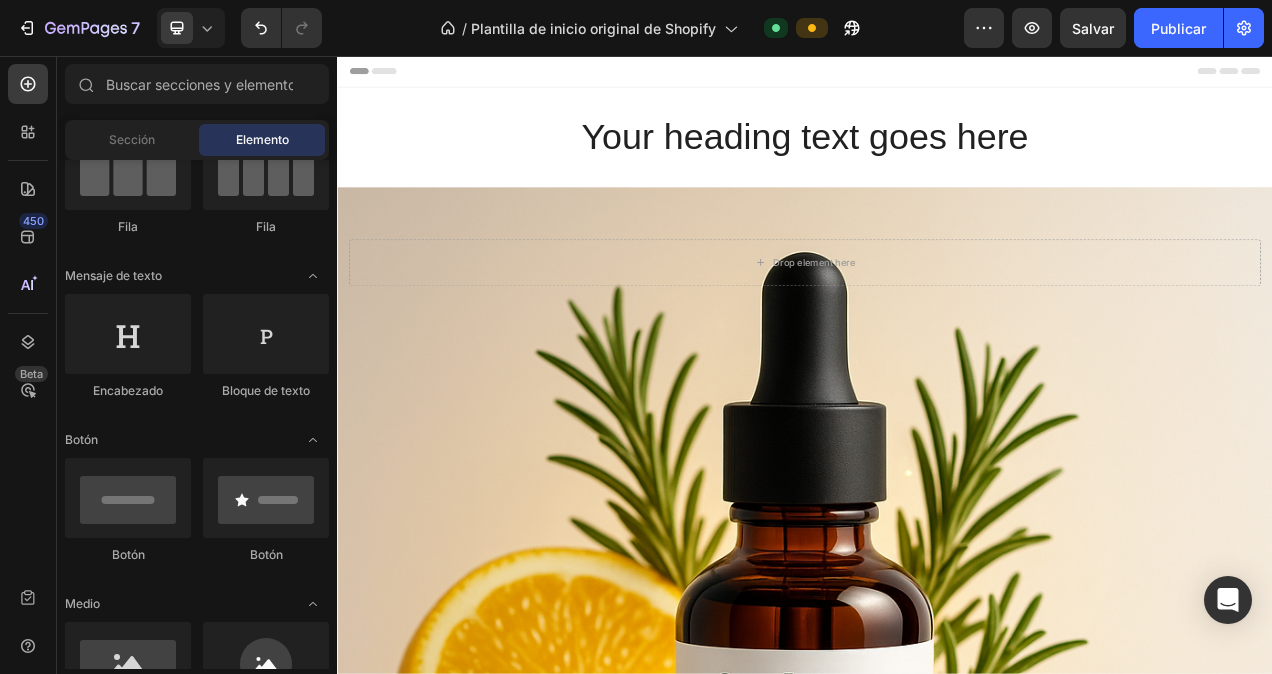click 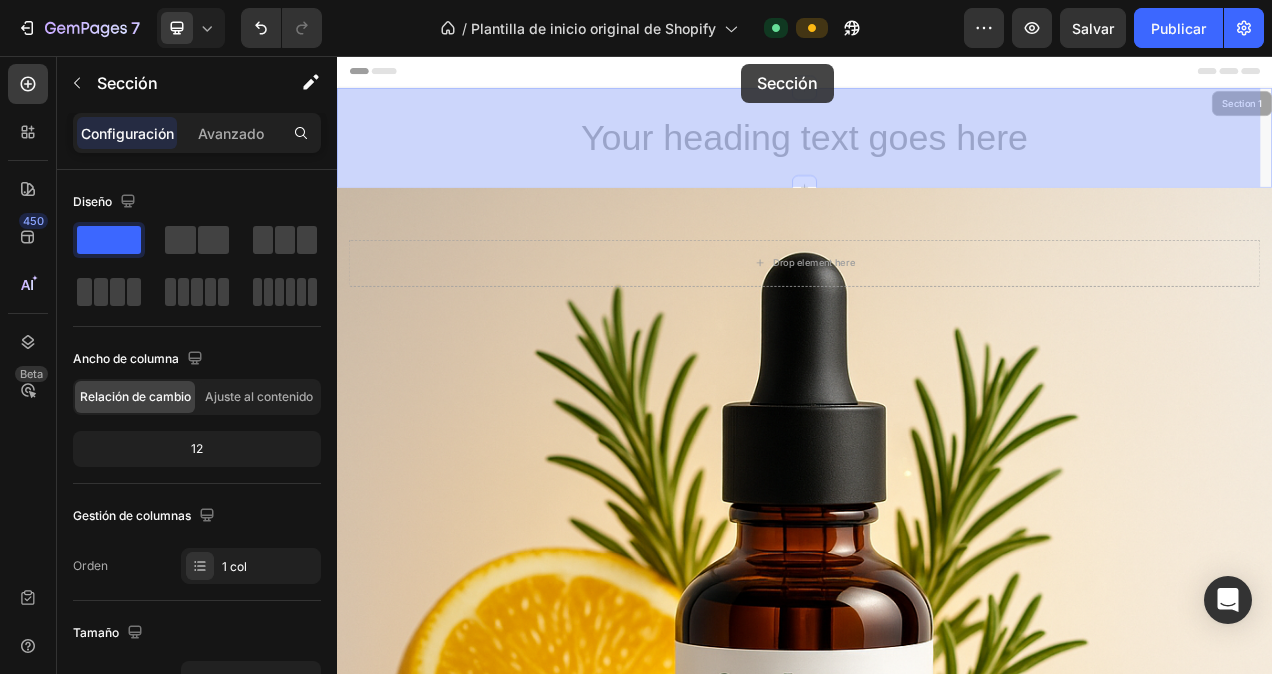 drag, startPoint x: 849, startPoint y: 97, endPoint x: 855, endPoint y: 66, distance: 31.575306 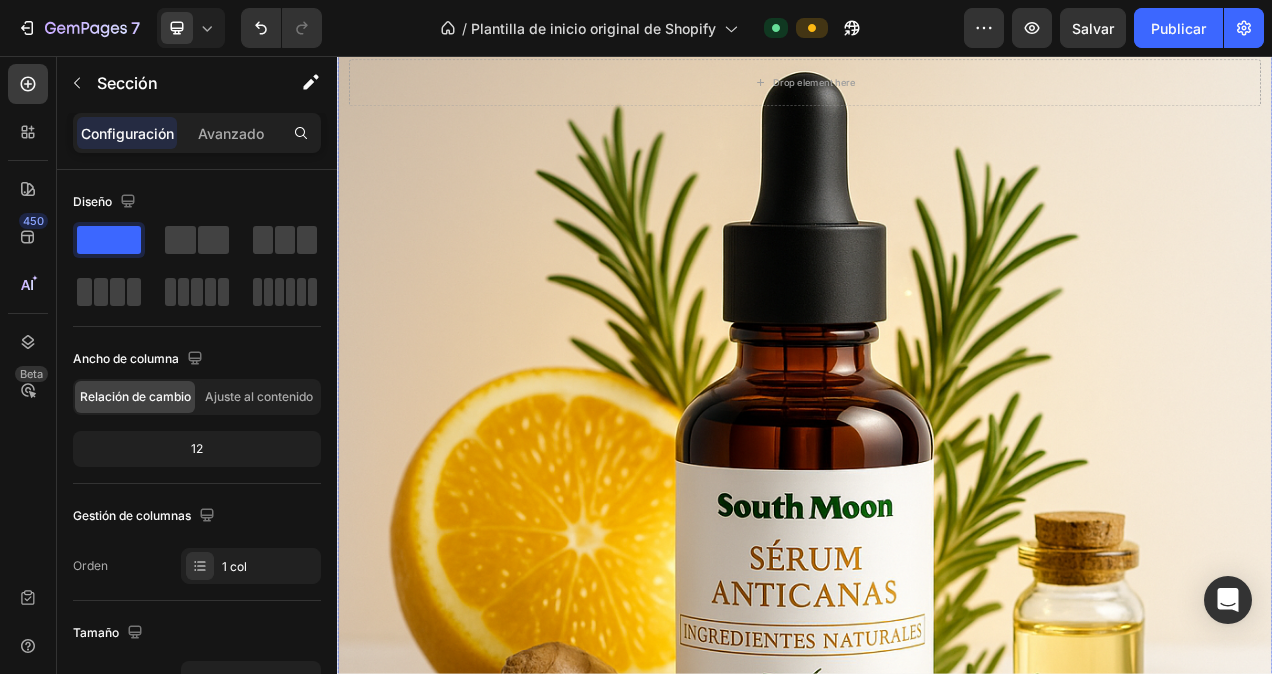 scroll, scrollTop: 0, scrollLeft: 0, axis: both 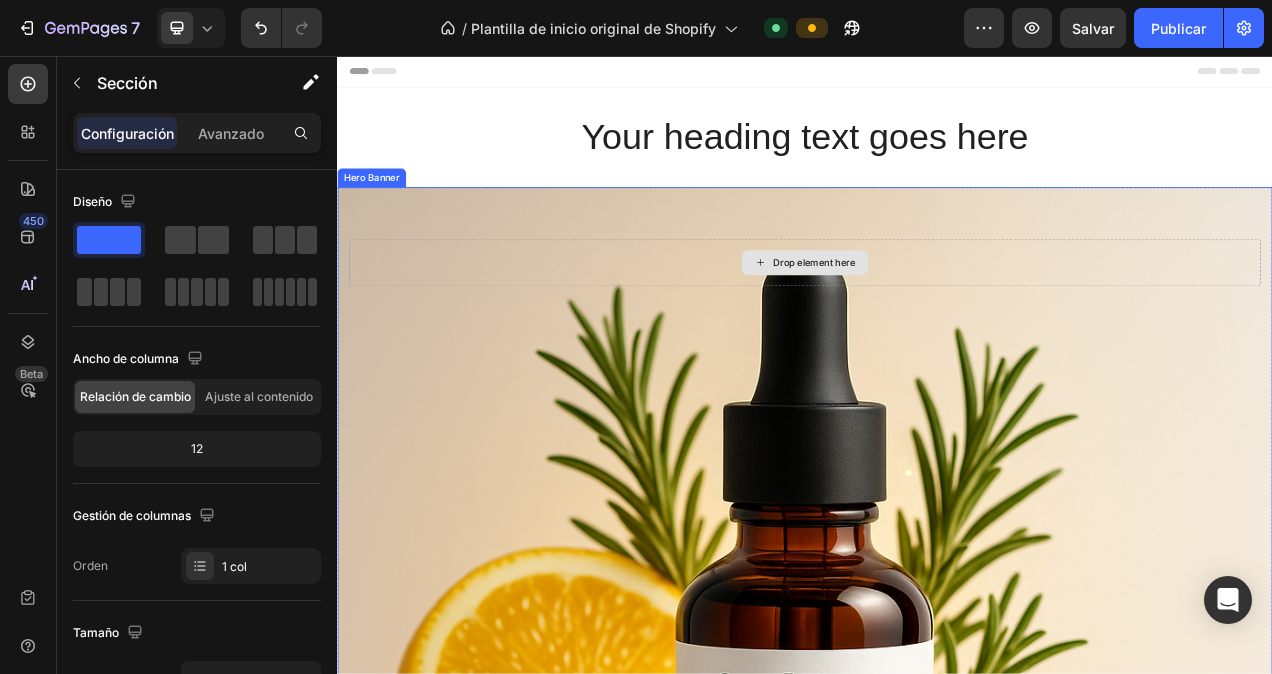 click on "Drop element here" at bounding box center (937, 322) 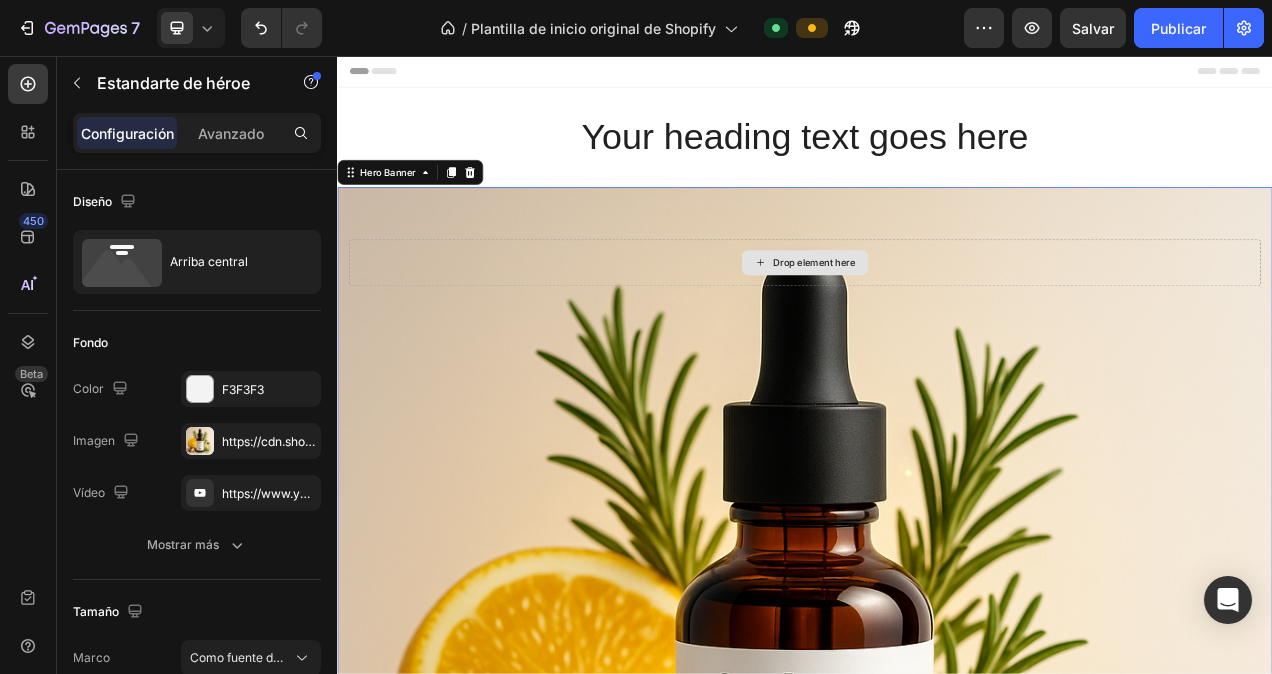 click on "Drop element here" at bounding box center (937, 322) 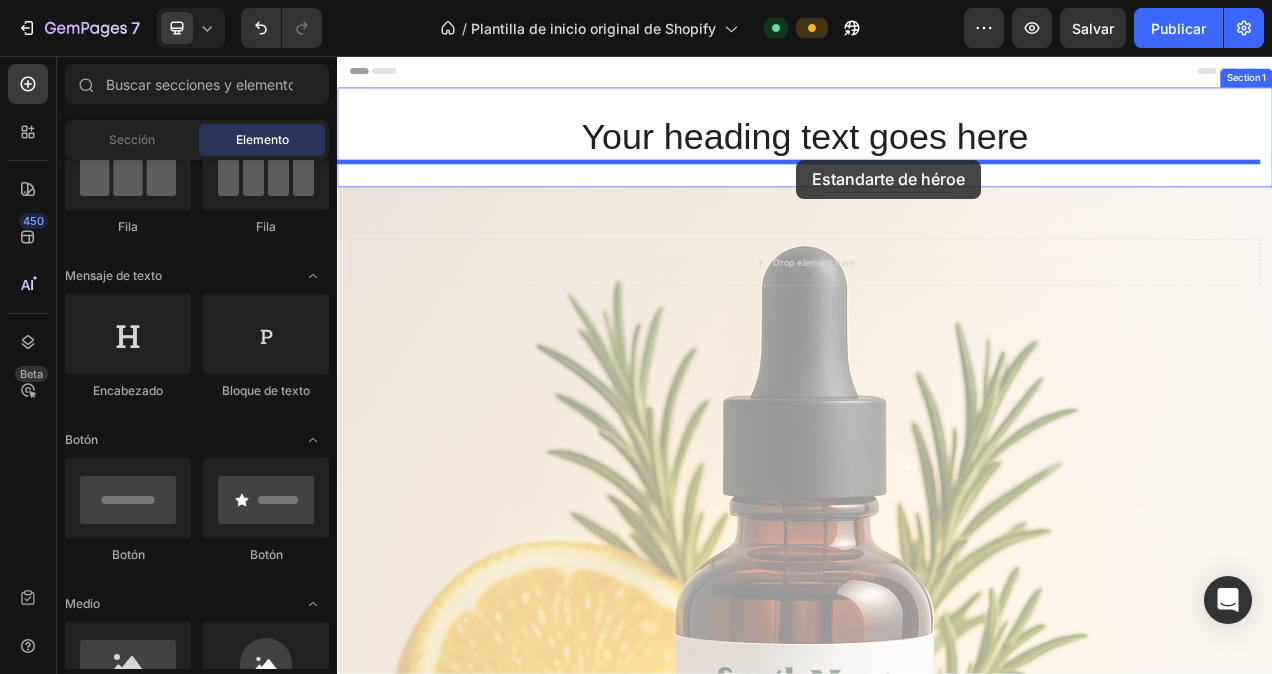 drag, startPoint x: 946, startPoint y: 323, endPoint x: 926, endPoint y: 189, distance: 135.48431 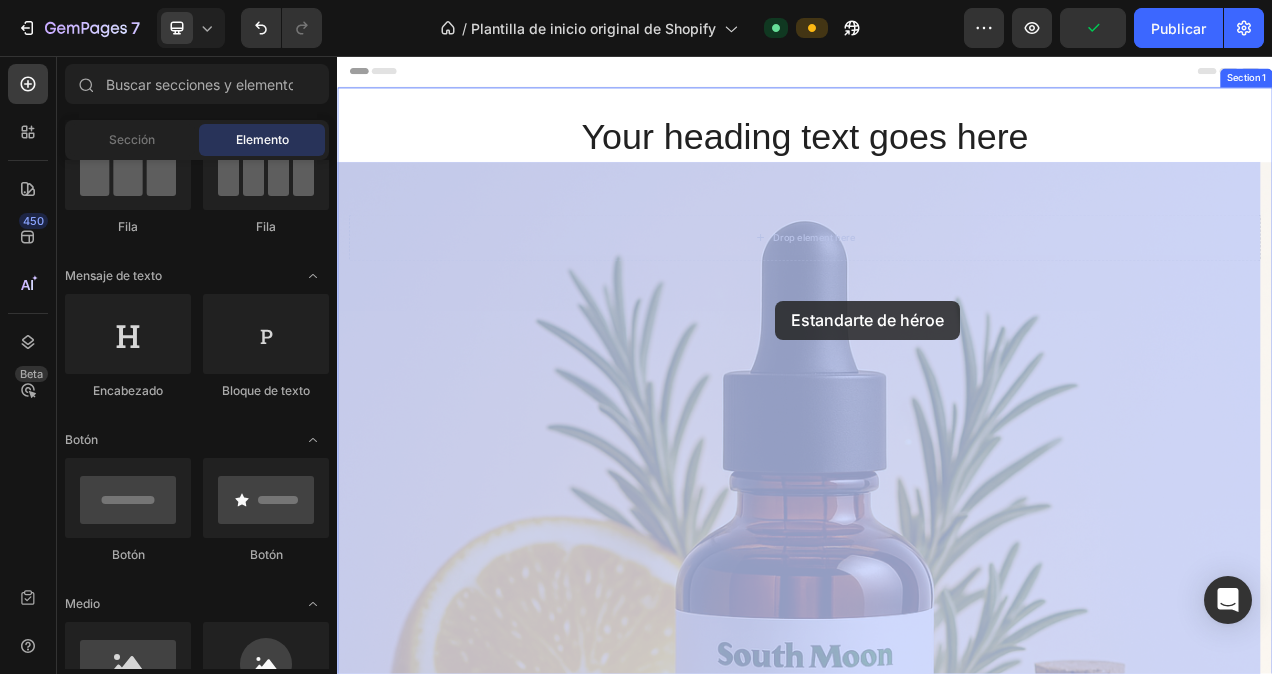 drag, startPoint x: 887, startPoint y: 284, endPoint x: 899, endPoint y: 389, distance: 105.68349 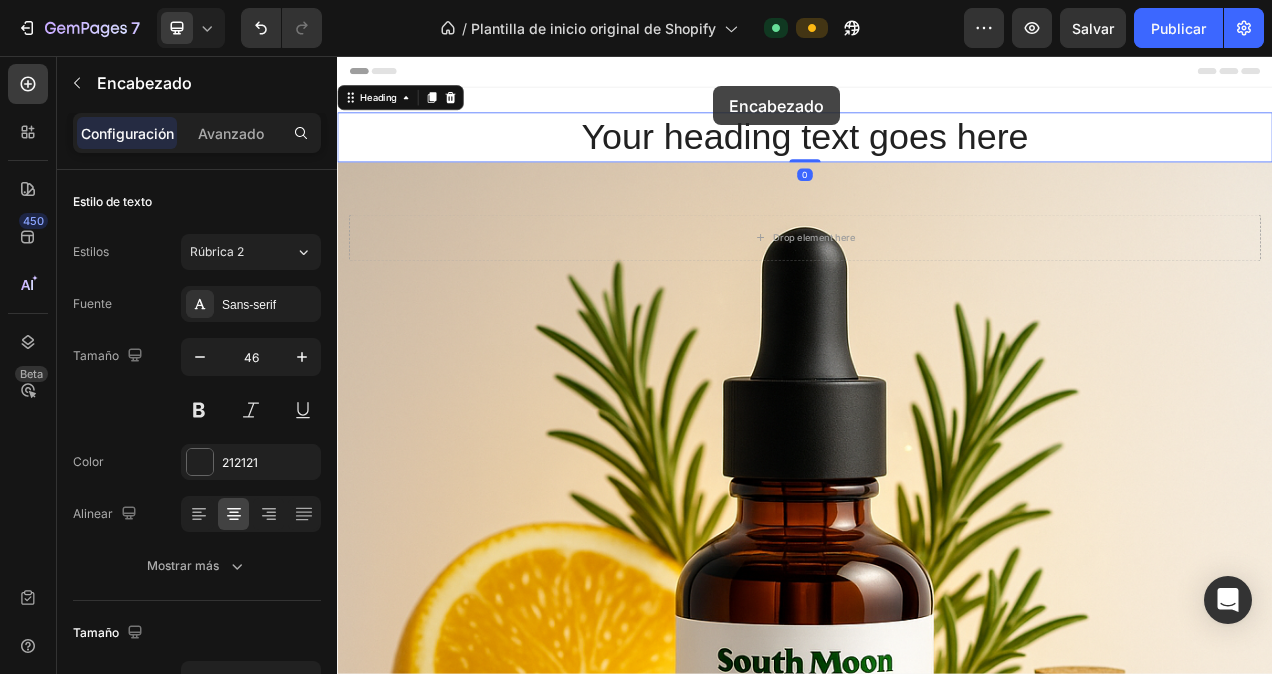 drag, startPoint x: 810, startPoint y: 138, endPoint x: 819, endPoint y: 95, distance: 43.931767 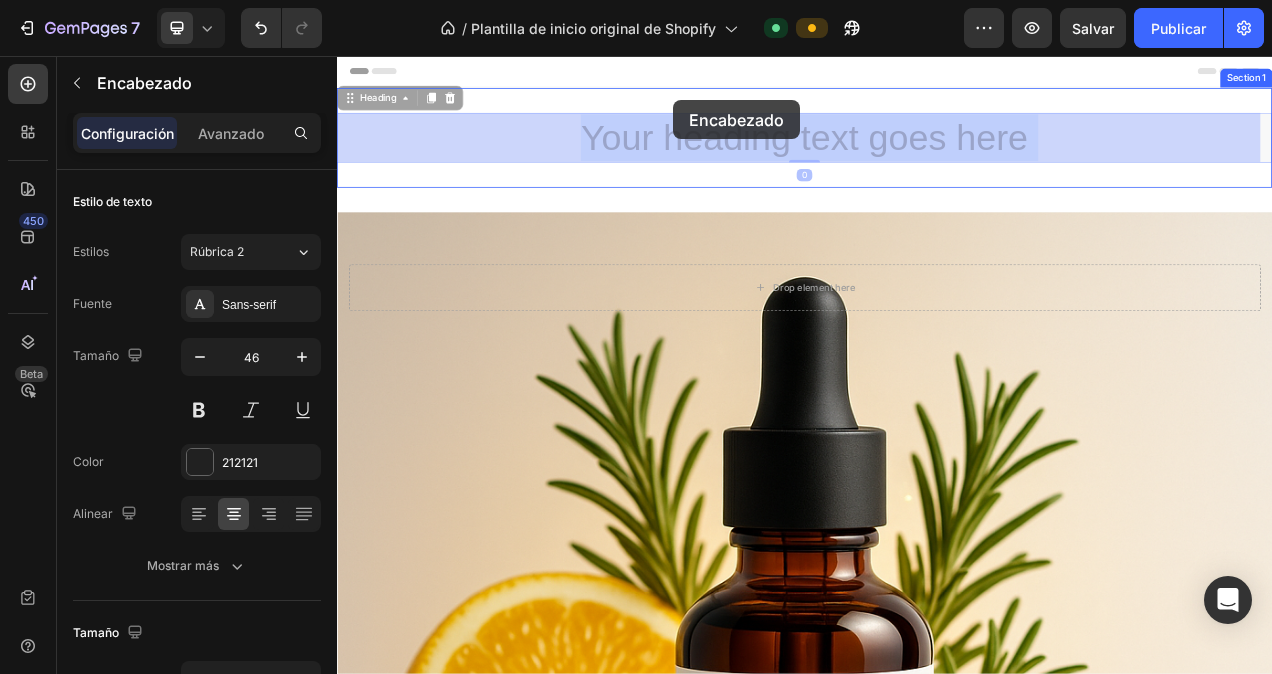 drag, startPoint x: 754, startPoint y: 172, endPoint x: 768, endPoint y: 109, distance: 64.53681 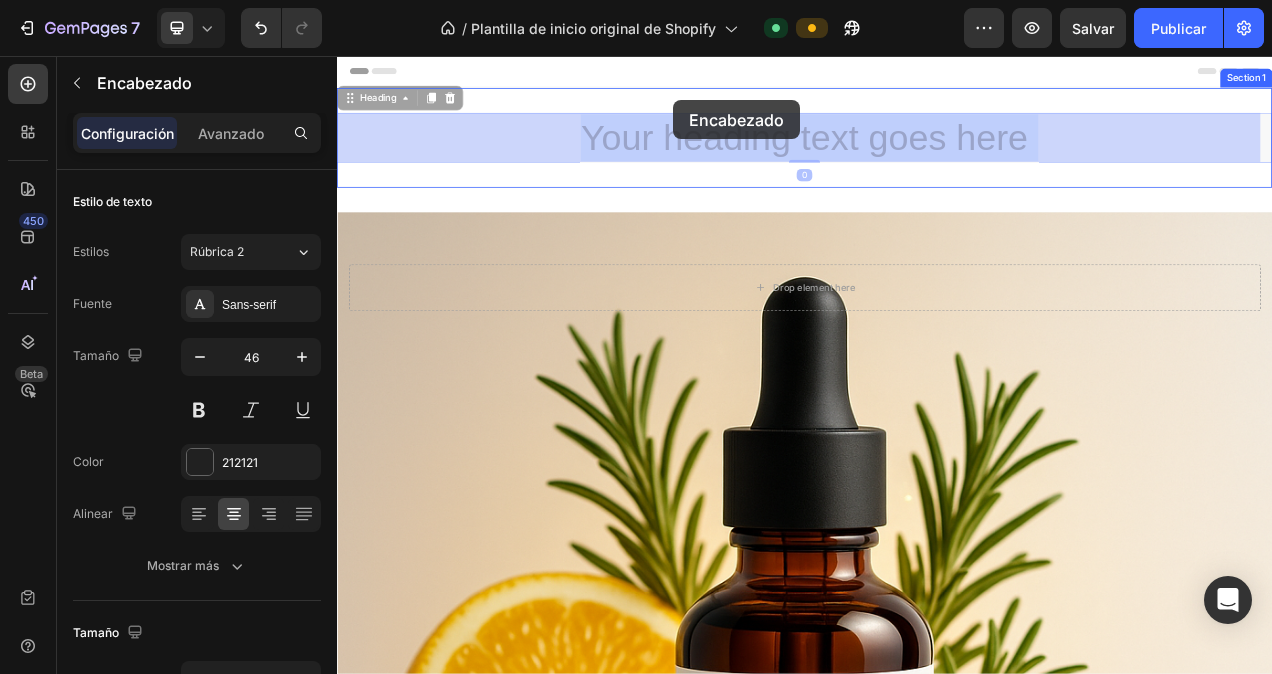 click on "Your heading text goes here Heading   0 Your heading text goes here Heading   0 Section 1
Drop element here Hero Banner Section 2
Drop element here Section 3 Root Start with Sections from sidebar Add sections Add elements Start with Generating from URL or image Add section Choose templates inspired by CRO experts Generate layout from URL or image Add blank section then drag & drop elements" at bounding box center [937, 3042] 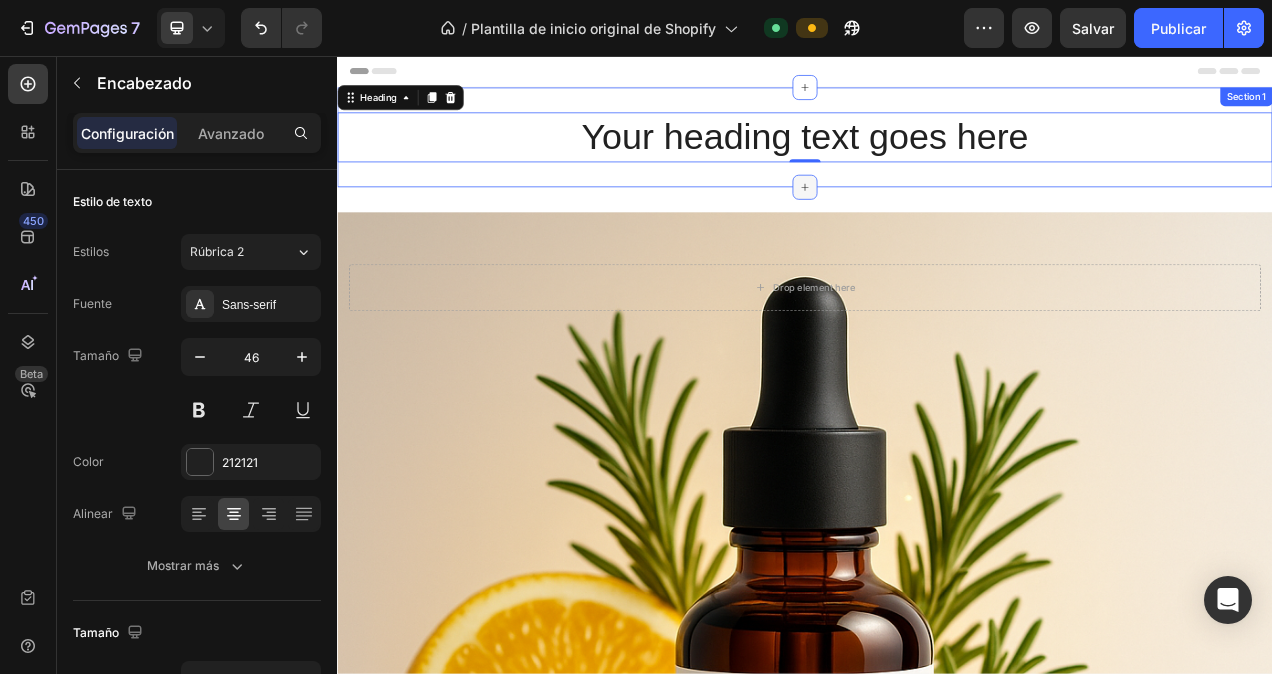 click 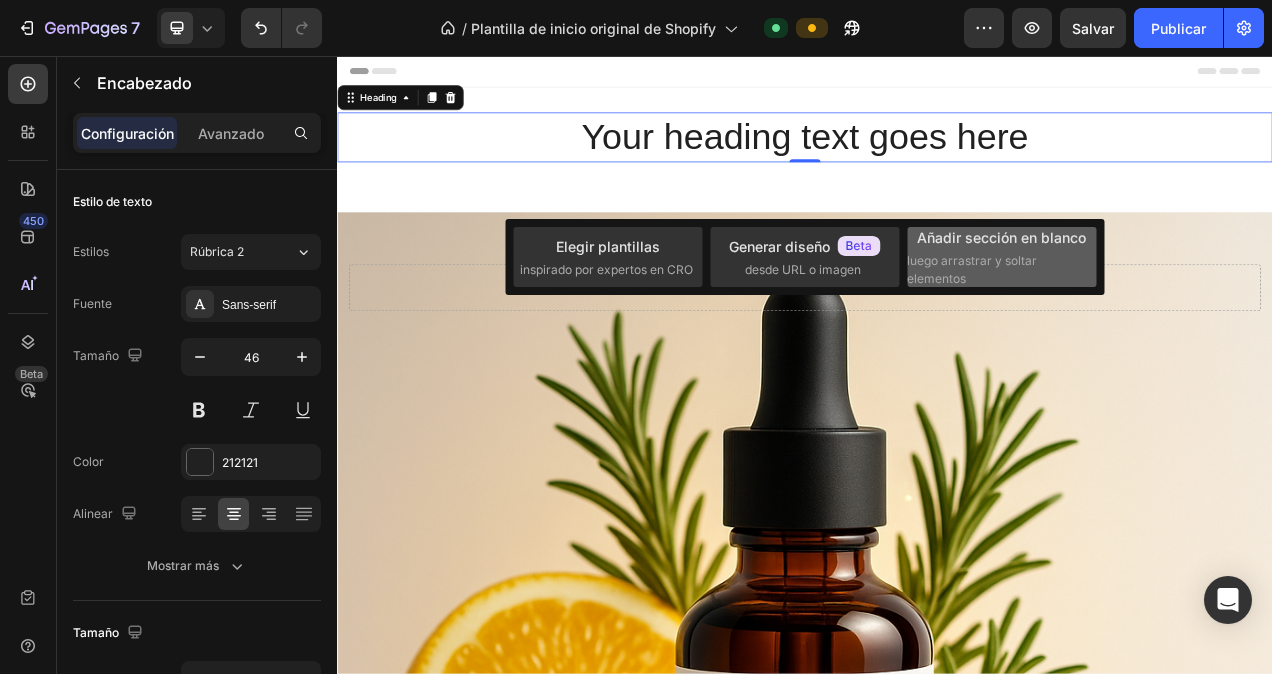 click on "luego arrastrar y soltar elementos" at bounding box center [1000, 270] 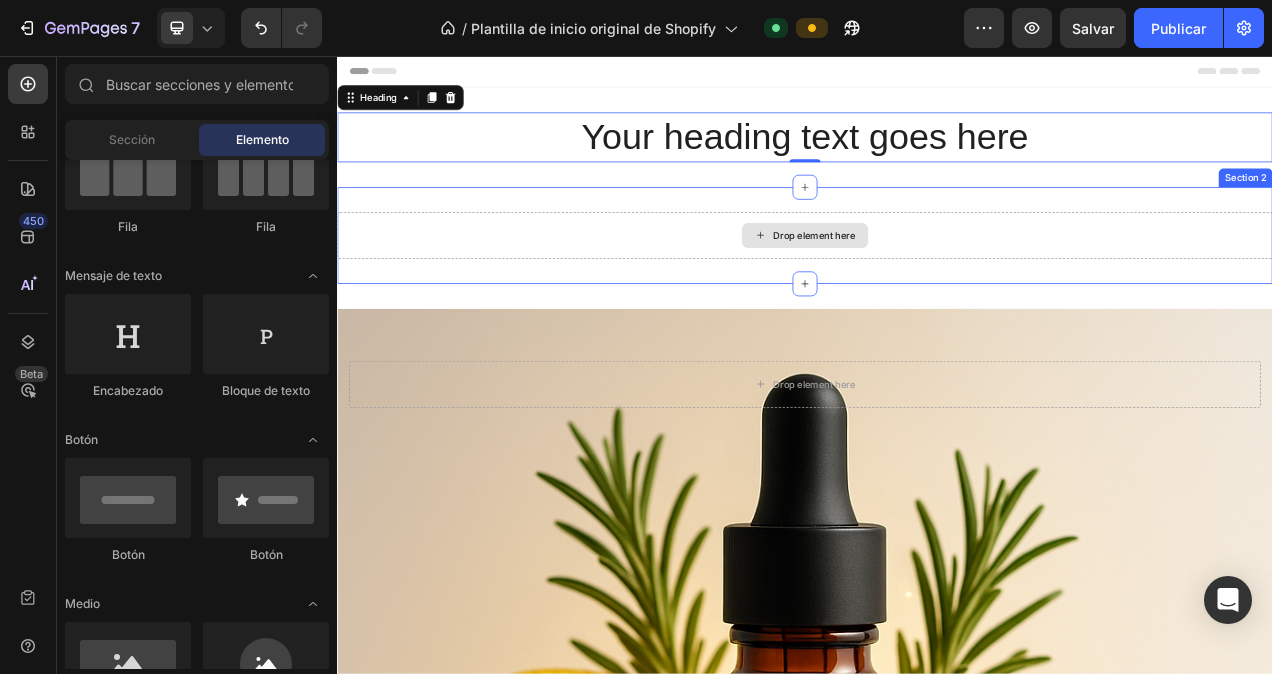 click on "Drop element here" at bounding box center [949, 287] 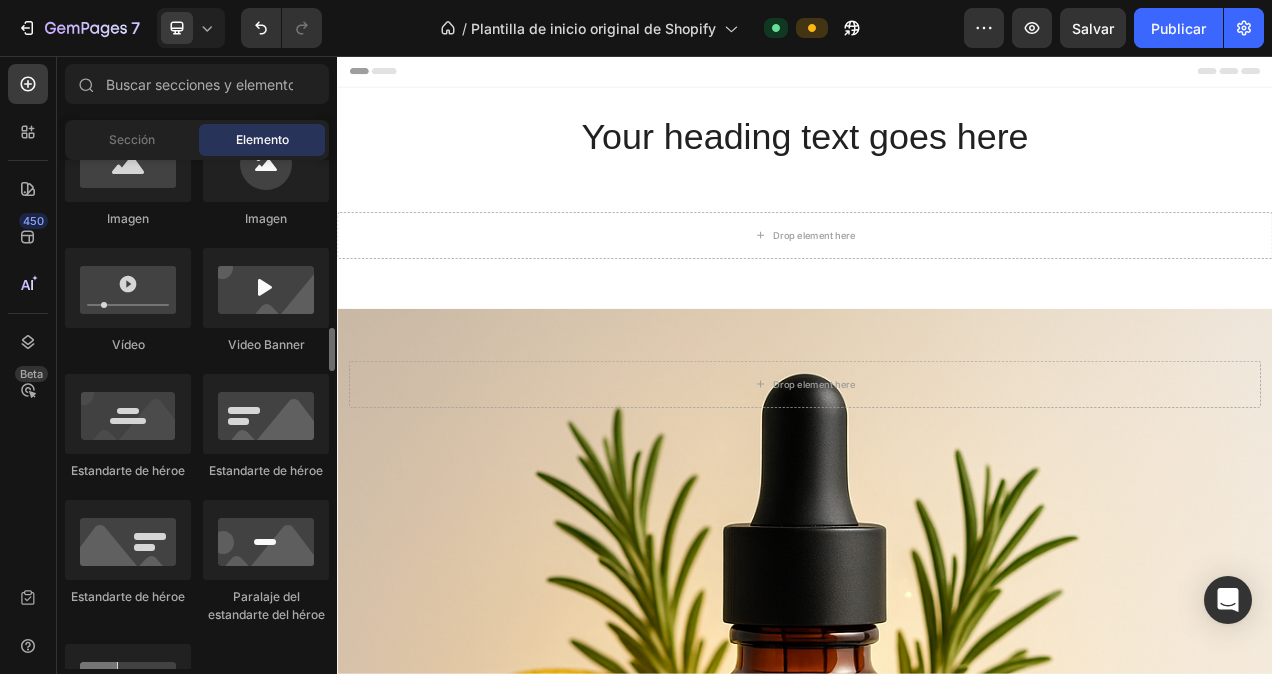 scroll, scrollTop: 800, scrollLeft: 0, axis: vertical 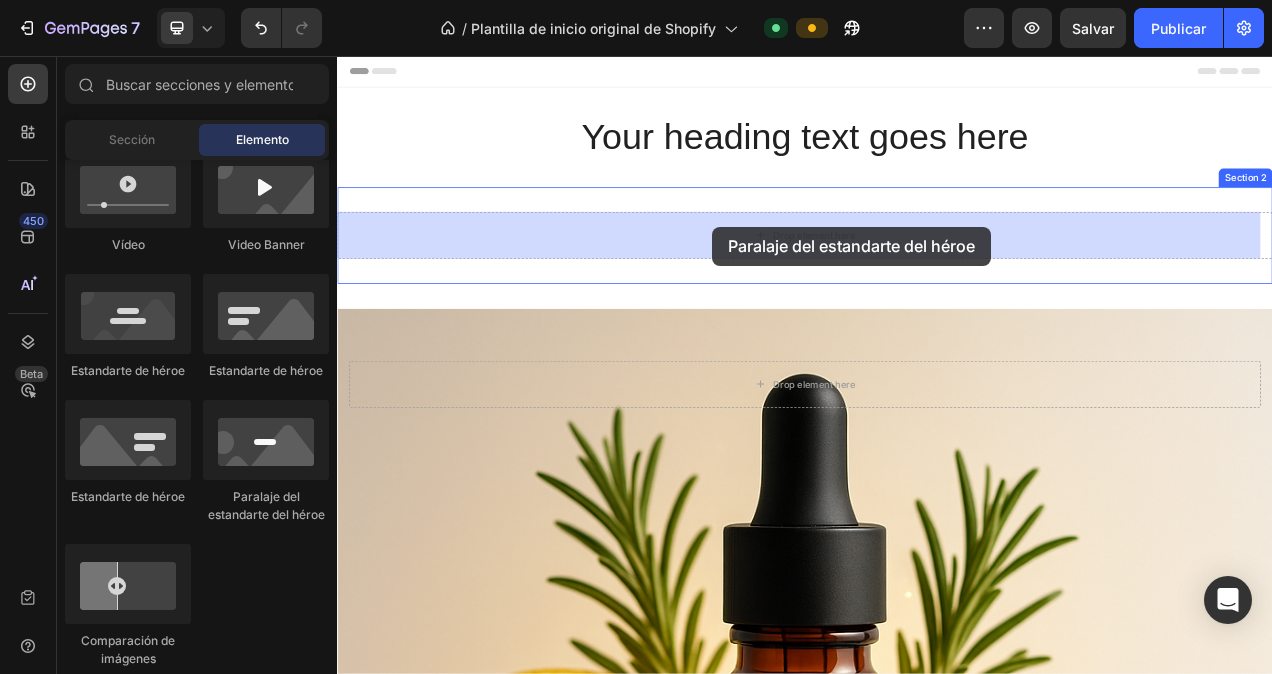 drag, startPoint x: 607, startPoint y: 522, endPoint x: 813, endPoint y: 272, distance: 323.93826 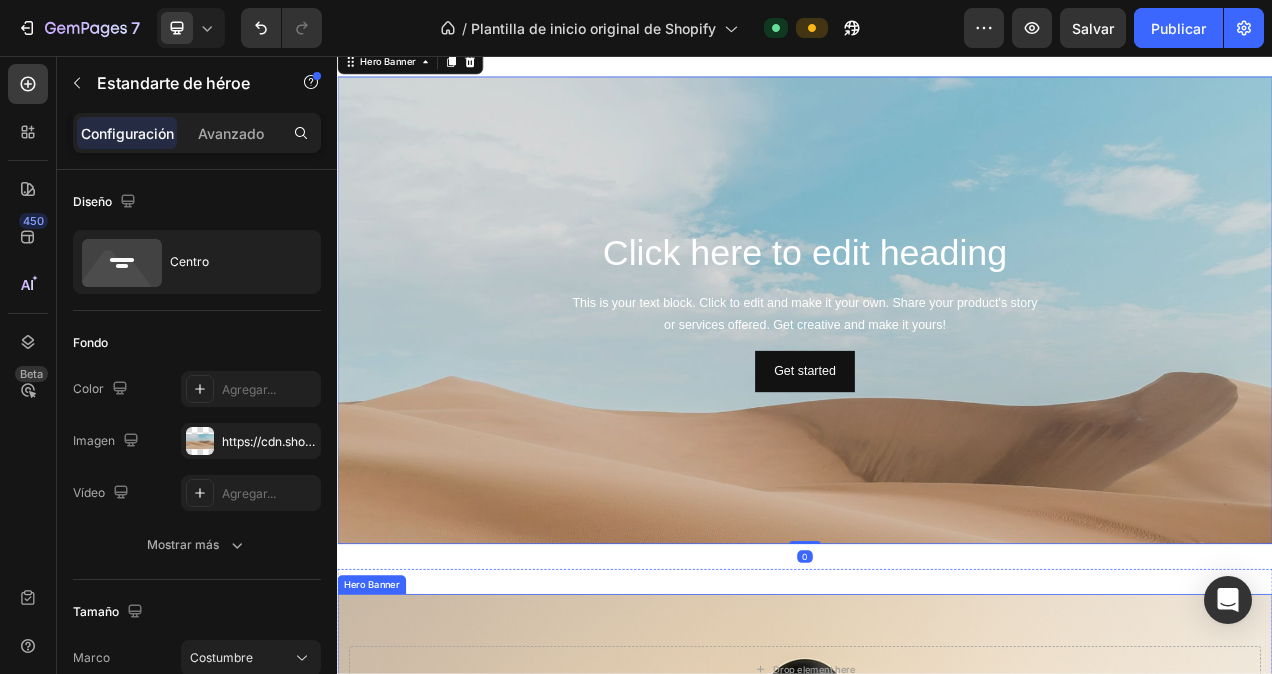 scroll, scrollTop: 100, scrollLeft: 0, axis: vertical 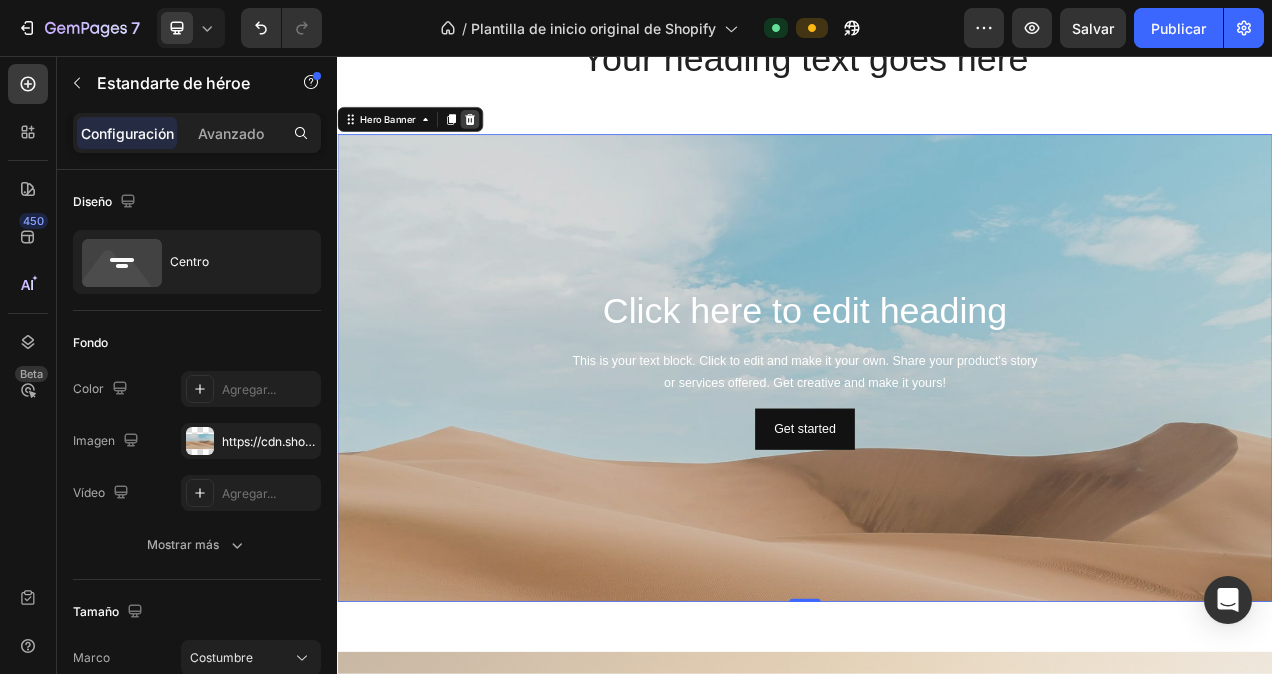click 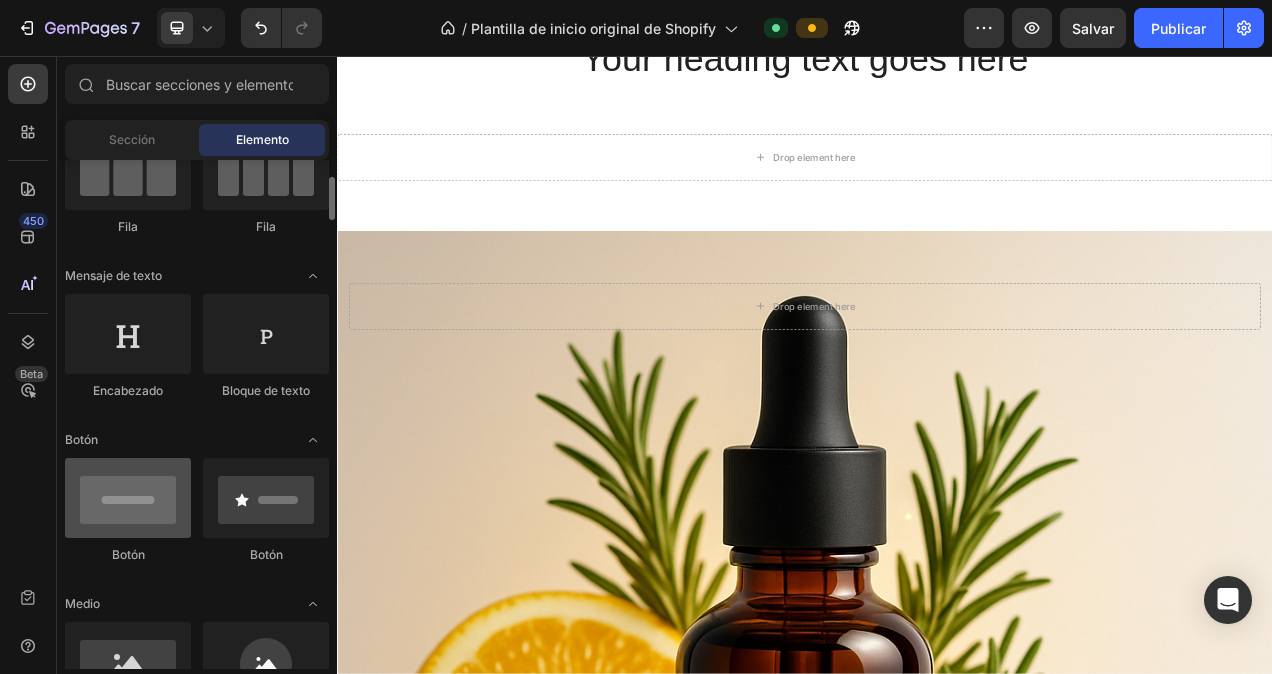 scroll, scrollTop: 300, scrollLeft: 0, axis: vertical 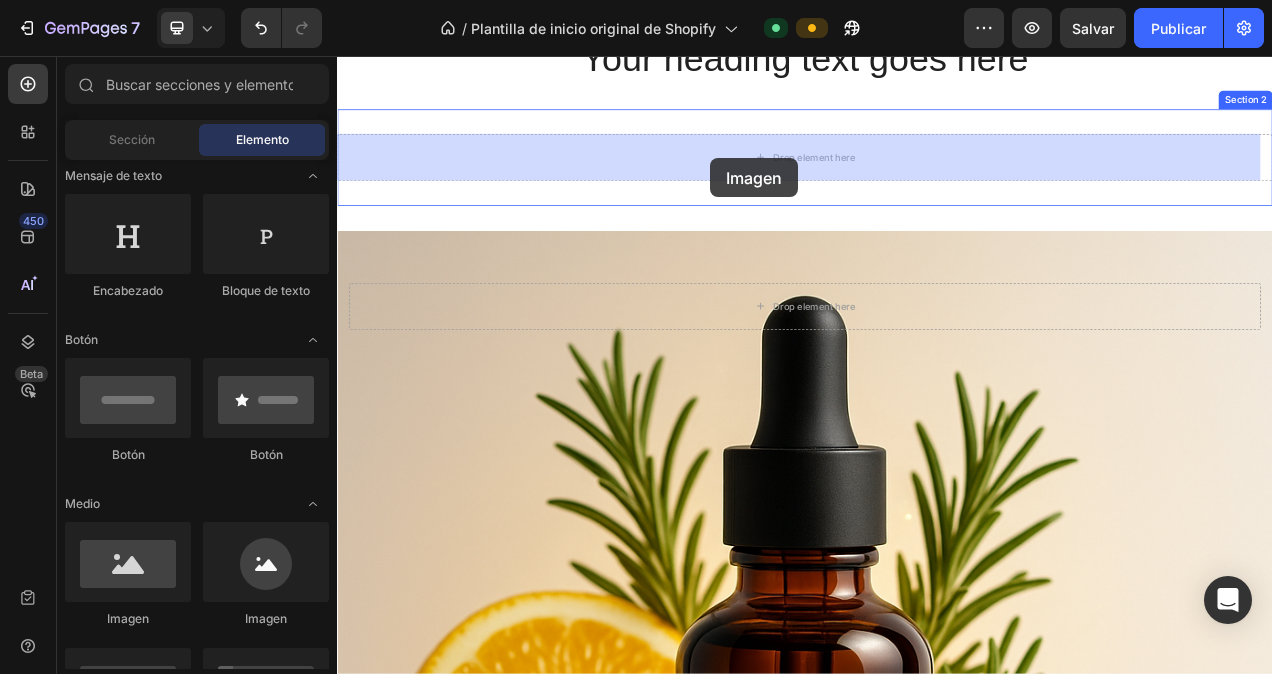 drag, startPoint x: 451, startPoint y: 630, endPoint x: 833, endPoint y: 174, distance: 594.8613 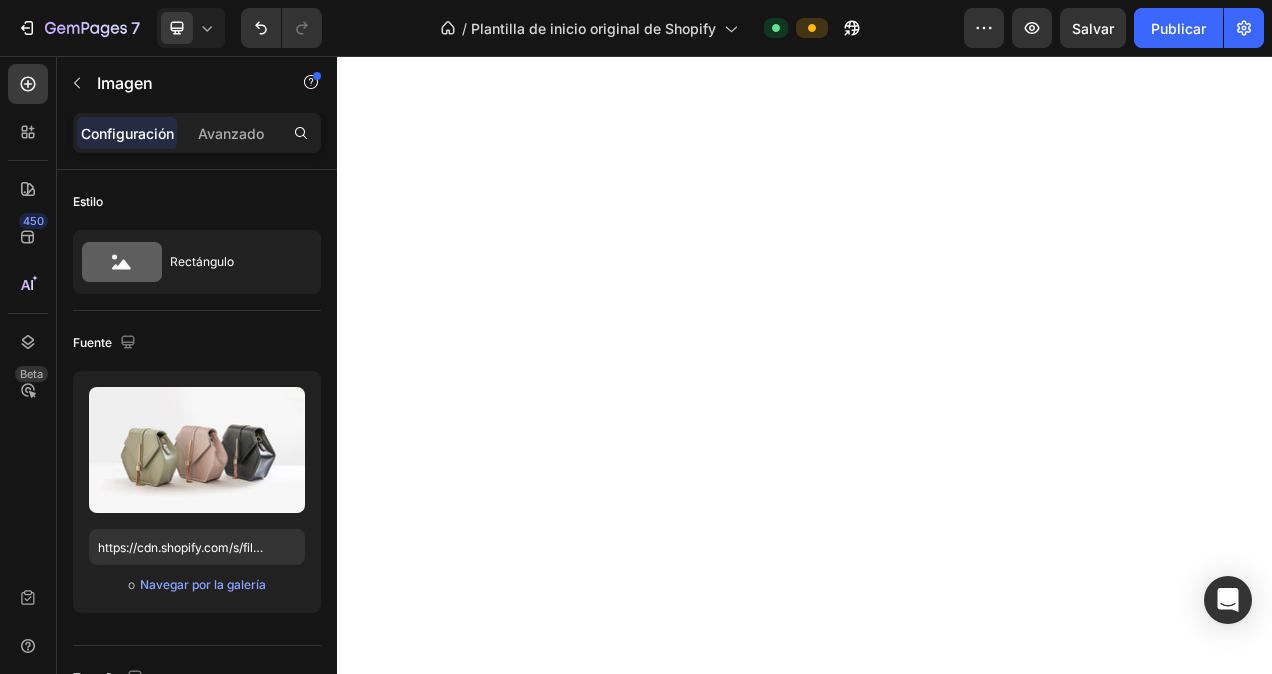 scroll, scrollTop: 100, scrollLeft: 0, axis: vertical 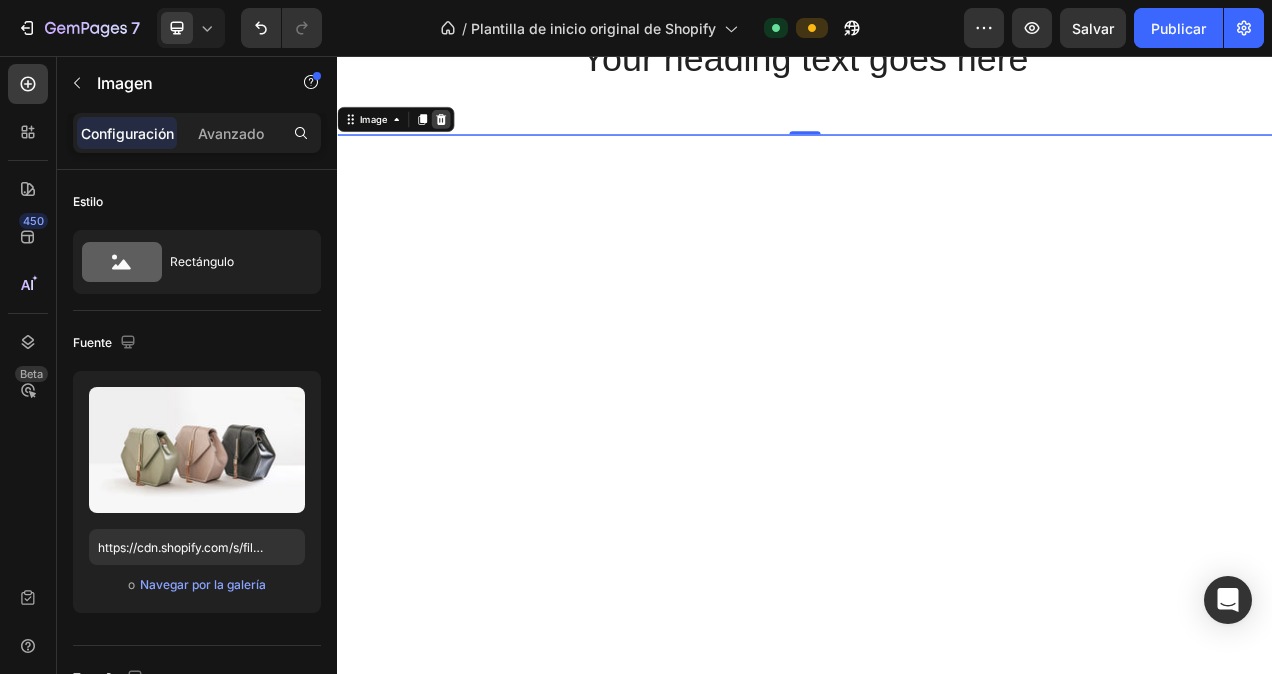 click 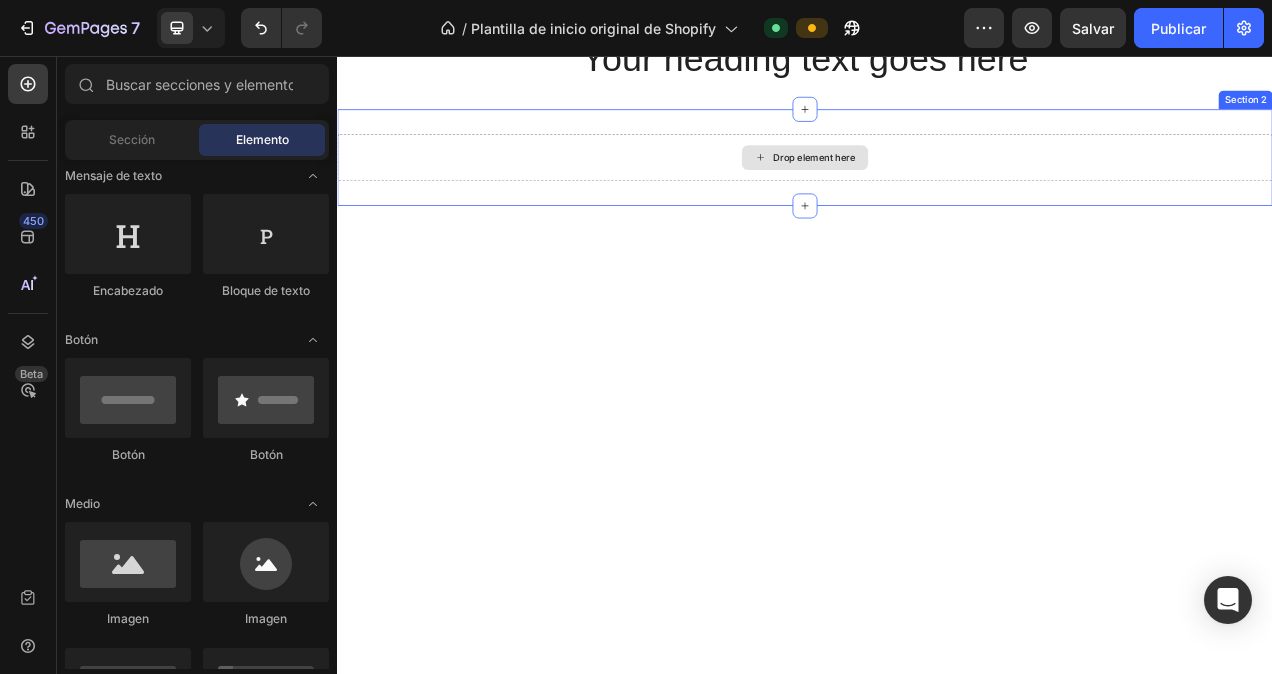 click 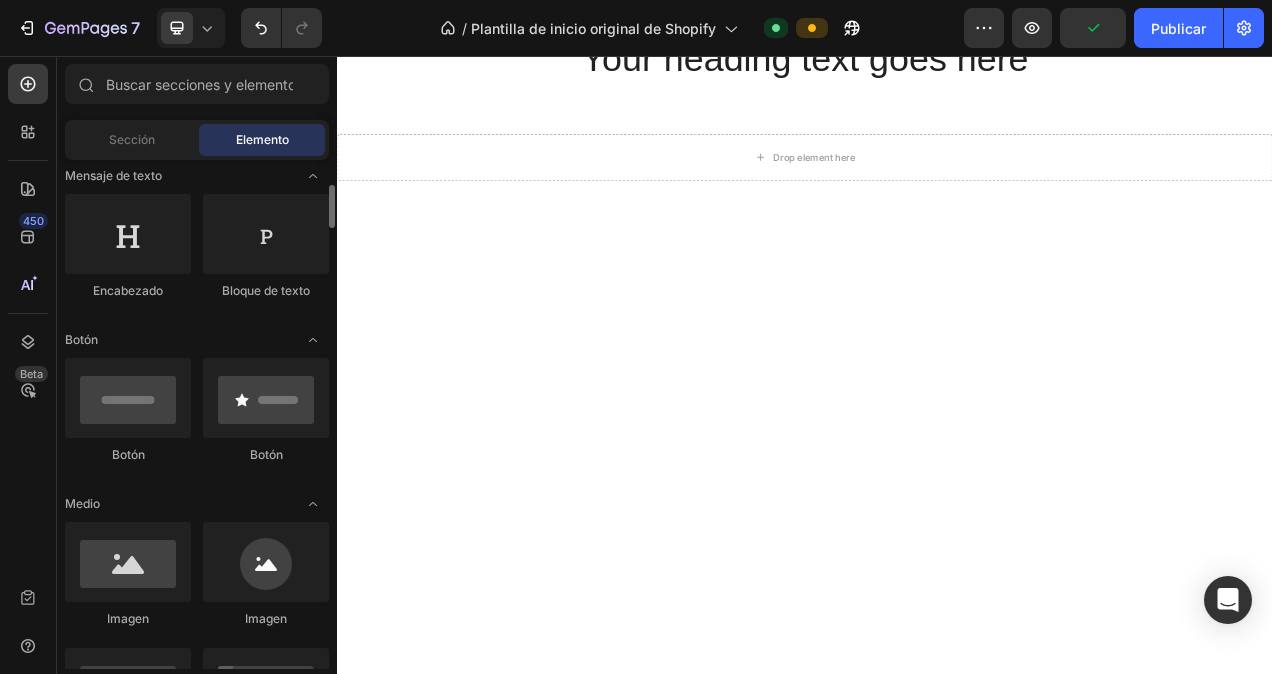 scroll, scrollTop: 200, scrollLeft: 0, axis: vertical 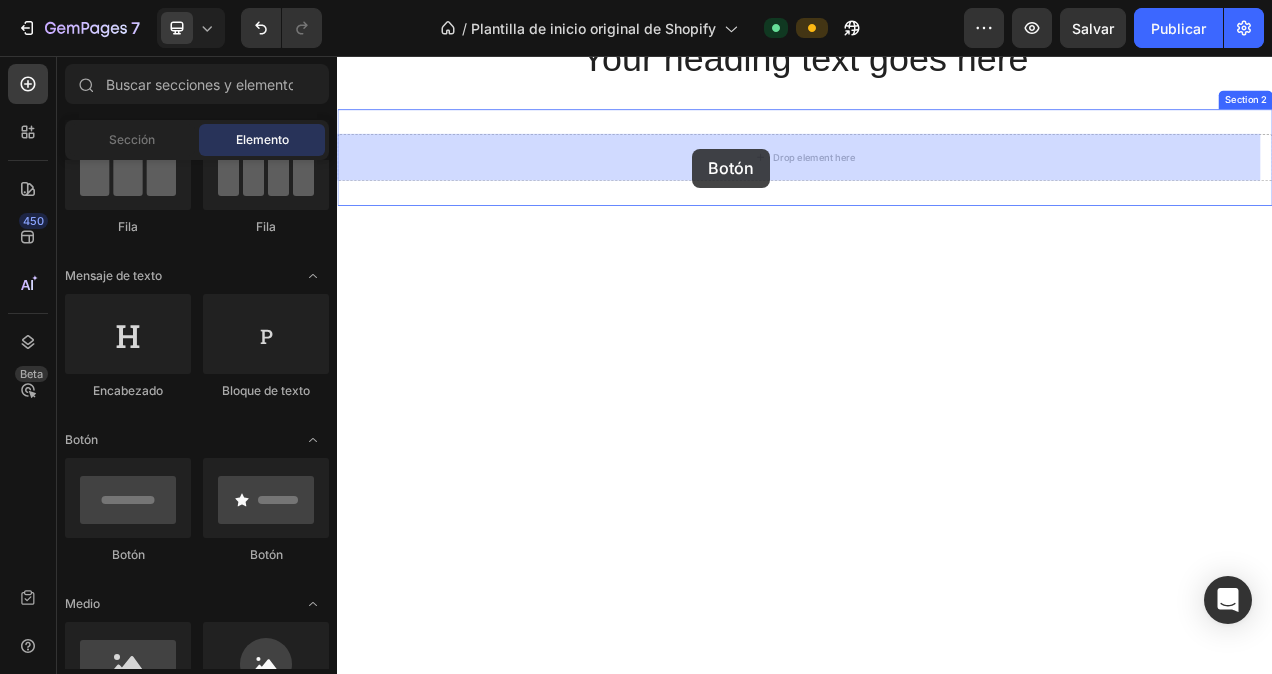 drag, startPoint x: 480, startPoint y: 570, endPoint x: 792, endPoint y: 175, distance: 503.35773 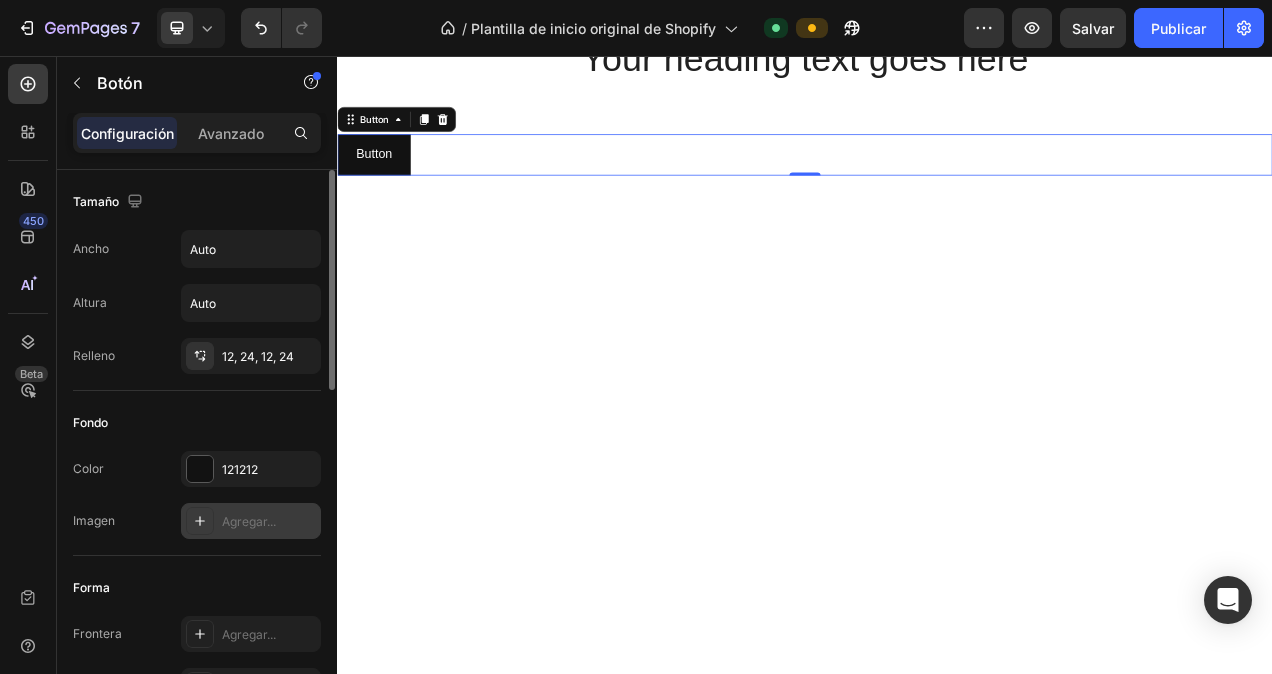 click at bounding box center [200, 521] 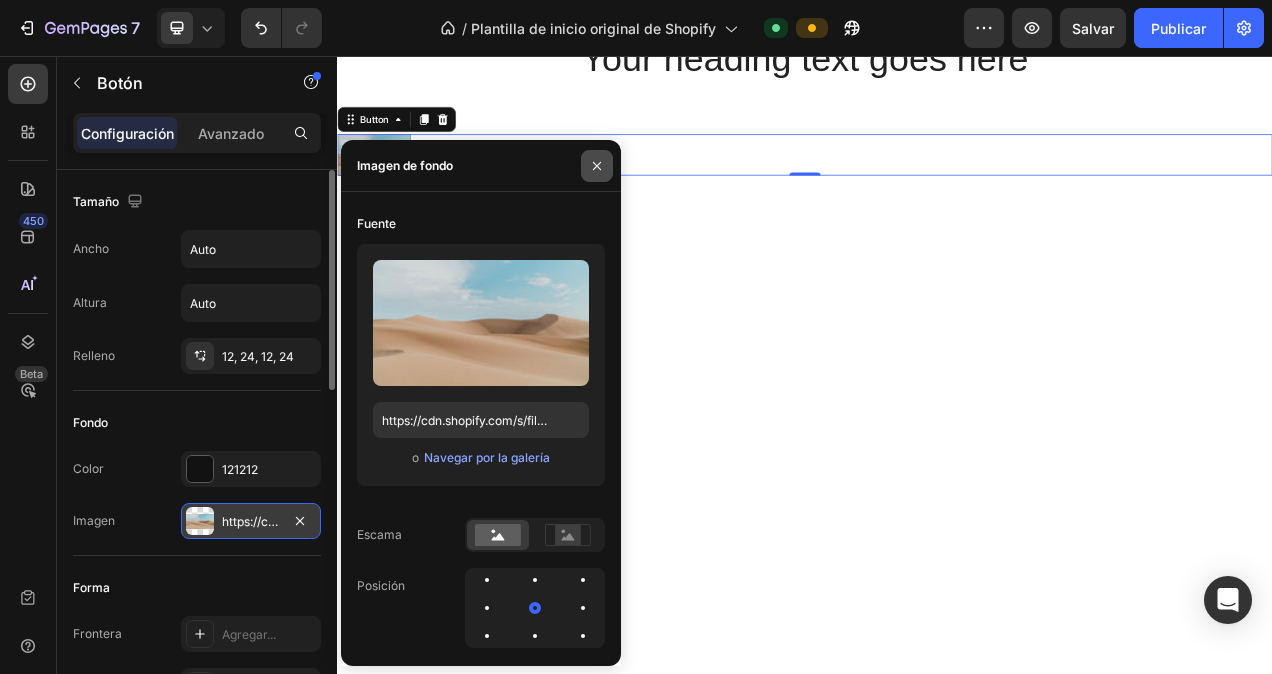 drag, startPoint x: 600, startPoint y: 172, endPoint x: 416, endPoint y: 149, distance: 185.43193 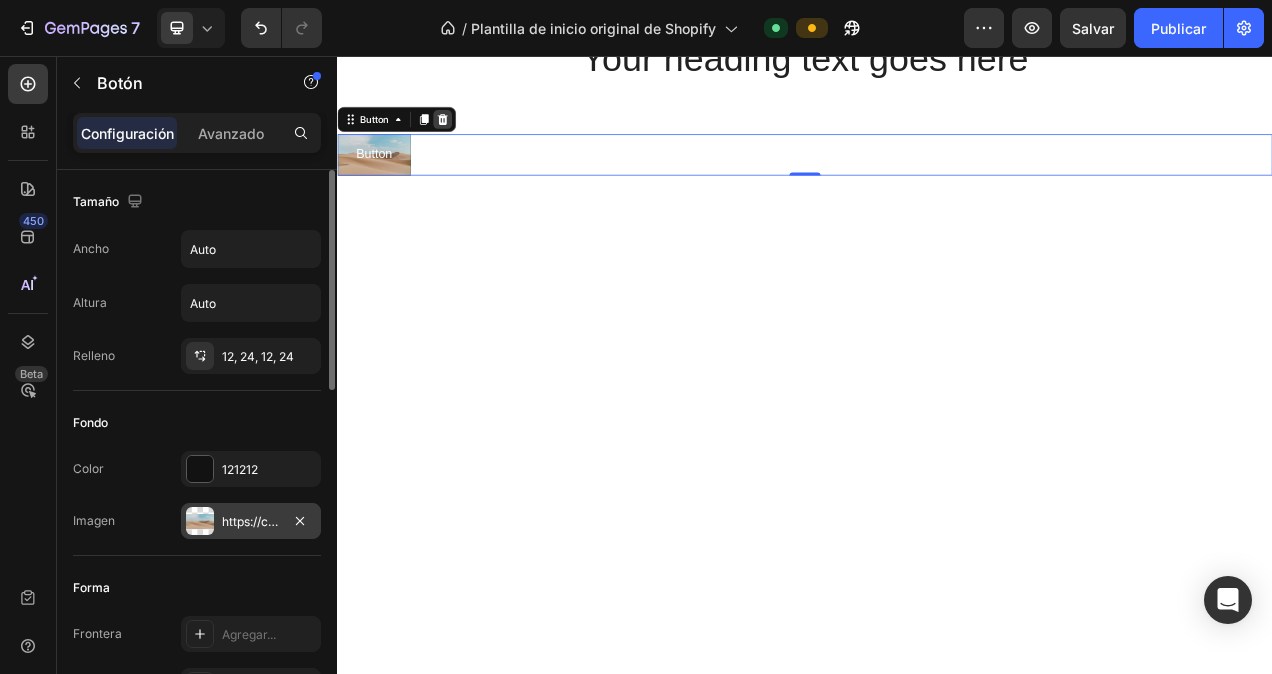 drag, startPoint x: 477, startPoint y: 138, endPoint x: 485, endPoint y: 146, distance: 11.313708 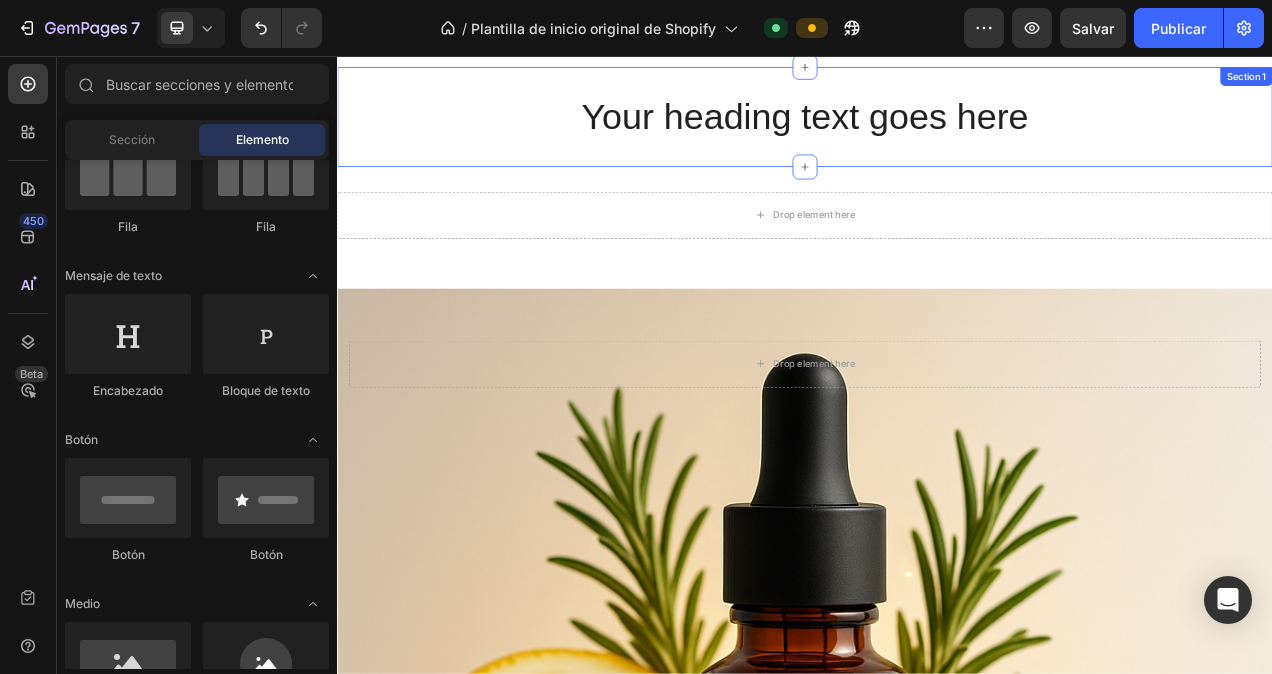 scroll, scrollTop: 0, scrollLeft: 0, axis: both 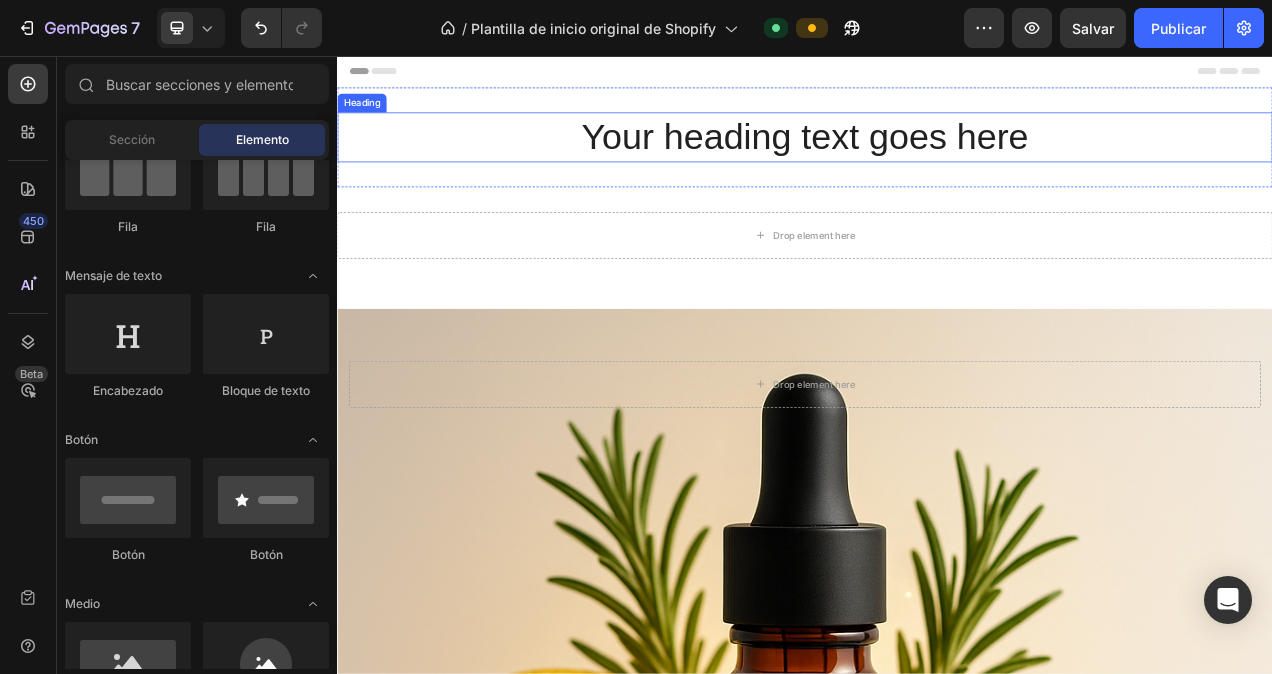 click on "Your heading text goes here" at bounding box center [937, 161] 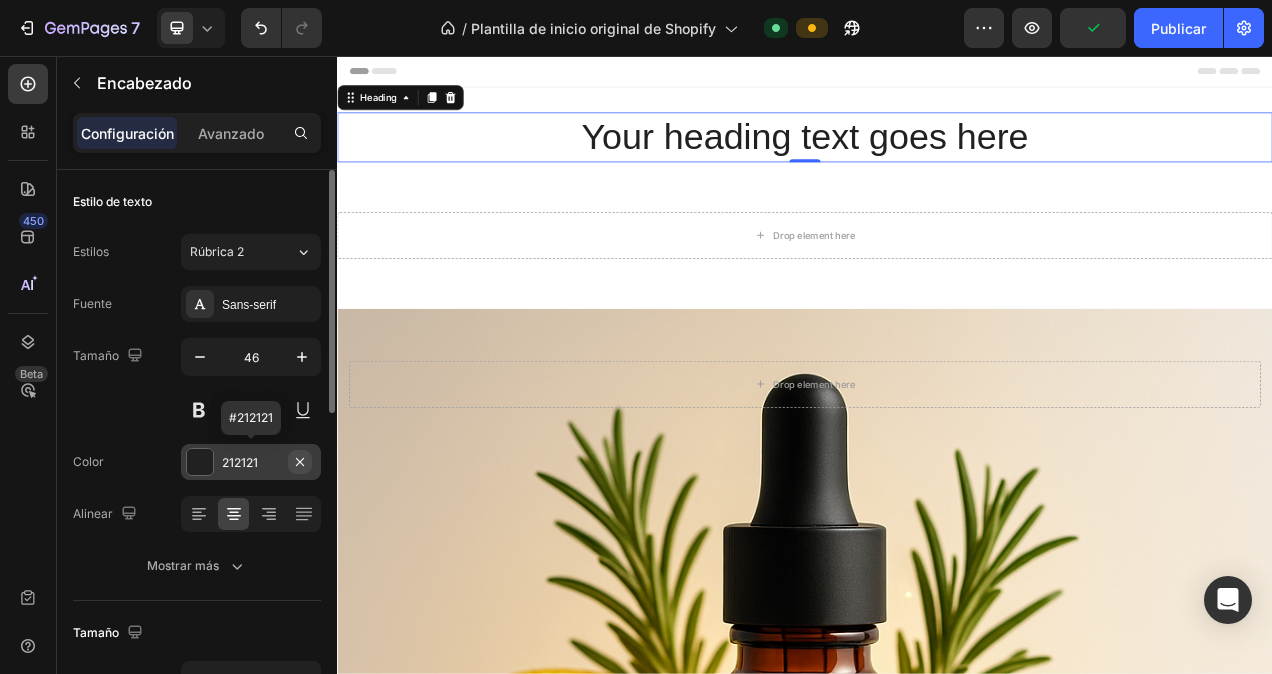 click 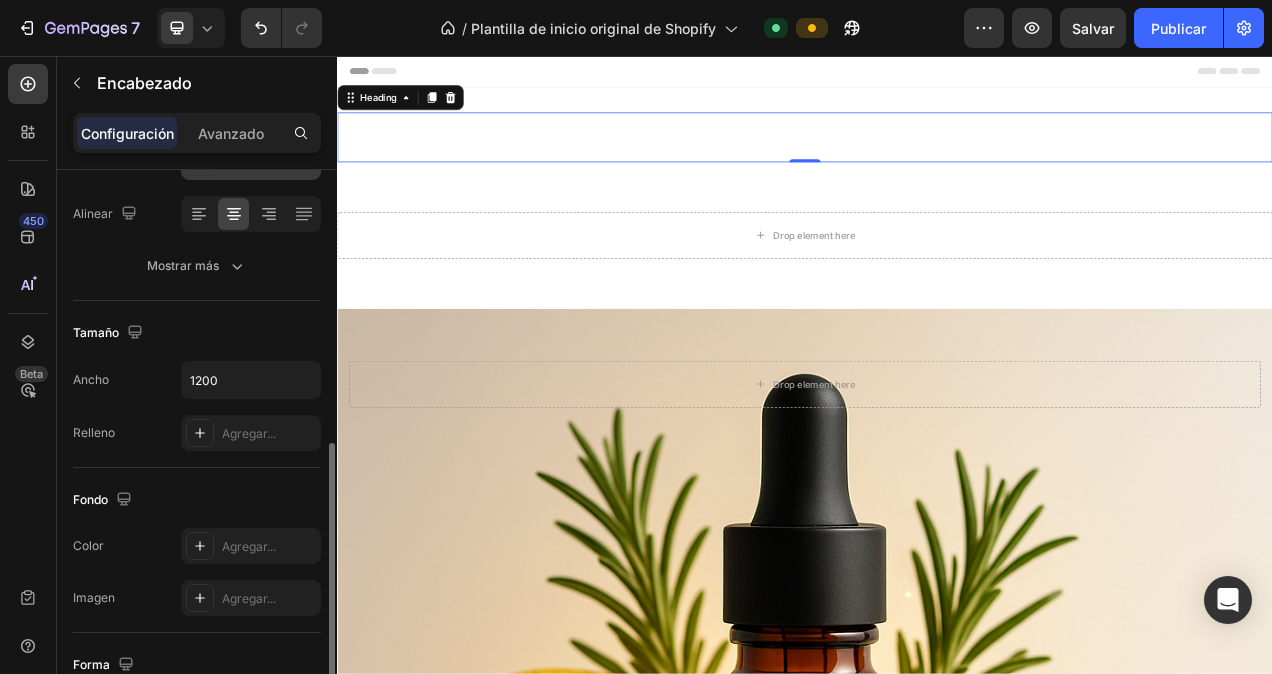 scroll, scrollTop: 400, scrollLeft: 0, axis: vertical 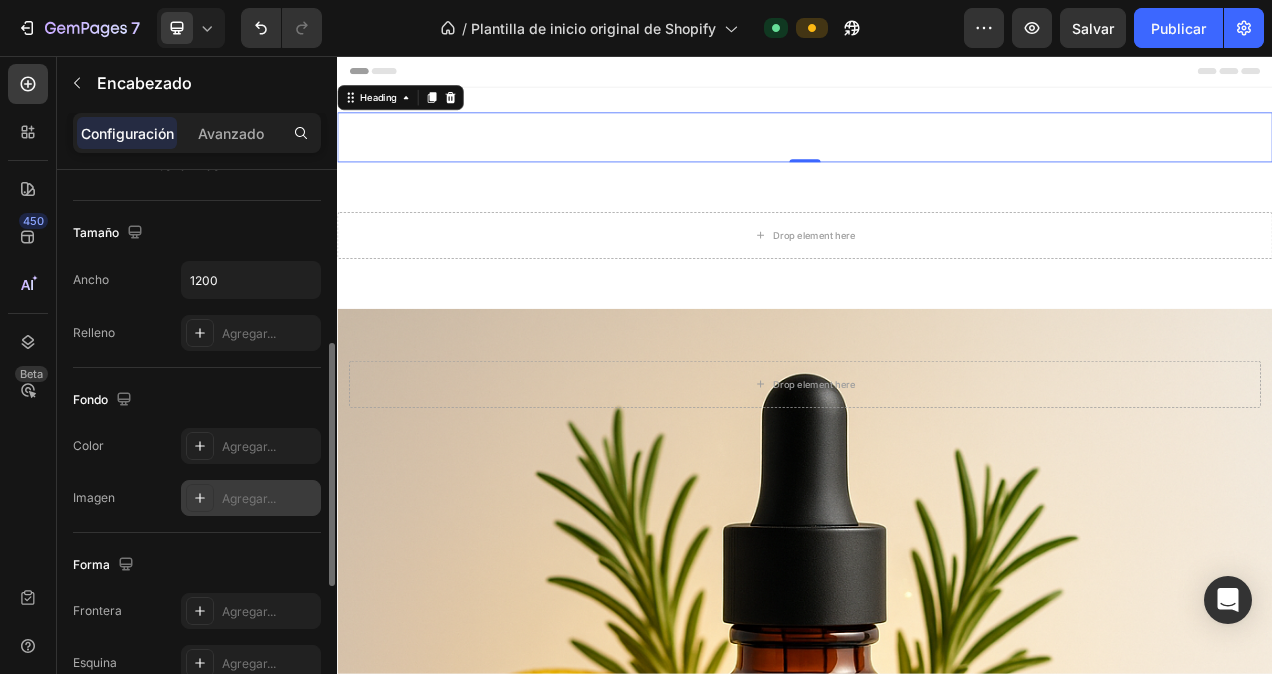 click on "Agregar..." at bounding box center [269, 499] 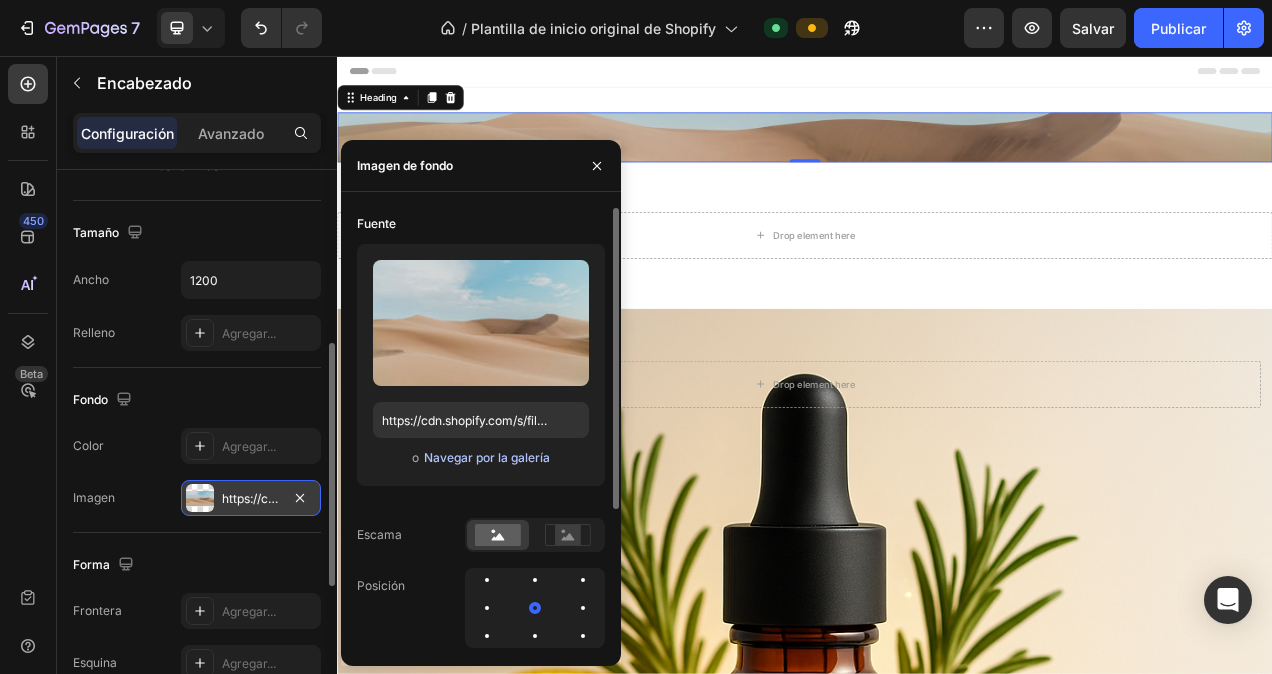 click on "Navegar por la galería" 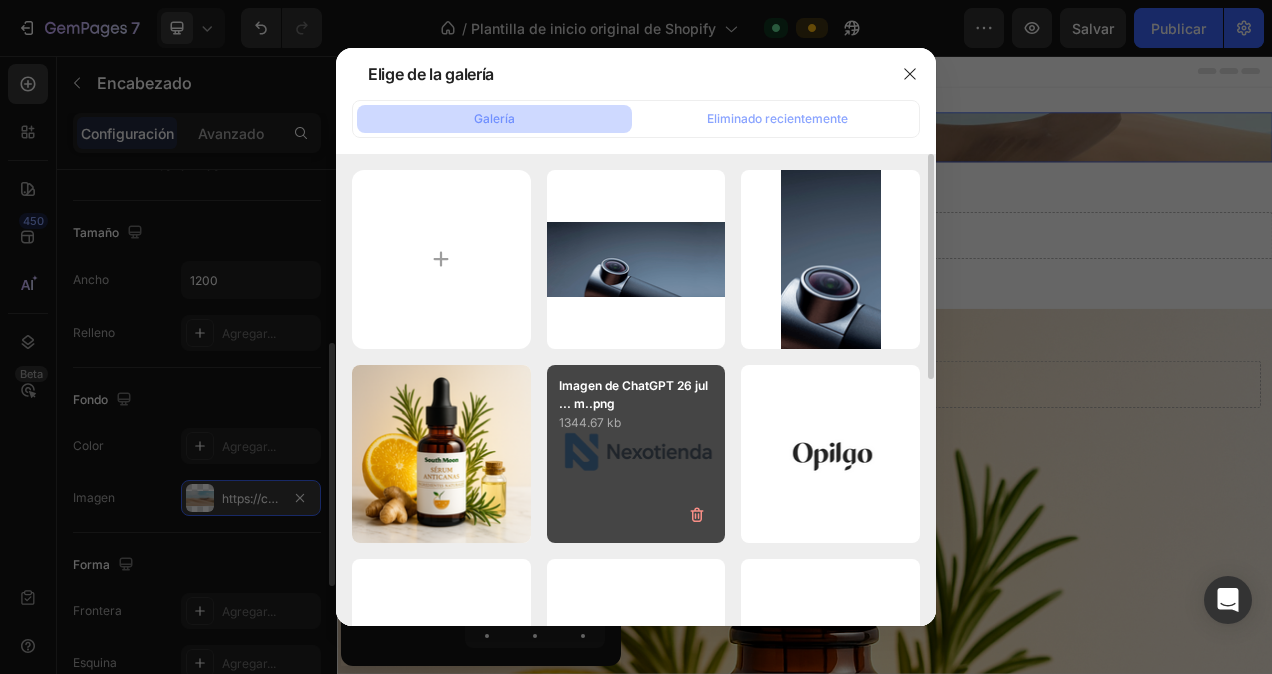 click on "1344.67 kb" at bounding box center [636, 423] 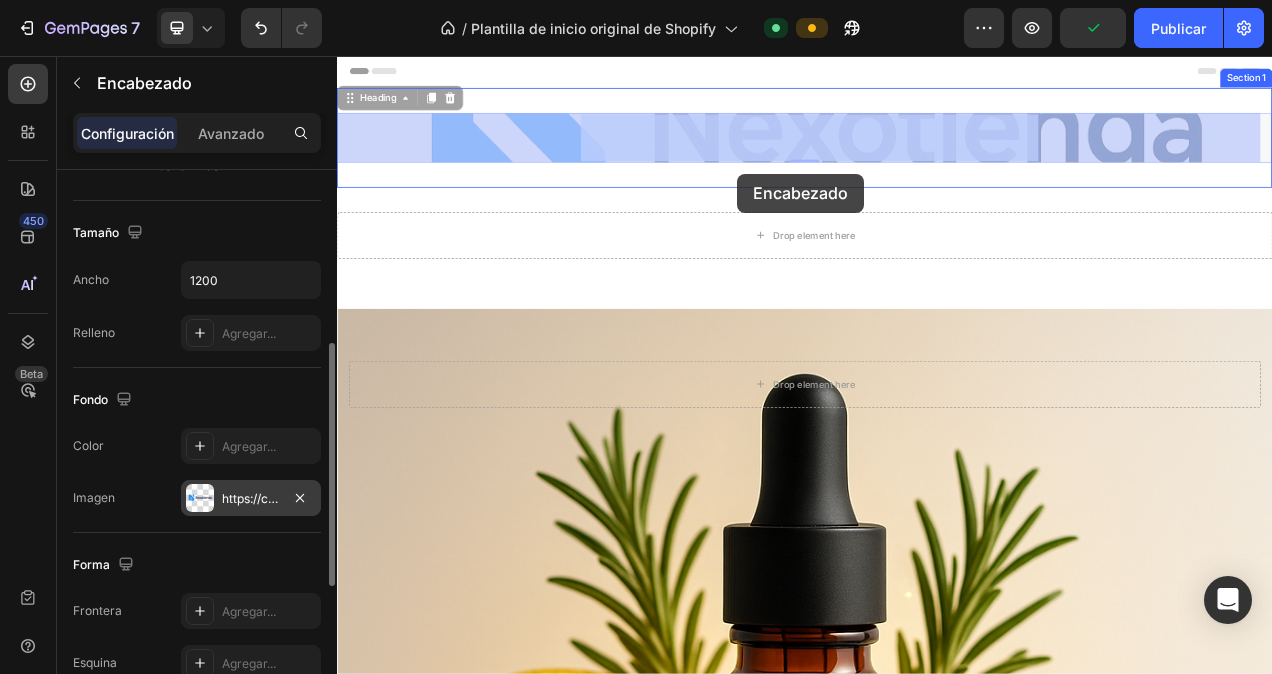 drag, startPoint x: 844, startPoint y: 167, endPoint x: 850, endPoint y: 207, distance: 40.4475 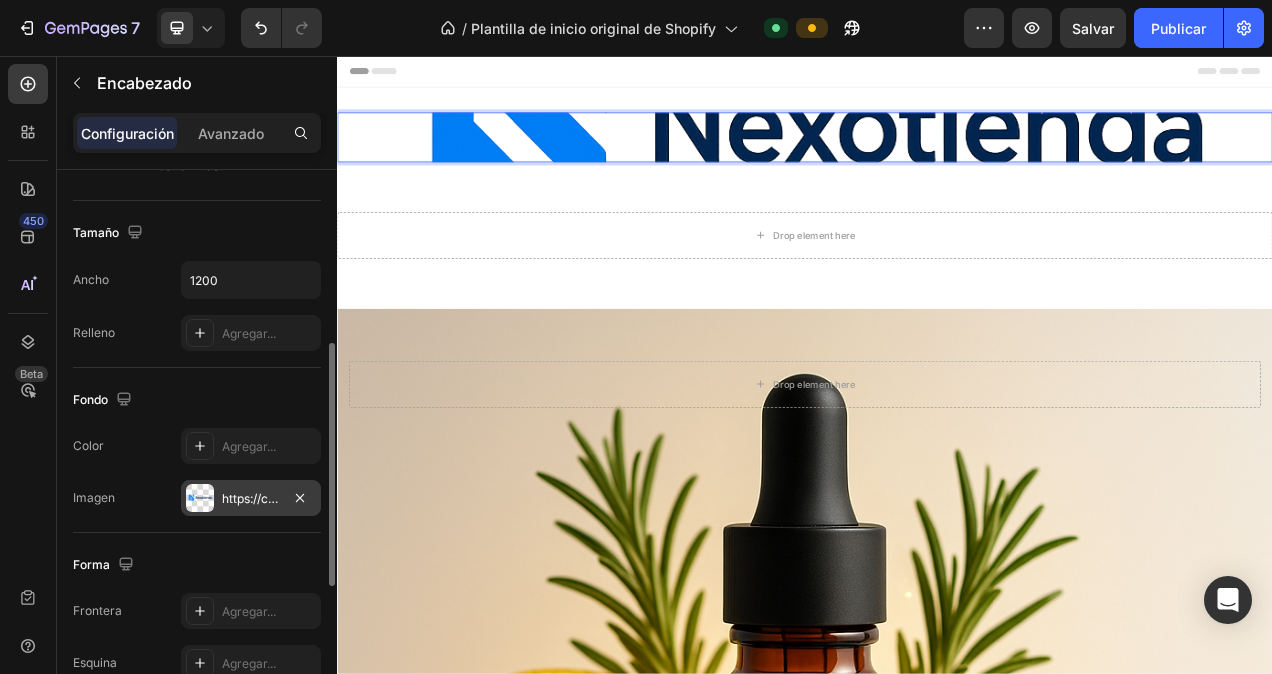 drag, startPoint x: 786, startPoint y: 176, endPoint x: 810, endPoint y: 131, distance: 51 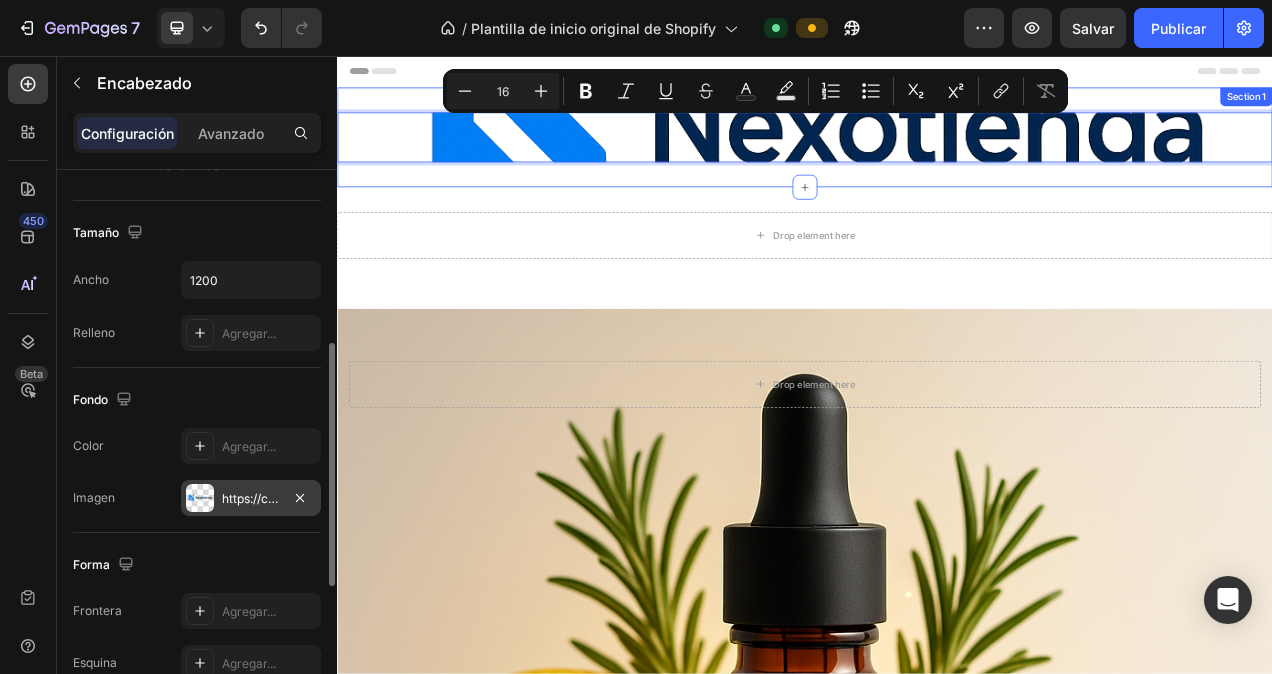 click on "Your heading text goes here Heading   0 Section 1" at bounding box center [937, 161] 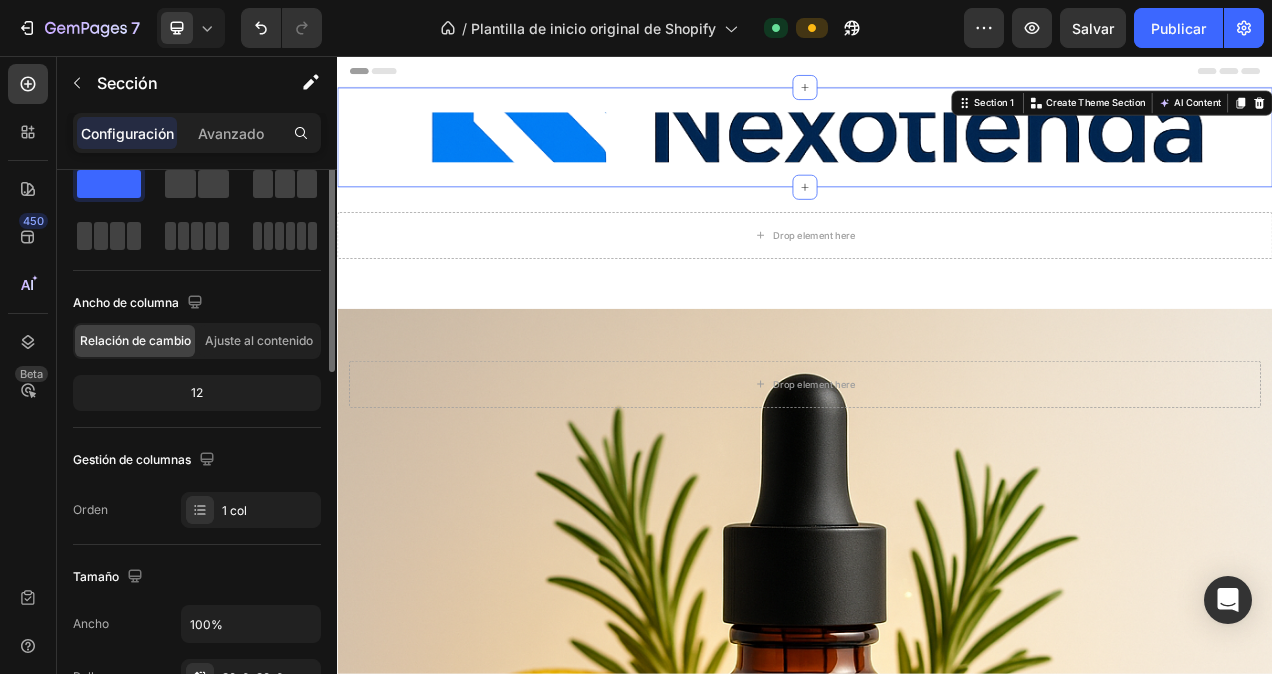 scroll, scrollTop: 0, scrollLeft: 0, axis: both 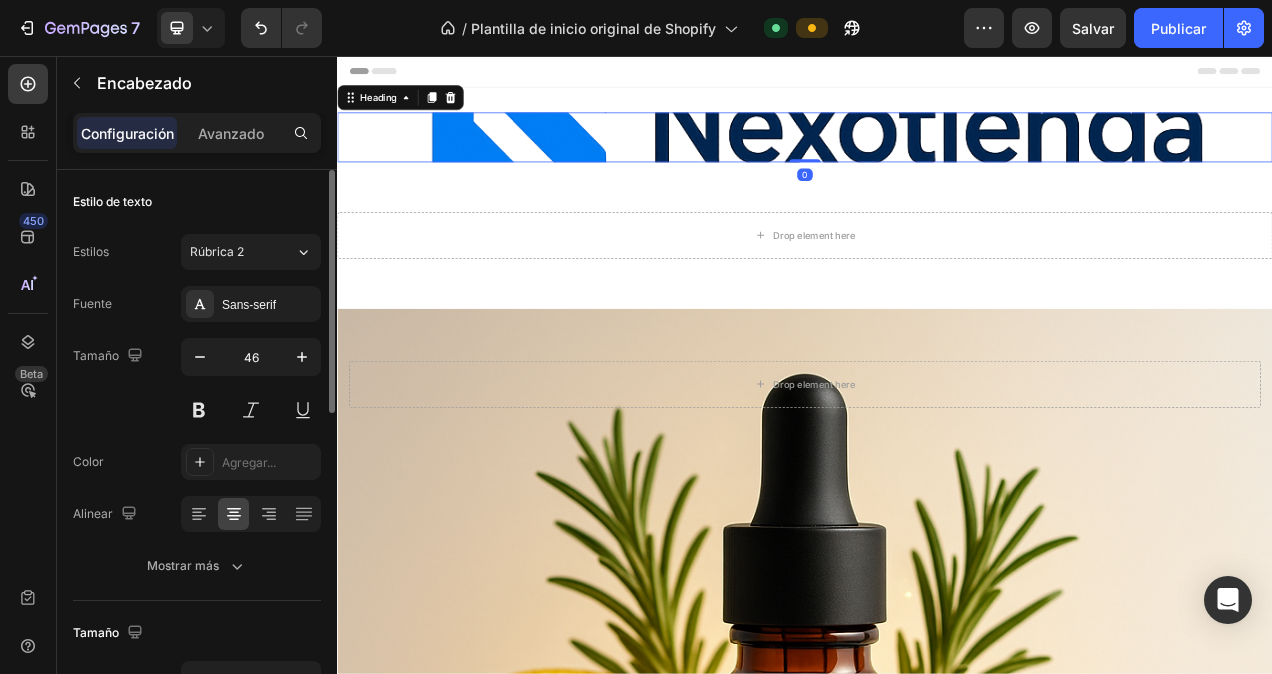 click on "Your heading text goes here" at bounding box center (937, 161) 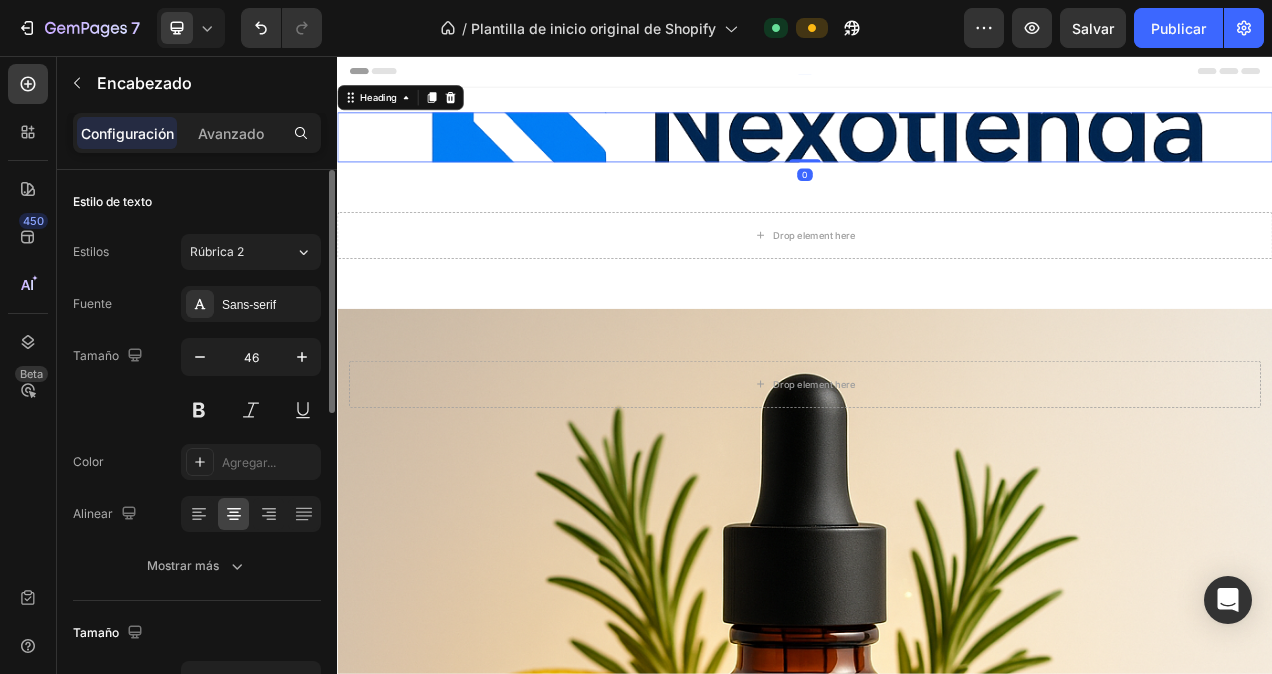 scroll, scrollTop: 400, scrollLeft: 0, axis: vertical 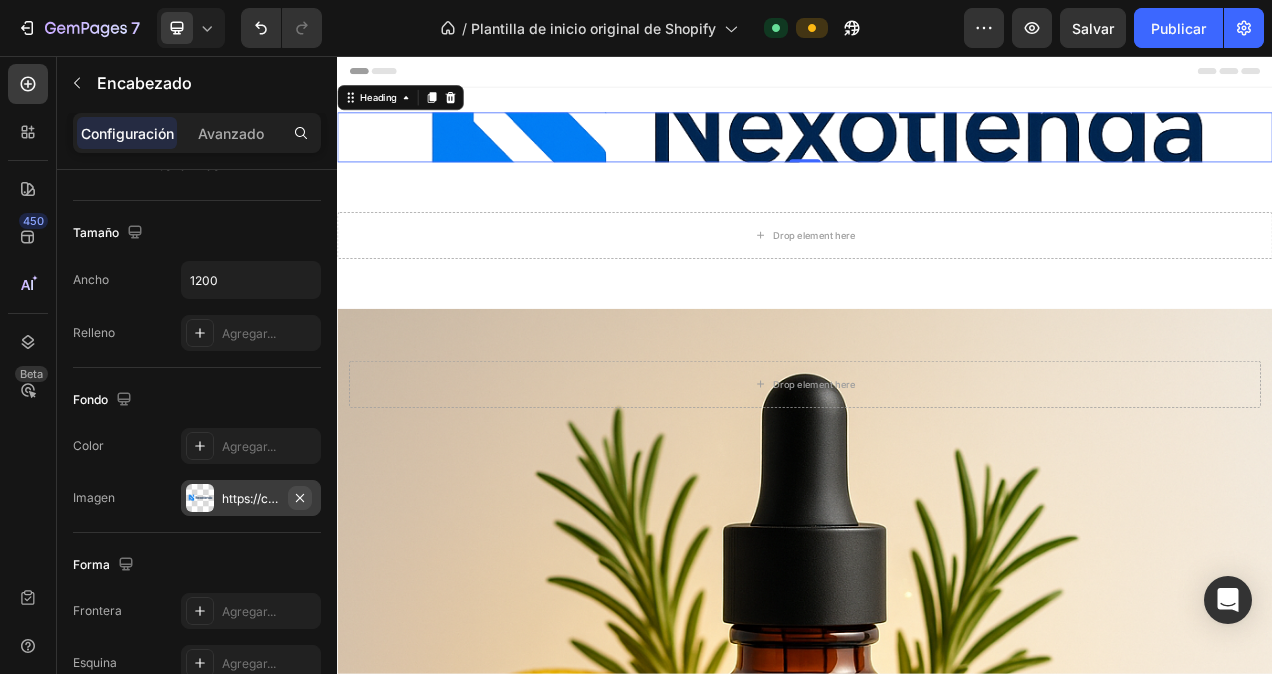 click 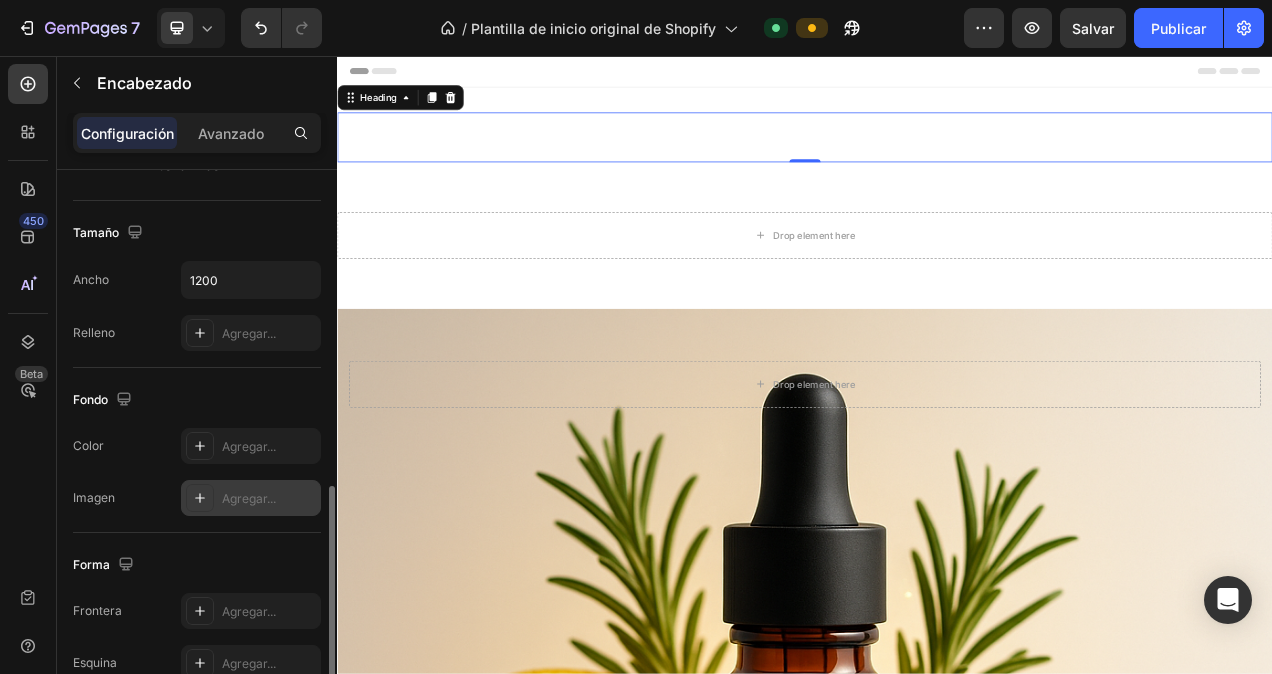 scroll, scrollTop: 600, scrollLeft: 0, axis: vertical 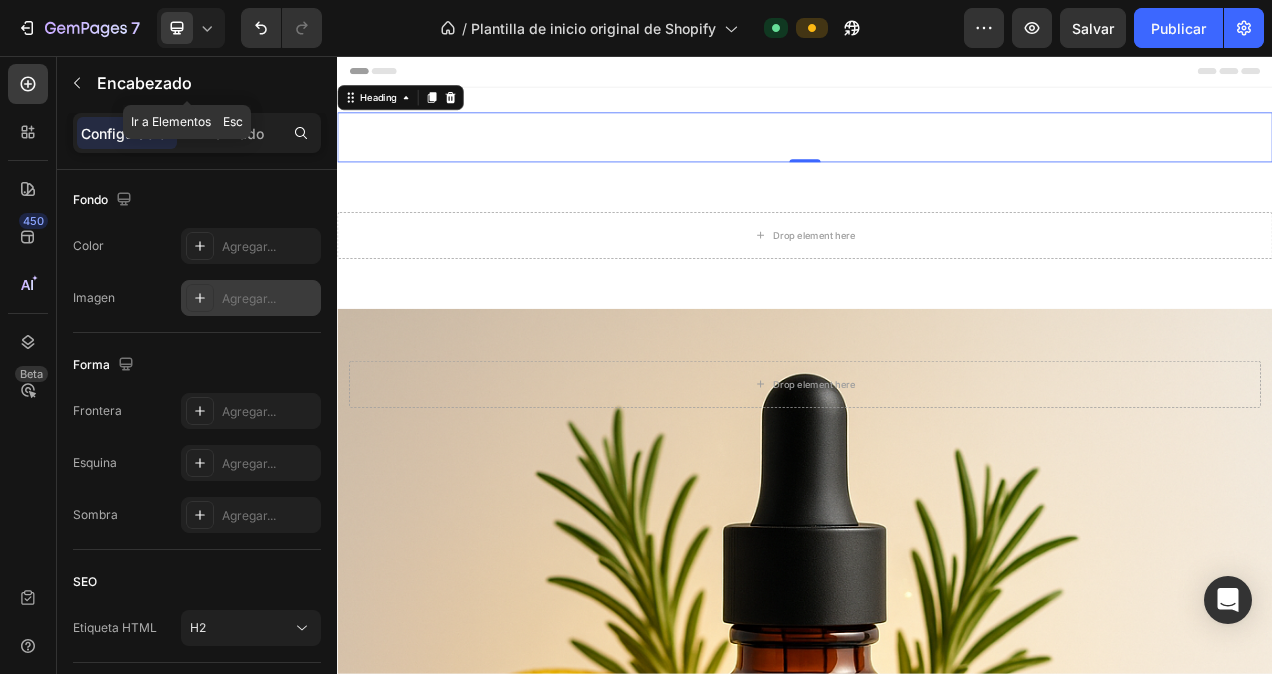click 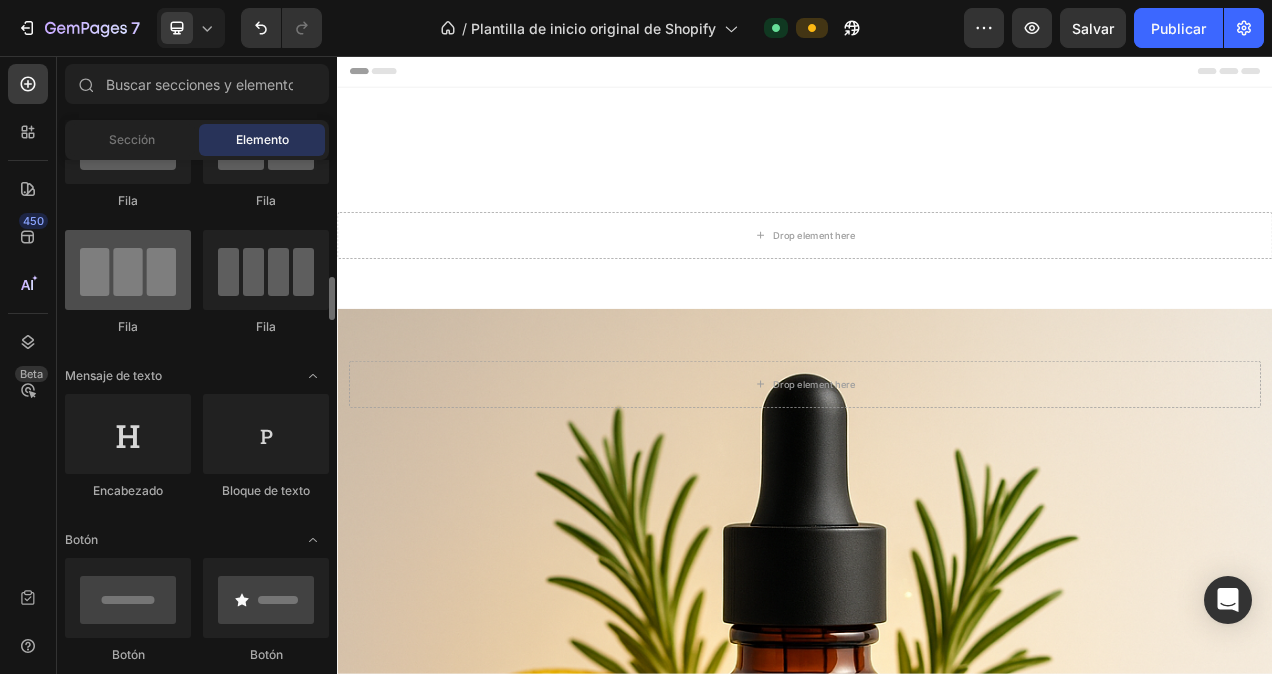 scroll, scrollTop: 0, scrollLeft: 0, axis: both 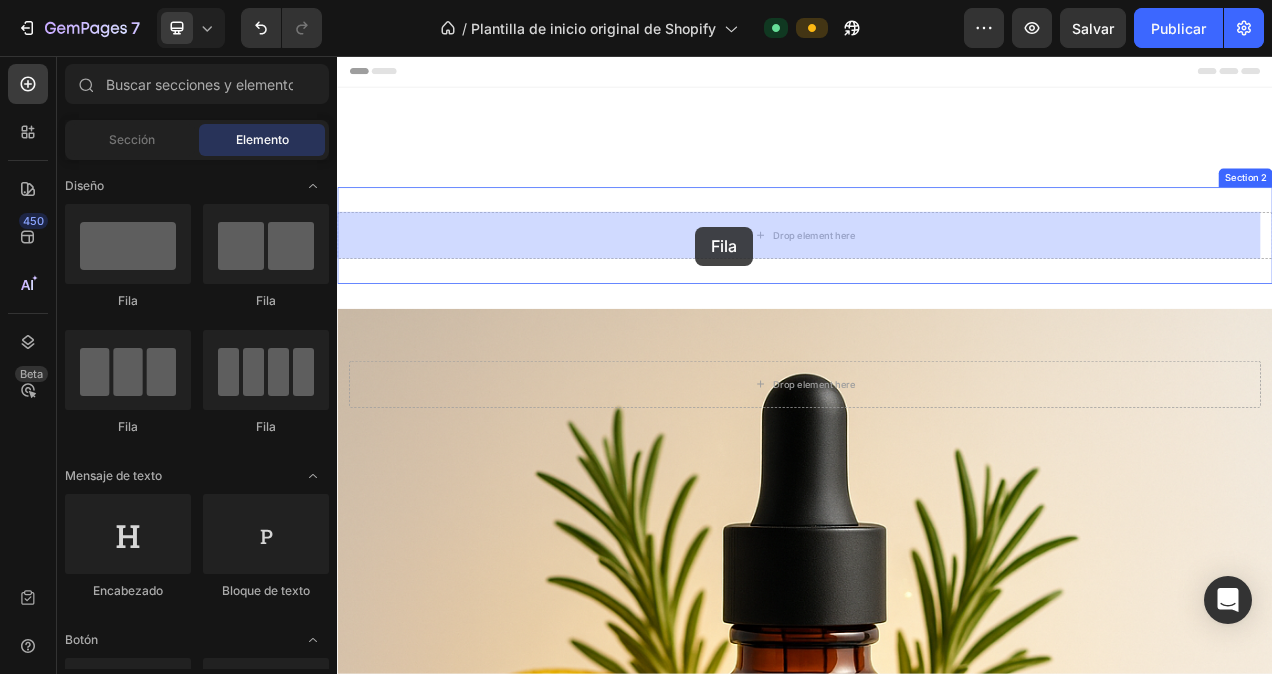 drag, startPoint x: 473, startPoint y: 318, endPoint x: 840, endPoint y: 270, distance: 370.12564 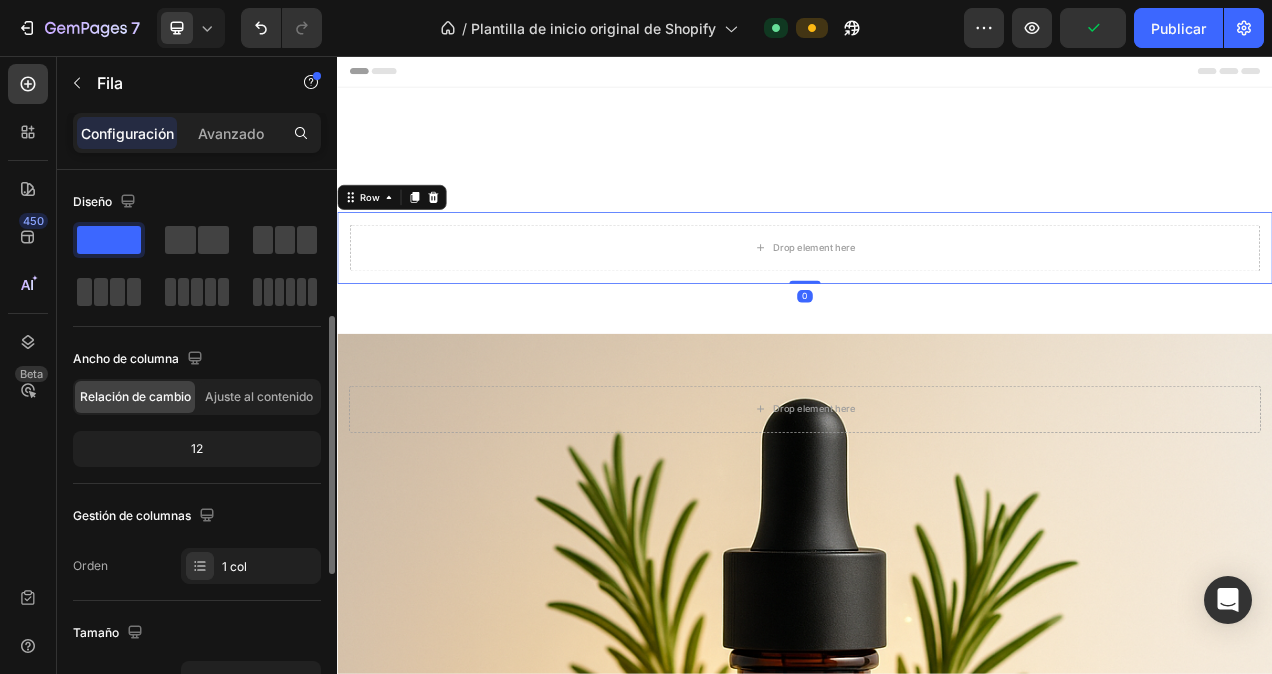 scroll, scrollTop: 200, scrollLeft: 0, axis: vertical 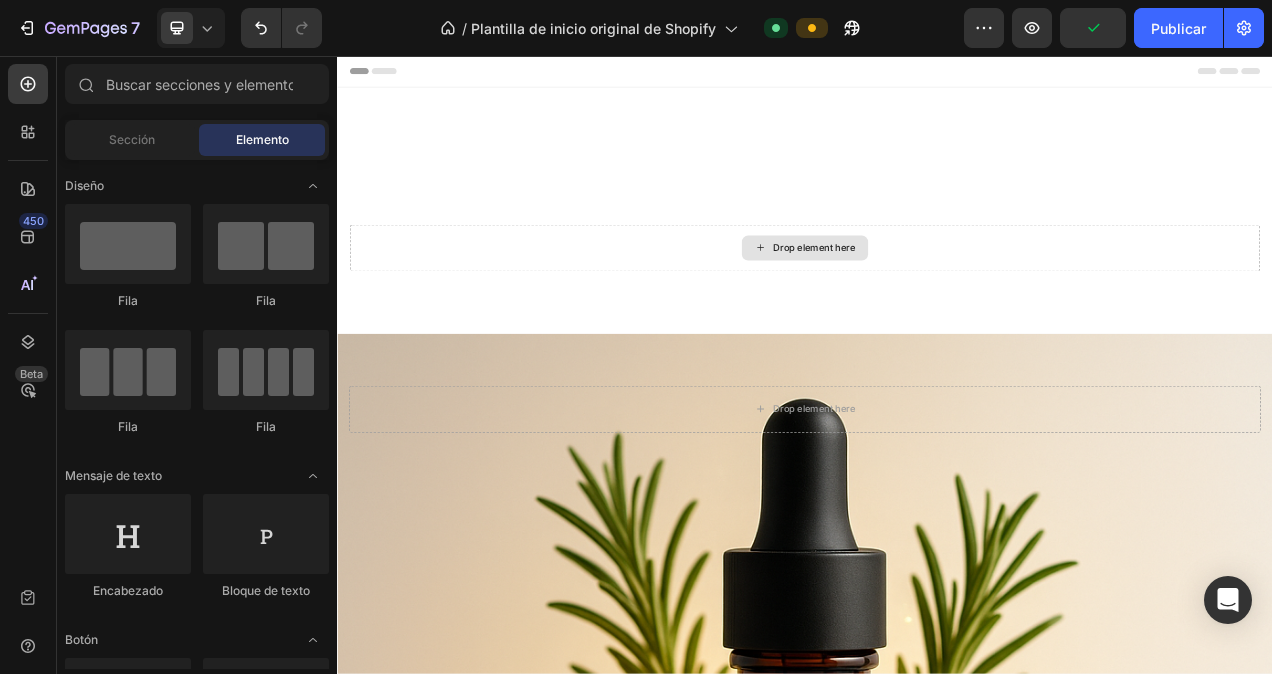 click on "Drop element here" at bounding box center [949, 303] 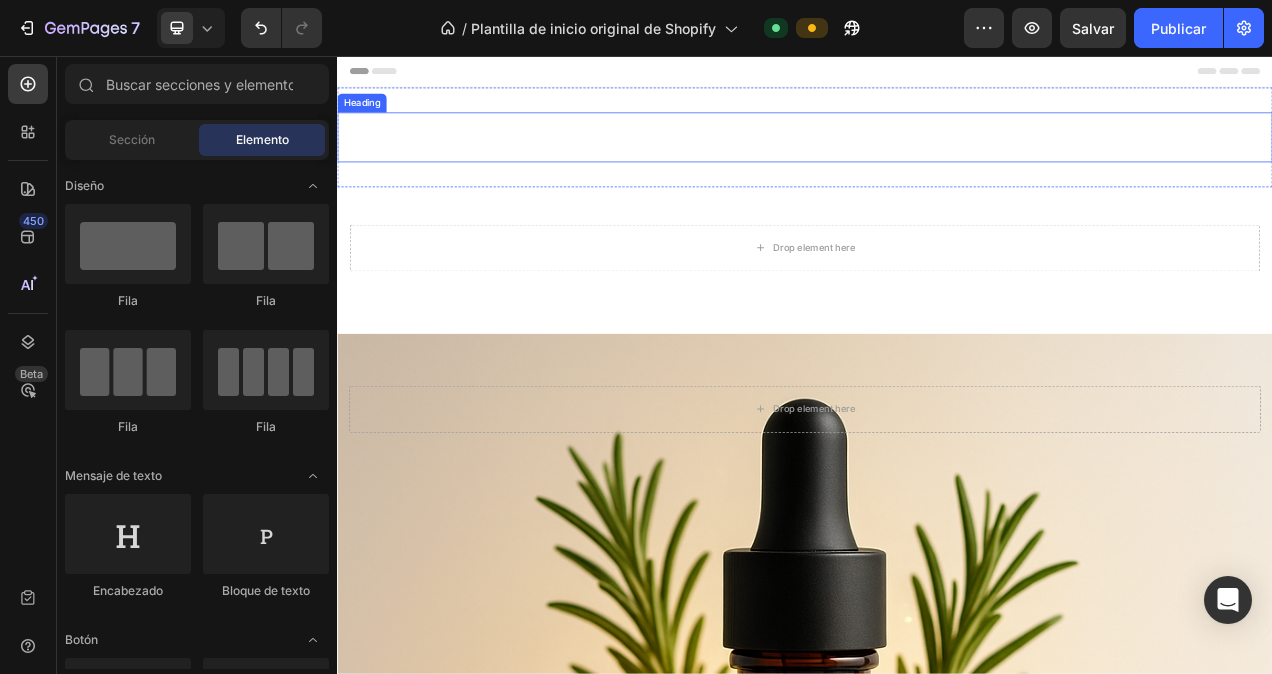 click on "Your heading text goes here" at bounding box center [937, 161] 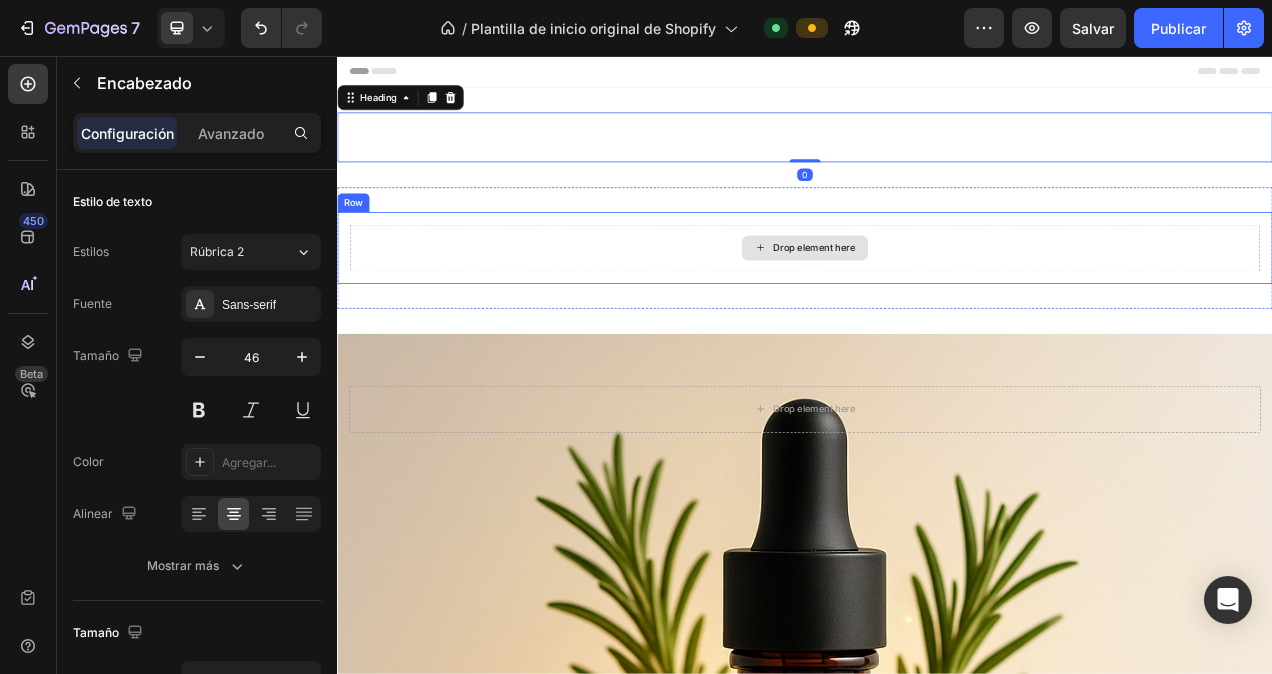 click on "Drop element here" at bounding box center [937, 303] 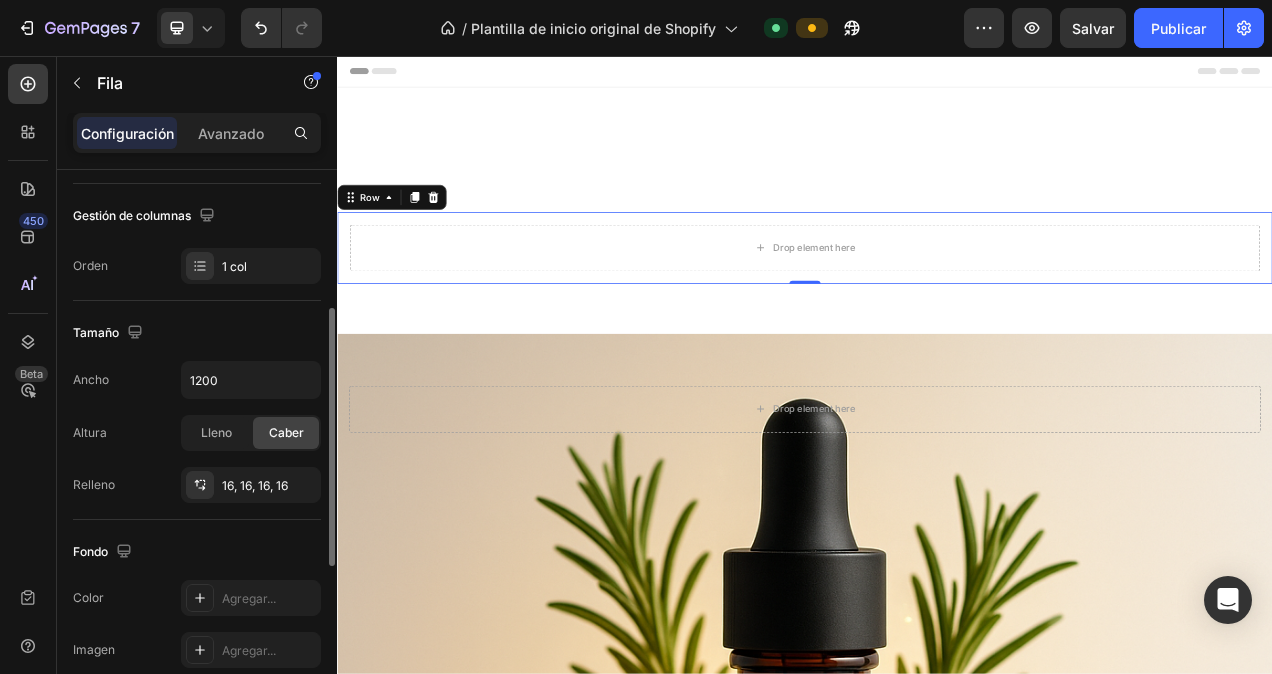 scroll, scrollTop: 200, scrollLeft: 0, axis: vertical 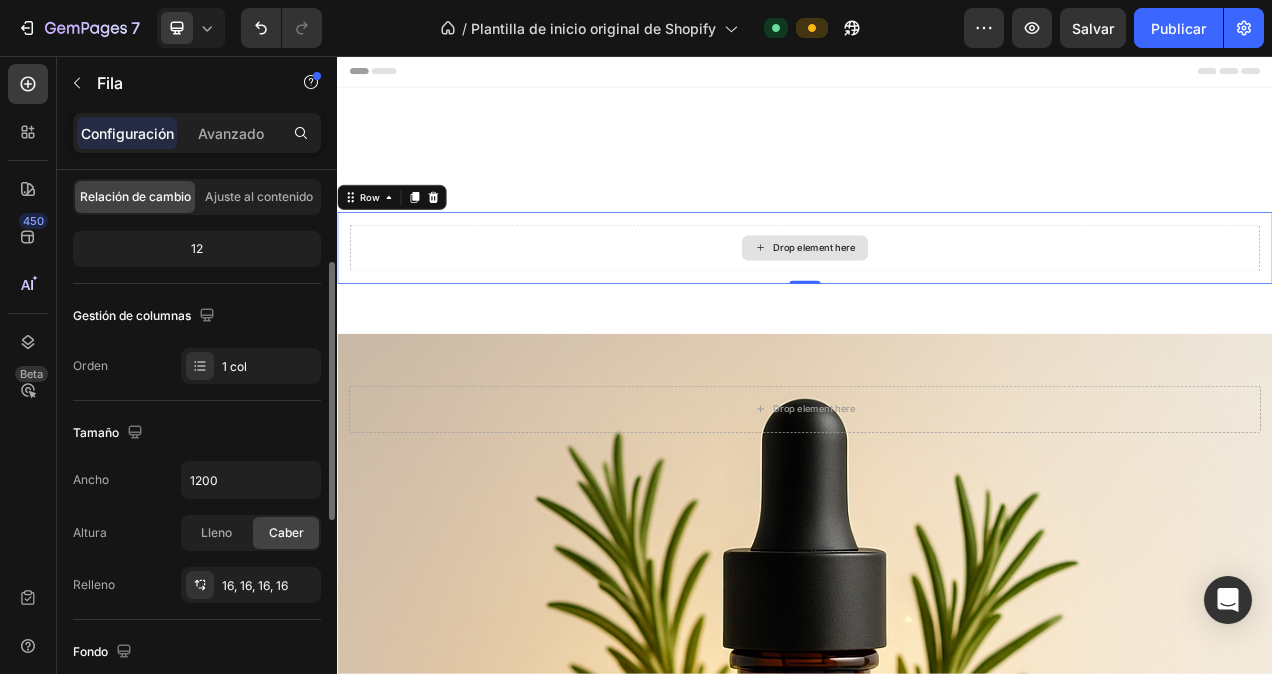 click on "Drop element here" at bounding box center [937, 303] 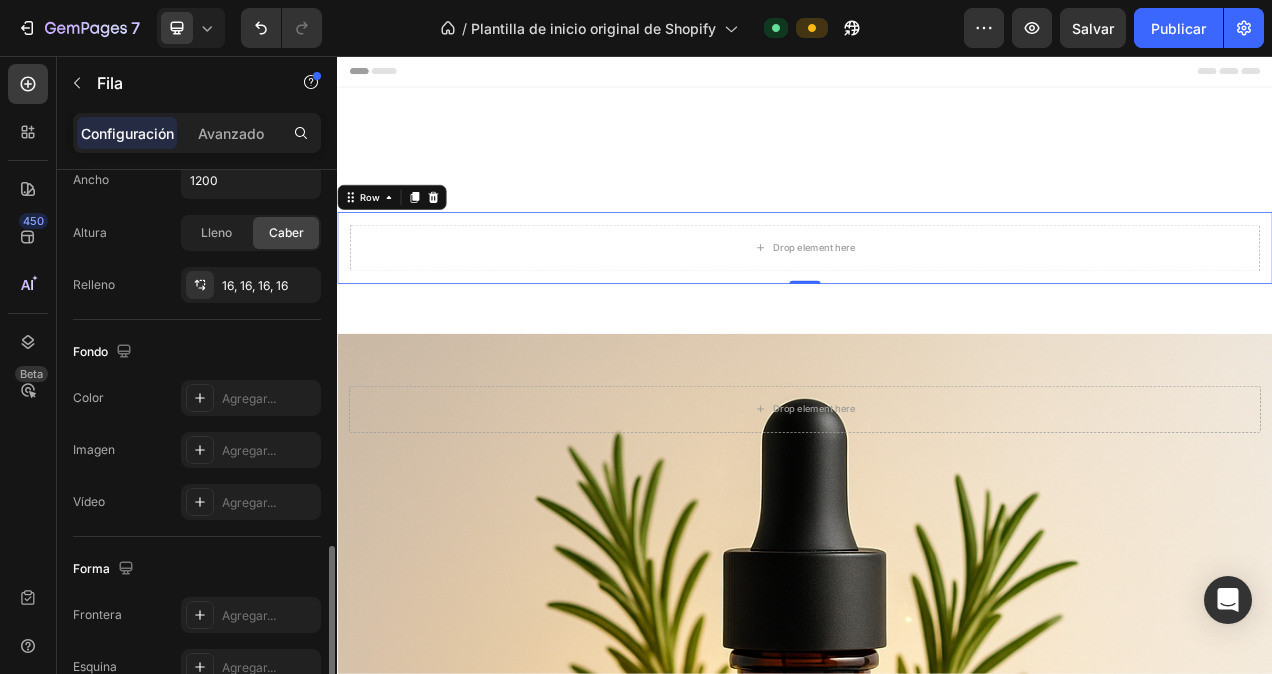 scroll, scrollTop: 600, scrollLeft: 0, axis: vertical 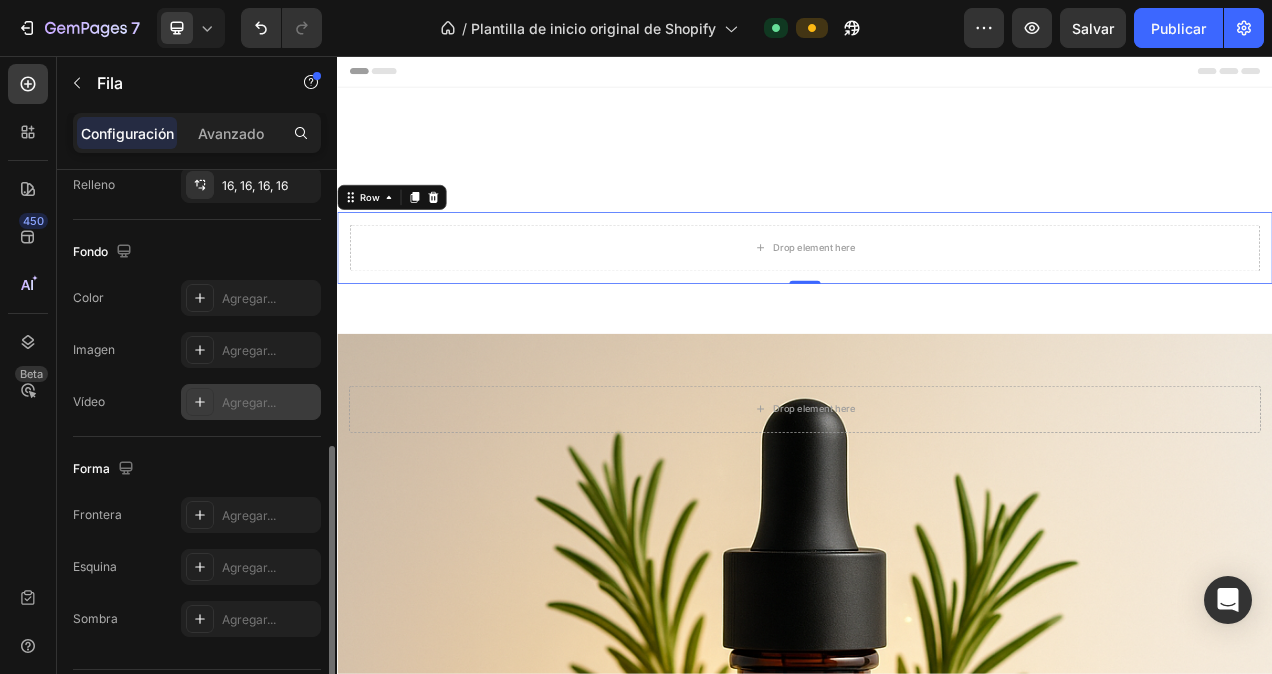 click on "Agregar..." at bounding box center [251, 402] 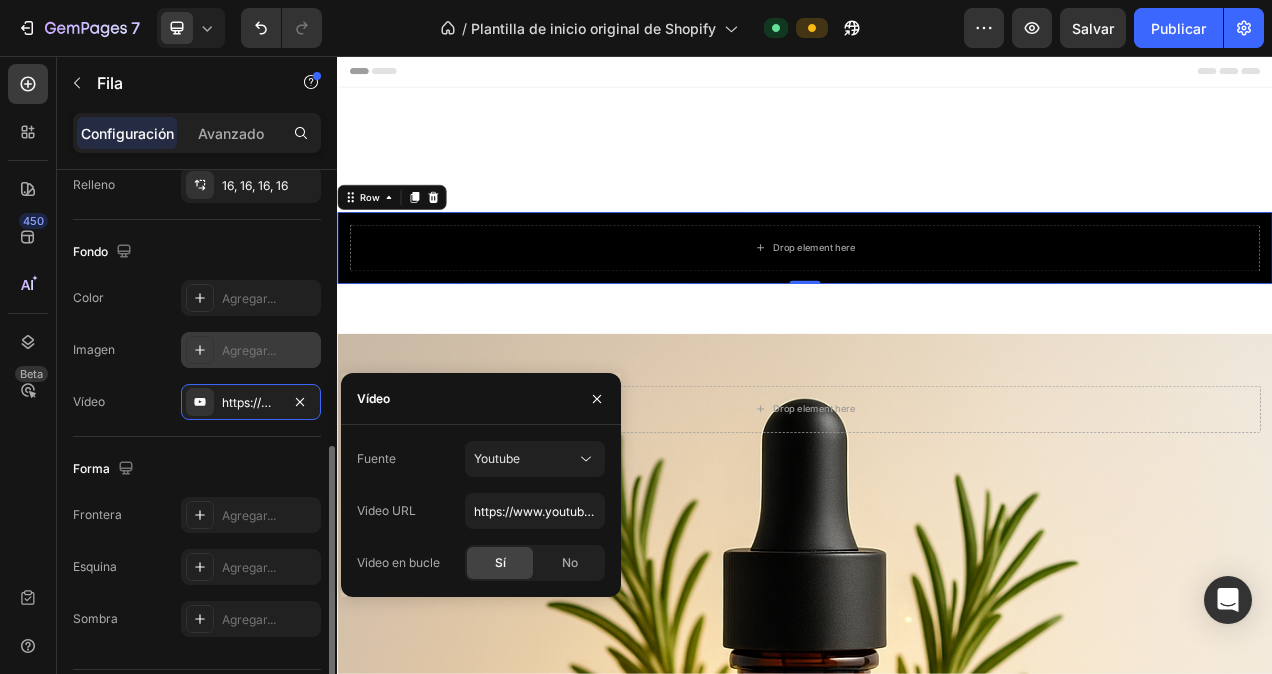 click on "Agregar..." at bounding box center [269, 351] 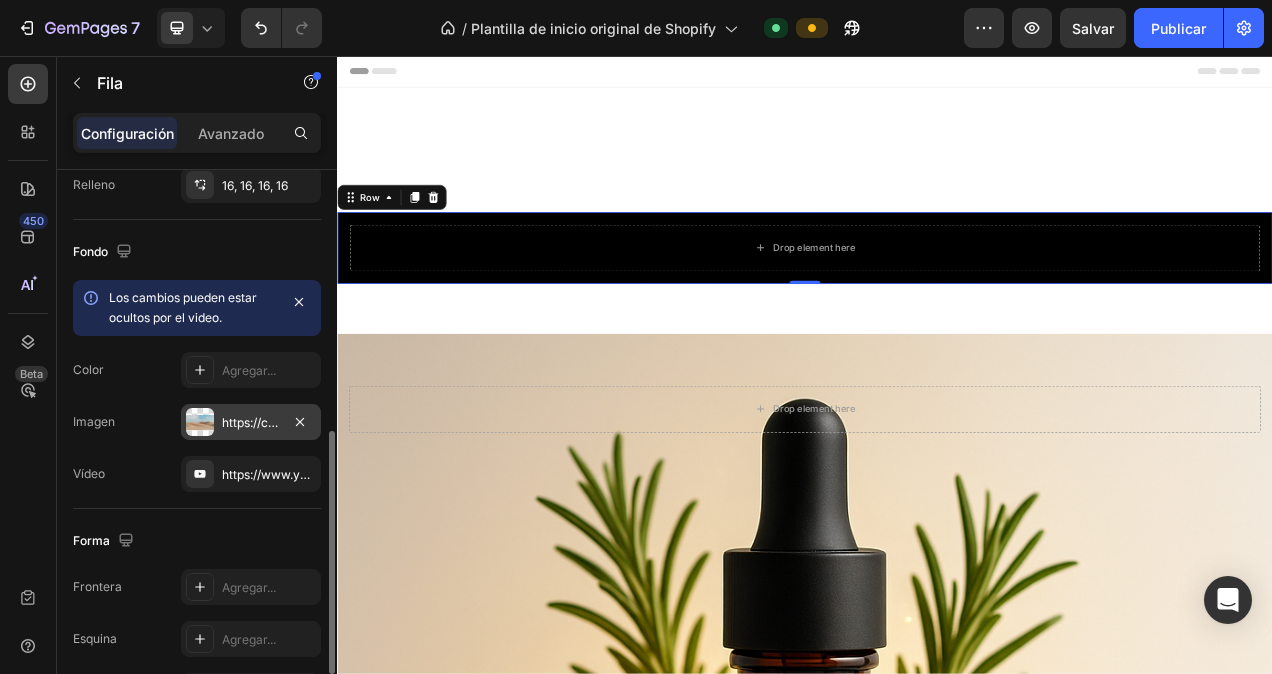 click 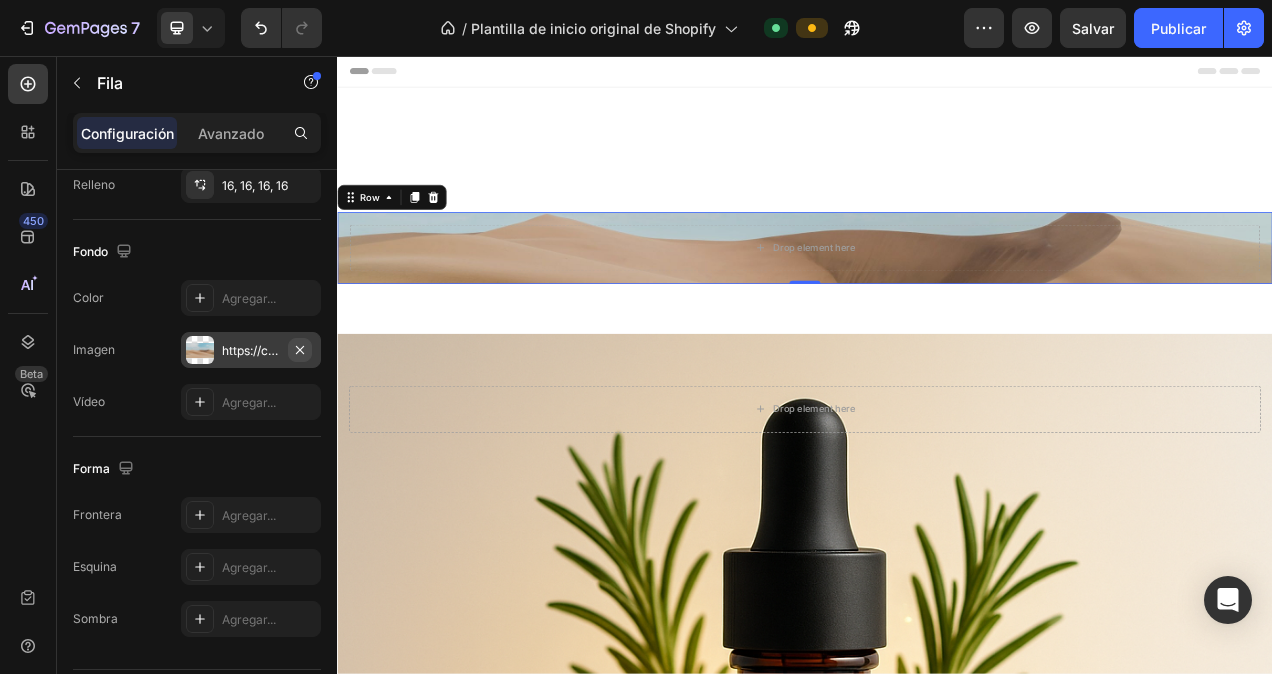 click 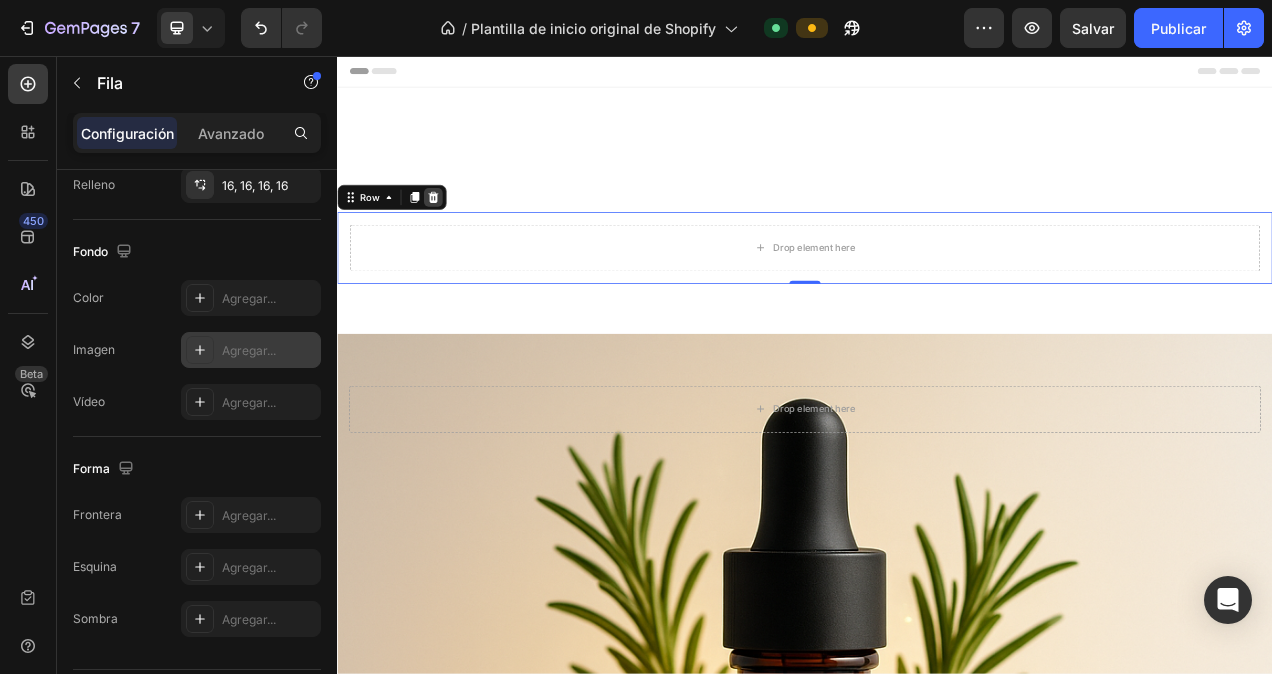 click at bounding box center [460, 238] 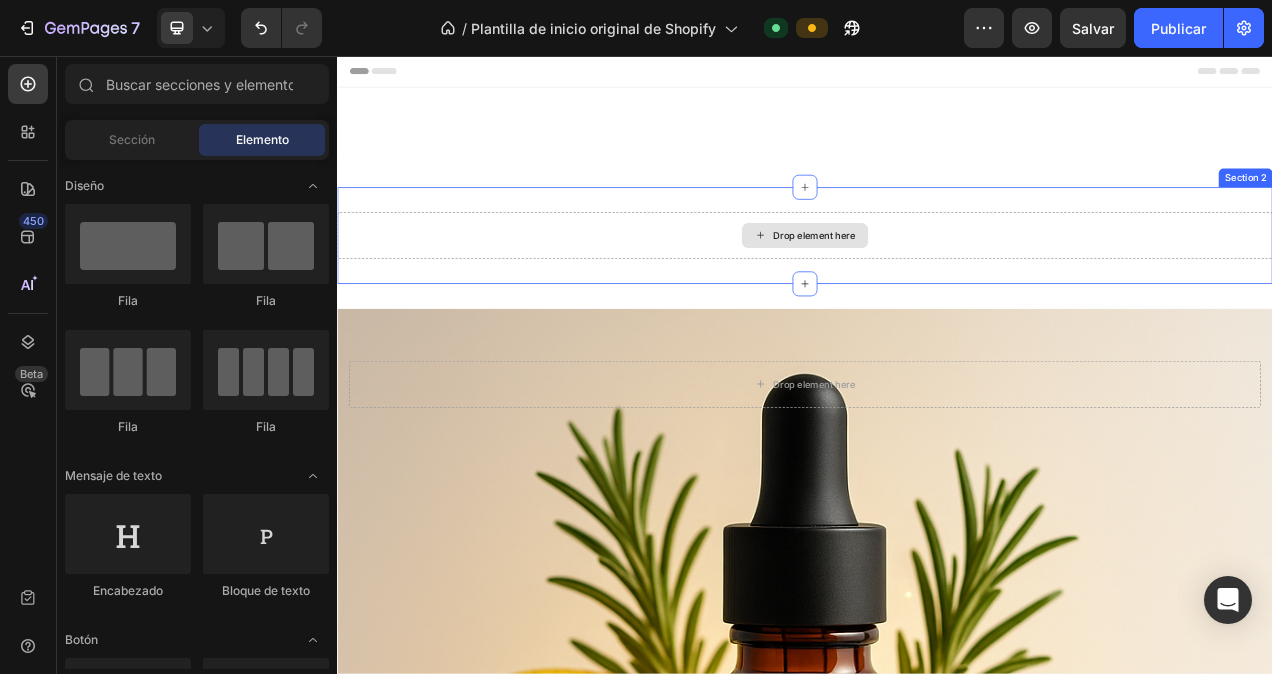 click on "Drop element here" at bounding box center [937, 287] 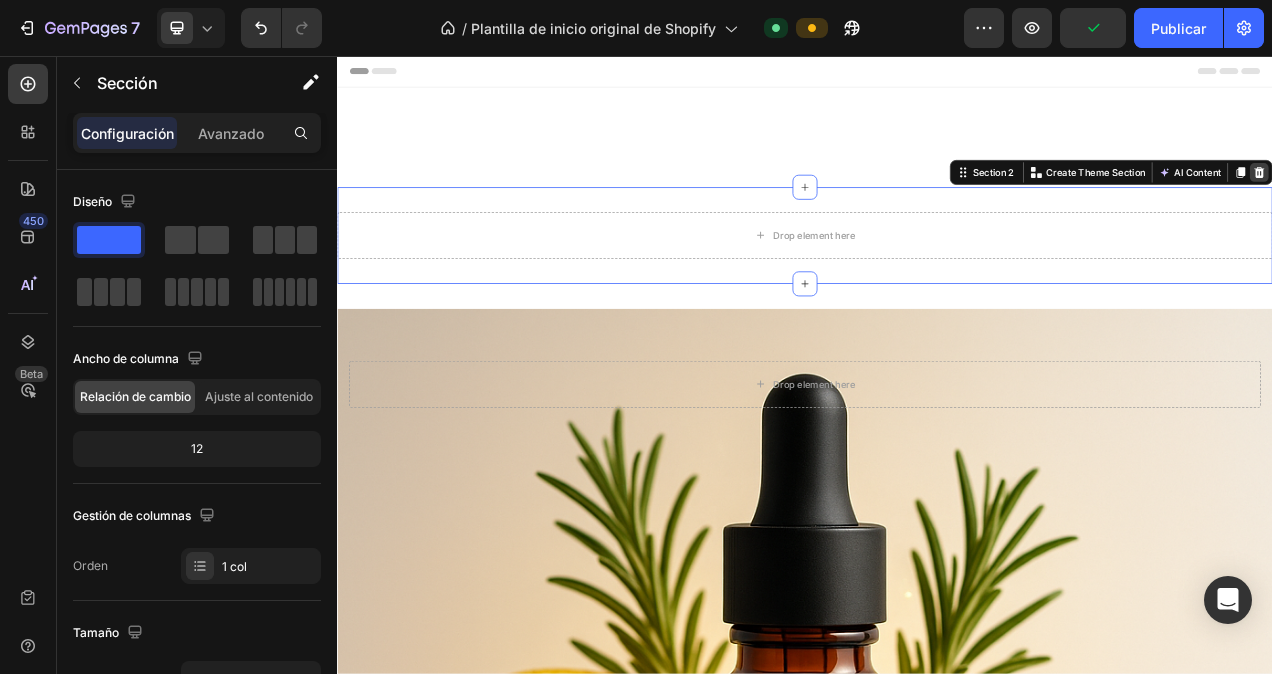 click at bounding box center (1520, 206) 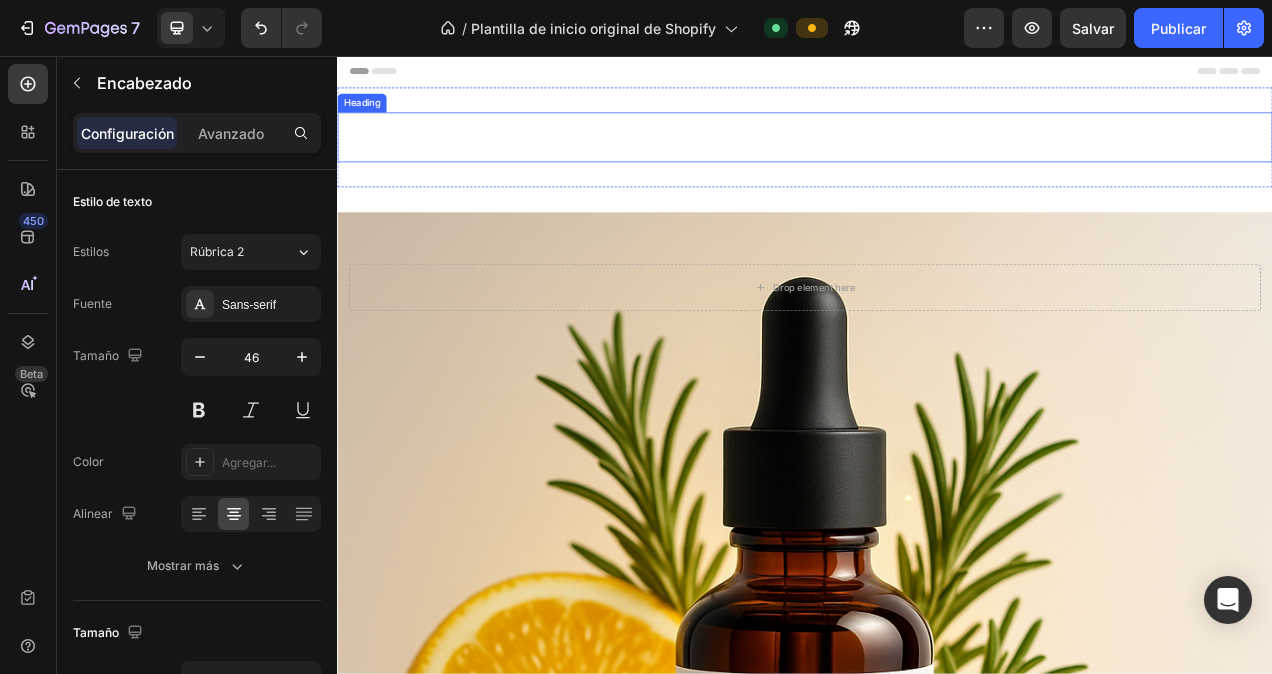 click on "Your heading text goes here" at bounding box center (937, 161) 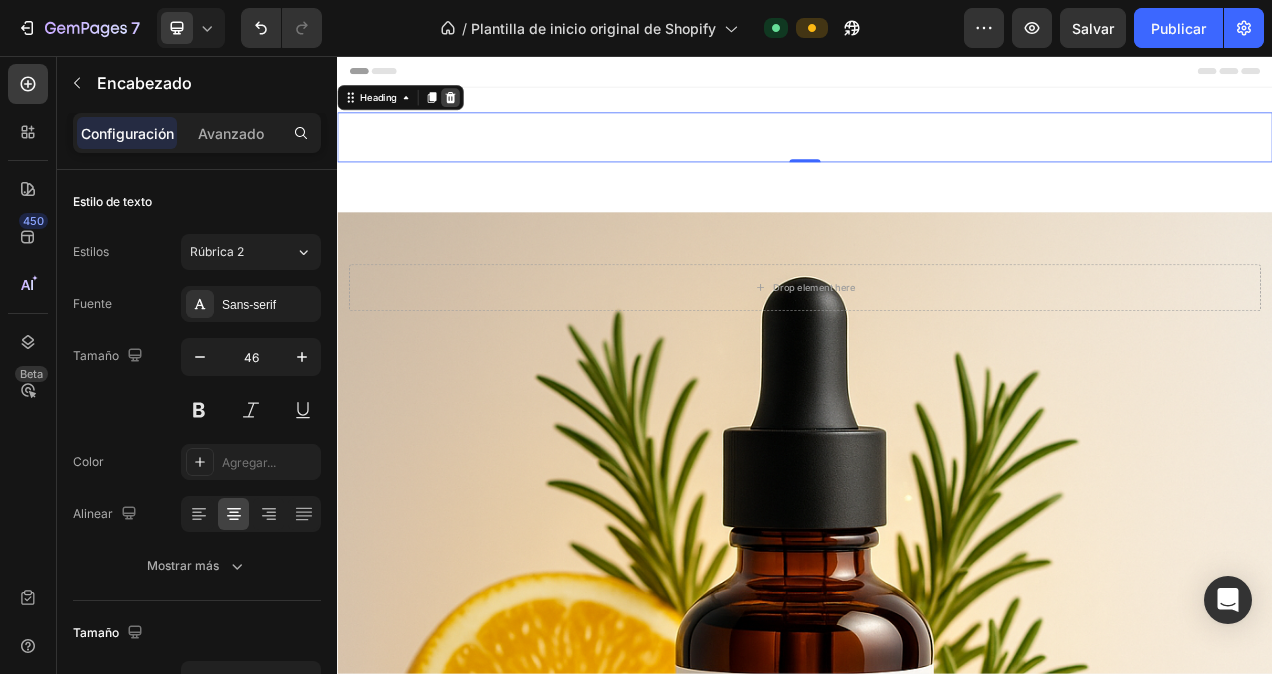 click 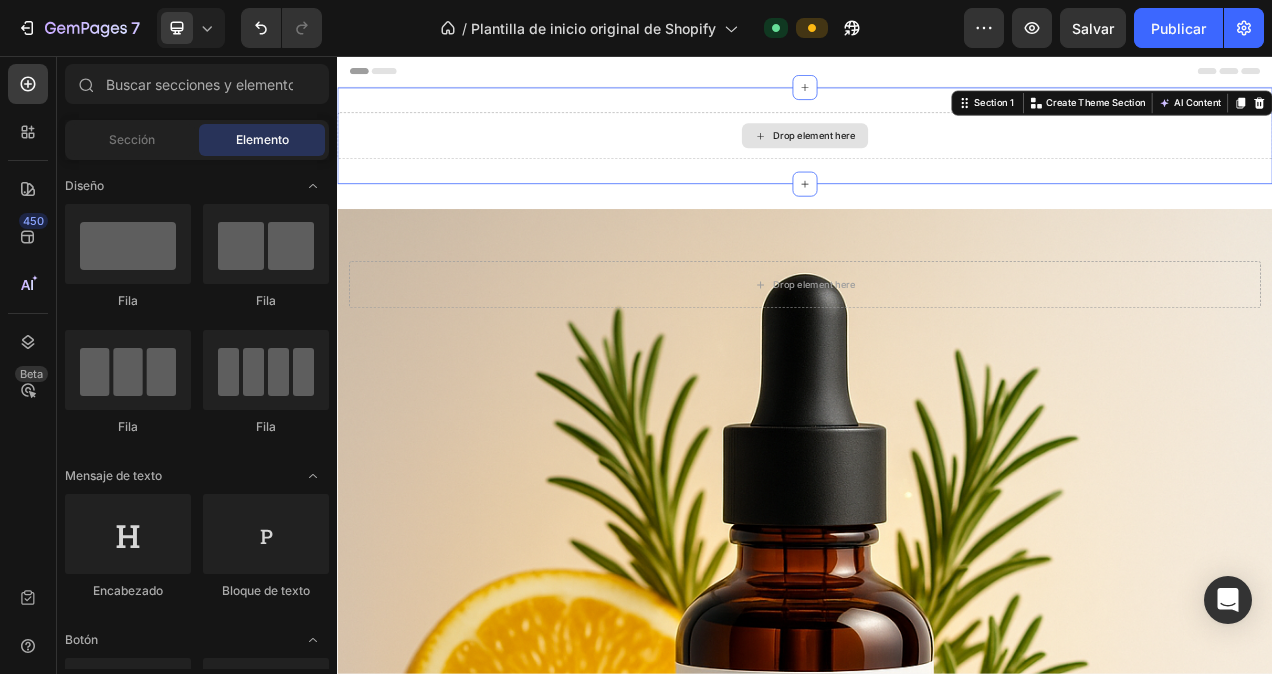 click on "Drop element here" at bounding box center (937, 159) 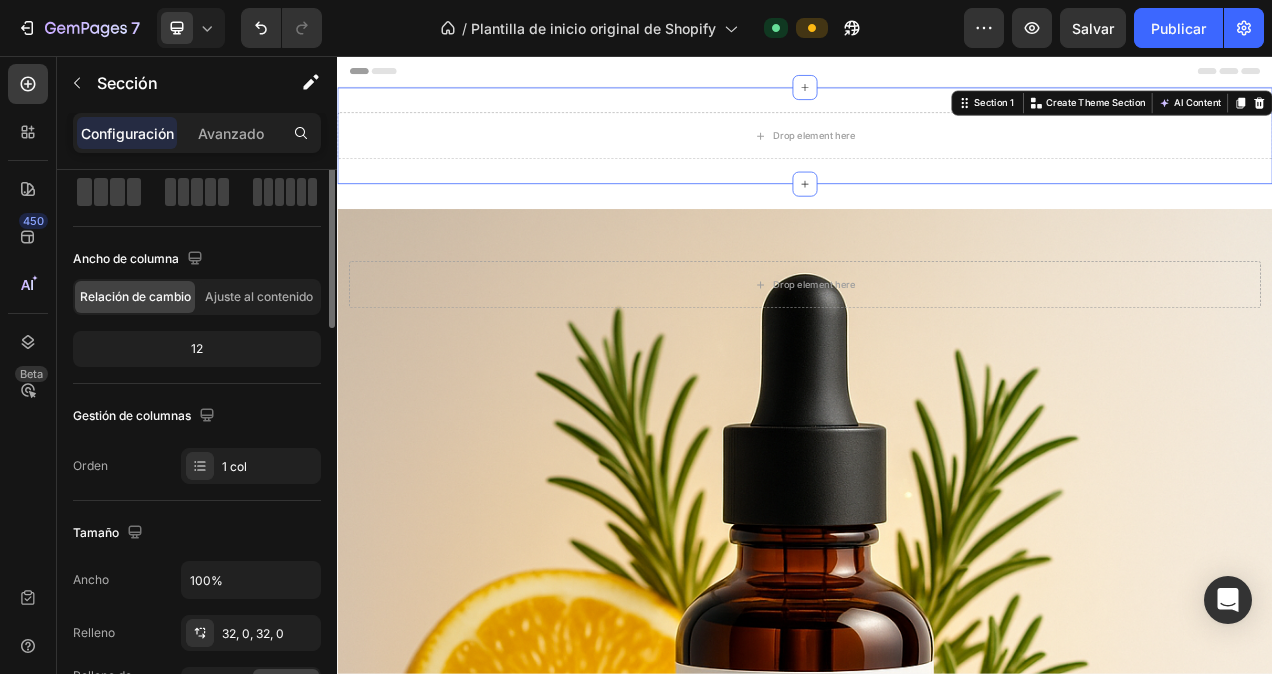 scroll, scrollTop: 0, scrollLeft: 0, axis: both 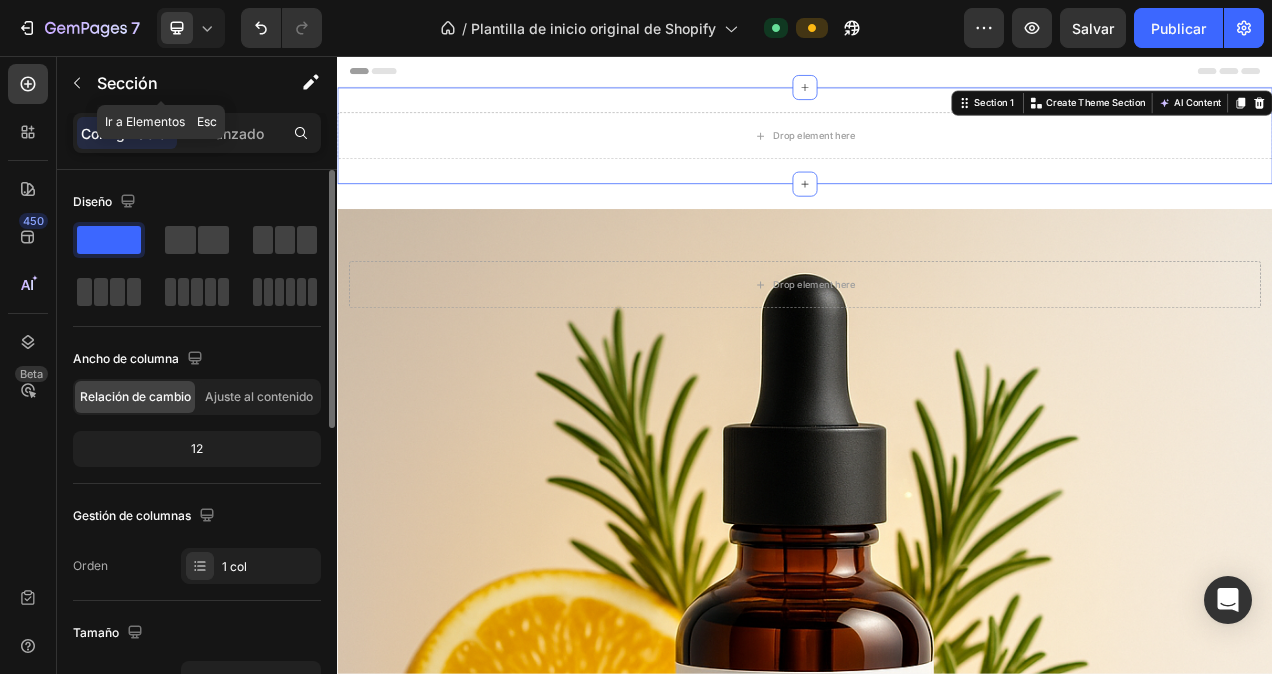 click on "Sección" at bounding box center [161, 83] 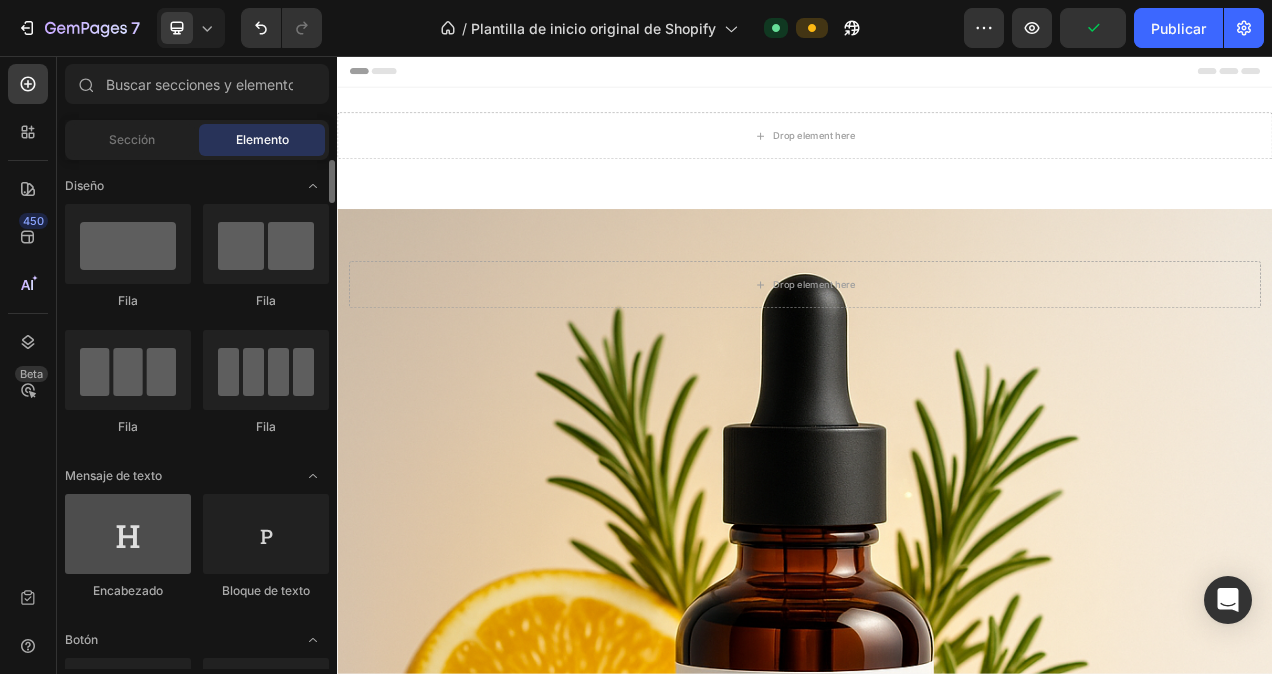 drag, startPoint x: 121, startPoint y: 487, endPoint x: 120, endPoint y: 539, distance: 52.009613 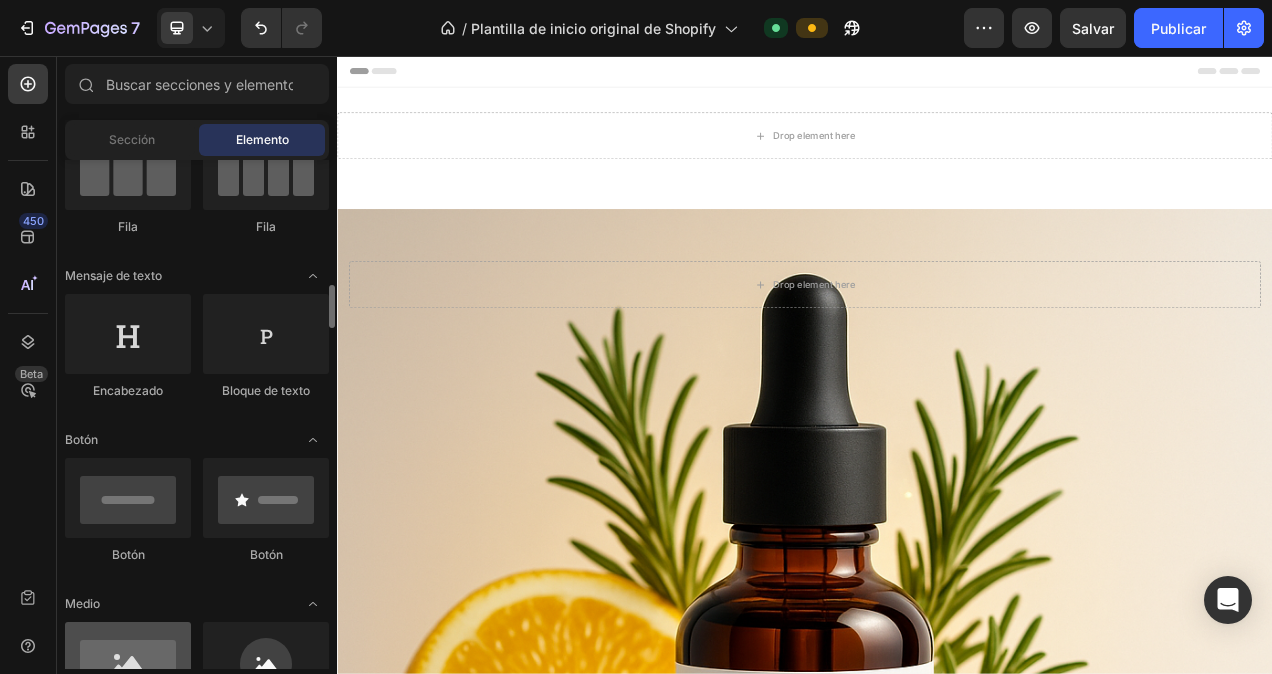 scroll, scrollTop: 300, scrollLeft: 0, axis: vertical 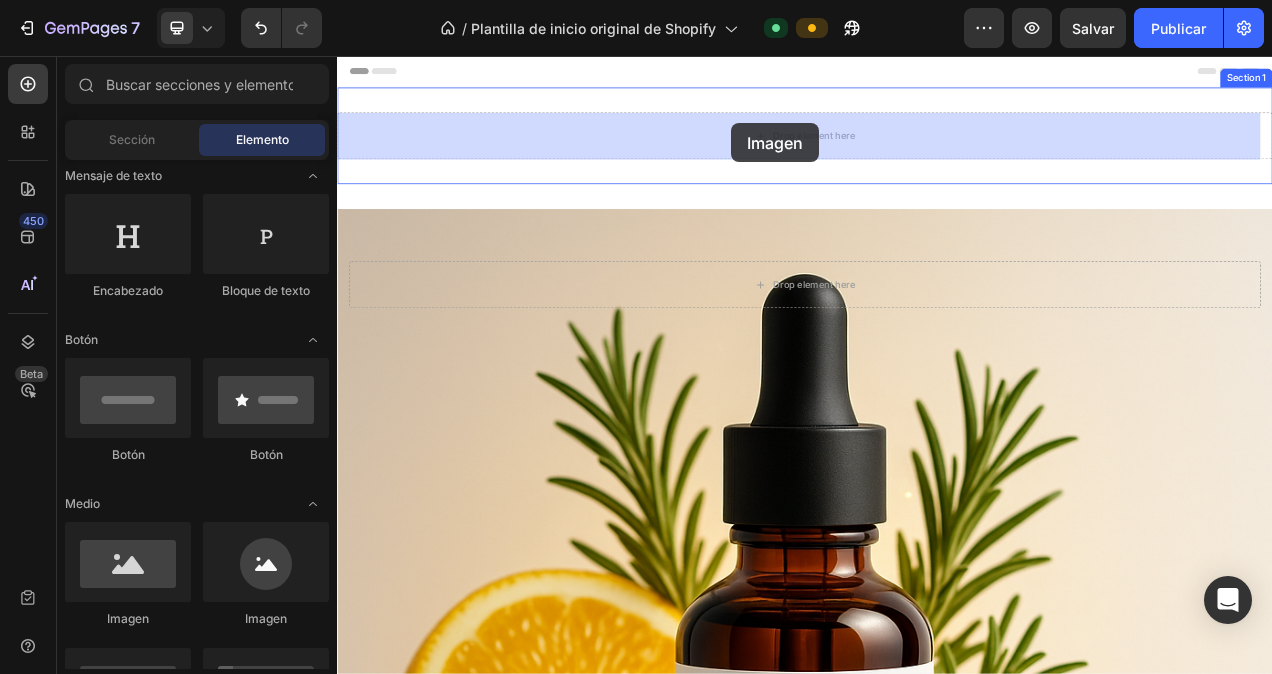 drag, startPoint x: 468, startPoint y: 650, endPoint x: 843, endPoint y: 142, distance: 631.4183 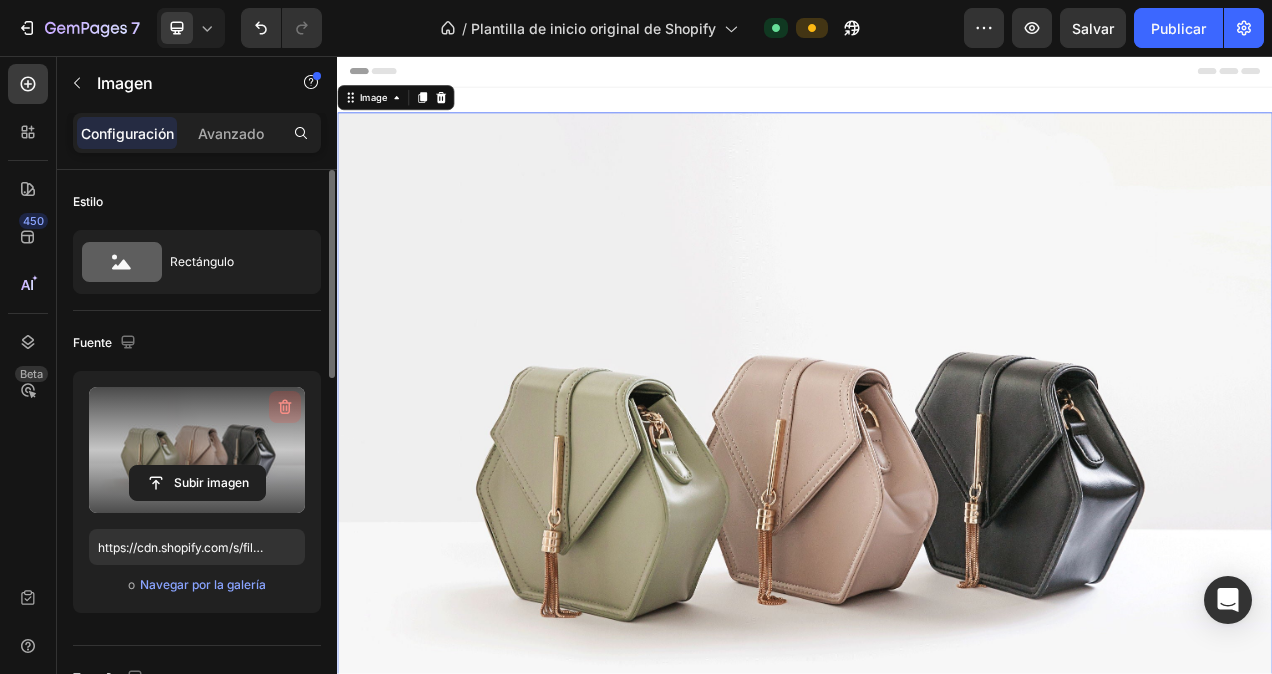 click 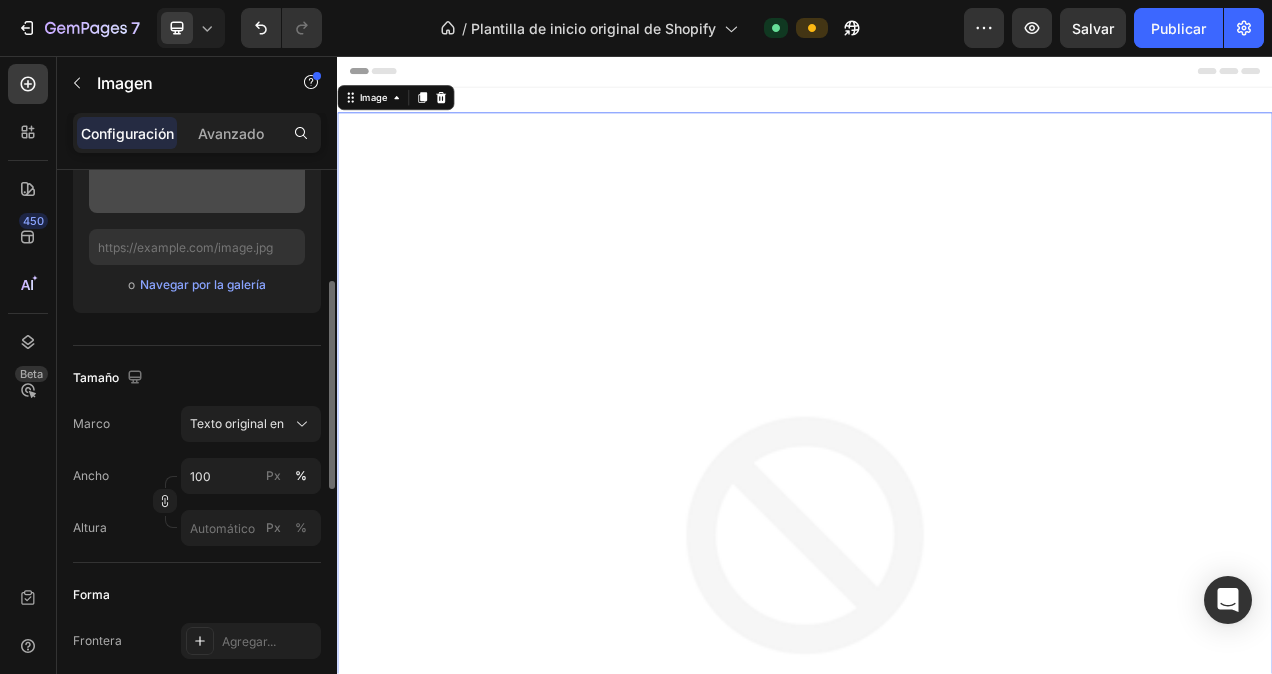 scroll, scrollTop: 100, scrollLeft: 0, axis: vertical 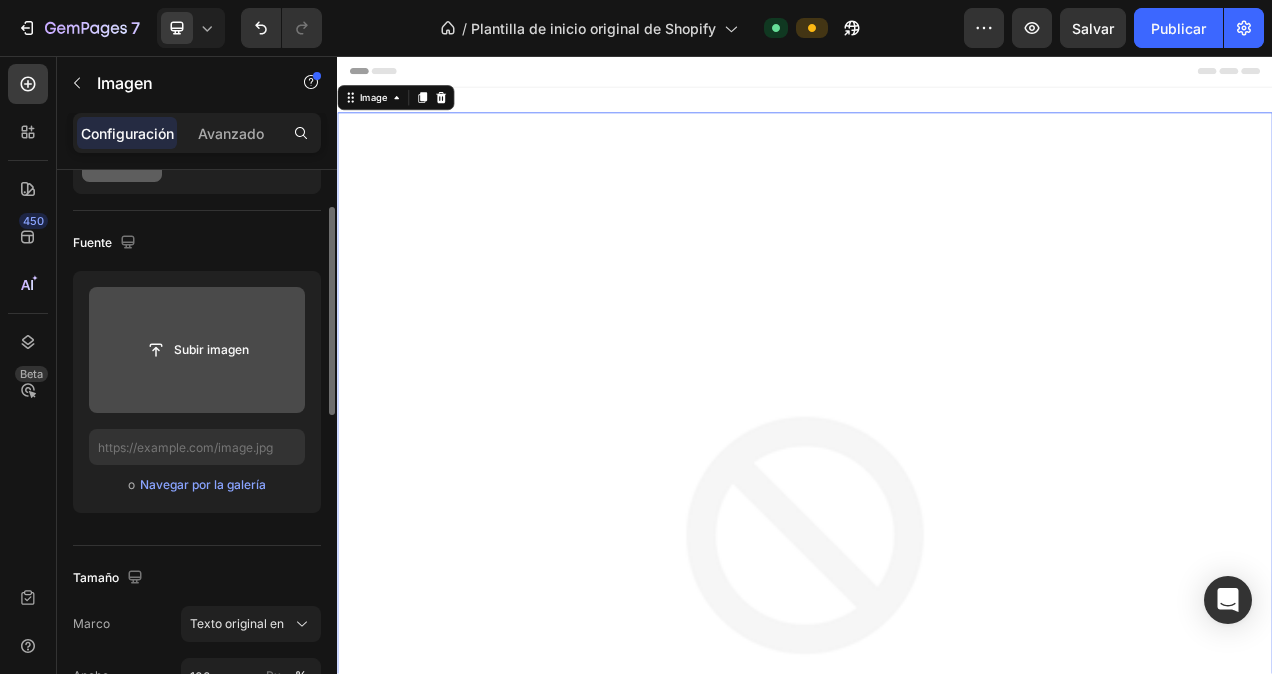 click at bounding box center [197, 350] 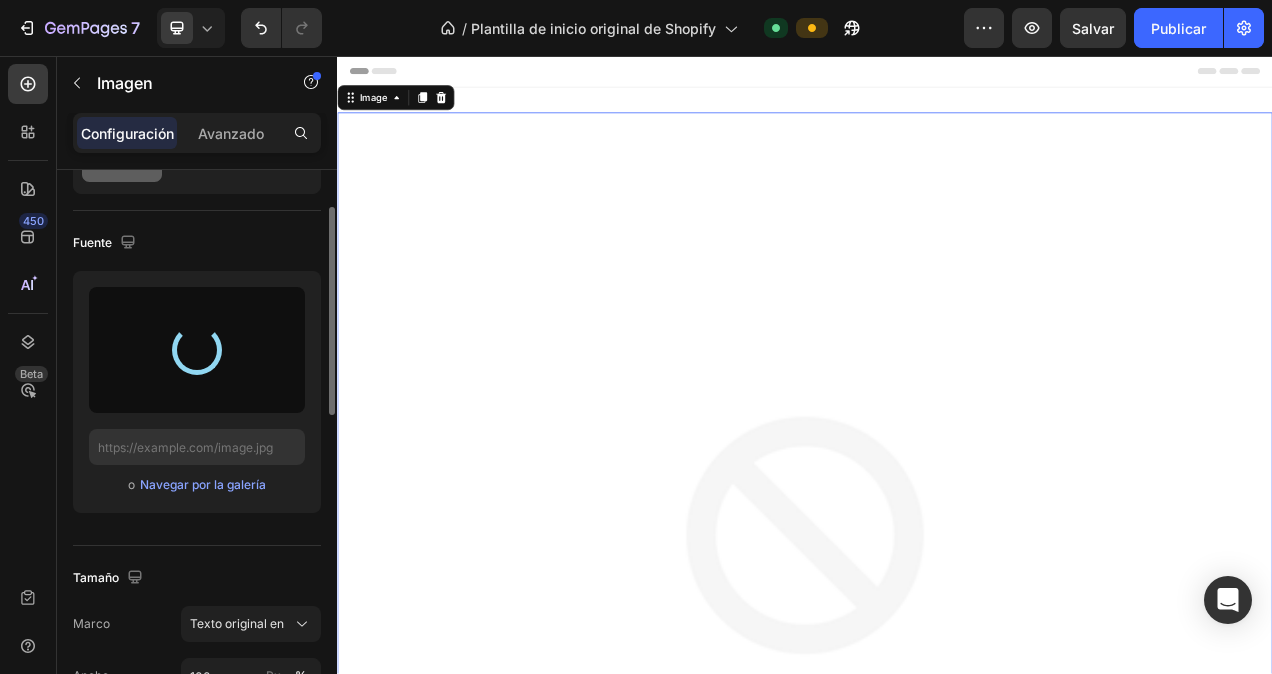 type on "https://cdn.shopify.com/s/files/1/0721/5159/7214/files/gempages_577058422168486803-33374824-bc21-46cc-afa0-5e2e90cecc94.png" 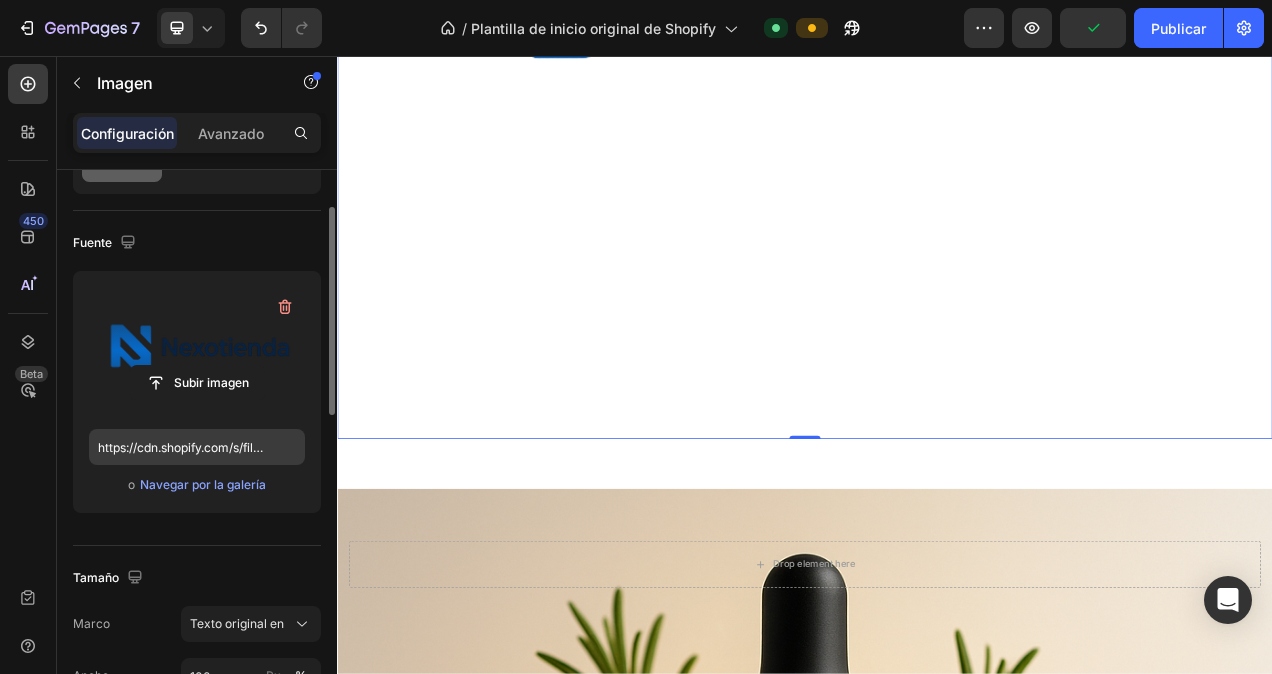scroll, scrollTop: 800, scrollLeft: 0, axis: vertical 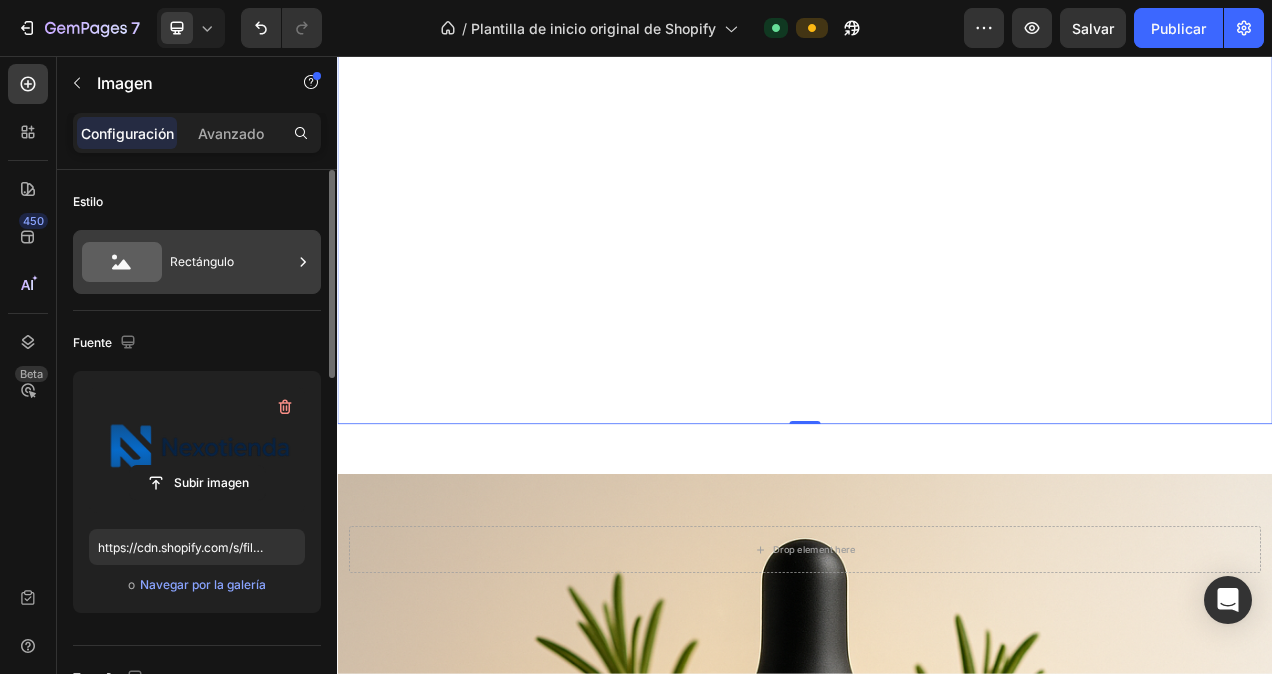click 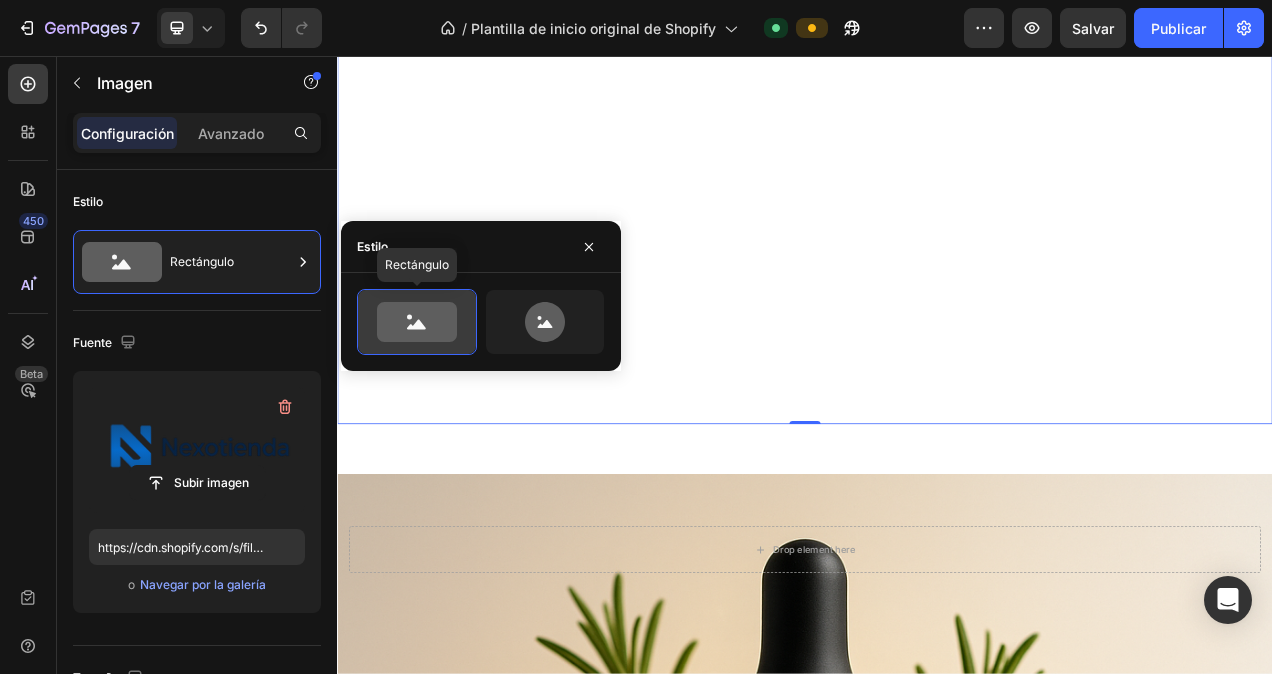 click 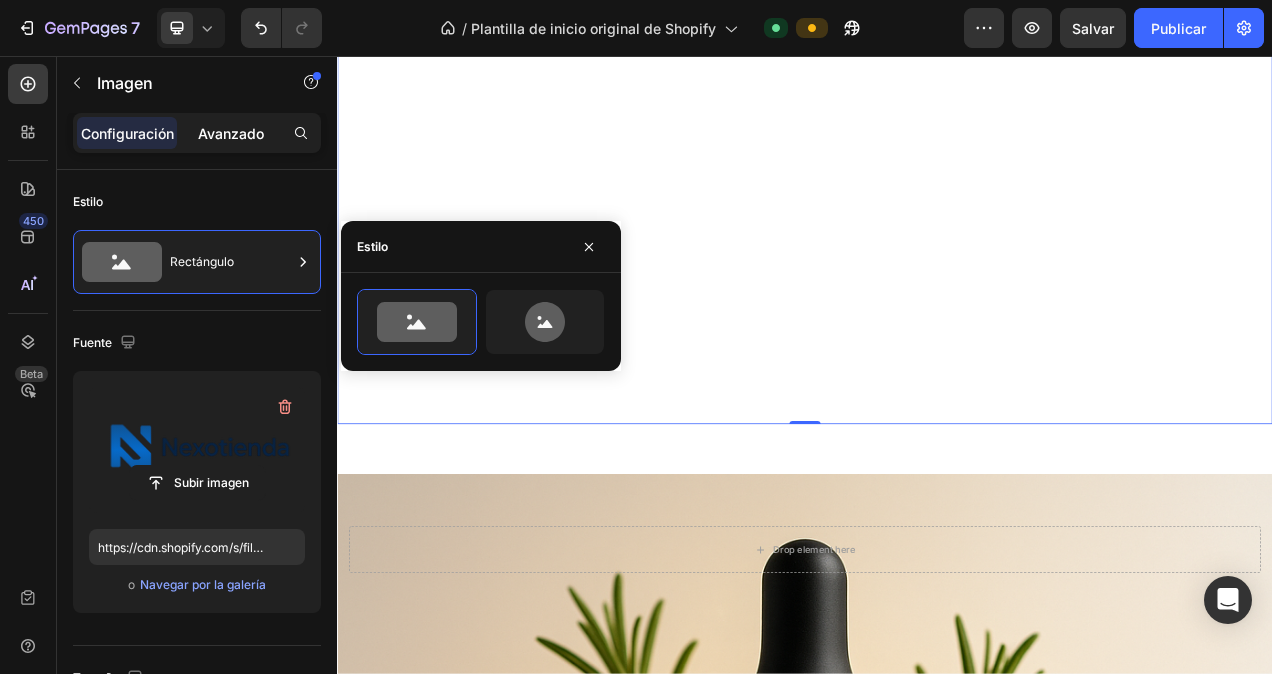 click on "Avanzado" at bounding box center [231, 133] 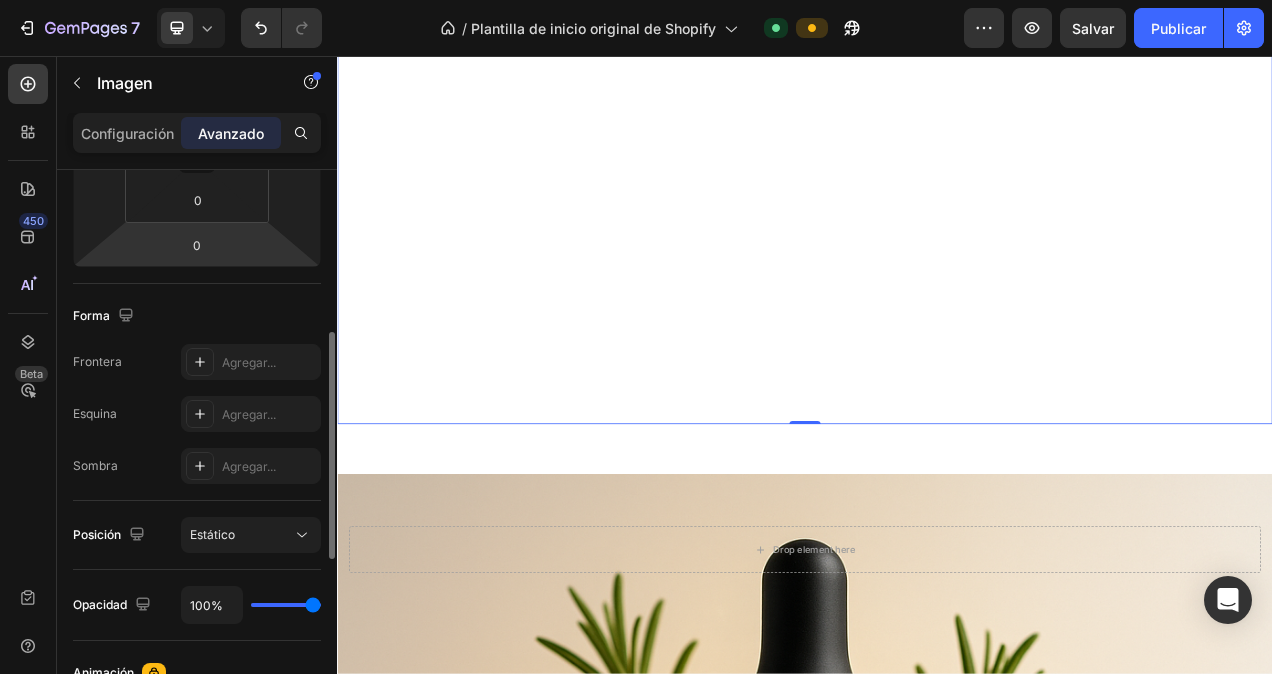 scroll, scrollTop: 600, scrollLeft: 0, axis: vertical 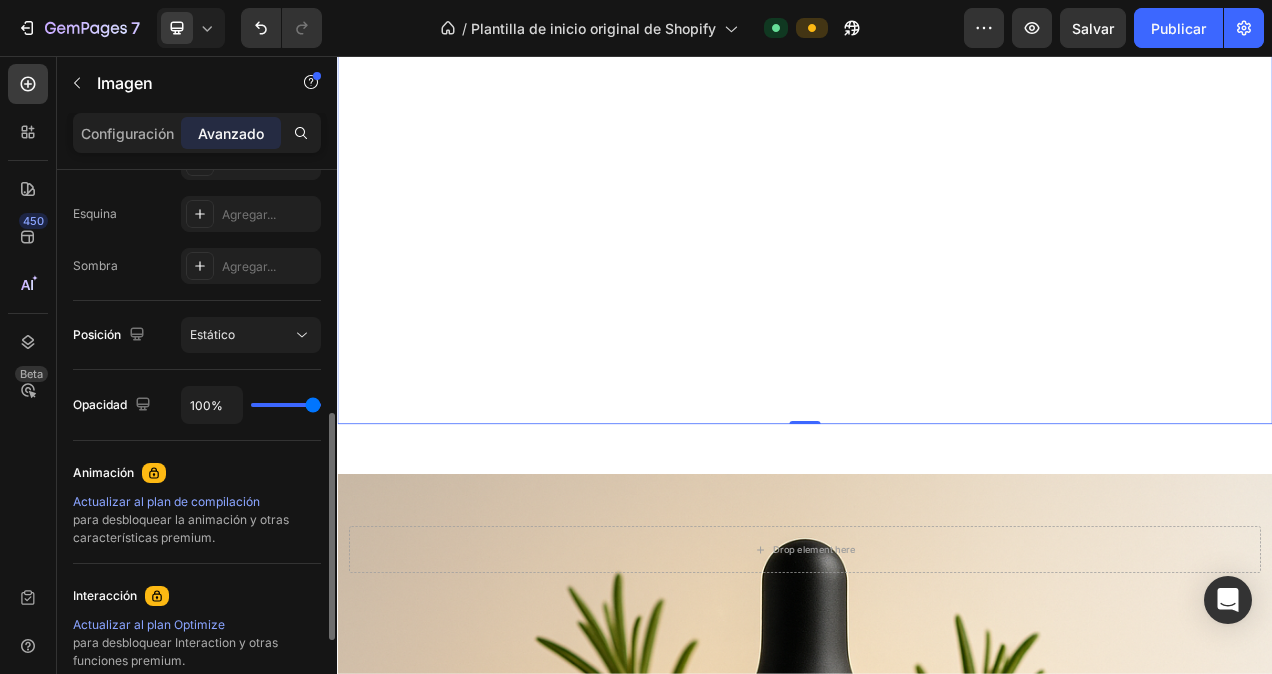 type on "78%" 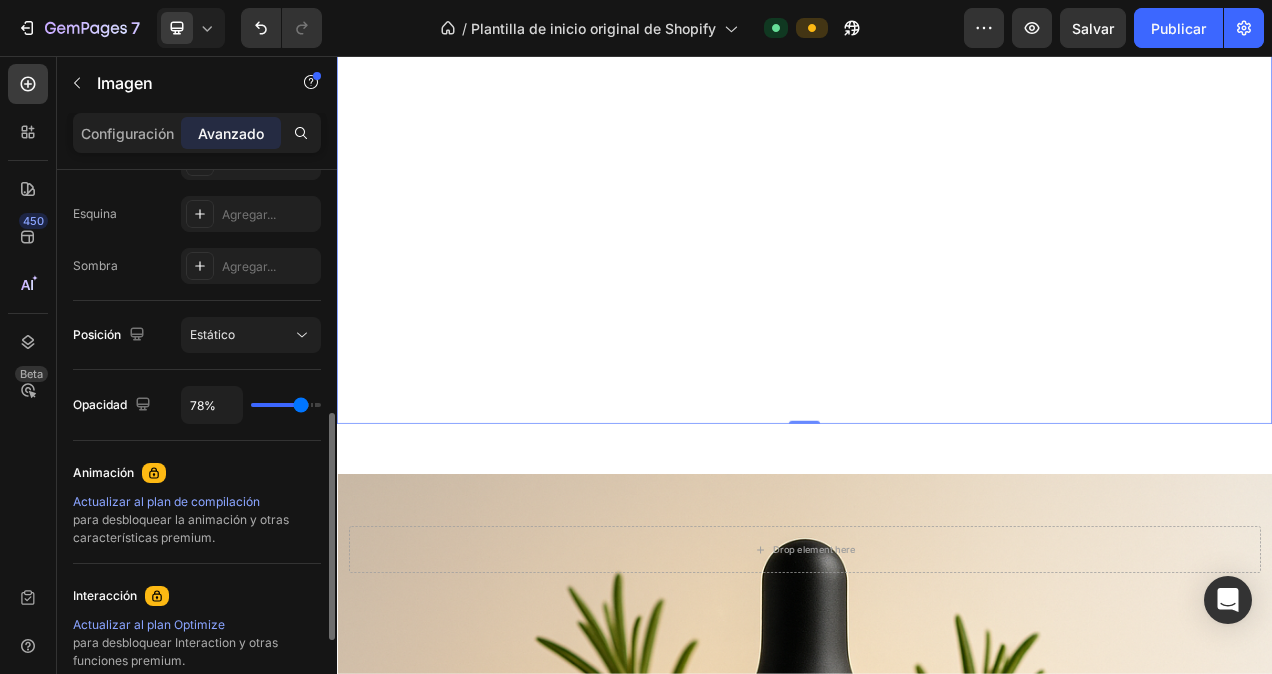 type on "73%" 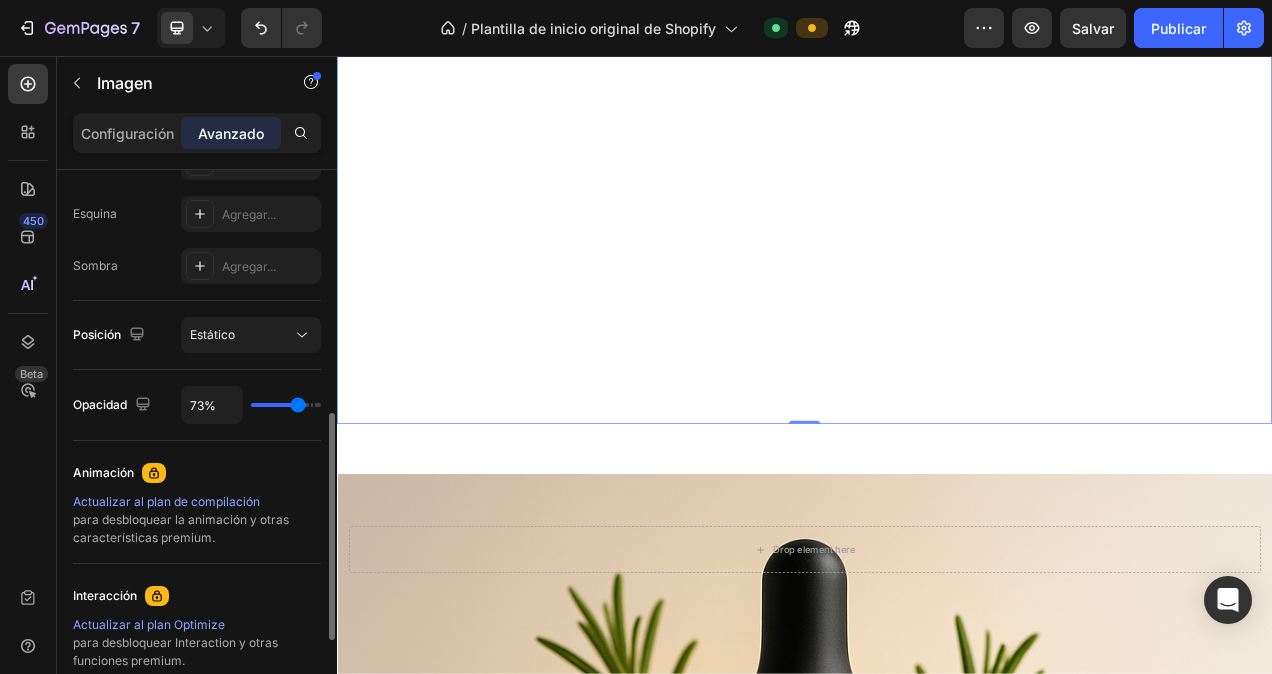 type on "65%" 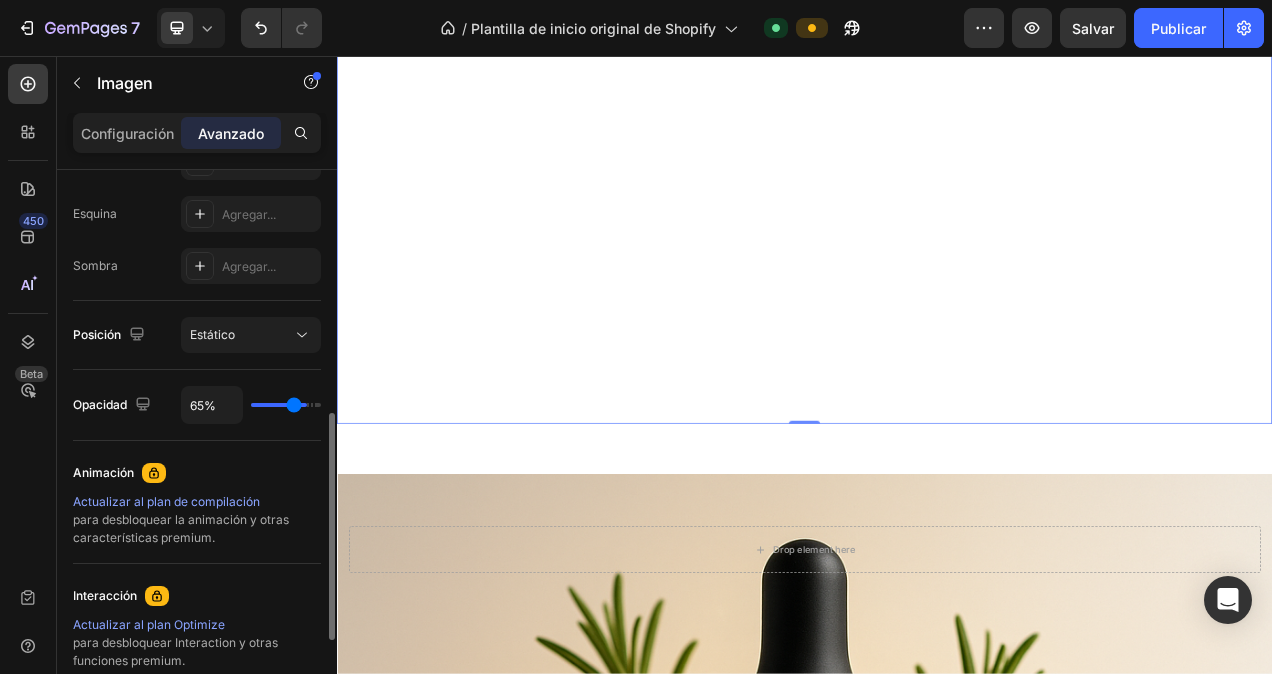 type on "61%" 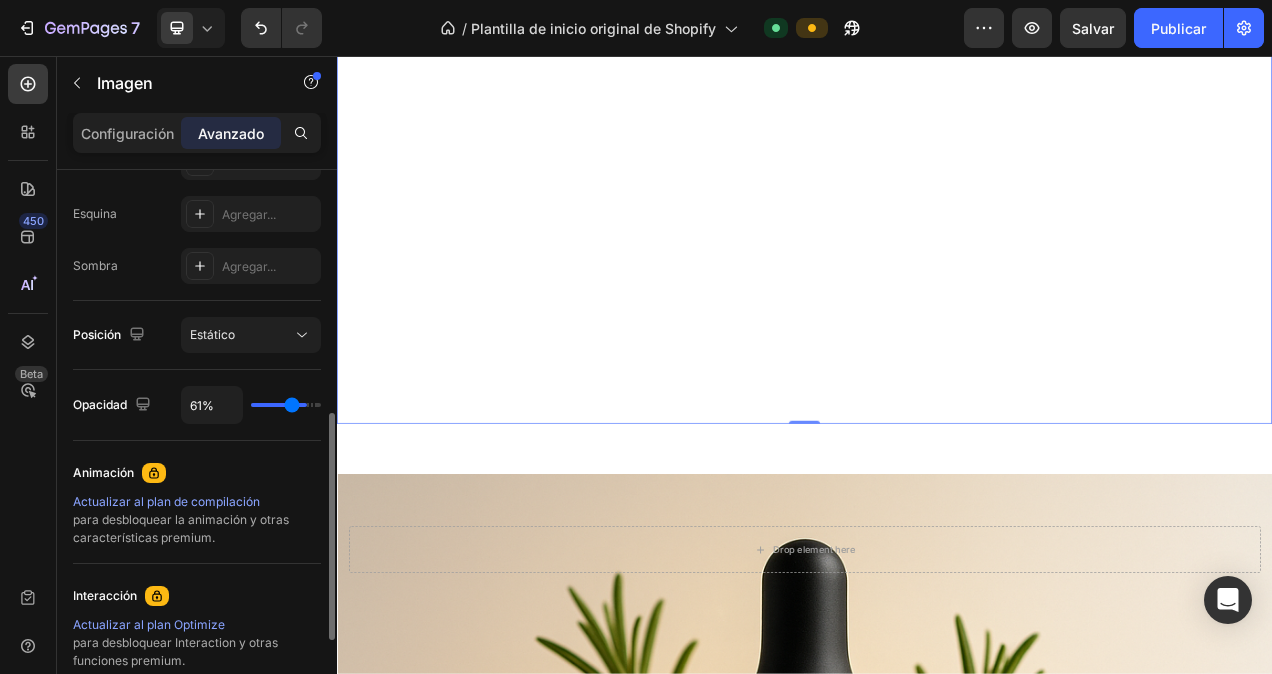type on "59%" 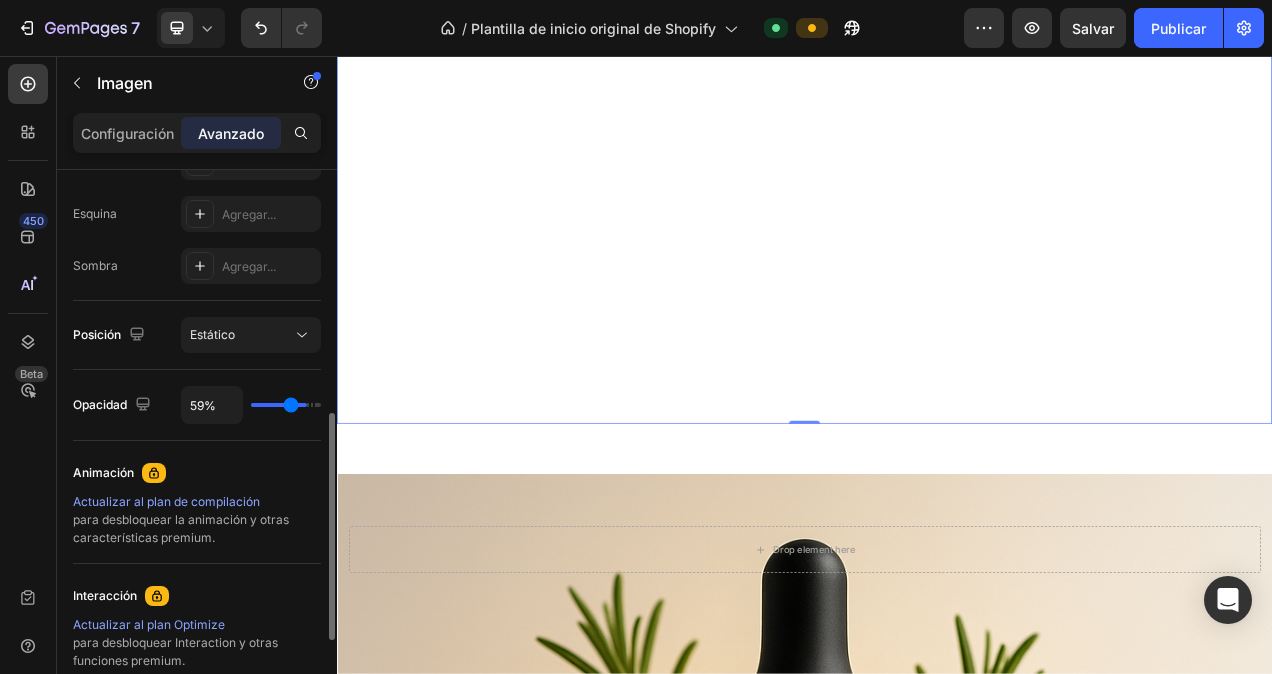 type on "55%" 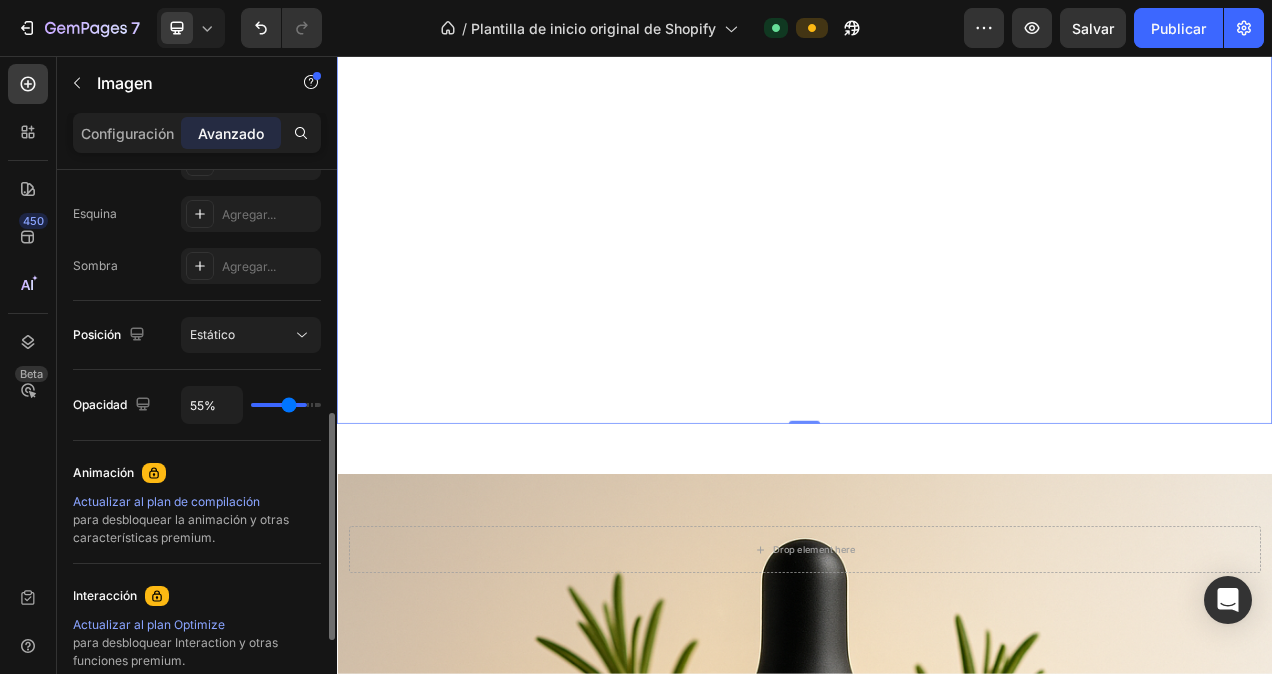 type on "54%" 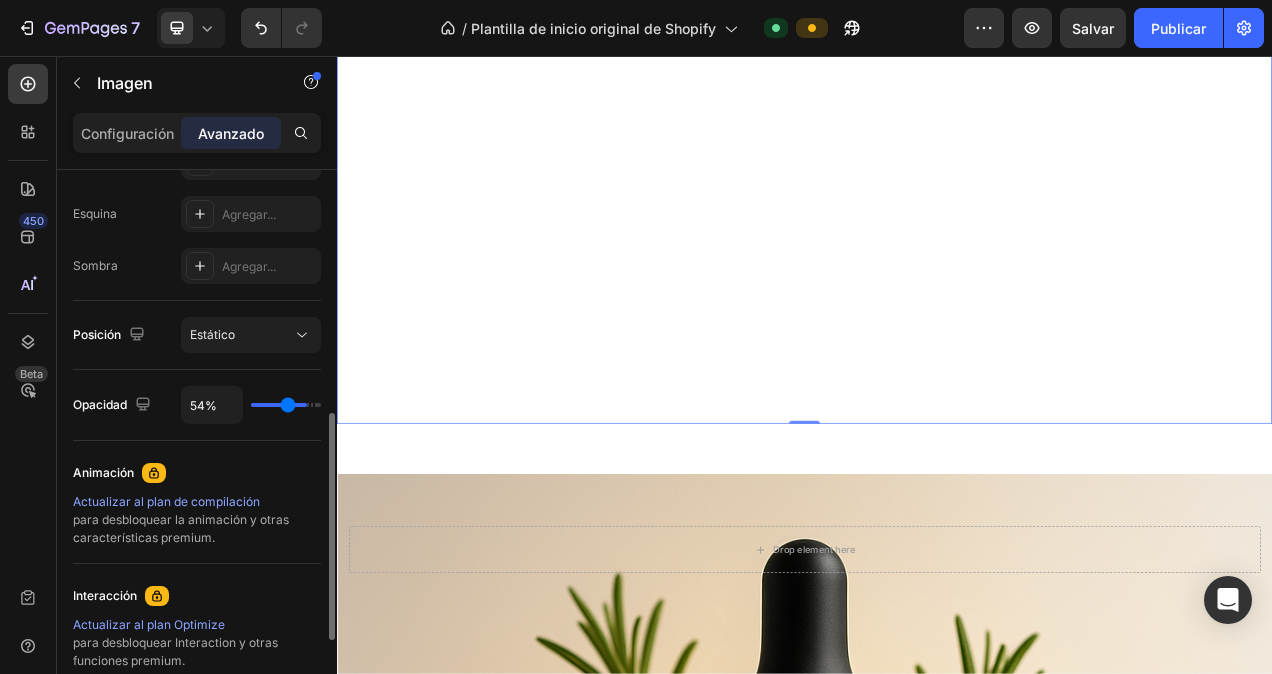 type on "48%" 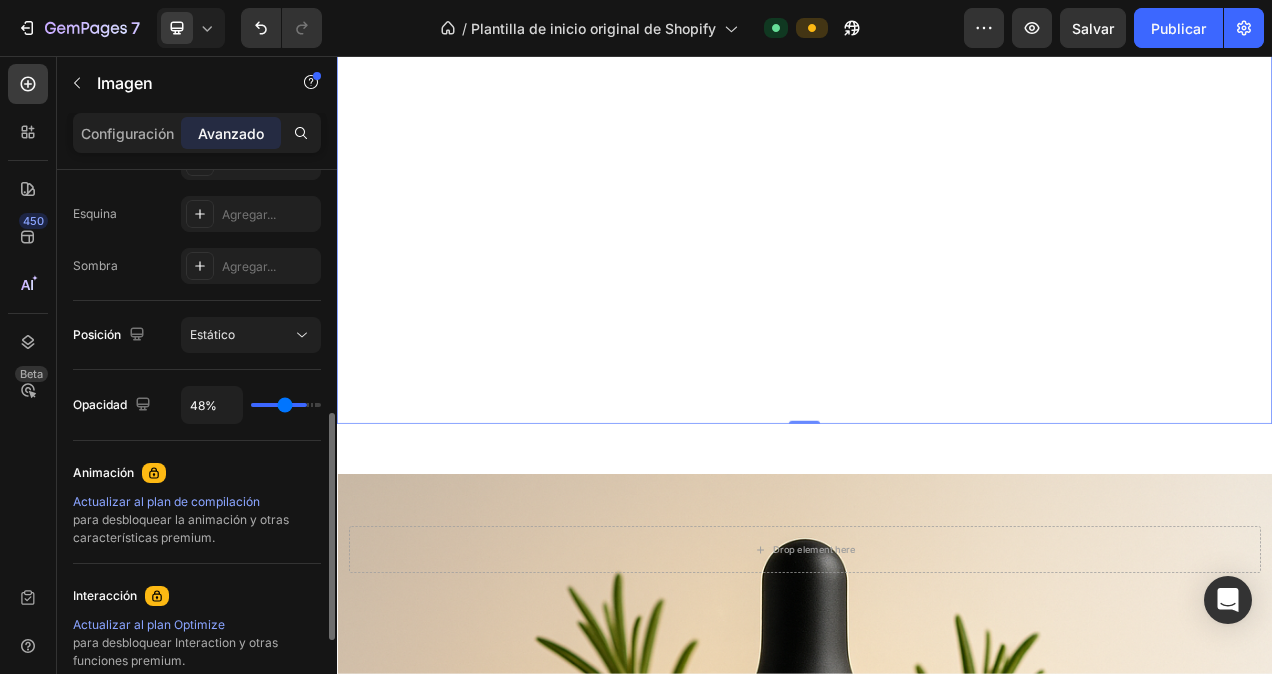 type on "44%" 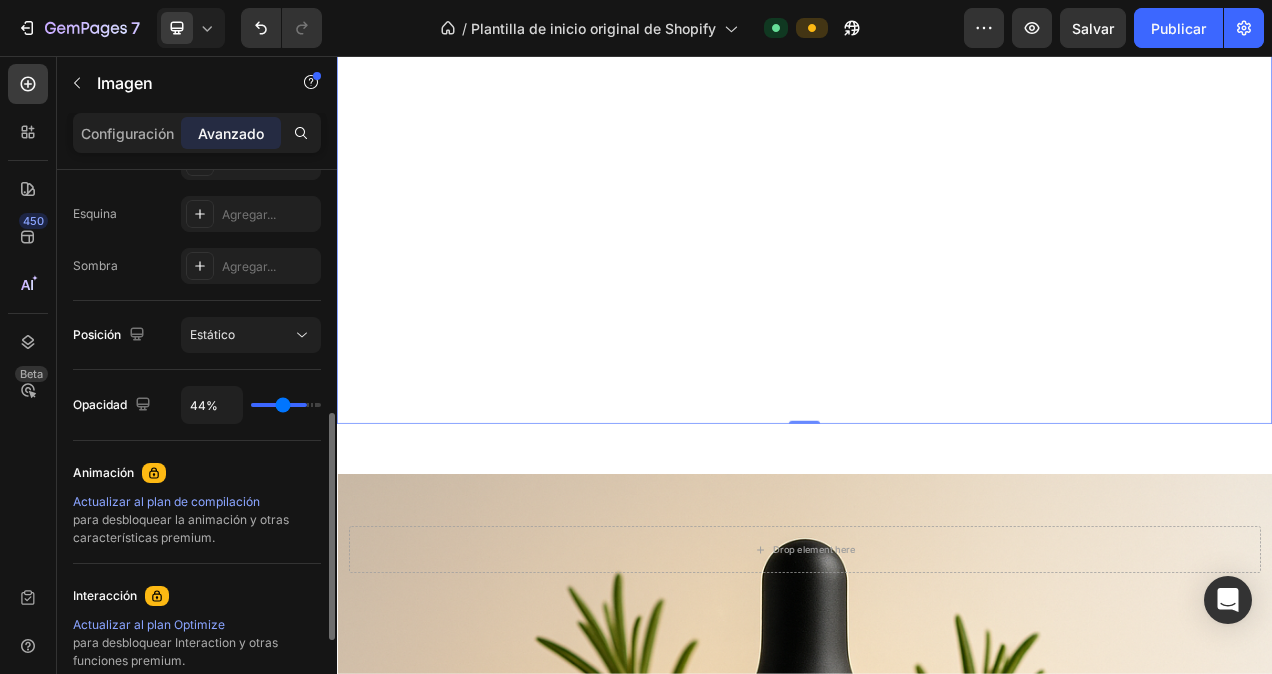 type on "36%" 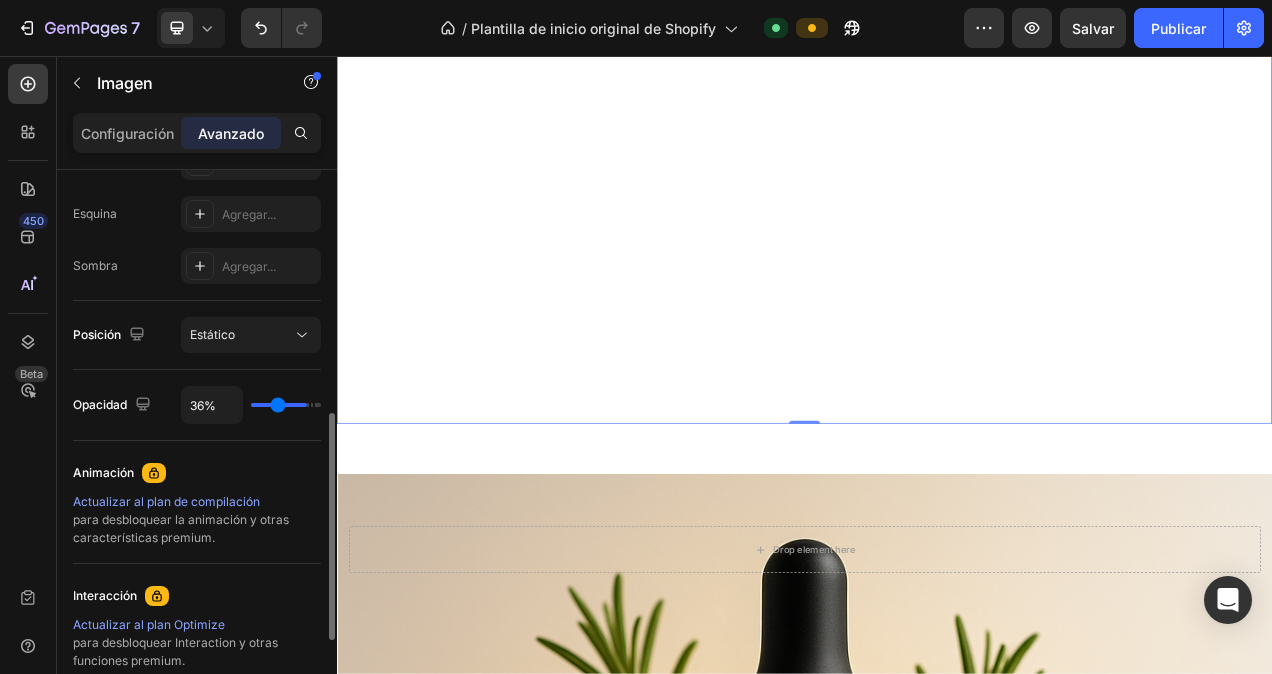 type on "34%" 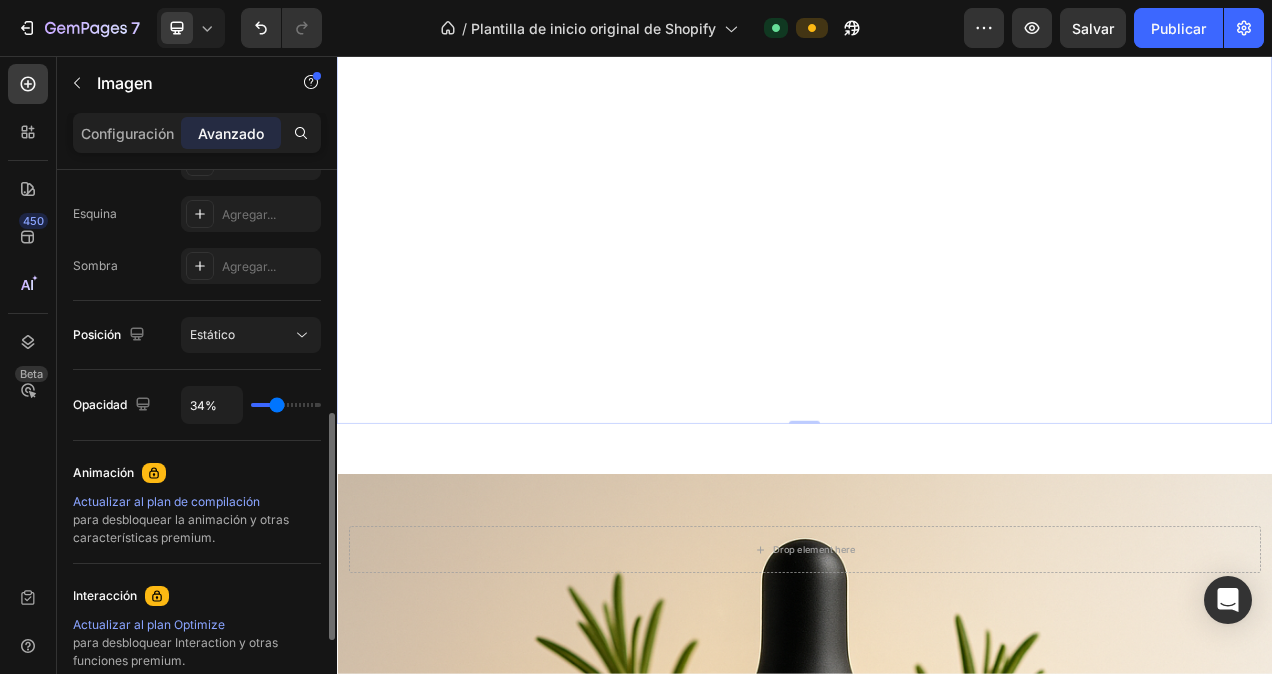type on "39%" 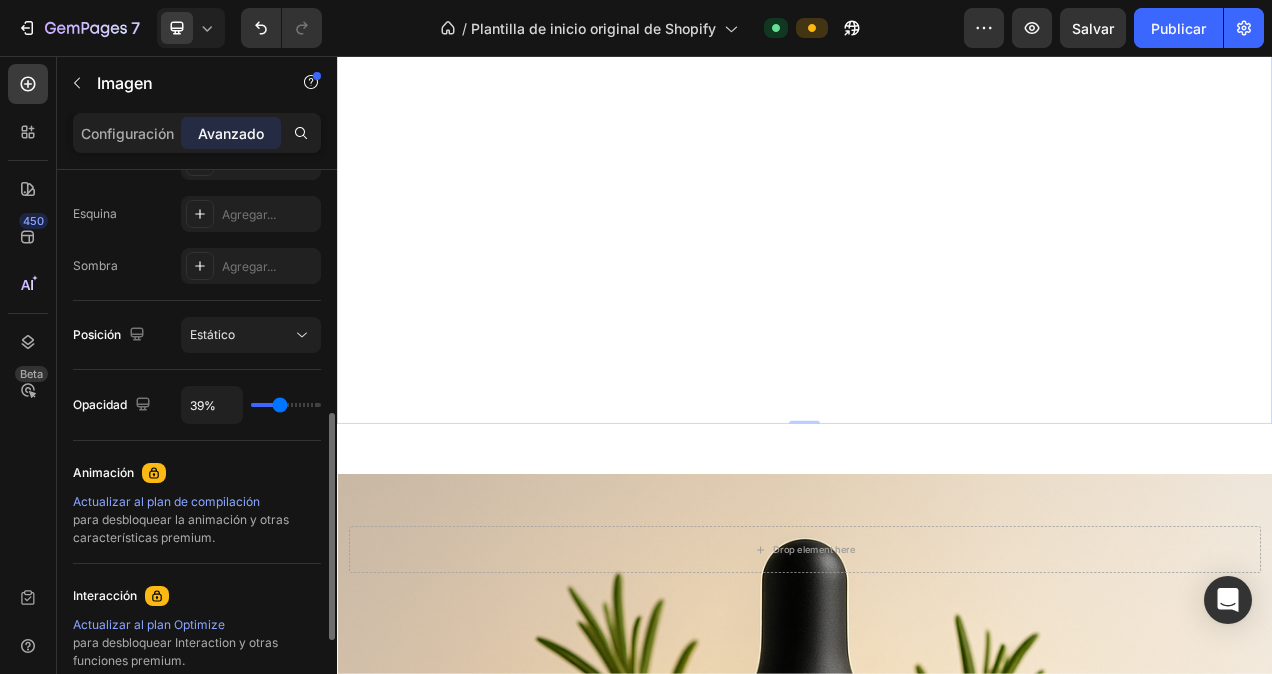 type on "41%" 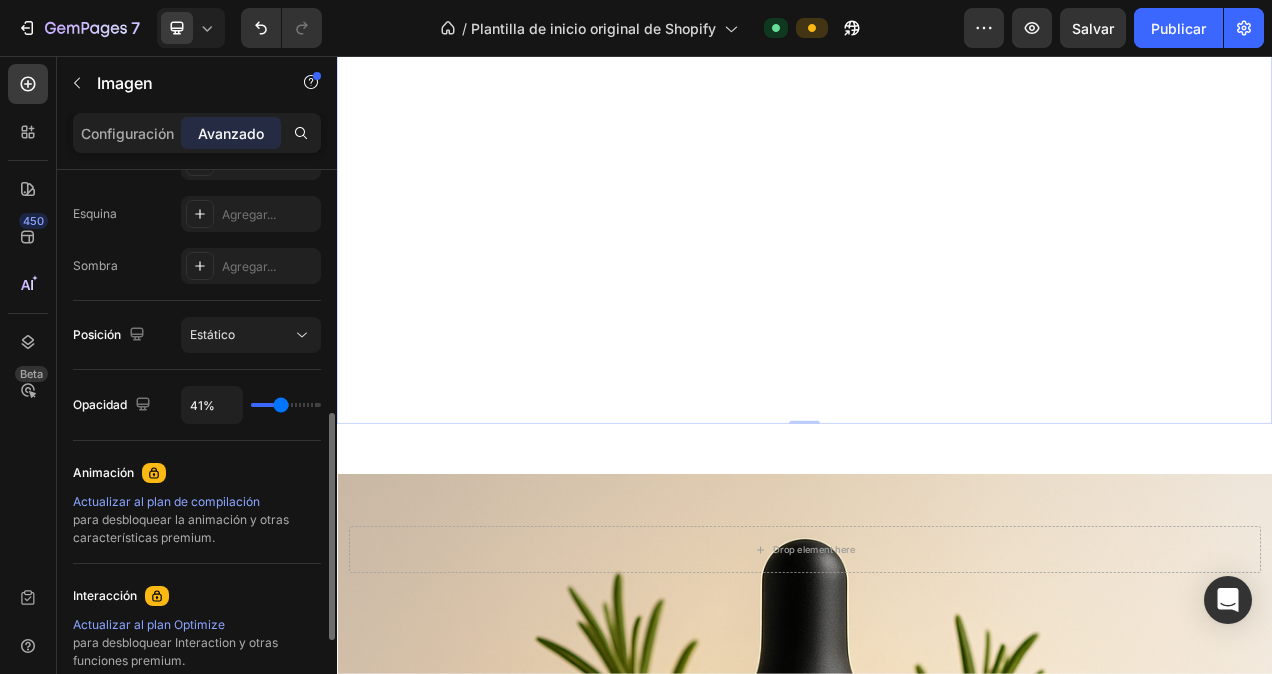 type on "48%" 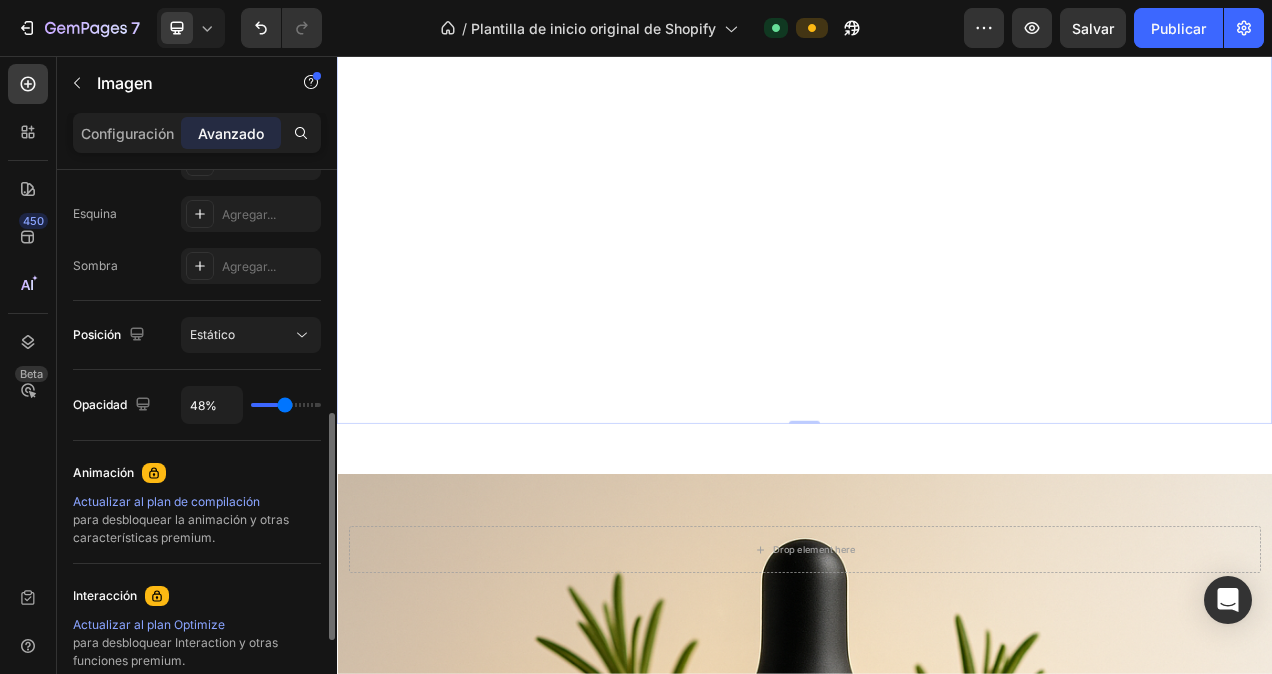 type on "66%" 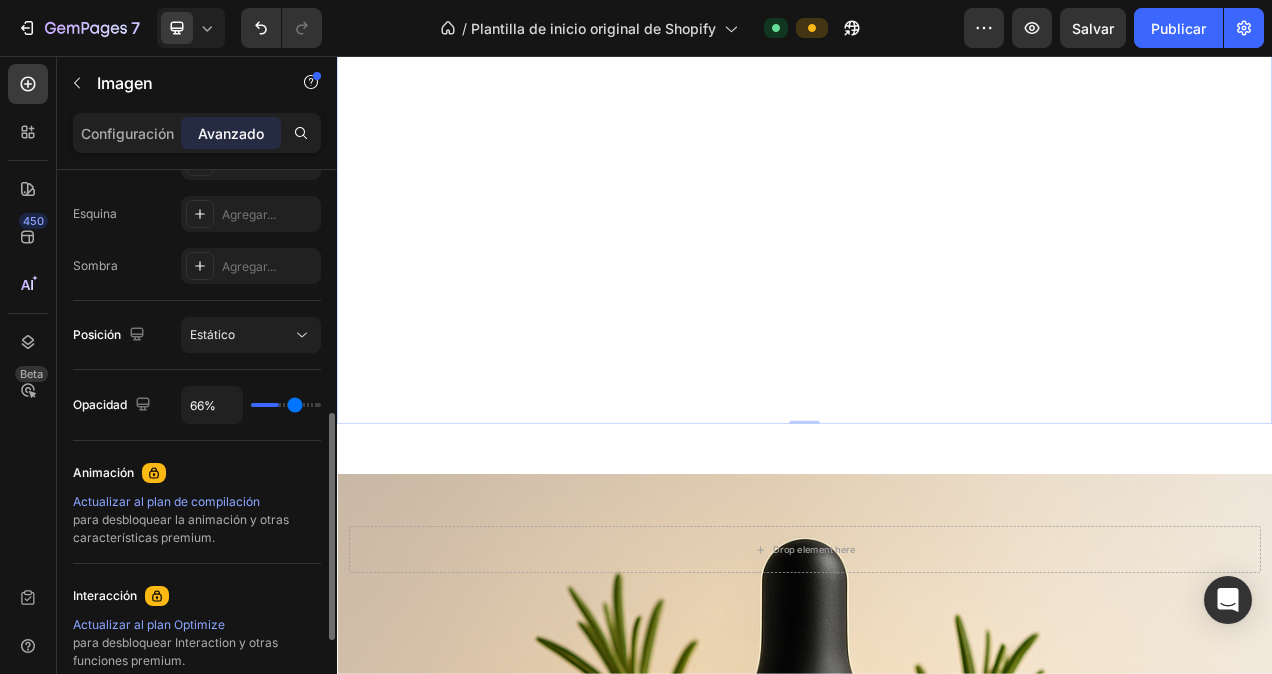type on "81%" 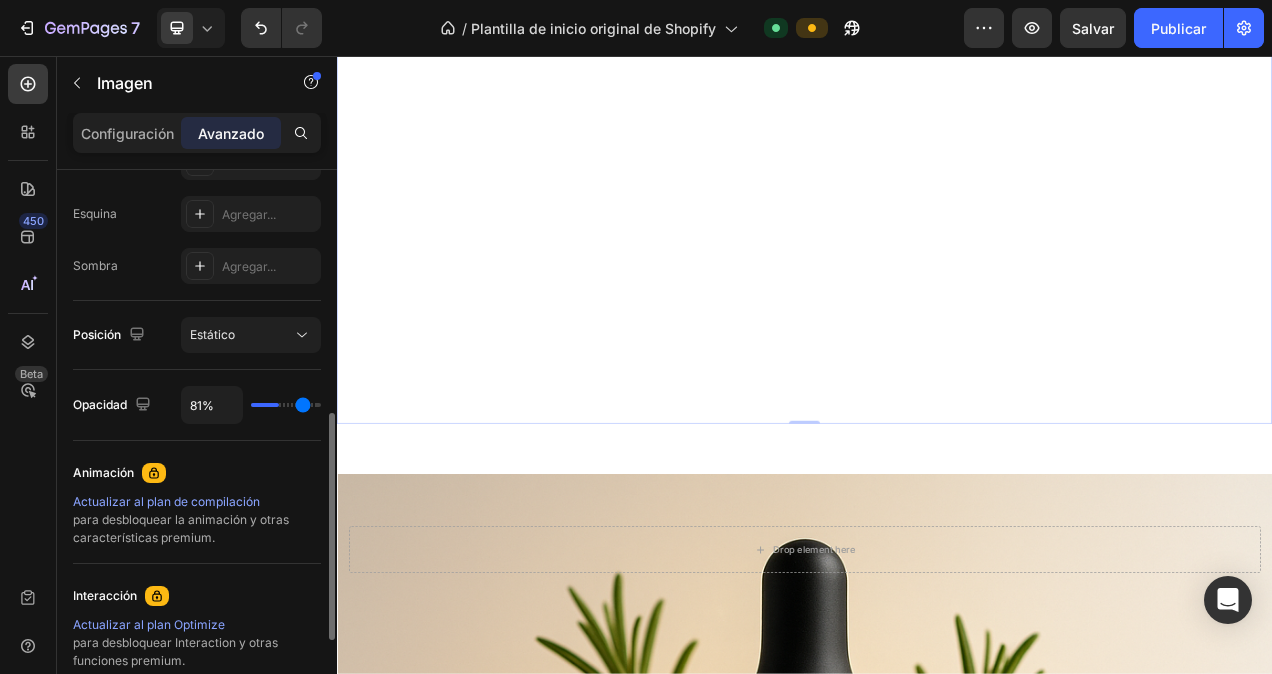 type on "92%" 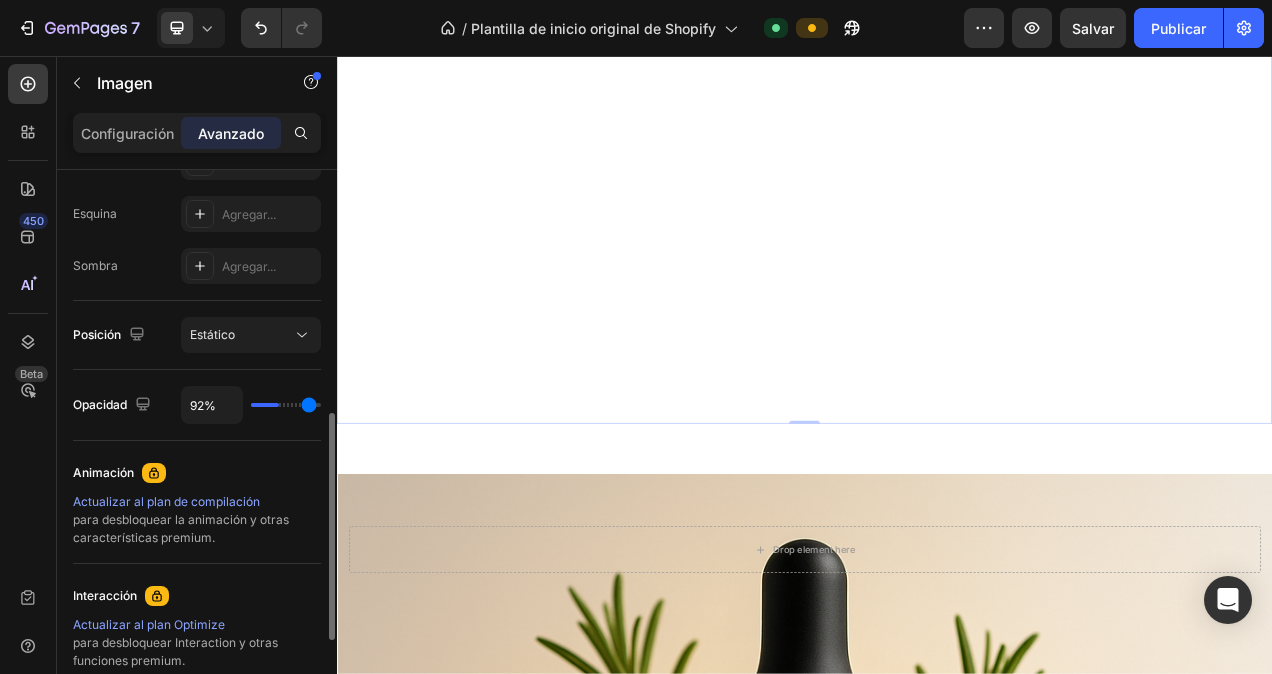type on "98%" 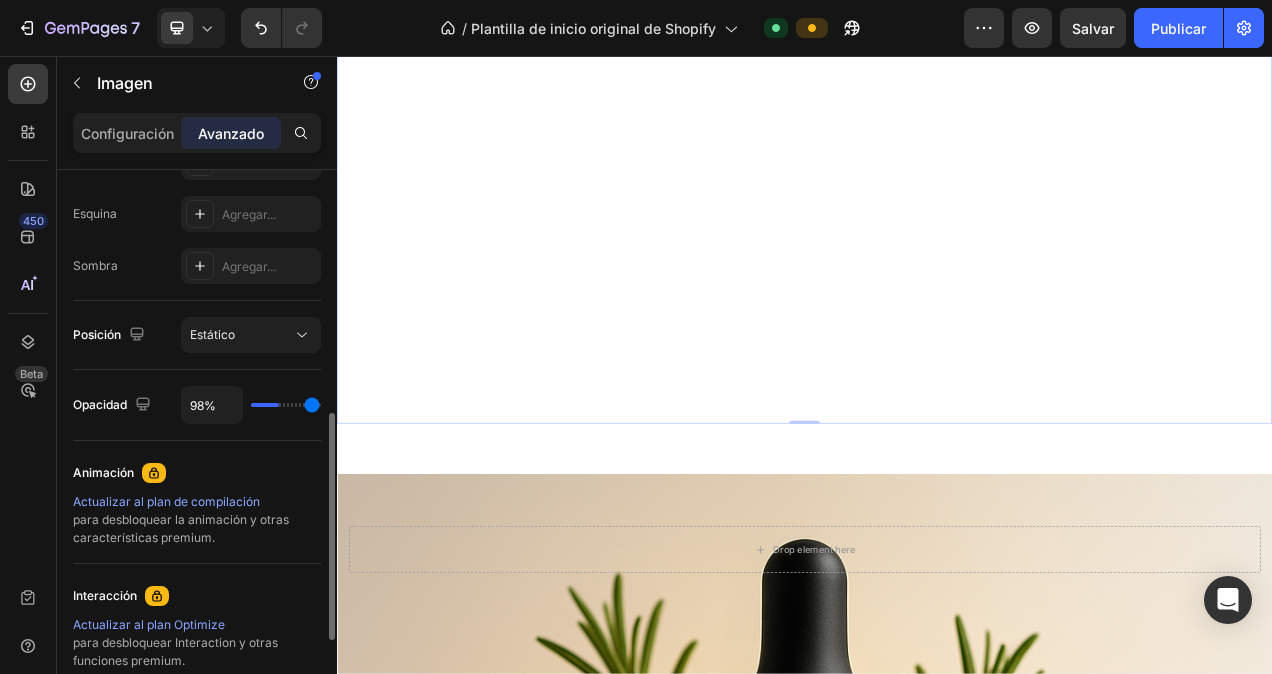 type on "100%" 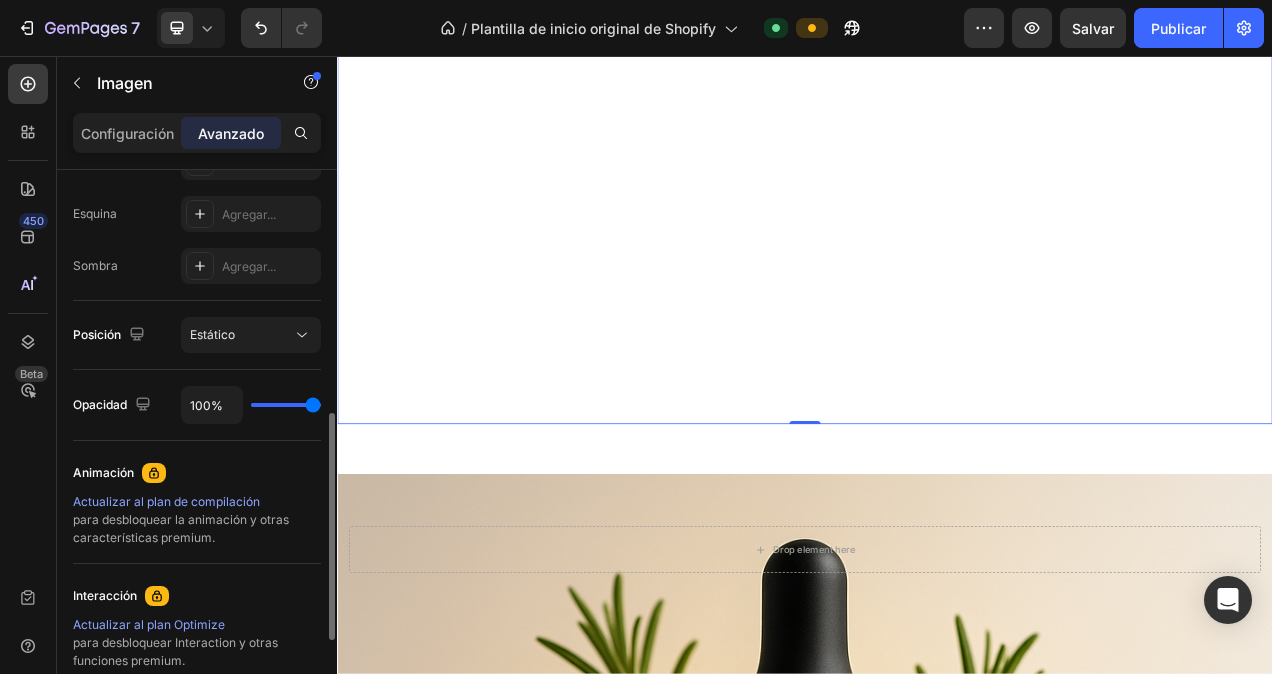 drag, startPoint x: 301, startPoint y: 402, endPoint x: 336, endPoint y: 402, distance: 35 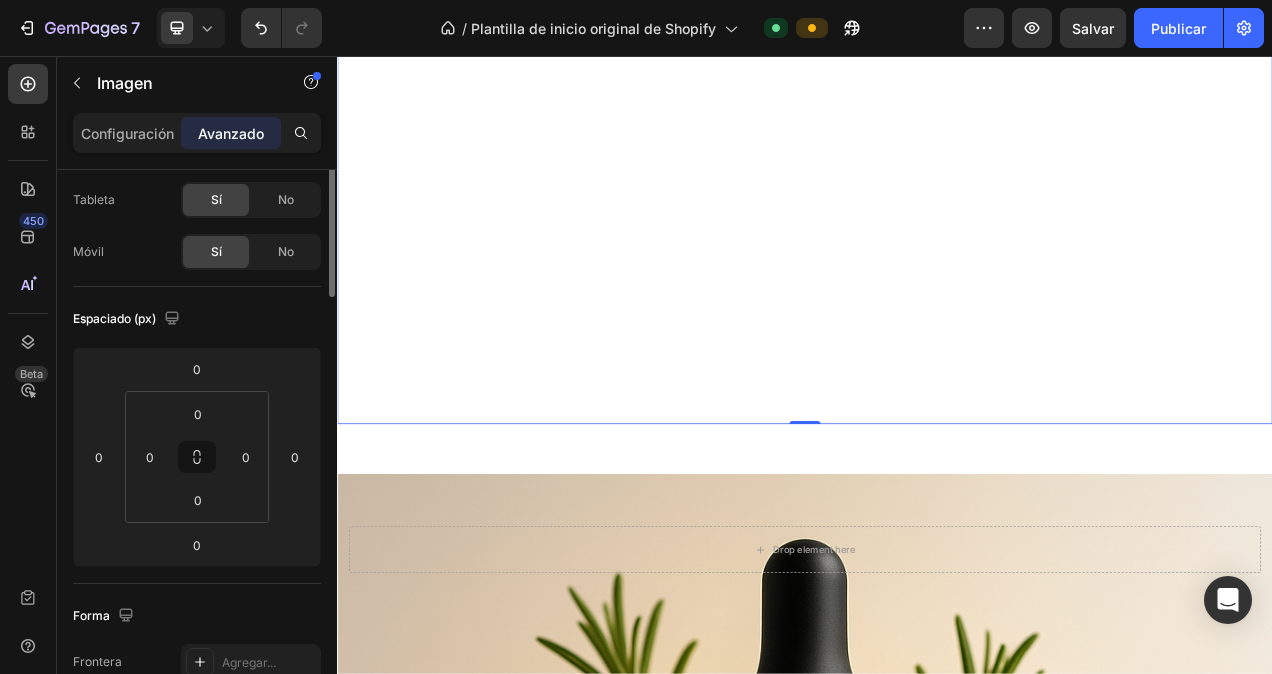 scroll, scrollTop: 0, scrollLeft: 0, axis: both 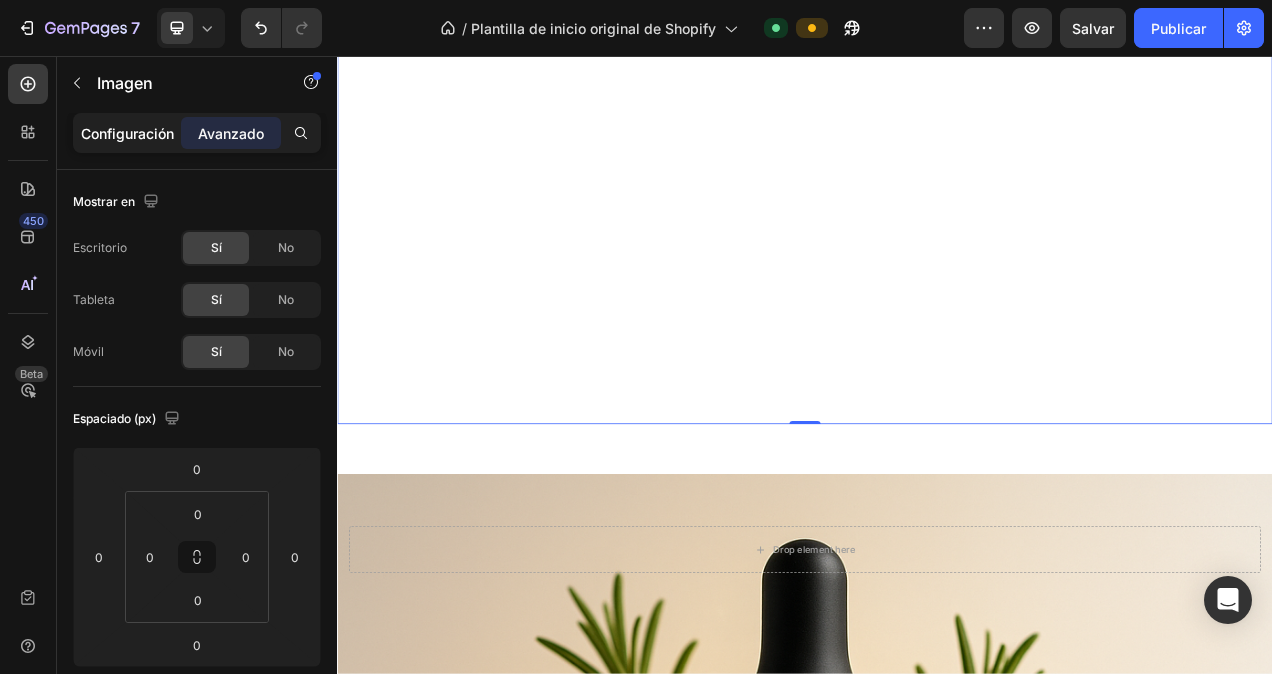 click on "Configuración" at bounding box center (127, 133) 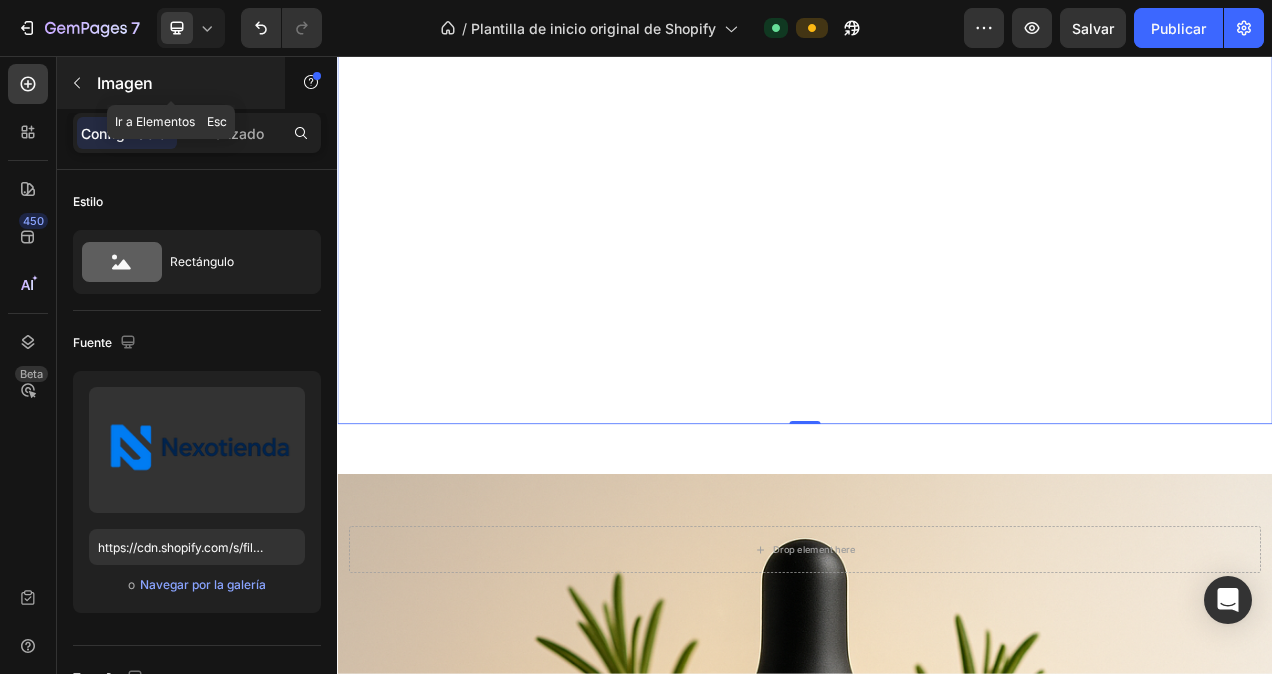 click 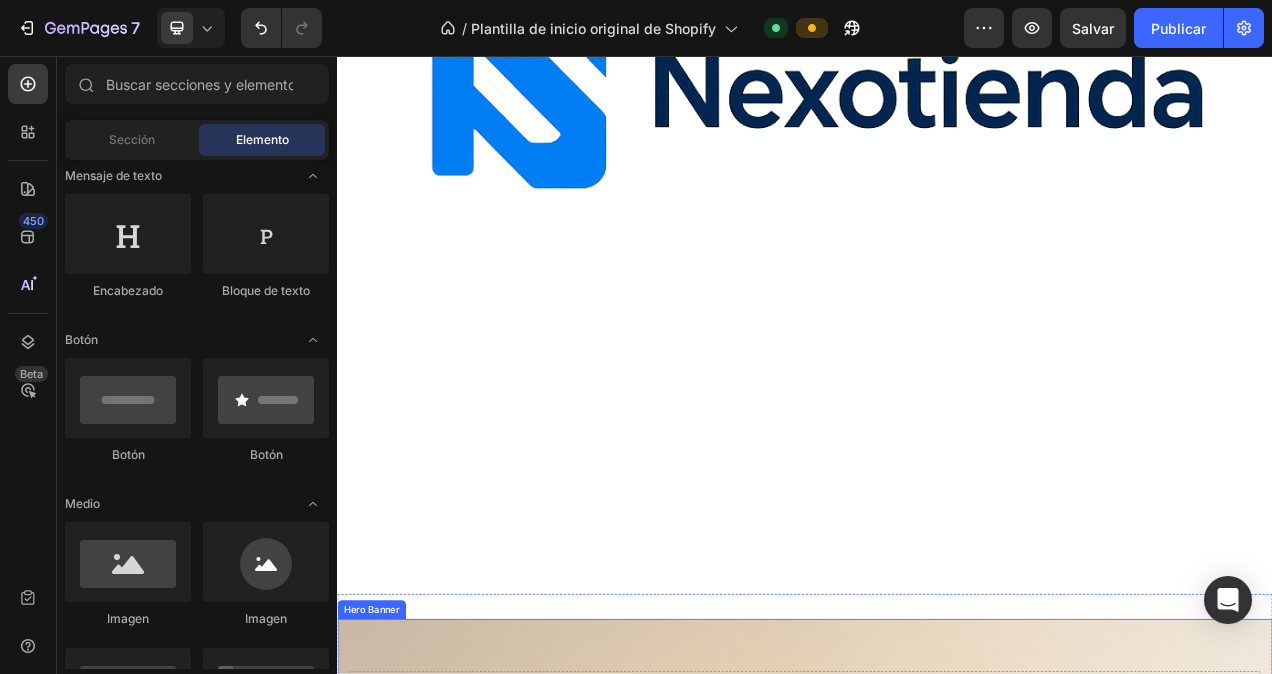 scroll, scrollTop: 800, scrollLeft: 0, axis: vertical 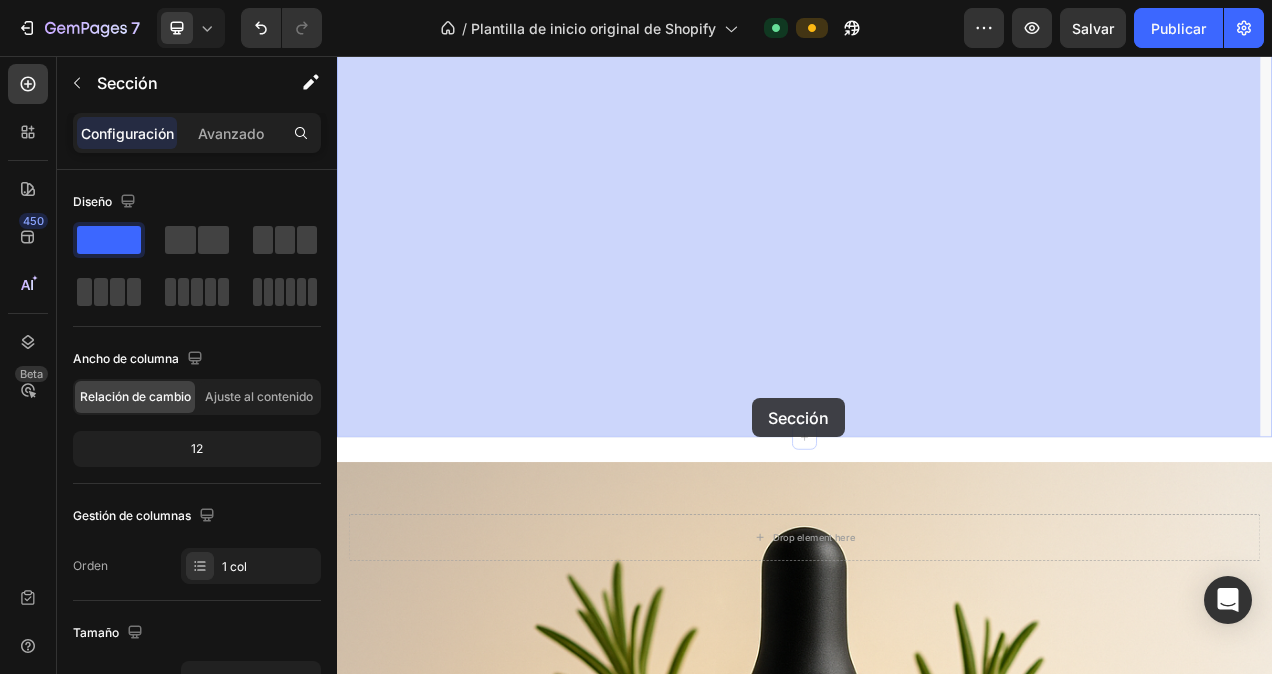 drag, startPoint x: 880, startPoint y: 539, endPoint x: 867, endPoint y: 489, distance: 51.662365 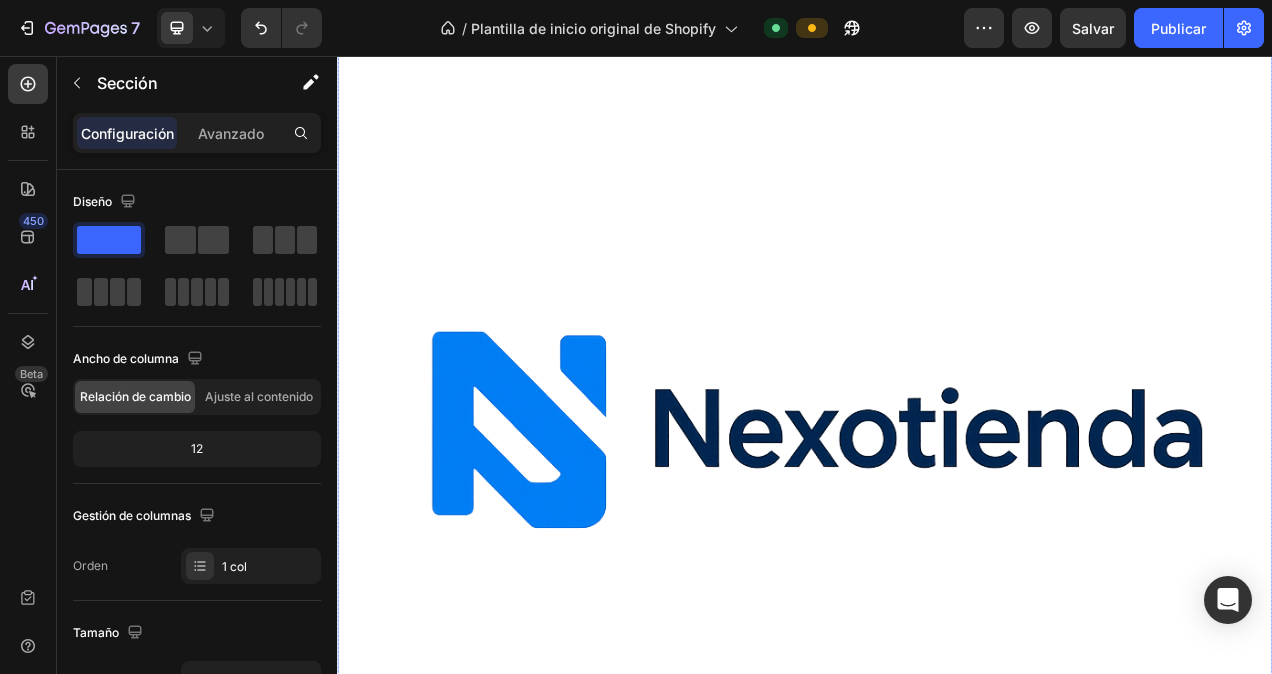 scroll, scrollTop: 0, scrollLeft: 0, axis: both 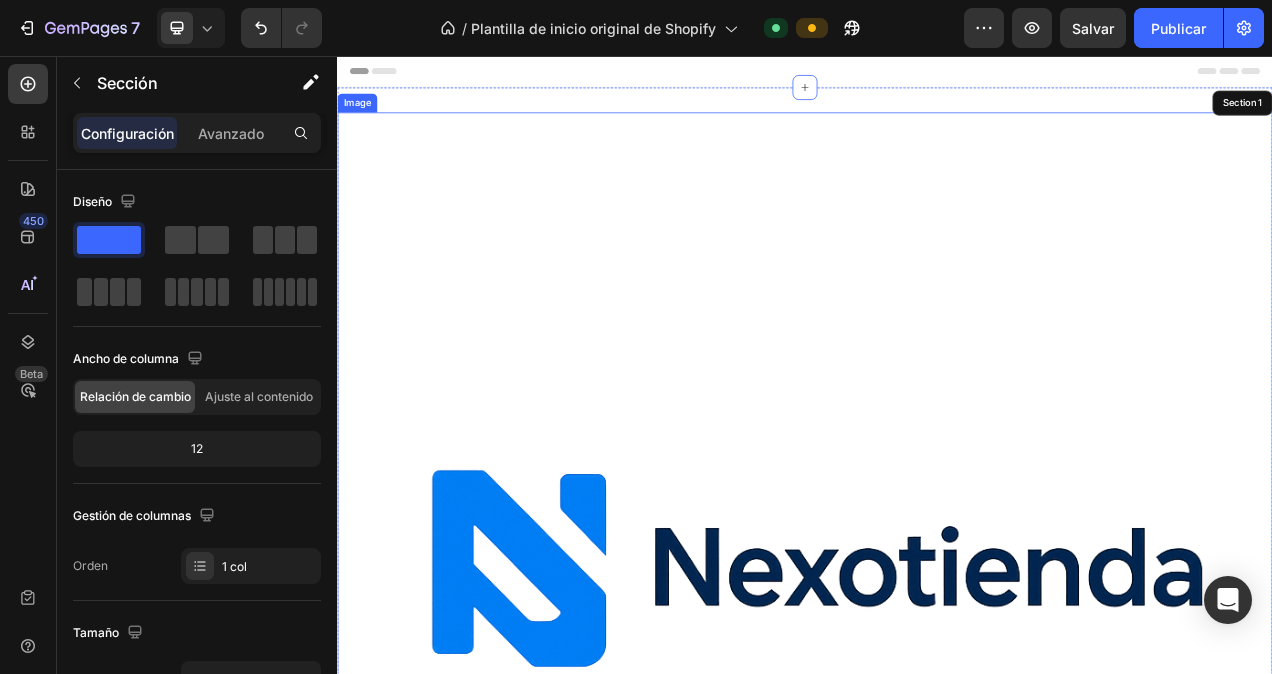 click at bounding box center (937, 729) 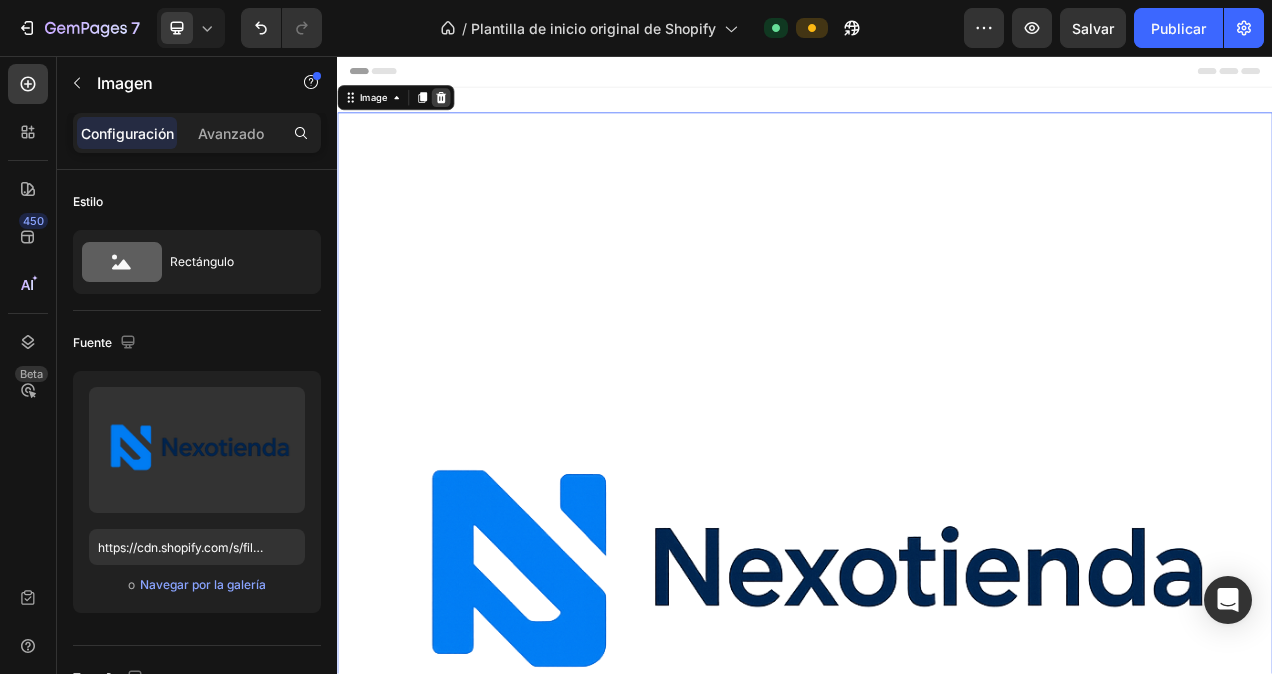 click at bounding box center (470, 110) 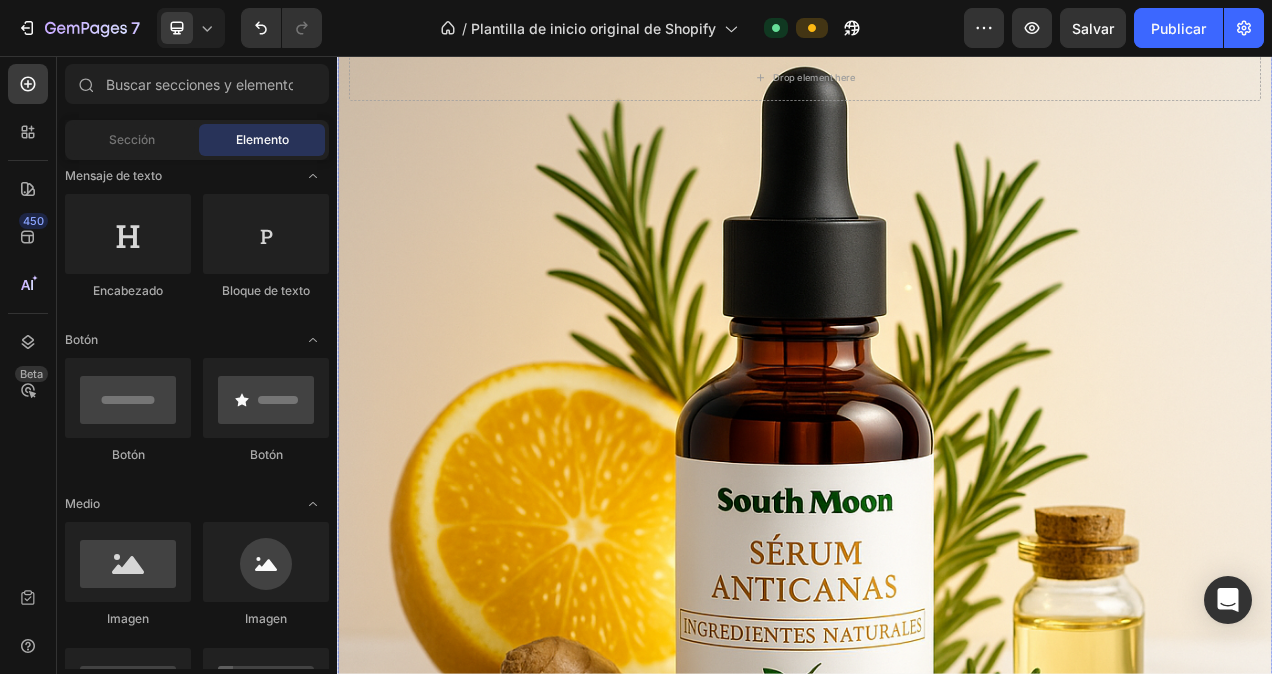 scroll, scrollTop: 300, scrollLeft: 0, axis: vertical 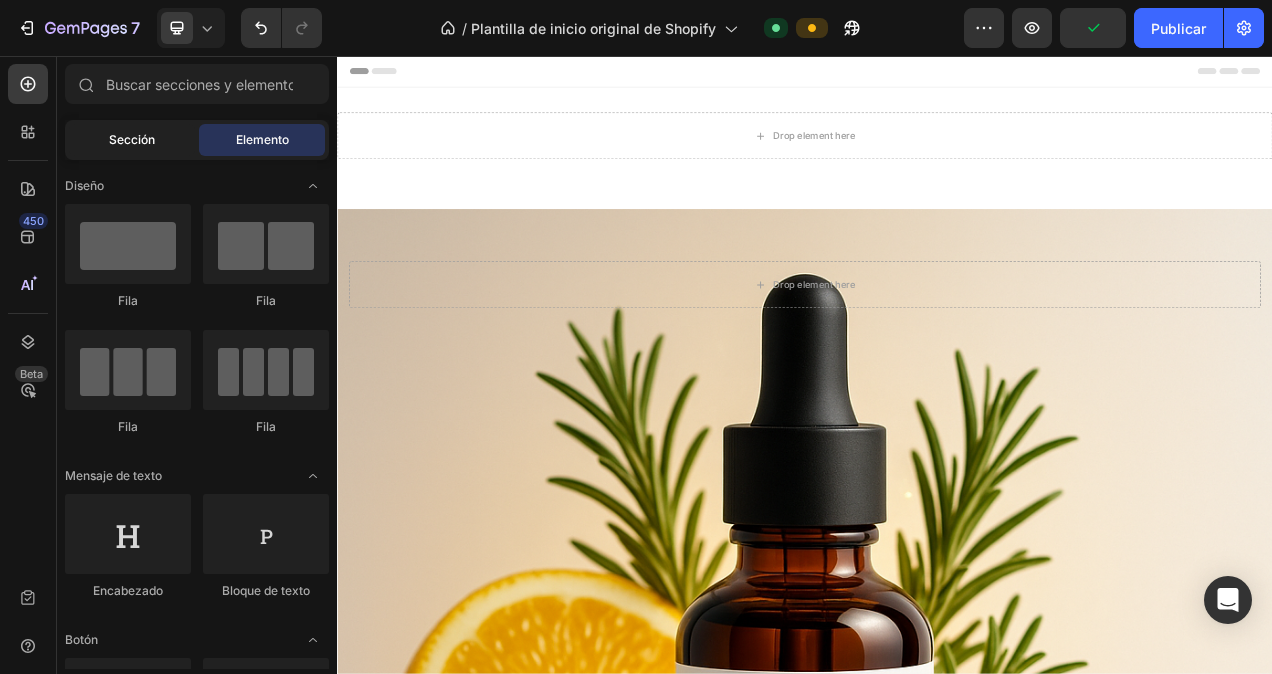 click on "Sección" 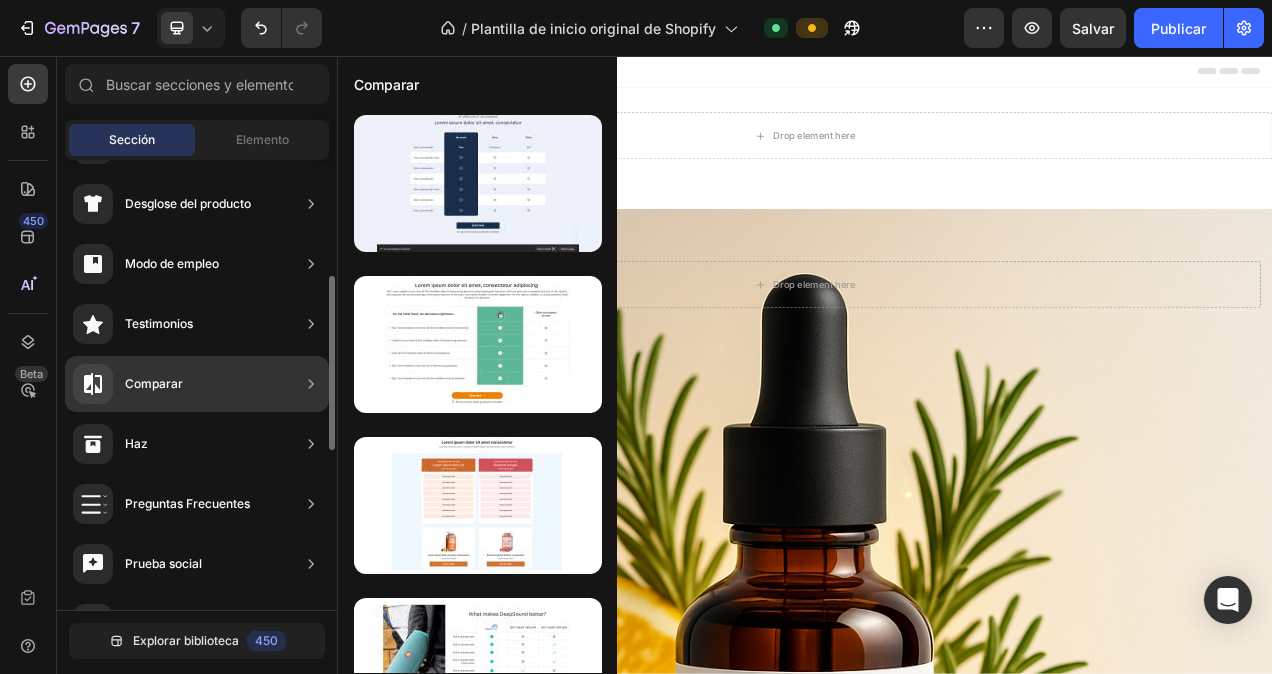 scroll, scrollTop: 0, scrollLeft: 0, axis: both 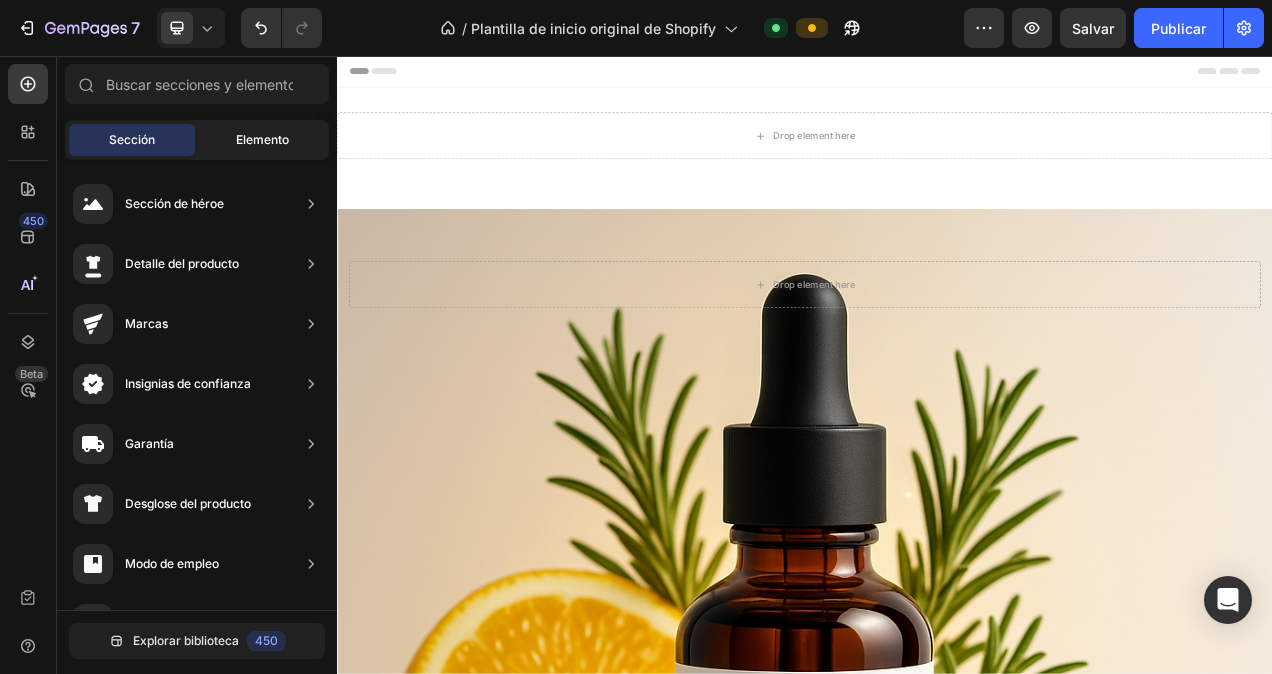 click on "Elemento" at bounding box center (262, 140) 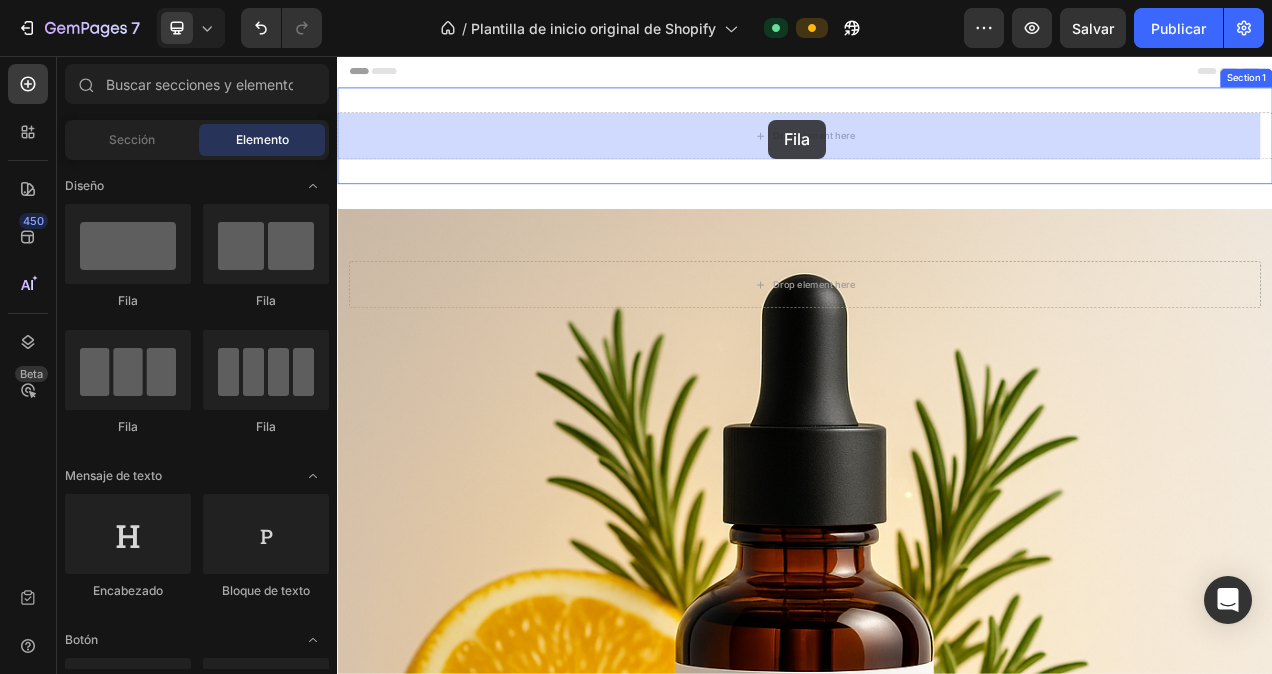 drag, startPoint x: 474, startPoint y: 331, endPoint x: 890, endPoint y: 138, distance: 458.59024 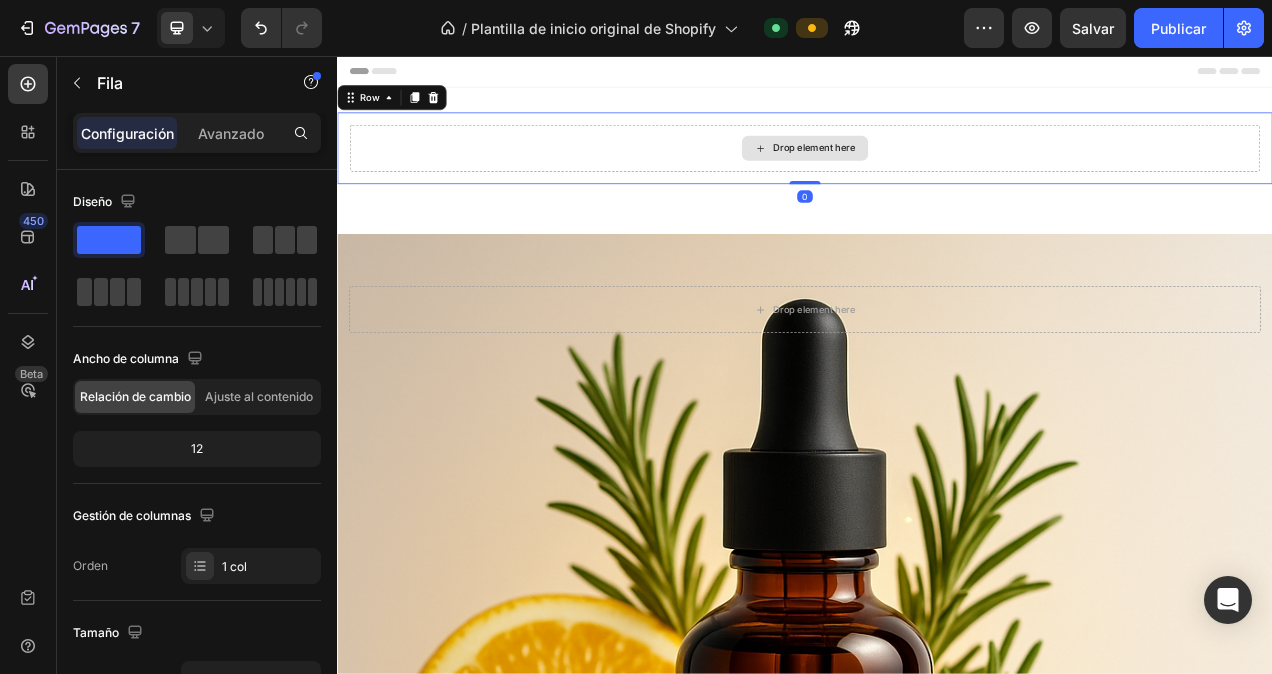 click 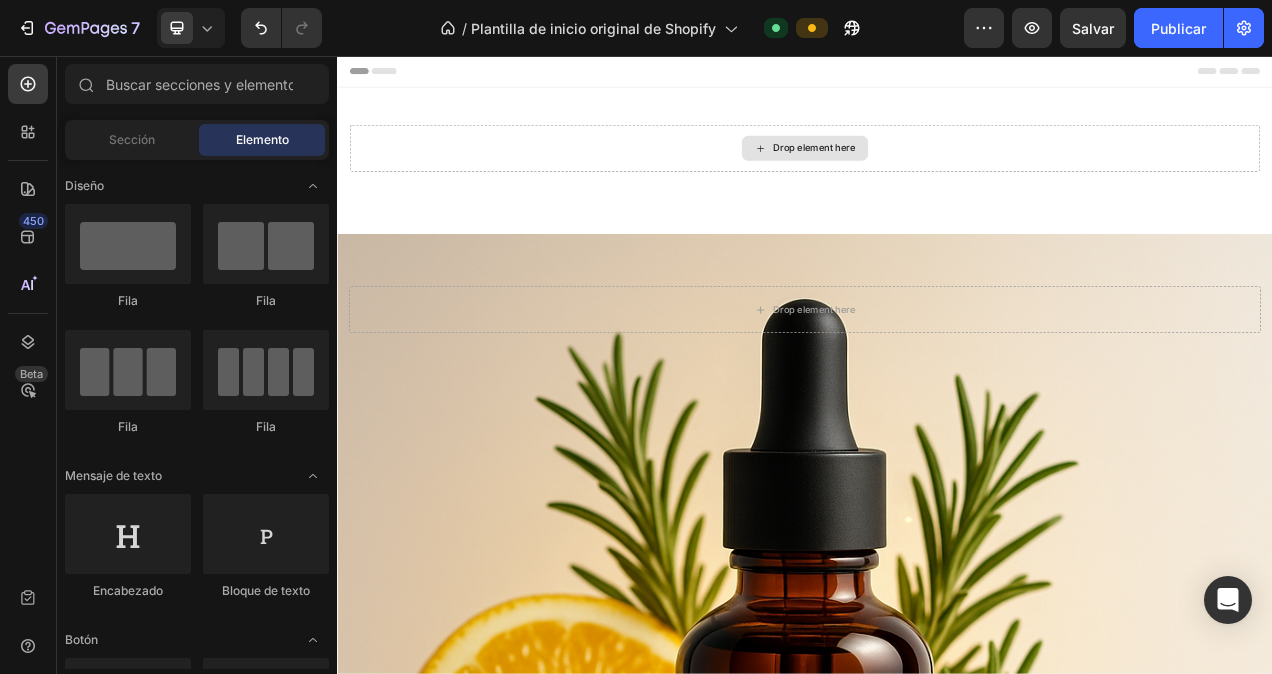 click 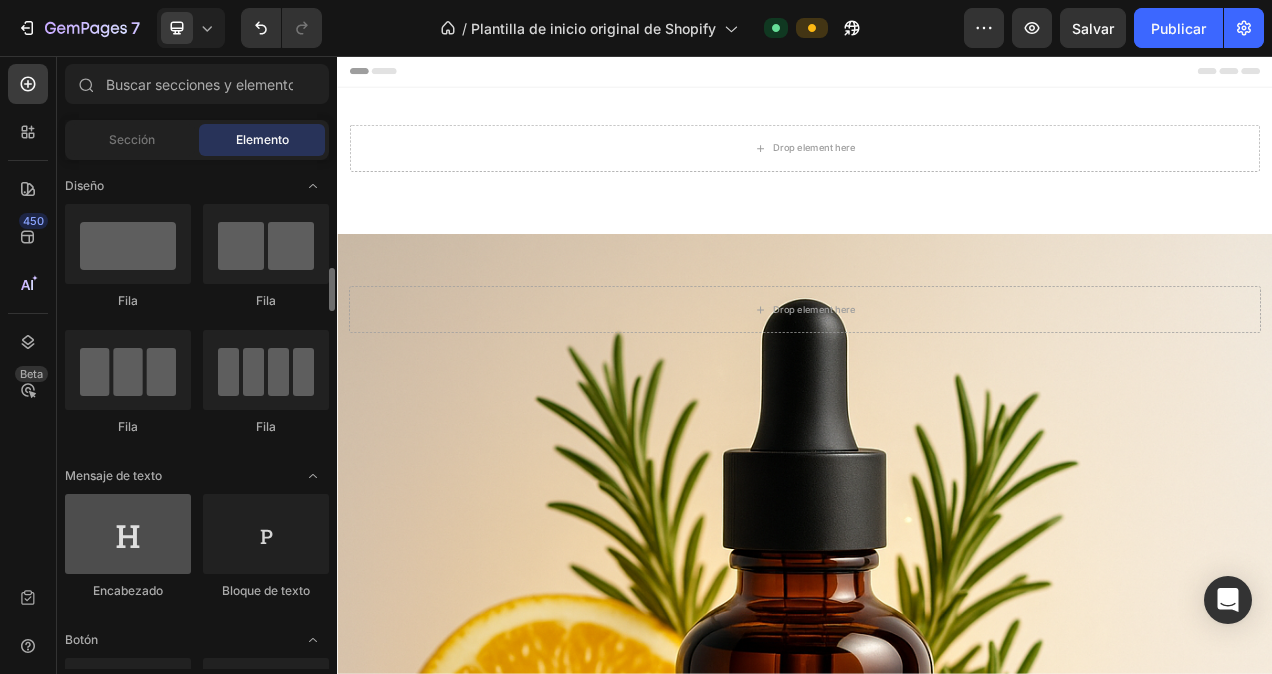 scroll, scrollTop: 100, scrollLeft: 0, axis: vertical 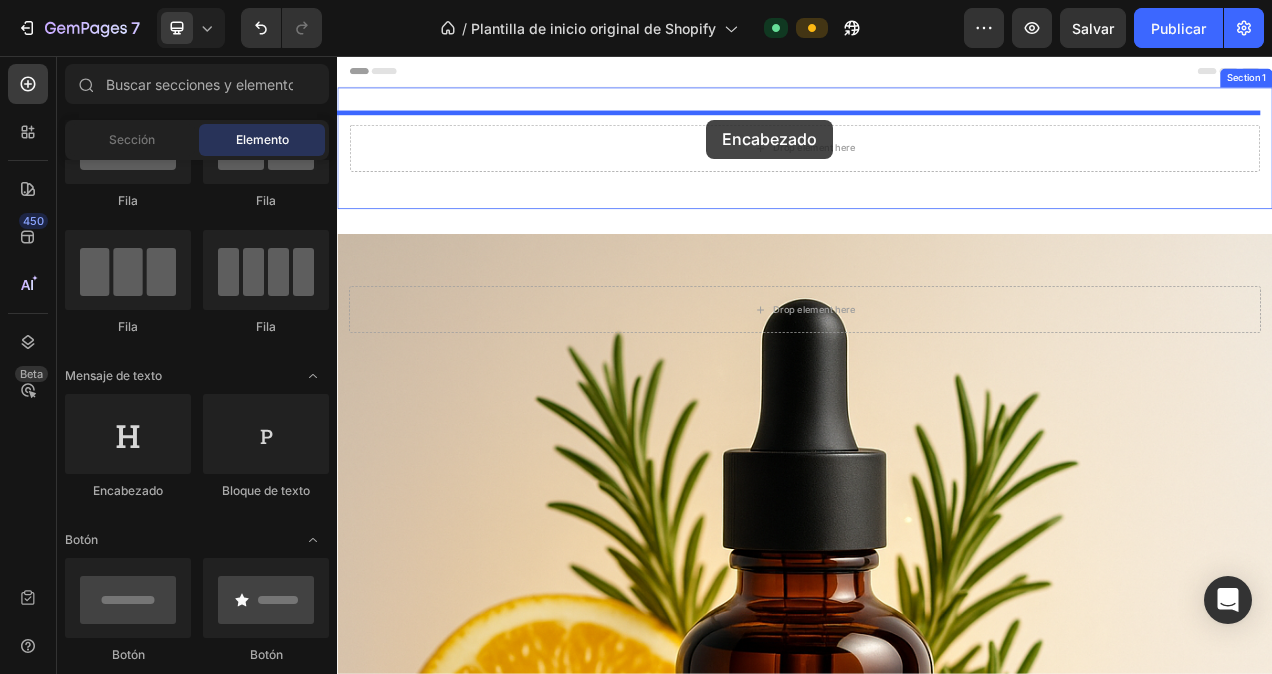 drag, startPoint x: 449, startPoint y: 495, endPoint x: 817, endPoint y: 144, distance: 508.55188 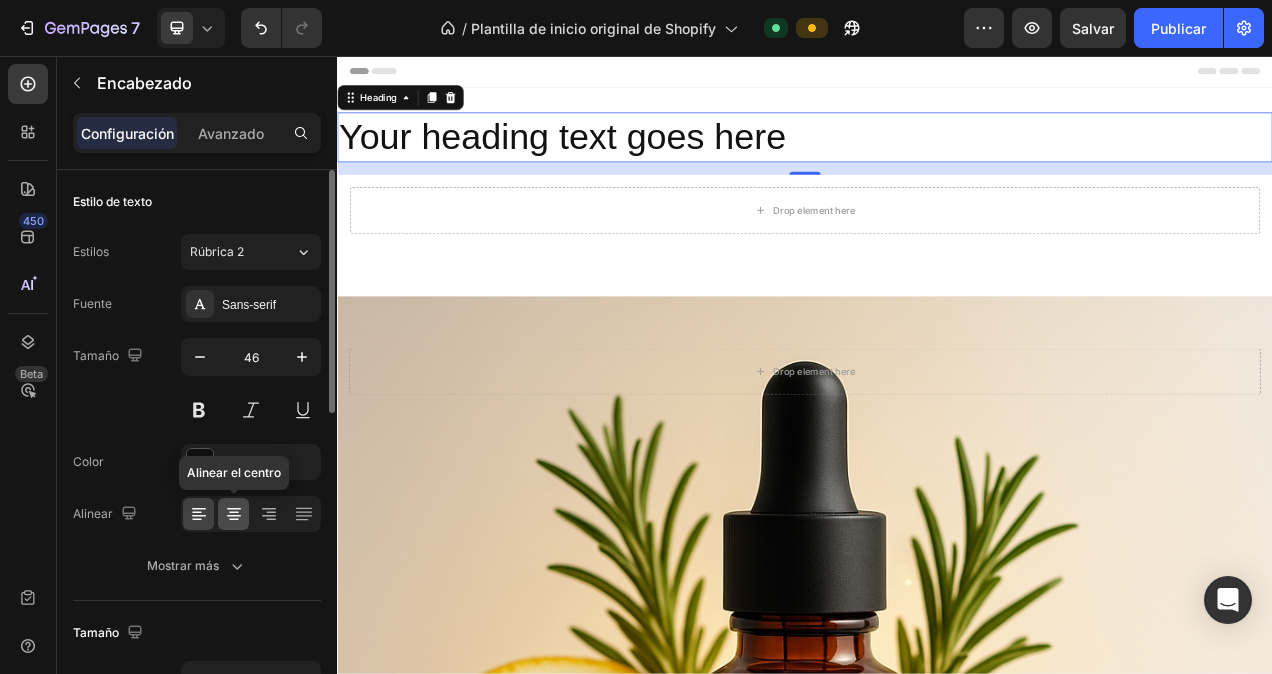 click 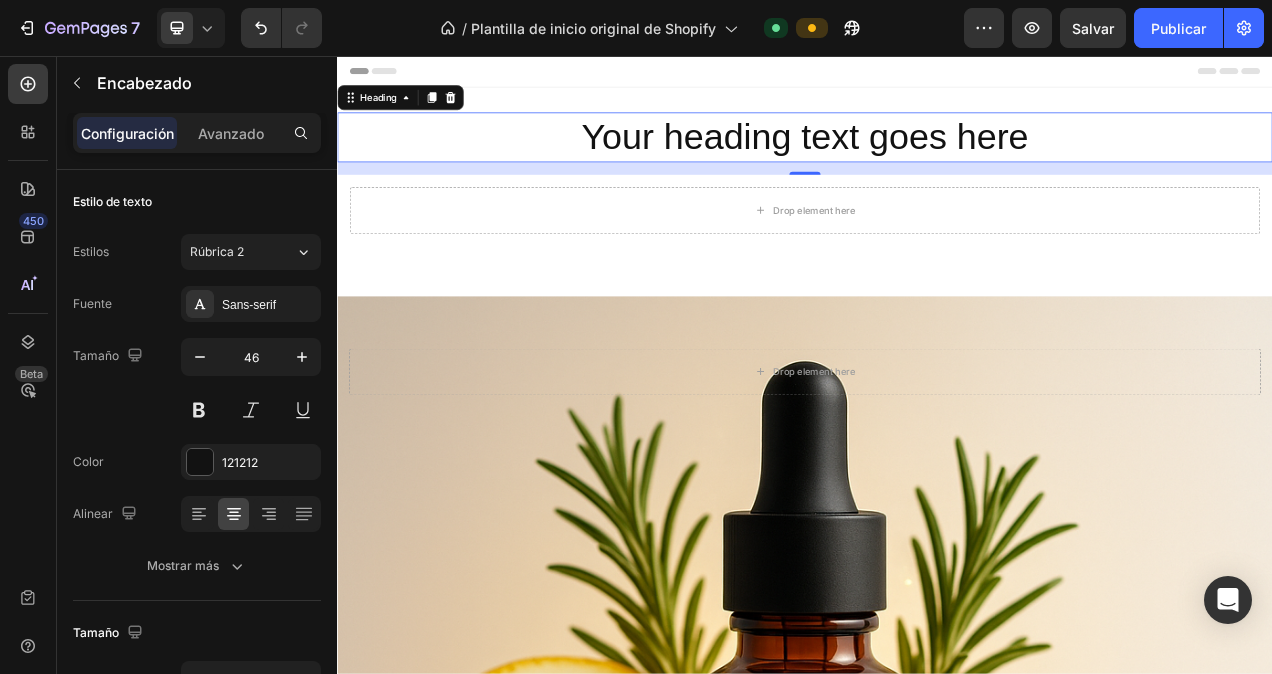 click on "Your heading text goes here" at bounding box center (937, 161) 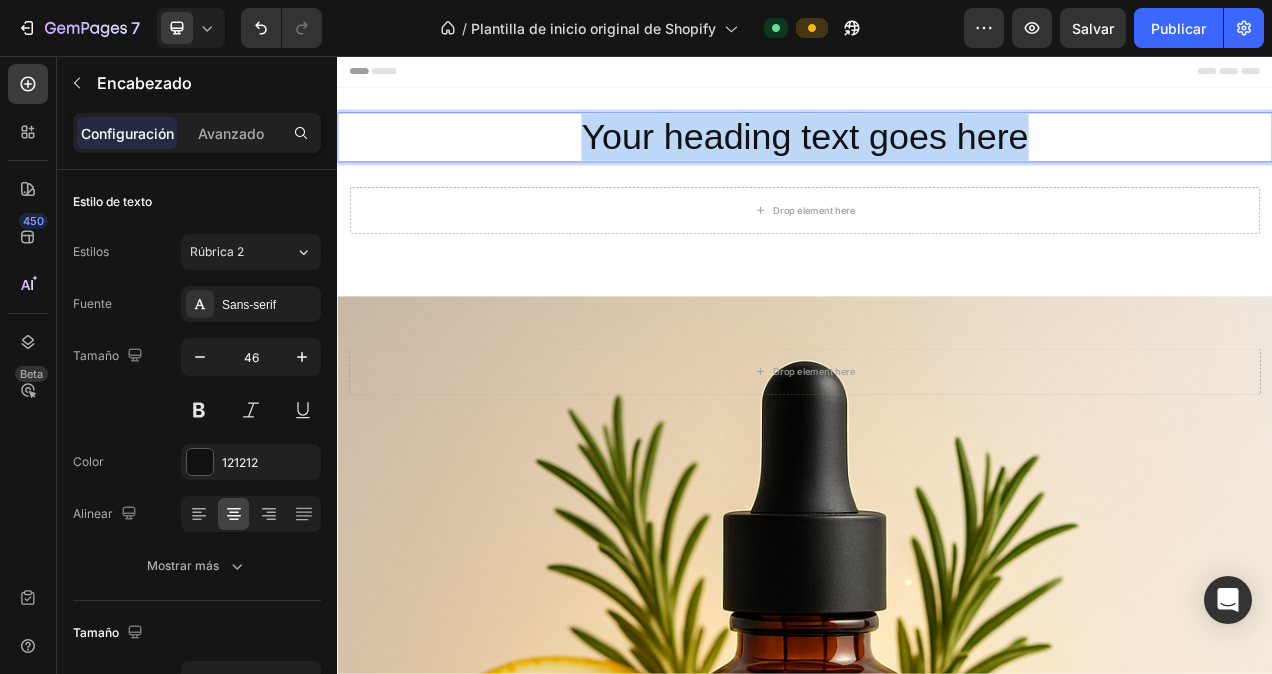 drag, startPoint x: 629, startPoint y: 146, endPoint x: 1179, endPoint y: 152, distance: 550.0327 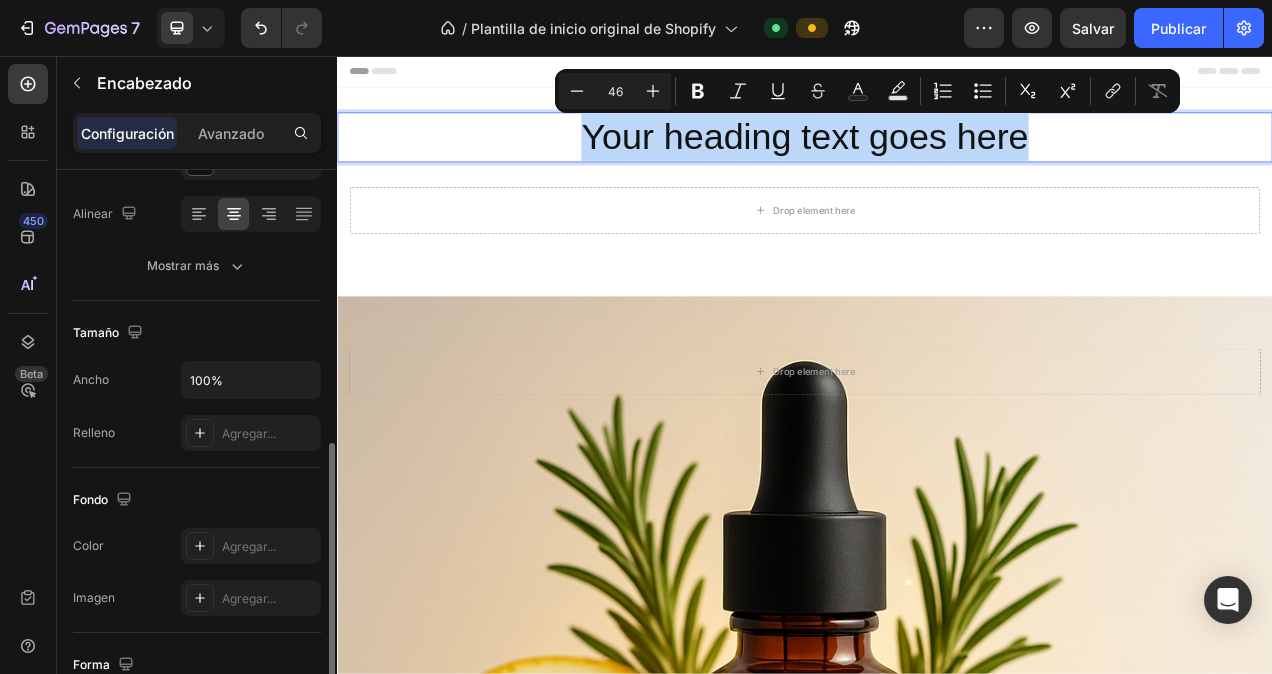 scroll, scrollTop: 500, scrollLeft: 0, axis: vertical 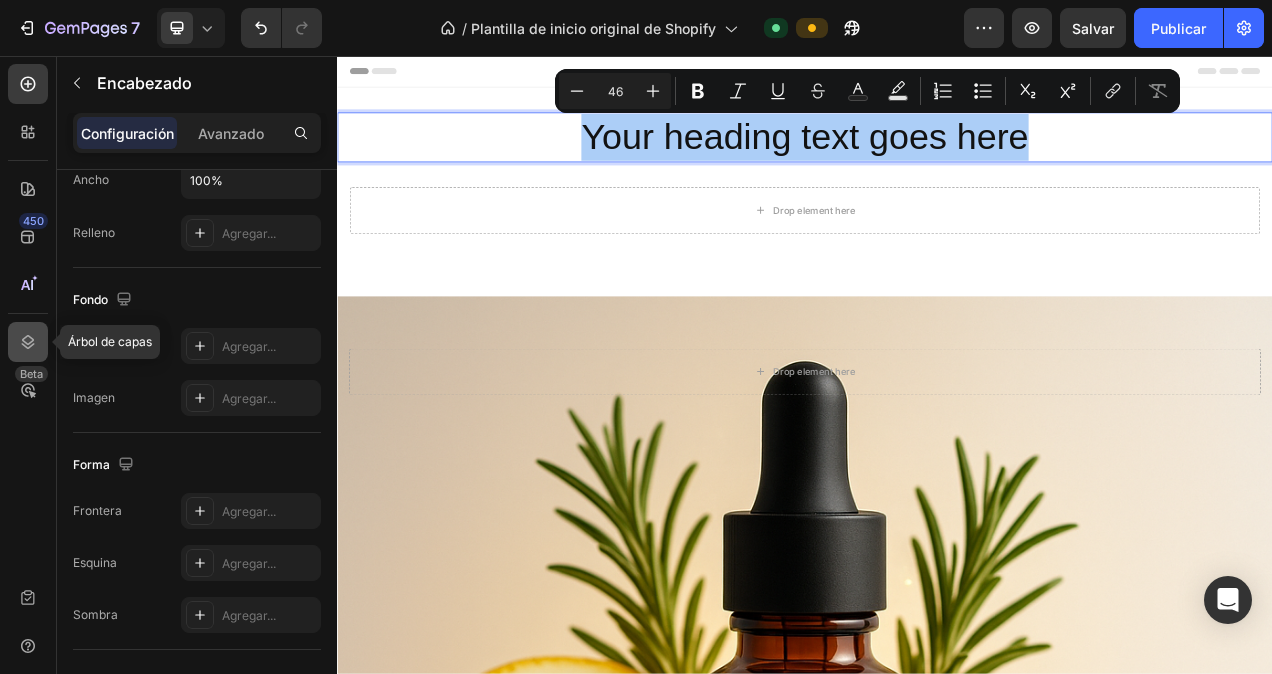 click 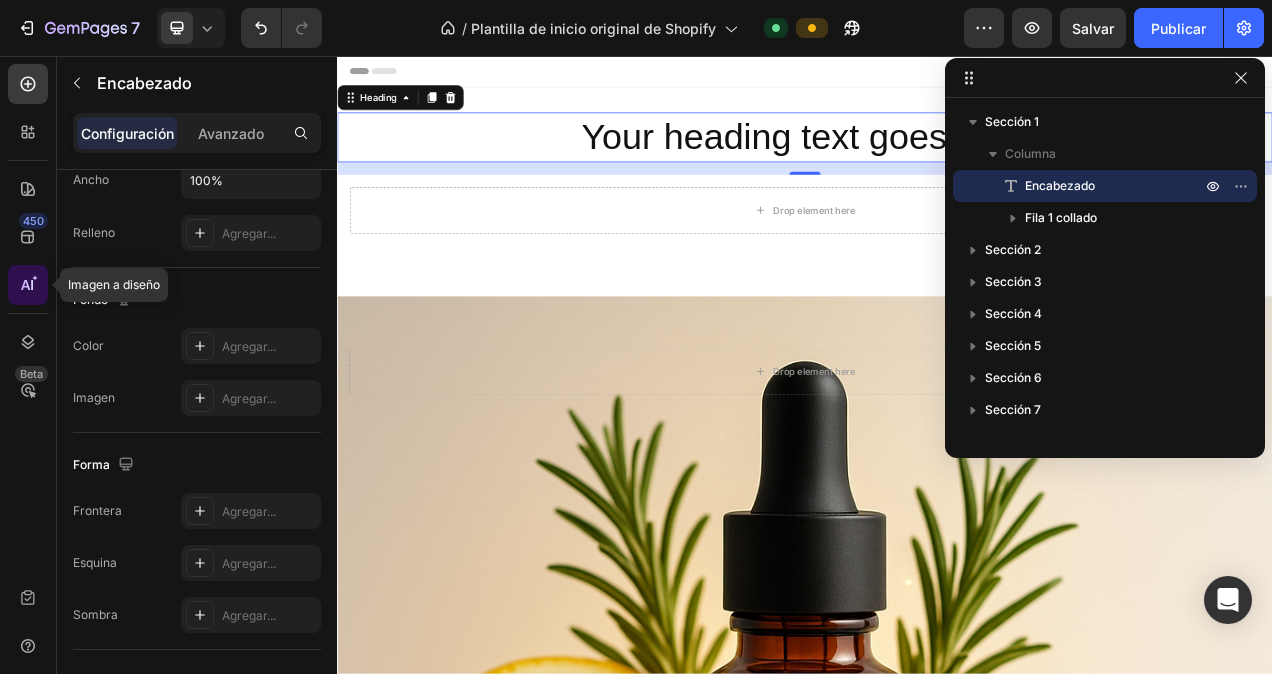 click 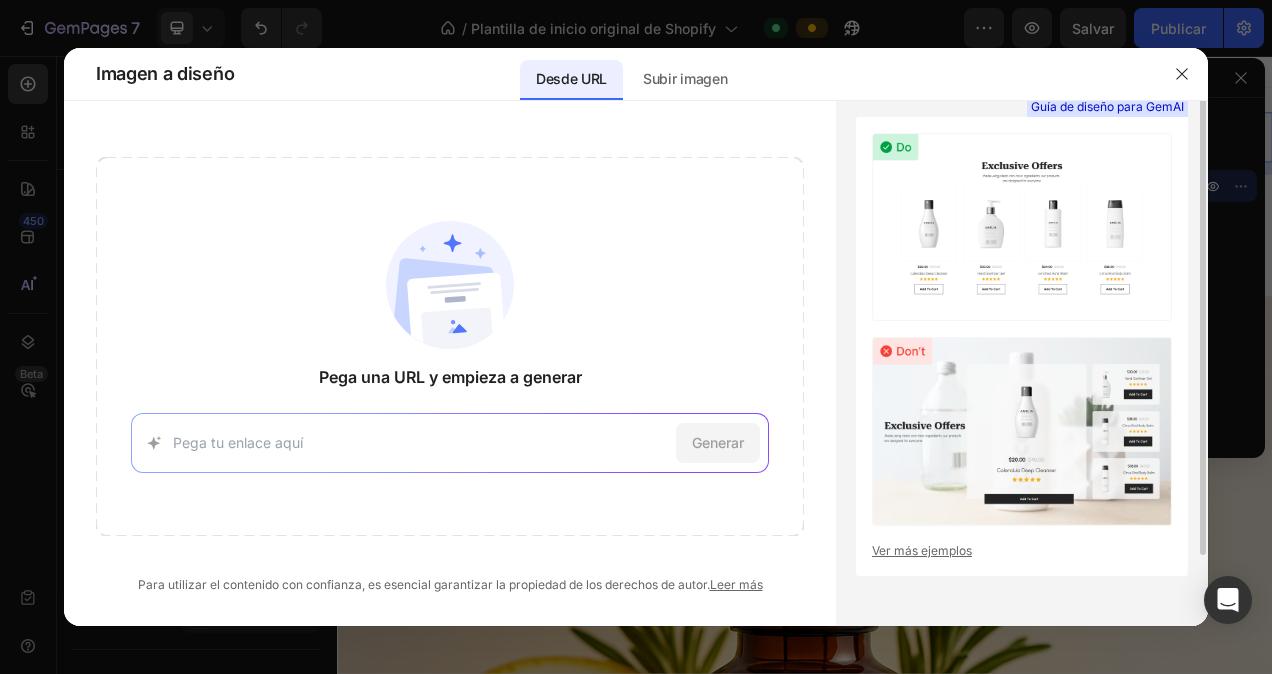 scroll, scrollTop: 0, scrollLeft: 0, axis: both 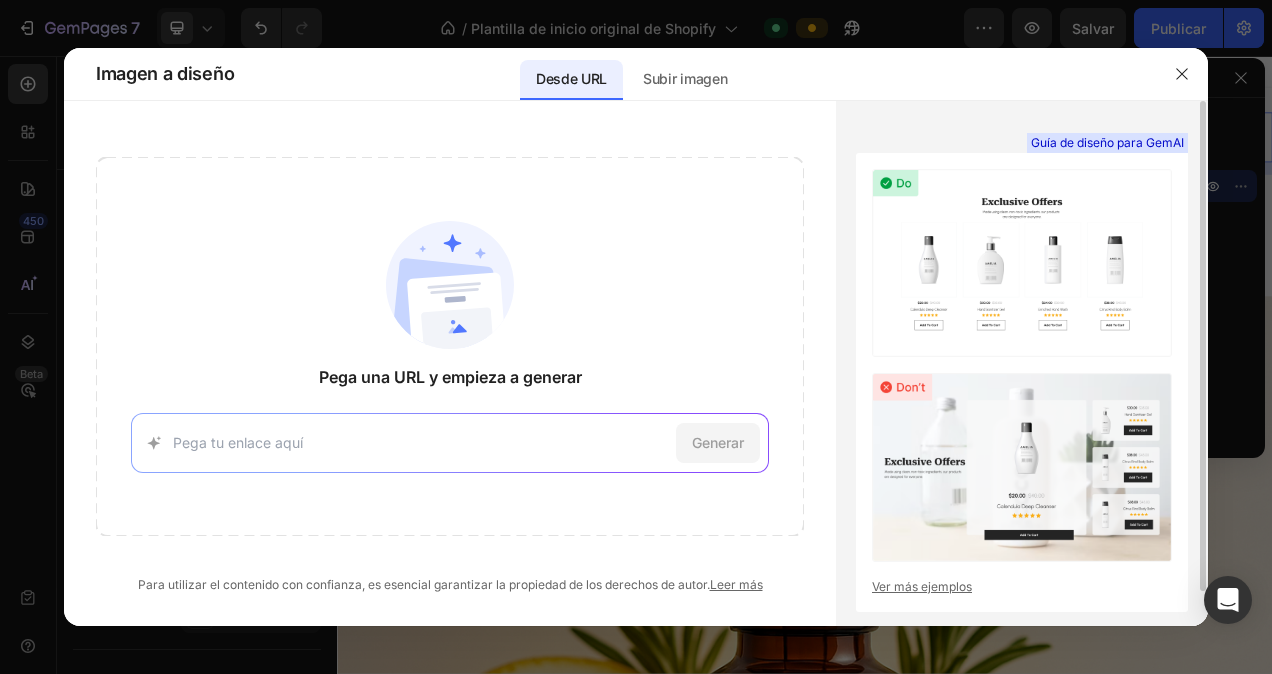 click at bounding box center [1022, 263] 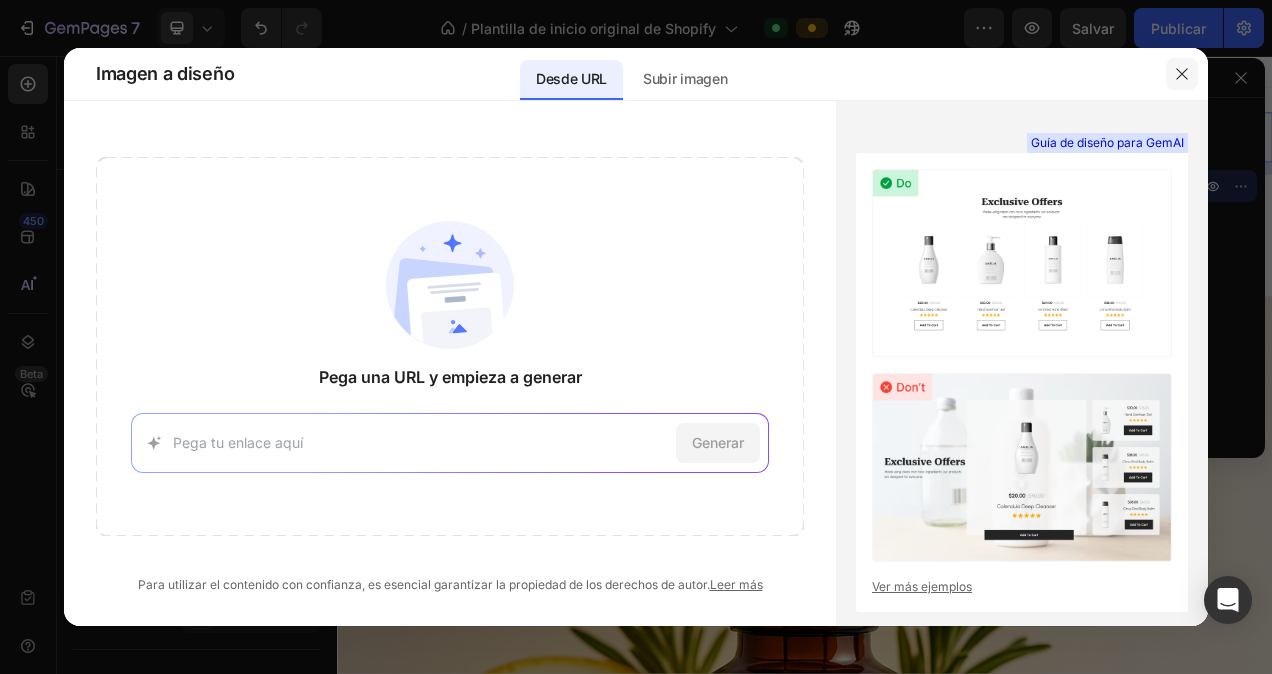 click 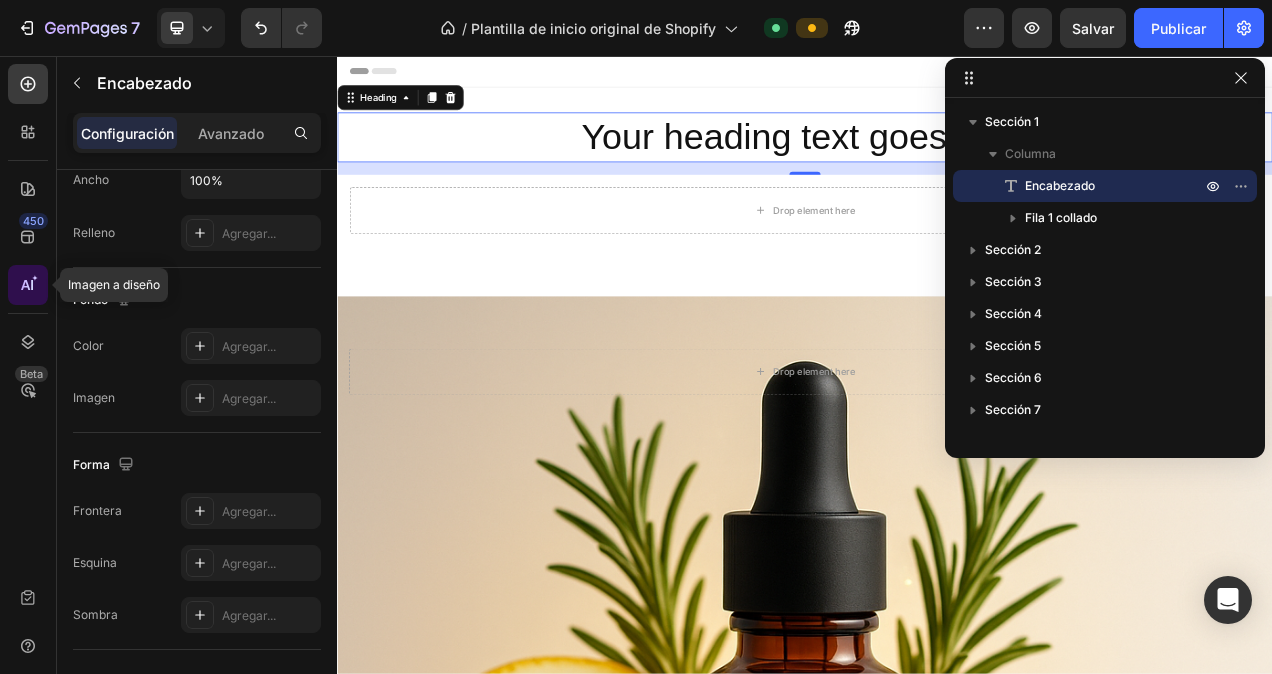 click 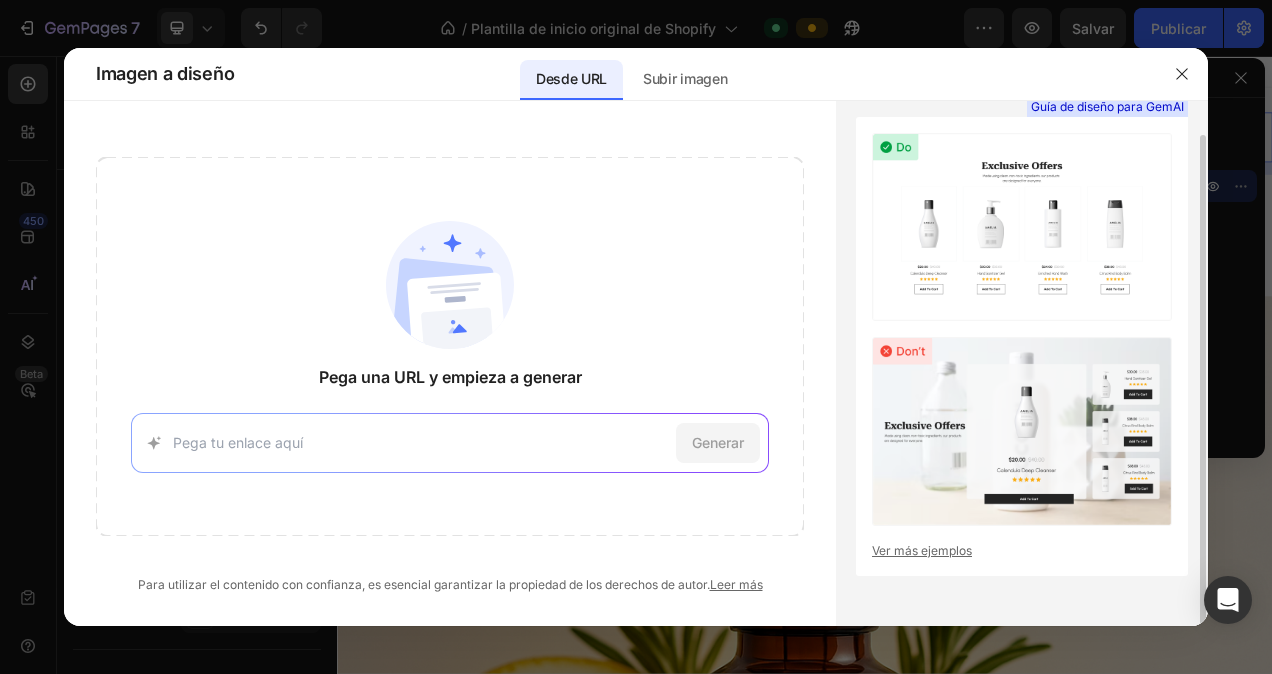 scroll, scrollTop: 0, scrollLeft: 0, axis: both 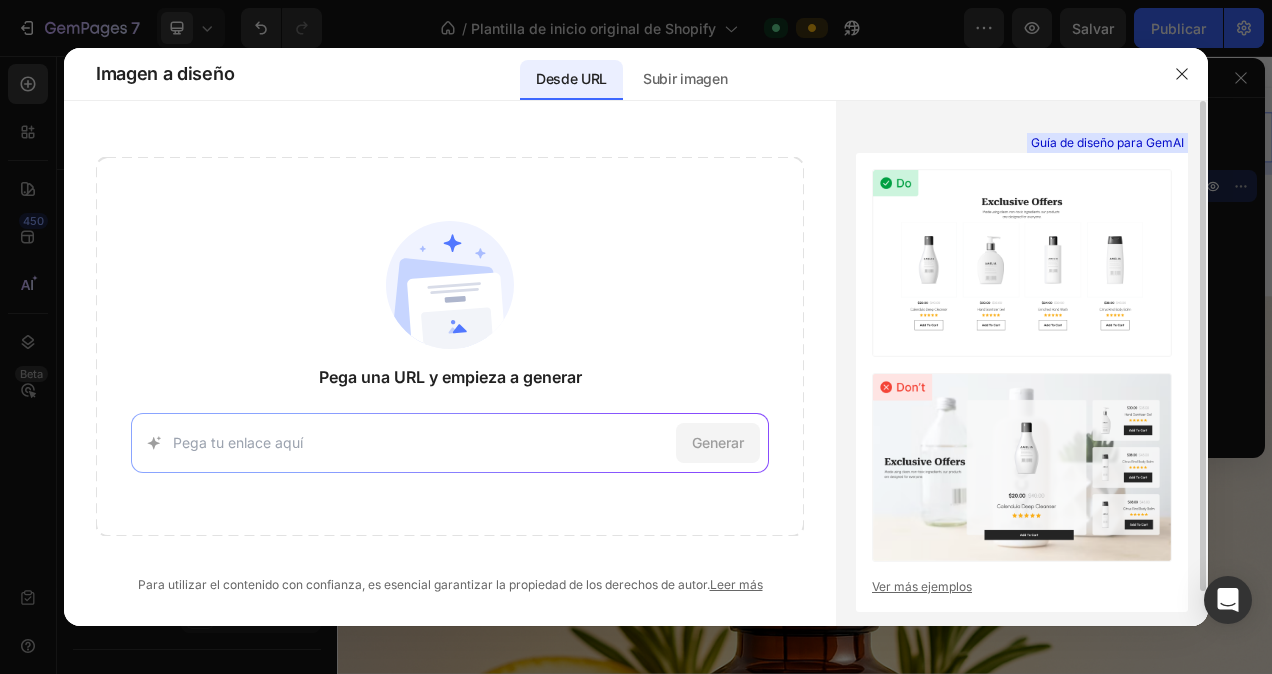 click on "Ver más ejemplos" at bounding box center (1022, 587) 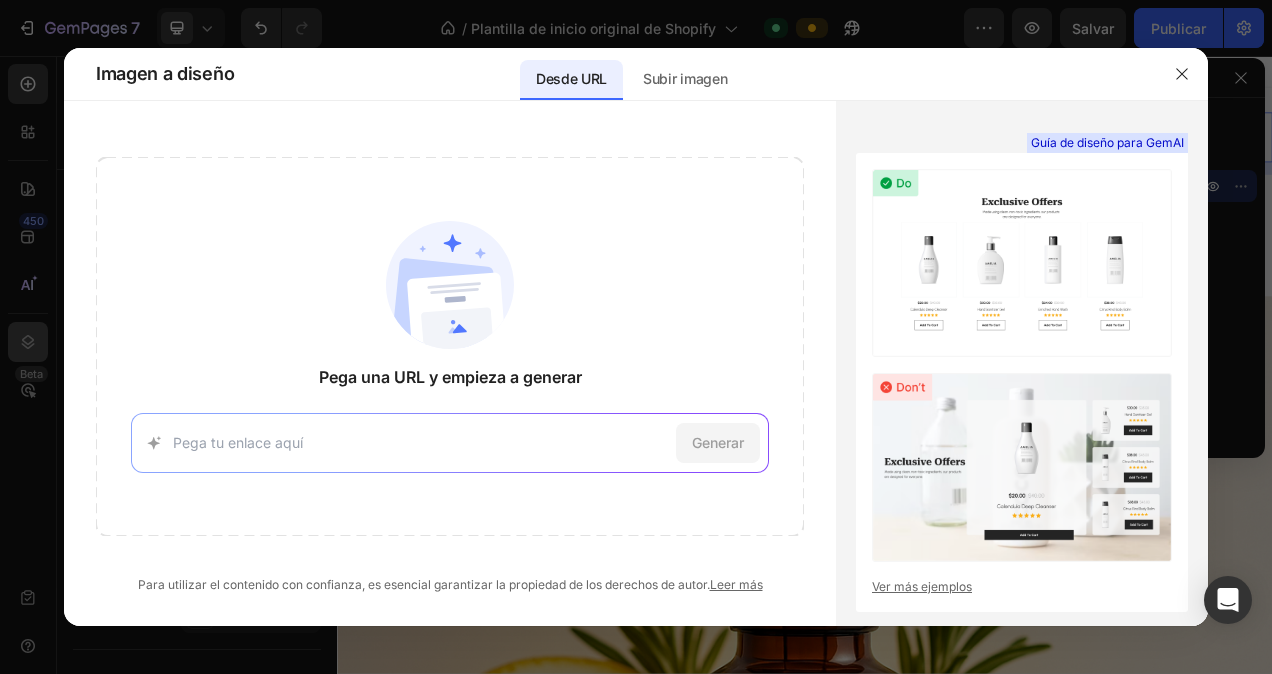 drag, startPoint x: 162, startPoint y: 460, endPoint x: 34, endPoint y: 335, distance: 178.9106 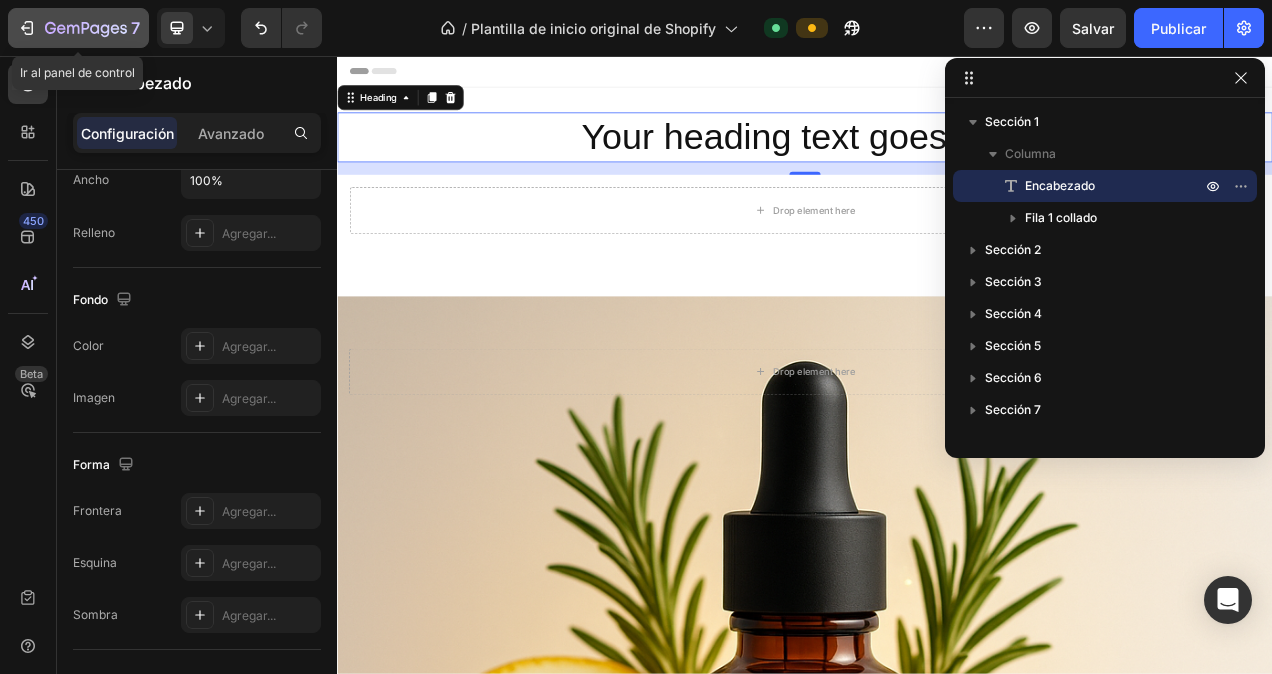 drag, startPoint x: 139, startPoint y: 18, endPoint x: 89, endPoint y: 22, distance: 50.159744 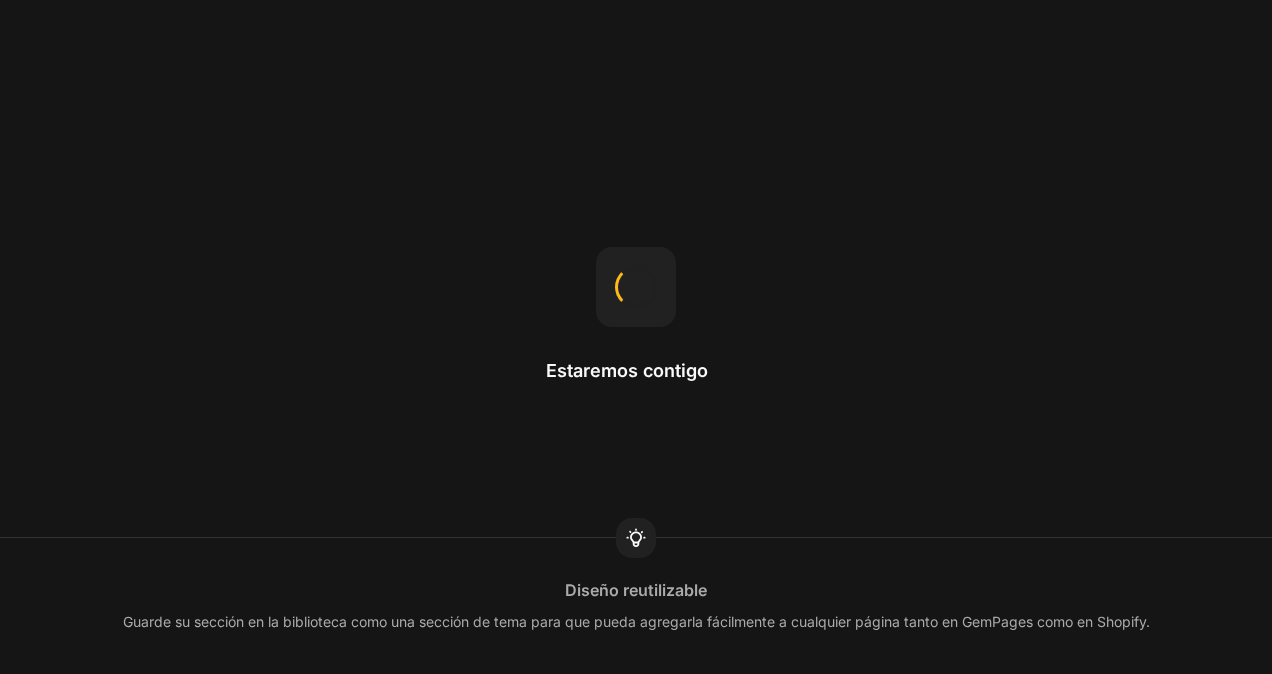 scroll, scrollTop: 0, scrollLeft: 0, axis: both 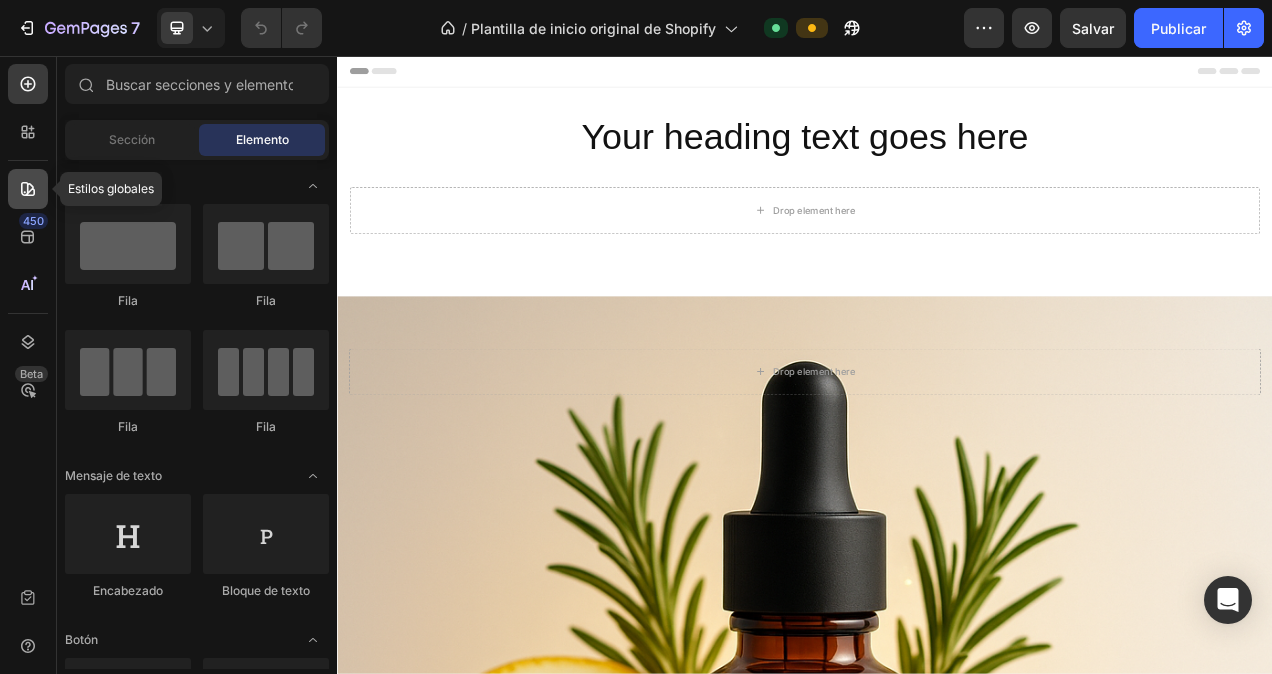 click 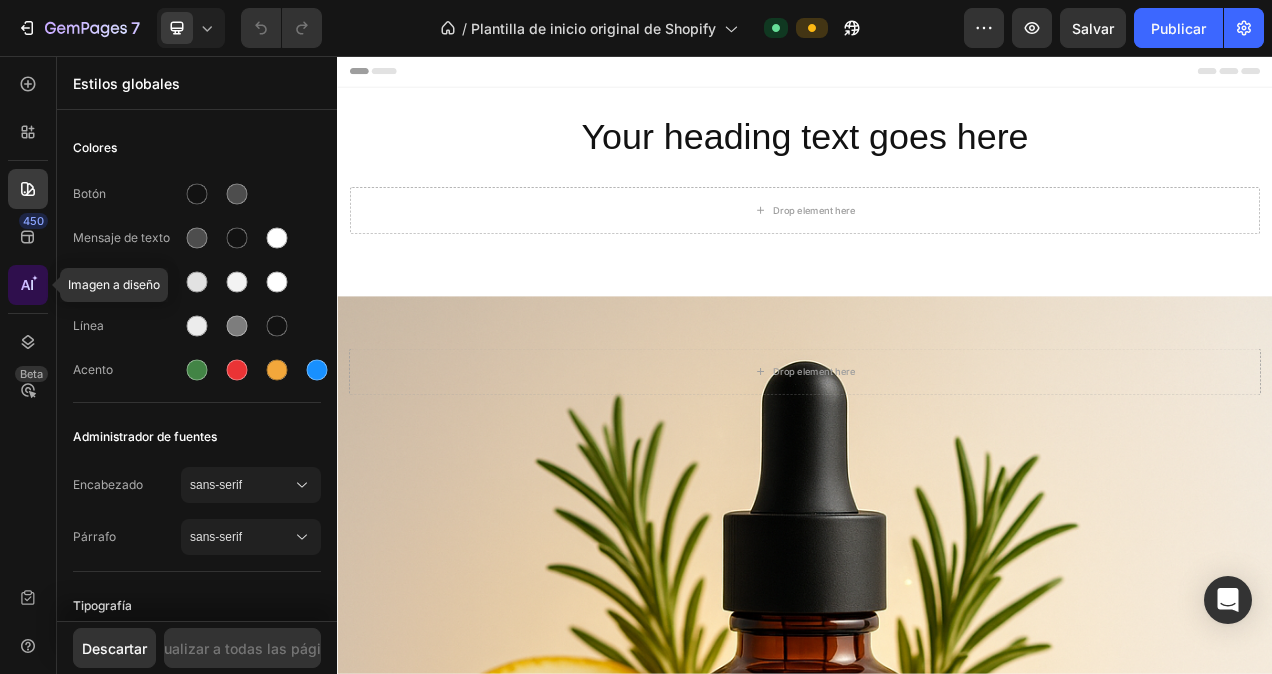 click 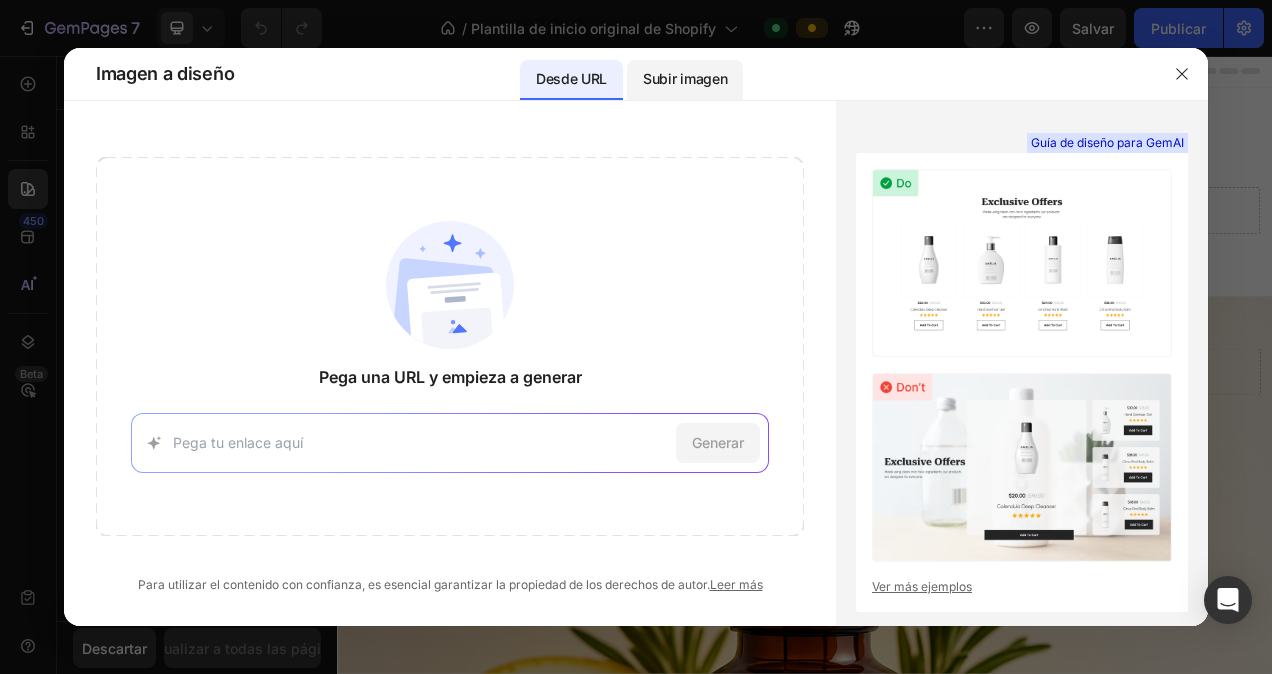 click on "Subir imagen" at bounding box center (685, 80) 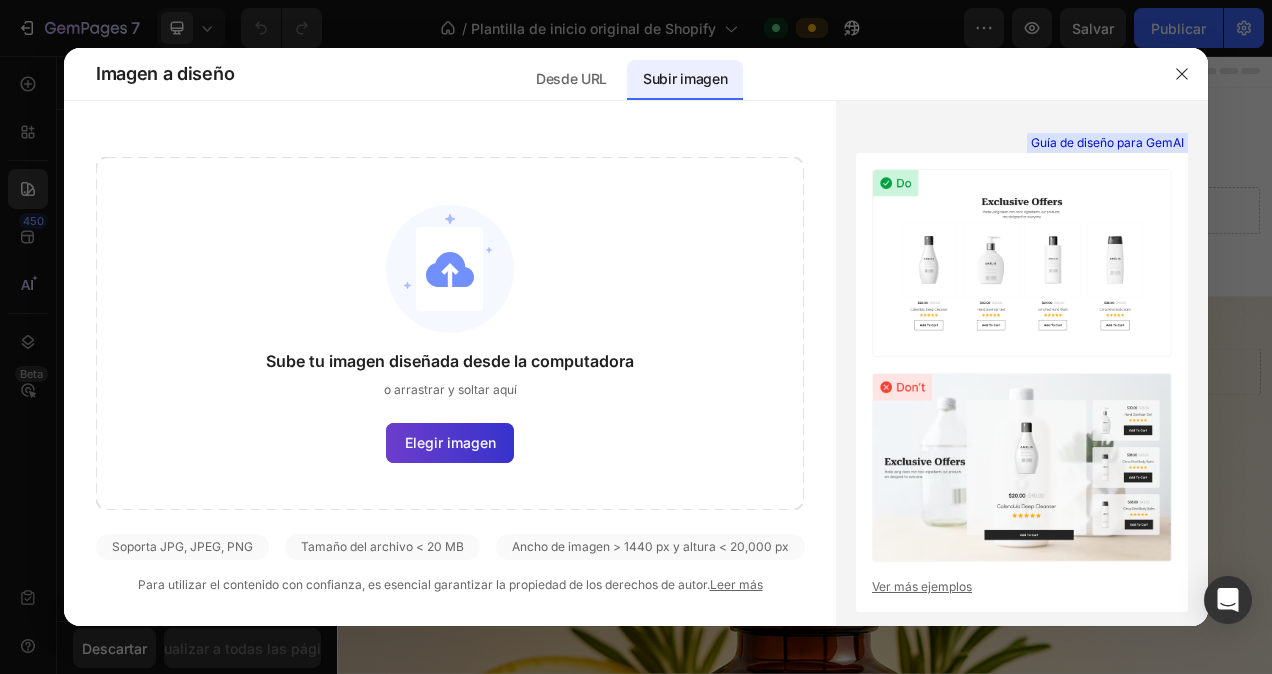 click on "Elegir imagen" at bounding box center (450, 442) 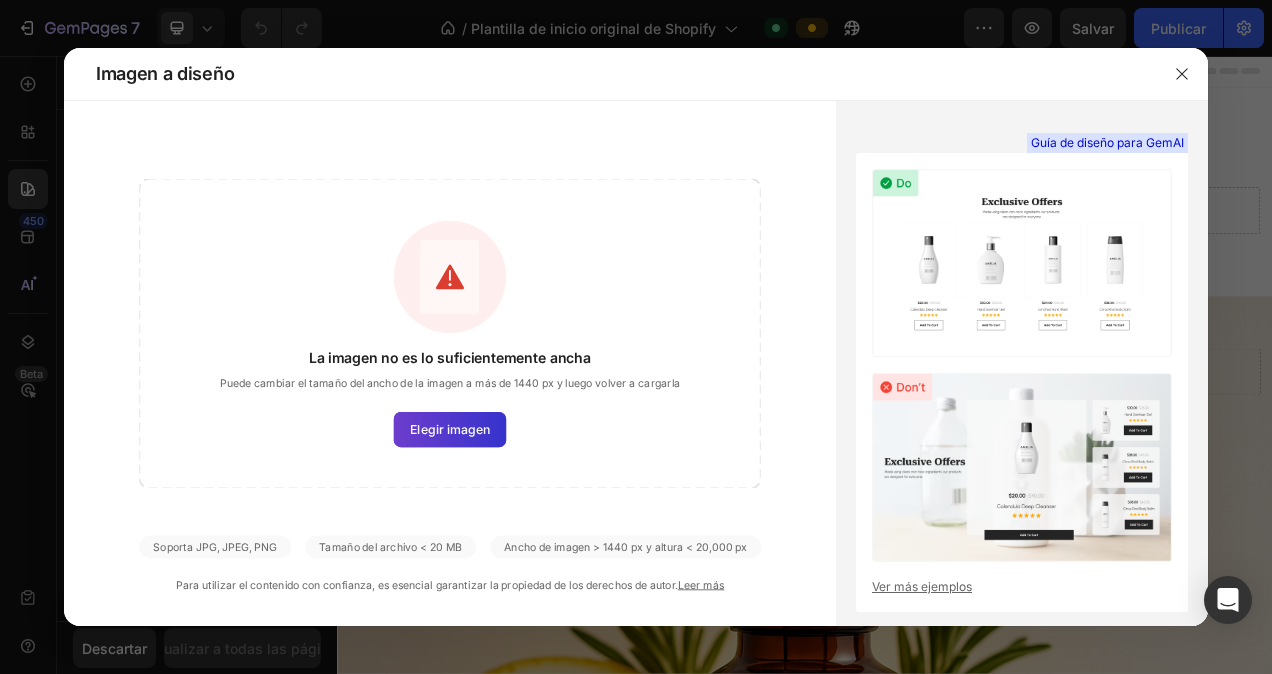 click on "Elegir imagen" at bounding box center (450, 429) 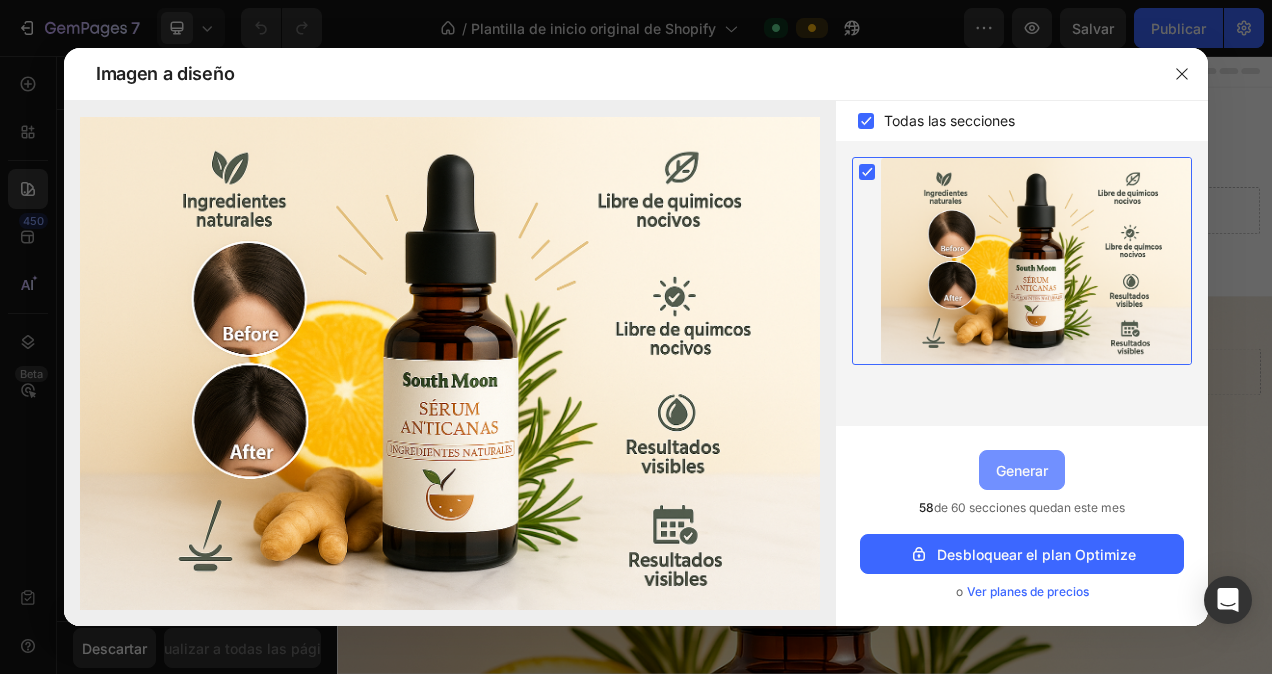 click on "Generar" 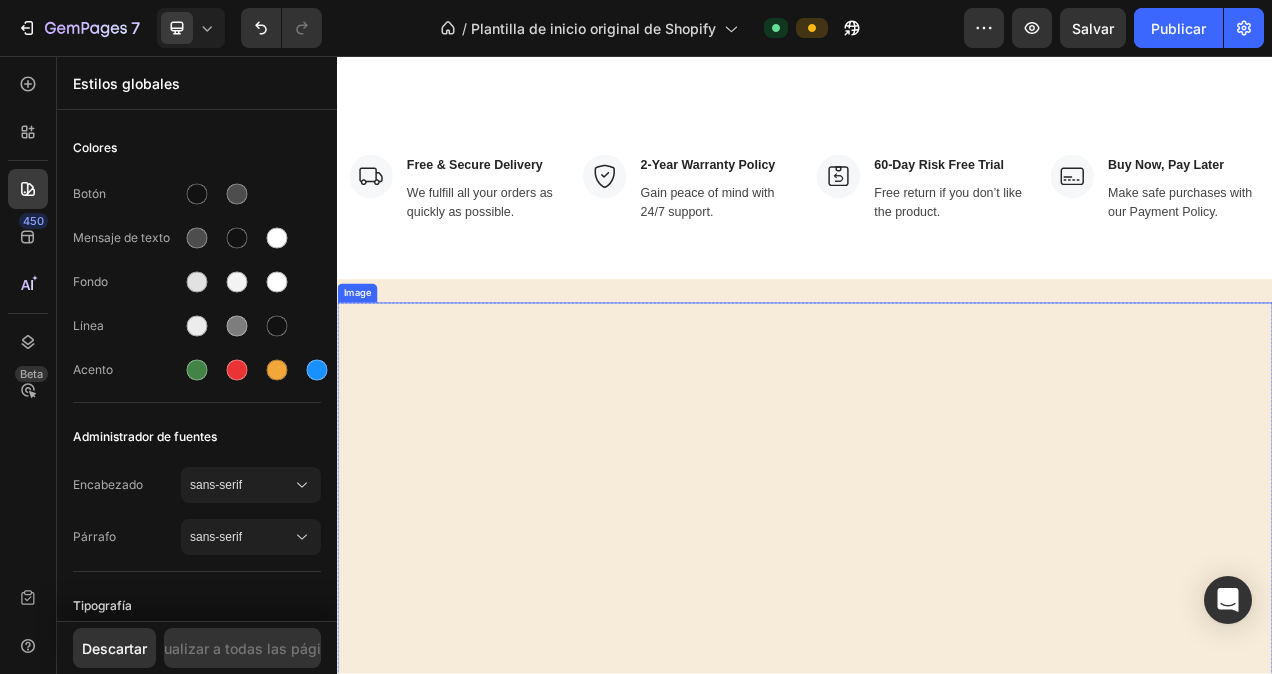 scroll, scrollTop: 5518, scrollLeft: 0, axis: vertical 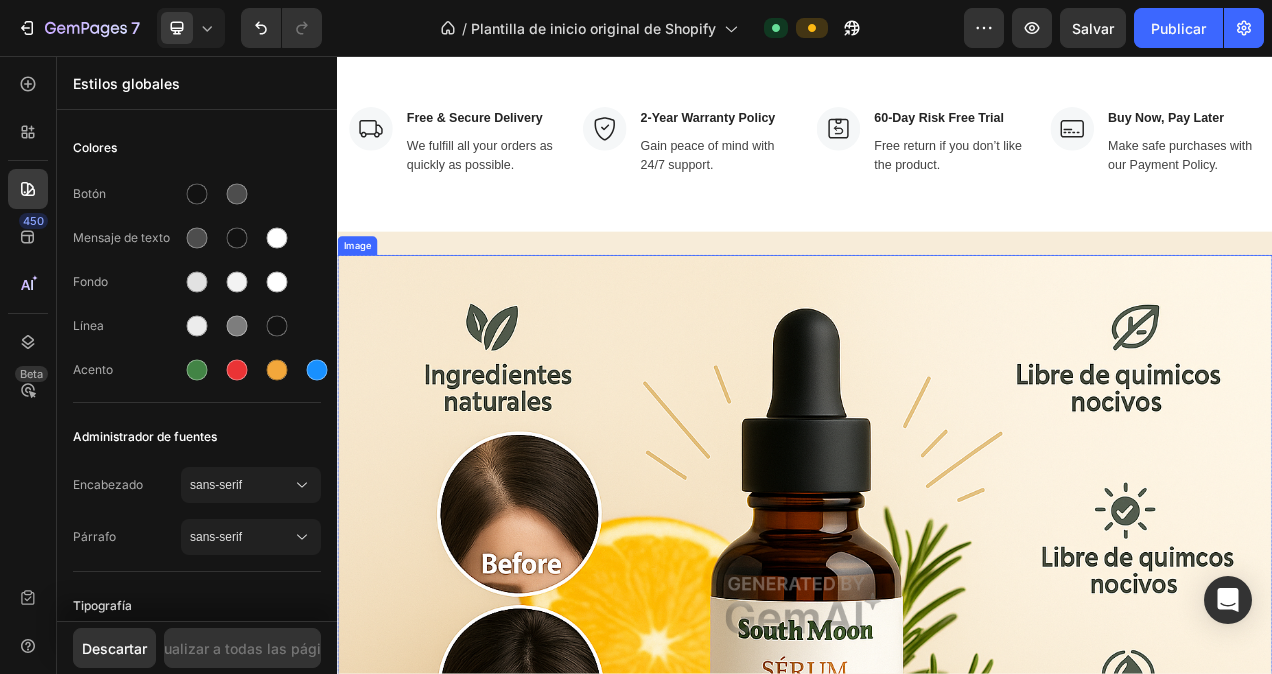click at bounding box center (937, 762) 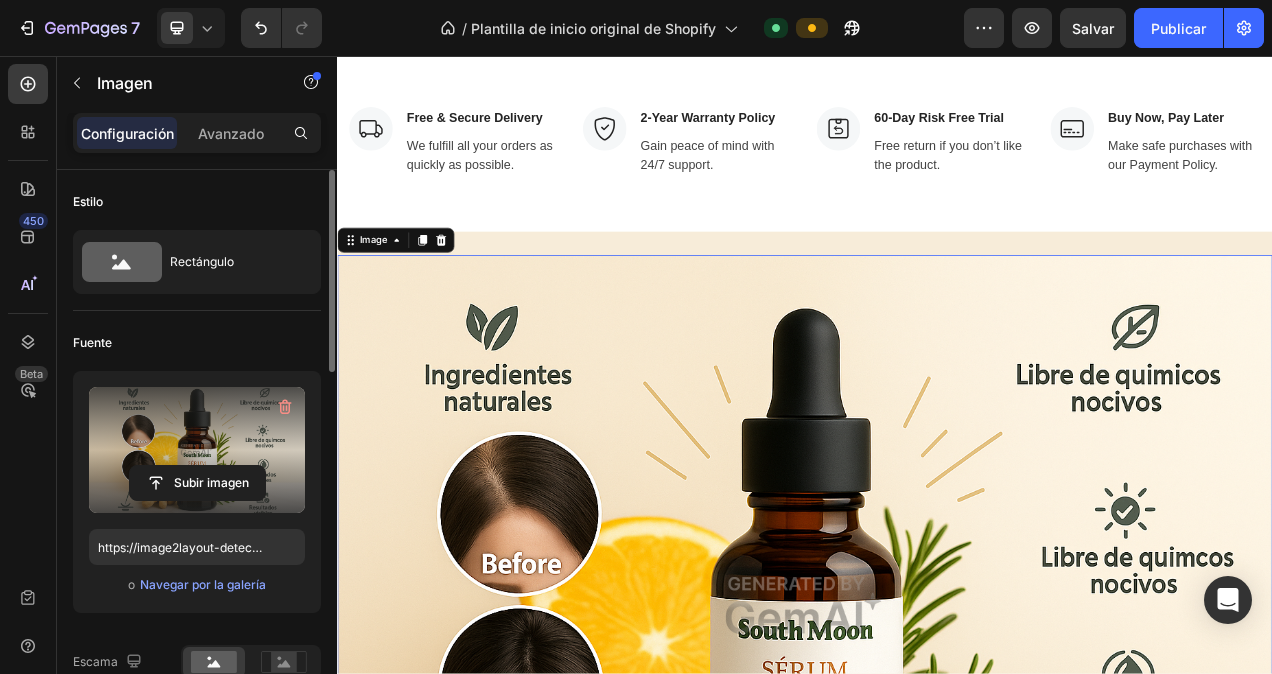 click at bounding box center [197, 450] 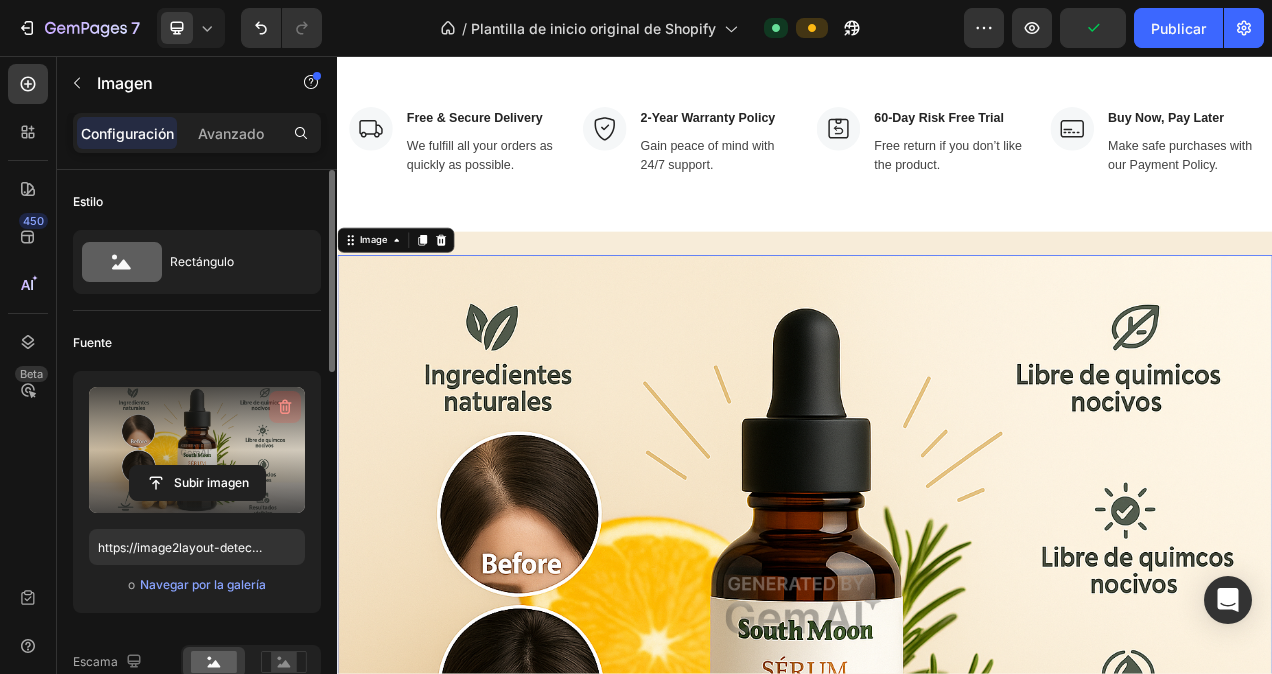 click 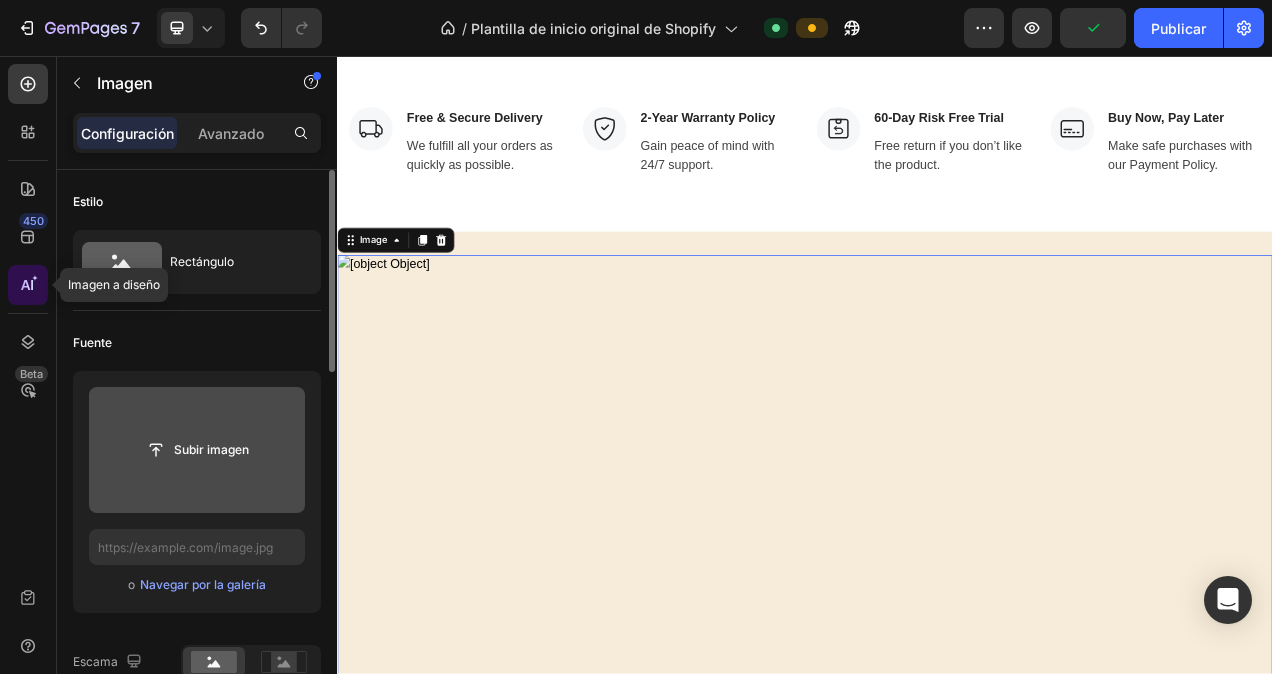 click 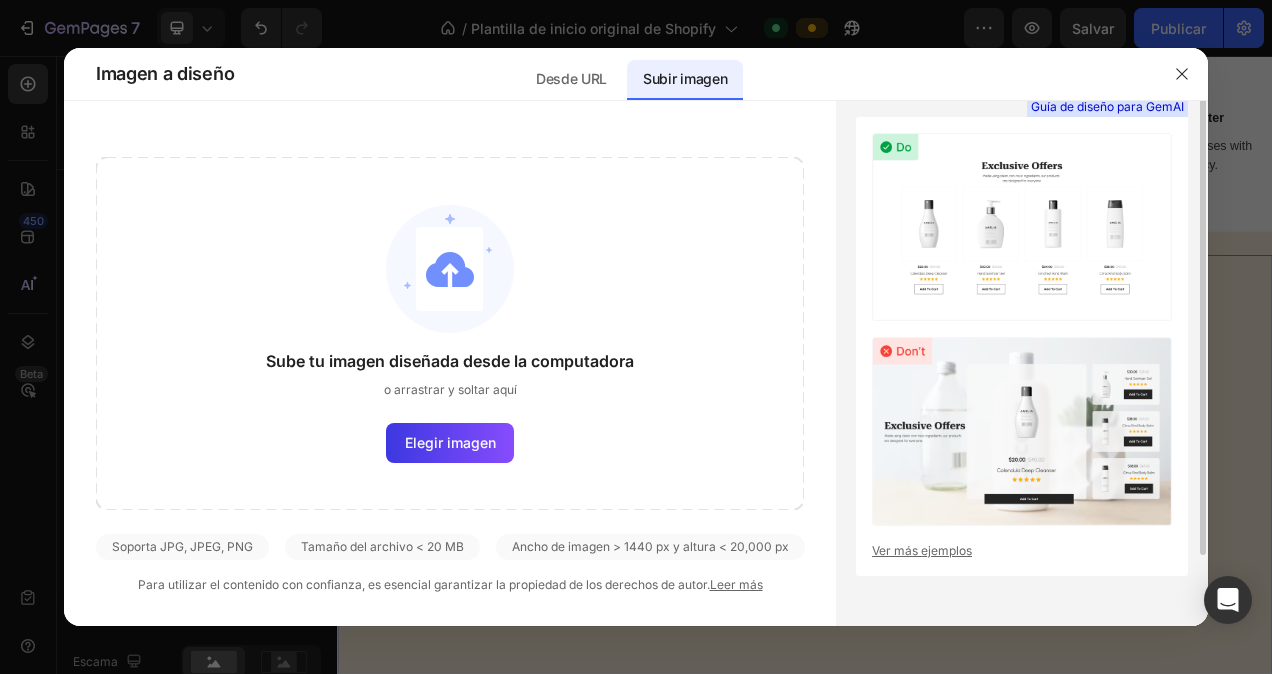 scroll, scrollTop: 0, scrollLeft: 0, axis: both 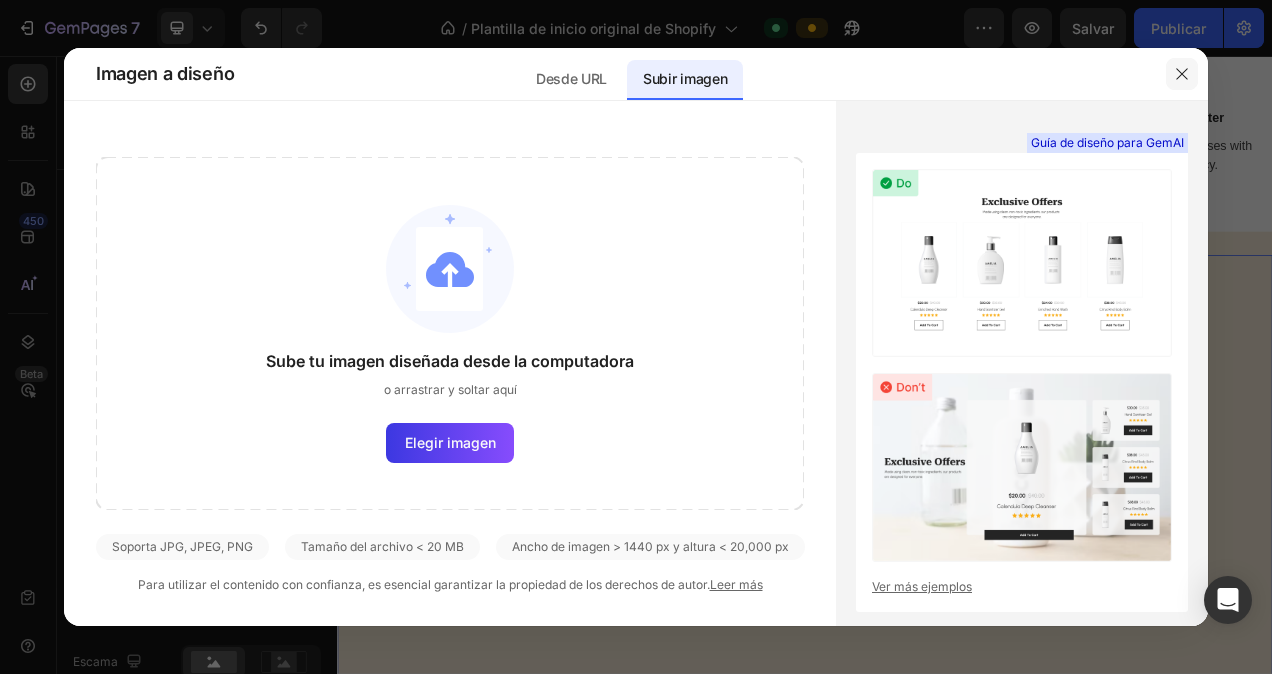 click 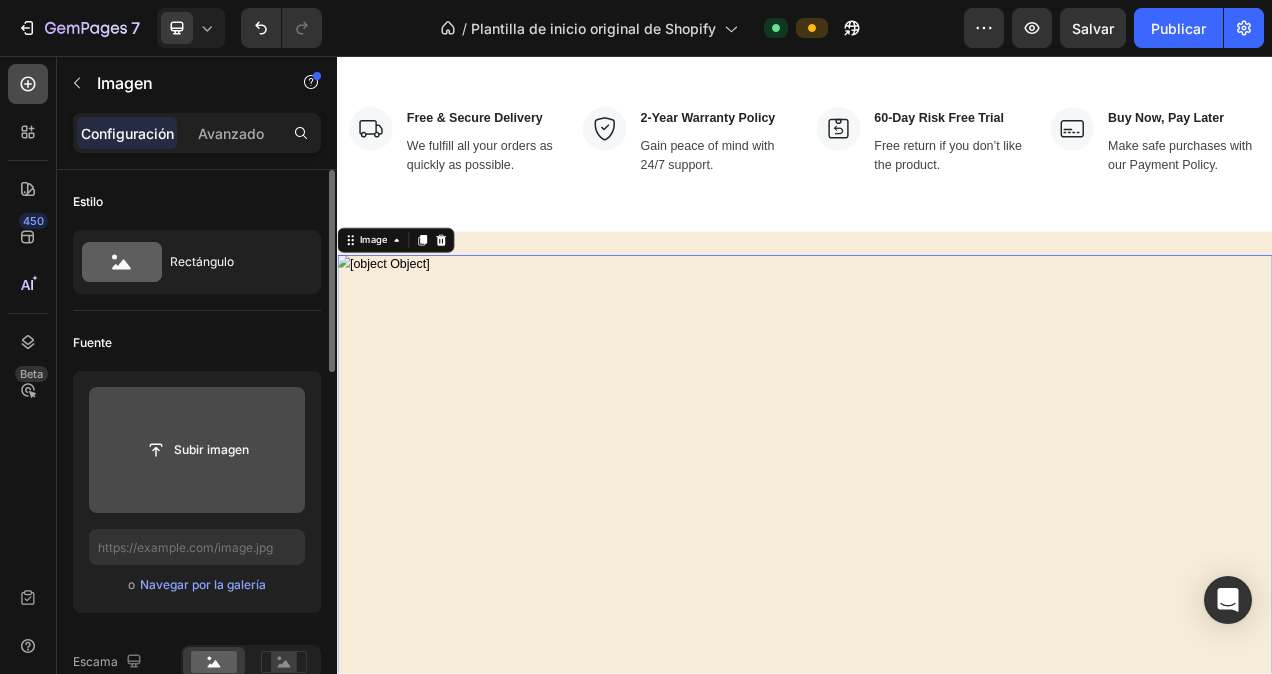 click 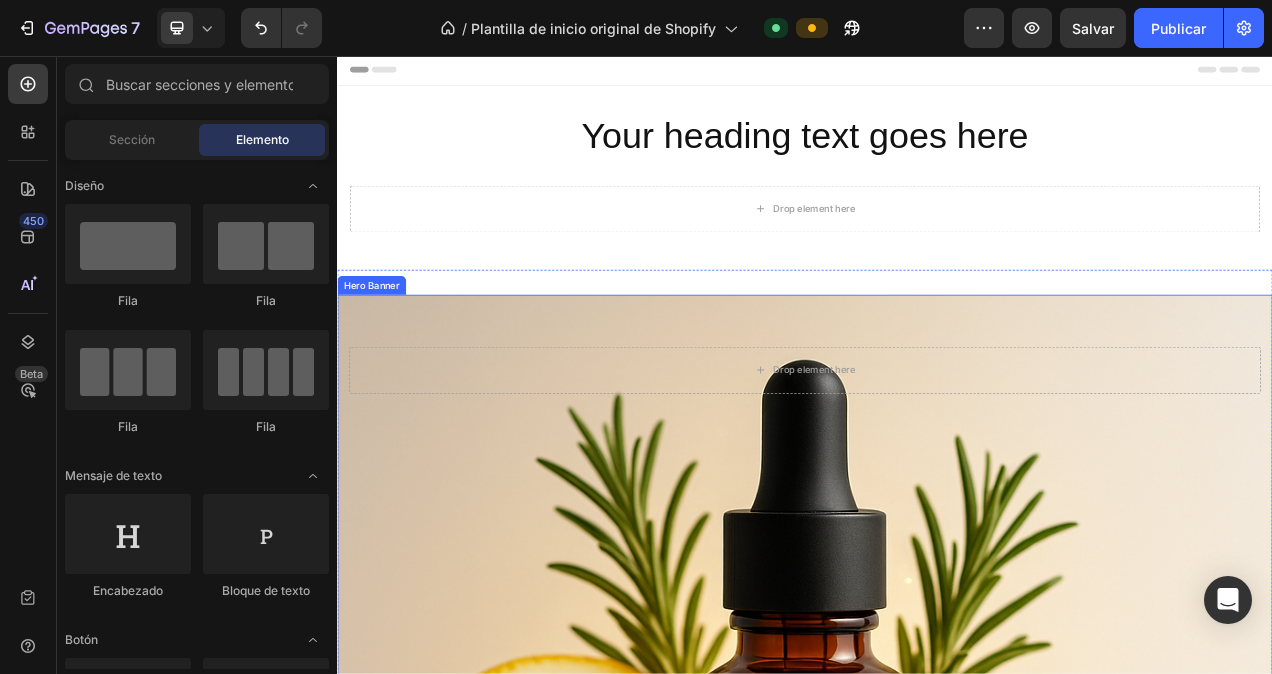 scroll, scrollTop: 0, scrollLeft: 0, axis: both 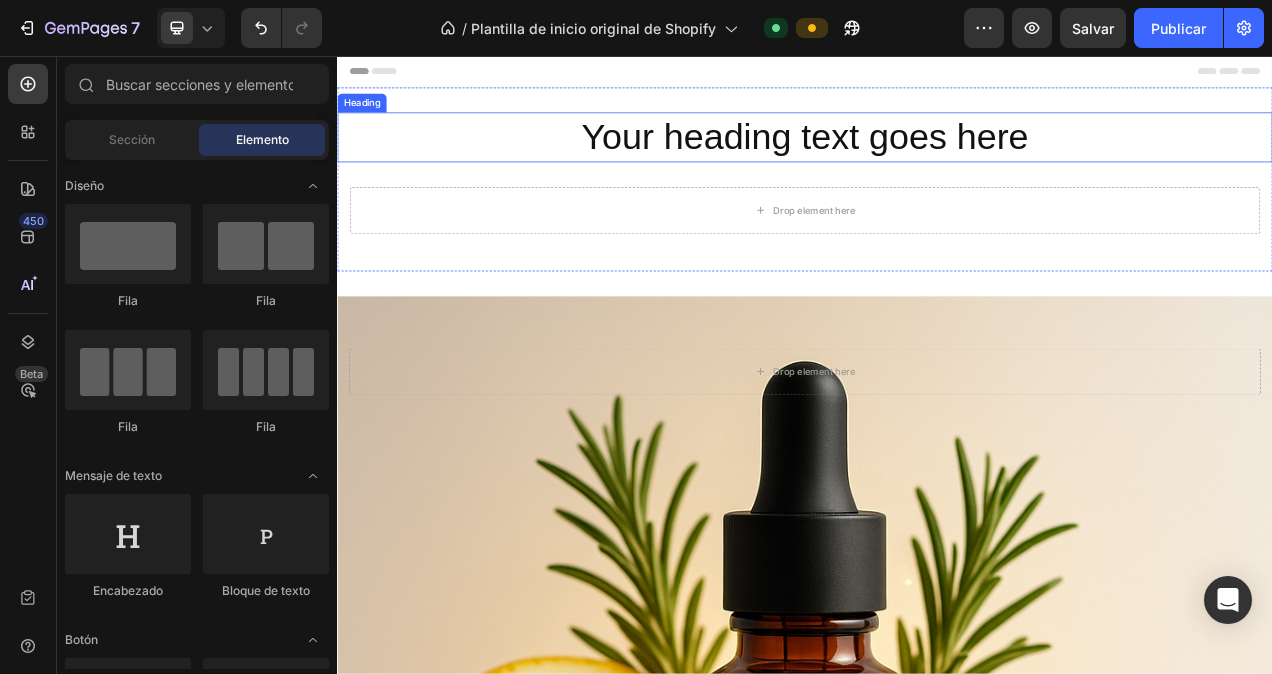 click on "Your heading text goes here" at bounding box center (937, 161) 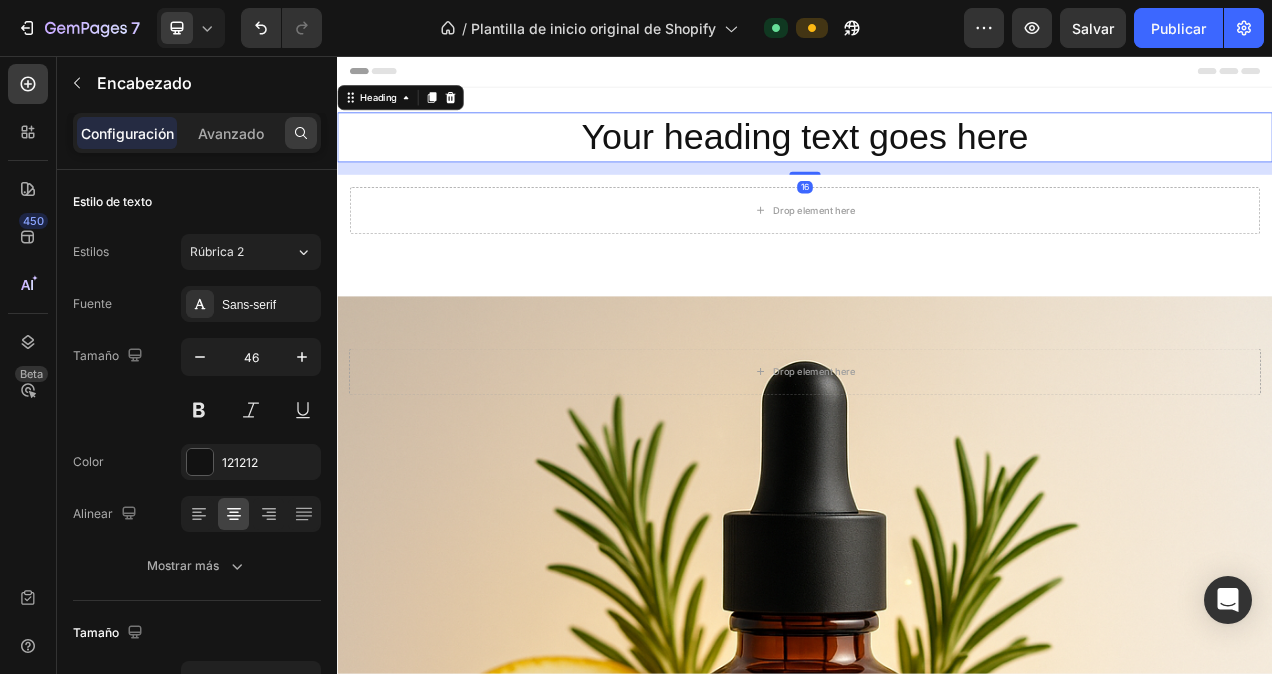 click 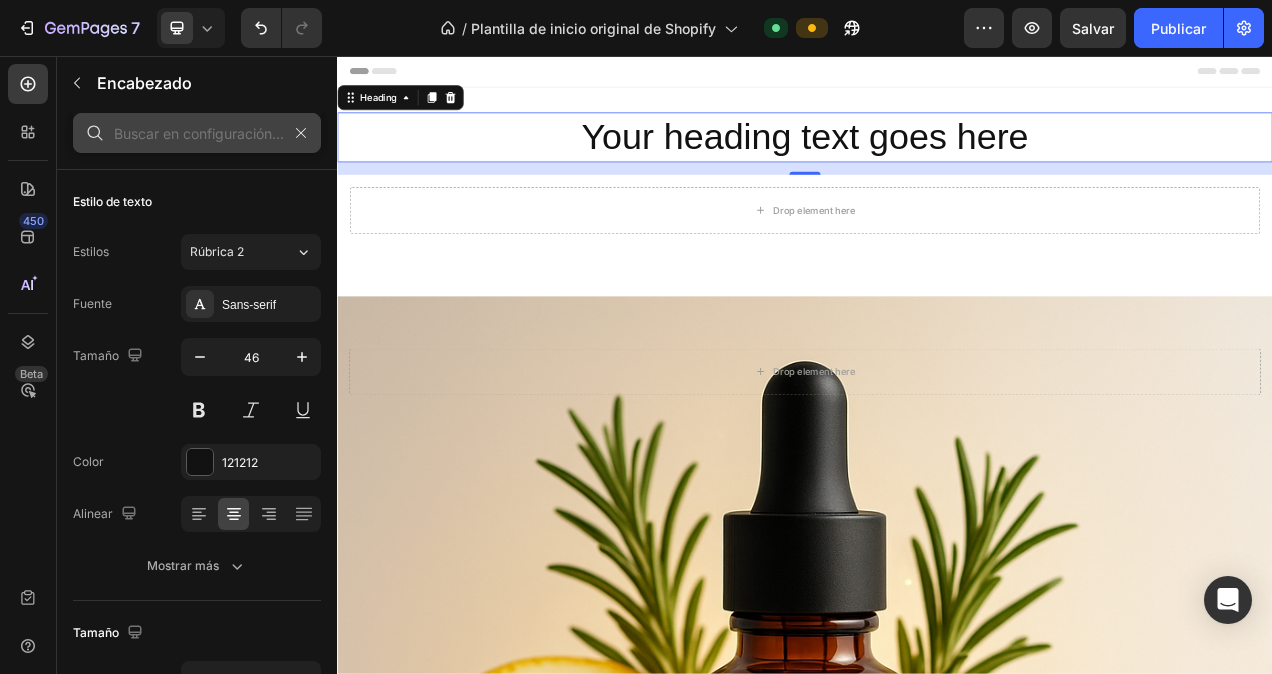 click 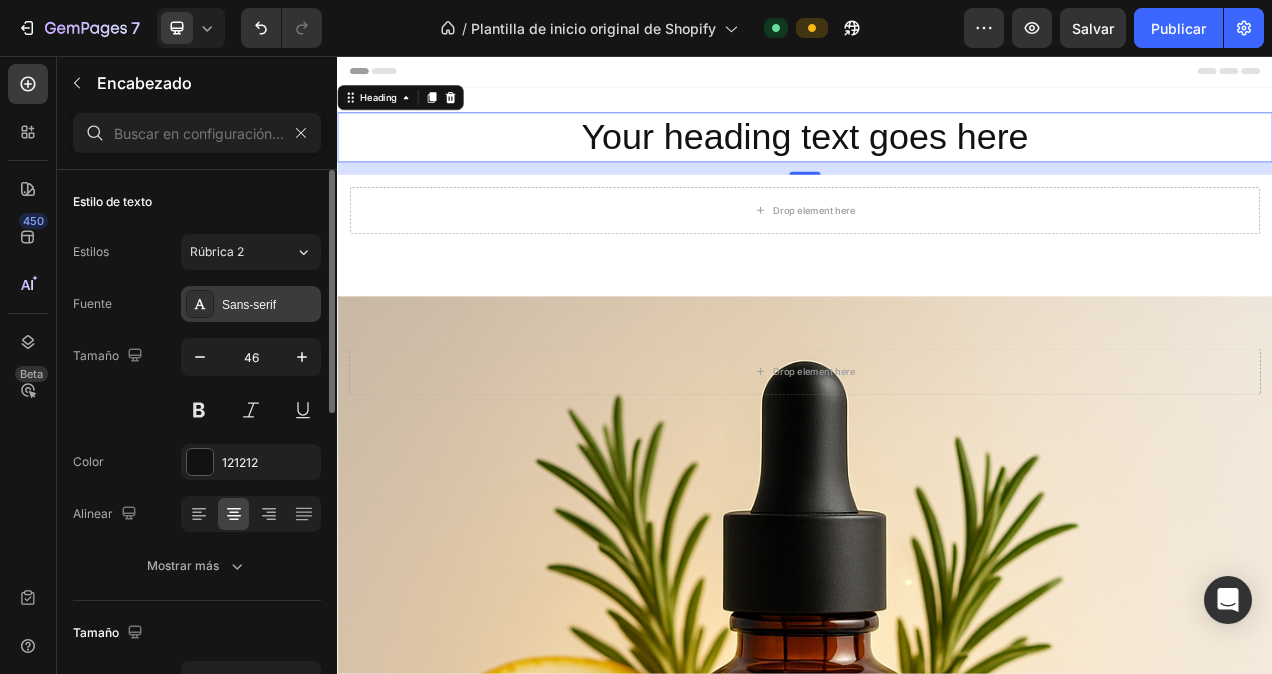 click on "Sans-serif" at bounding box center (269, 305) 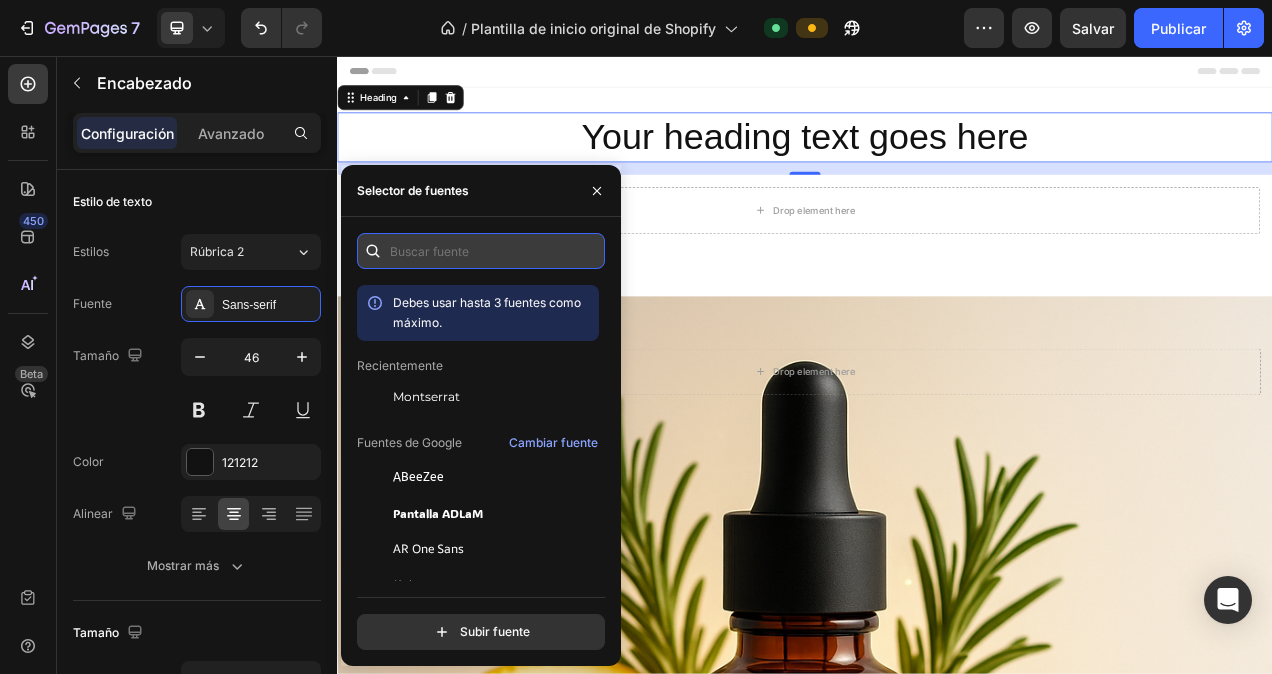 click at bounding box center (481, 251) 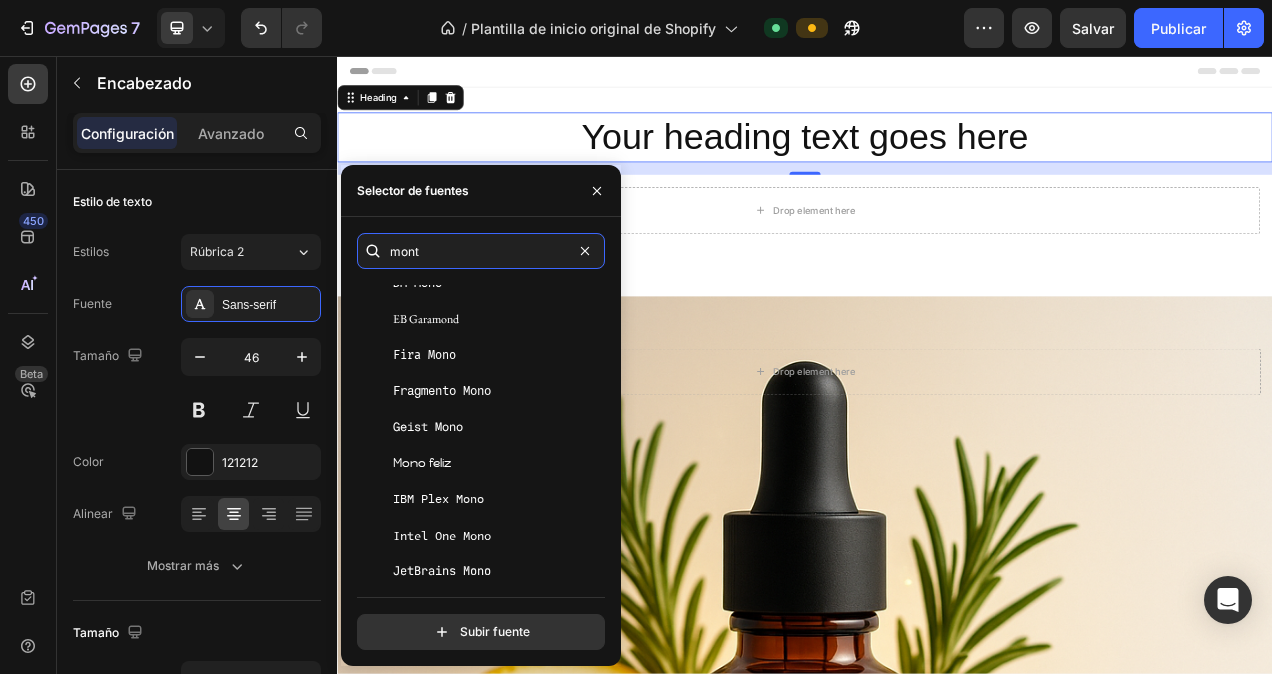 scroll, scrollTop: 0, scrollLeft: 0, axis: both 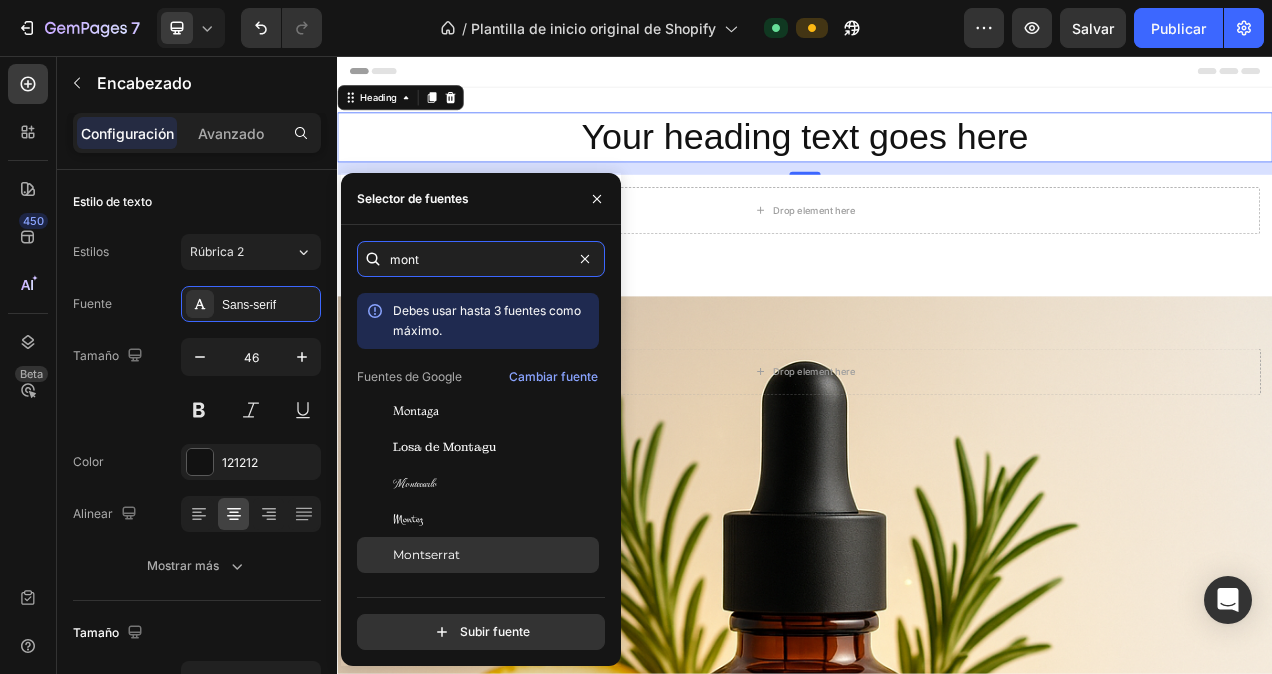 type on "mont" 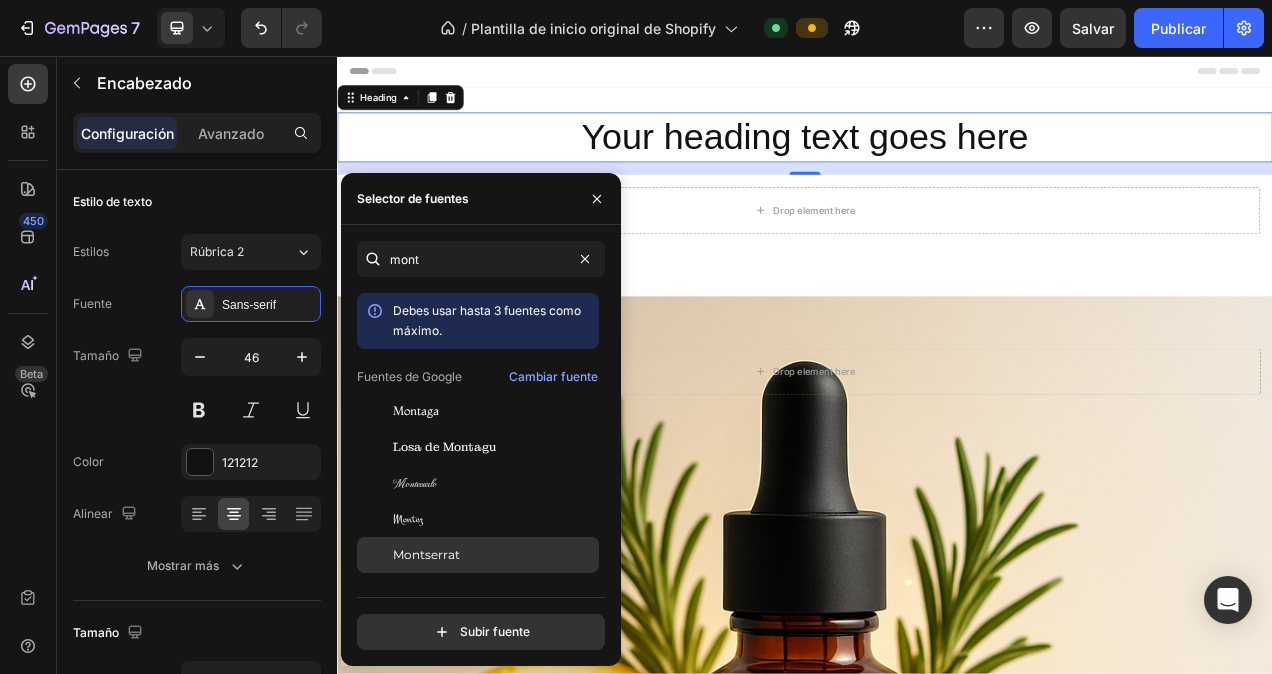 drag, startPoint x: 464, startPoint y: 551, endPoint x: 459, endPoint y: 562, distance: 12.083046 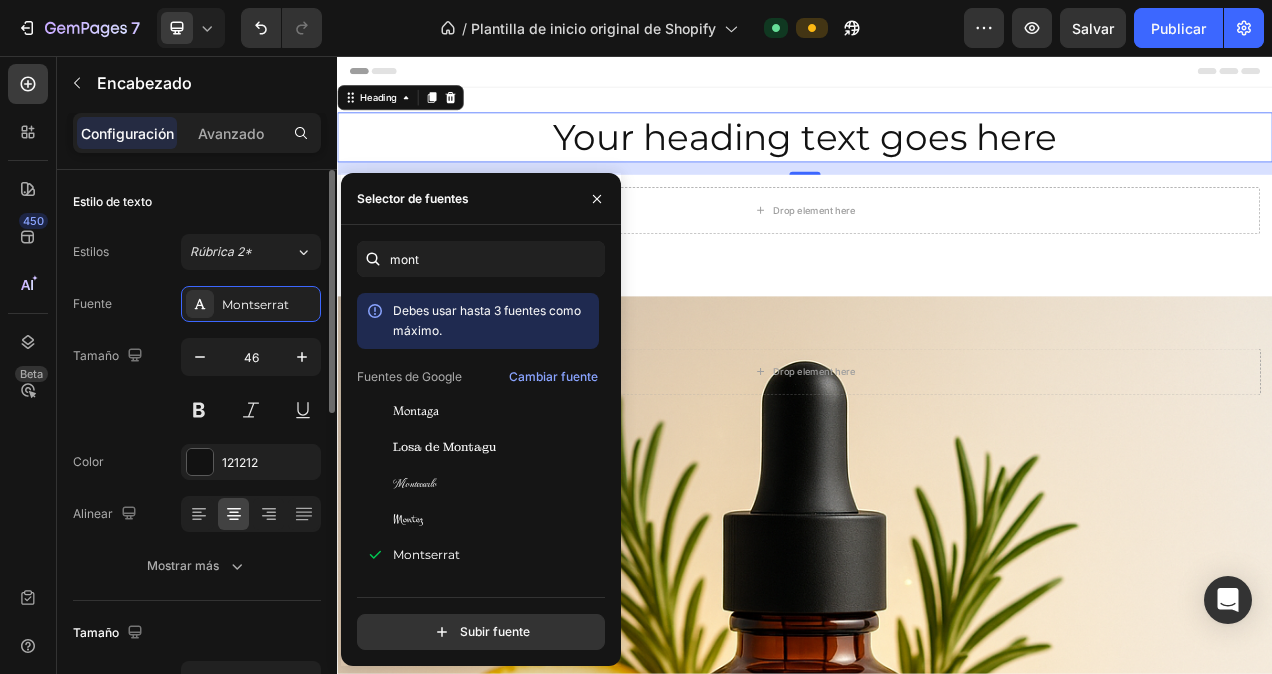click on "Estilo de texto" at bounding box center [197, 202] 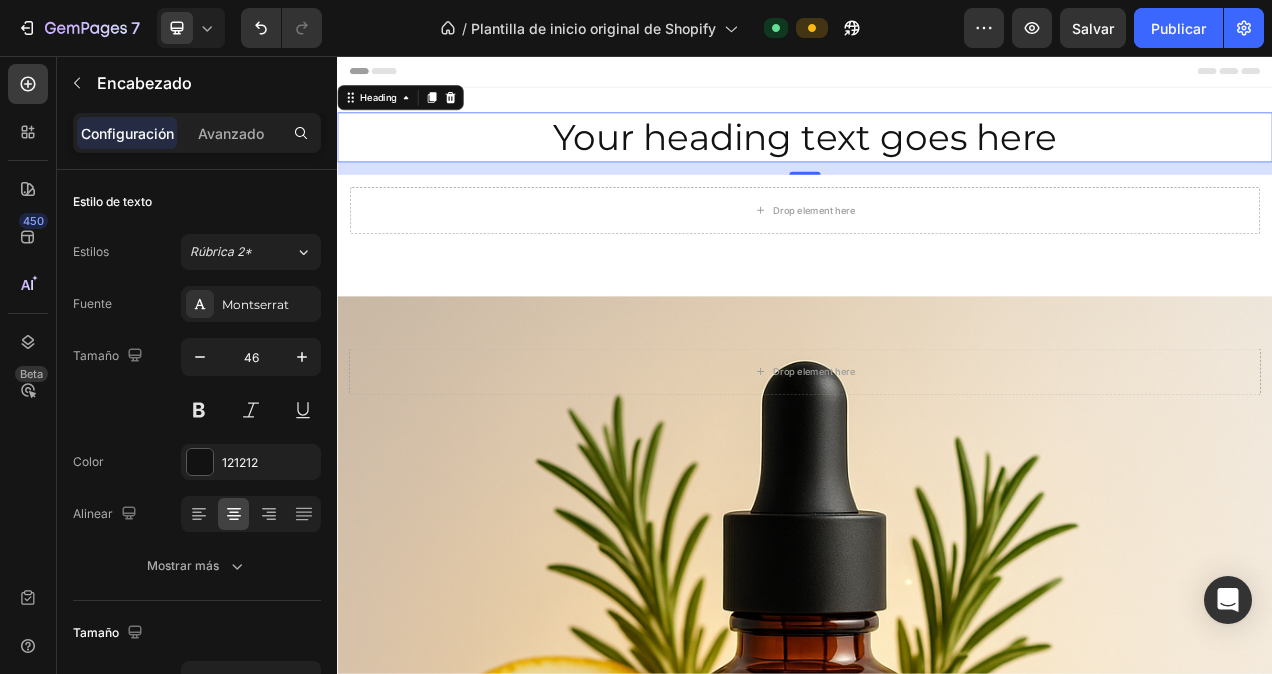 click on "Your heading text goes here" at bounding box center [937, 161] 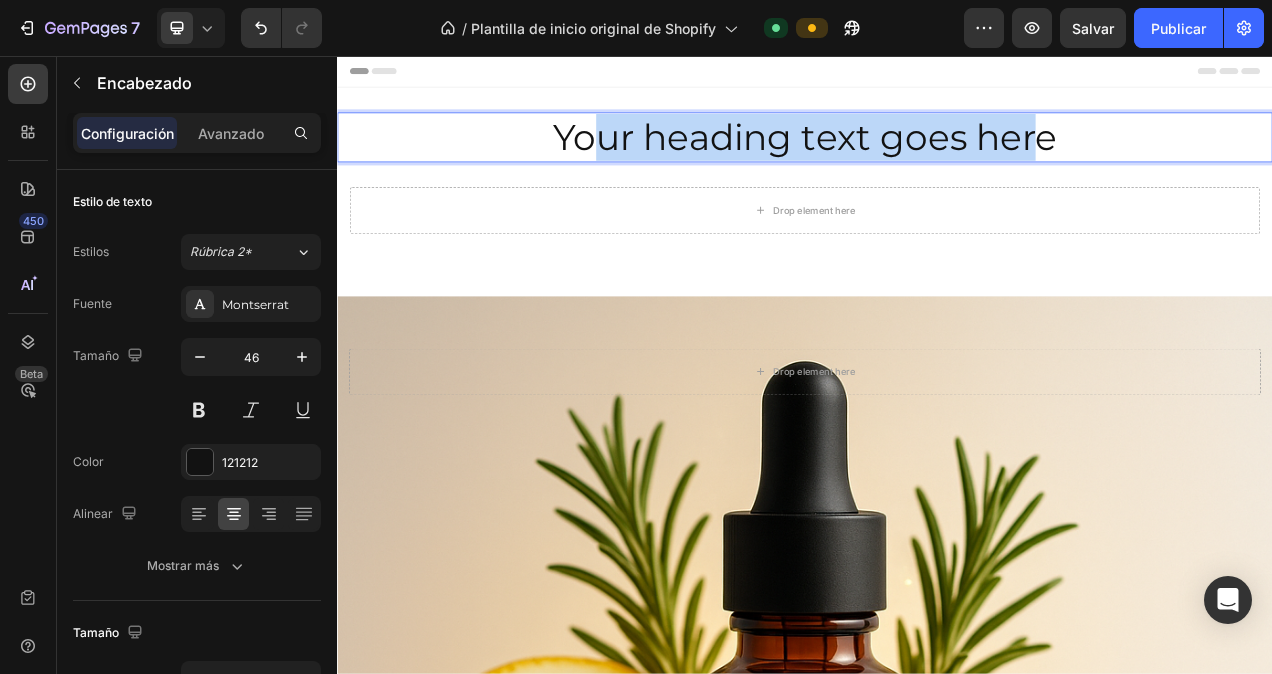 drag, startPoint x: 1234, startPoint y: 150, endPoint x: 653, endPoint y: 150, distance: 581 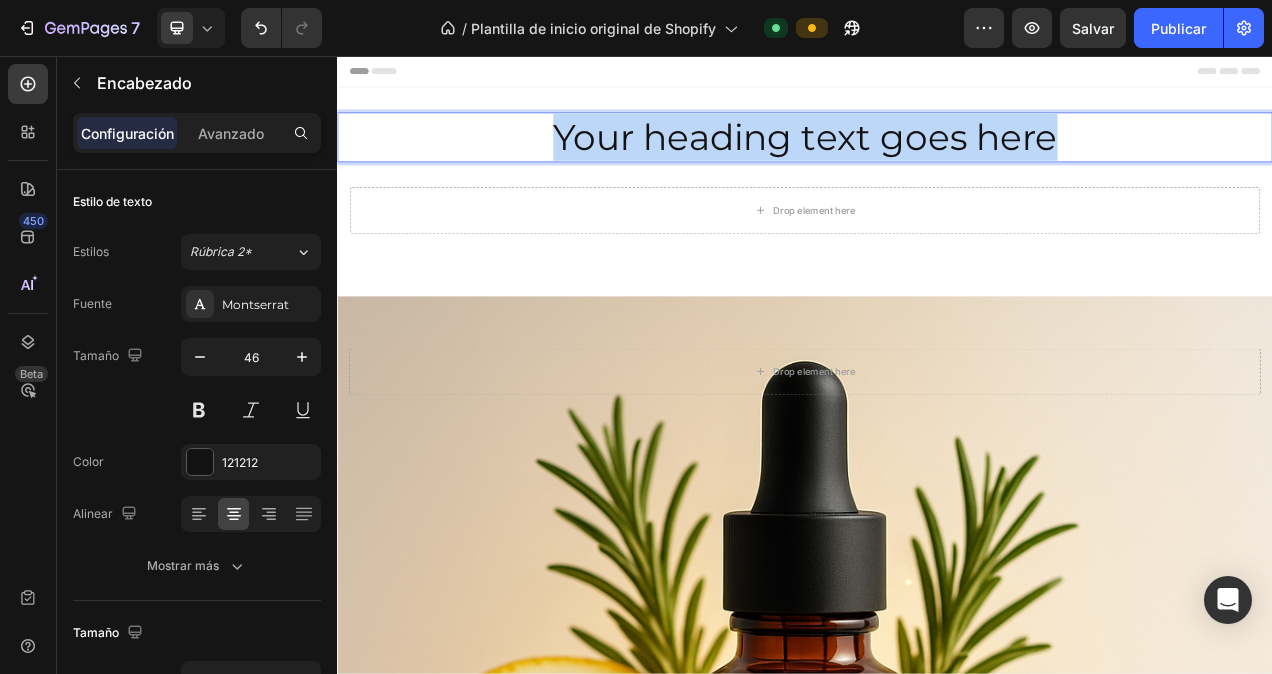 drag, startPoint x: 1324, startPoint y: 150, endPoint x: 477, endPoint y: 175, distance: 847.3689 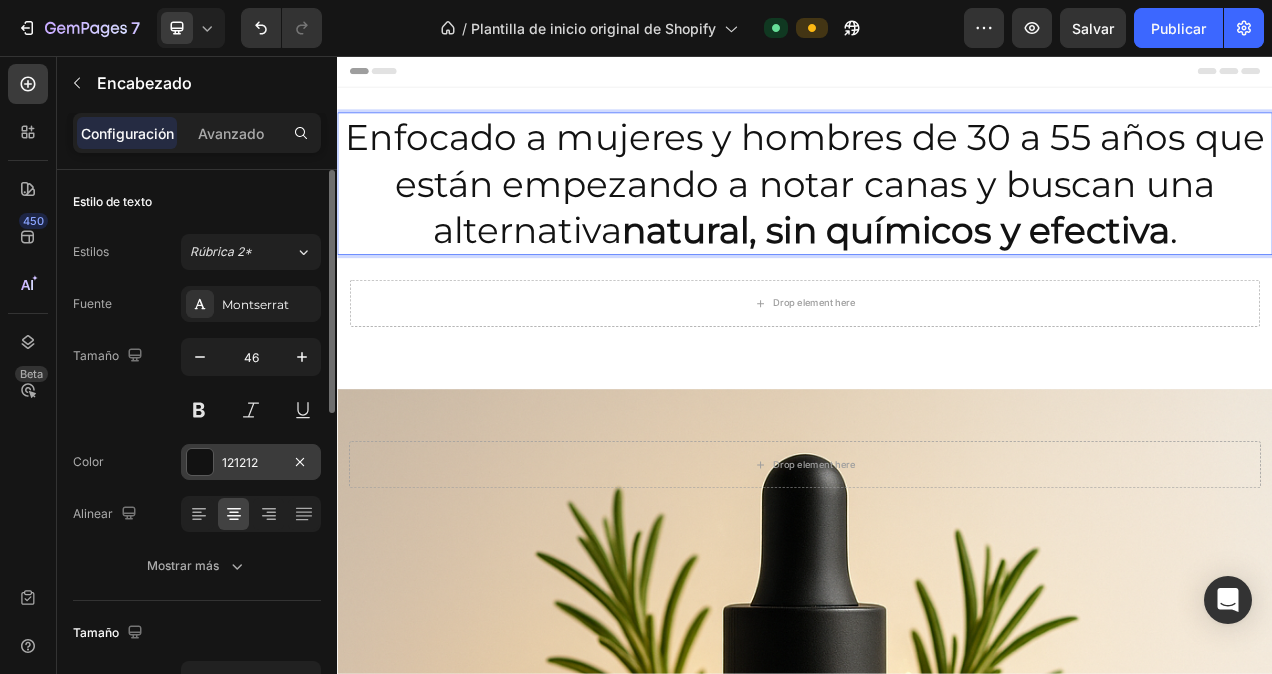 click at bounding box center [200, 462] 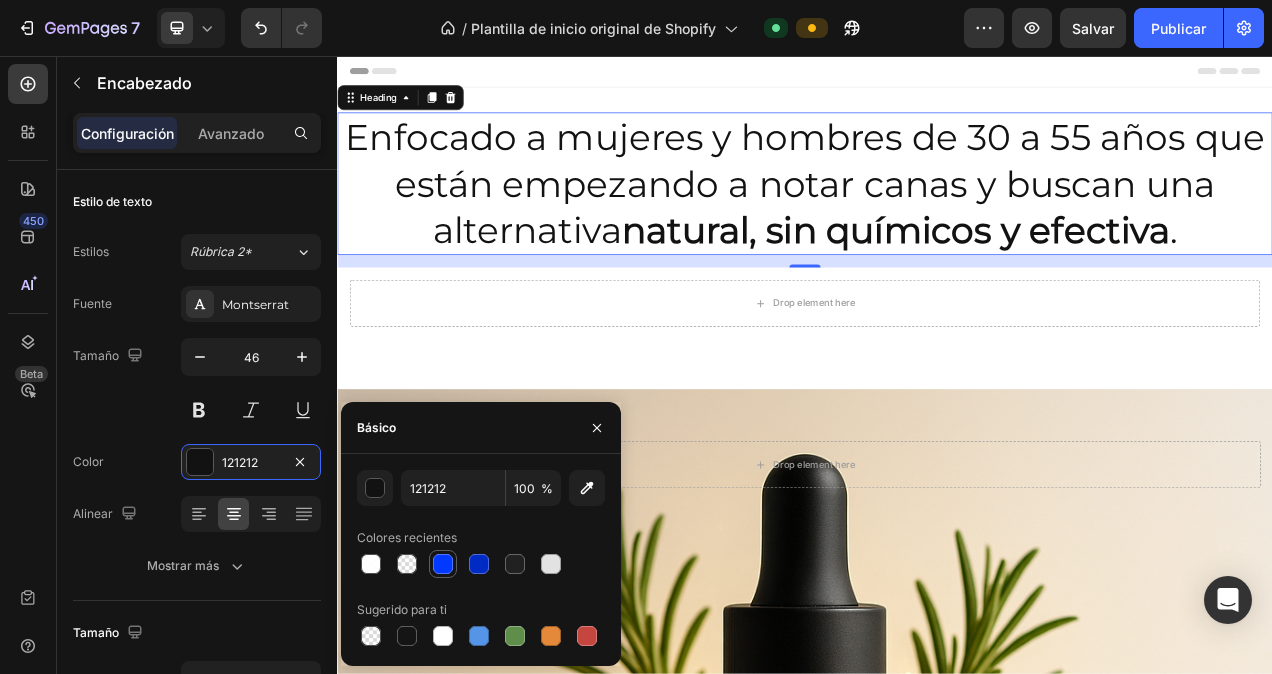 click at bounding box center [443, 564] 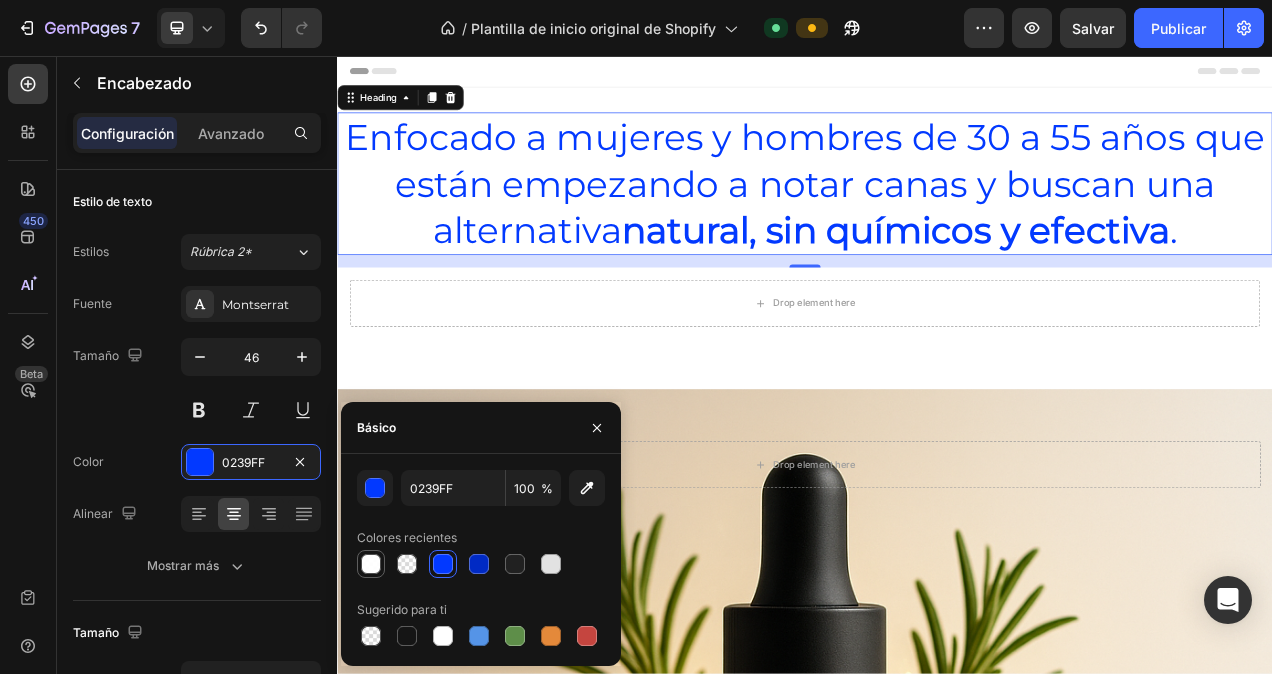 click at bounding box center [371, 564] 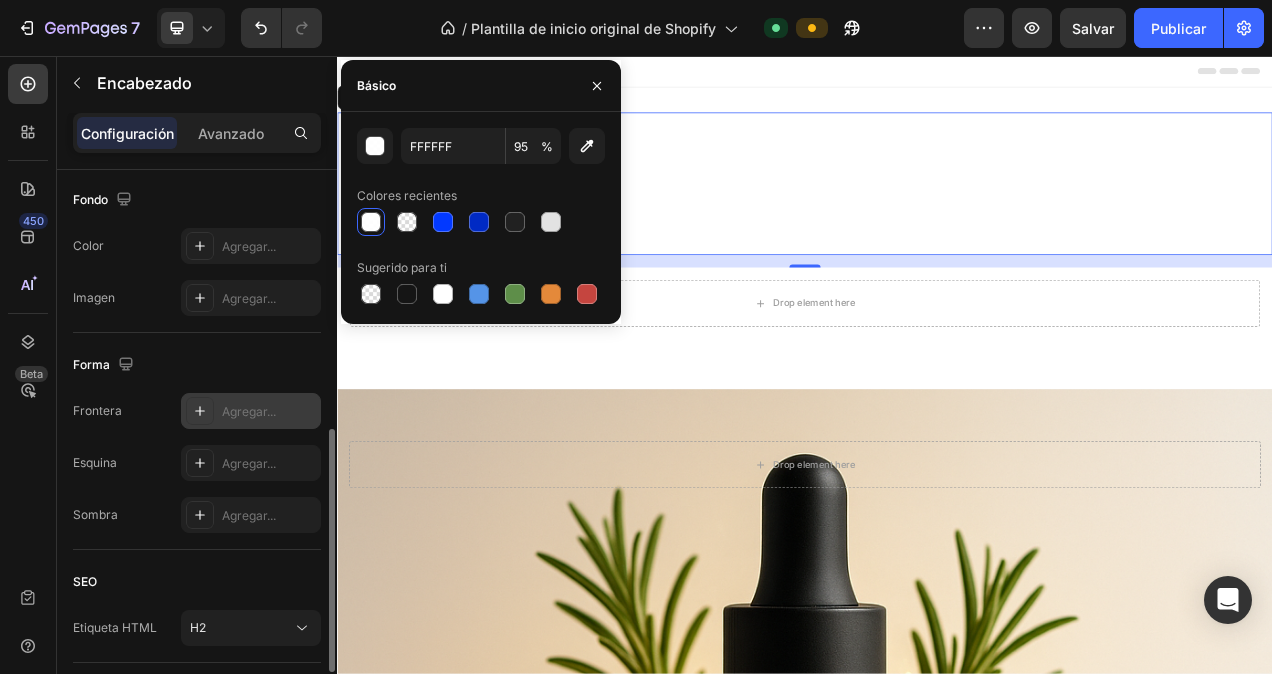 scroll, scrollTop: 500, scrollLeft: 0, axis: vertical 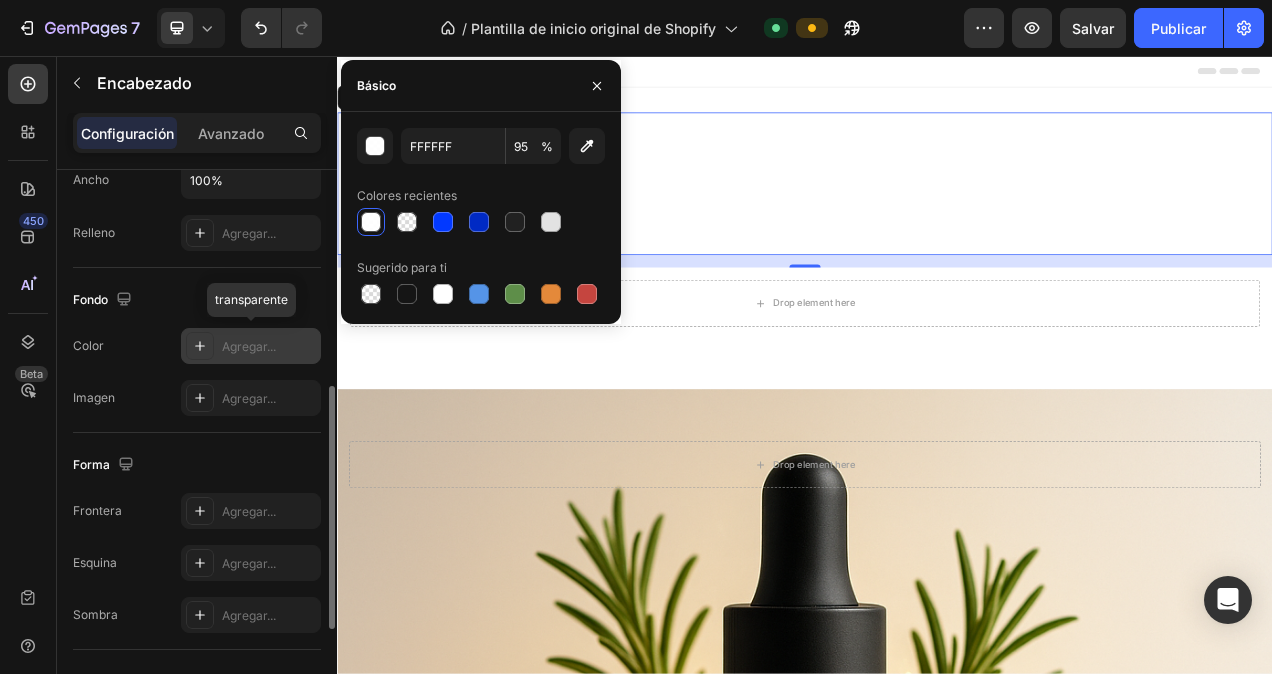 click at bounding box center (200, 346) 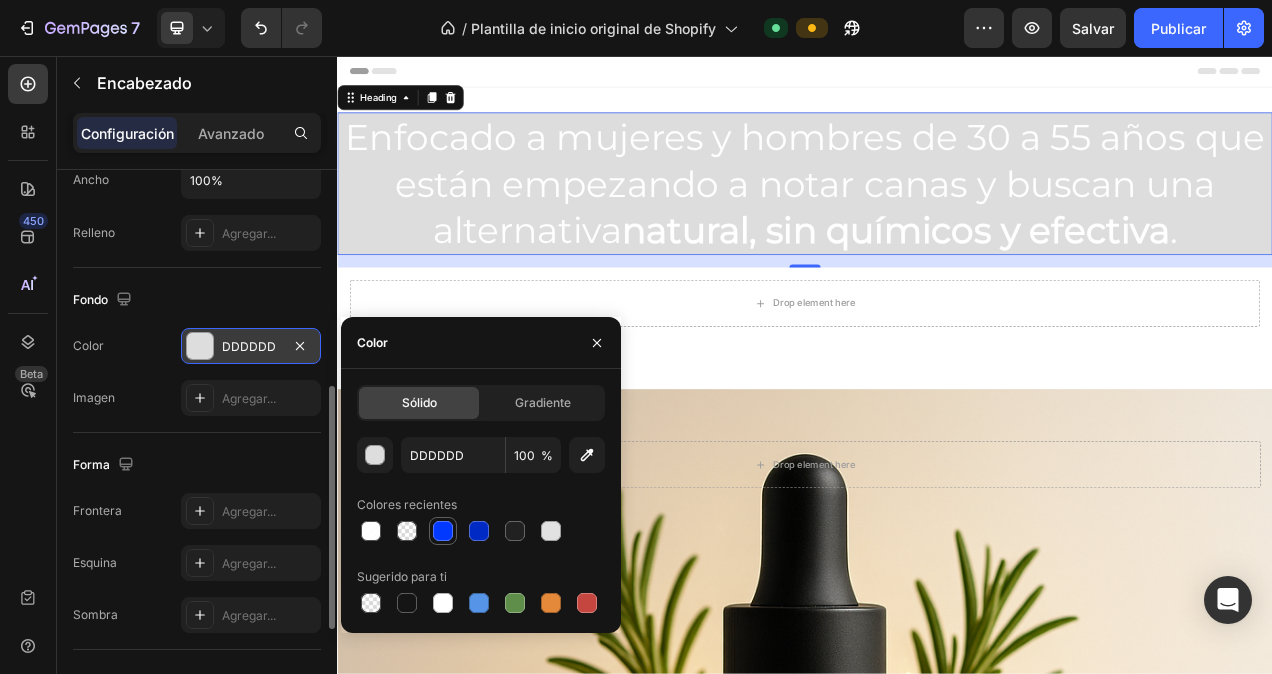 click at bounding box center [443, 531] 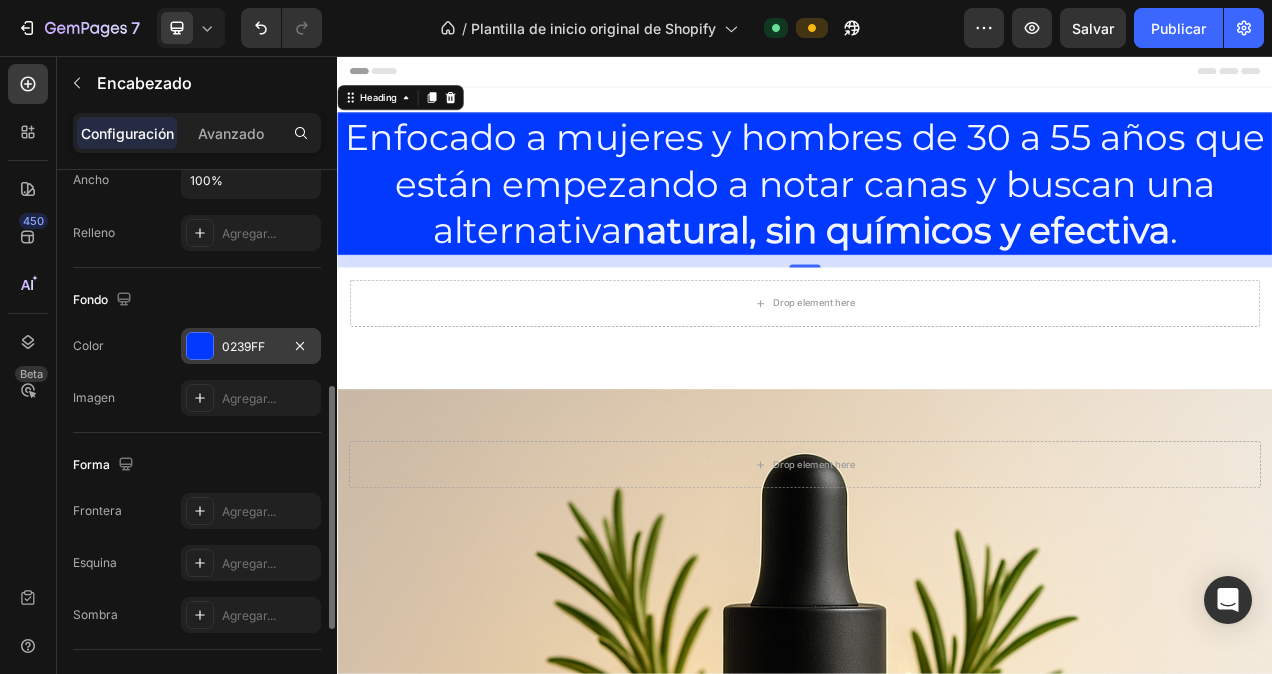 click on "Fondo" at bounding box center [197, 300] 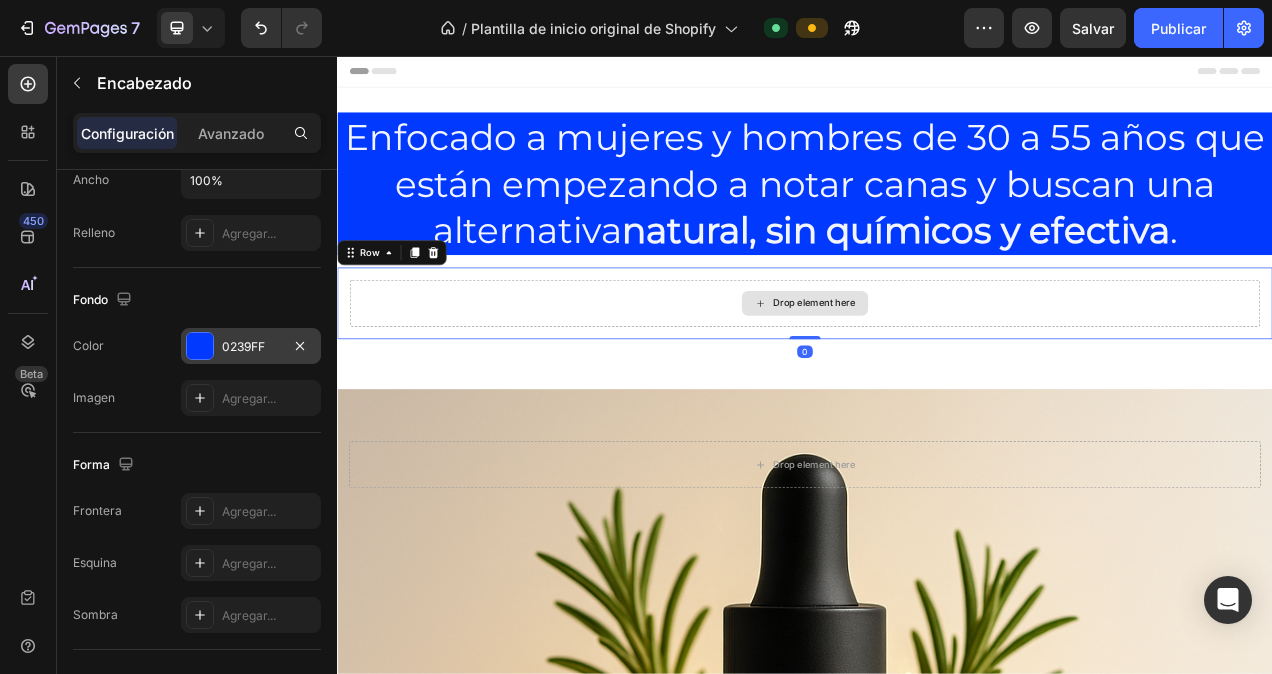 click on "Drop element here" at bounding box center [937, 374] 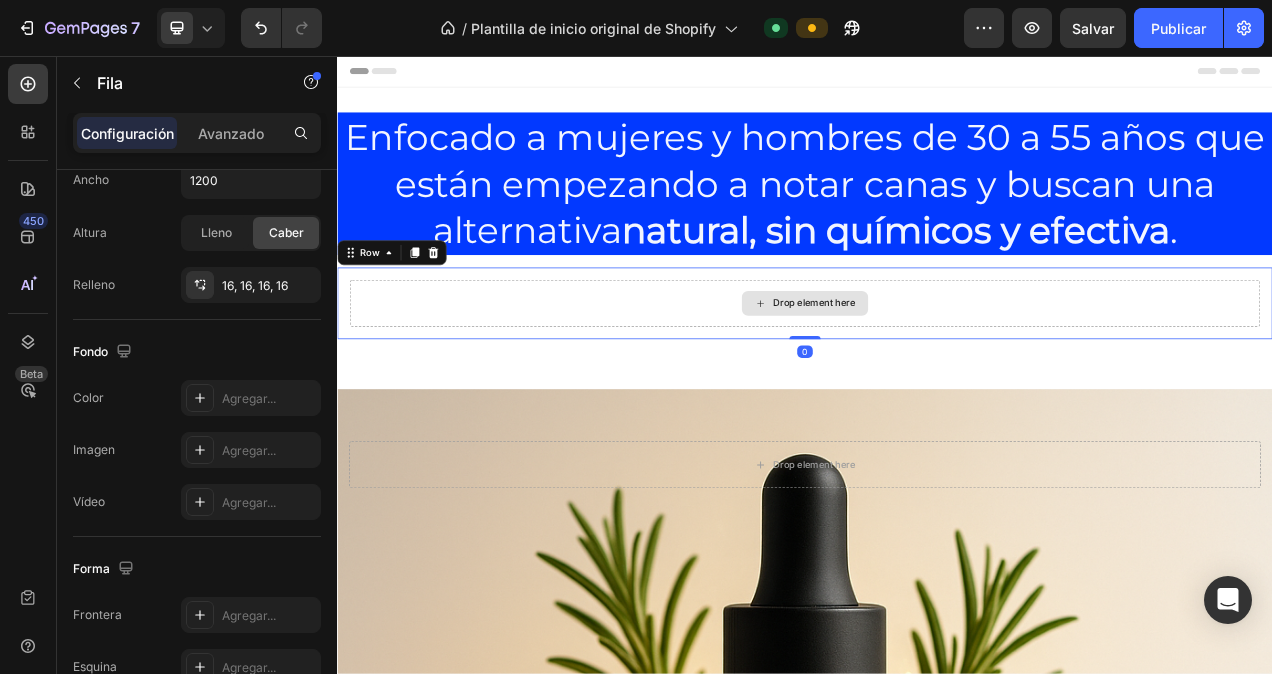 scroll, scrollTop: 0, scrollLeft: 0, axis: both 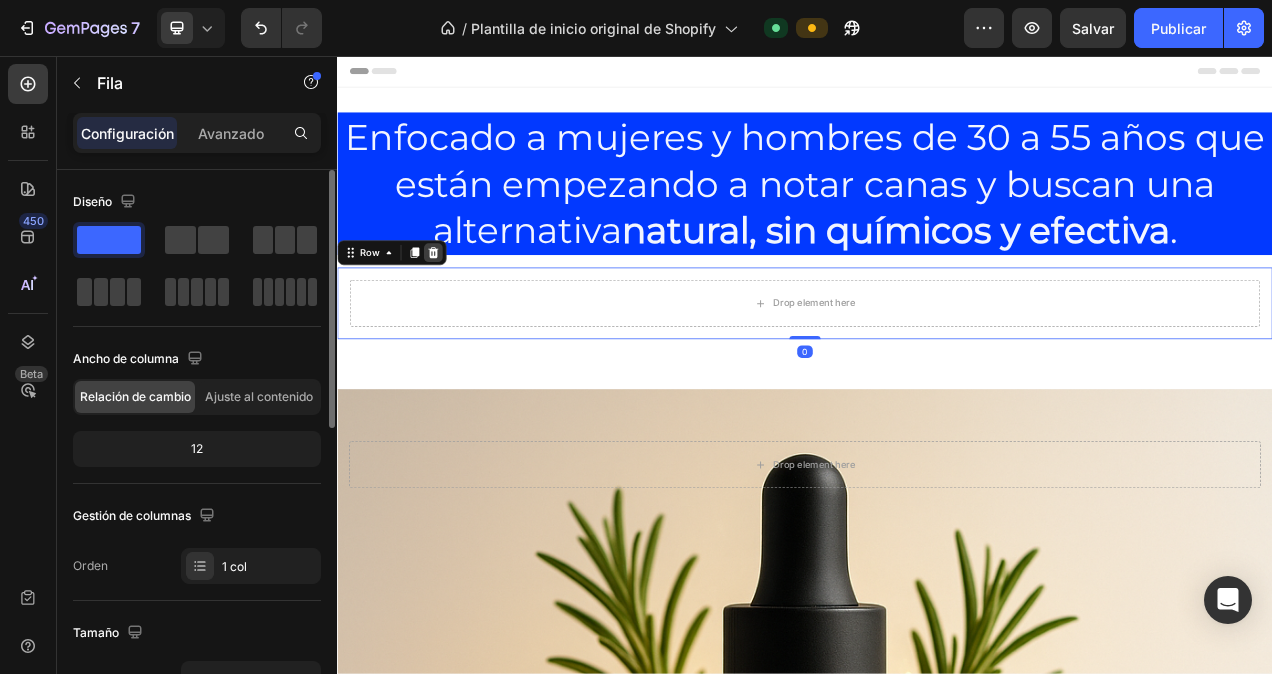 click 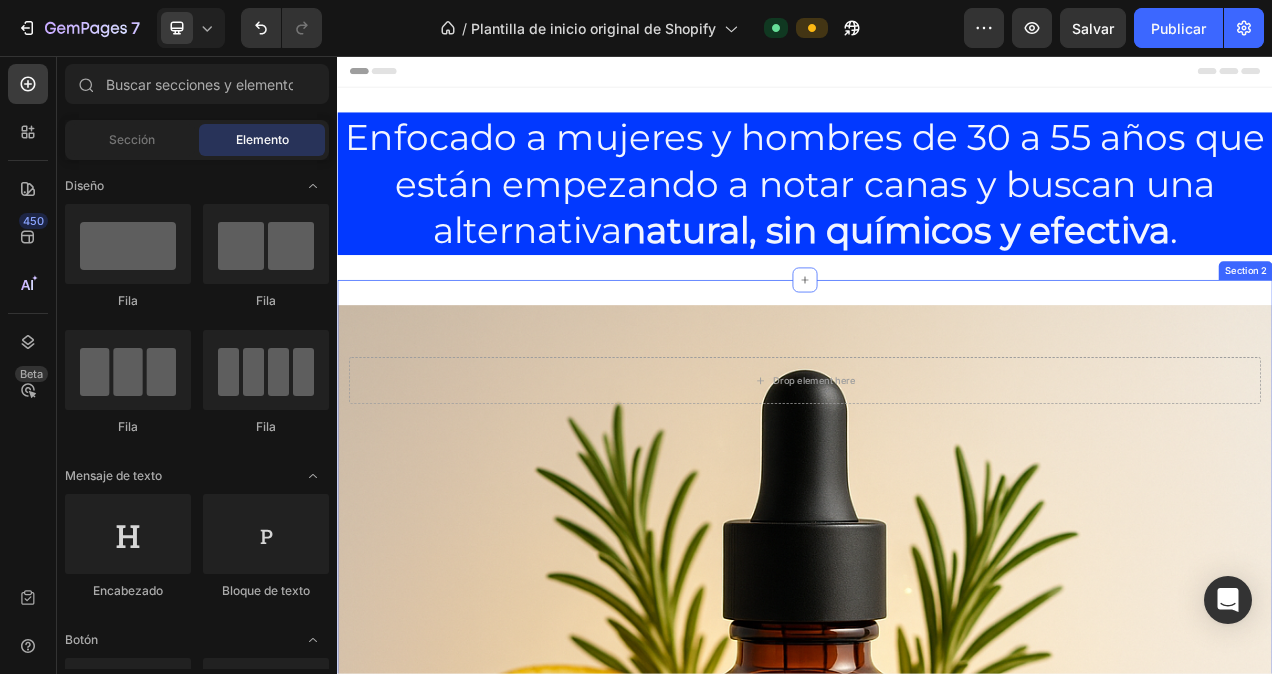 click on "Drop element here Hero Banner Section 2" at bounding box center [937, 976] 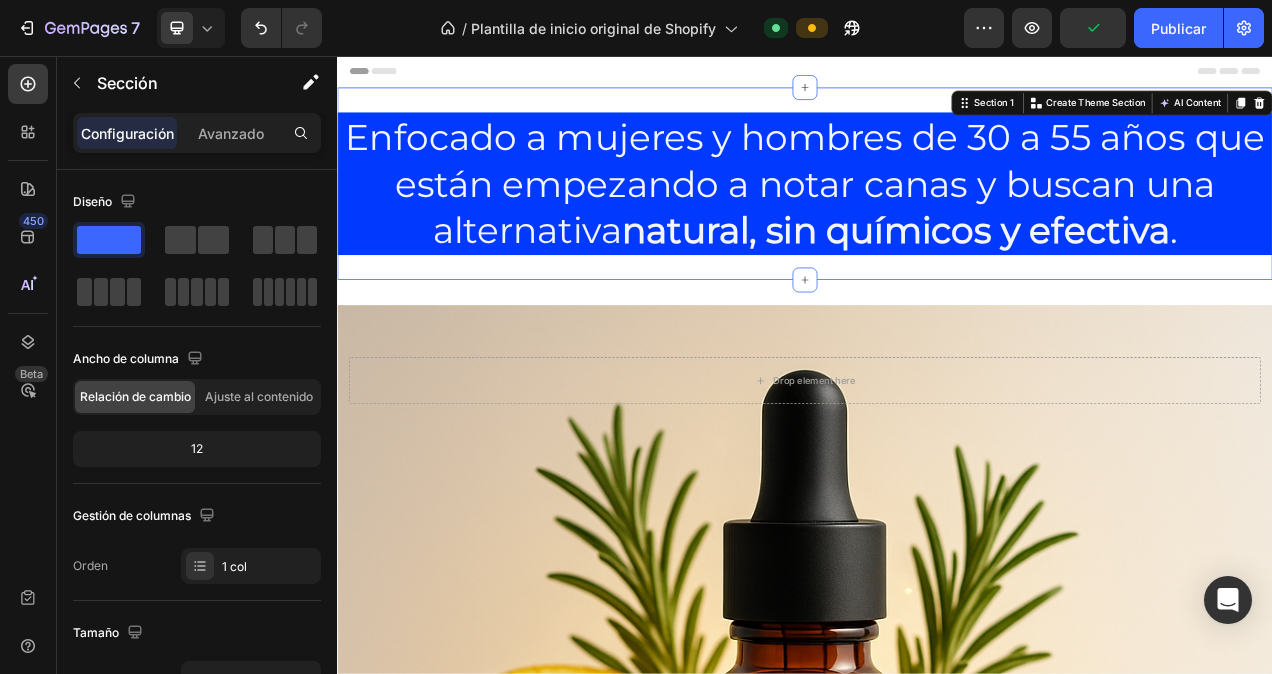 click on "Enfocado a mujeres y hombres de 30 a 55 años que están empezando a notar canas y buscan una alternativa  natural, sin químicos y efectiva . Heading Section 1   You can create reusable sections Create Theme Section AI Content Write with GemAI What would you like to describe here? Tone and Voice Persuasive Product Show more Generate" at bounding box center (937, 220) 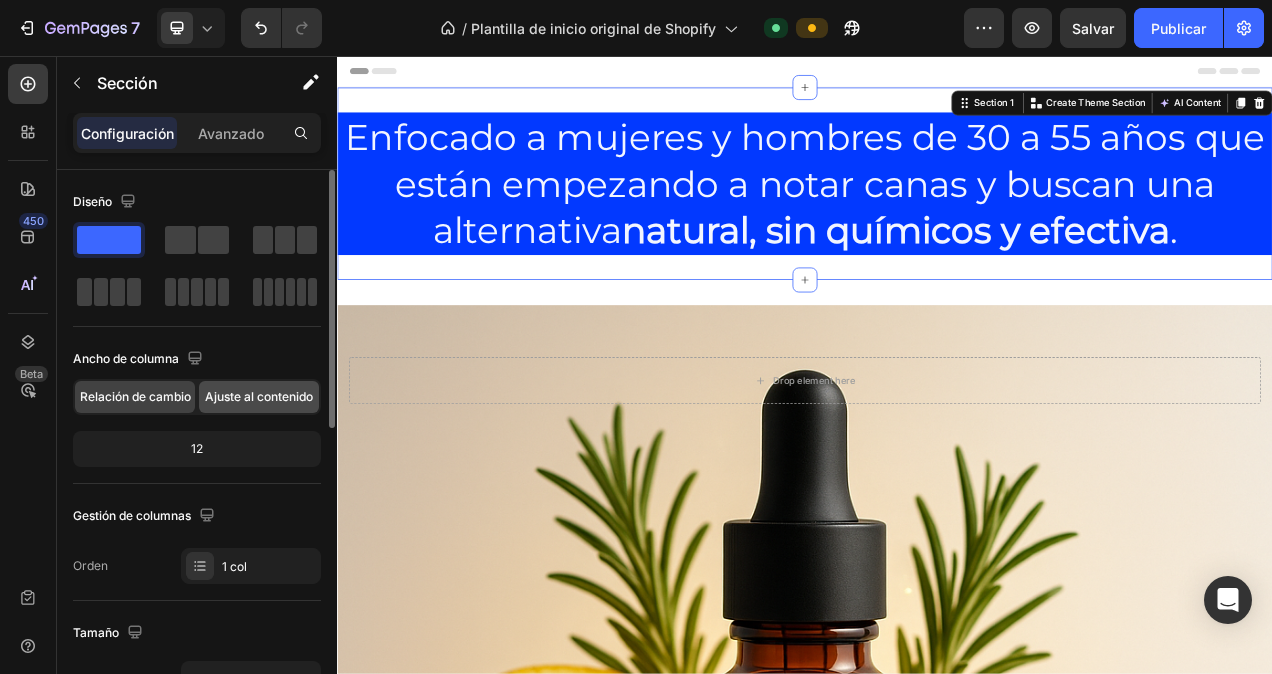 click on "Ajuste al contenido" 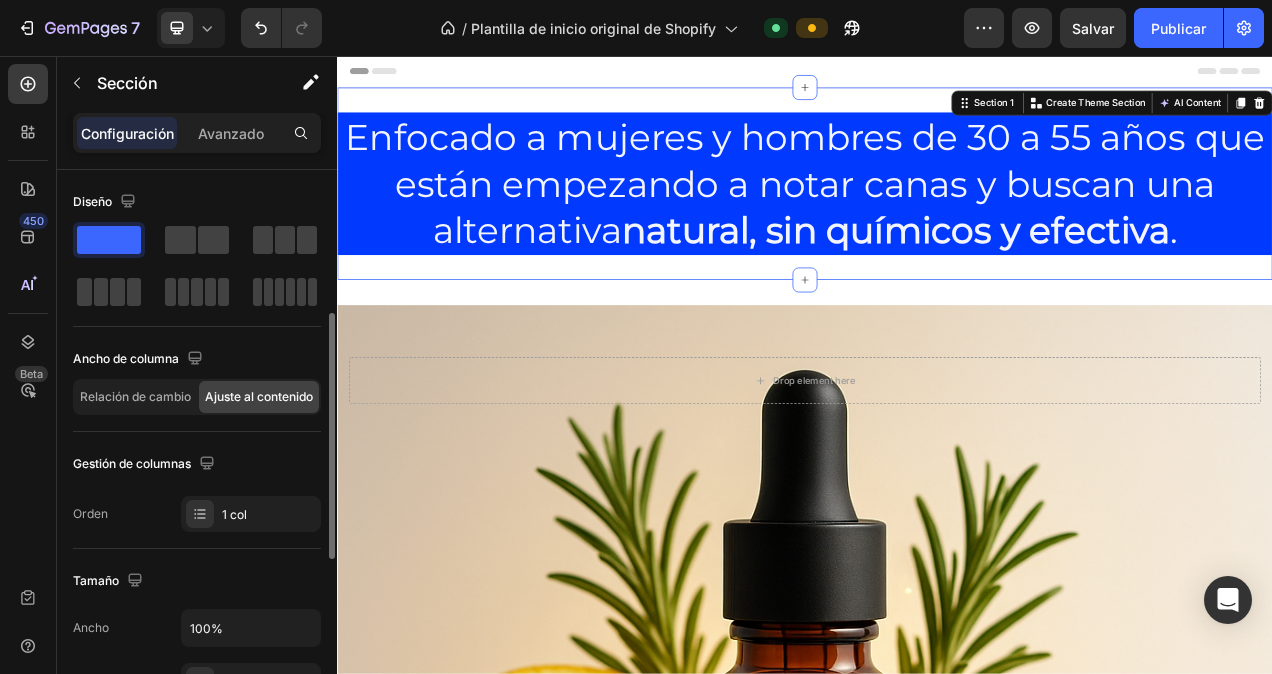 scroll, scrollTop: 200, scrollLeft: 0, axis: vertical 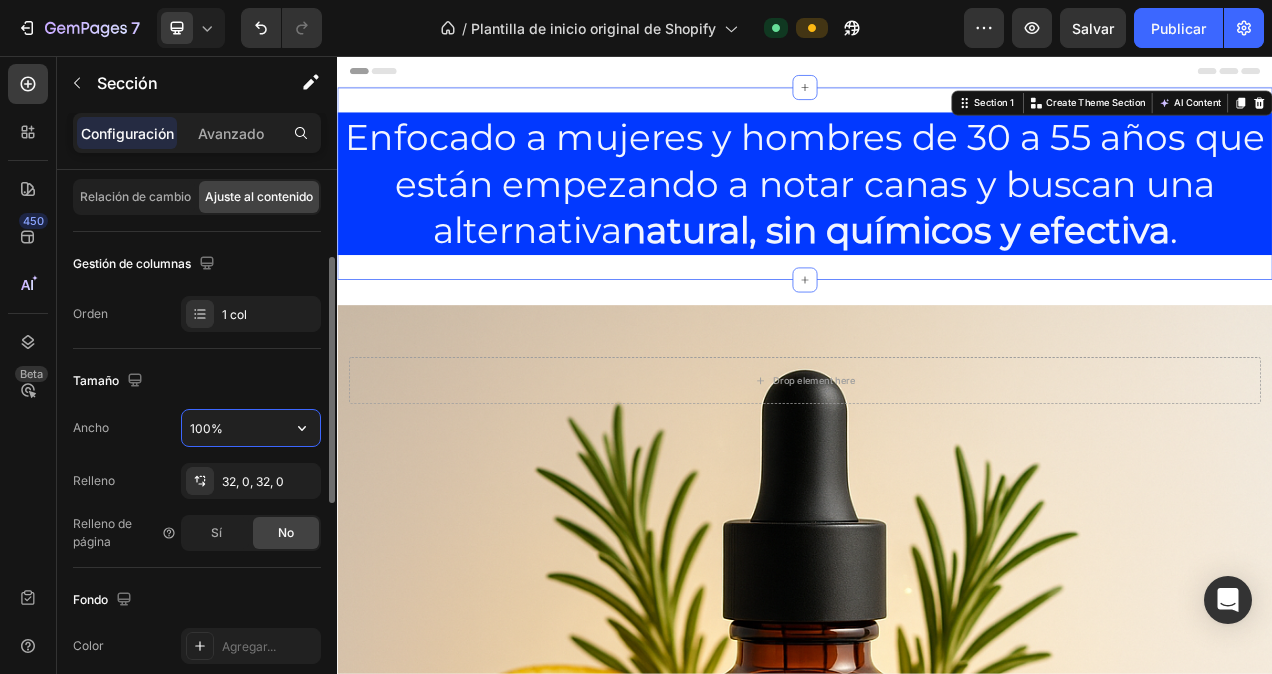 click on "100%" at bounding box center [251, 428] 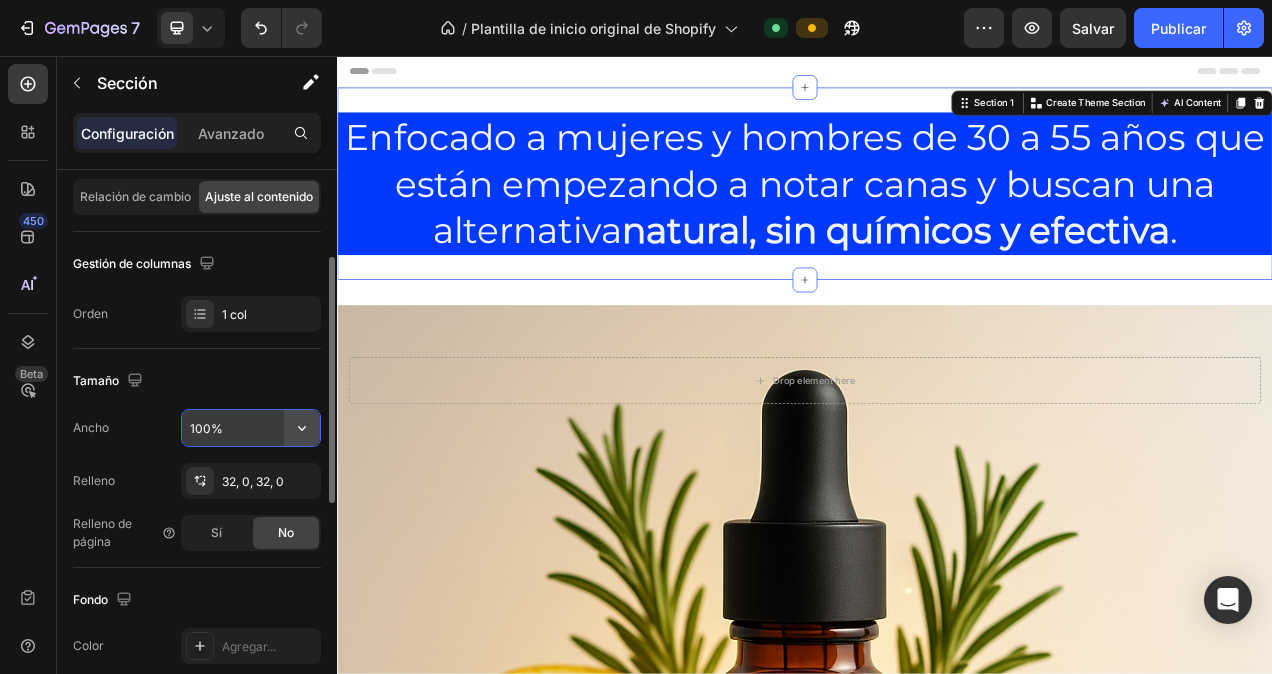 click 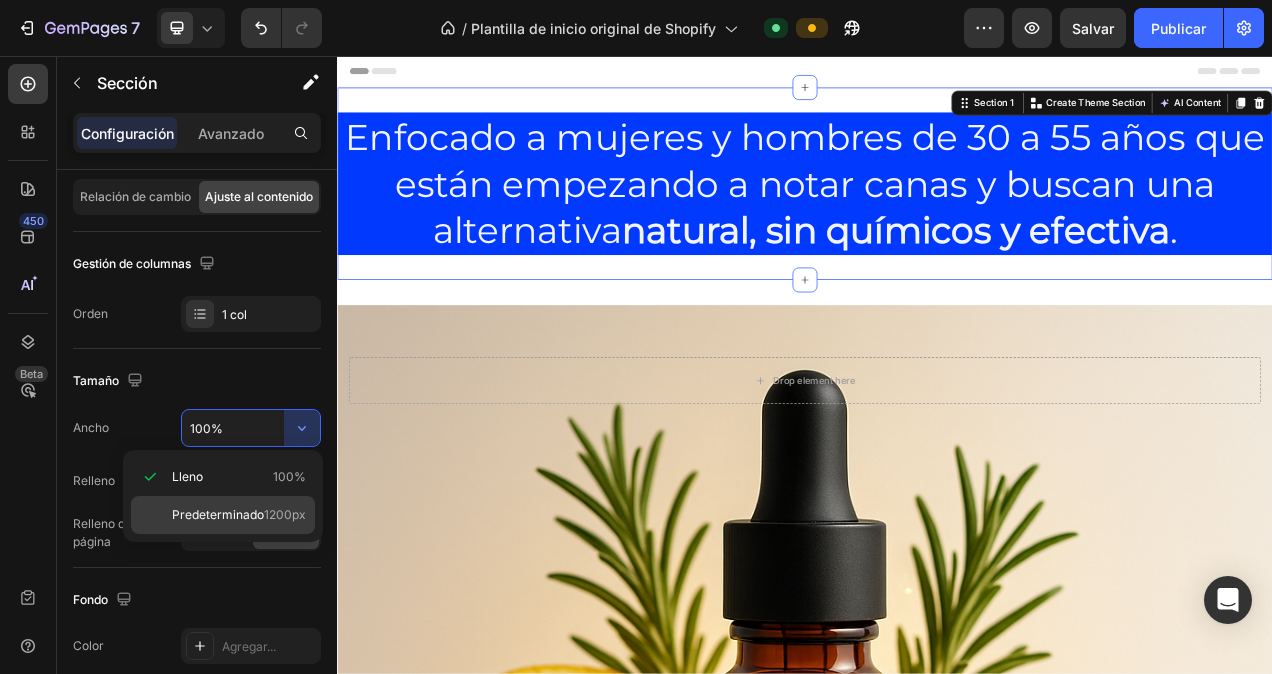 click on "Predeterminado" at bounding box center [218, 515] 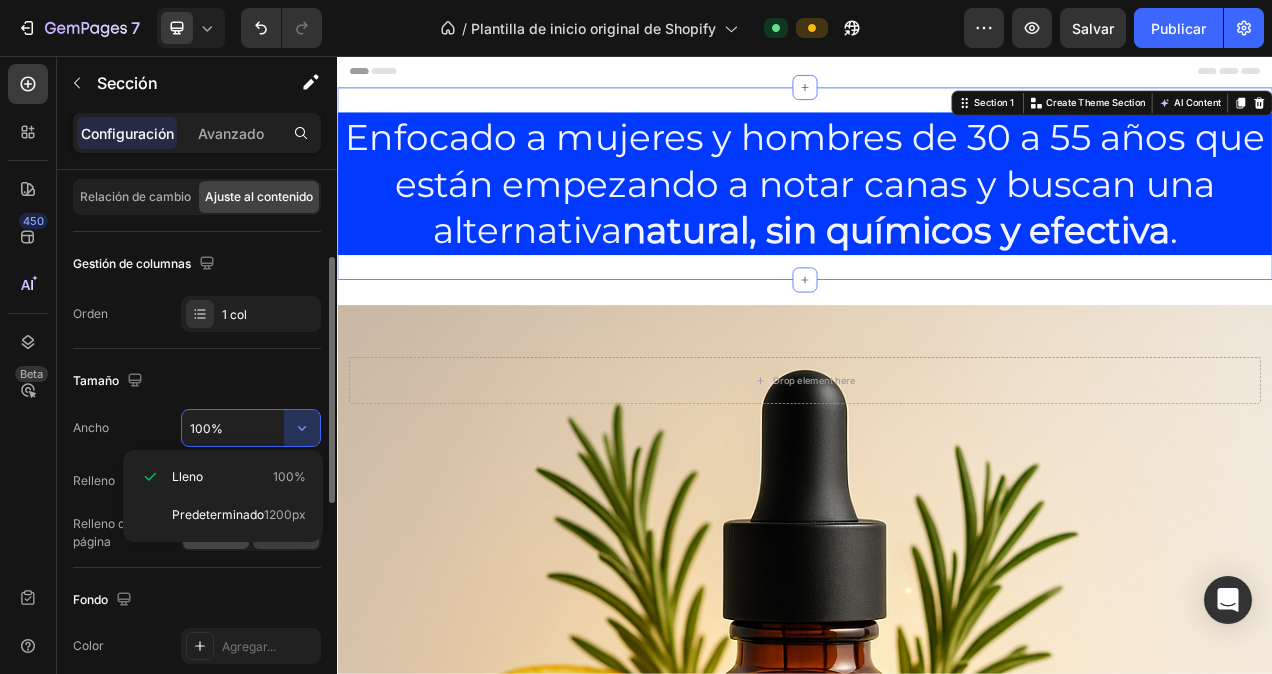 type on "1200" 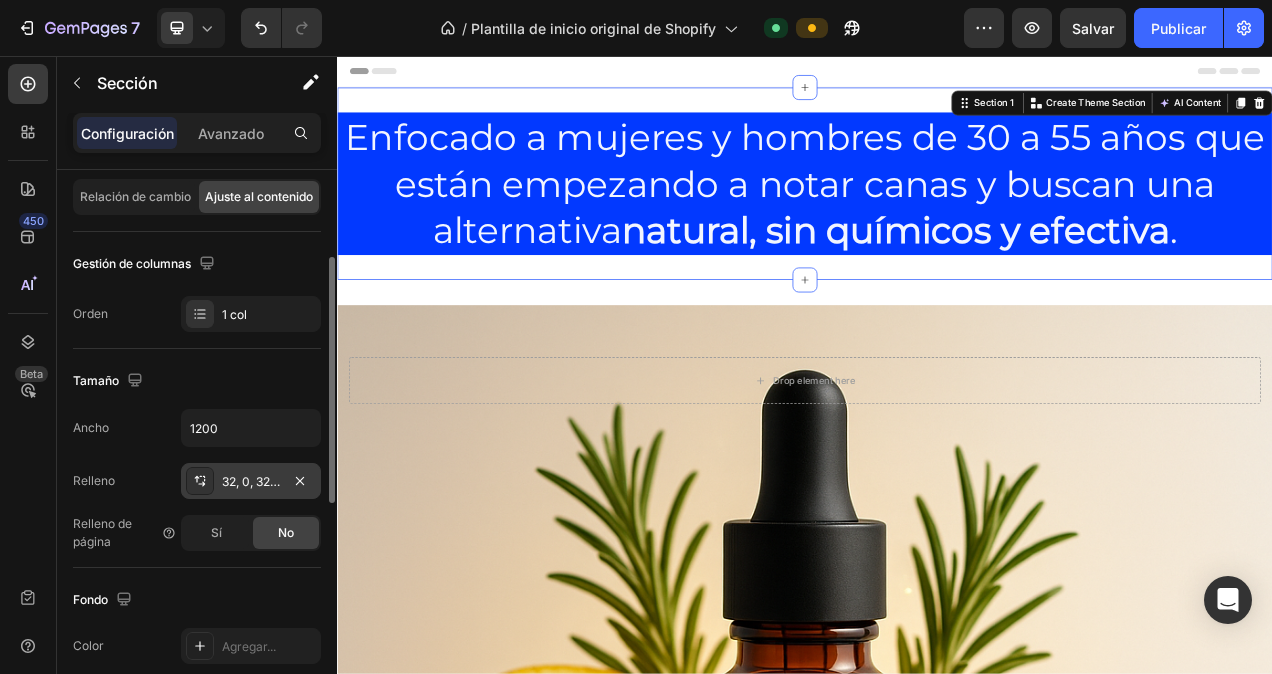 click on "32, 0, 32, 0" at bounding box center (251, 482) 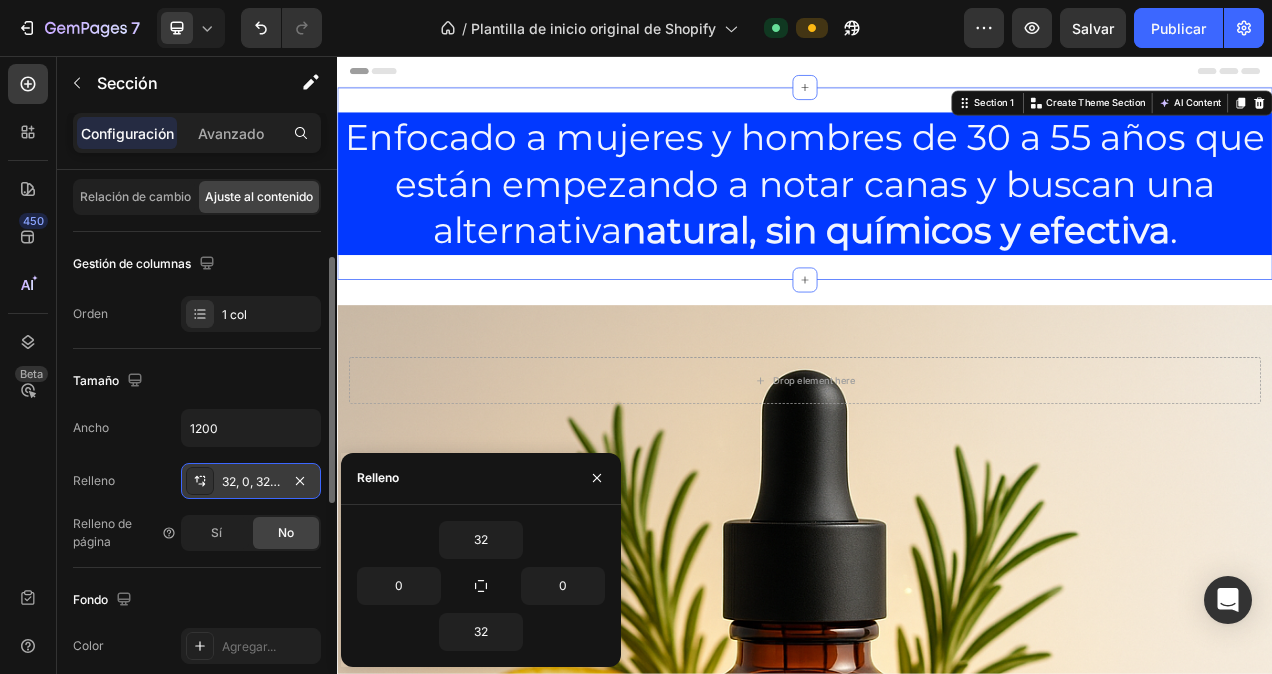 drag, startPoint x: 234, startPoint y: 478, endPoint x: 254, endPoint y: 478, distance: 20 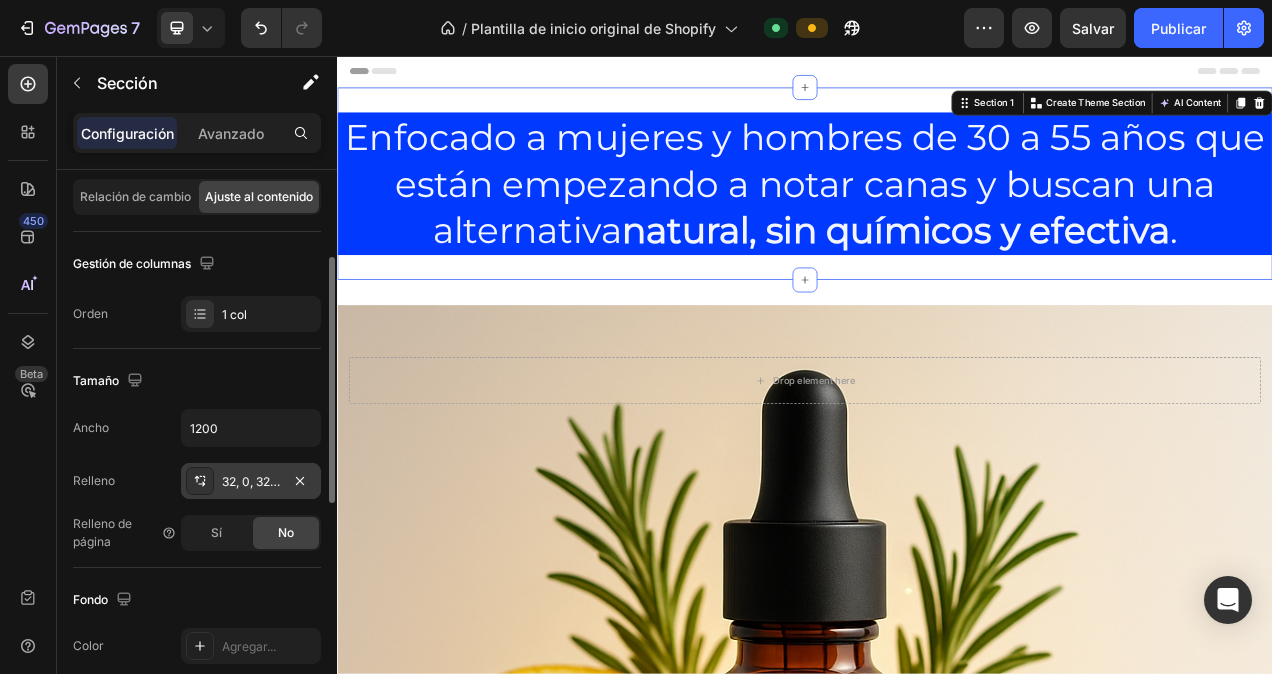 click on "32, 0, 32, 0" at bounding box center [251, 482] 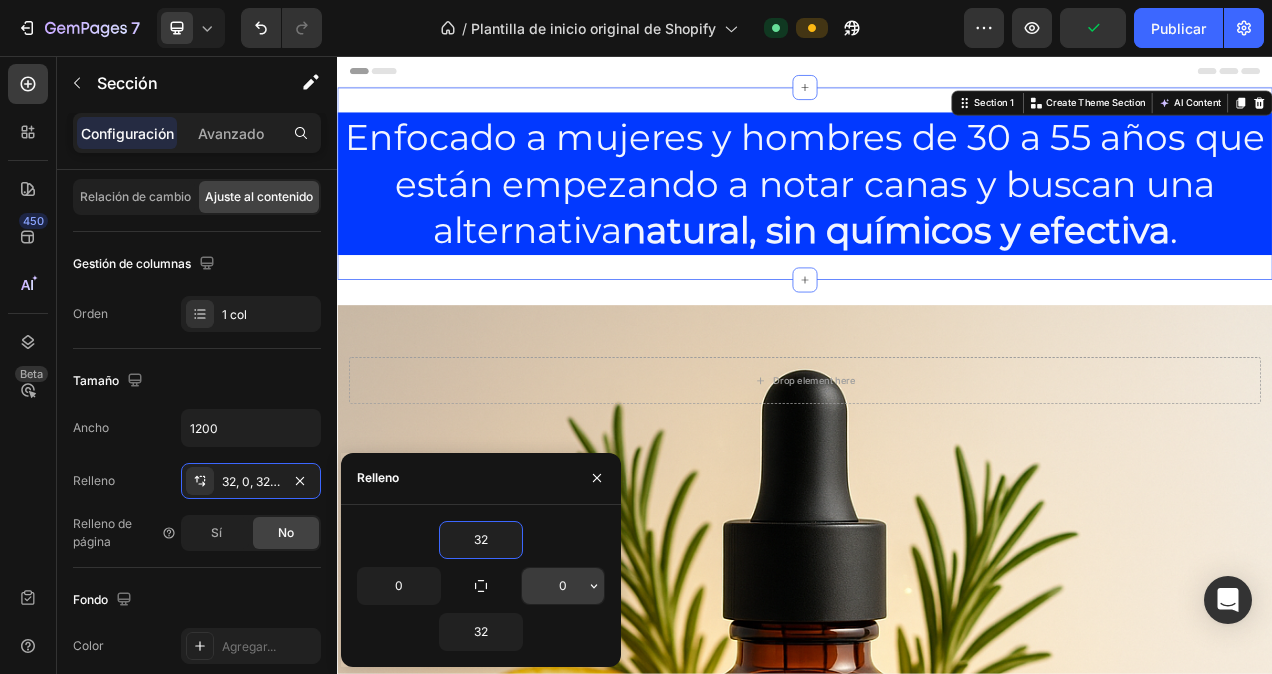 click on "0" at bounding box center (563, 586) 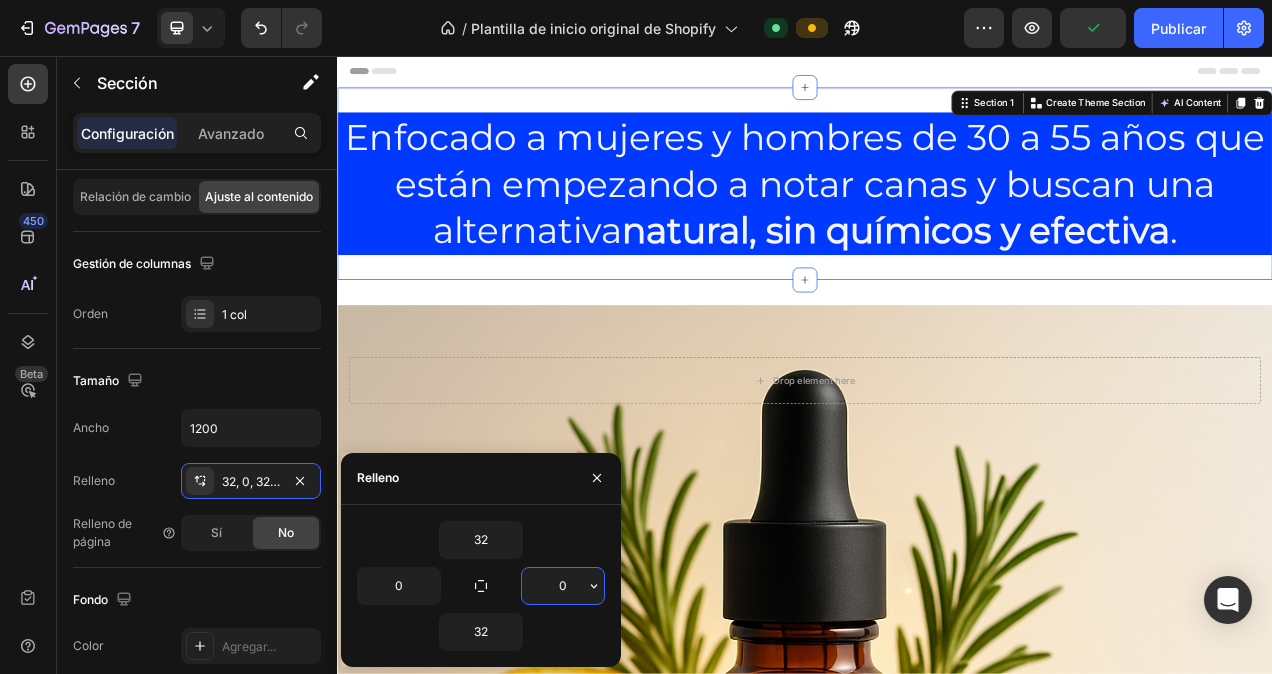 click on "0" at bounding box center (563, 586) 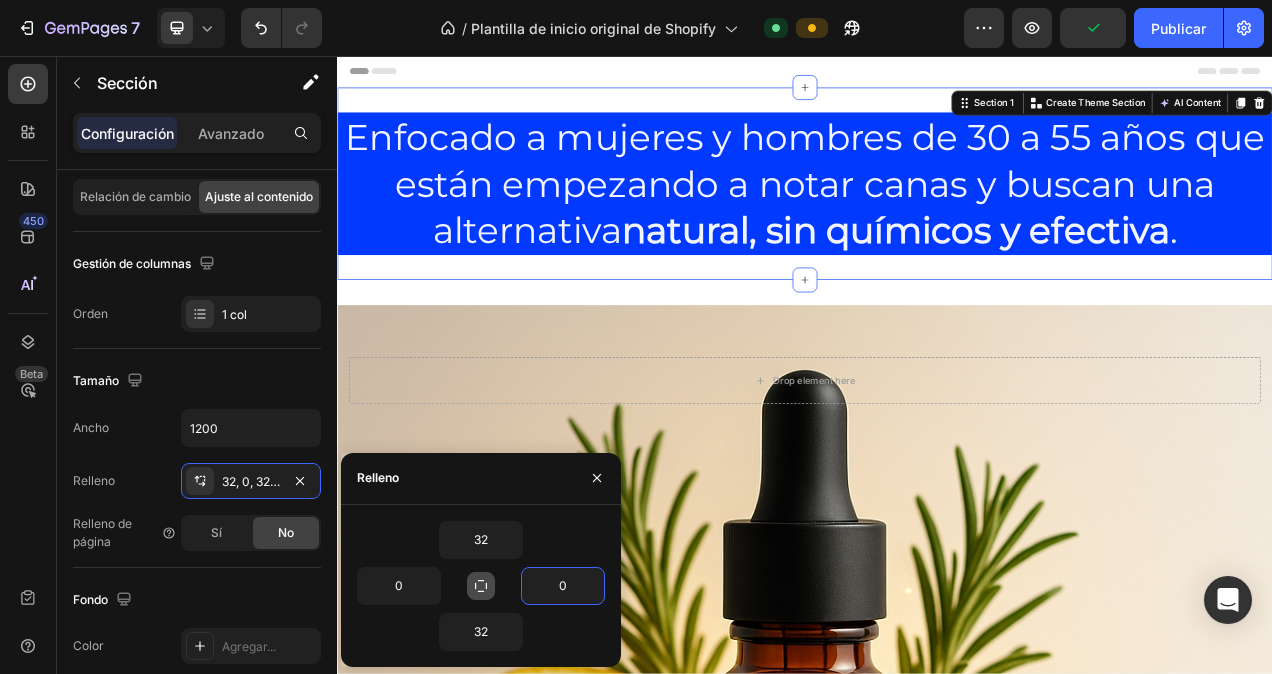 click at bounding box center (481, 586) 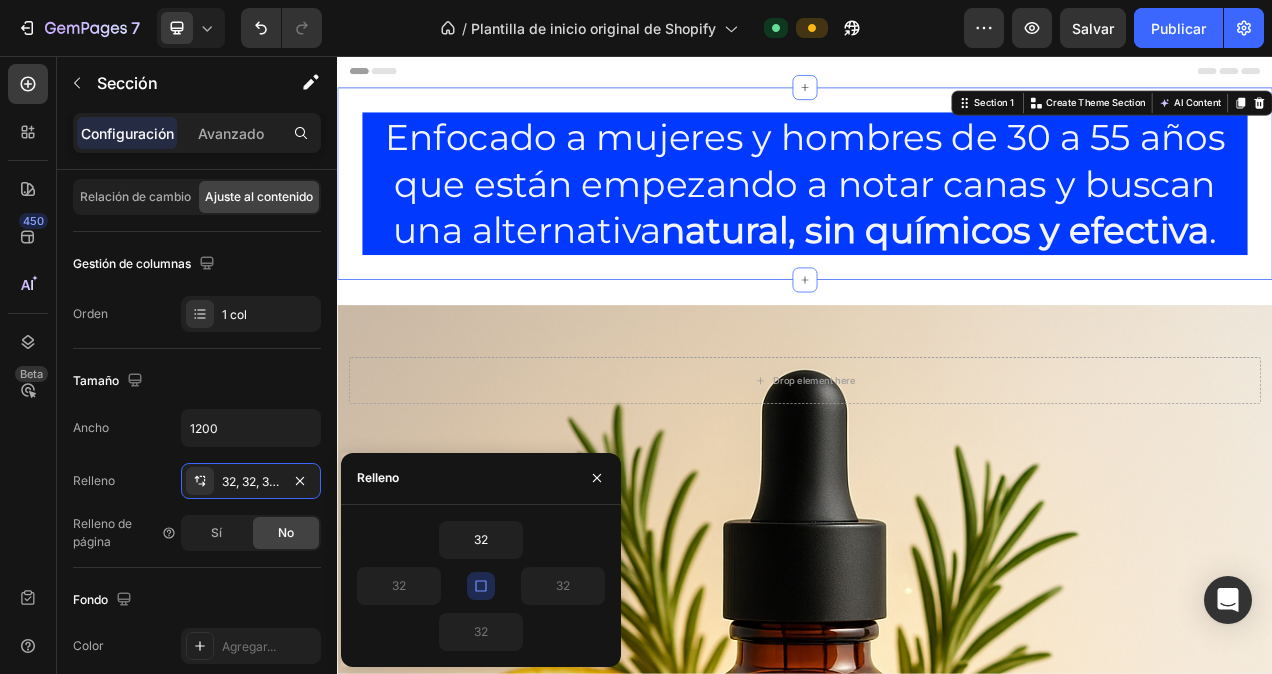 click 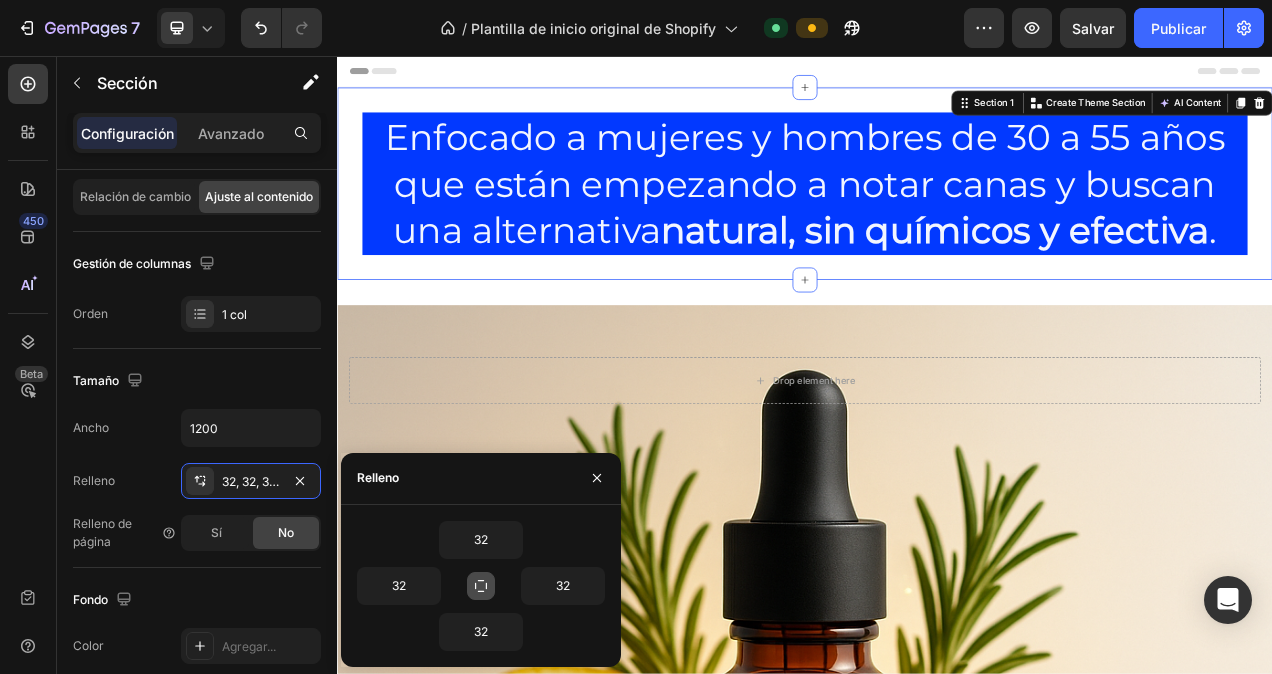 click 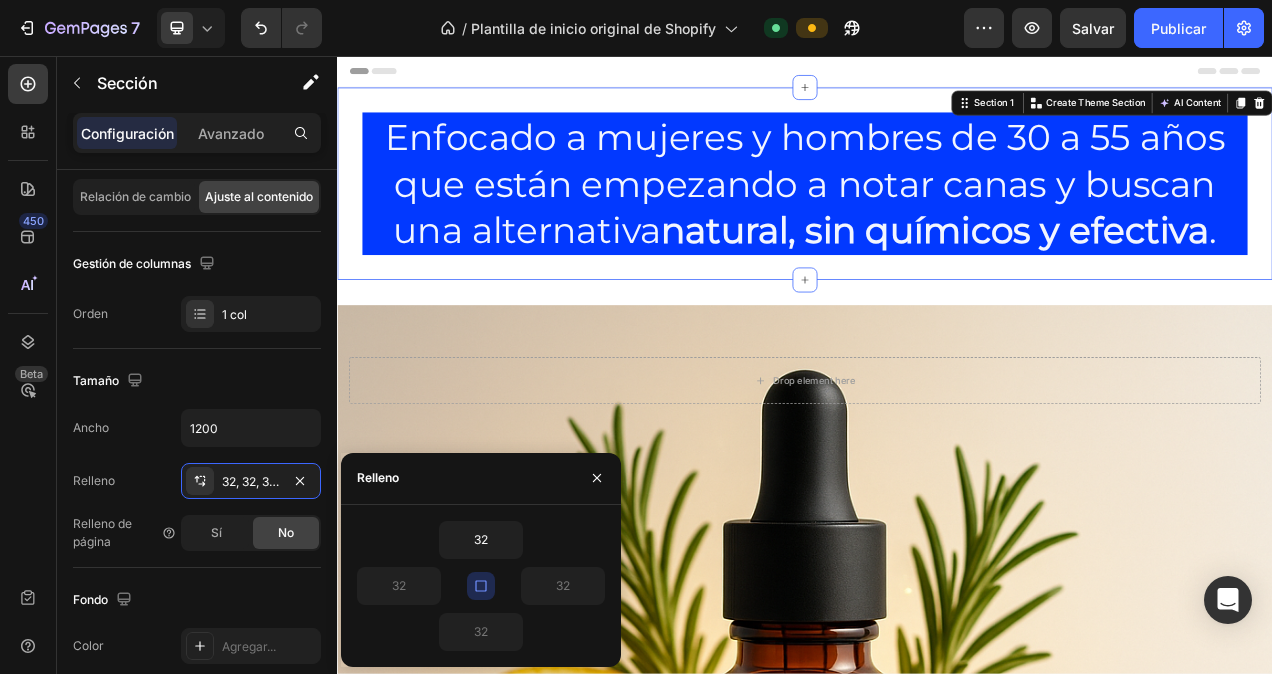click 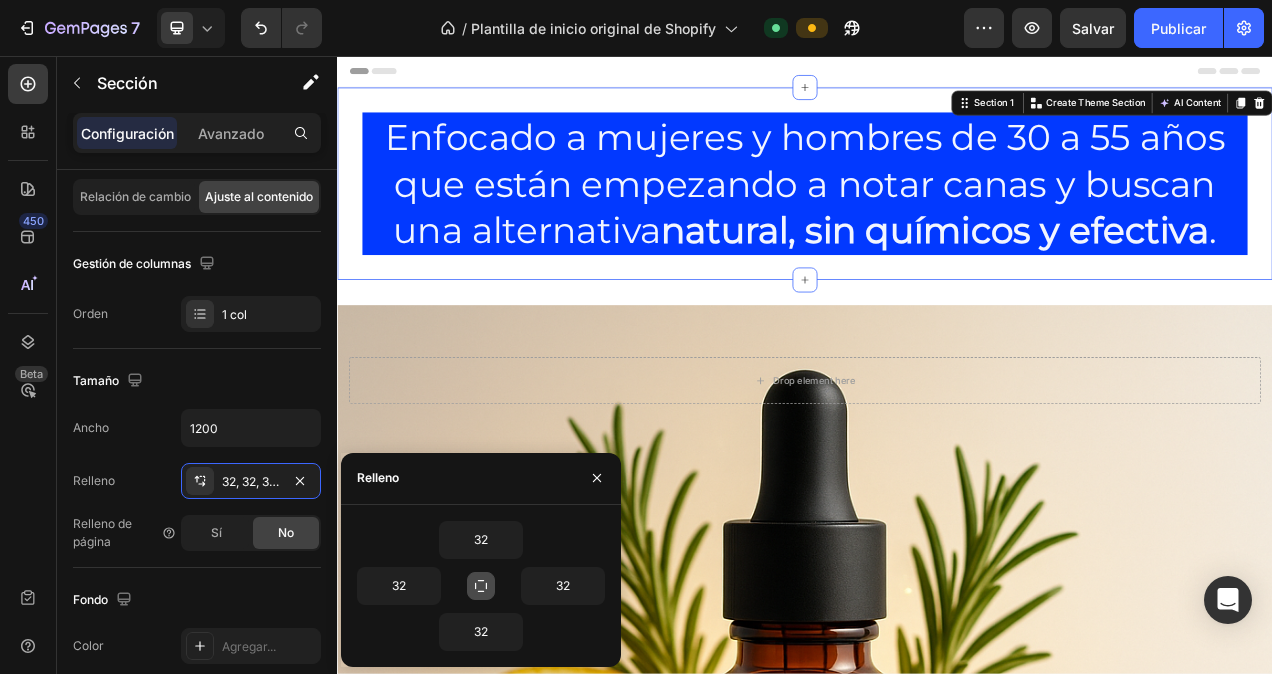 click at bounding box center [481, 586] 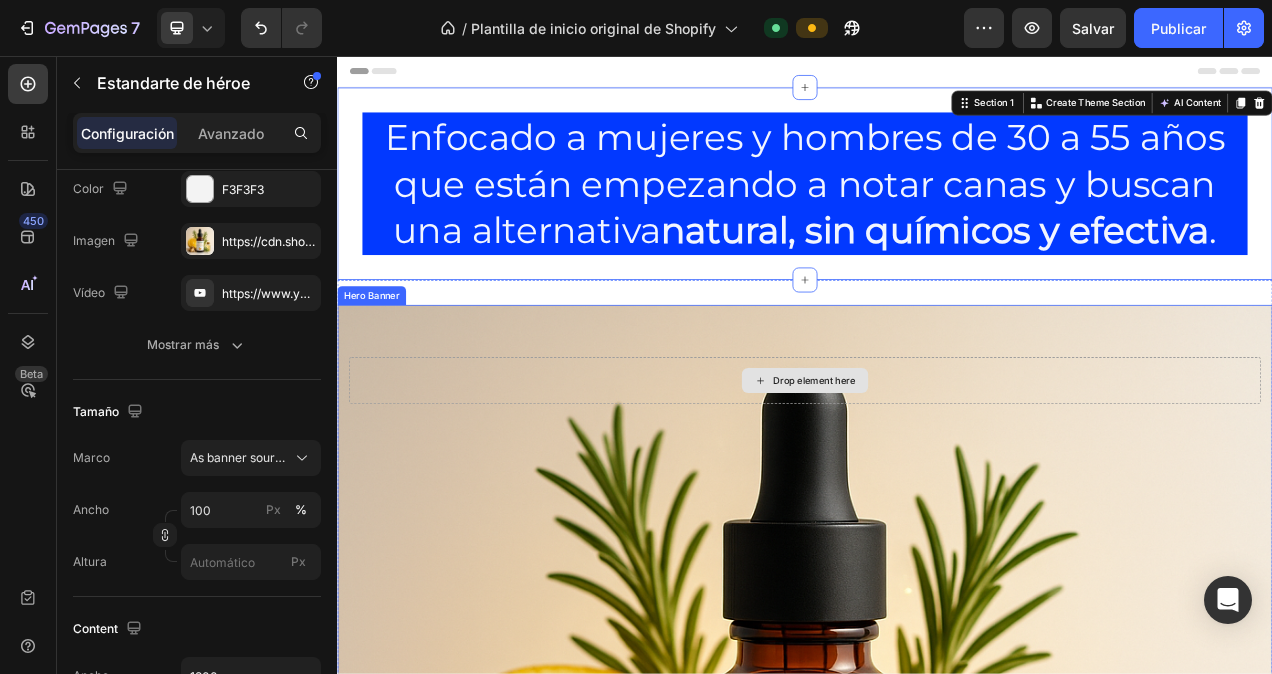 click on "Drop element here" at bounding box center [937, 473] 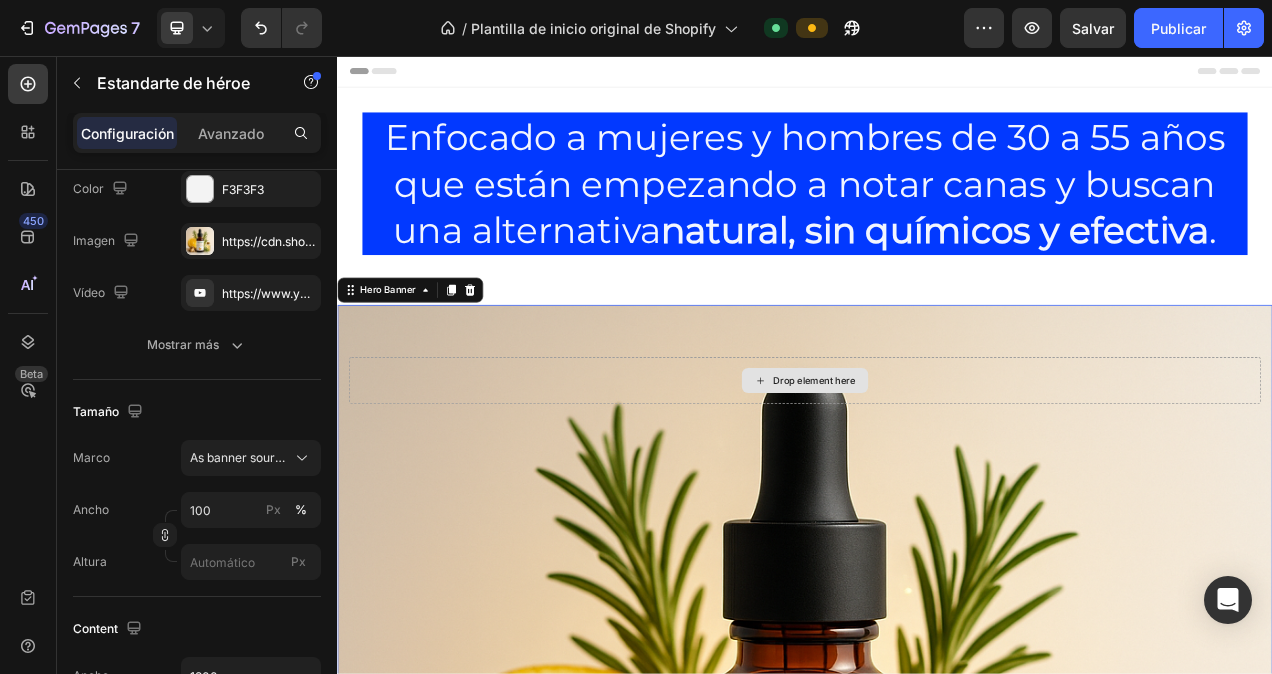 scroll, scrollTop: 0, scrollLeft: 0, axis: both 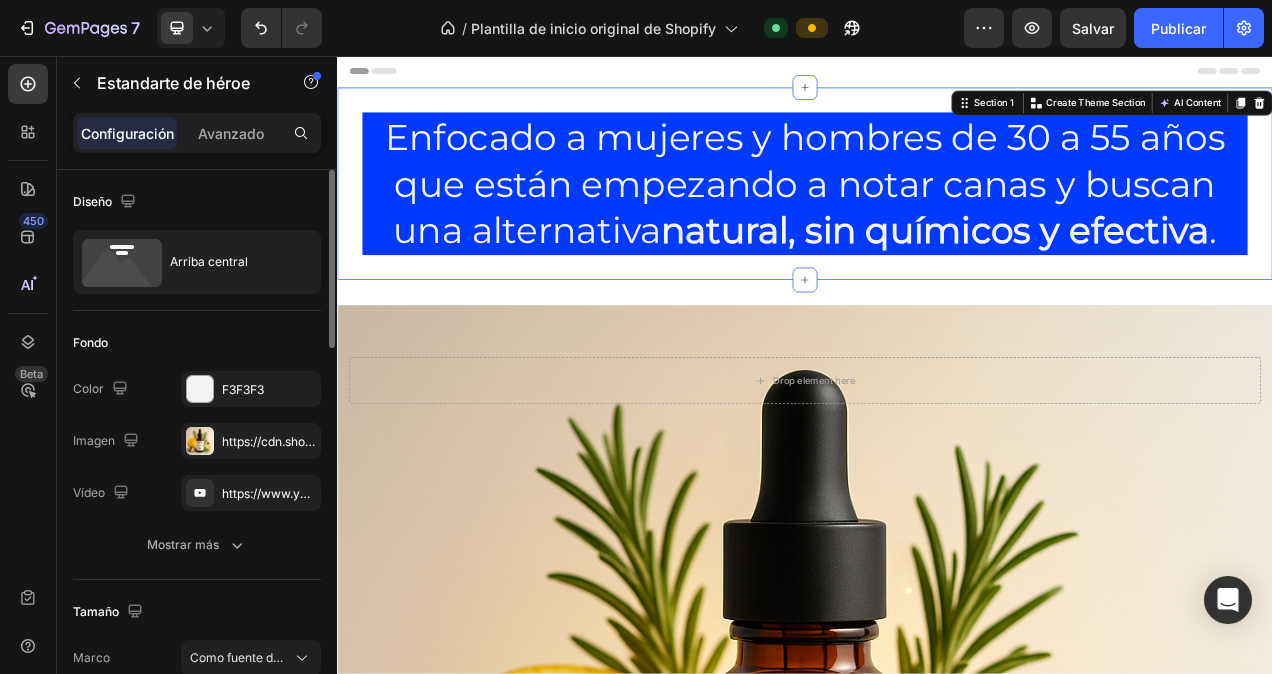 click on "Enfocado a mujeres y hombres de 30 a 55 años que están empezando a notar canas y buscan una alternativa  natural, sin químicos y efectiva . Heading Section 1   You can create reusable sections Create Theme Section AI Content Write with GemAI What would you like to describe here? Tone and Voice Persuasive Product Show more Generate" at bounding box center (937, 220) 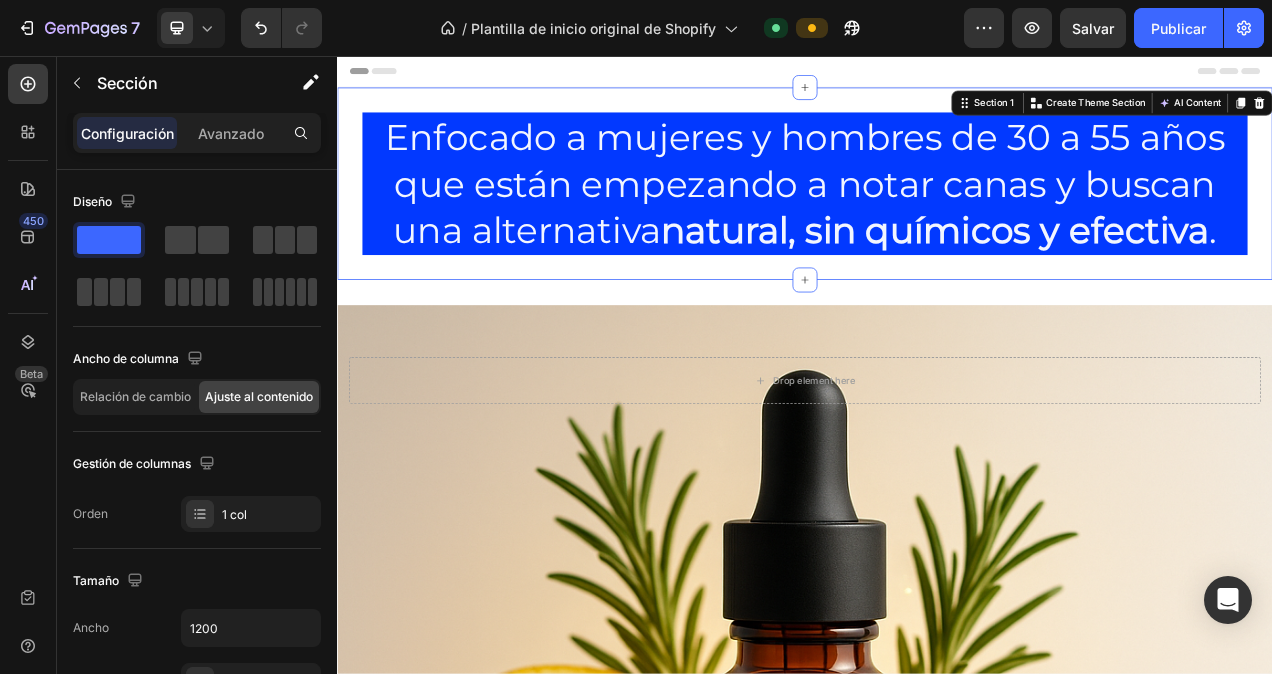 click on "Enfocado a mujeres y hombres de 30 a 55 años que están empezando a notar canas y buscan una alternativa  natural, sin químicos y efectiva . Heading Section 1   You can create reusable sections Create Theme Section AI Content Write with GemAI What would you like to describe here? Tone and Voice Persuasive Product Show more Generate" at bounding box center (937, 220) 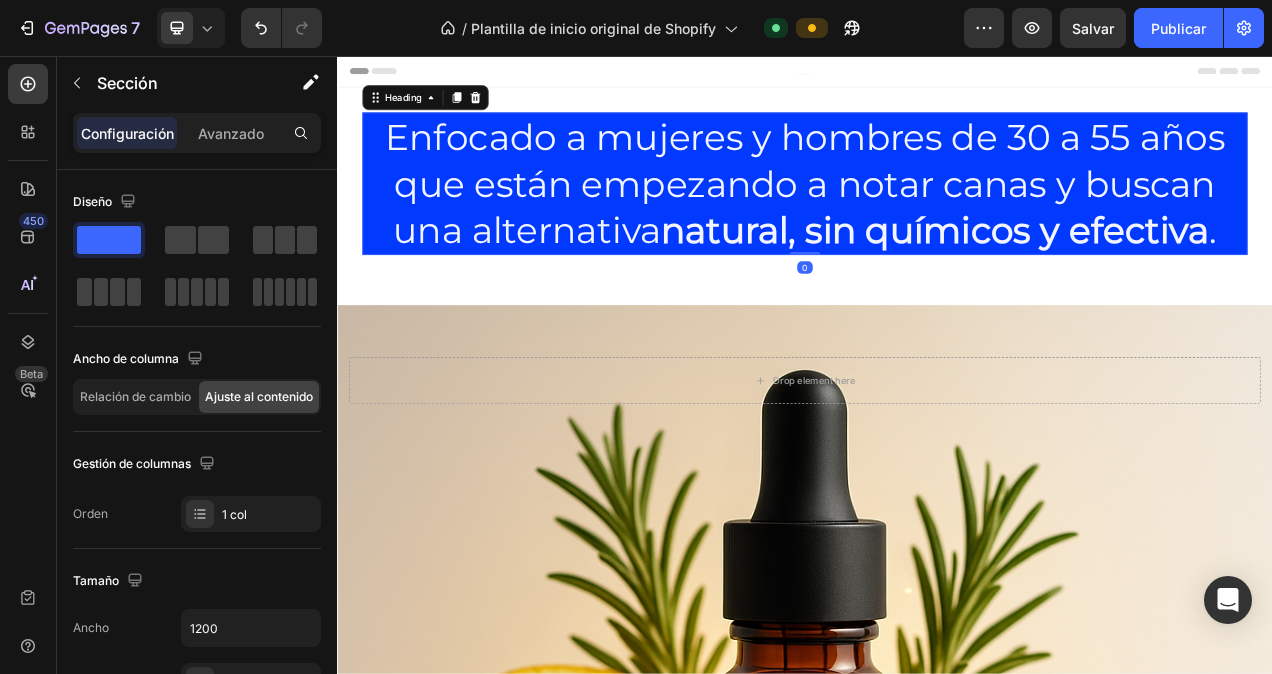 click on "Enfocado a mujeres y hombres de 30 a 55 años que están empezando a notar canas y buscan una alternativa  natural, sin químicos y efectiva ." at bounding box center (937, 220) 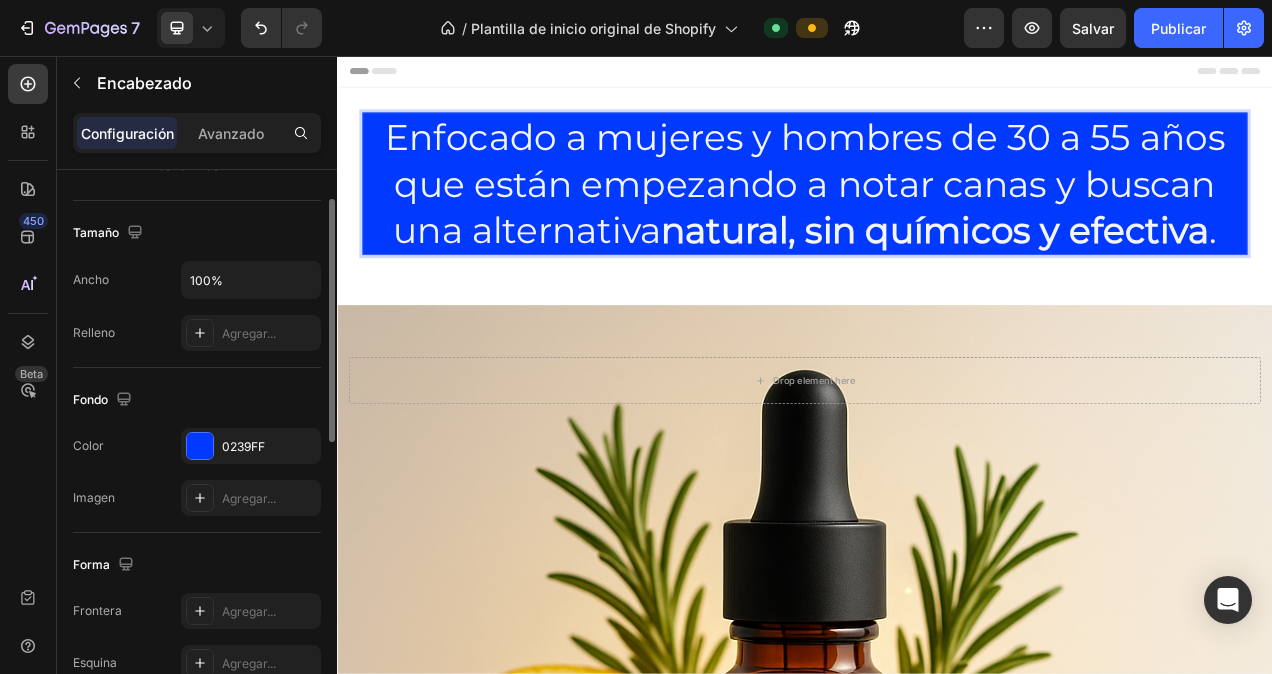scroll, scrollTop: 300, scrollLeft: 0, axis: vertical 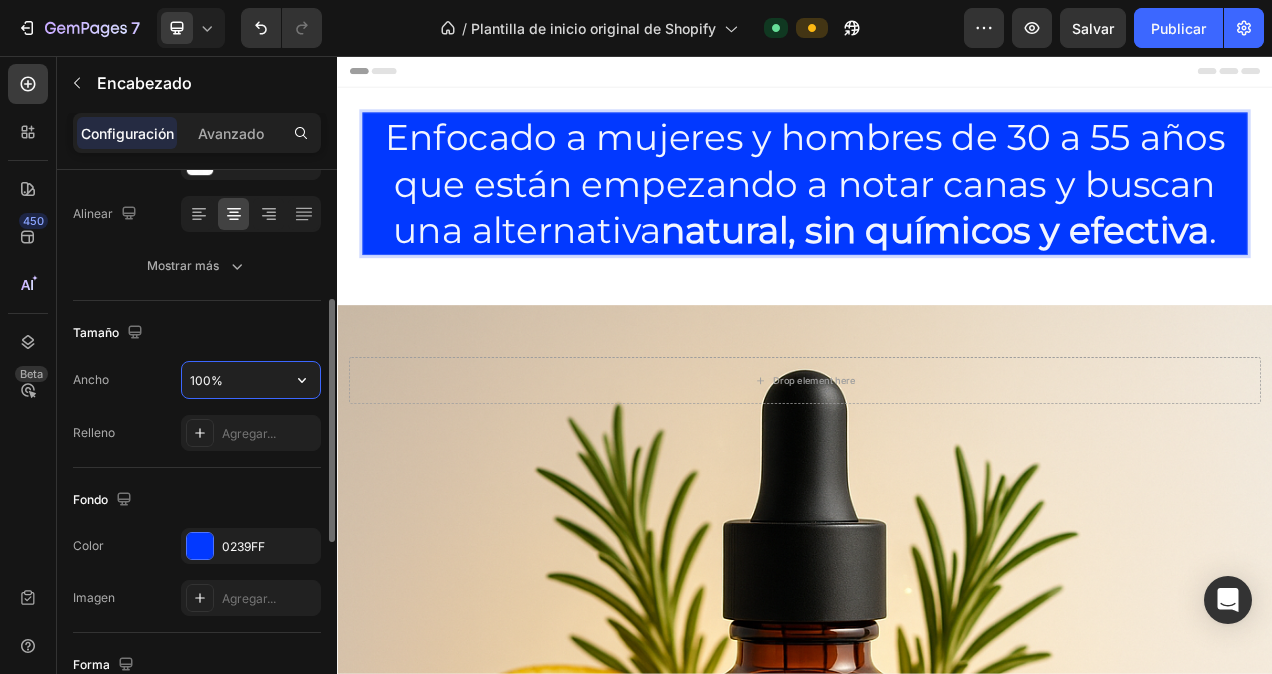 click on "100%" at bounding box center [251, 380] 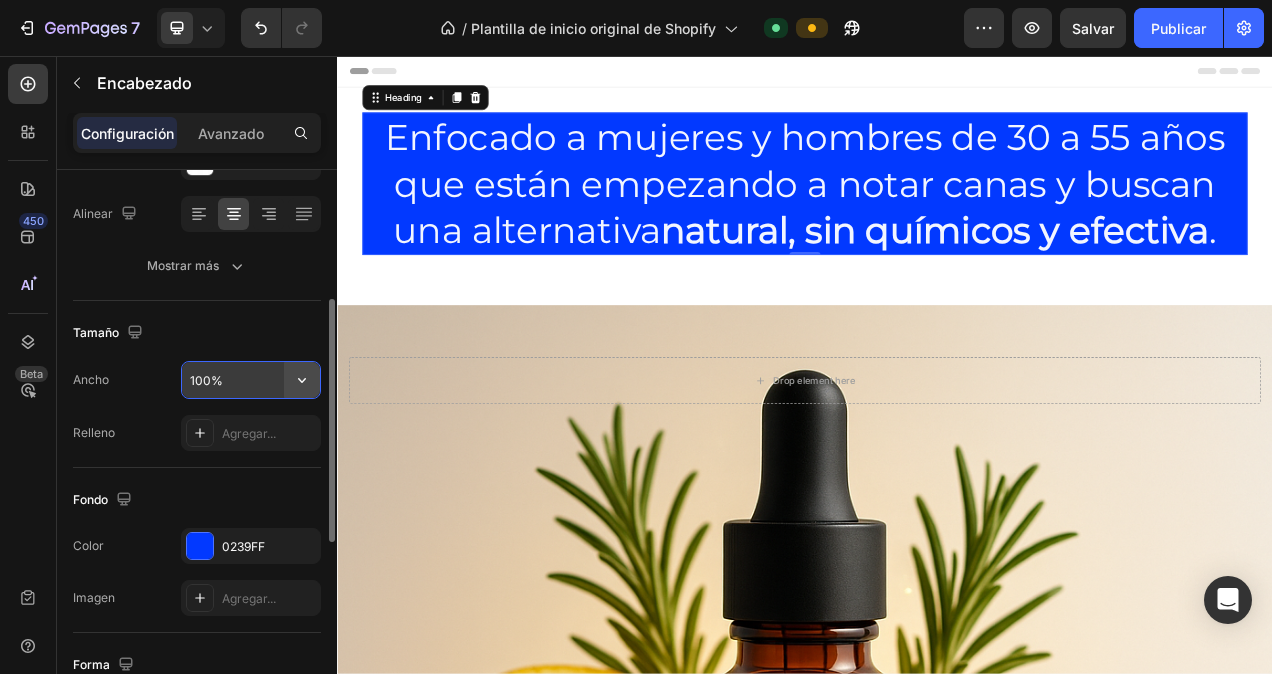 click 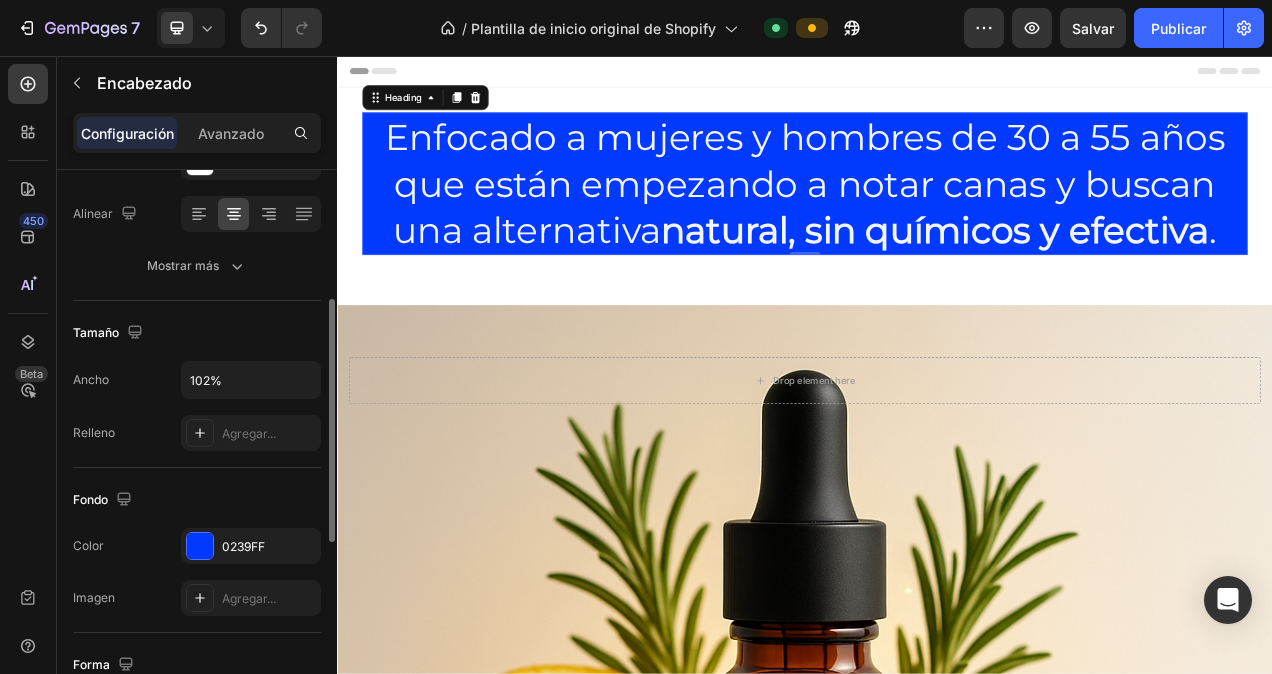 click on "Tamaño" at bounding box center (197, 333) 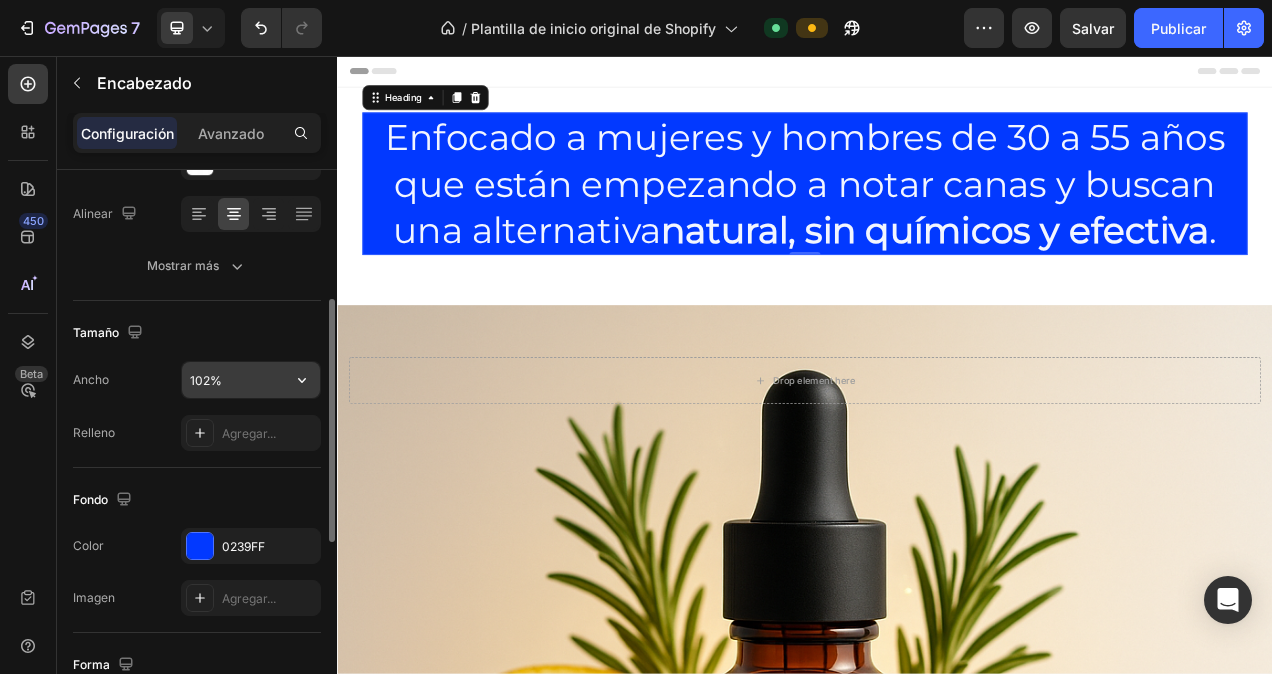 click on "102%" at bounding box center [251, 380] 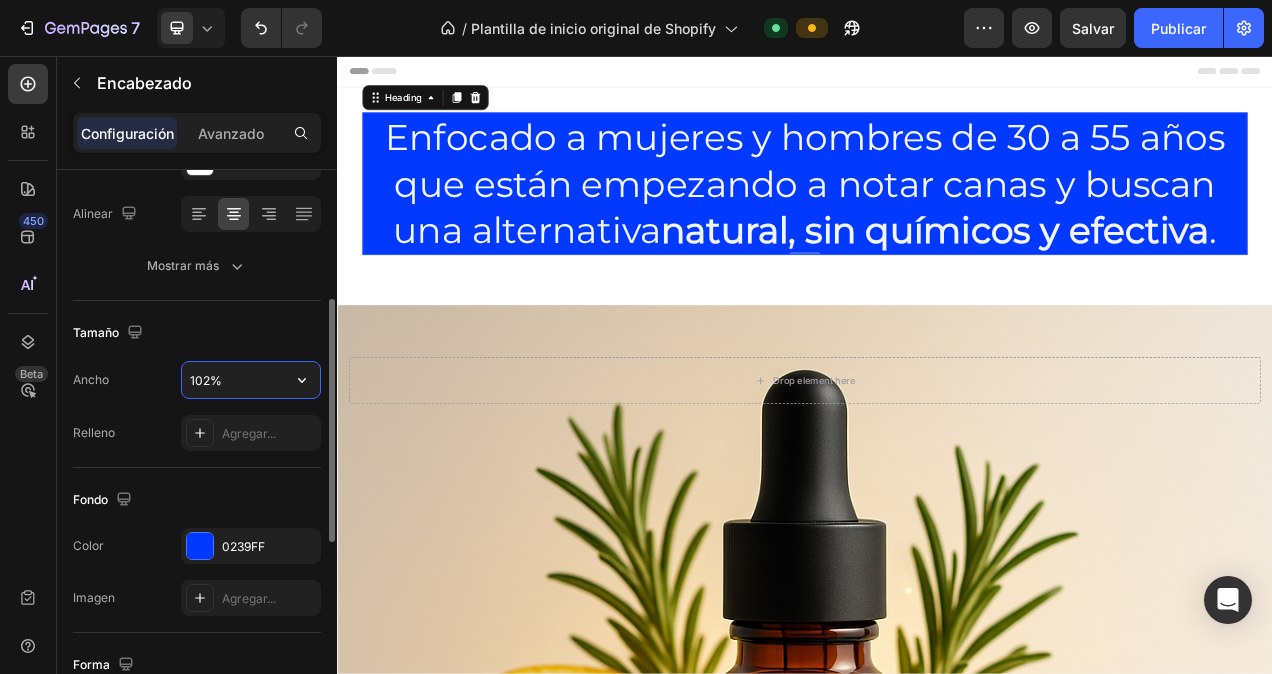 click on "102%" at bounding box center [251, 380] 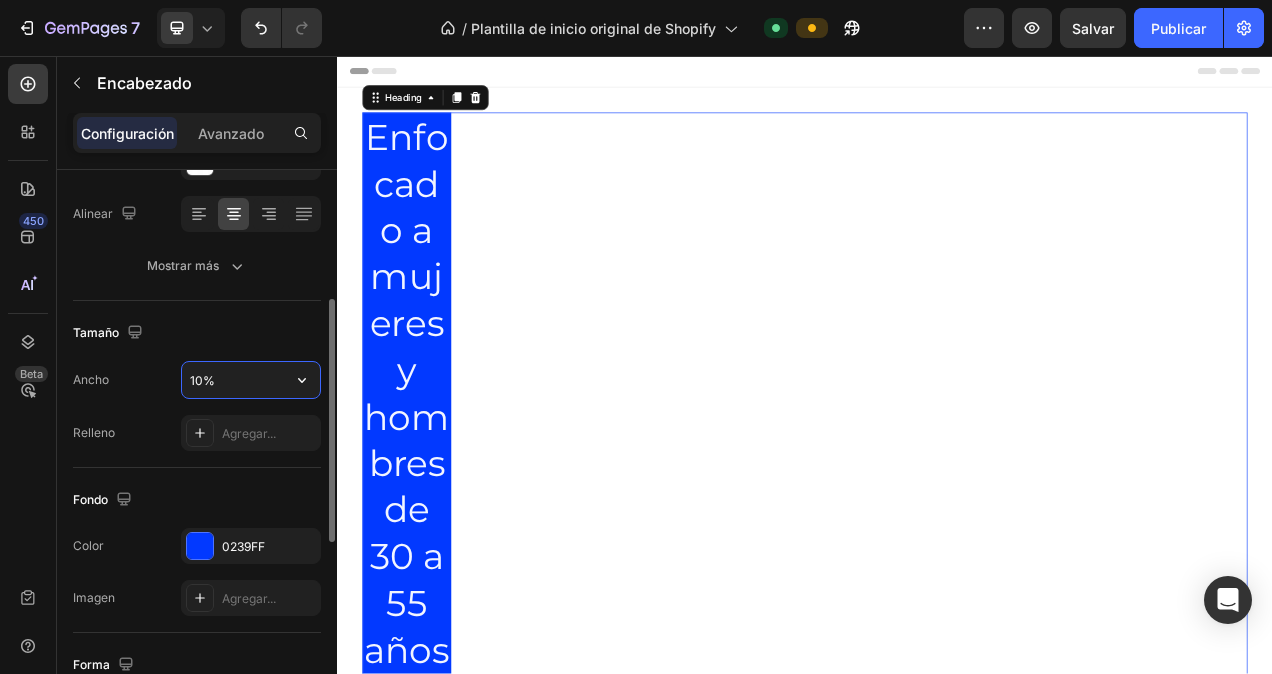 type on "100%" 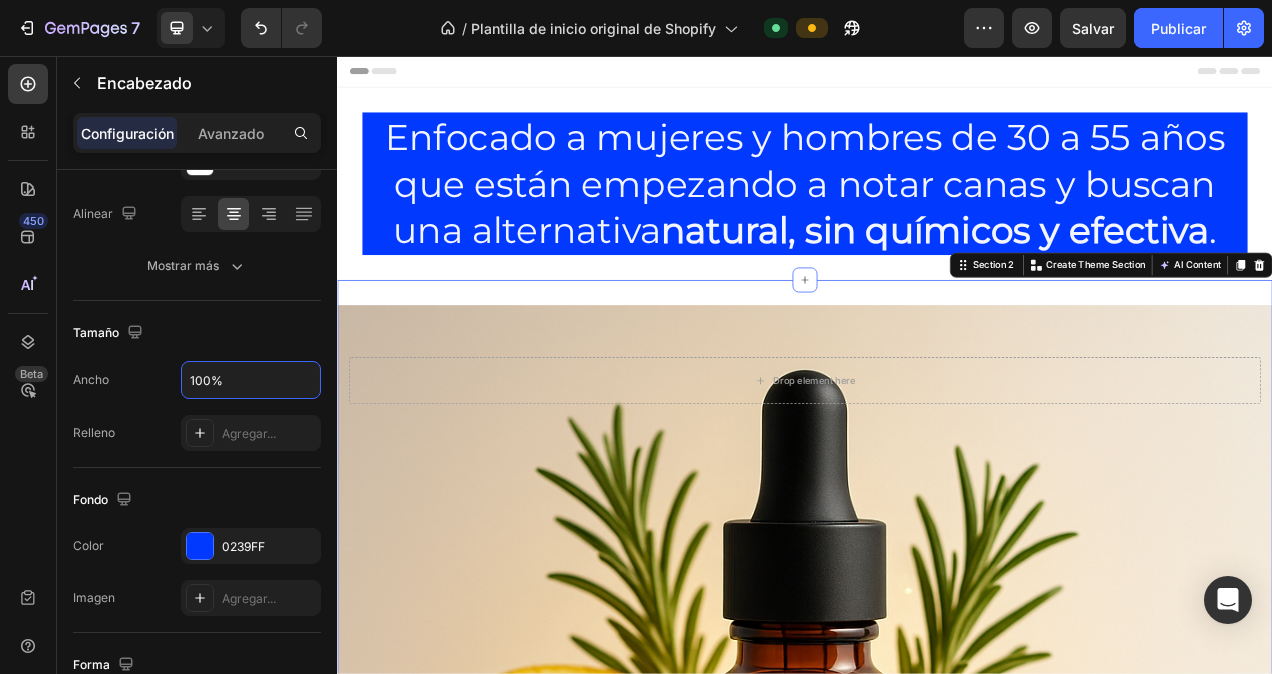 click on "Drop element here Hero Banner Section 2   You can create reusable sections Create Theme Section AI Content Write with GemAI What would you like to describe here? Tone and Voice Persuasive Product Show more Generate" at bounding box center (937, 976) 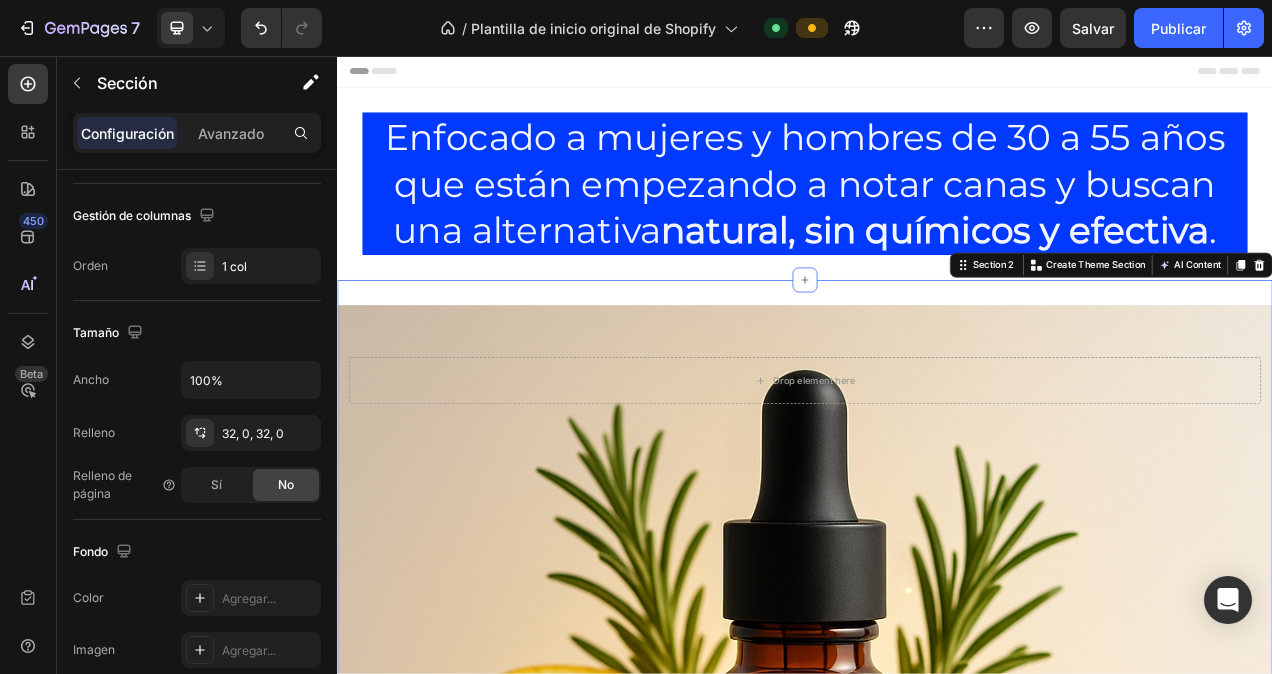 scroll, scrollTop: 0, scrollLeft: 0, axis: both 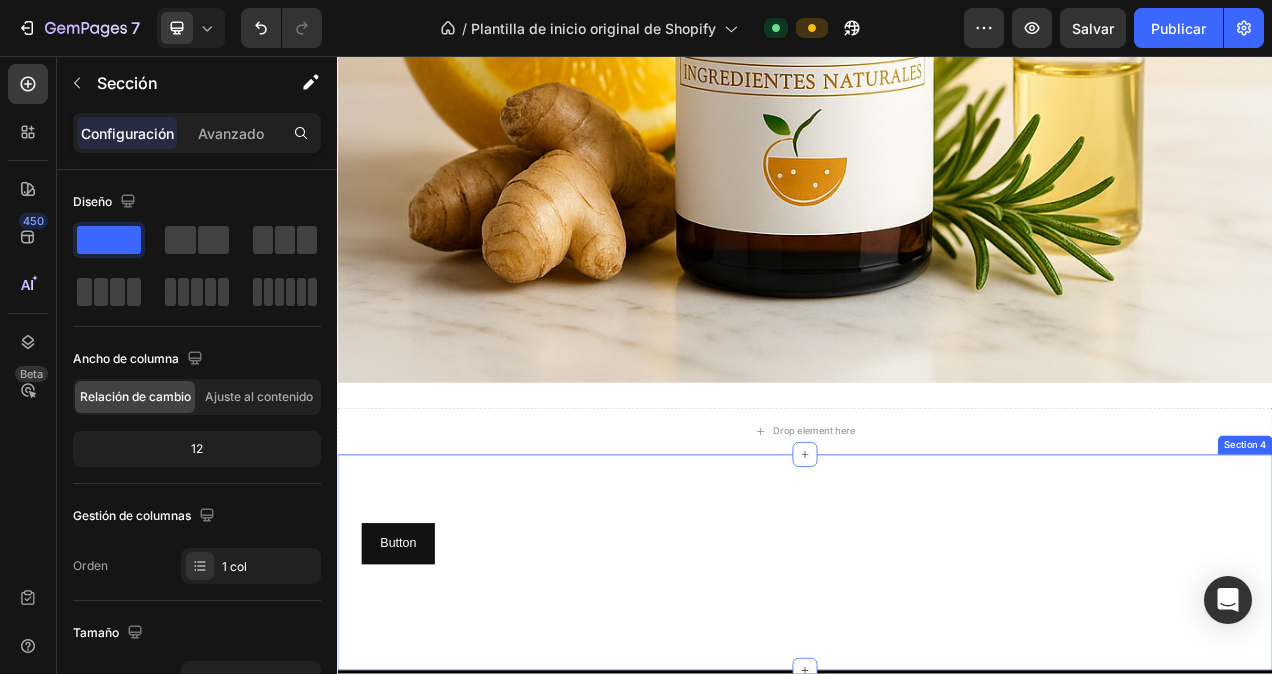 click on "Button Button Row Row Section 4" at bounding box center [937, 706] 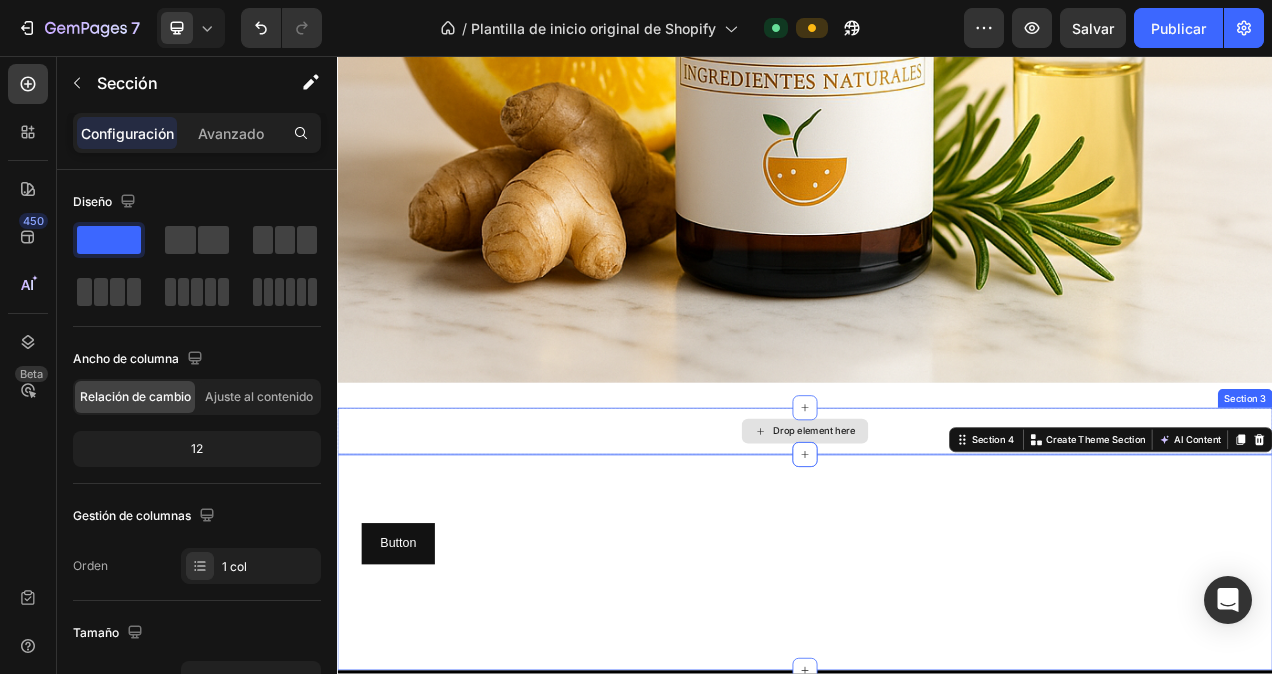 click on "Drop element here" at bounding box center [937, 538] 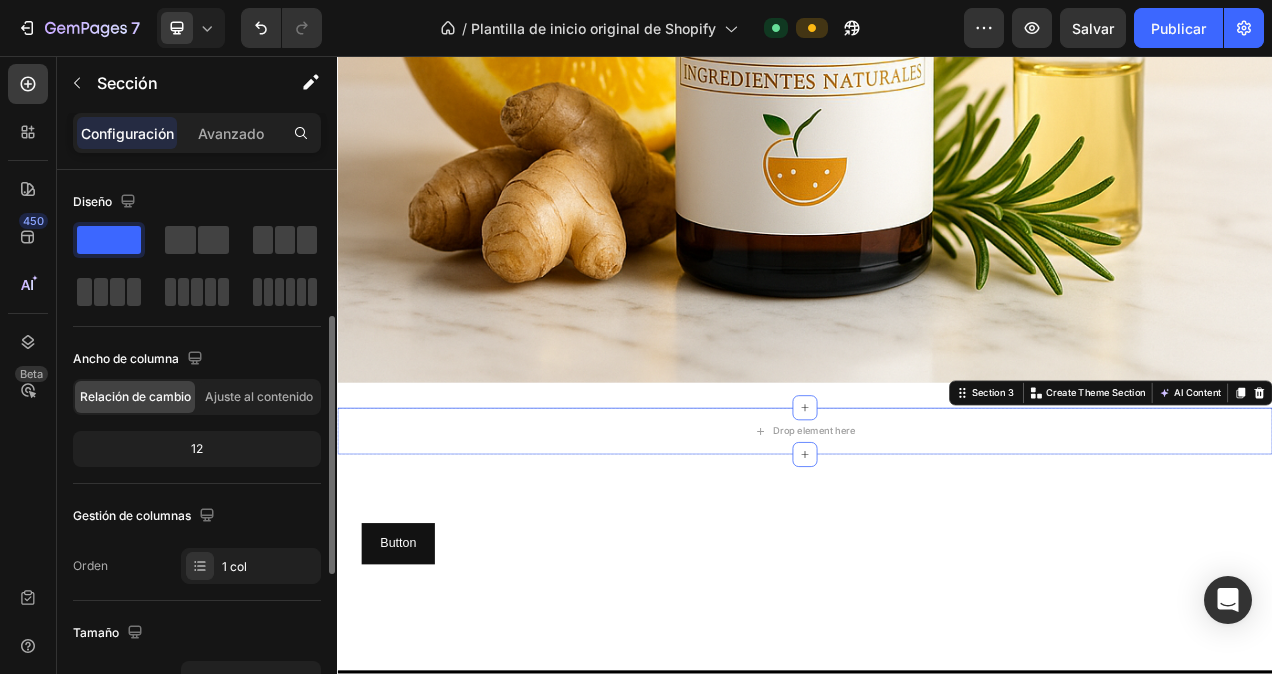 scroll, scrollTop: 100, scrollLeft: 0, axis: vertical 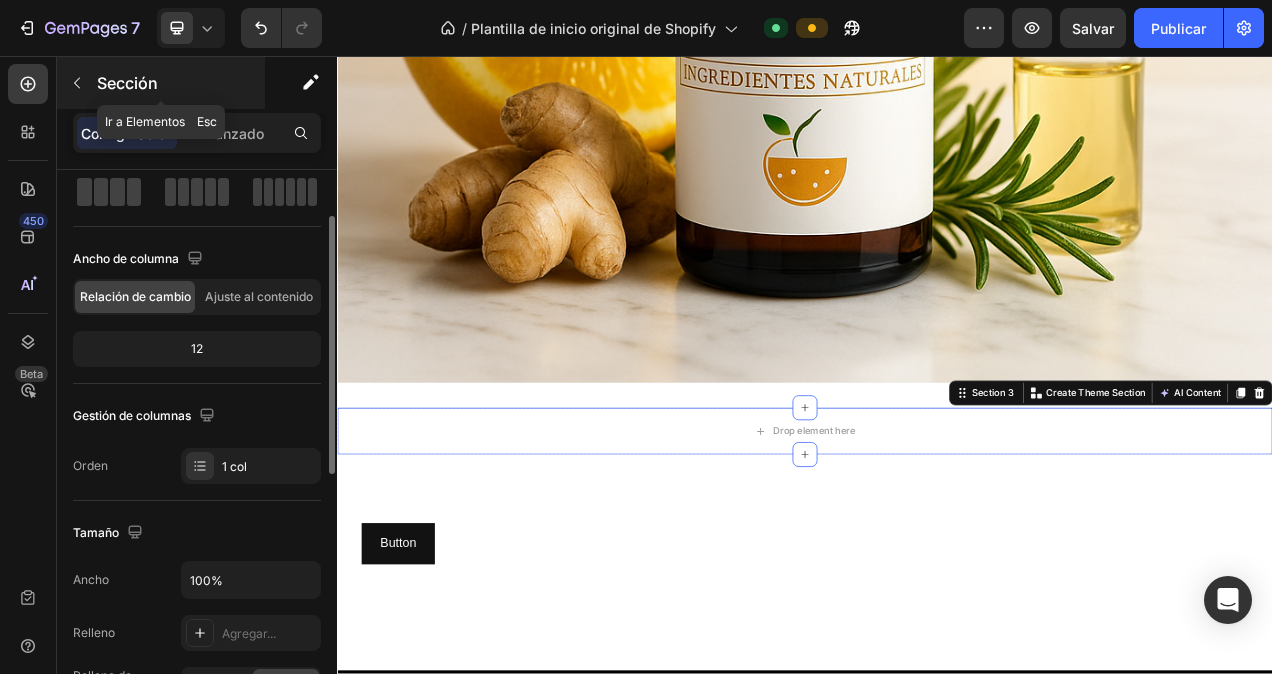 click at bounding box center (77, 83) 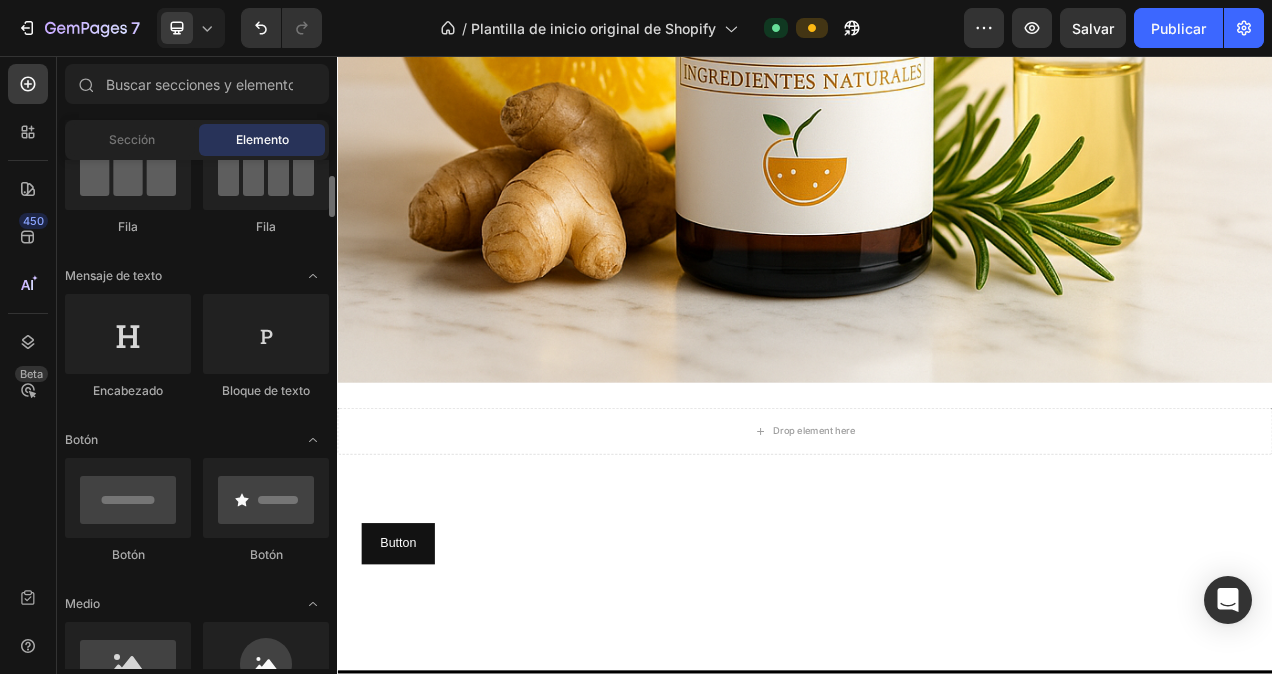 scroll, scrollTop: 300, scrollLeft: 0, axis: vertical 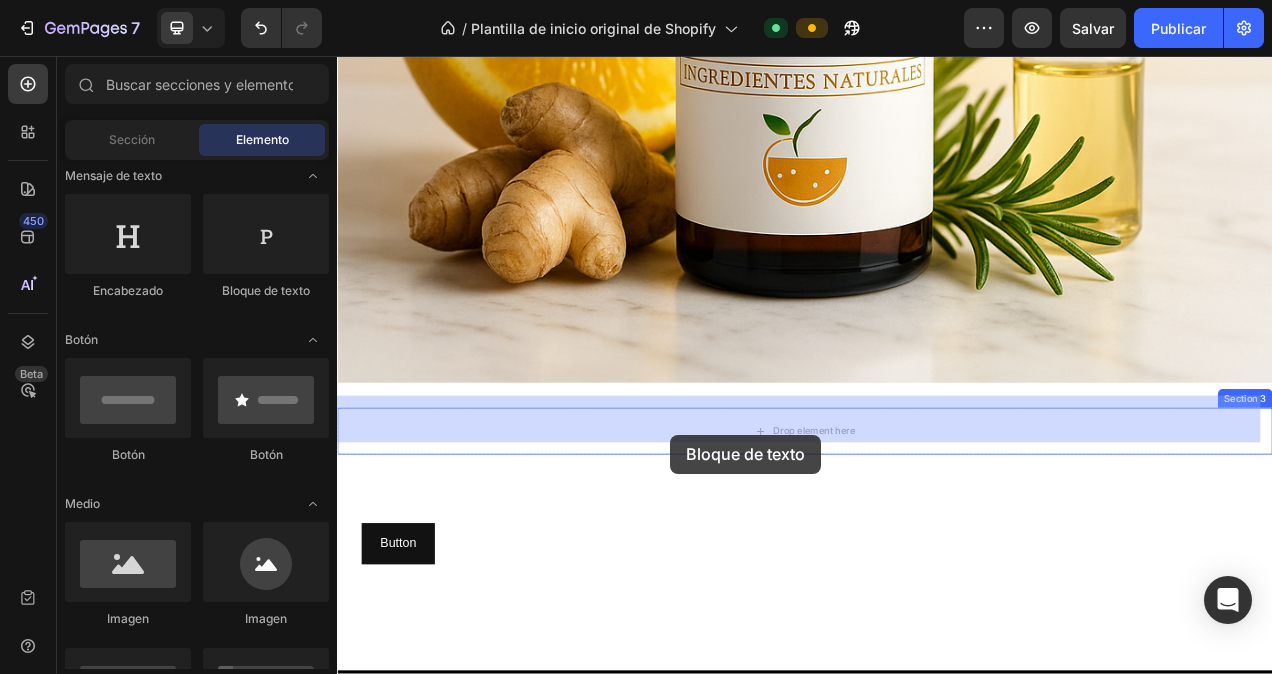drag, startPoint x: 593, startPoint y: 296, endPoint x: 765, endPoint y: 533, distance: 292.83612 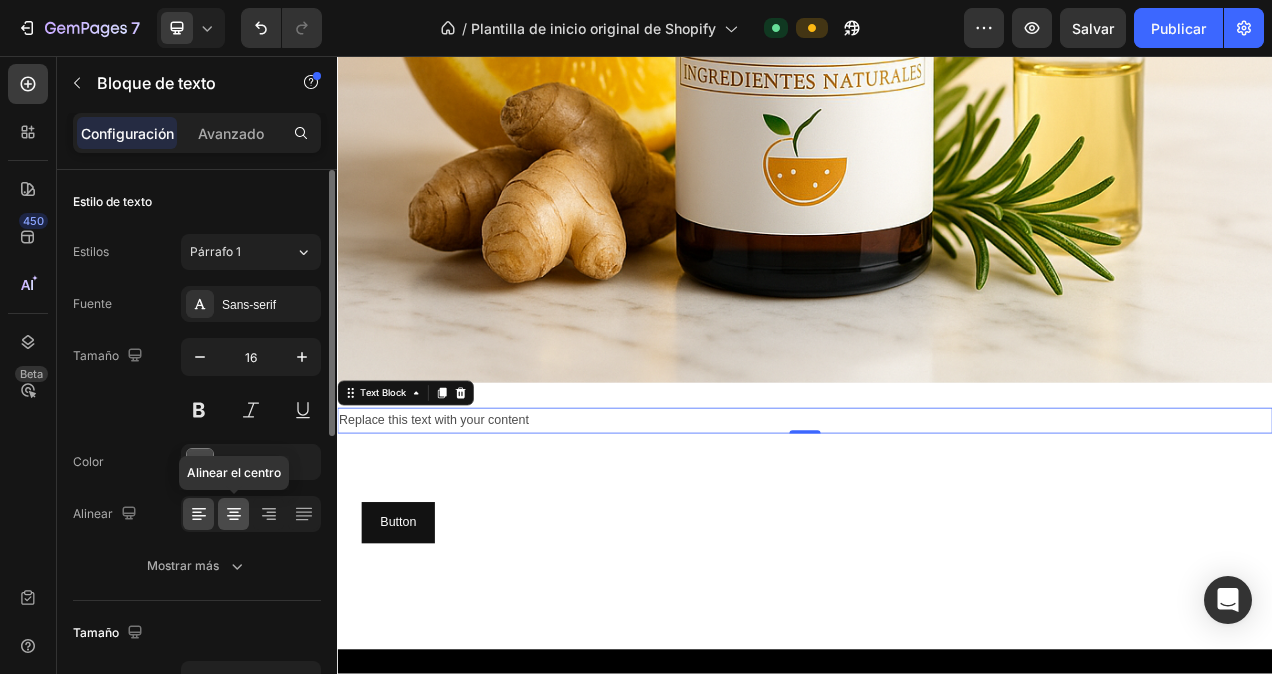 click 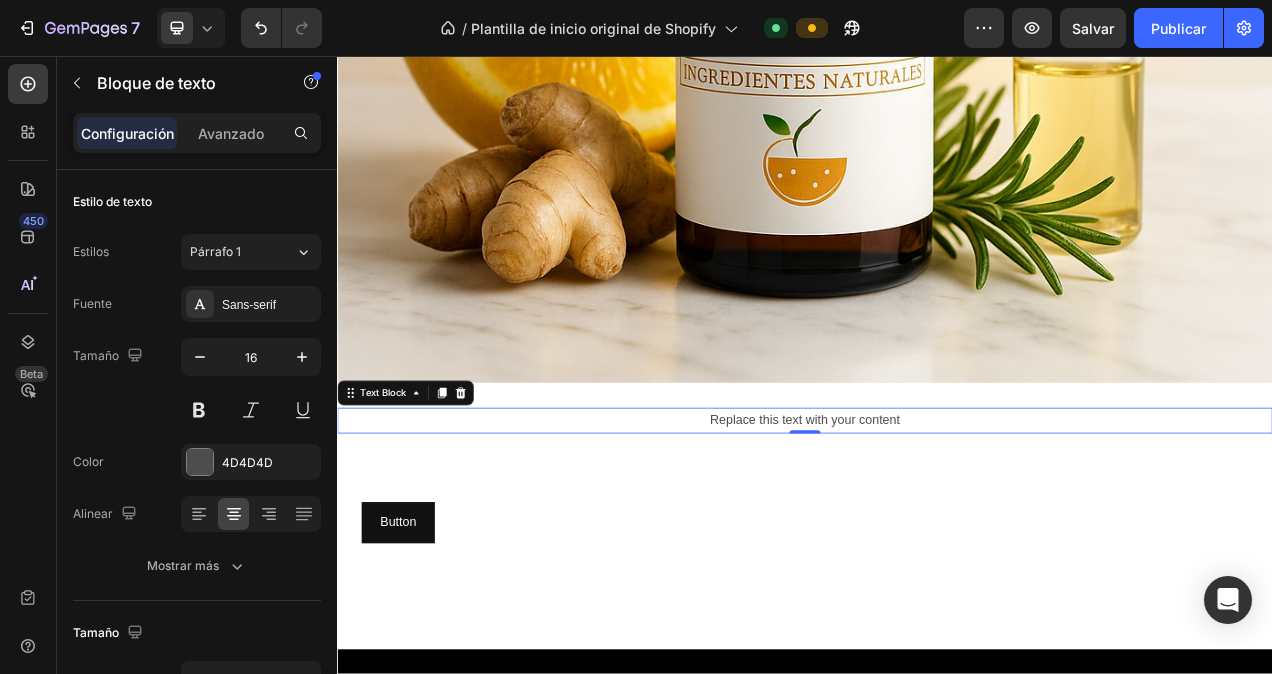 click on "Replace this text with your content" at bounding box center (937, 524) 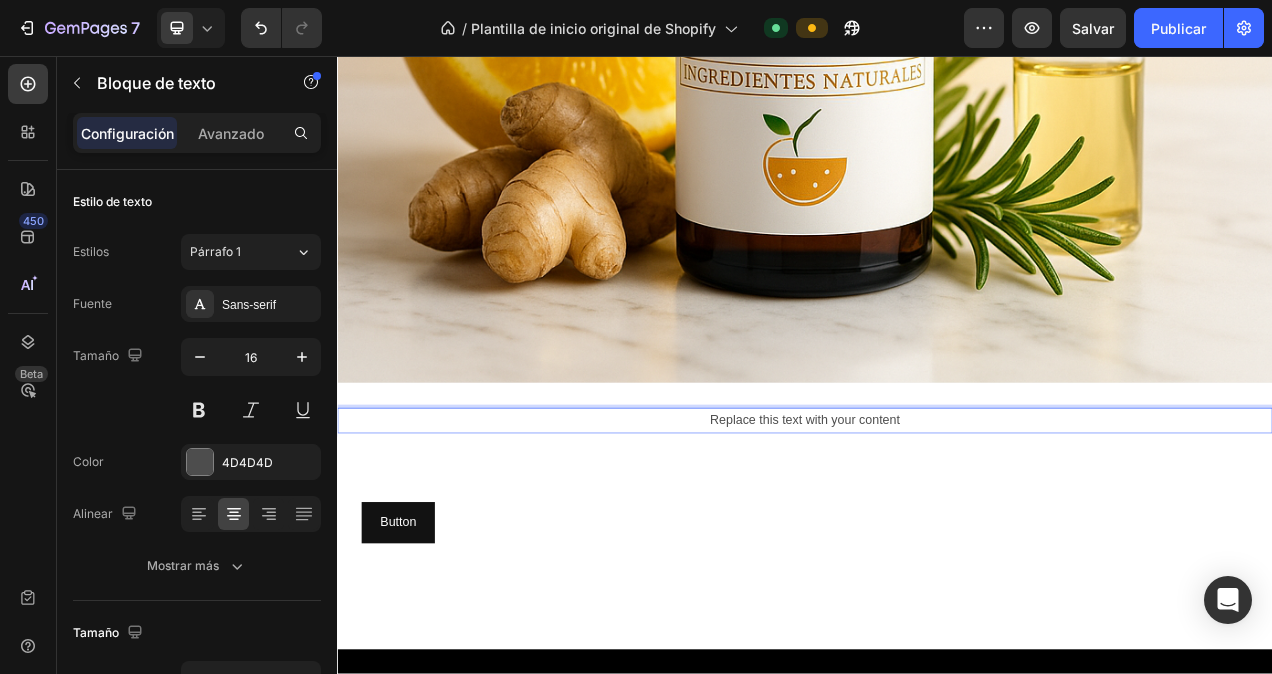 click on "Replace this text with your content" at bounding box center (937, 524) 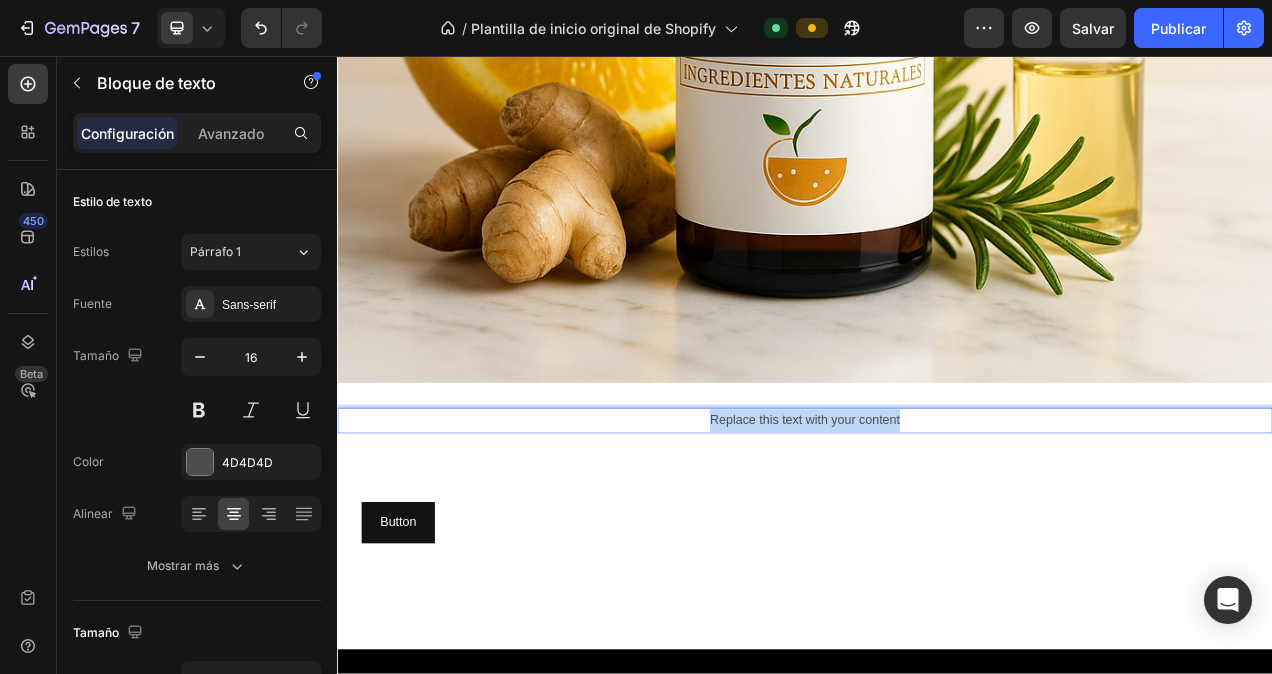 drag, startPoint x: 770, startPoint y: 503, endPoint x: 1095, endPoint y: 508, distance: 325.03845 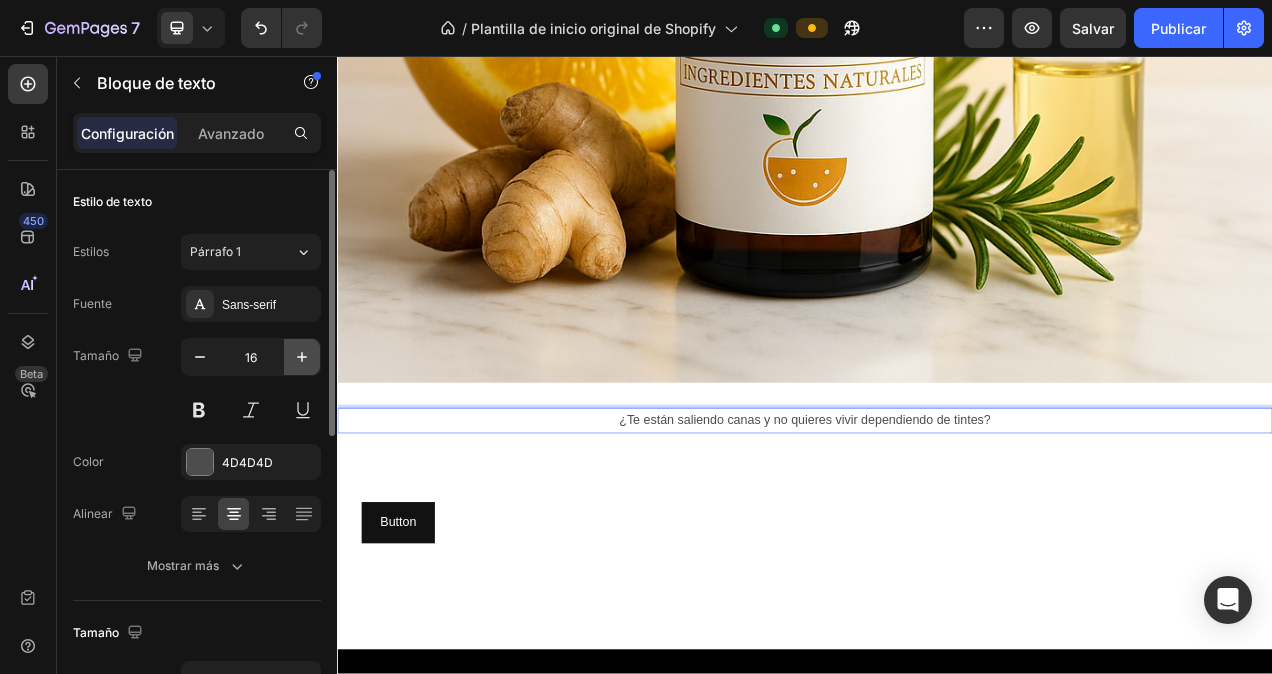 click 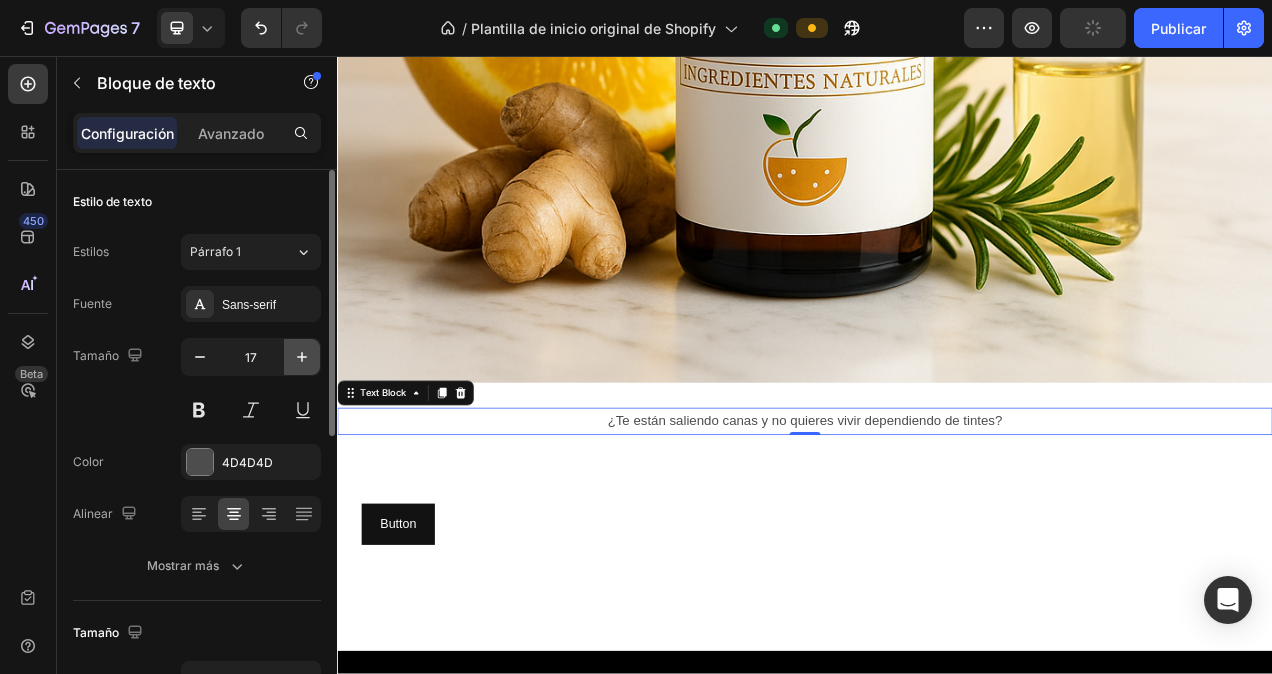 click 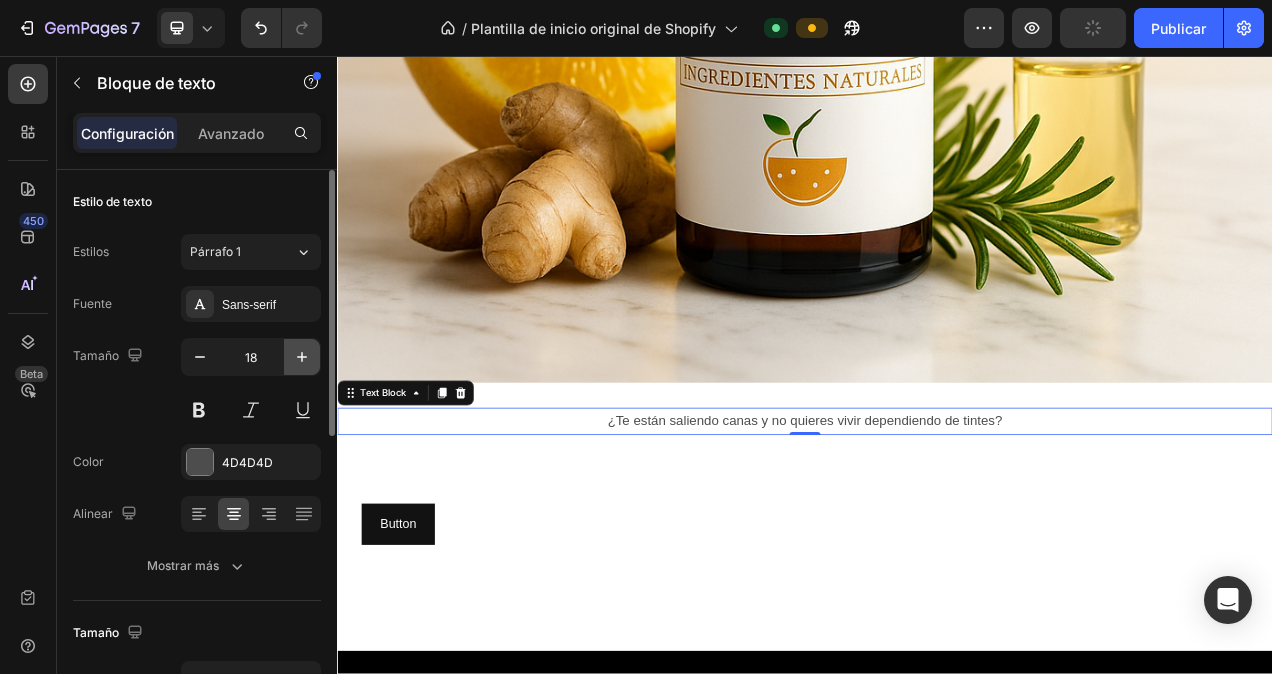 click 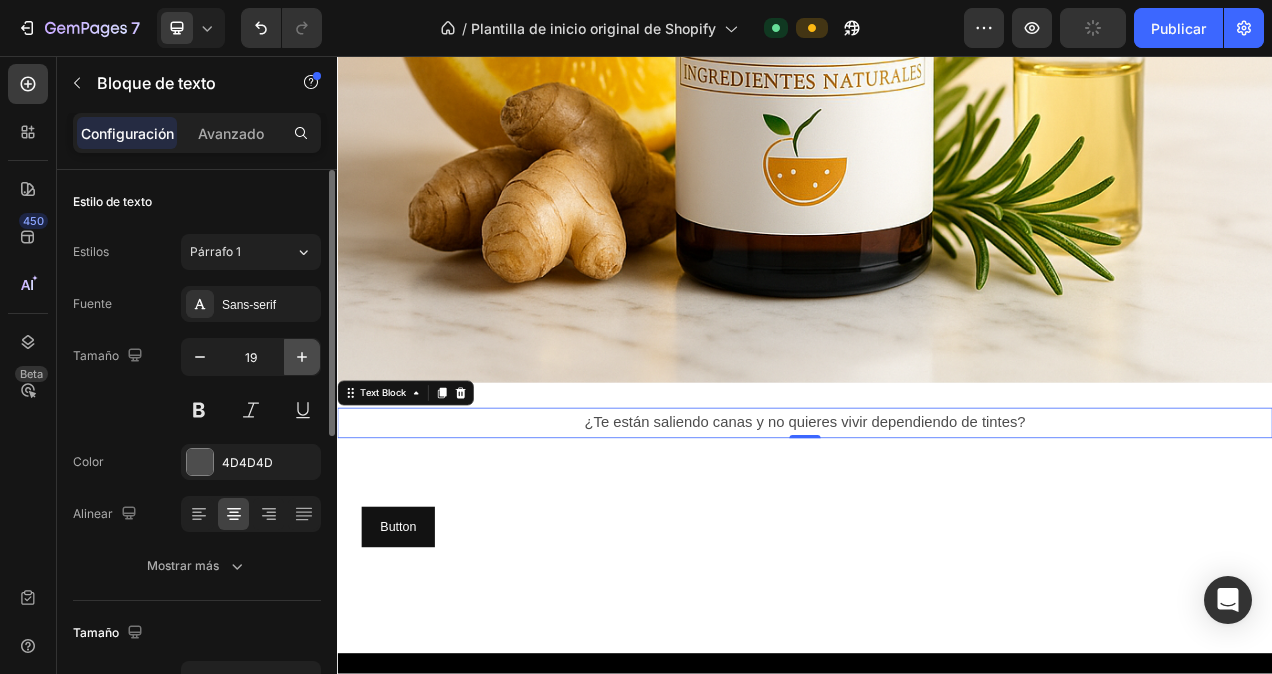 click 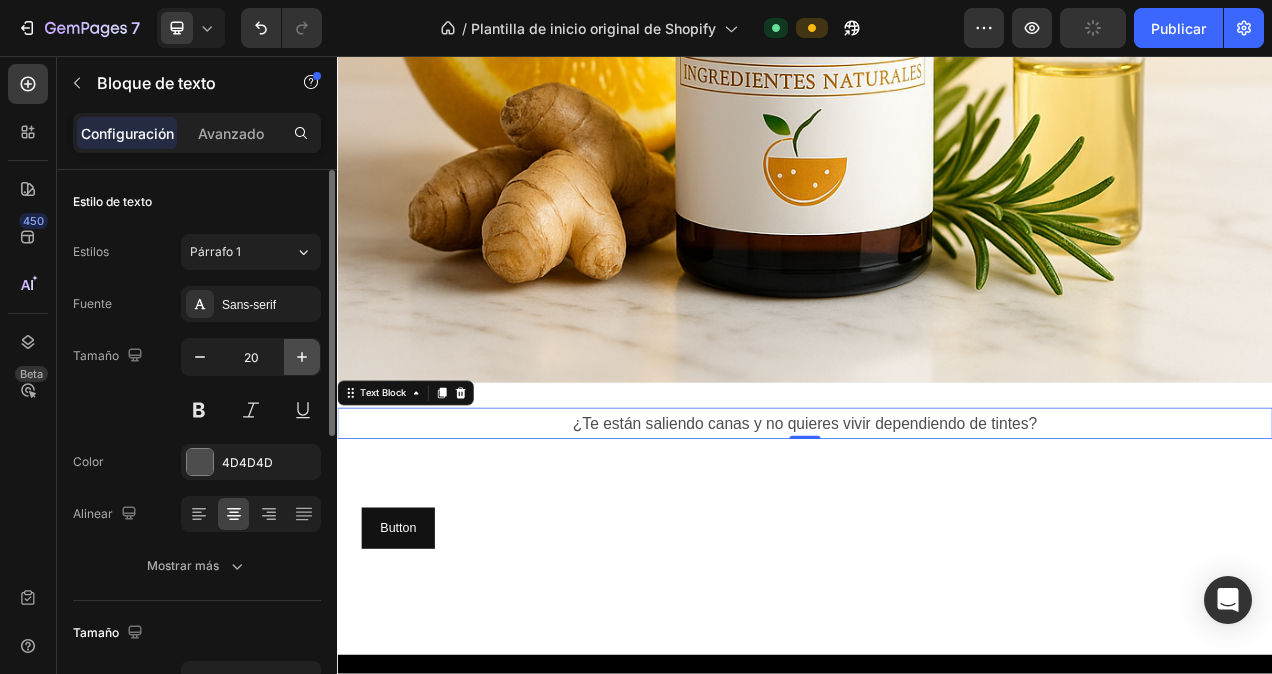 click 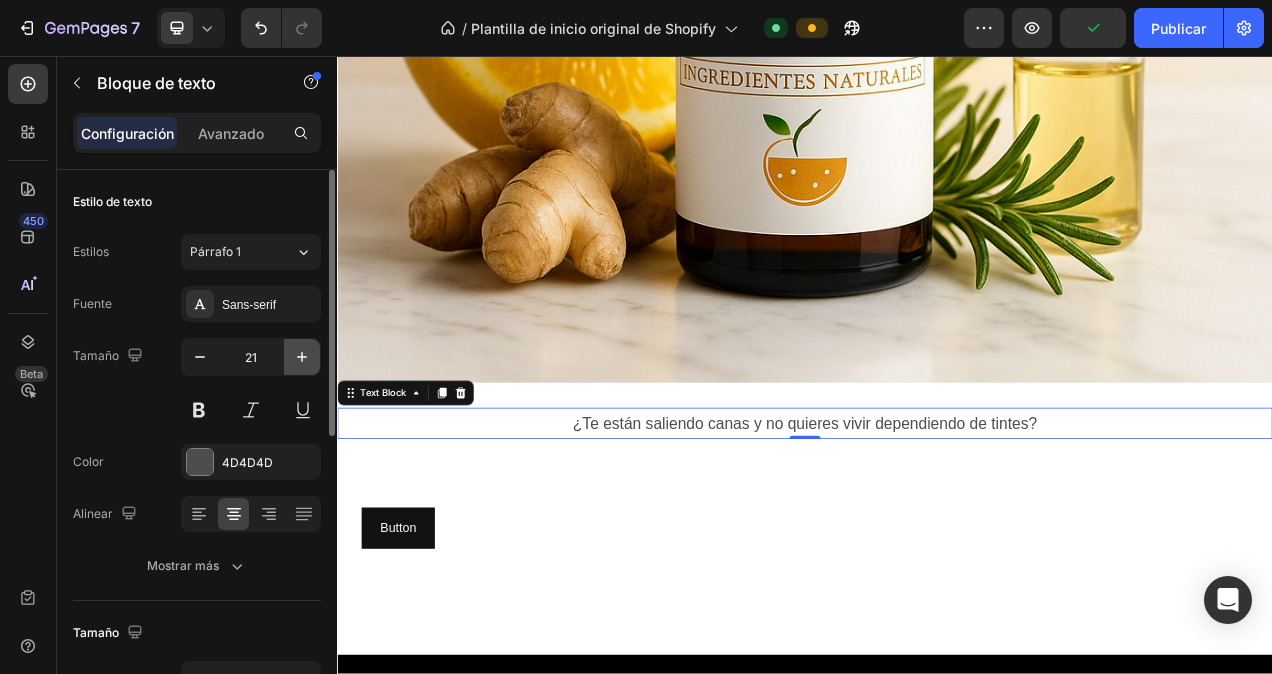 click 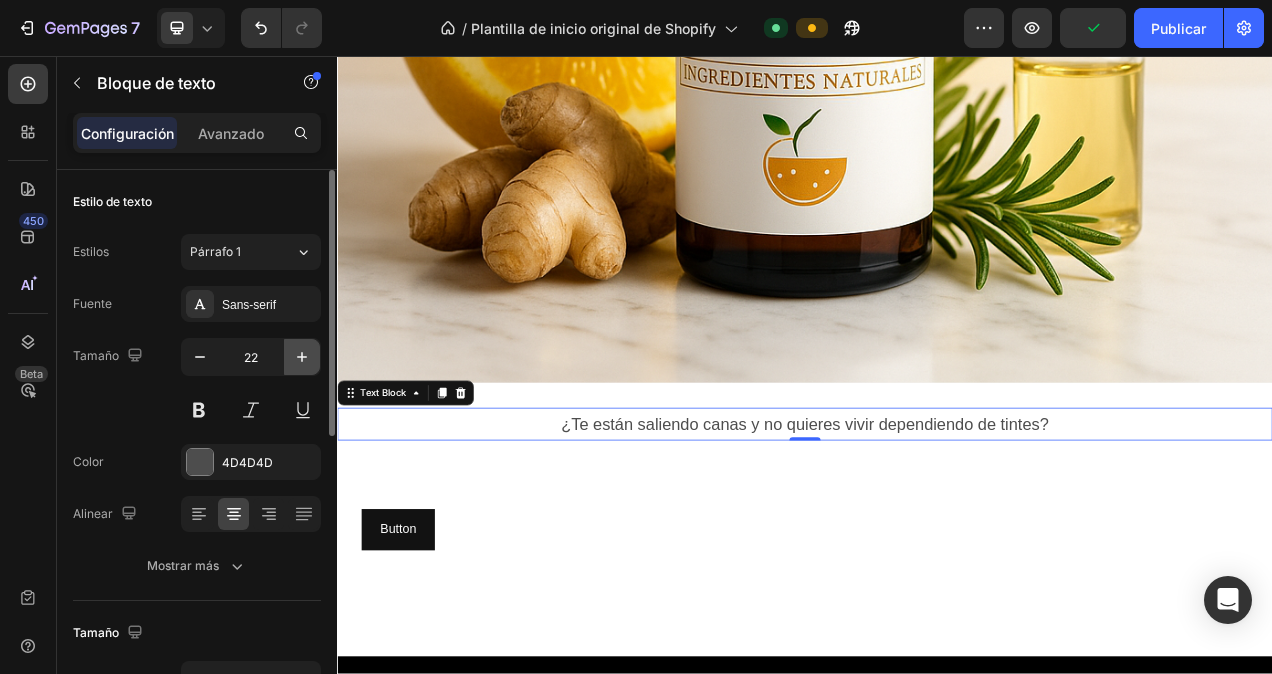 click 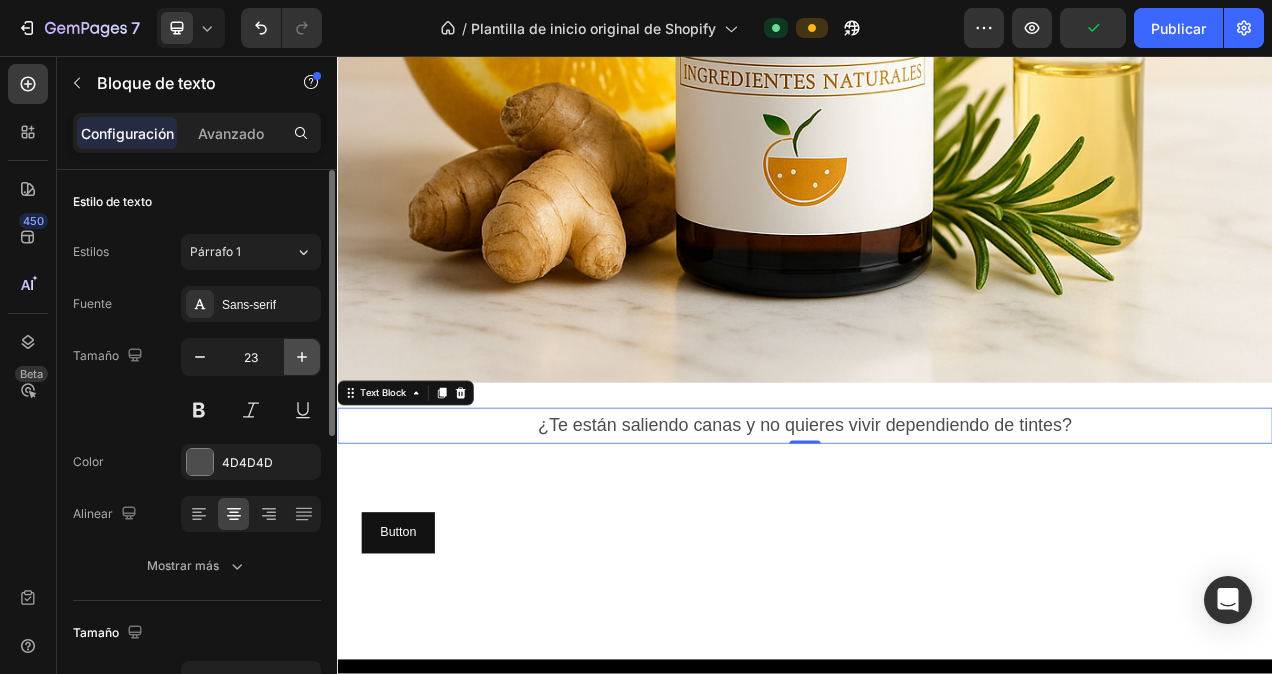 click 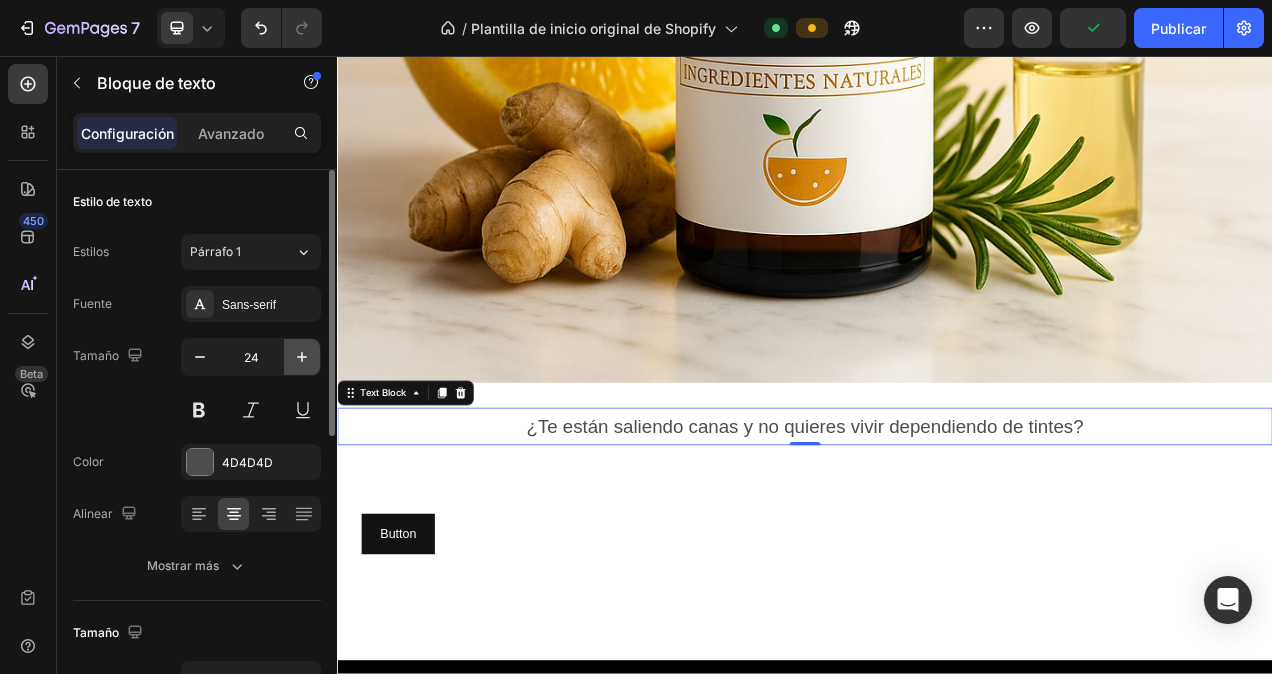 click 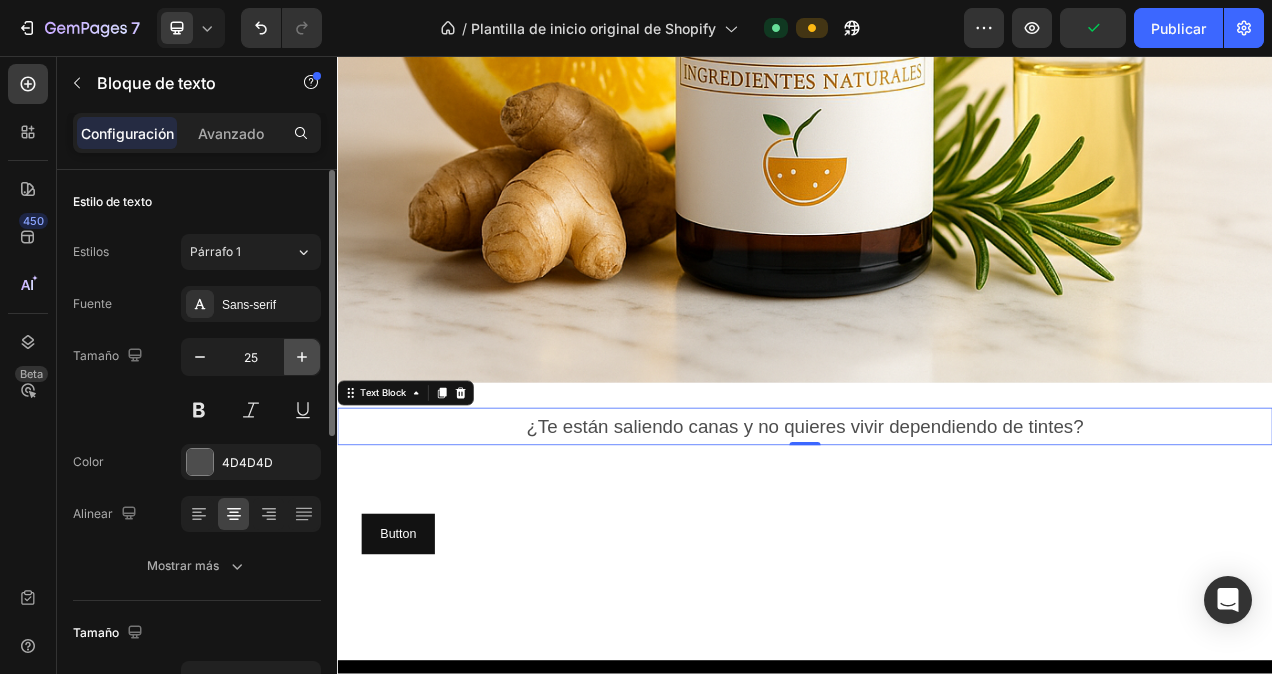 click 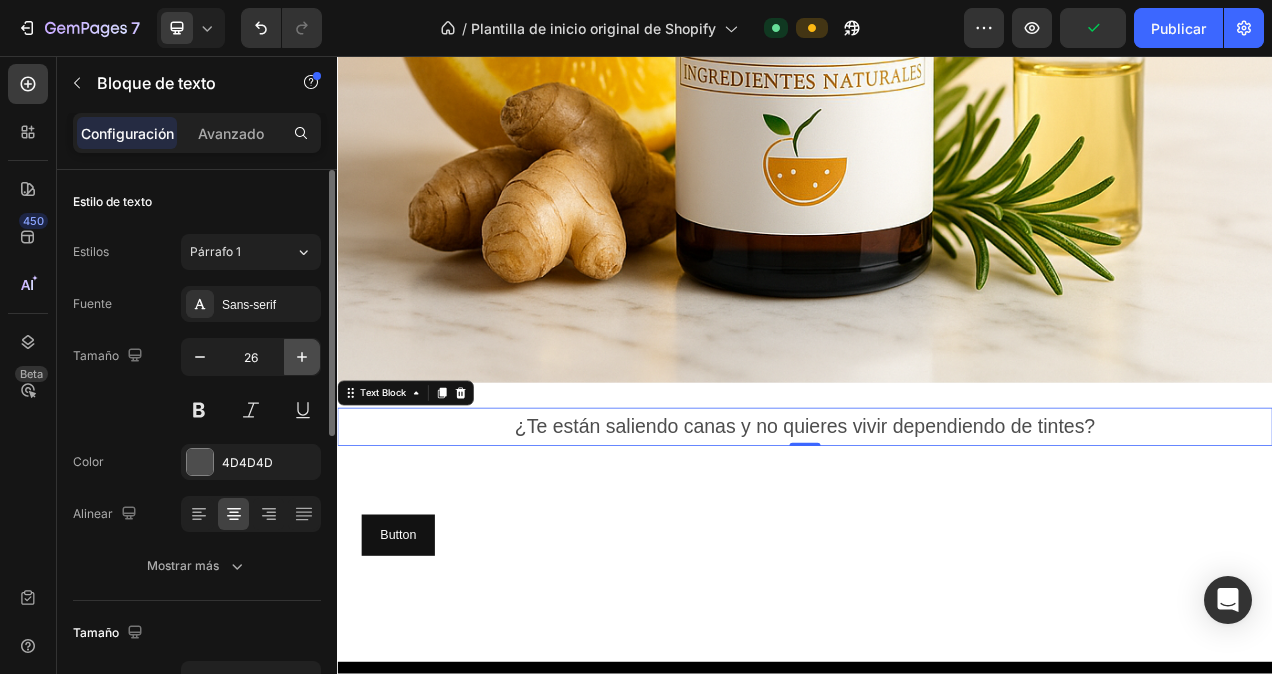 click 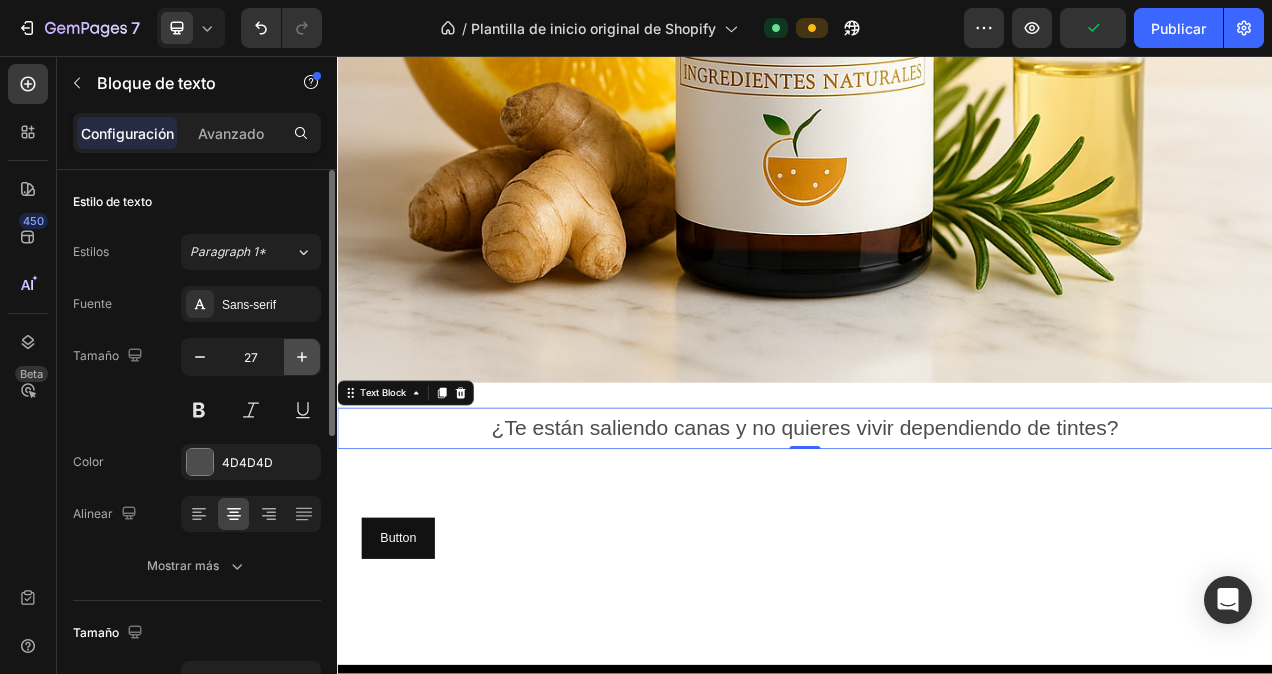click 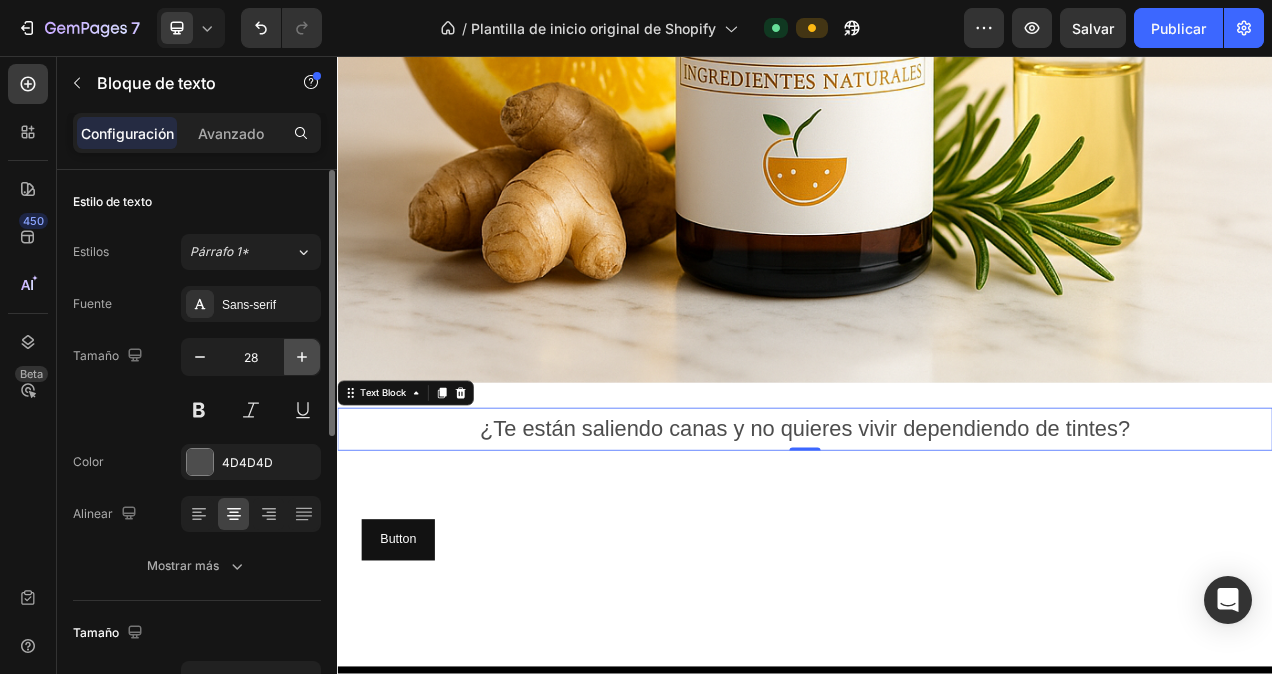 click 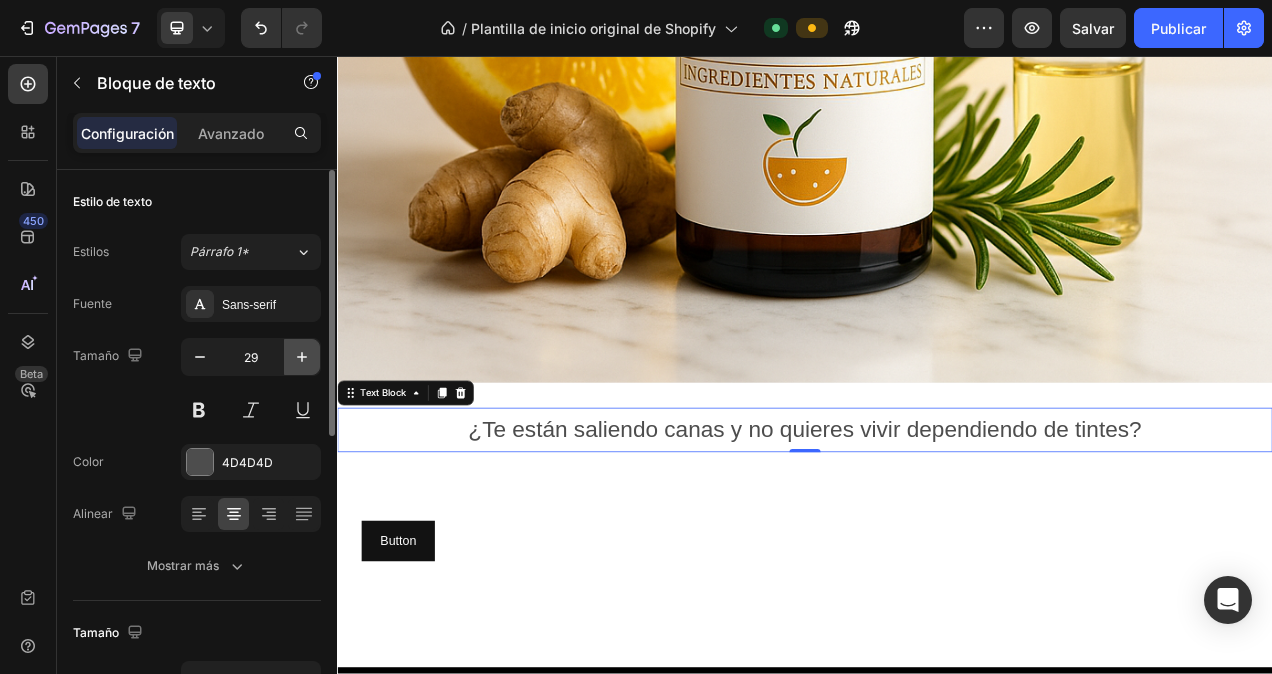 click 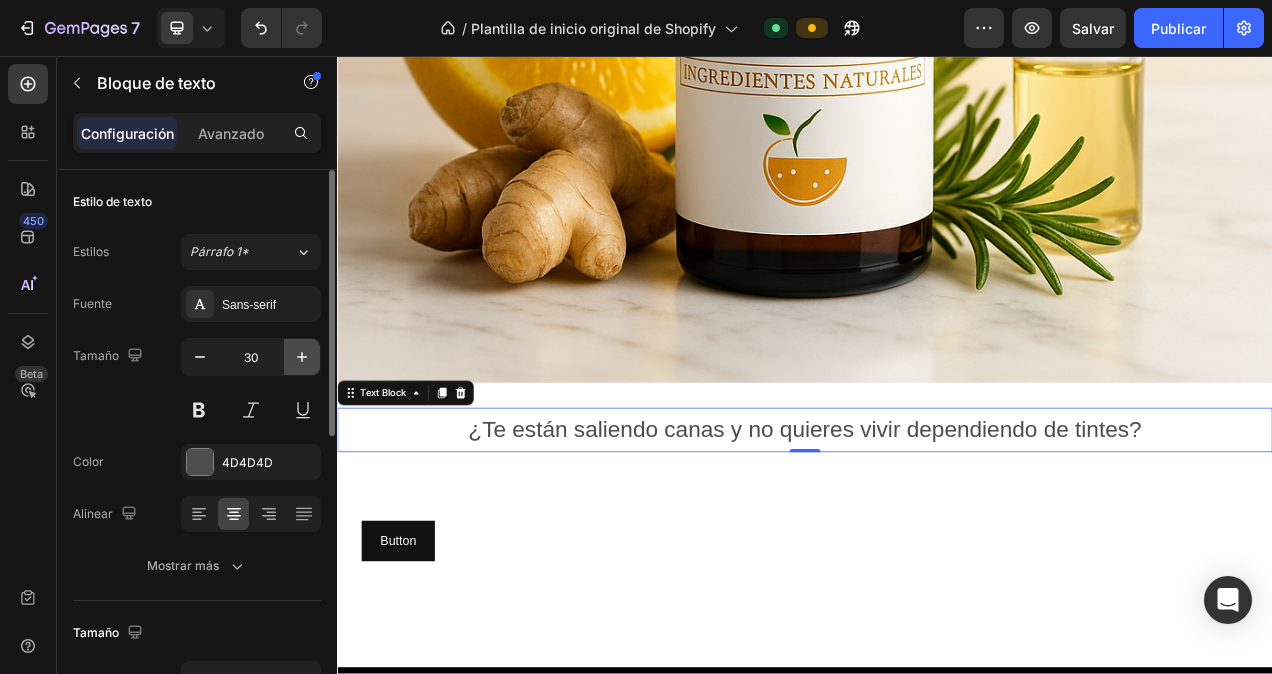 click 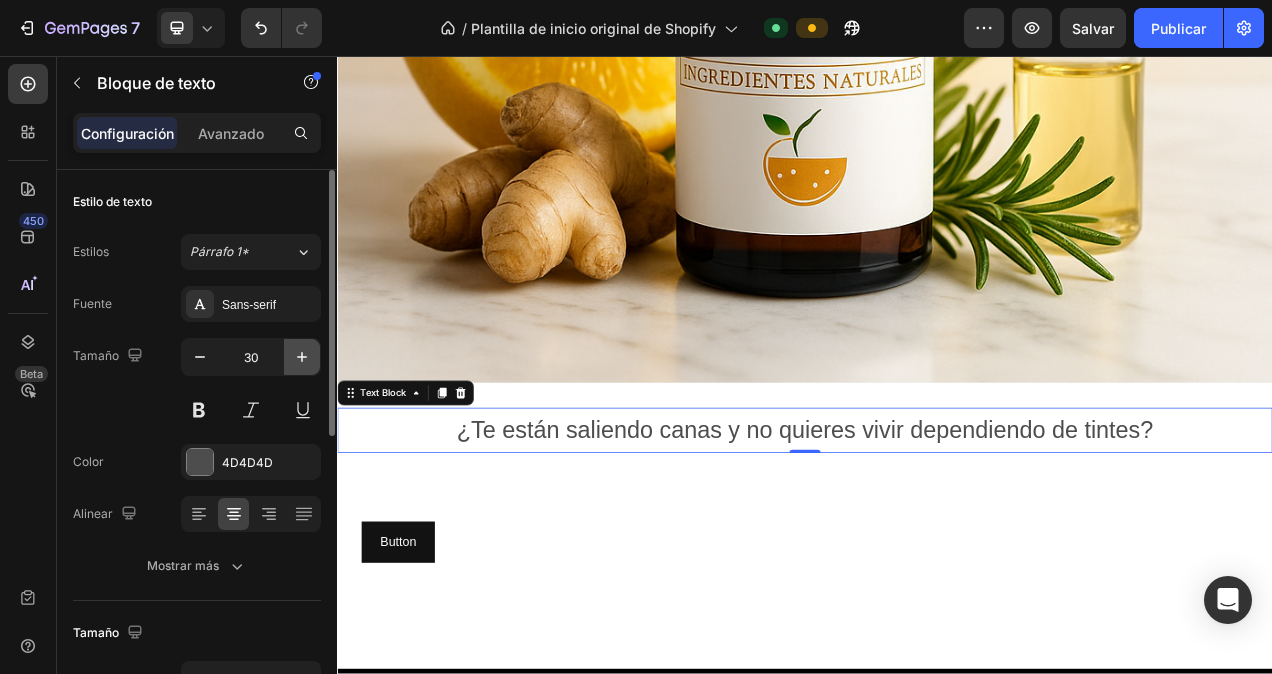 type on "31" 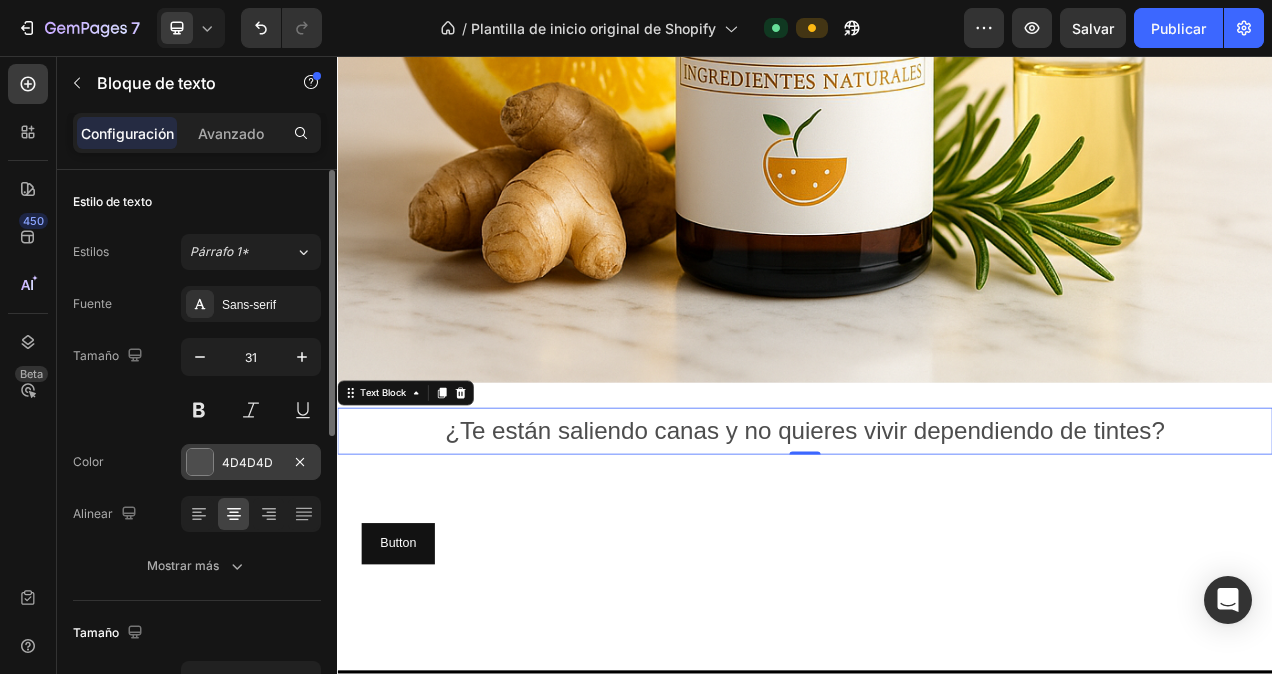 click at bounding box center (200, 462) 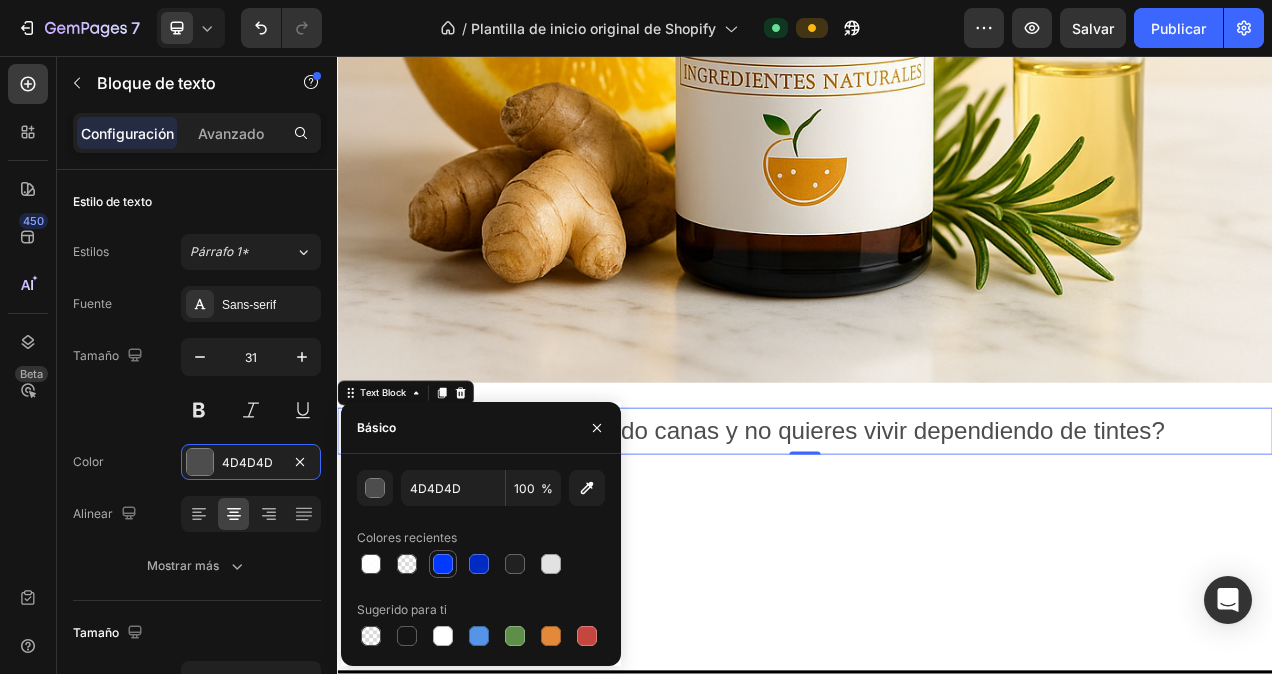 click at bounding box center (443, 564) 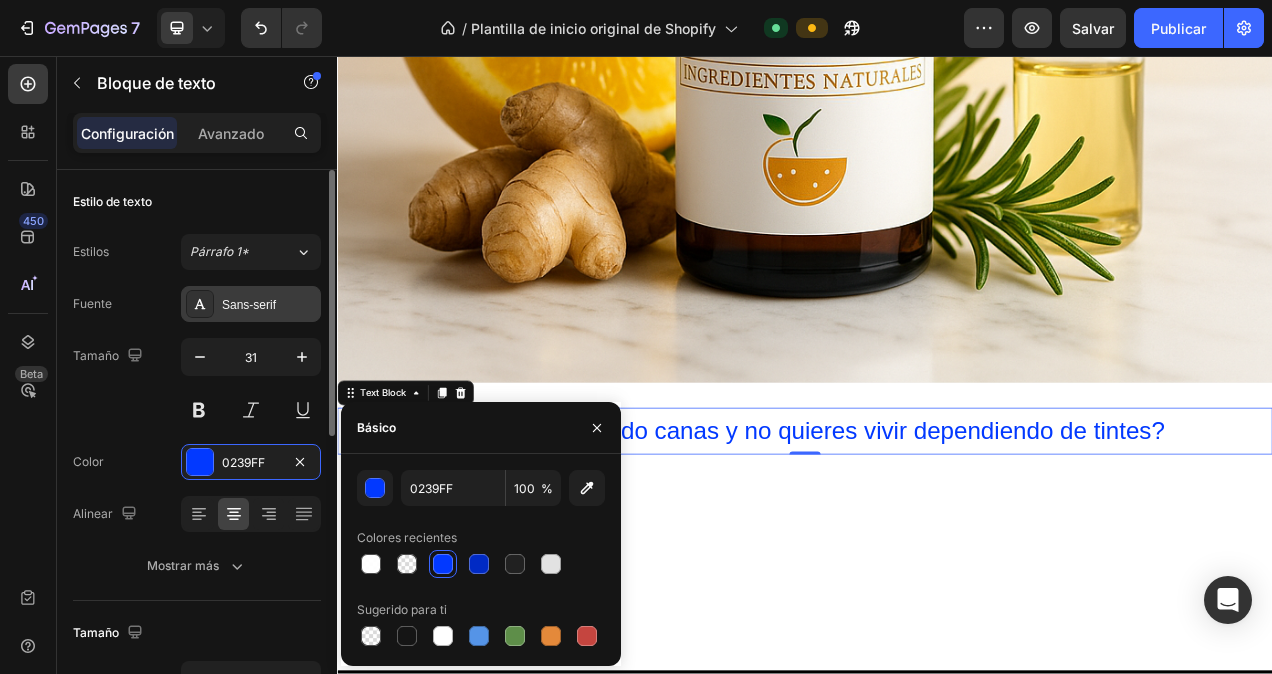 click on "Sans-serif" at bounding box center [269, 305] 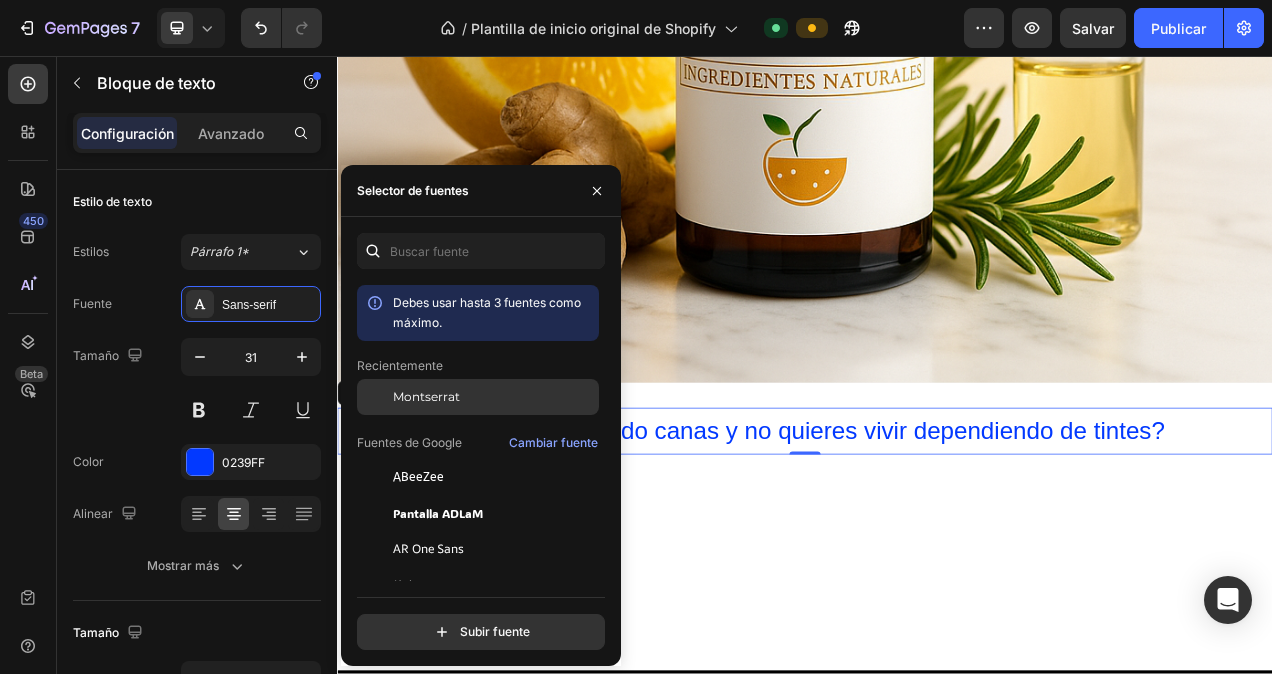 click on "Montserrat" at bounding box center (426, 397) 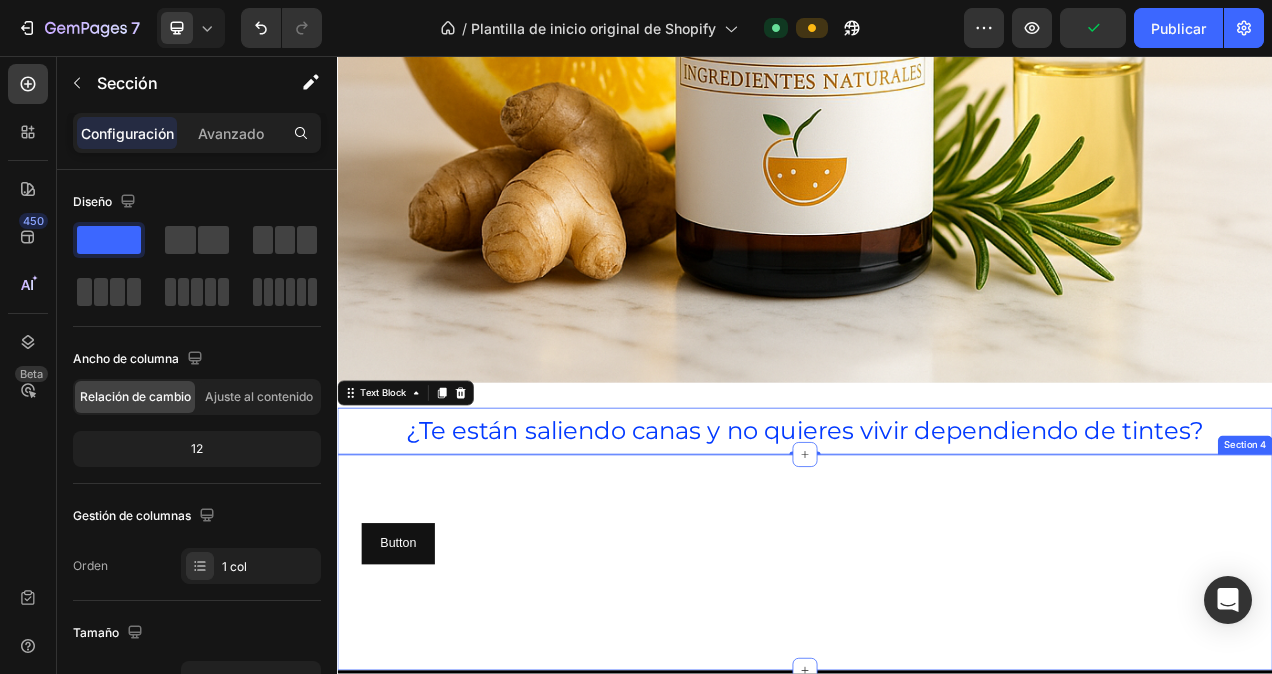 click on "Button Button Row Row Section 4" at bounding box center [937, 706] 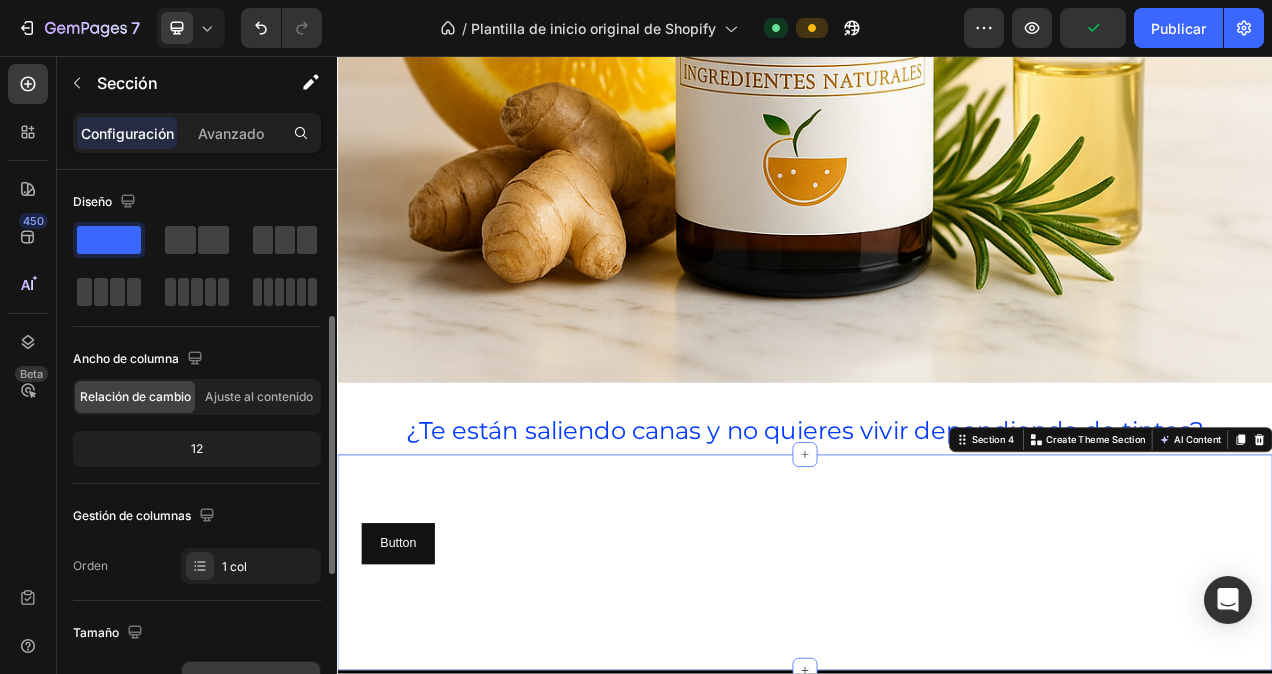 scroll, scrollTop: 200, scrollLeft: 0, axis: vertical 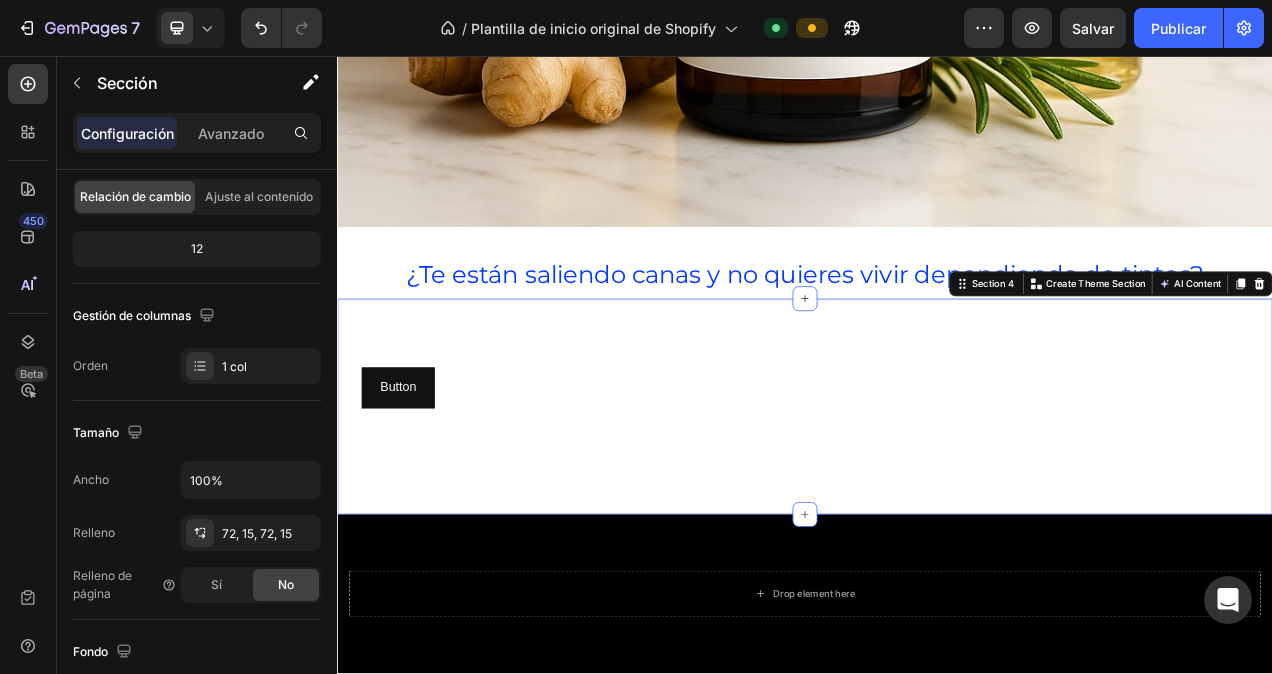 click on "Button Button Row Row Section 4   You can create reusable sections Create Theme Section AI Content Write with GemAI What would you like to describe here? Tone and Voice Persuasive Product Show more Generate" at bounding box center (937, 506) 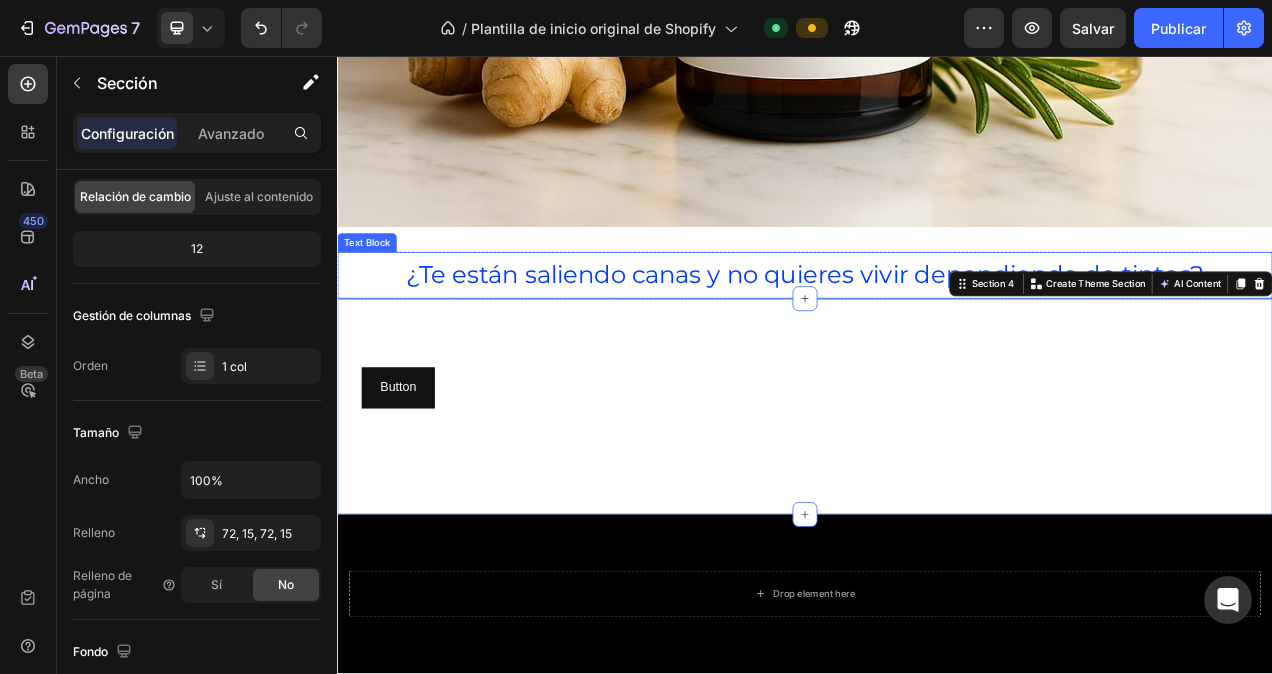 click on "¿Te están saliendo canas y no quieres vivir dependiendo de tintes?" at bounding box center (937, 338) 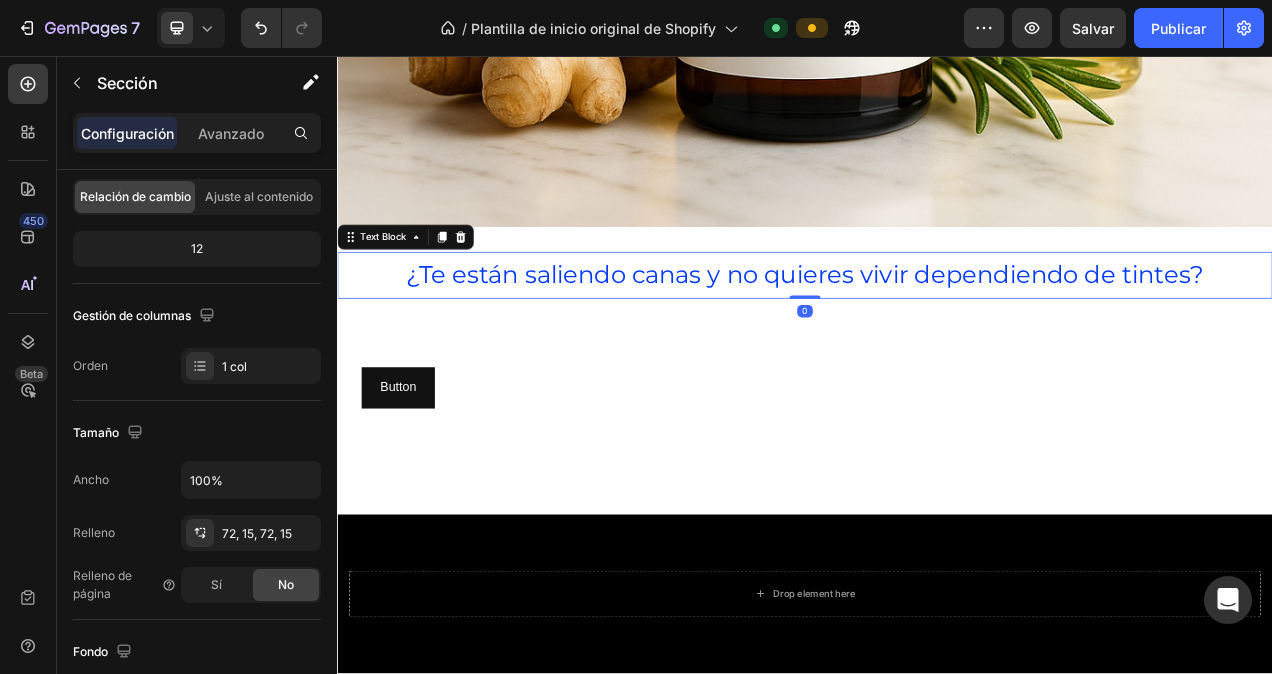 scroll, scrollTop: 0, scrollLeft: 0, axis: both 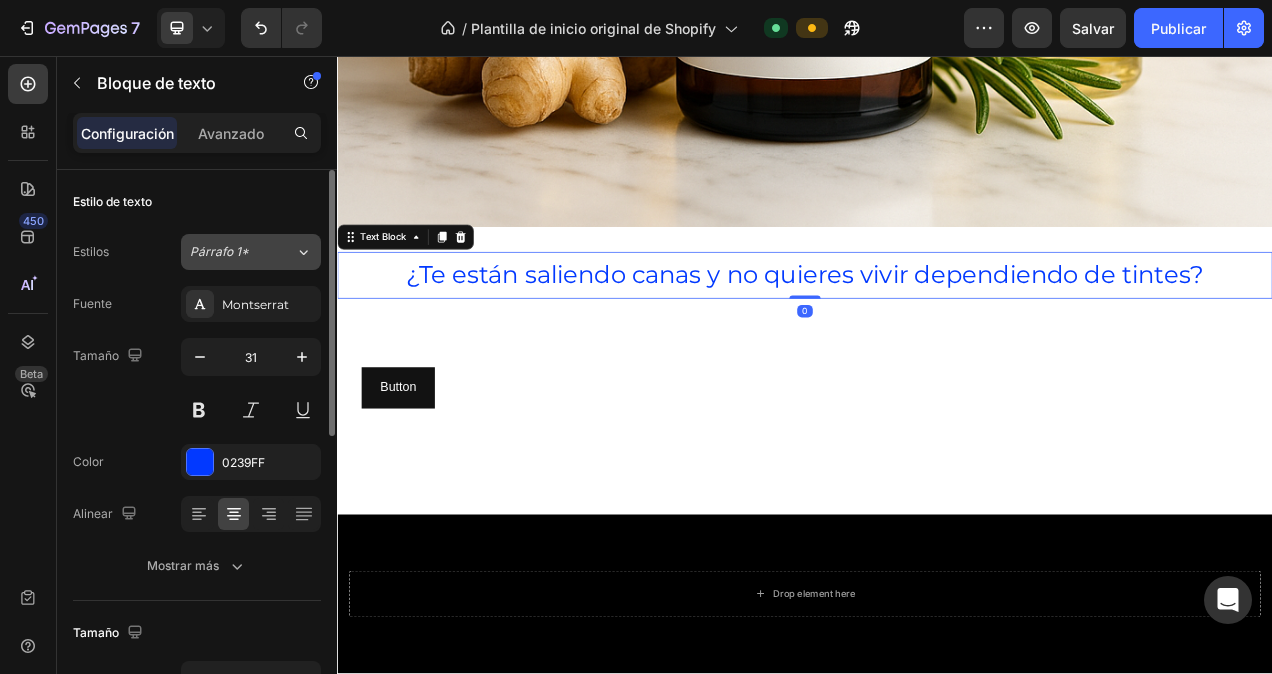click on "Párrafo 1*" at bounding box center [242, 252] 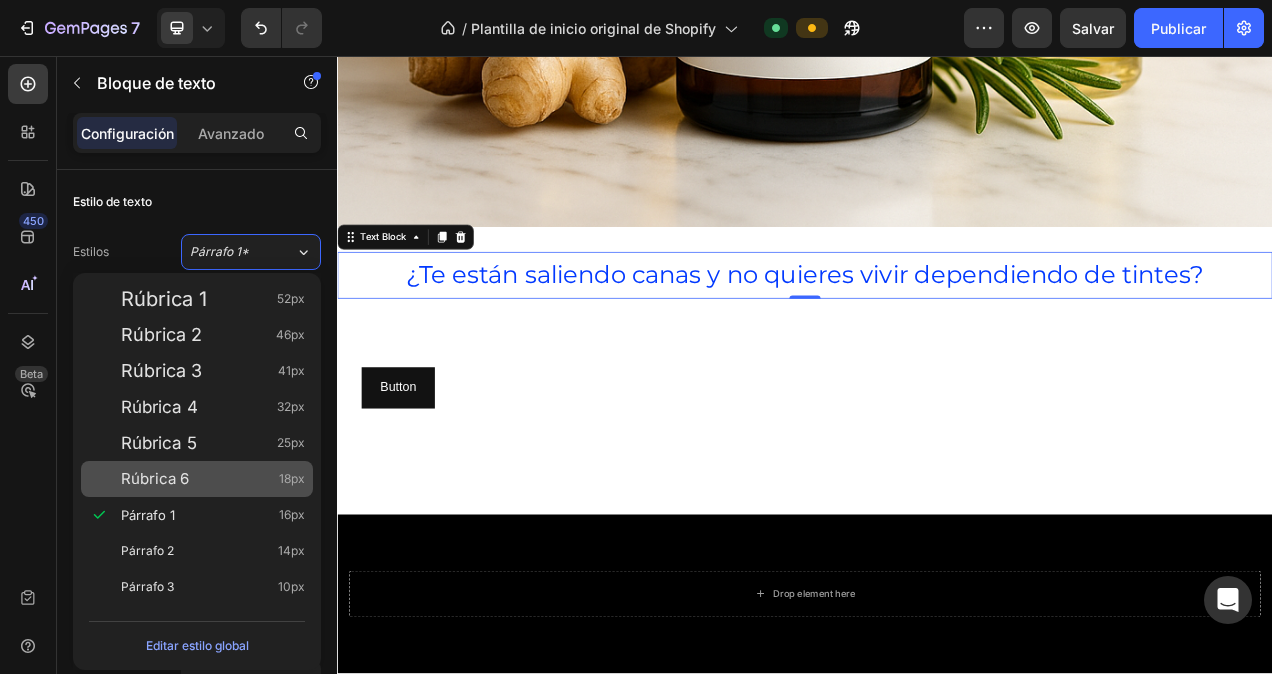 click on "Rúbrica 6" at bounding box center [155, 479] 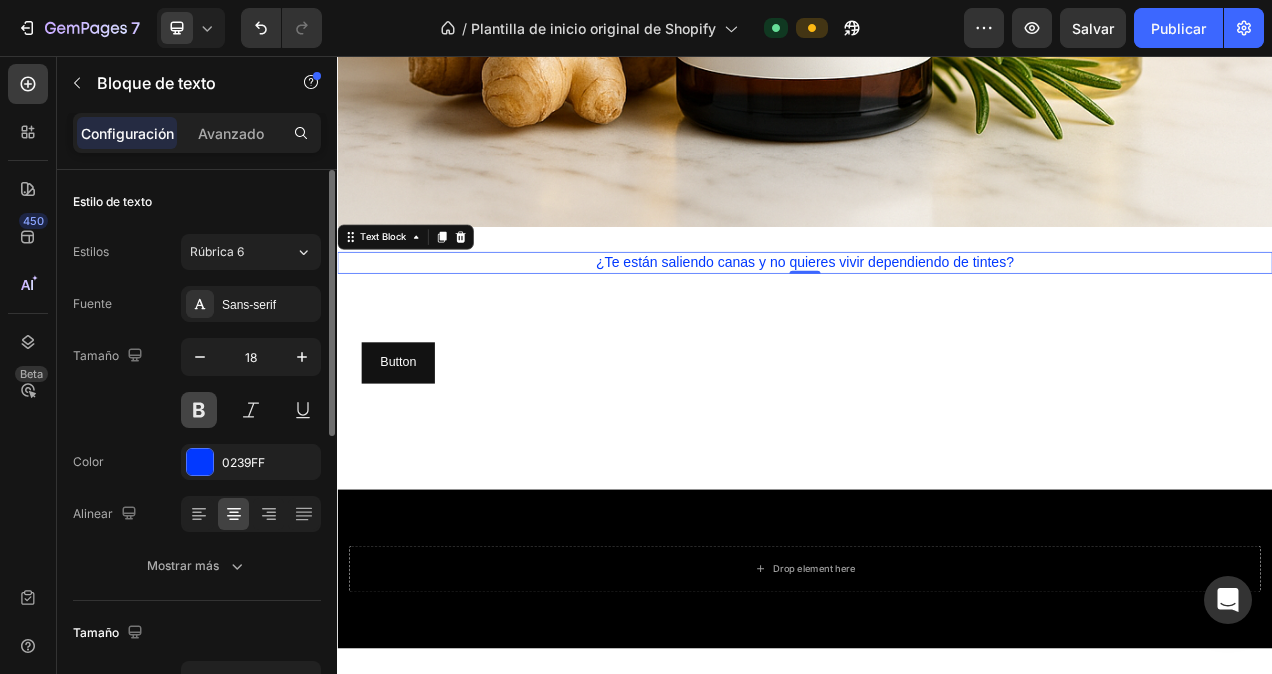 click at bounding box center [199, 410] 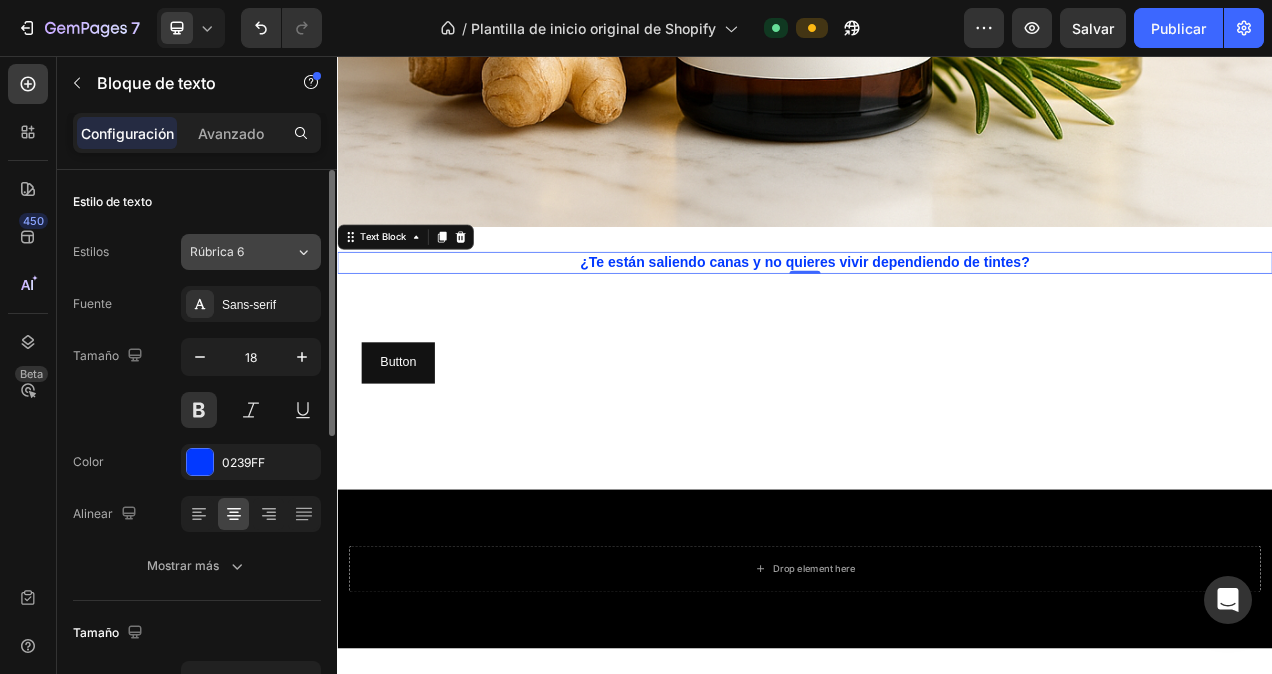 click on "Rúbrica 6" at bounding box center (242, 252) 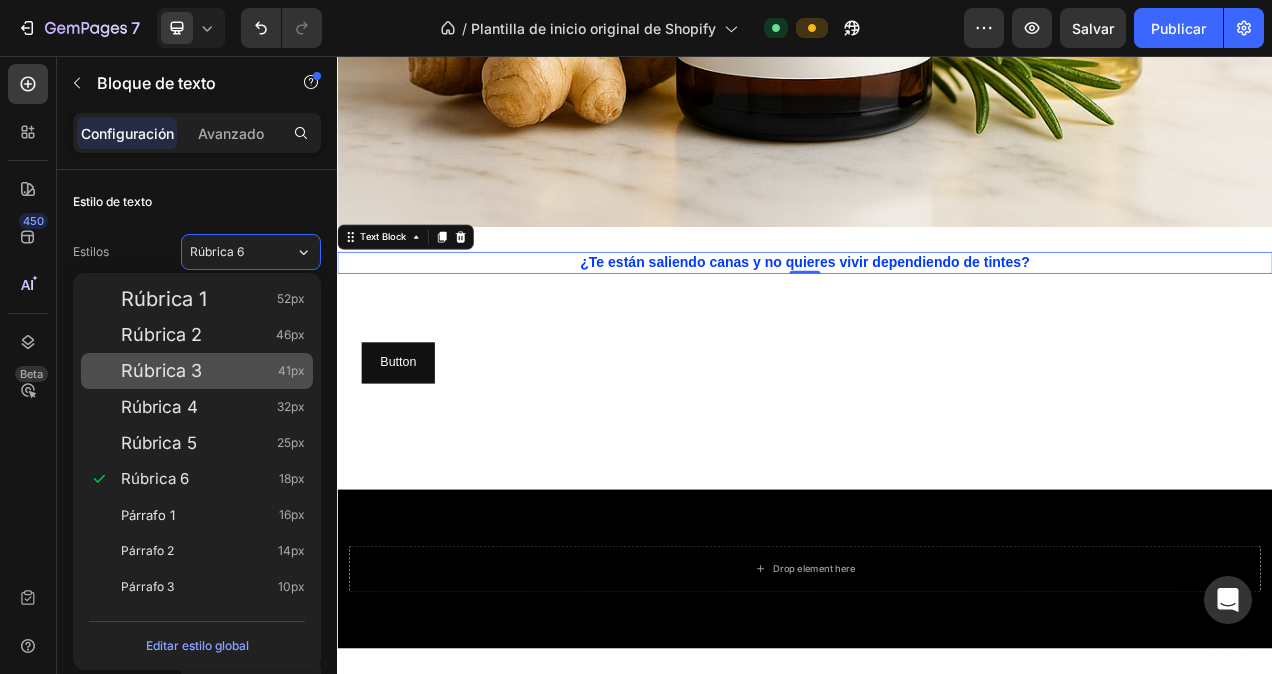 click on "Rúbrica 3" at bounding box center (161, 371) 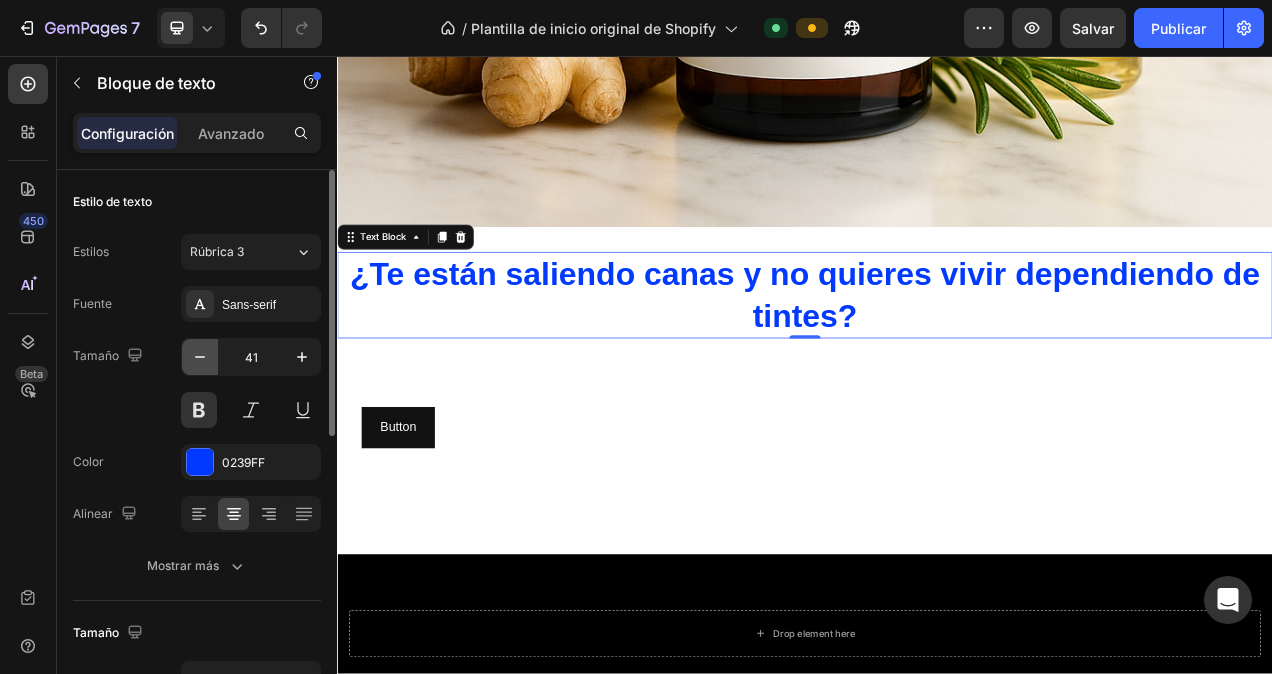 click 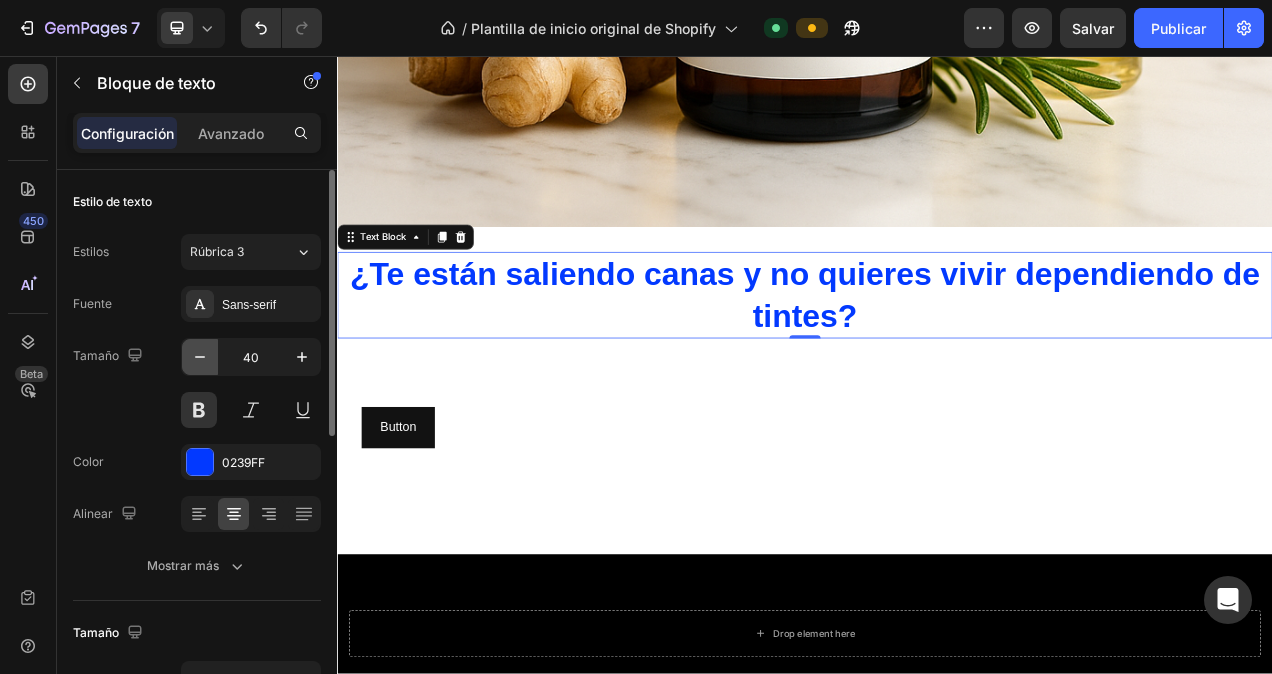 click 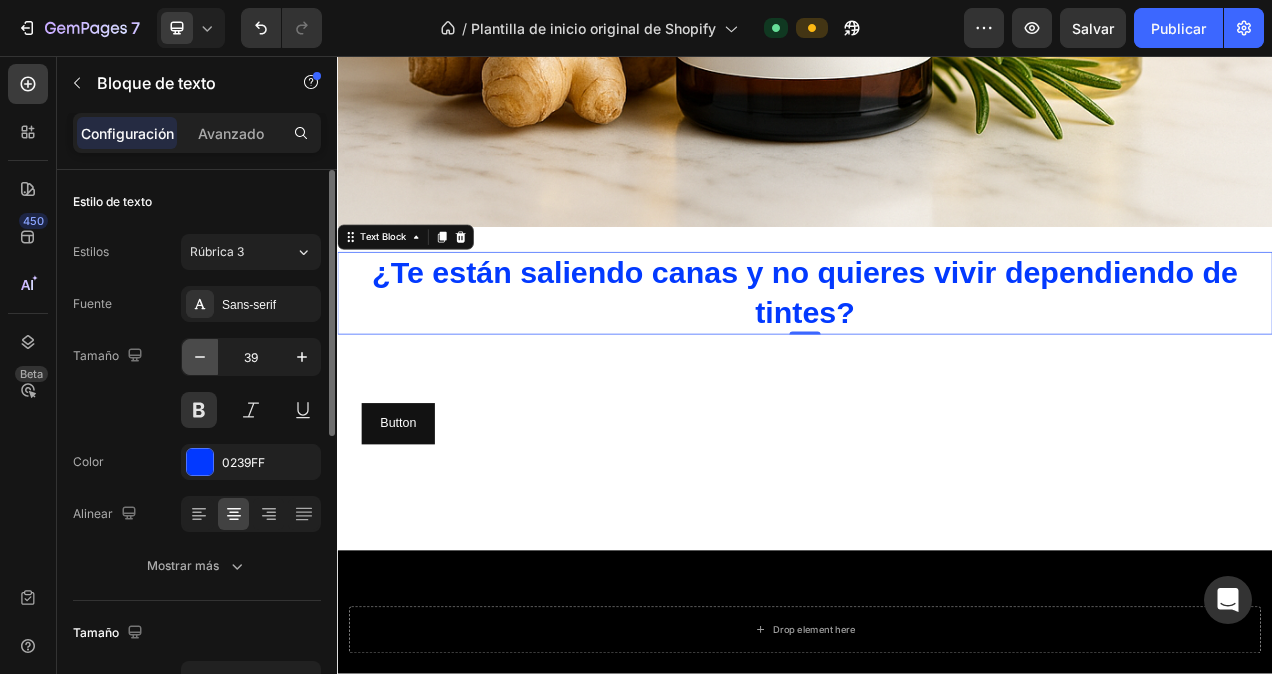 click 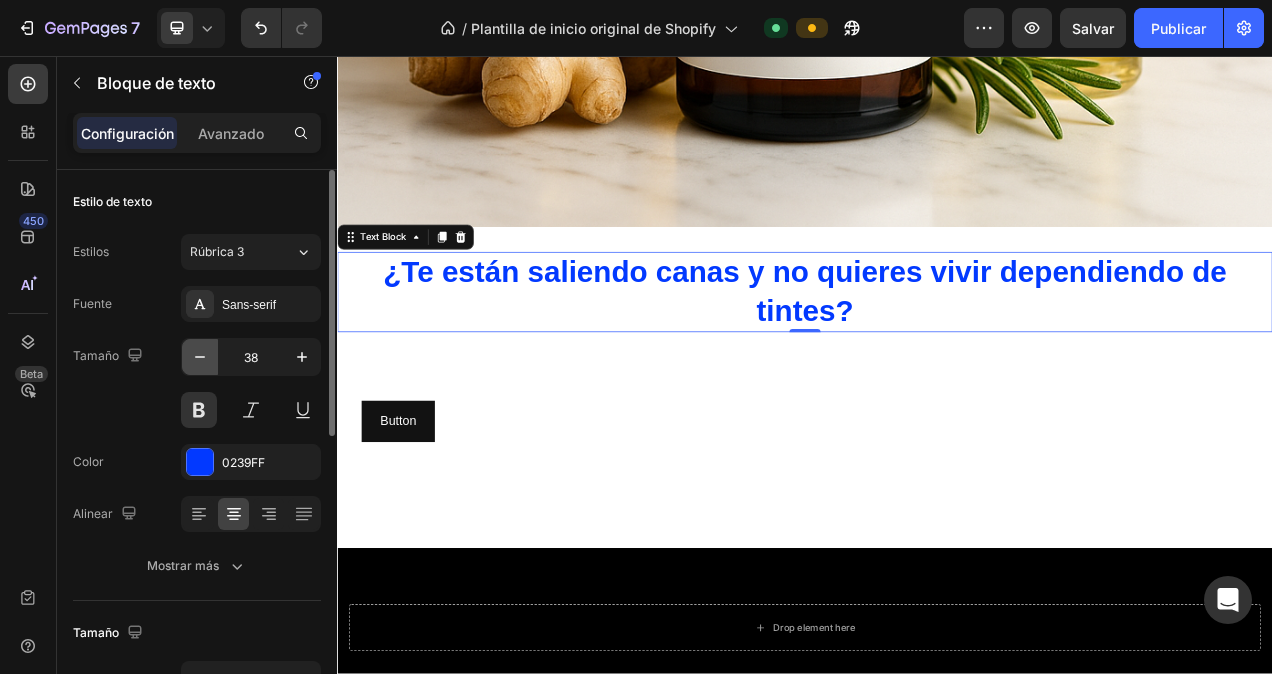click 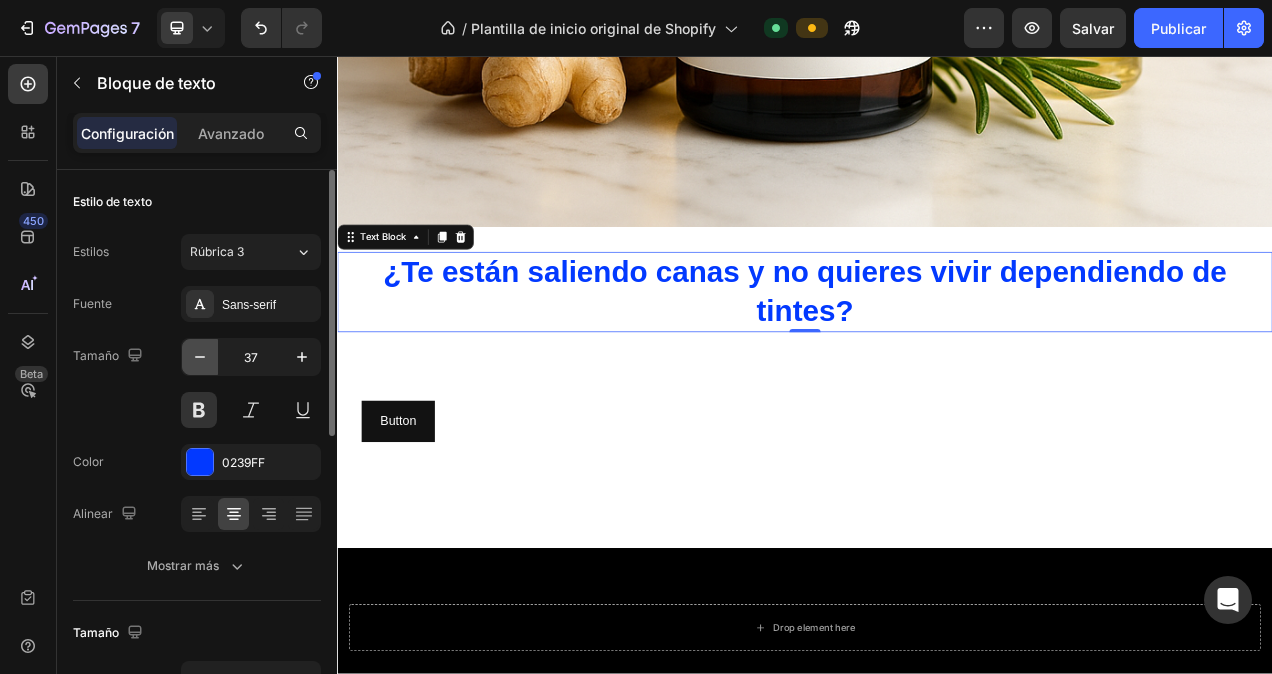 click 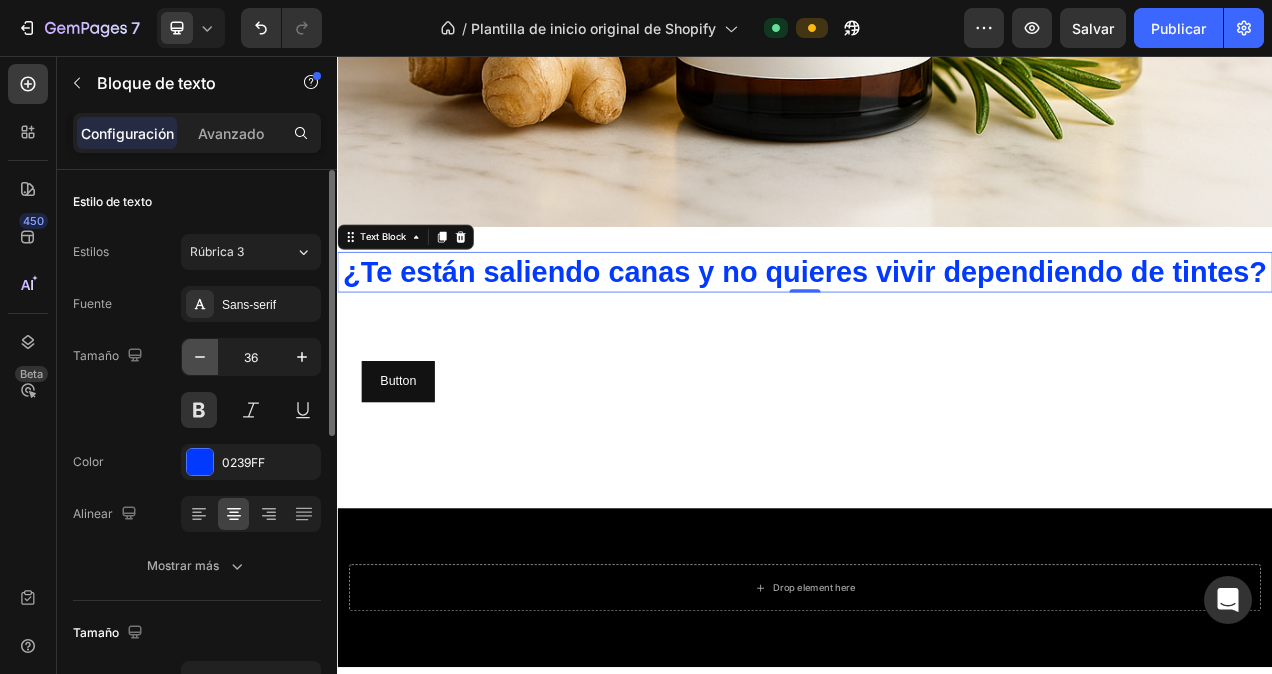 click 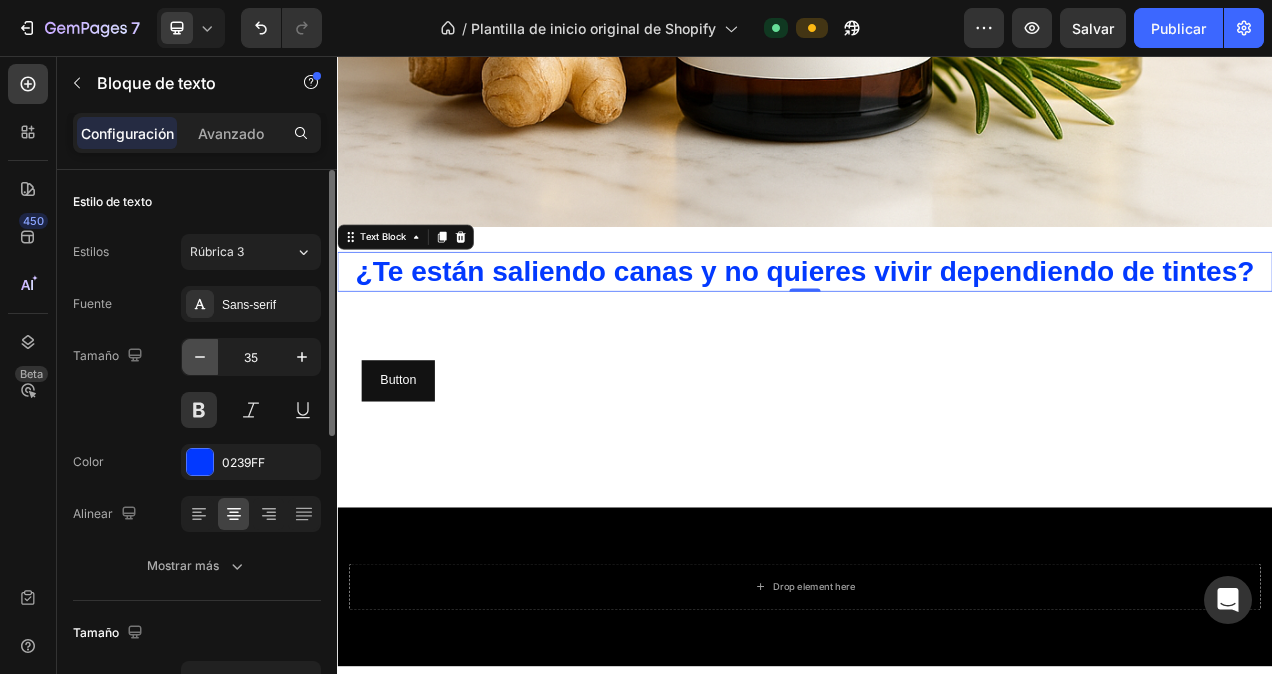 click 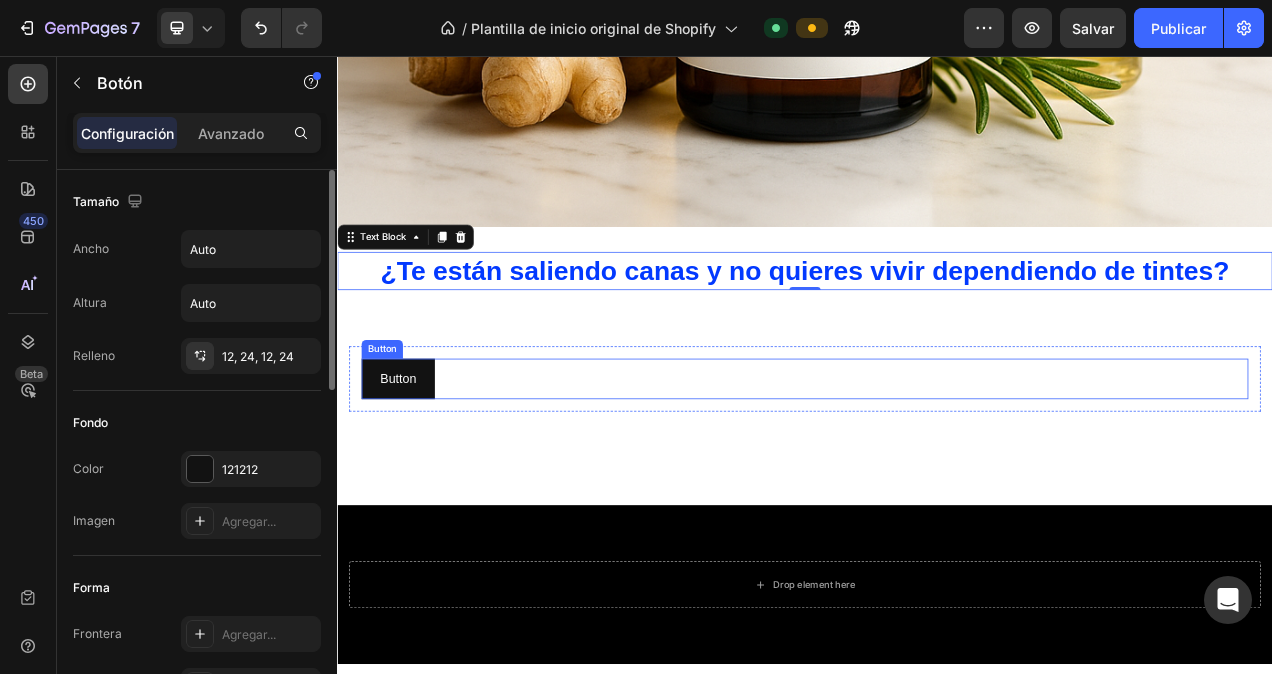 click on "Button Button" at bounding box center (937, 471) 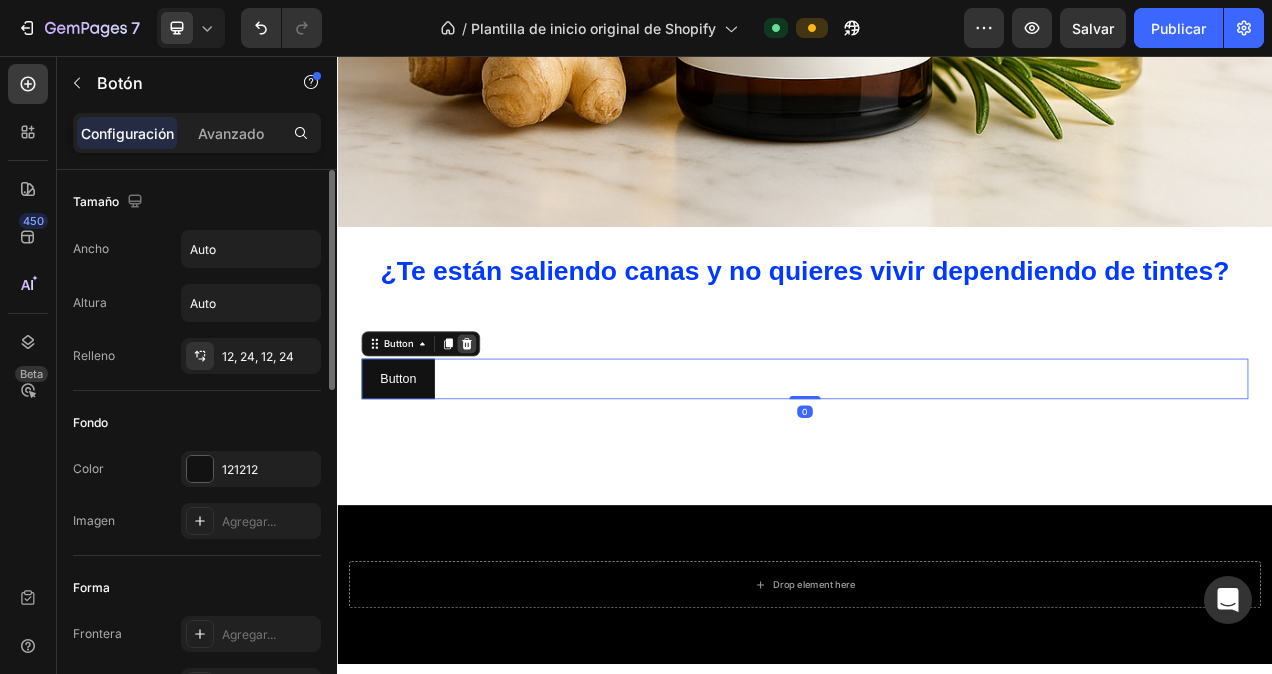click 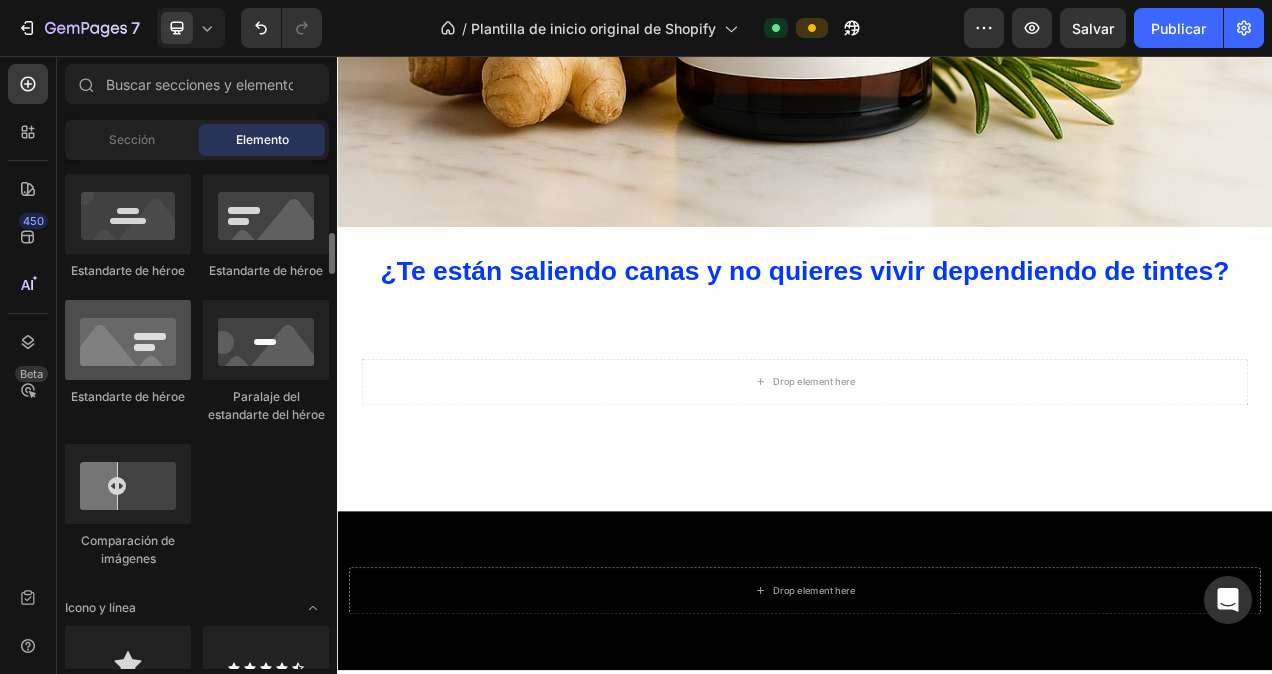 scroll, scrollTop: 700, scrollLeft: 0, axis: vertical 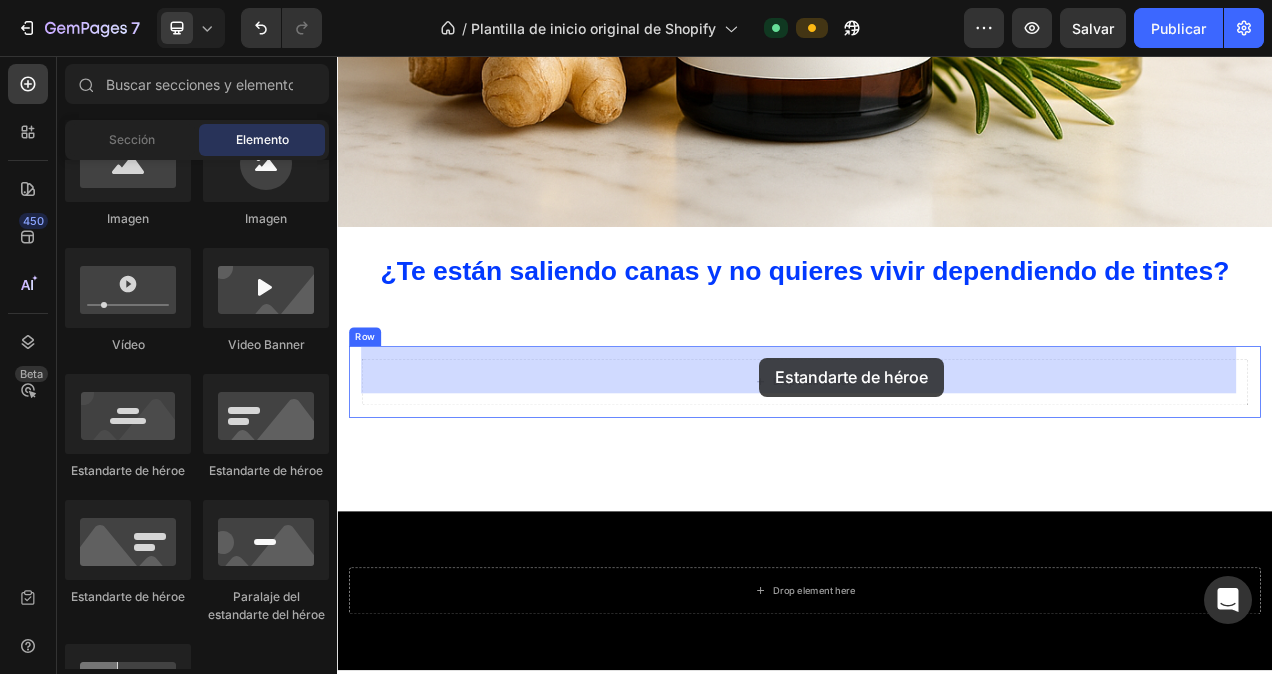 drag, startPoint x: 483, startPoint y: 482, endPoint x: 879, endPoint y: 443, distance: 397.91583 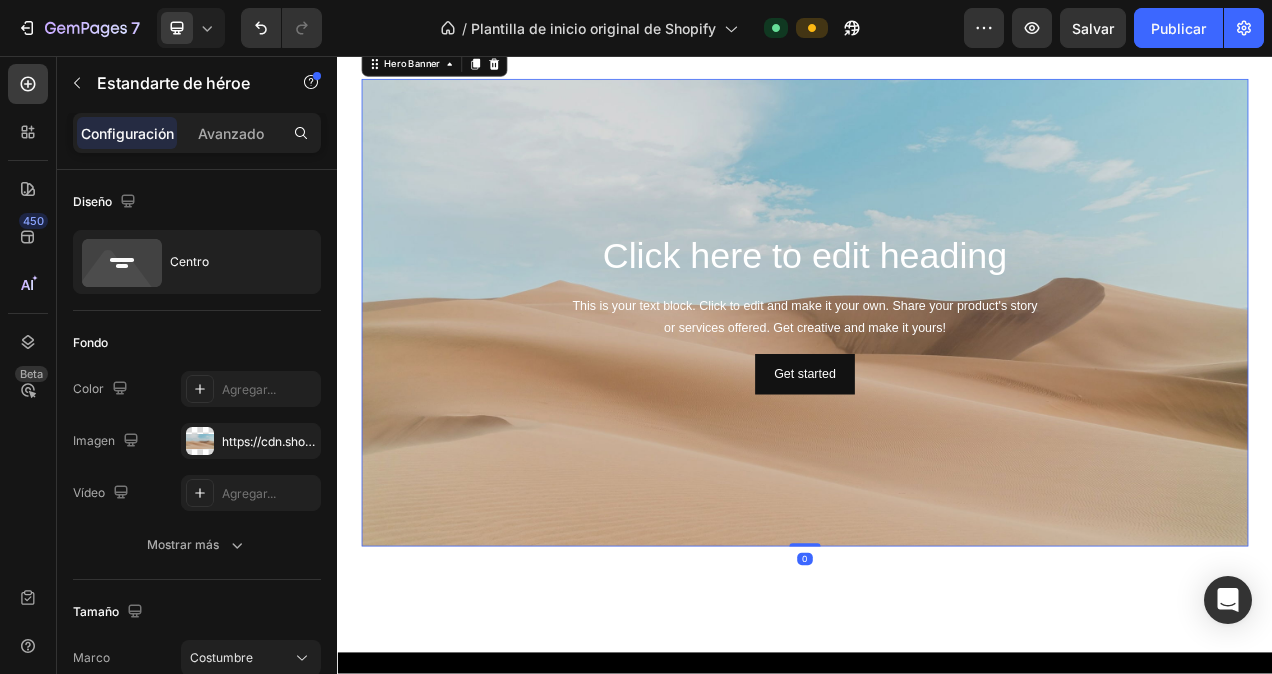 scroll, scrollTop: 1600, scrollLeft: 0, axis: vertical 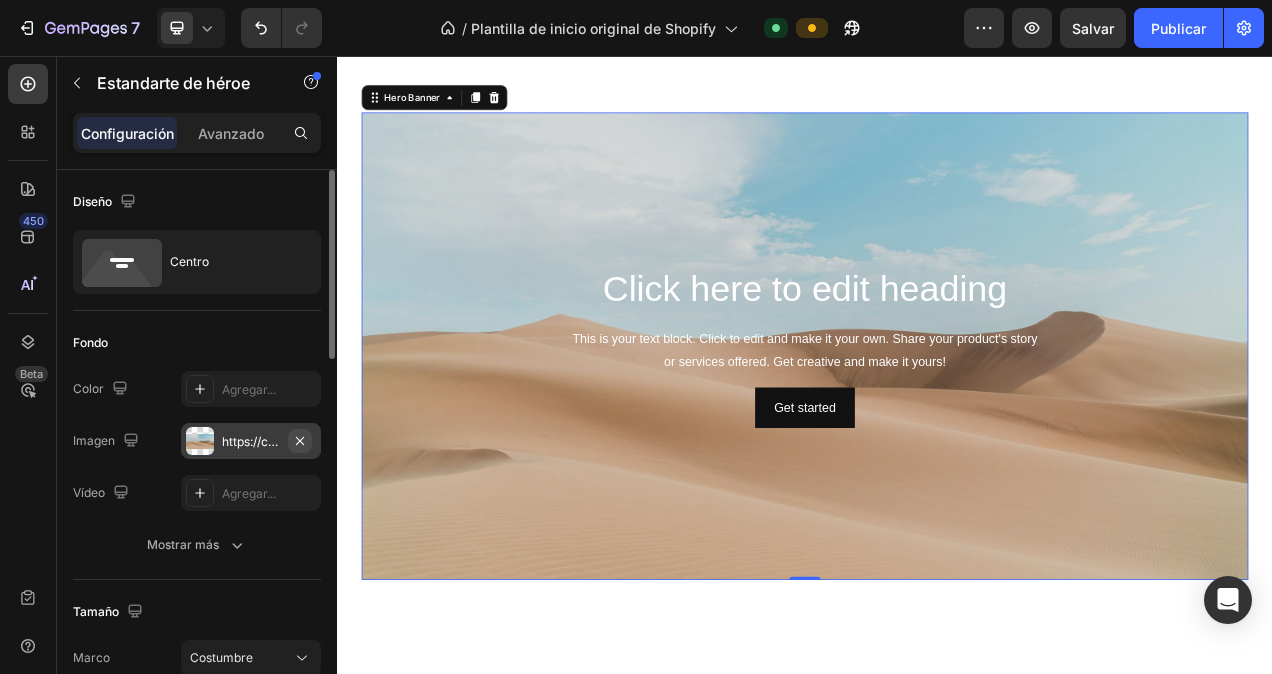 click 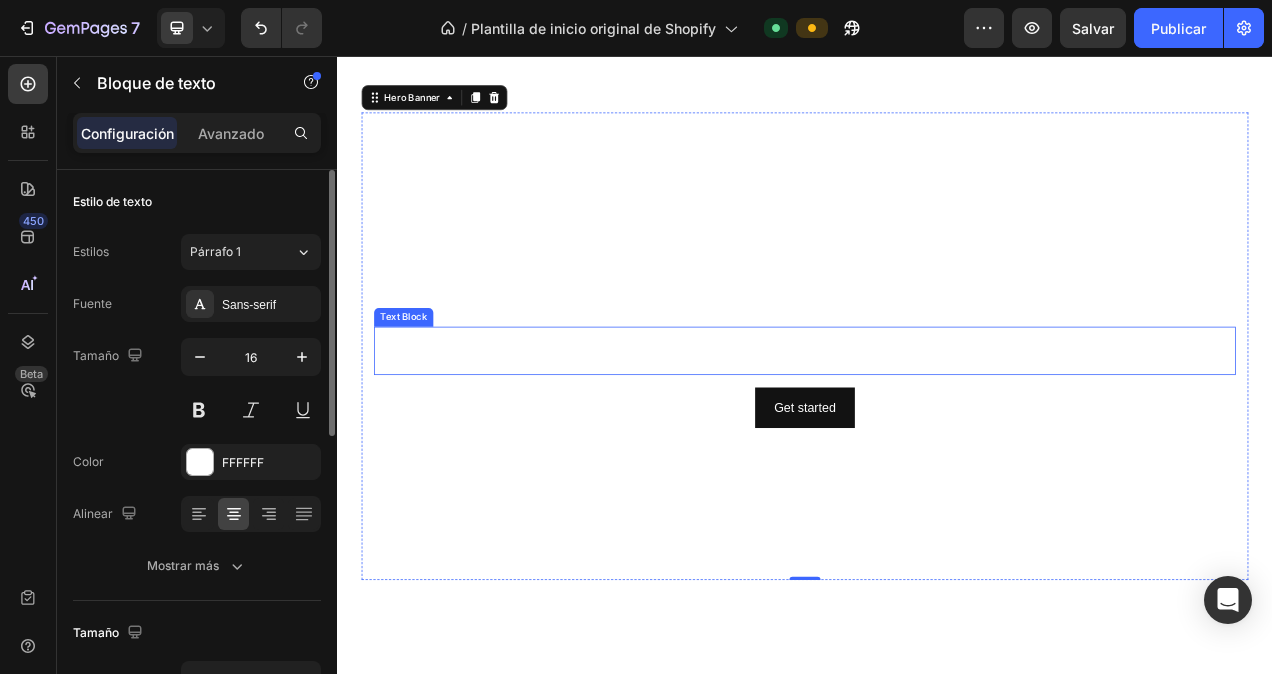 click on "This is your text block. Click to edit and make it your own. Share your product's story                   or services offered. Get creative and make it yours!" at bounding box center [937, 435] 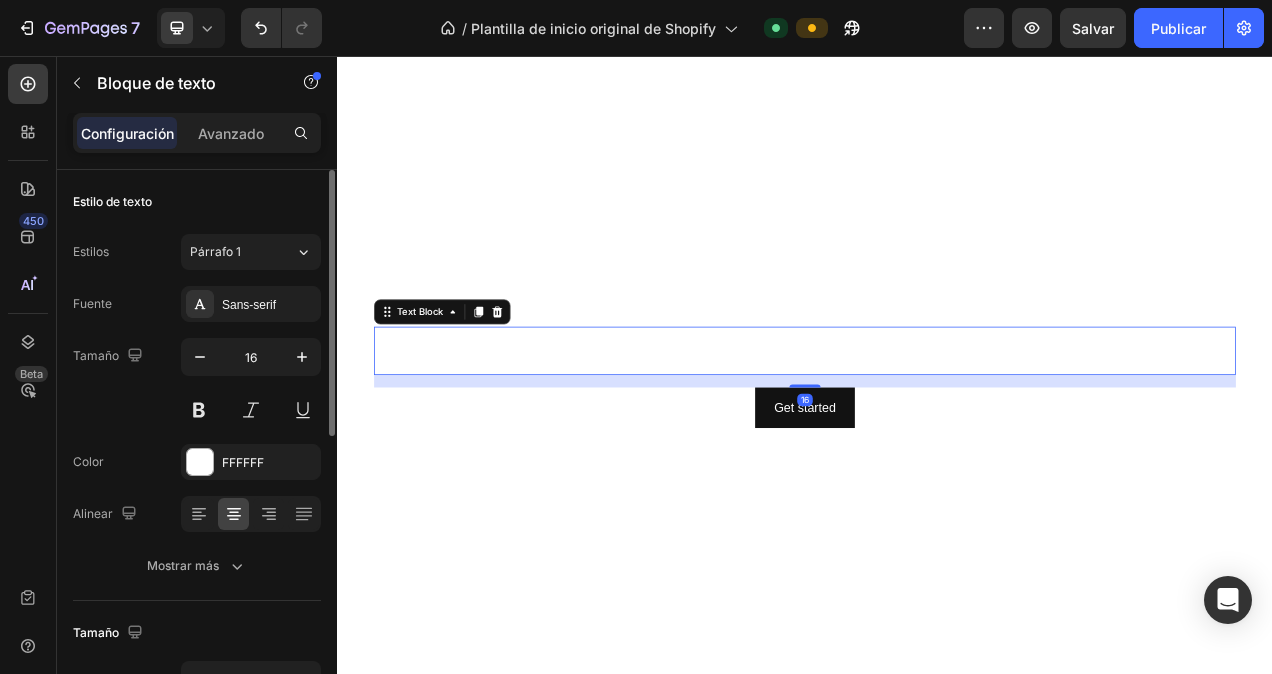 click on "This is your text block. Click to edit and make it your own. Share your product's story                   or services offered. Get creative and make it yours!" at bounding box center (937, 435) 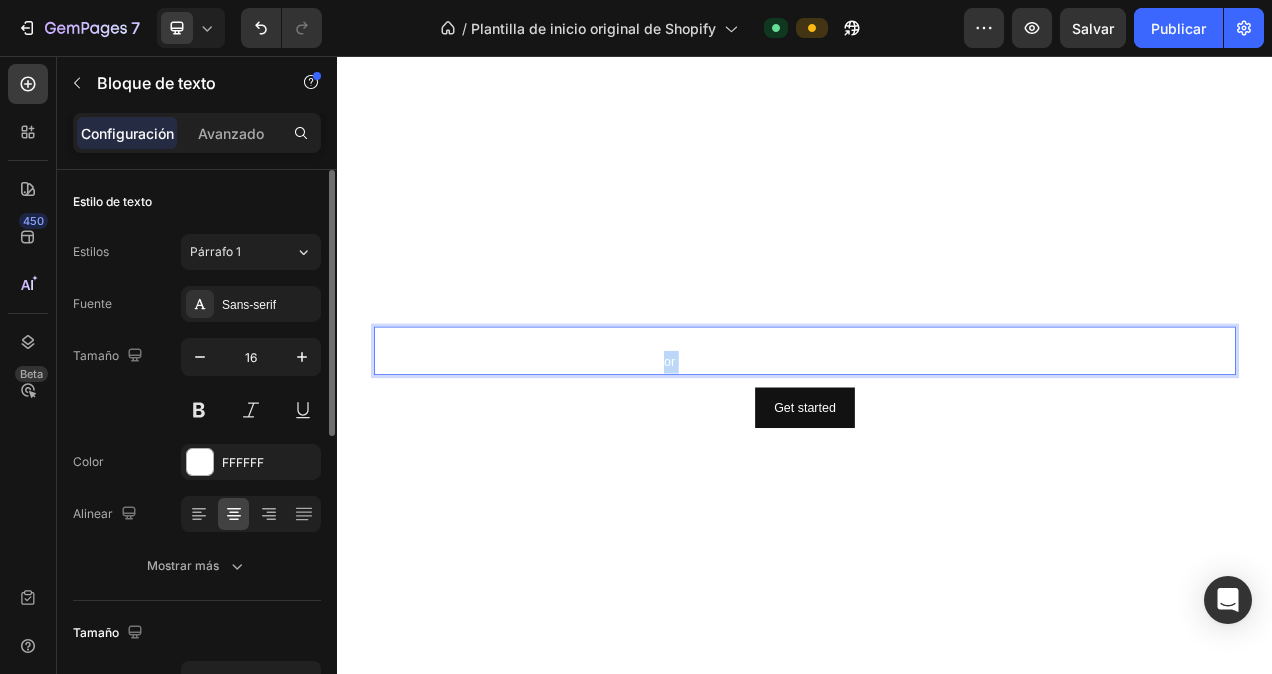 click on "This is your text block. Click to edit and make it your own. Share your product's story or services offered. Get creative and make it yours!" at bounding box center (937, 435) 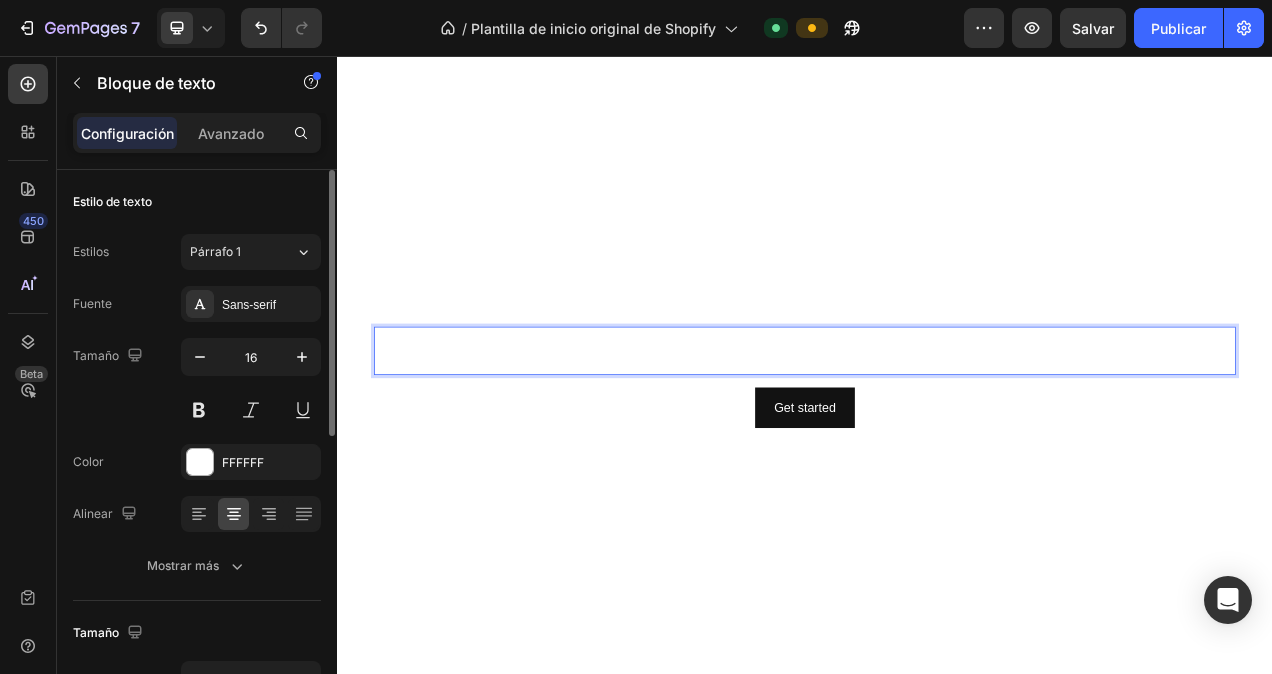 drag, startPoint x: 778, startPoint y: 437, endPoint x: 904, endPoint y: 437, distance: 126 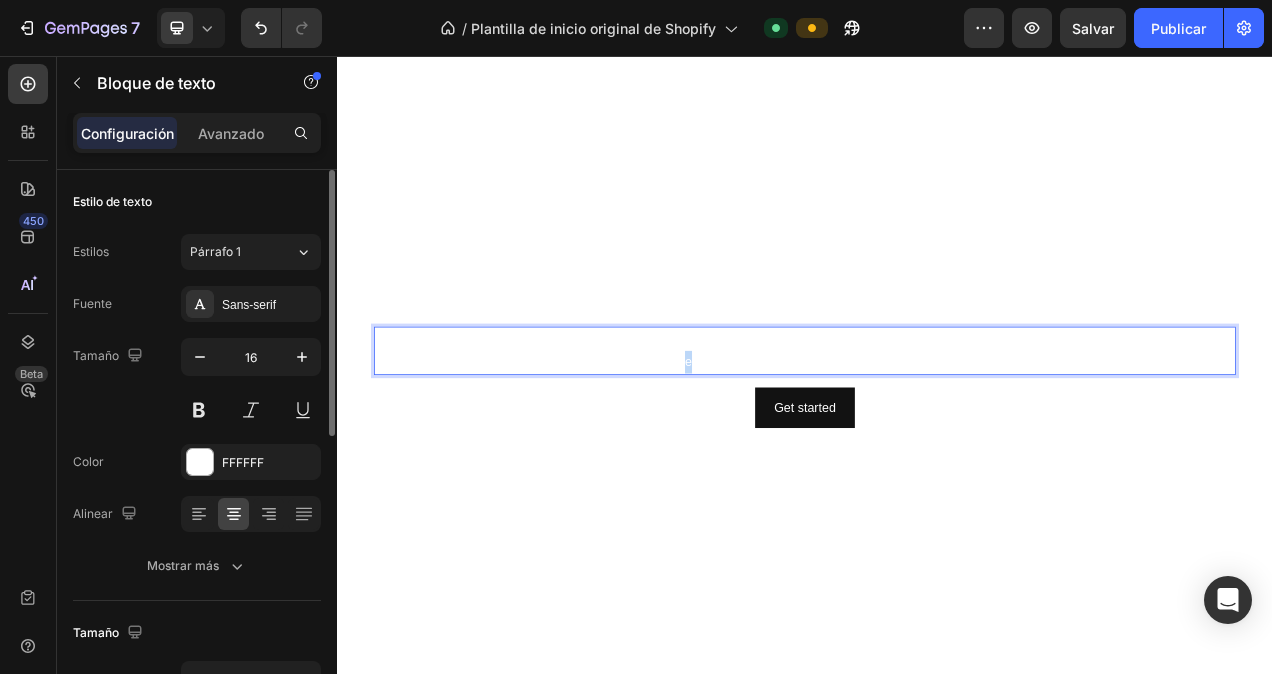 click on "This is your text block. Click to edit and make it your own. Share your product's story or services offered. Get creative and make it yours!" at bounding box center [937, 435] 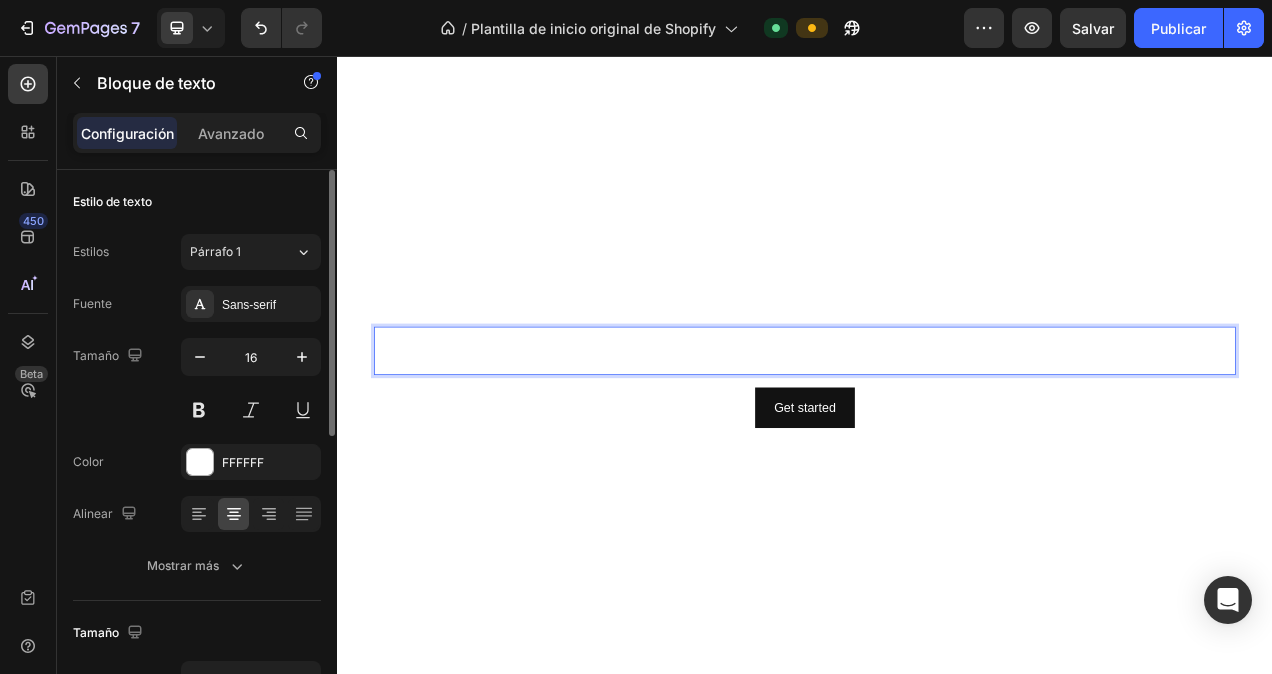 drag, startPoint x: 781, startPoint y: 435, endPoint x: 863, endPoint y: 444, distance: 82.492424 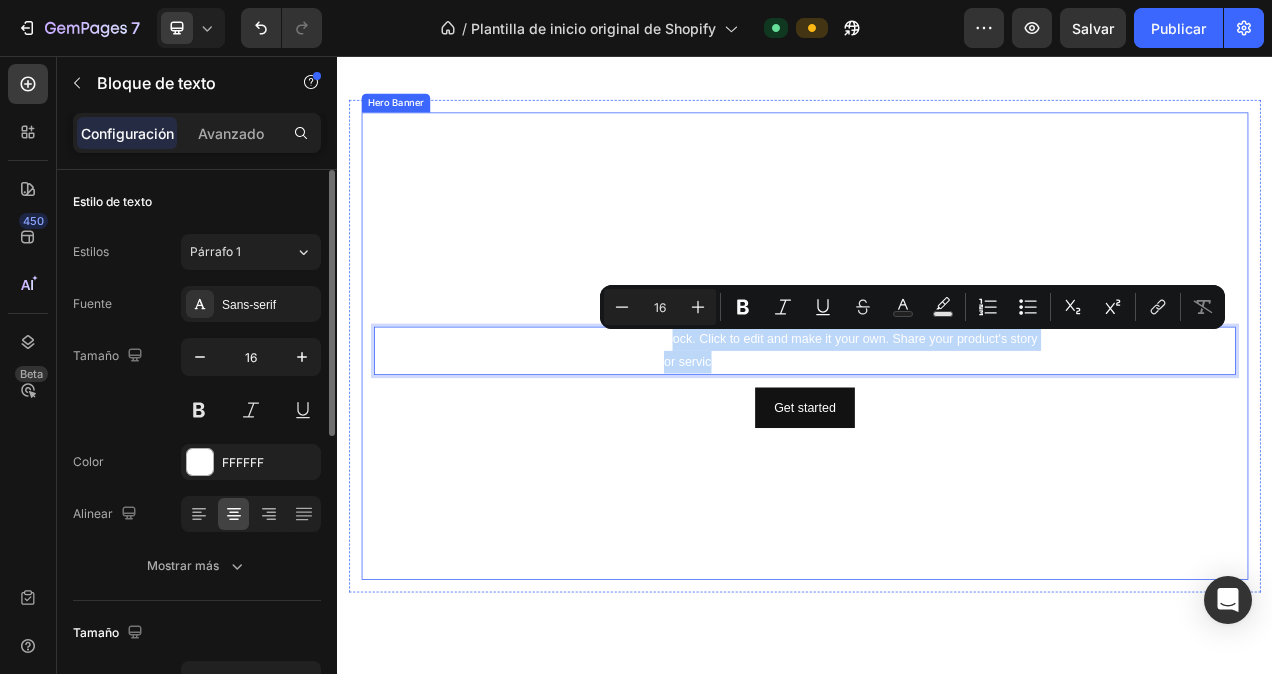 drag, startPoint x: 807, startPoint y: 444, endPoint x: 758, endPoint y: 402, distance: 64.53681 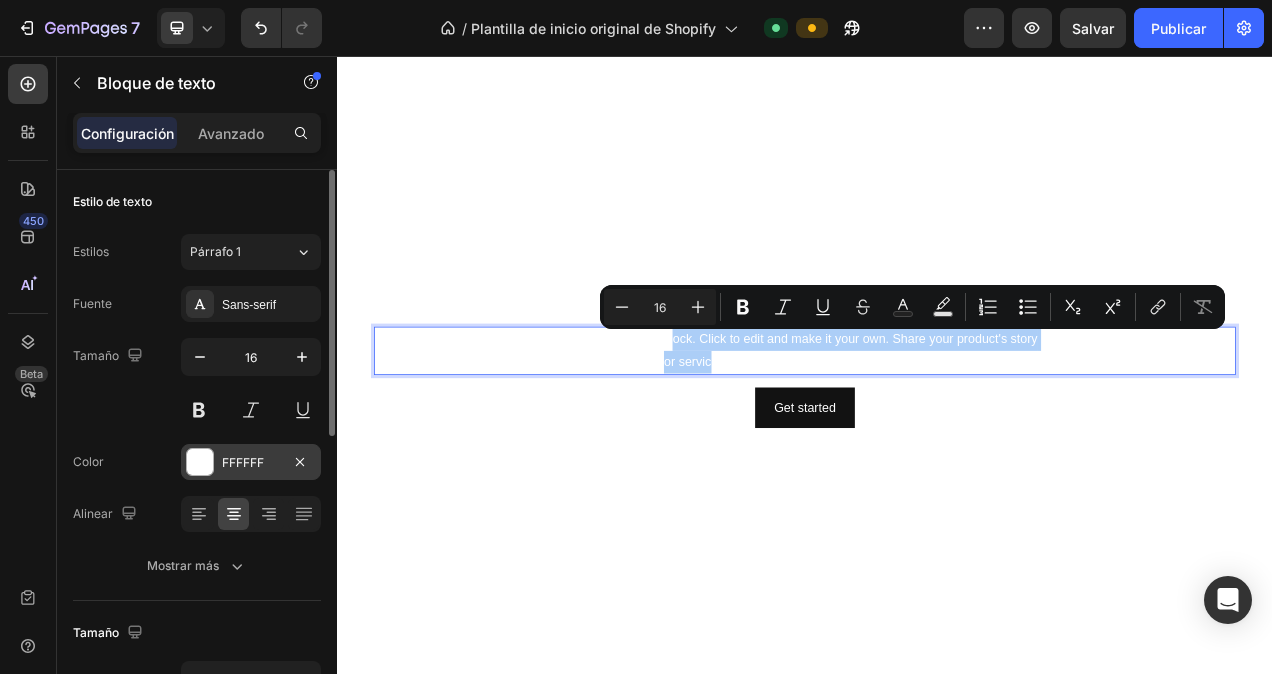 click at bounding box center (200, 462) 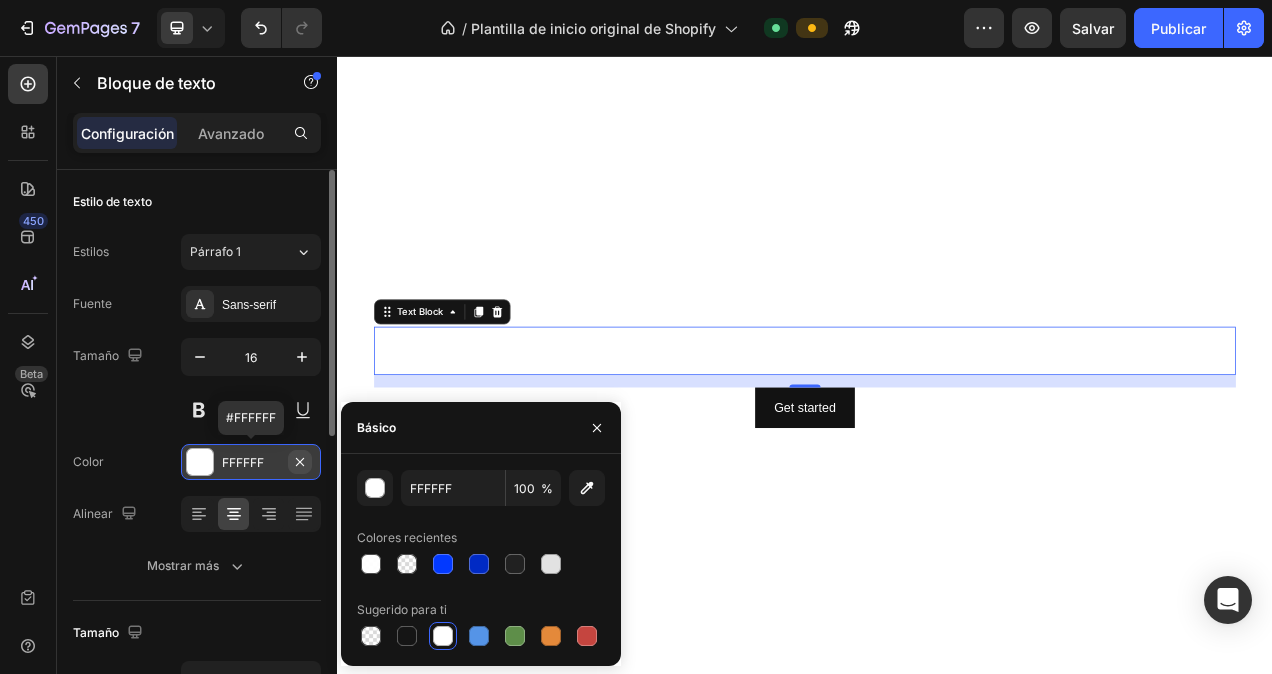 click 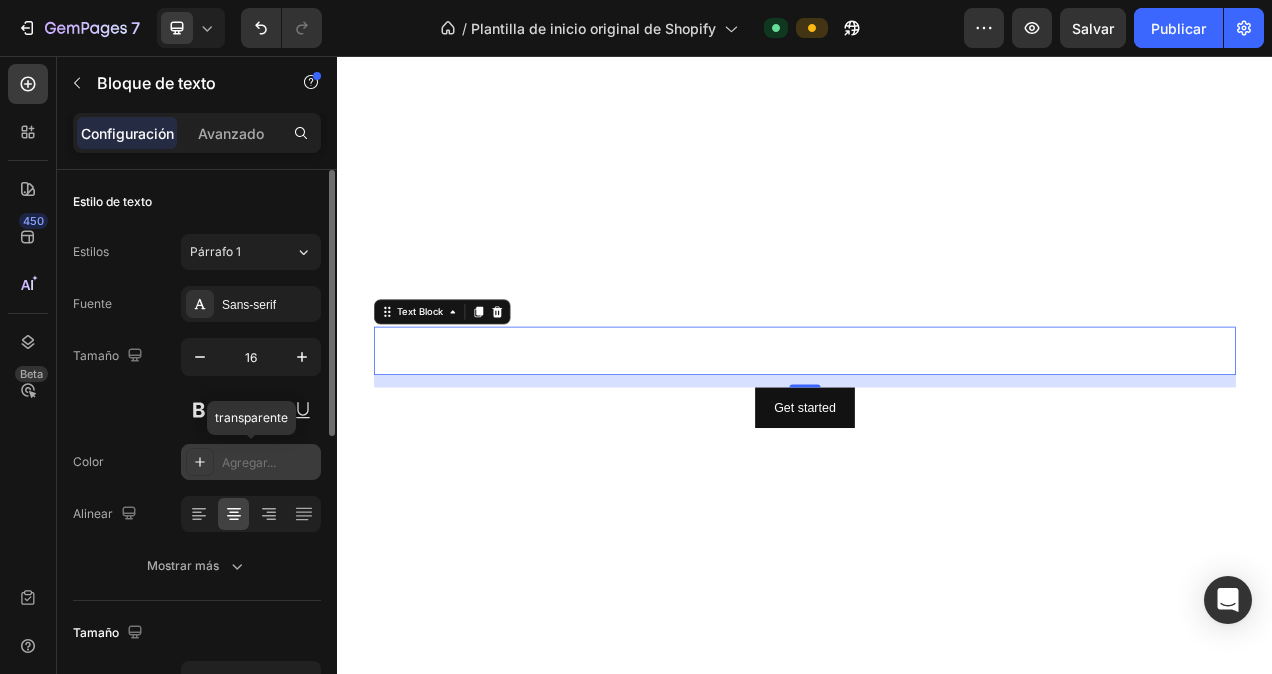click on "Agregar..." at bounding box center (269, 463) 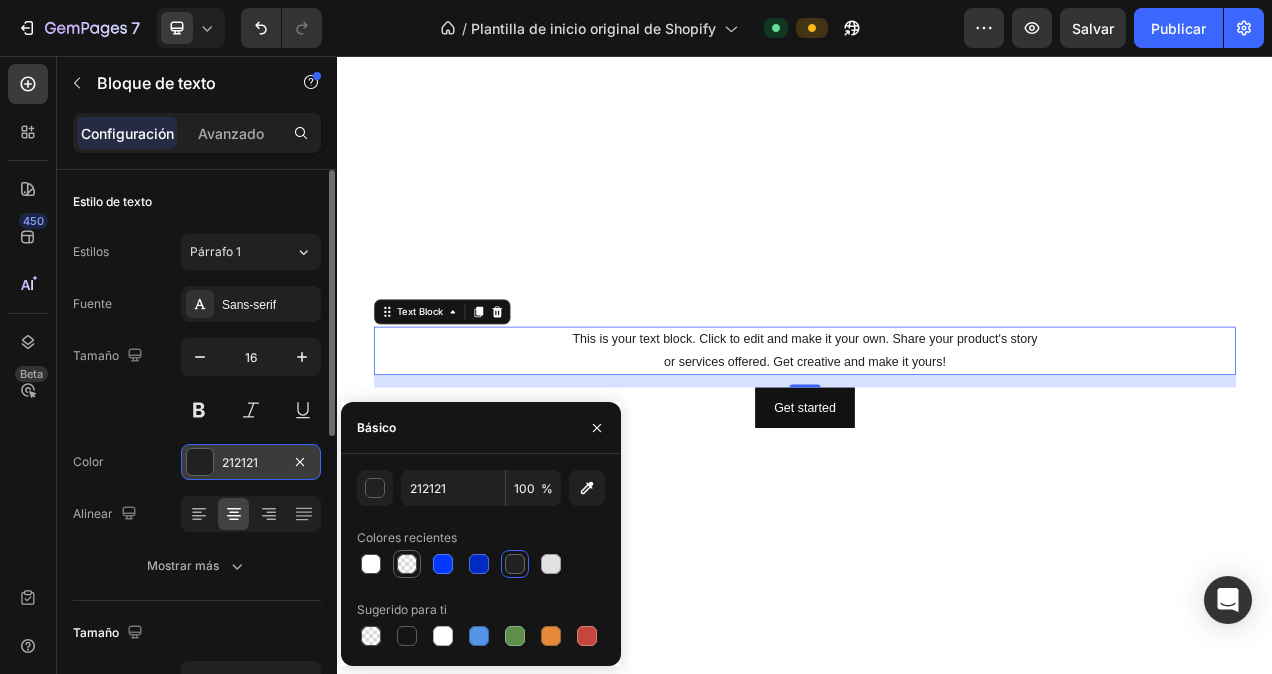 drag, startPoint x: 412, startPoint y: 566, endPoint x: 559, endPoint y: 438, distance: 194.91794 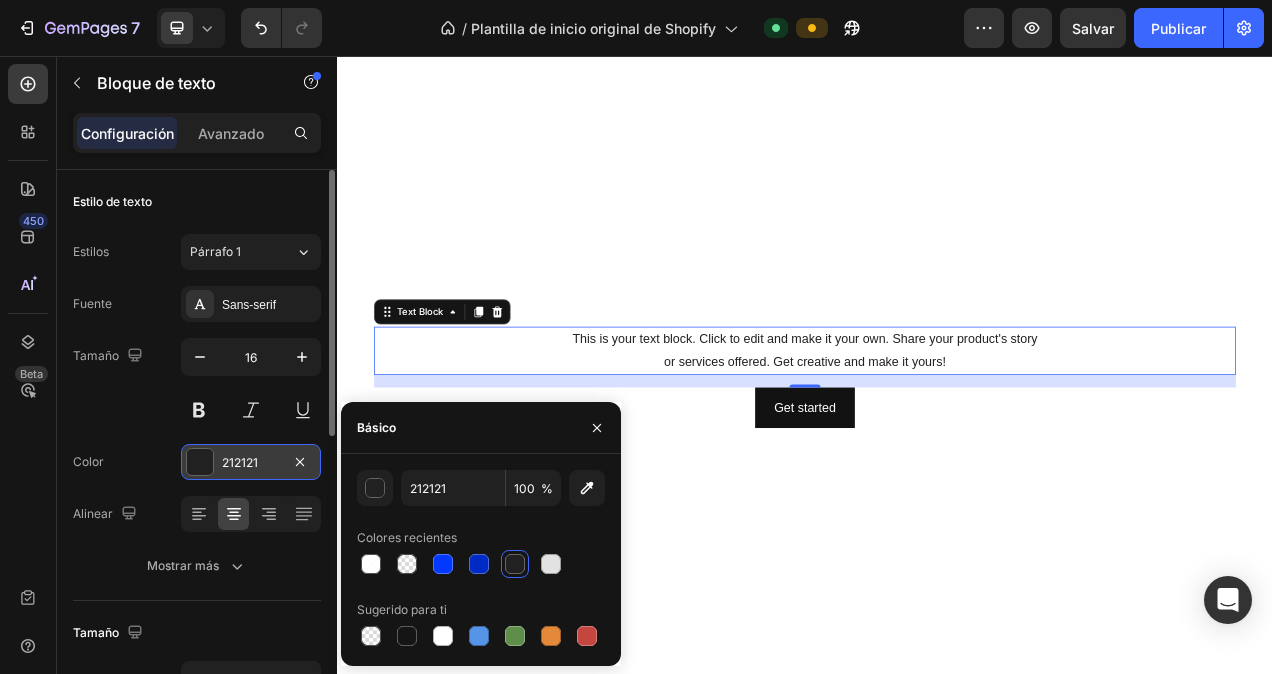 type on "FFFFFF" 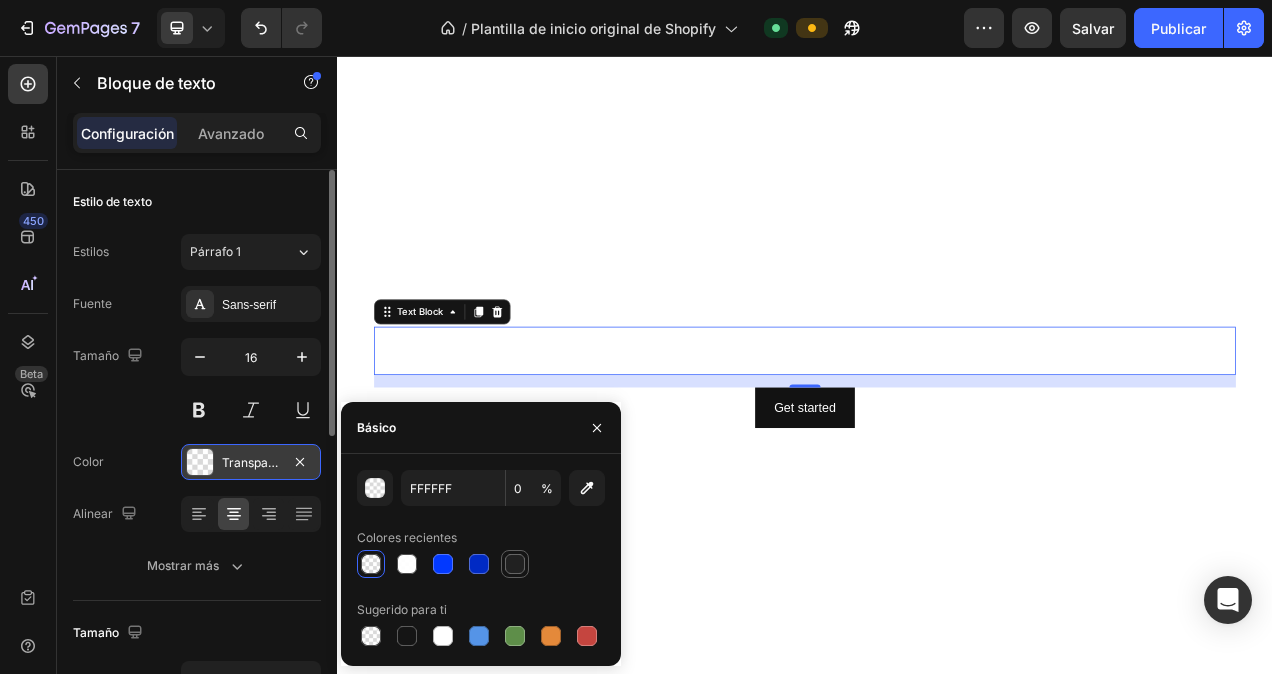 drag, startPoint x: 519, startPoint y: 565, endPoint x: 523, endPoint y: 547, distance: 18.439089 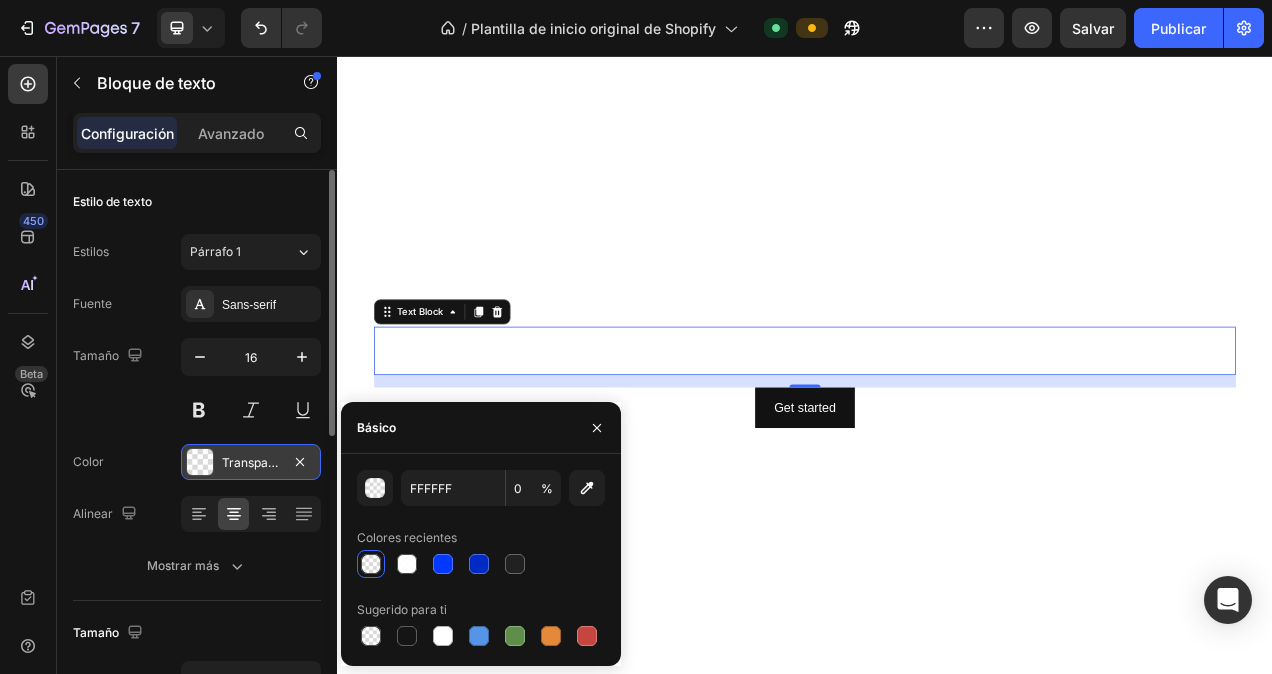 click at bounding box center [515, 564] 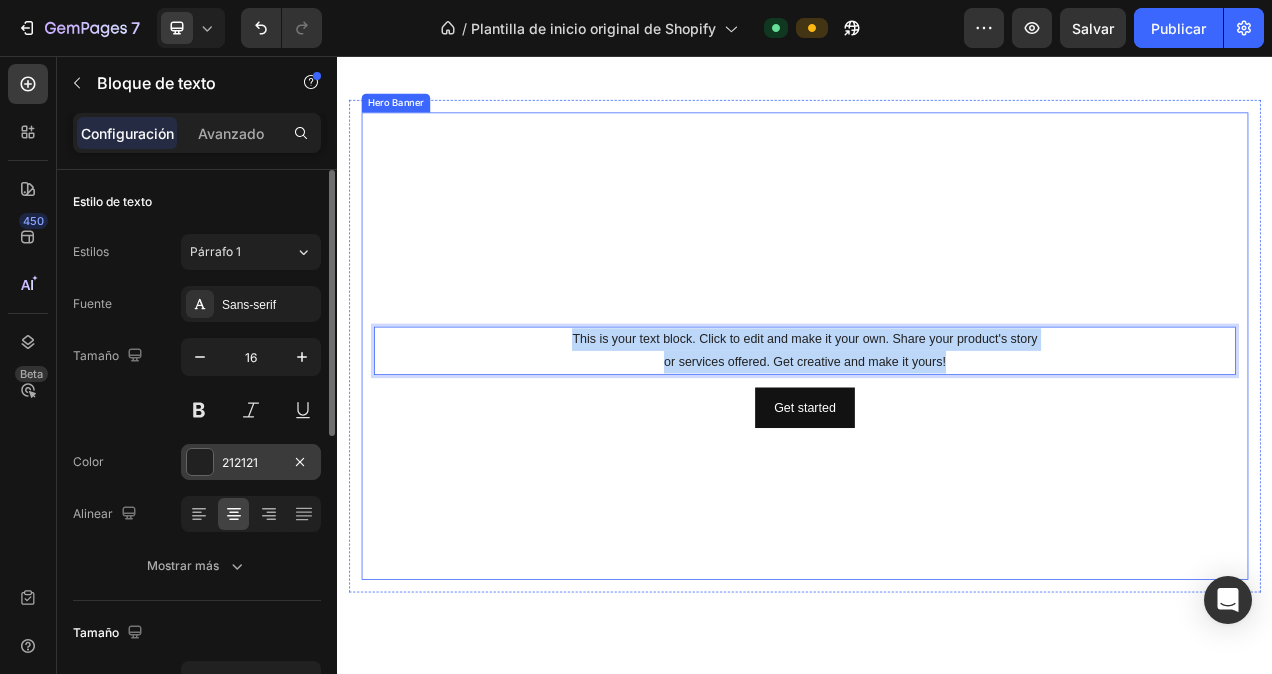 drag, startPoint x: 622, startPoint y: 417, endPoint x: 1117, endPoint y: 468, distance: 497.62033 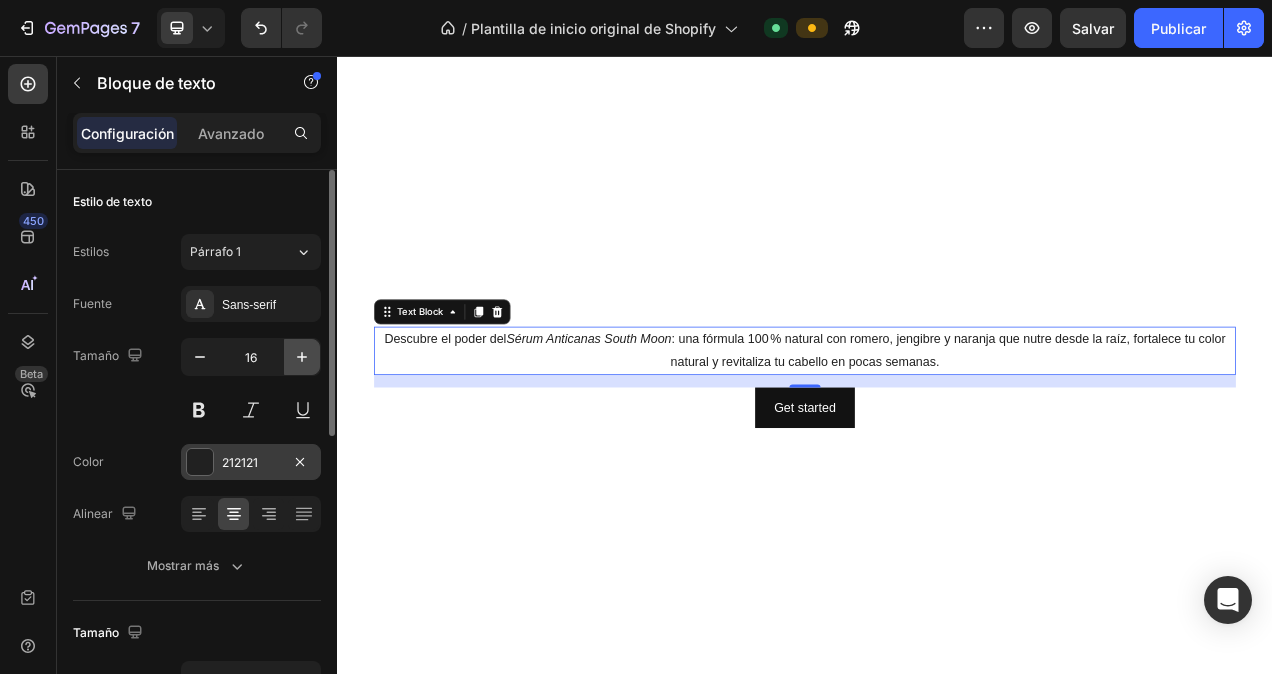 click 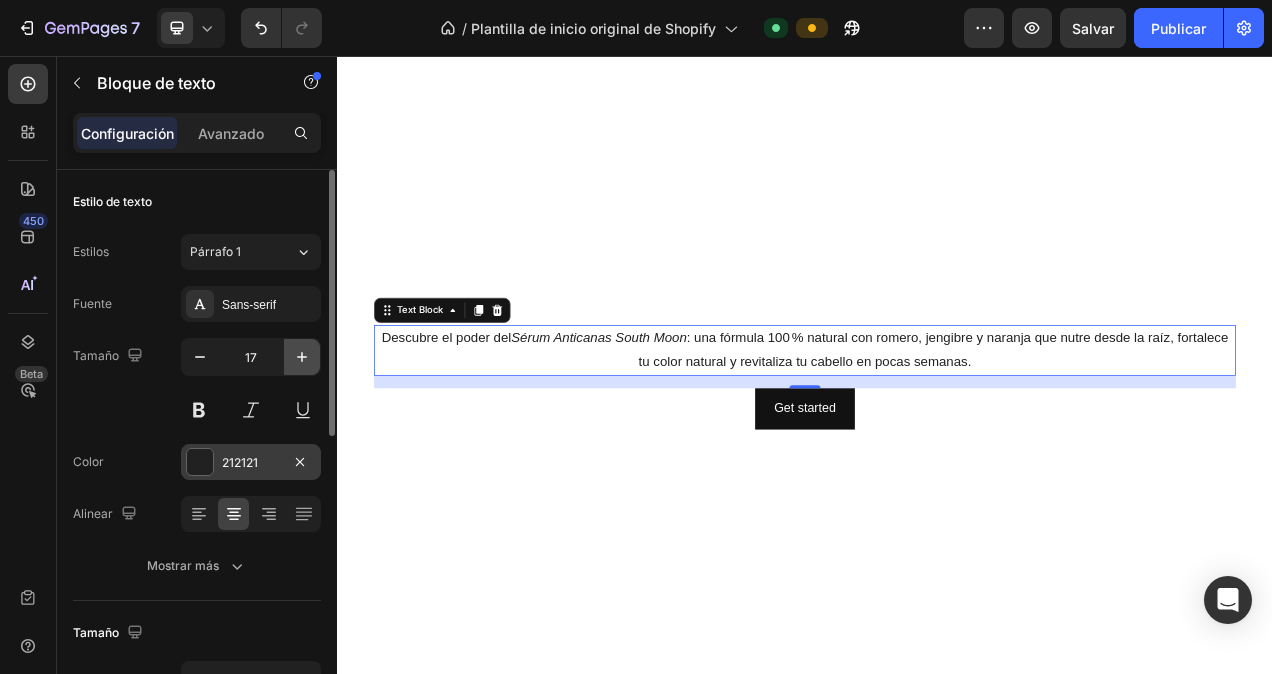 click 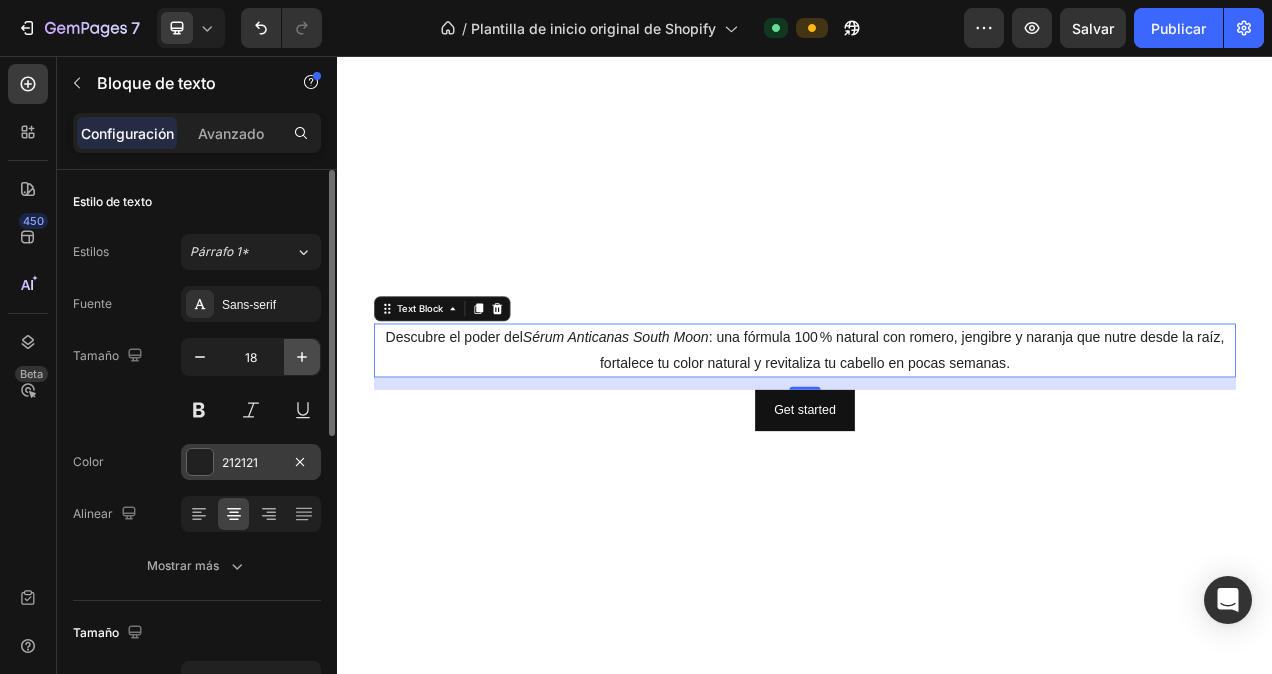 click 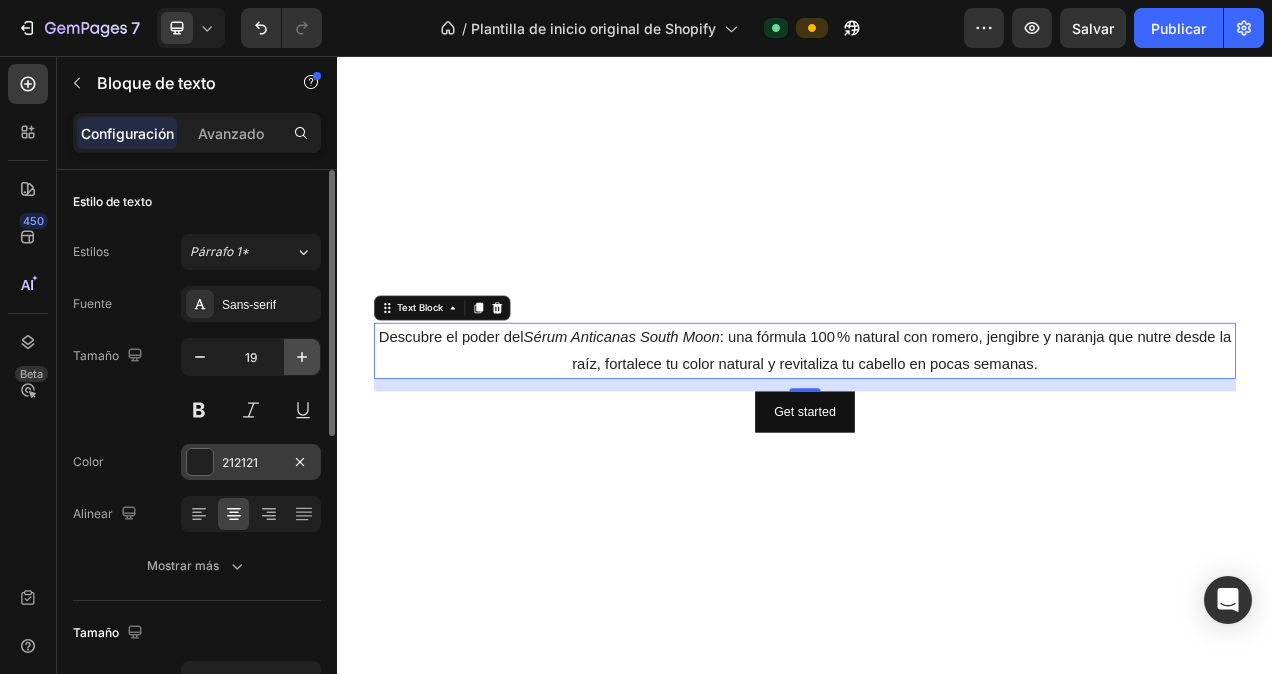 click 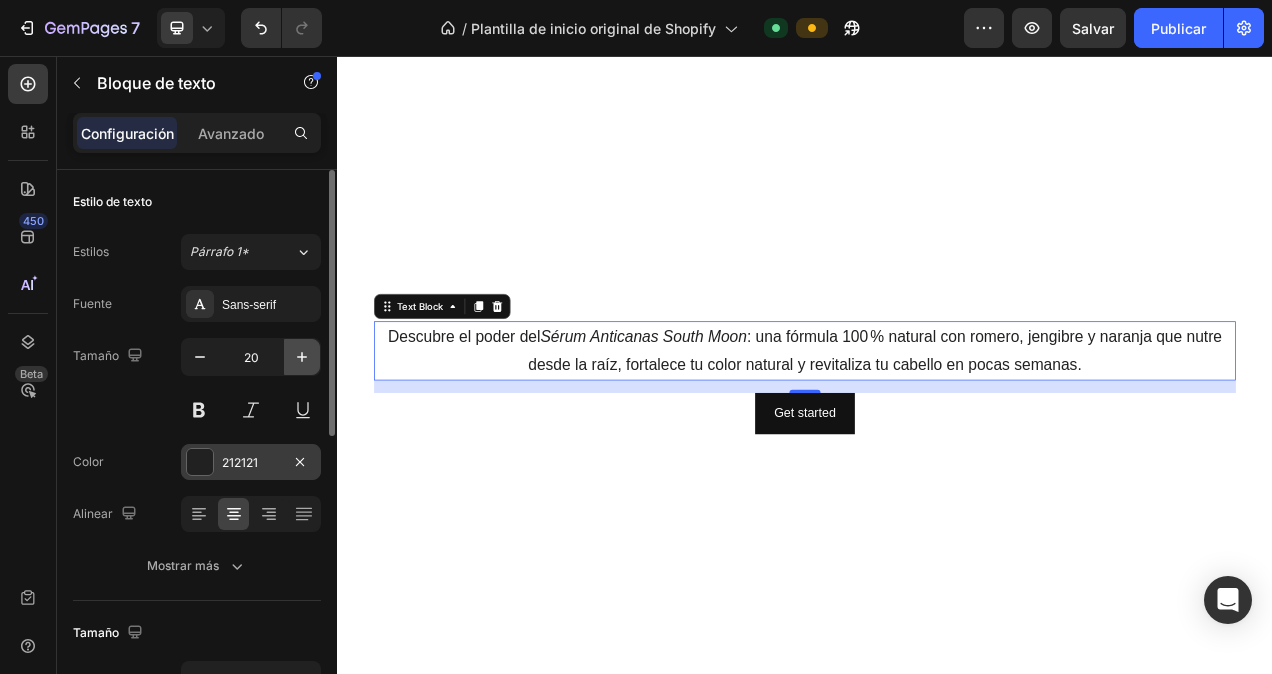 click 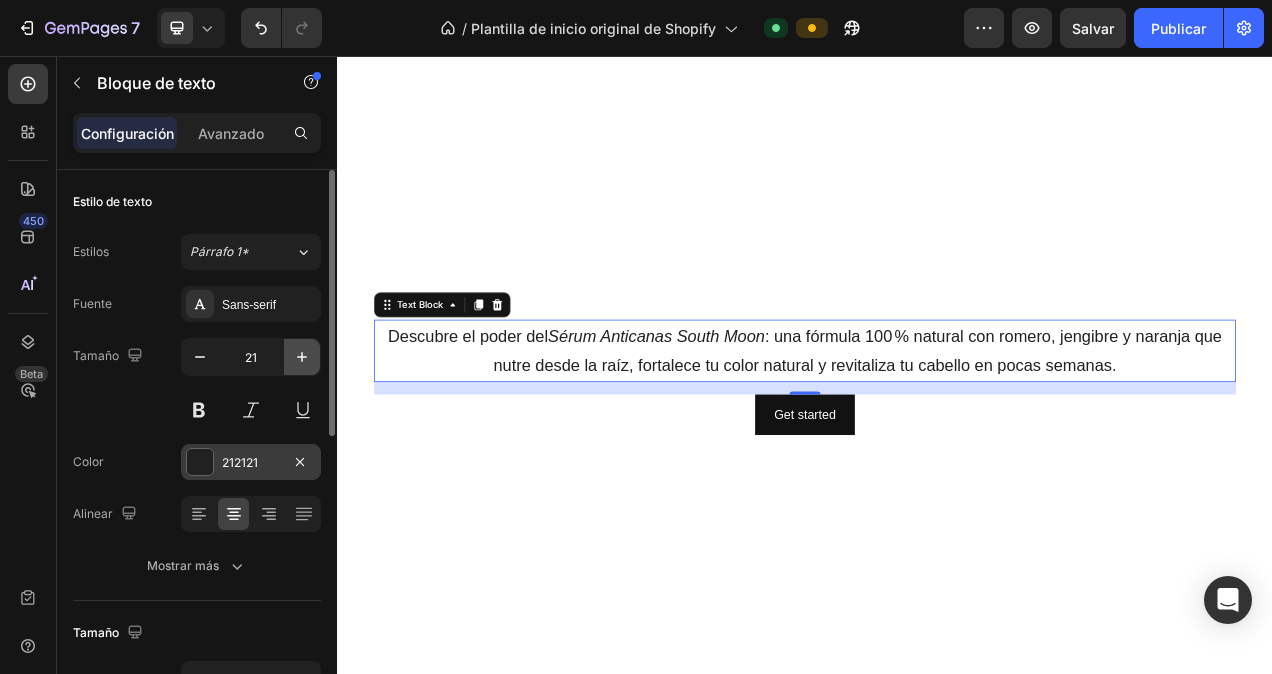 click 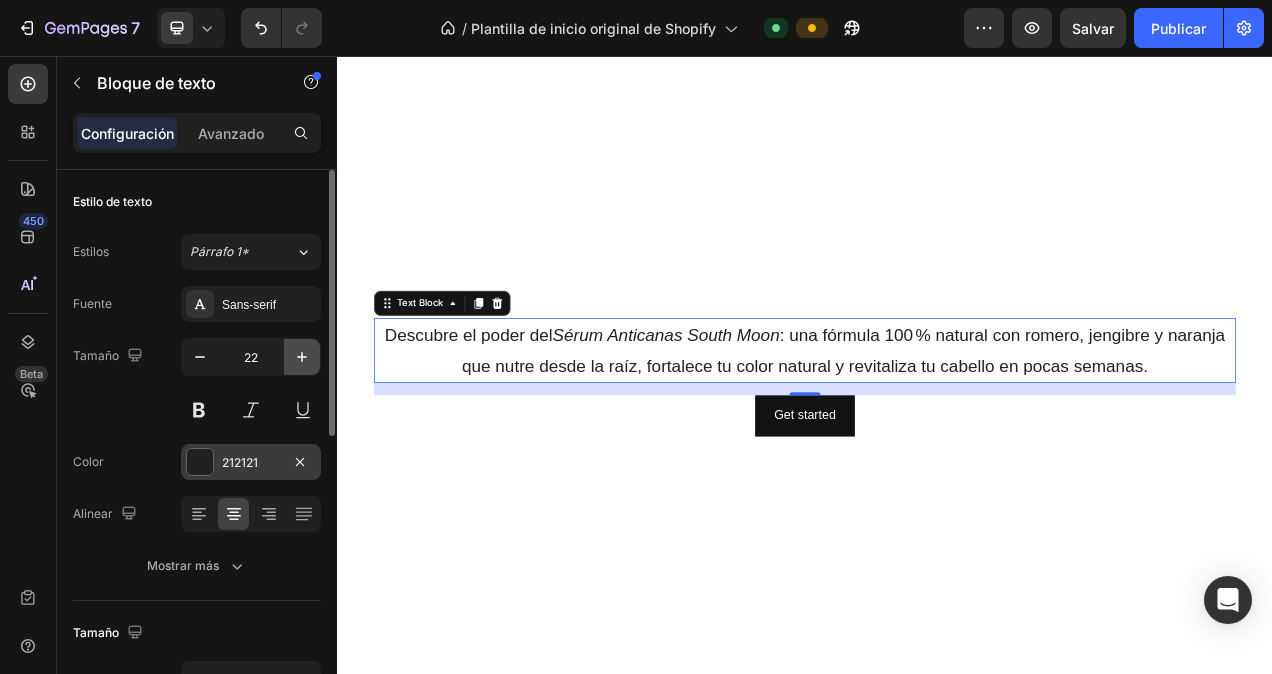 click 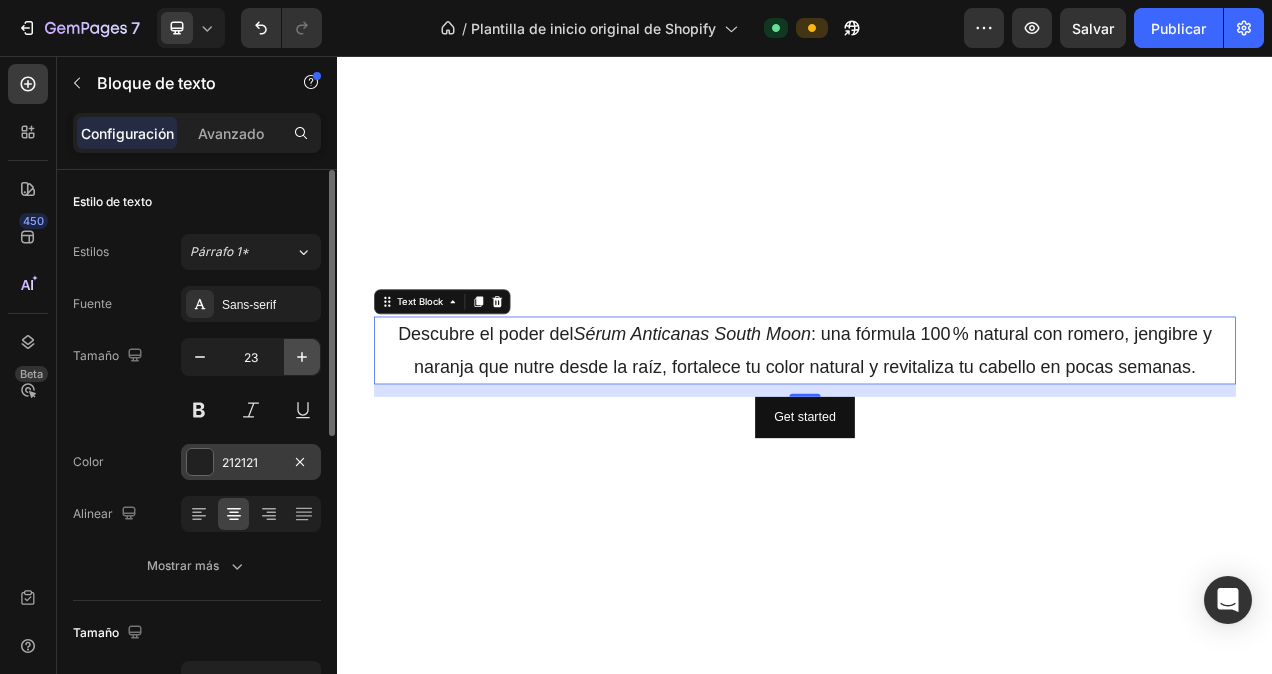 click 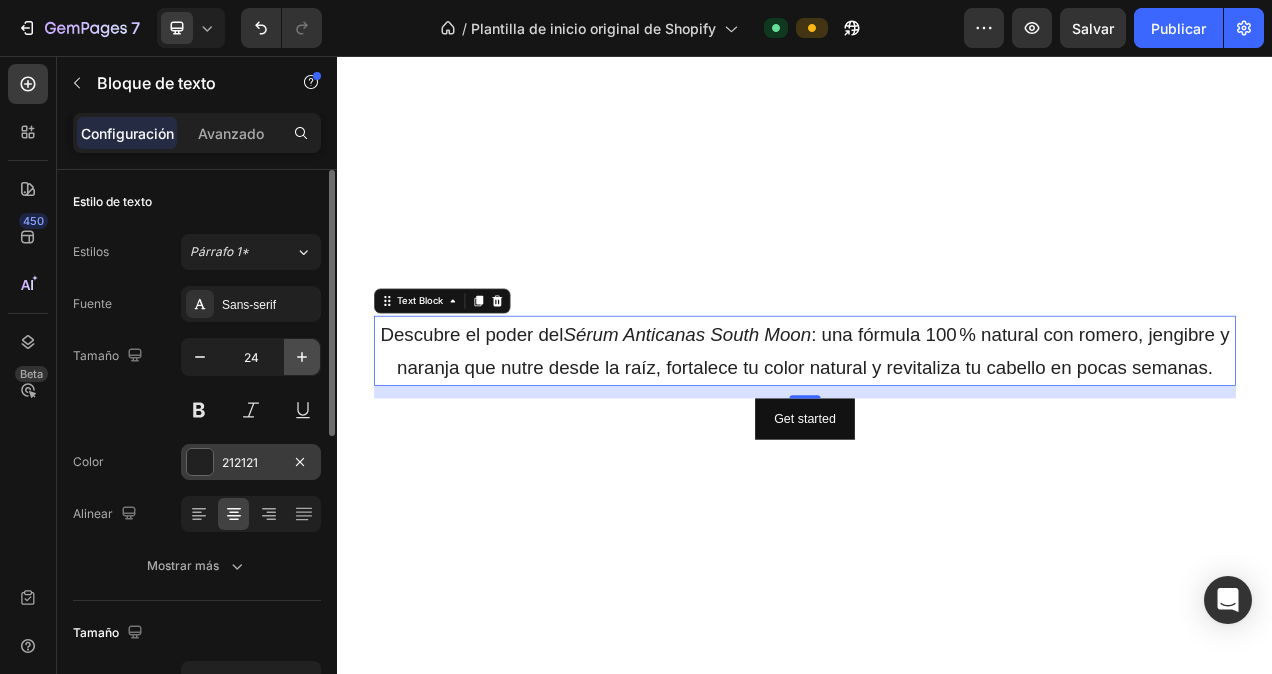 click 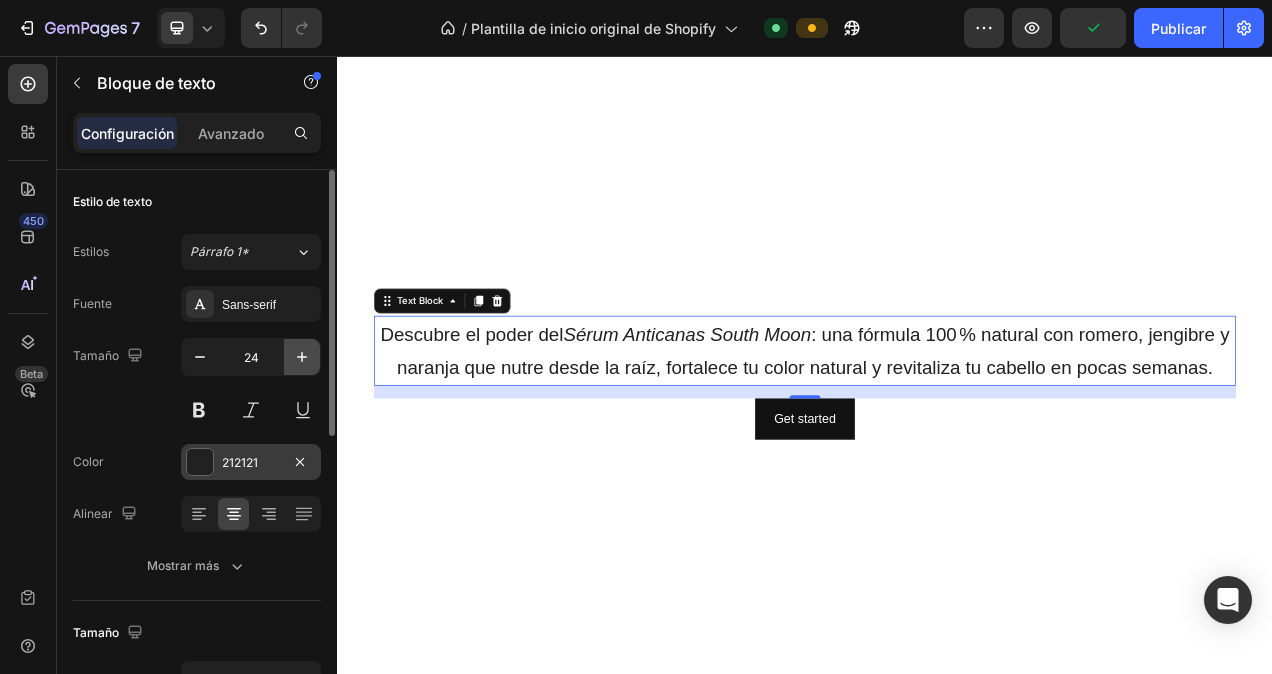 type on "25" 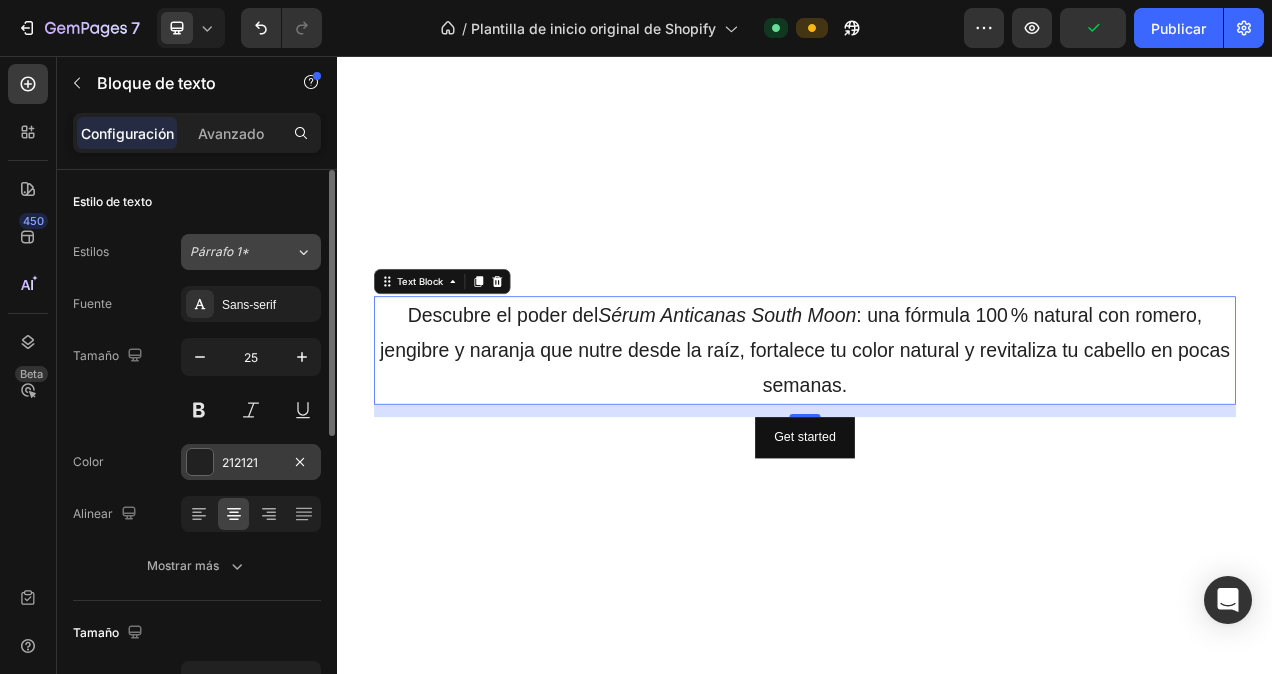 click on "Párrafo 1*" at bounding box center (230, 252) 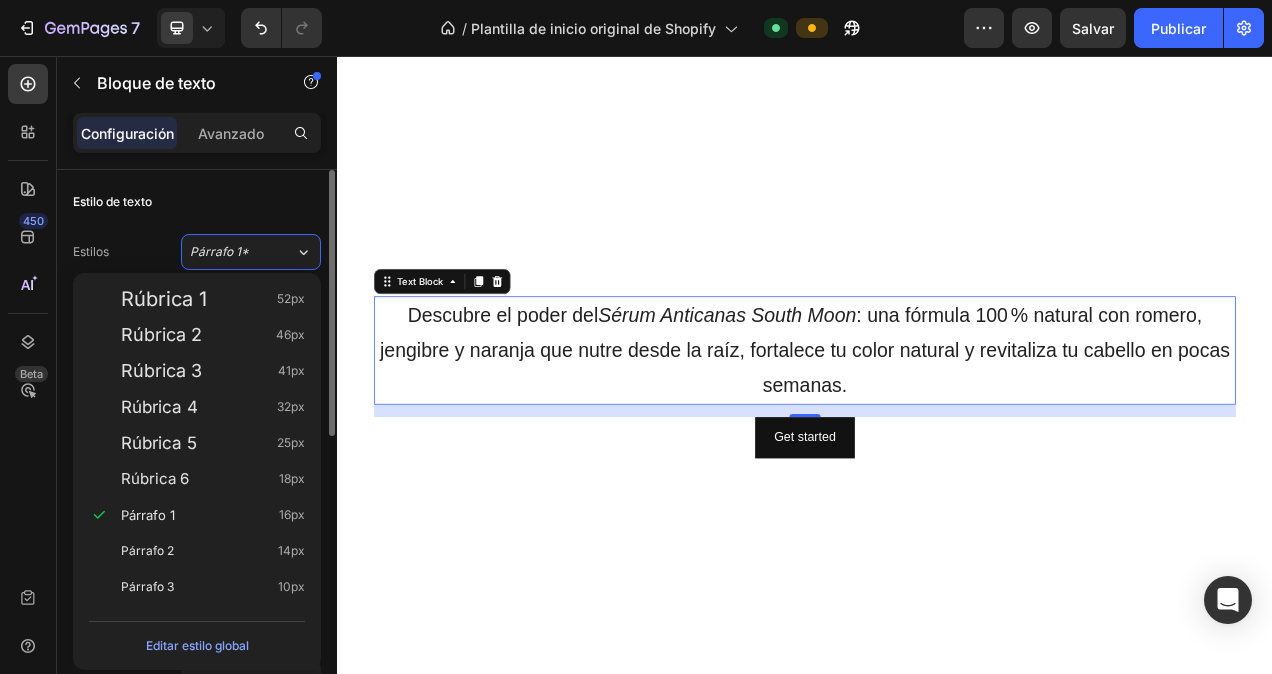 drag, startPoint x: 254, startPoint y: 195, endPoint x: 261, endPoint y: 238, distance: 43.56604 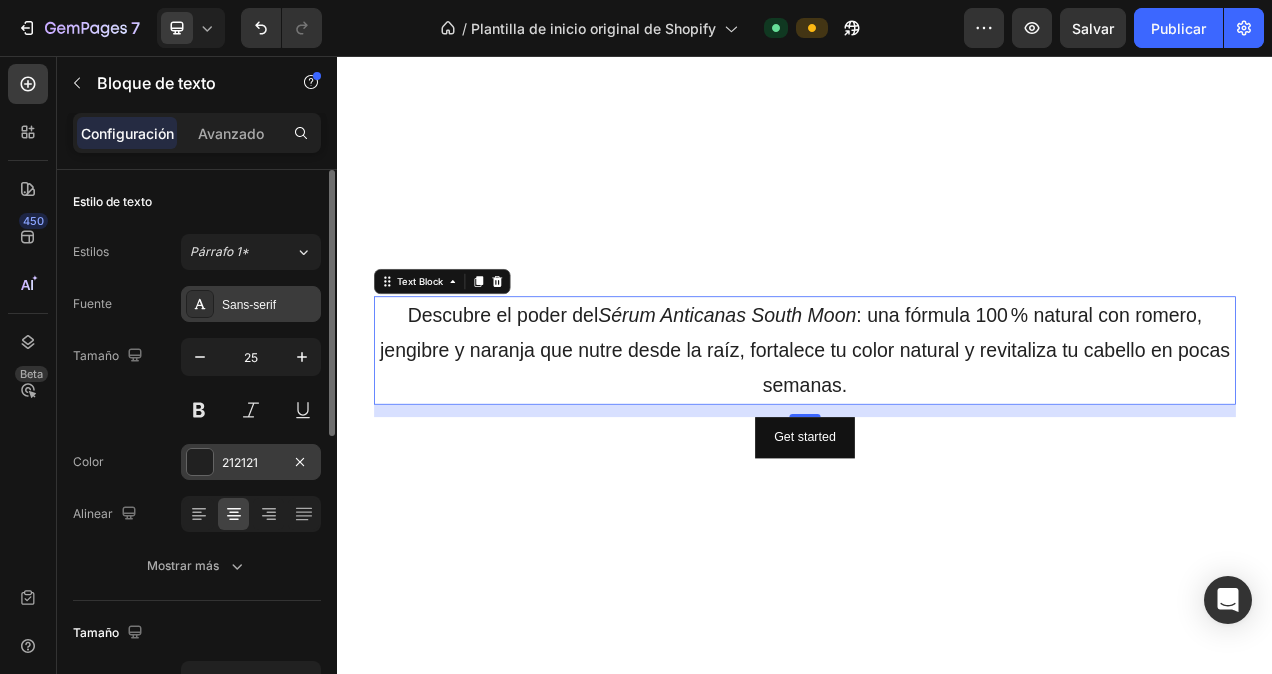 click on "Sans-serif" at bounding box center (251, 304) 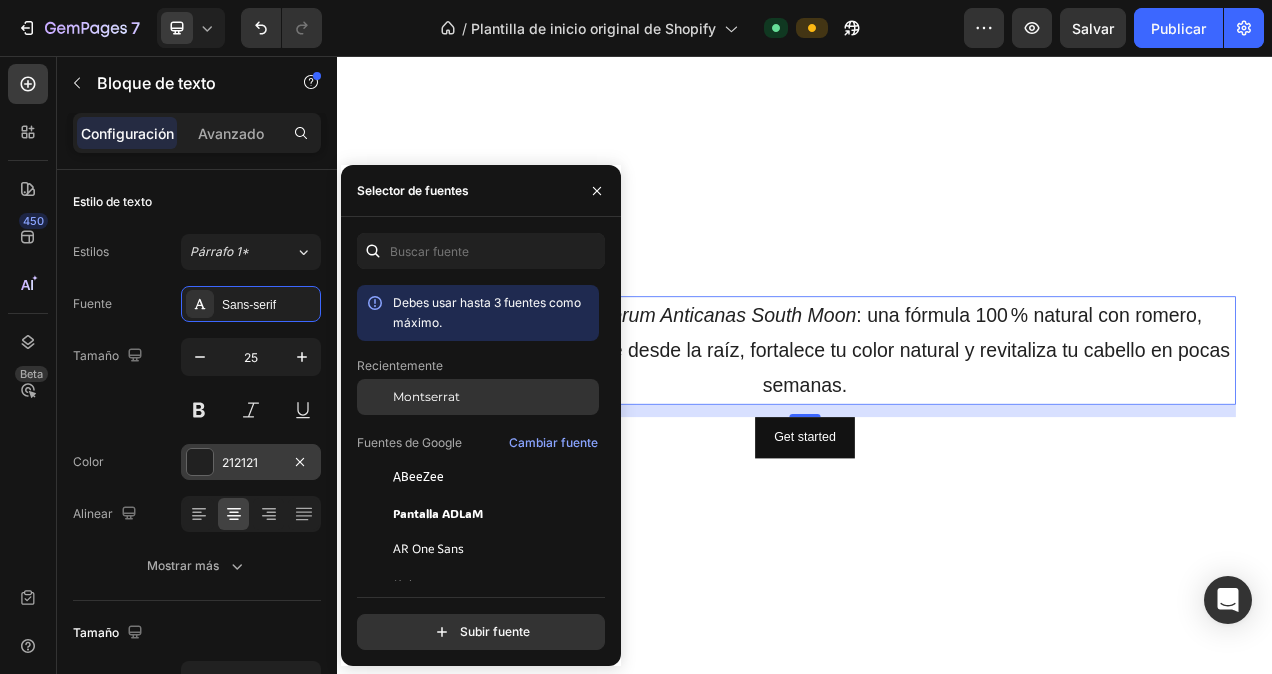 click on "Montserrat" at bounding box center [426, 397] 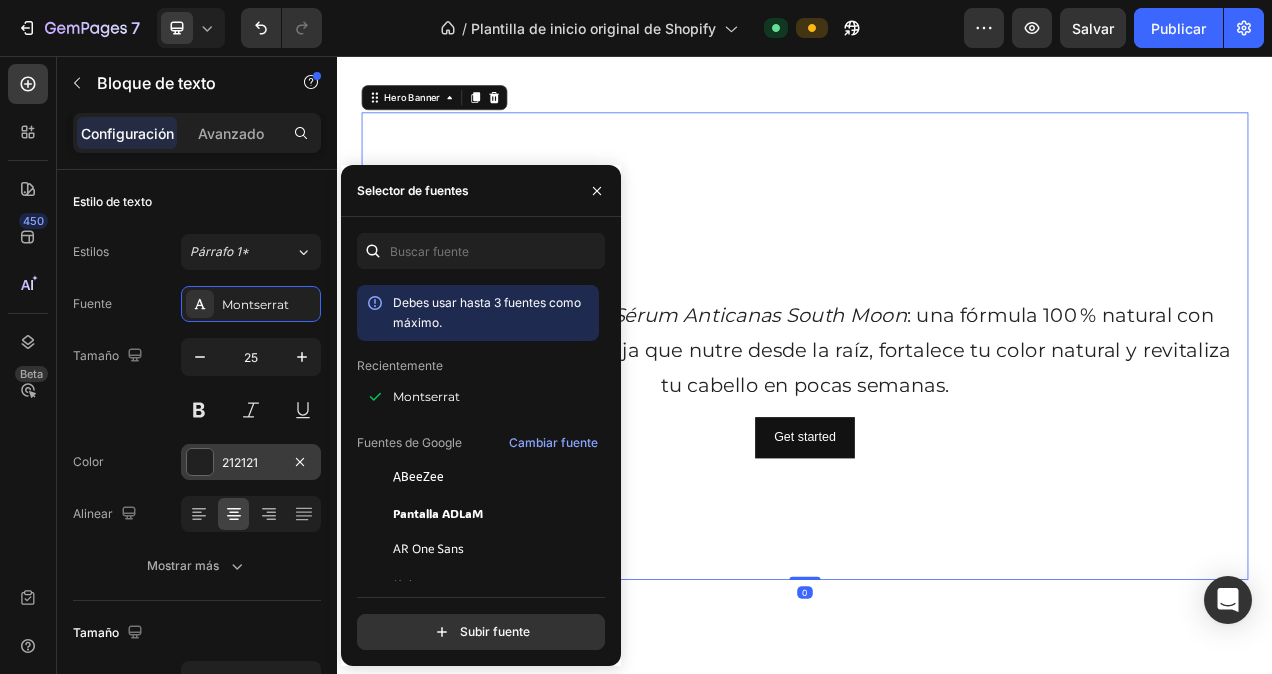 click at bounding box center (937, 429) 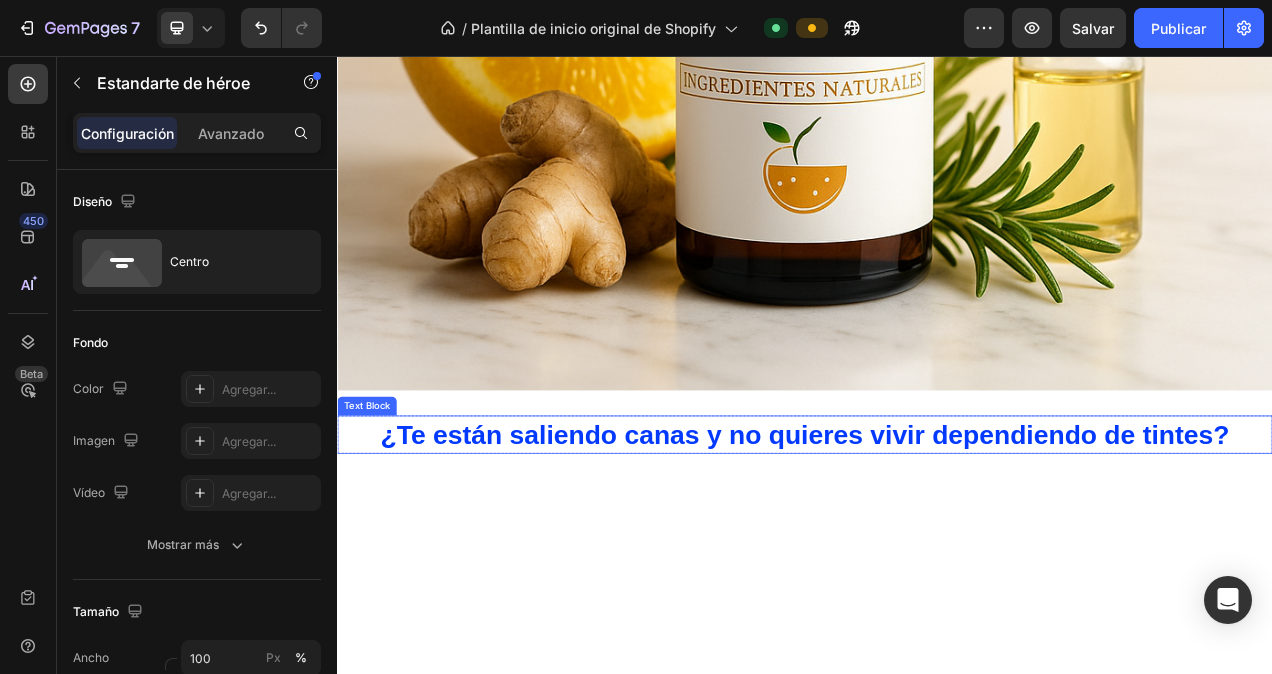 scroll, scrollTop: 1300, scrollLeft: 0, axis: vertical 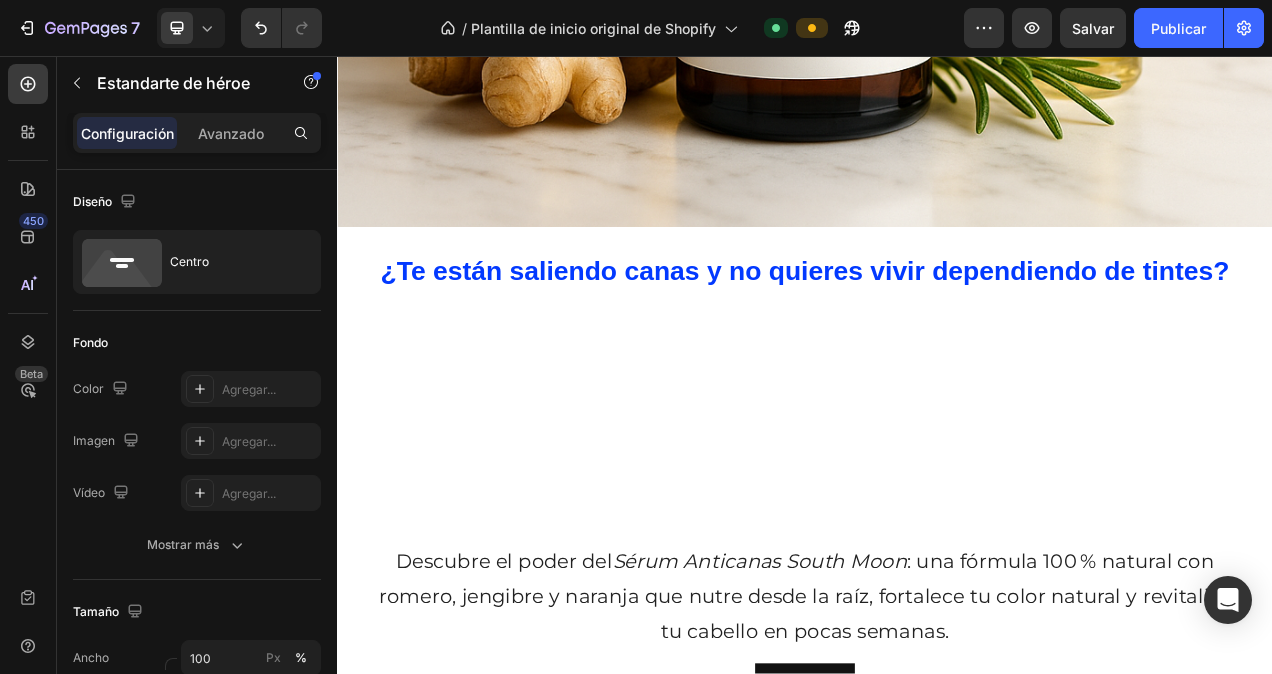 click at bounding box center [937, 745] 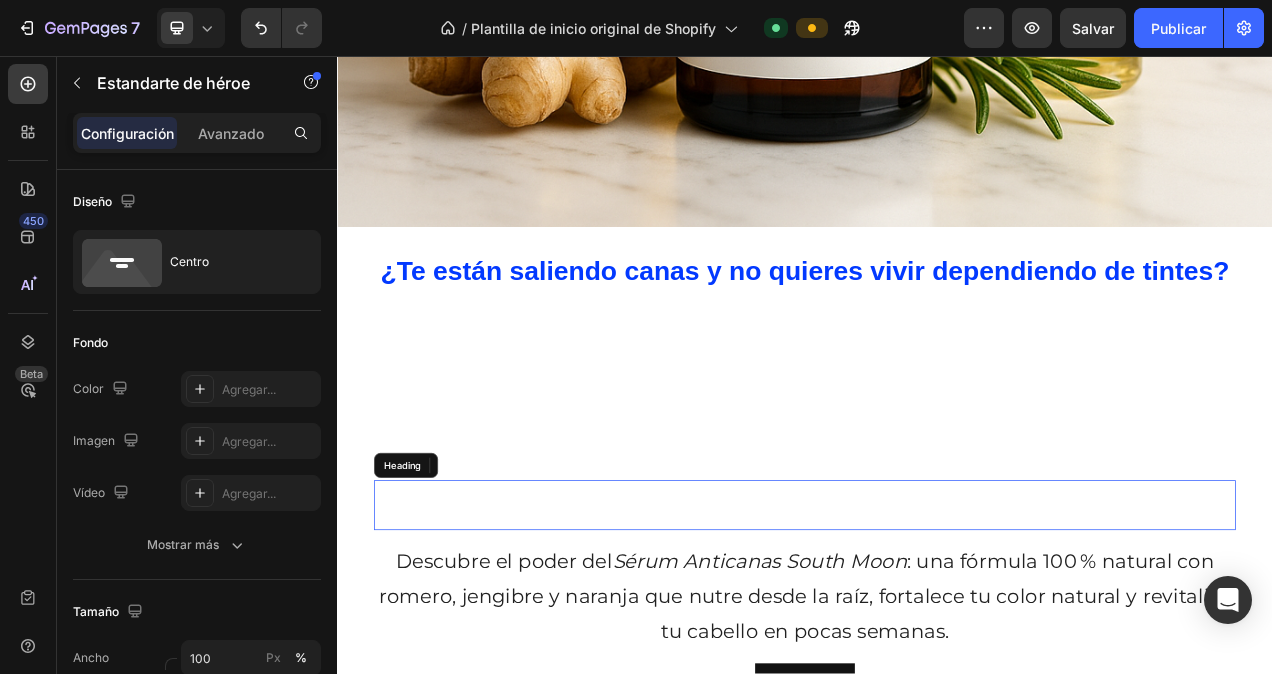click on "Click here to edit heading" at bounding box center [937, 633] 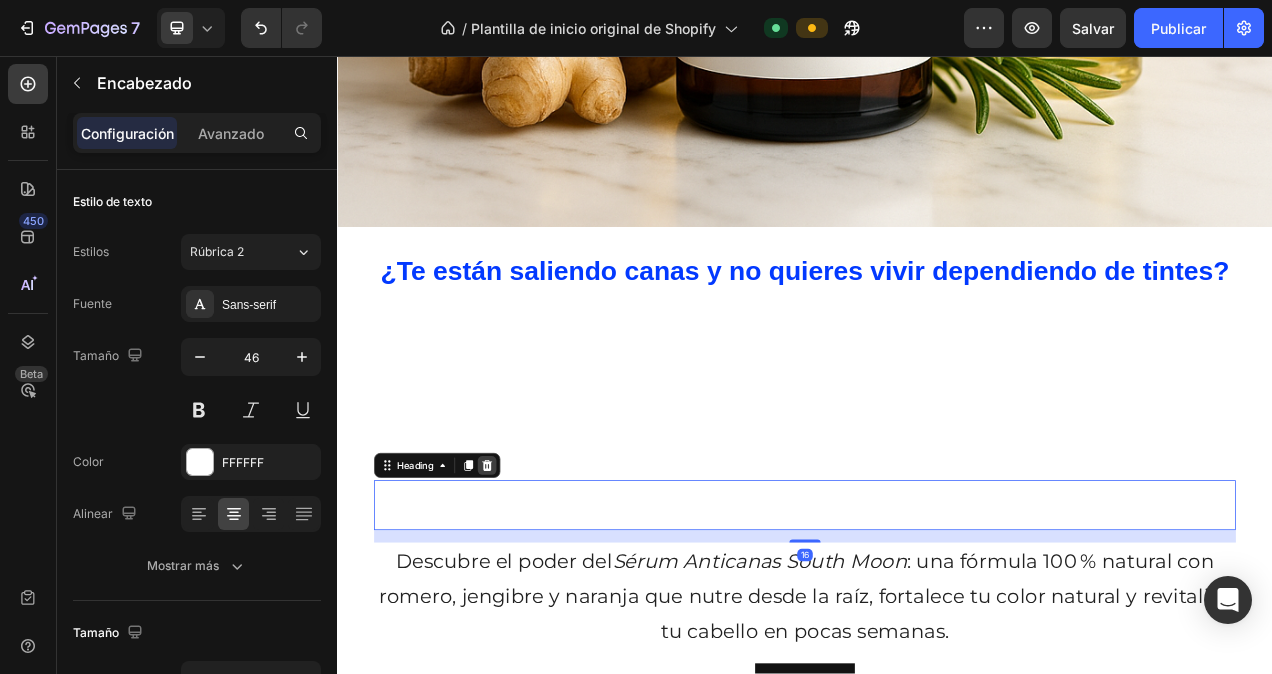 click 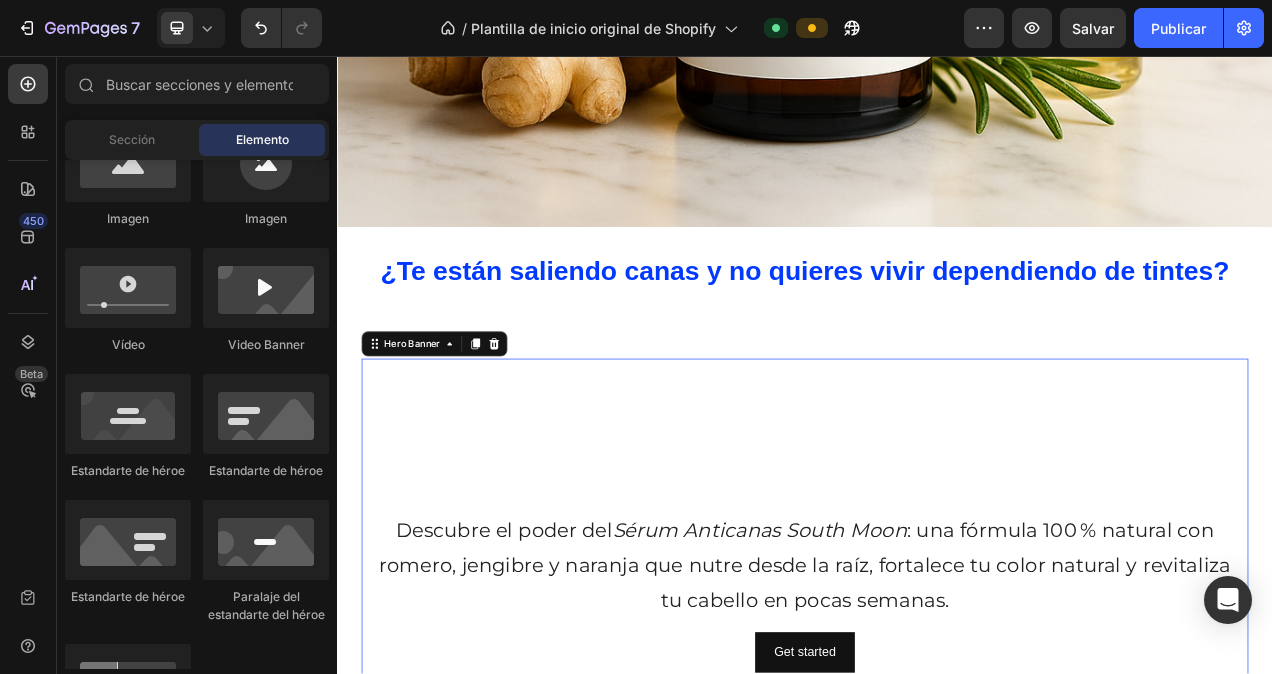 click at bounding box center (937, 745) 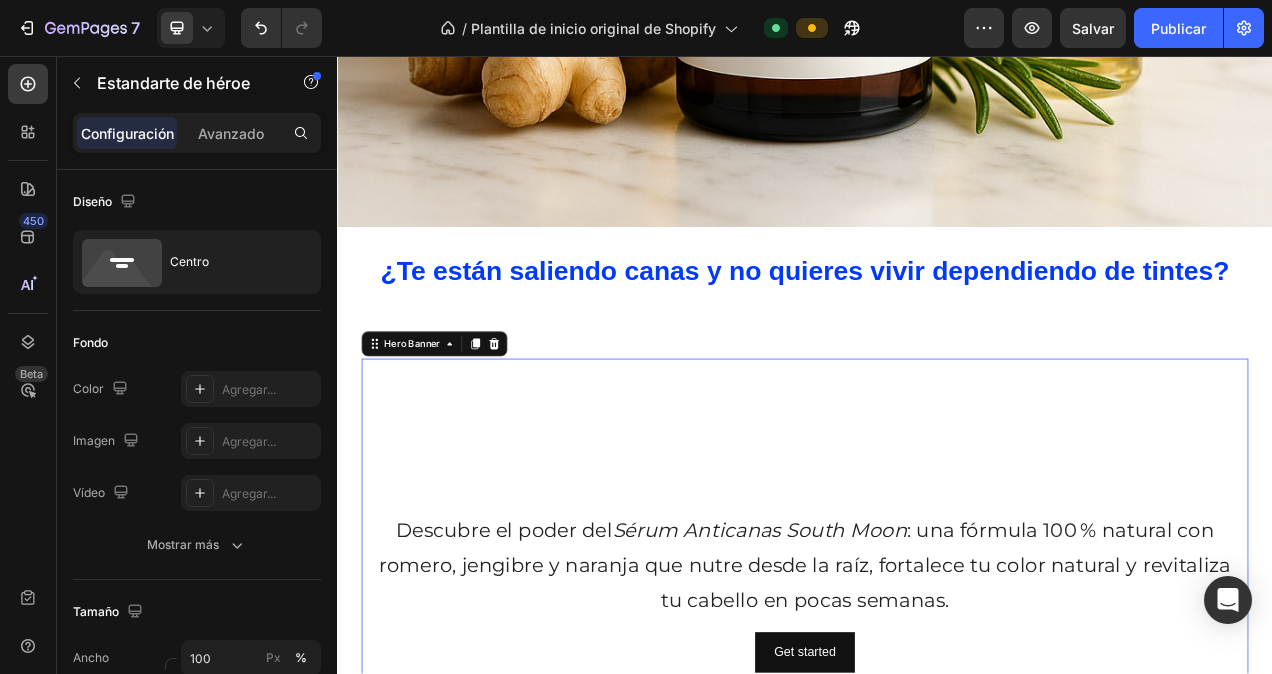click at bounding box center (937, 745) 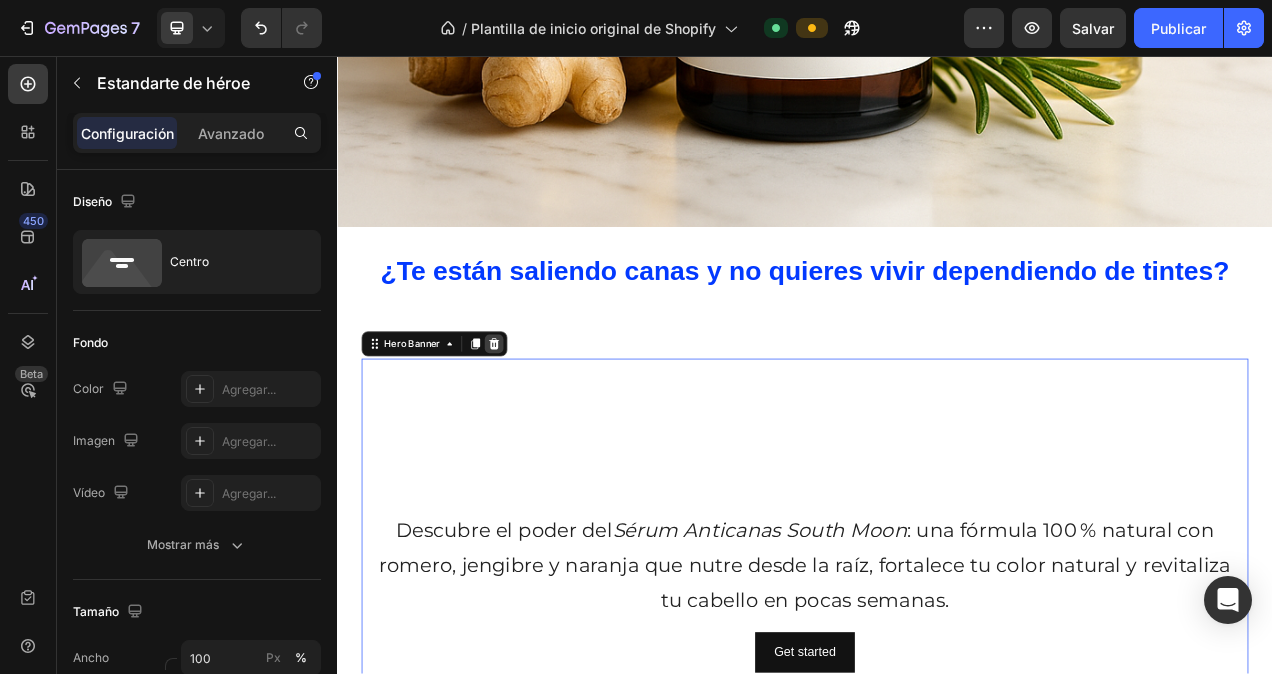 click 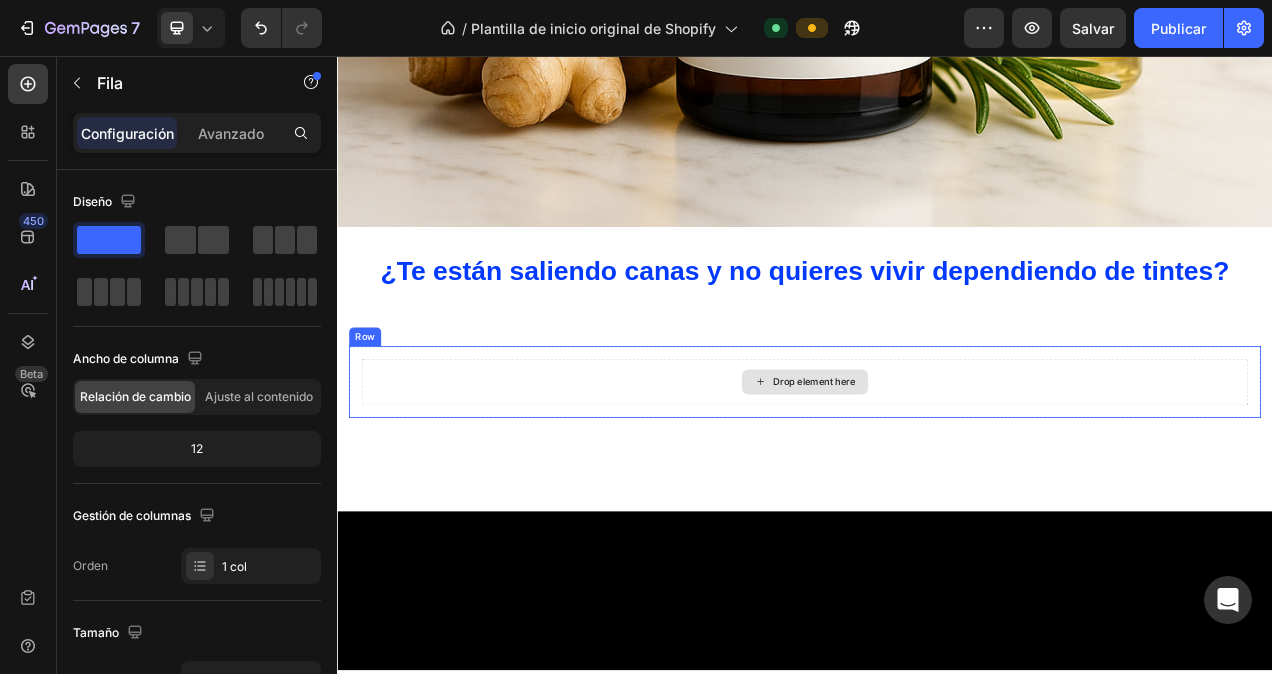 click on "Drop element here" at bounding box center [937, 475] 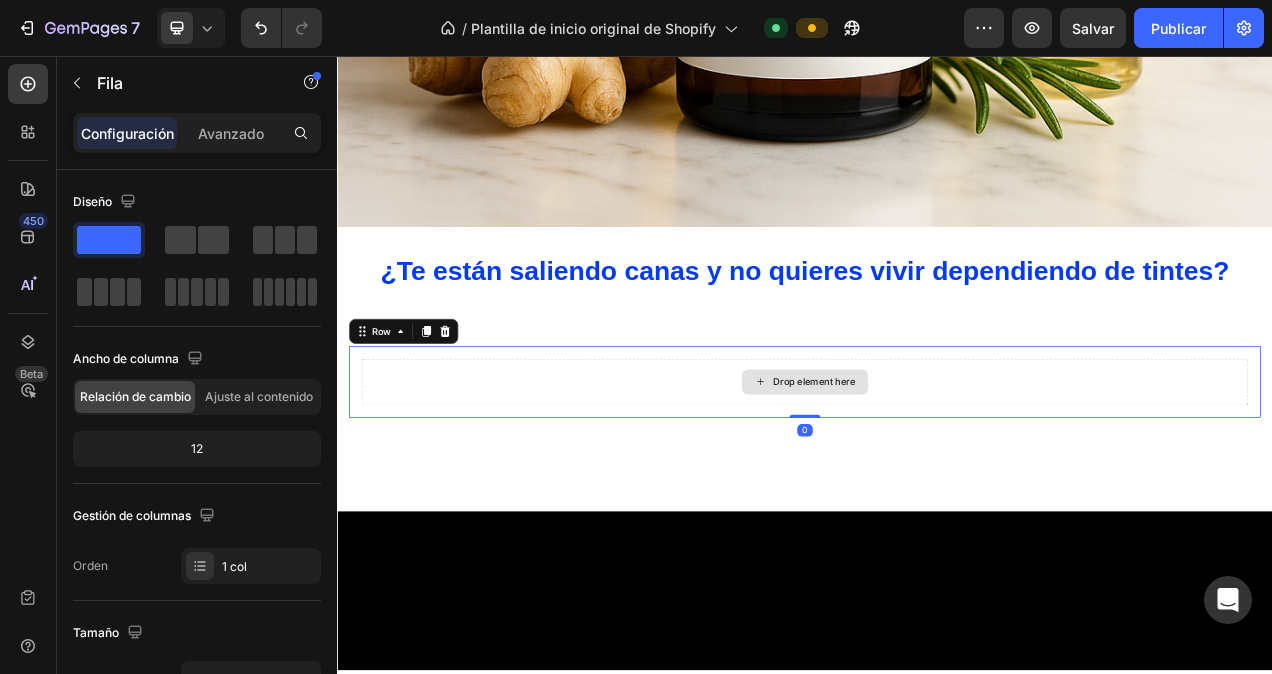 click 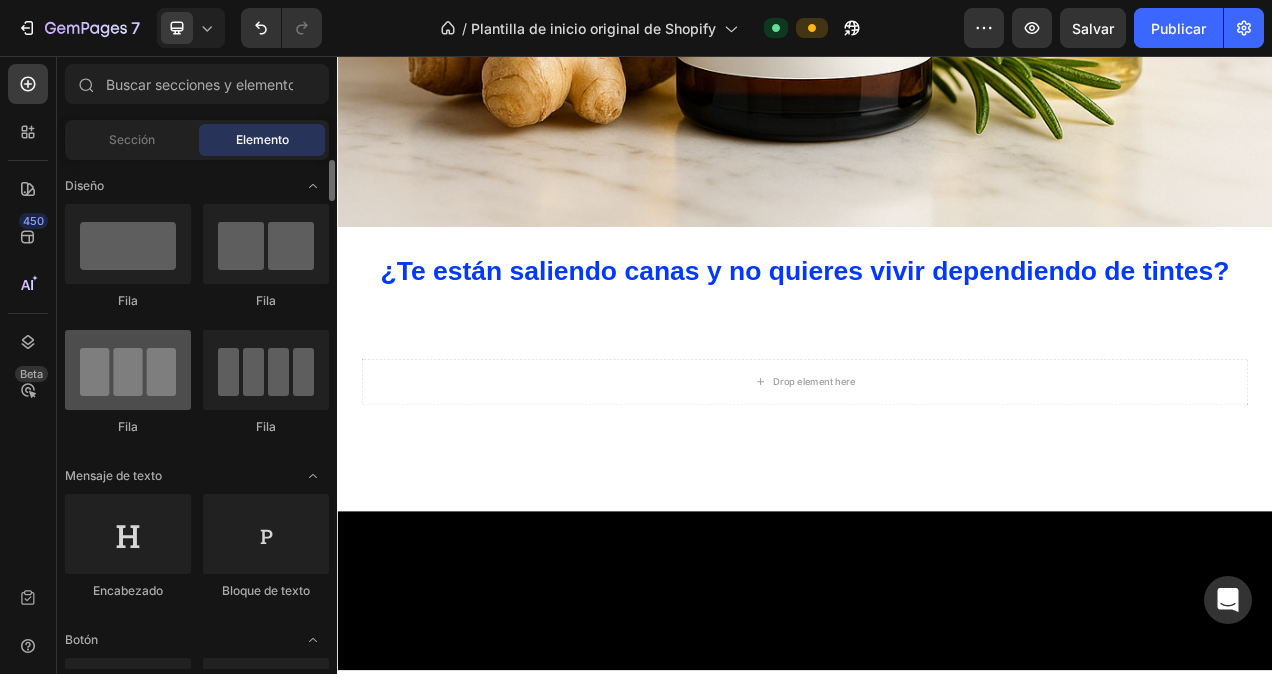 scroll, scrollTop: 100, scrollLeft: 0, axis: vertical 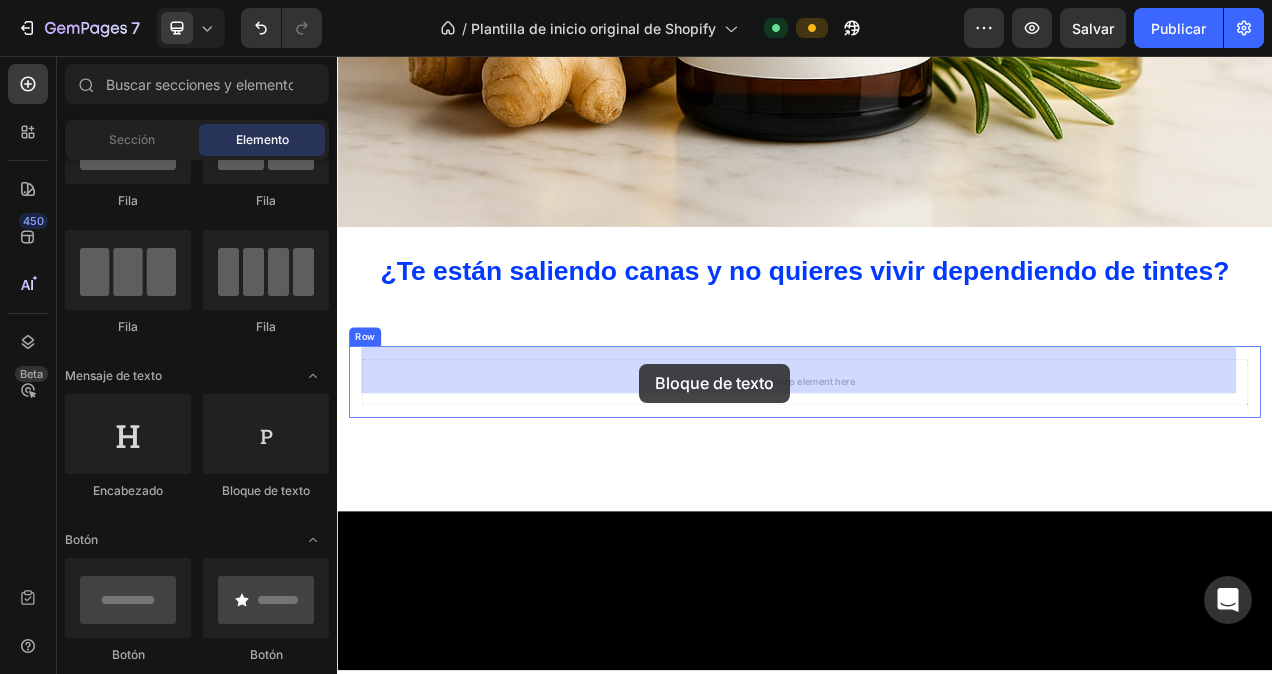 drag, startPoint x: 599, startPoint y: 503, endPoint x: 724, endPoint y: 451, distance: 135.38464 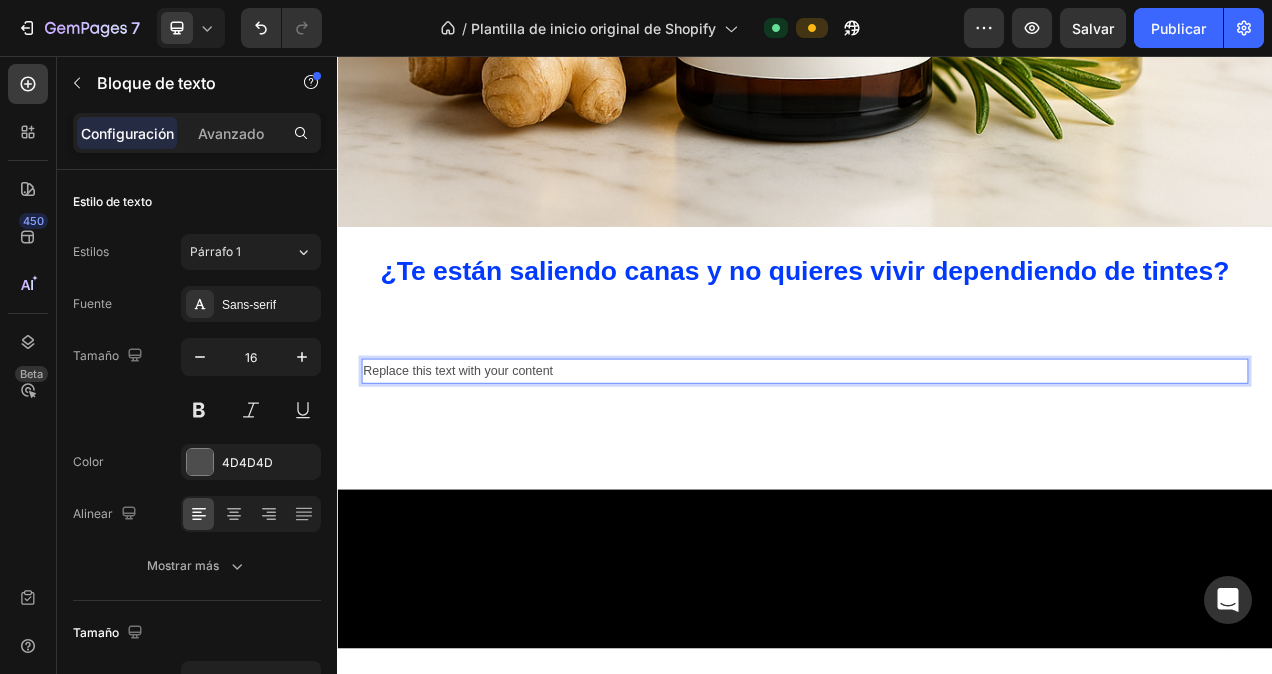 click on "Replace this text with your content" at bounding box center (937, 461) 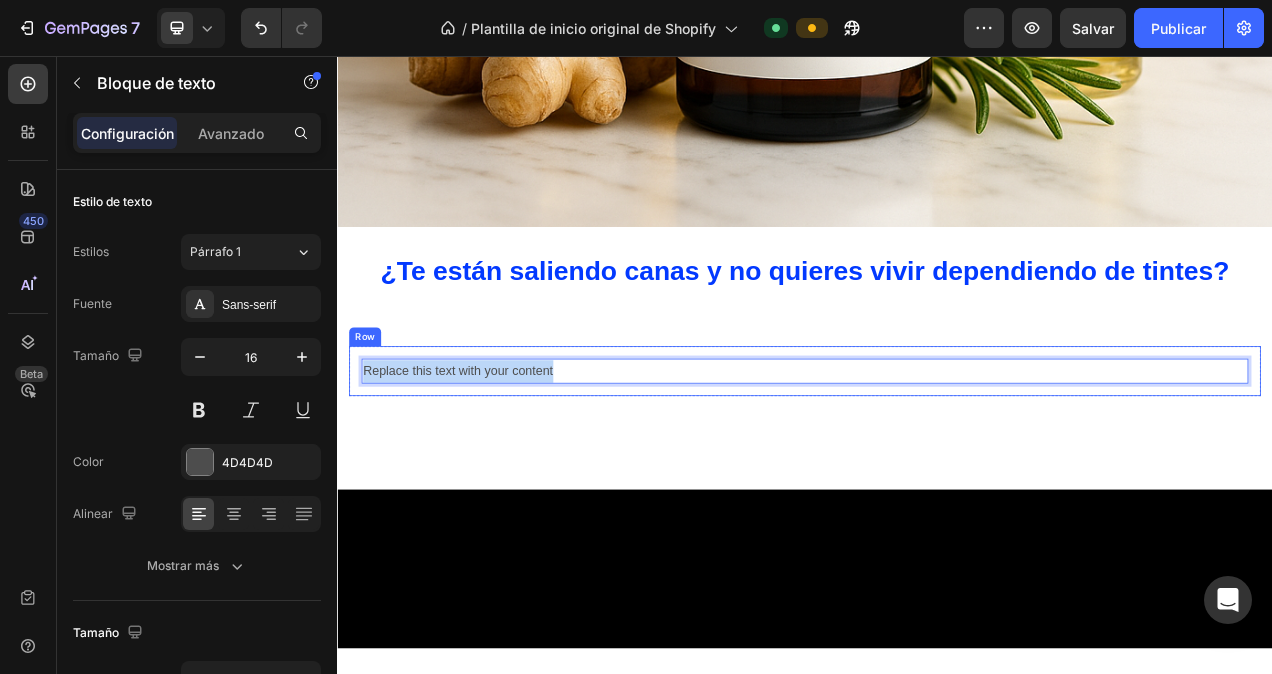 drag, startPoint x: 602, startPoint y: 441, endPoint x: 356, endPoint y: 435, distance: 246.07317 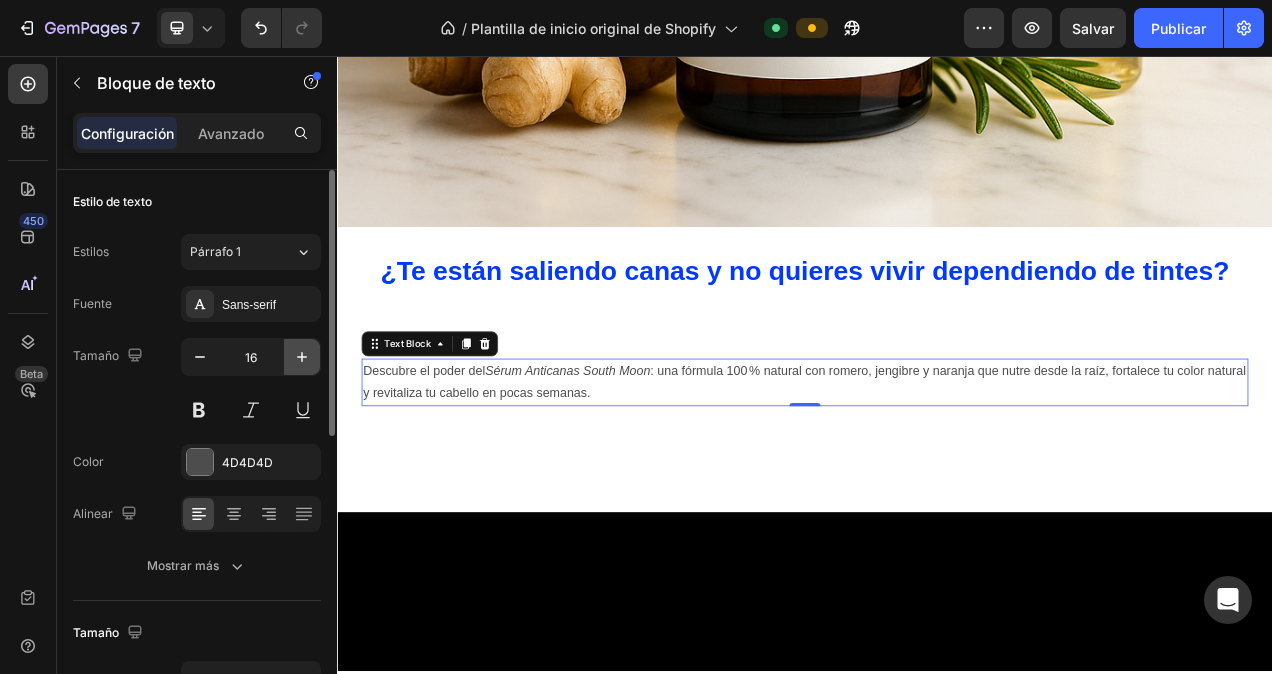 click 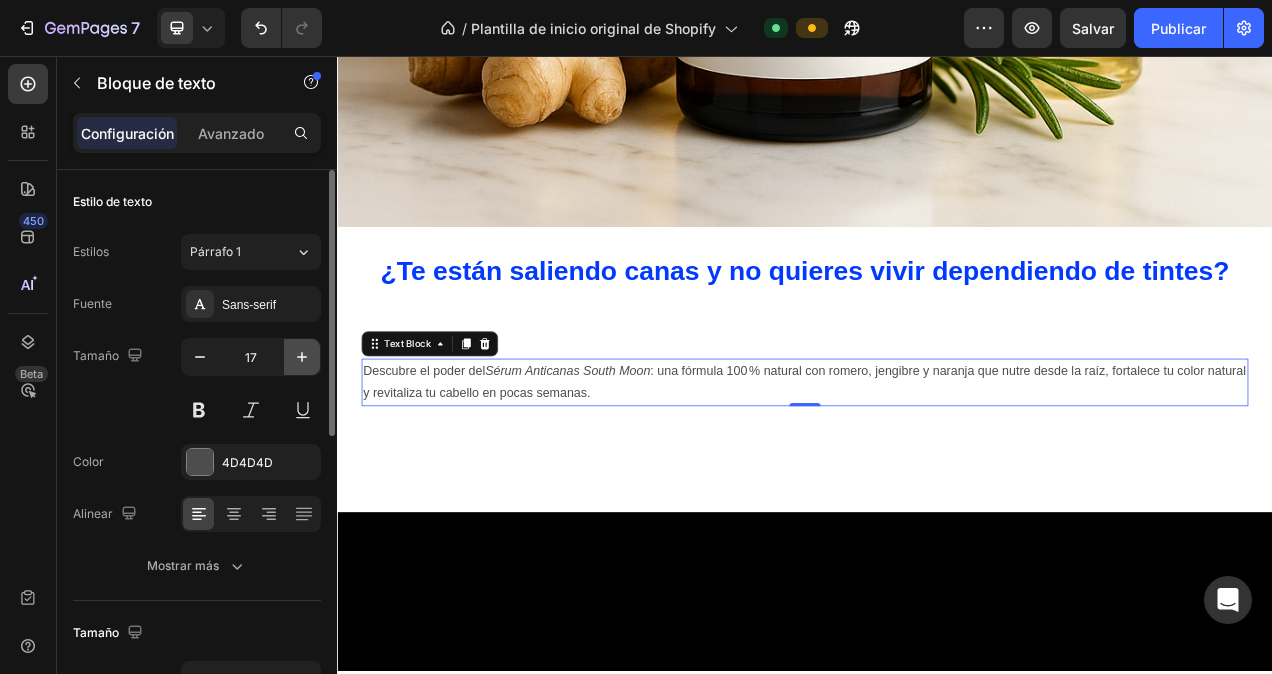 click 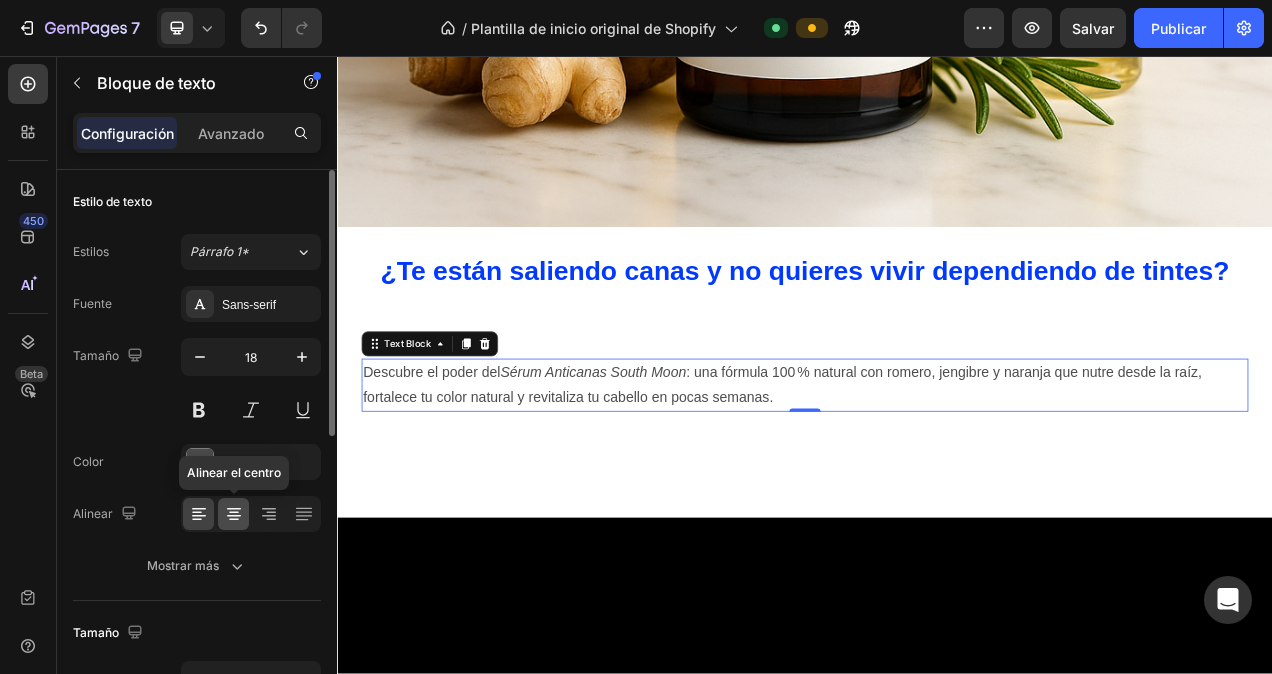click 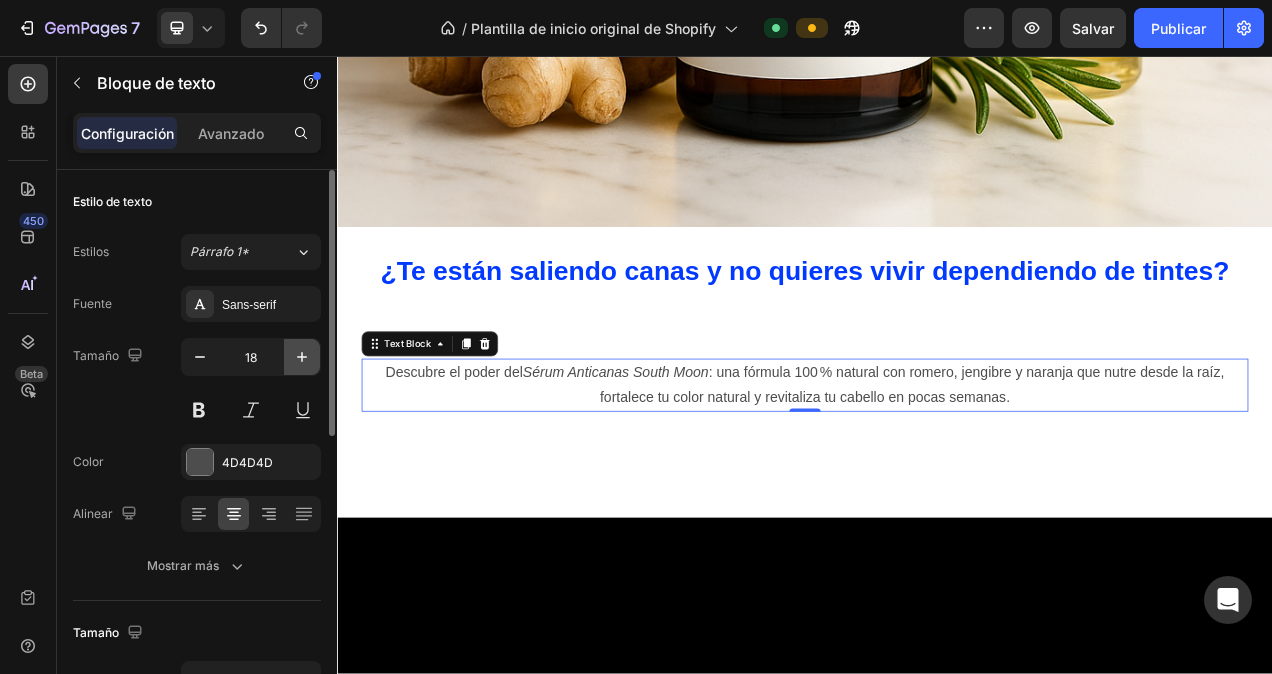 click 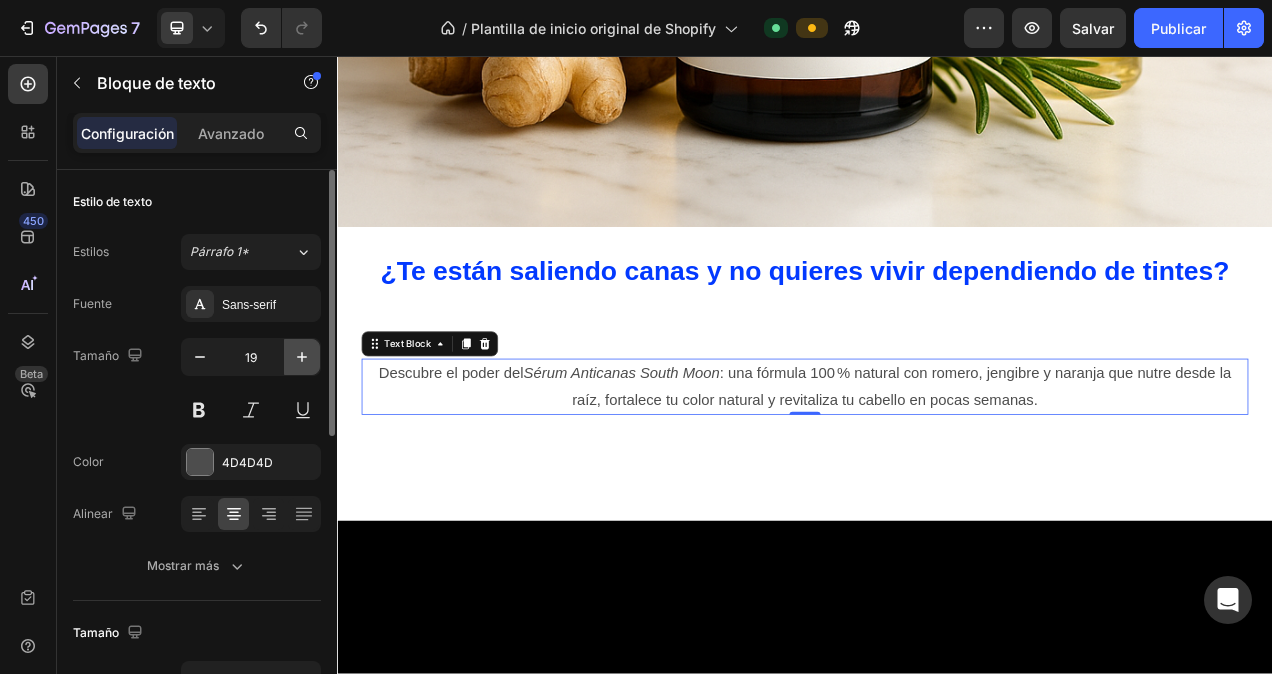 click 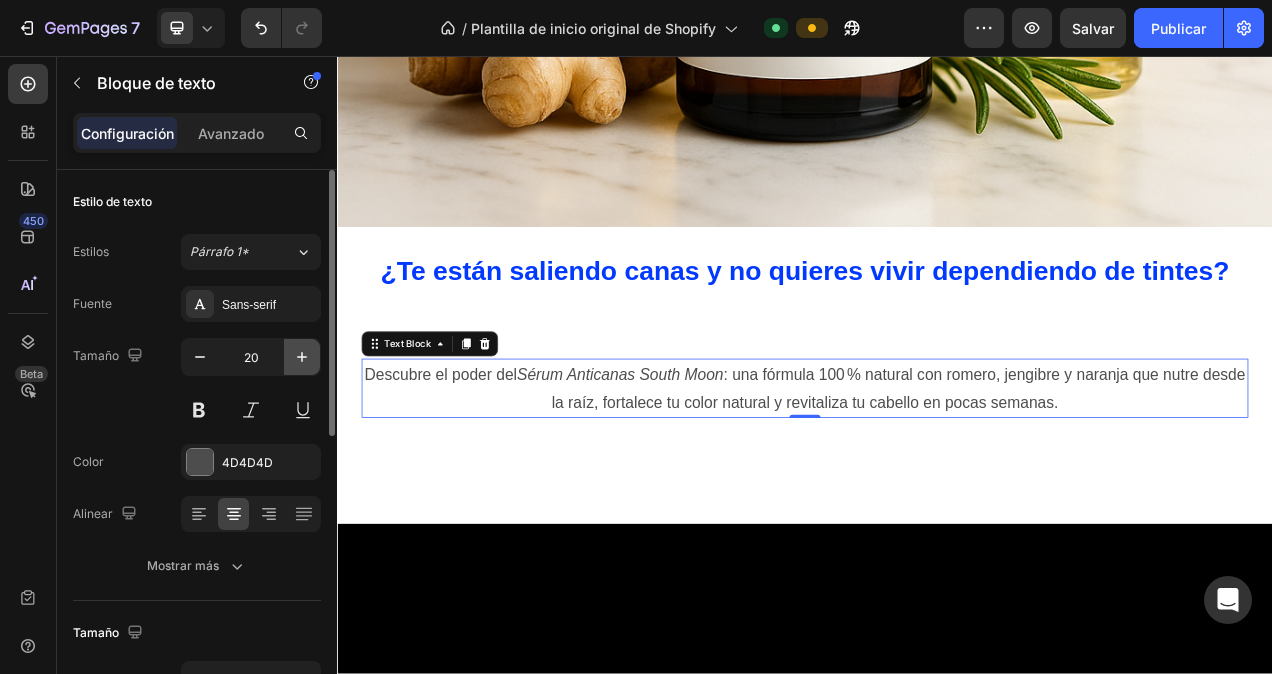click 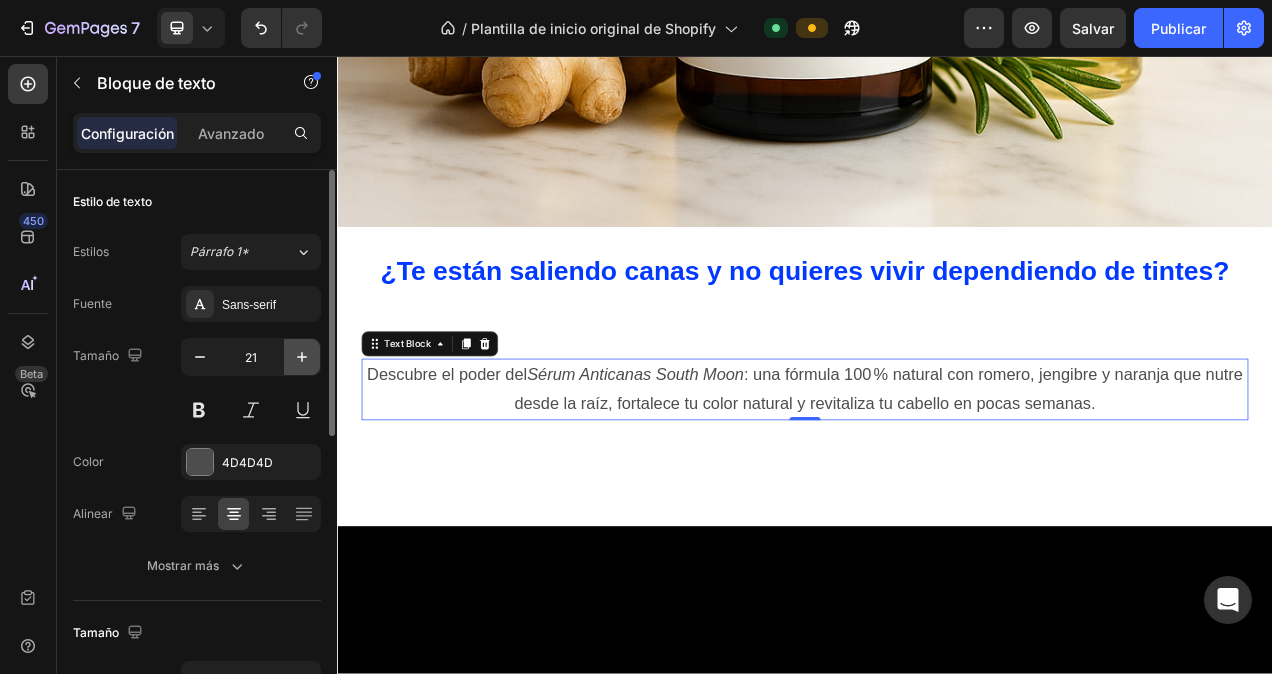 click 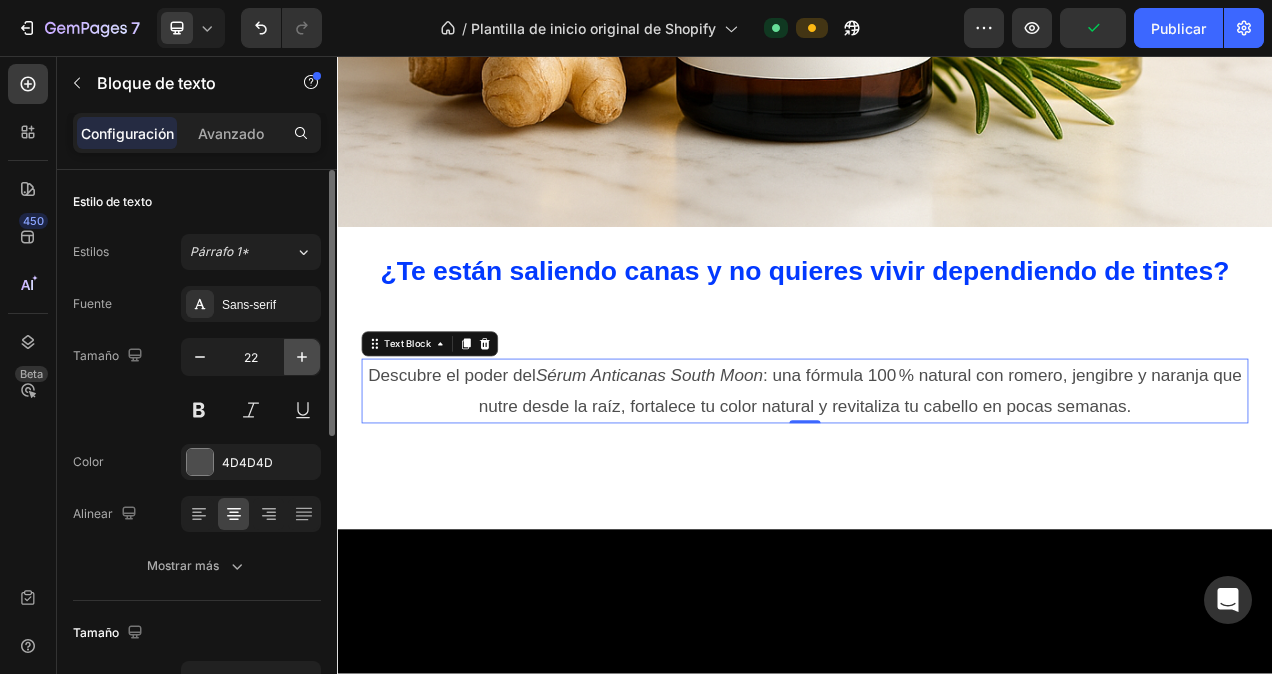 click 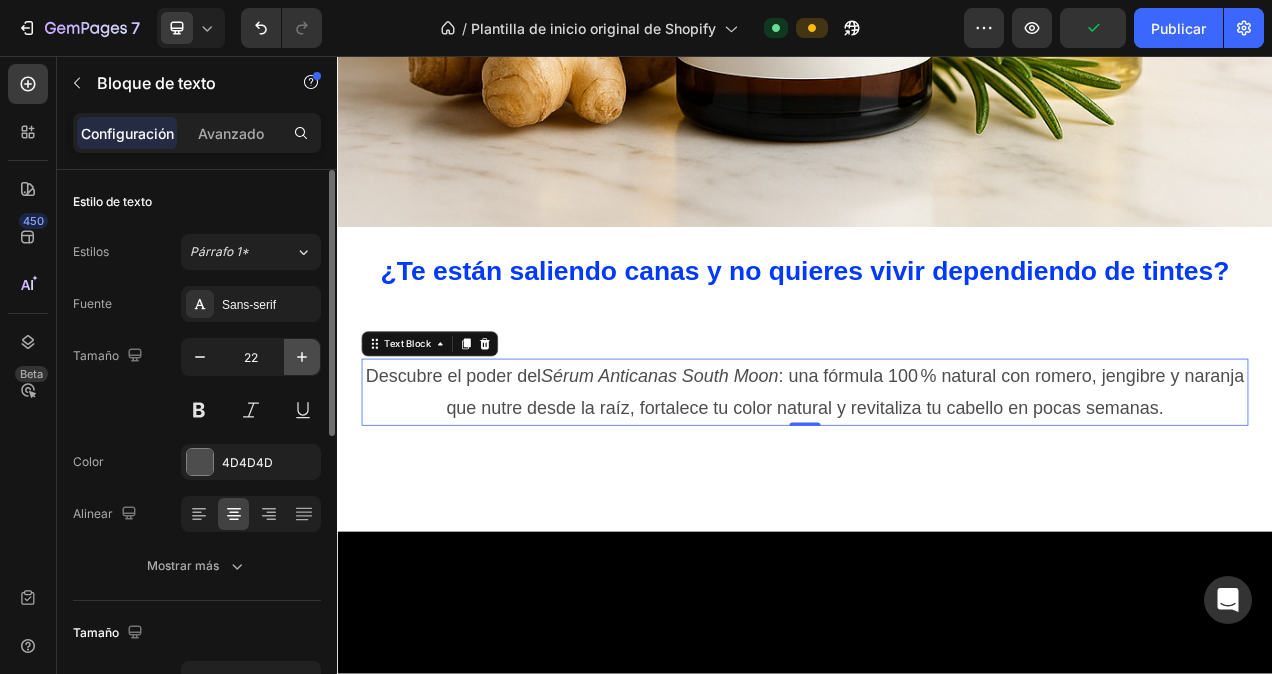 type on "23" 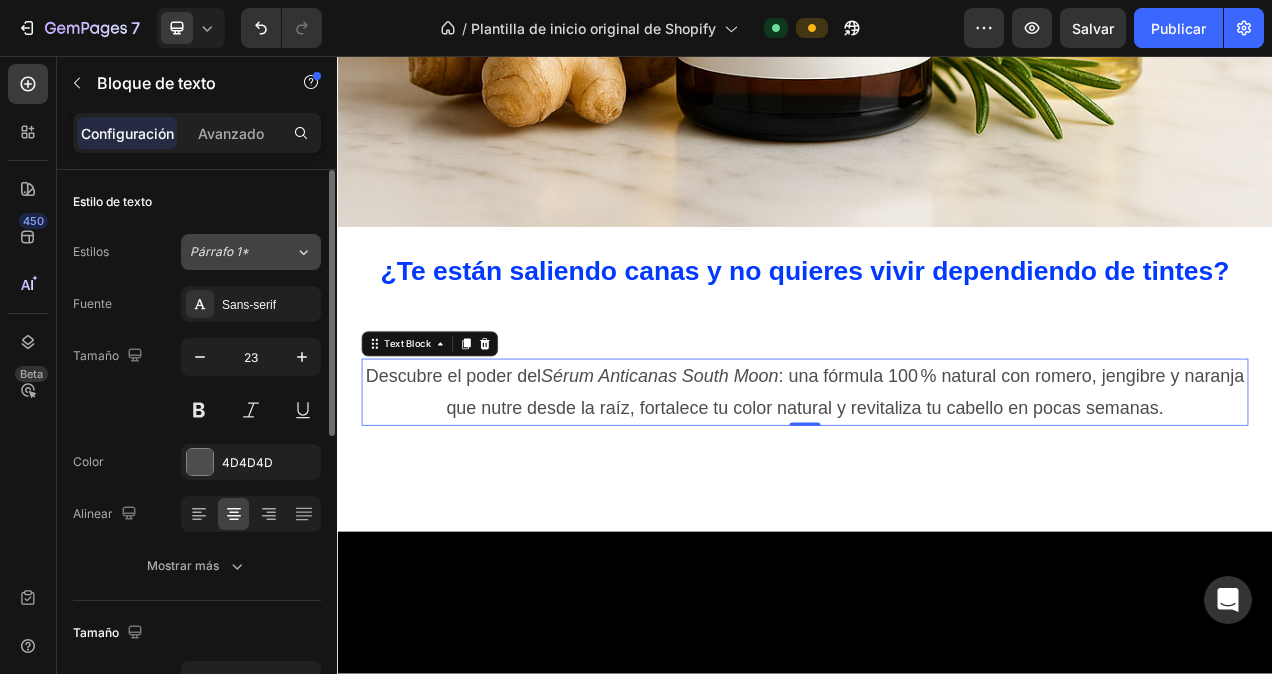 click on "Párrafo 1*" at bounding box center (230, 252) 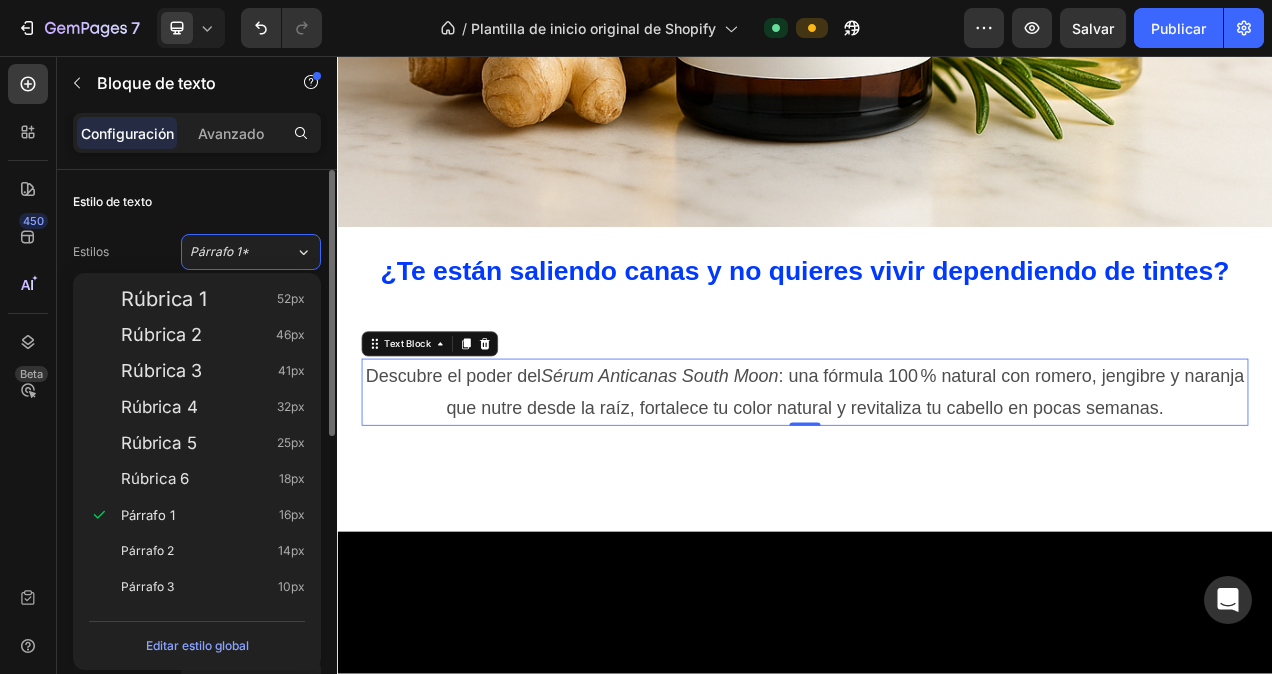 click on "Estilo de texto" at bounding box center (197, 202) 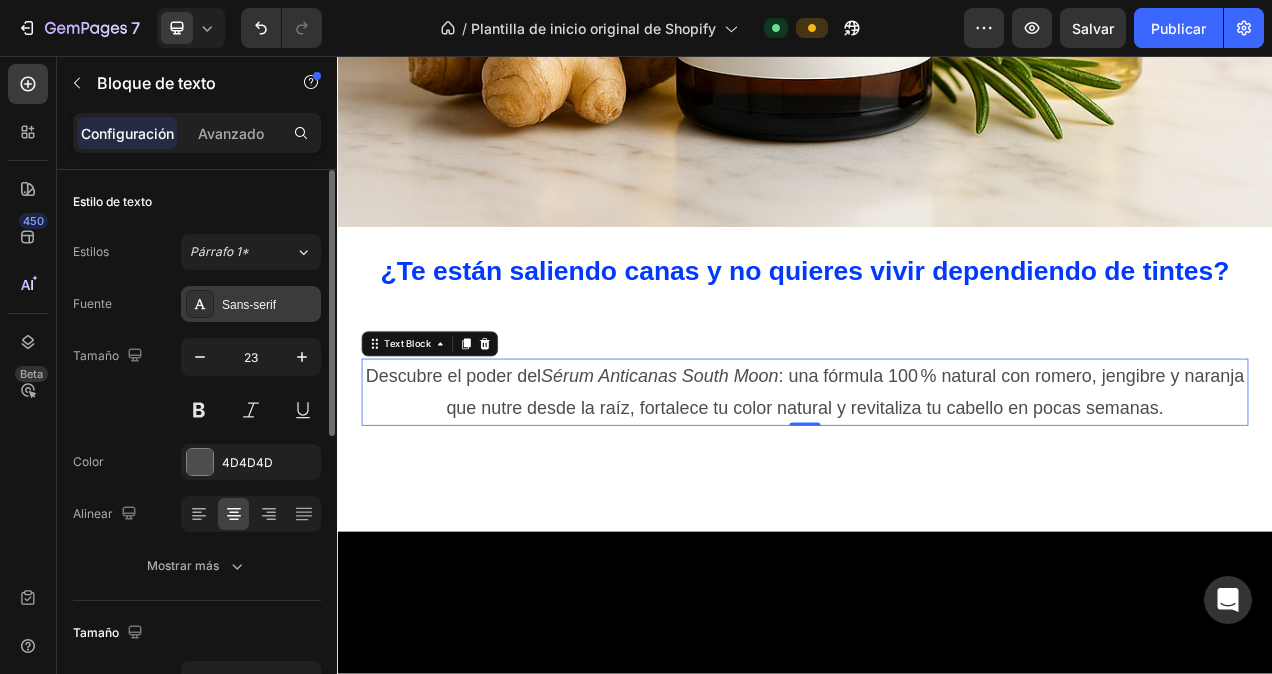 click on "Sans-serif" at bounding box center (269, 305) 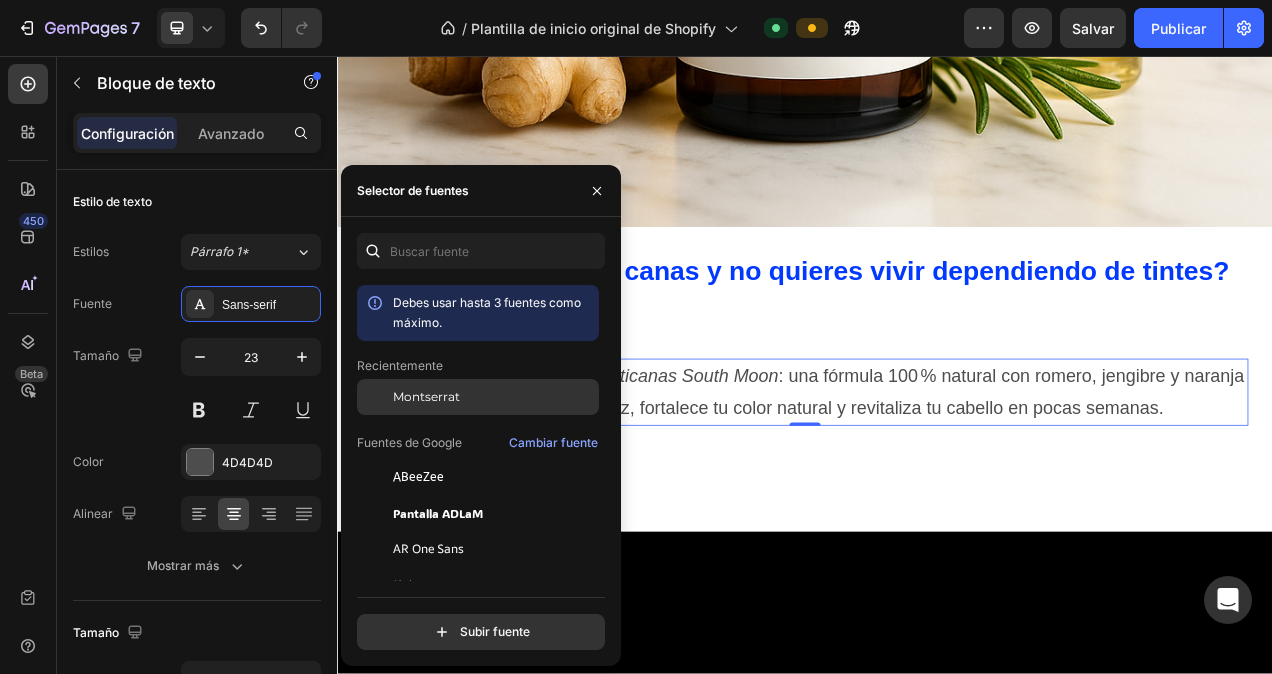 click on "Montserrat" at bounding box center (426, 397) 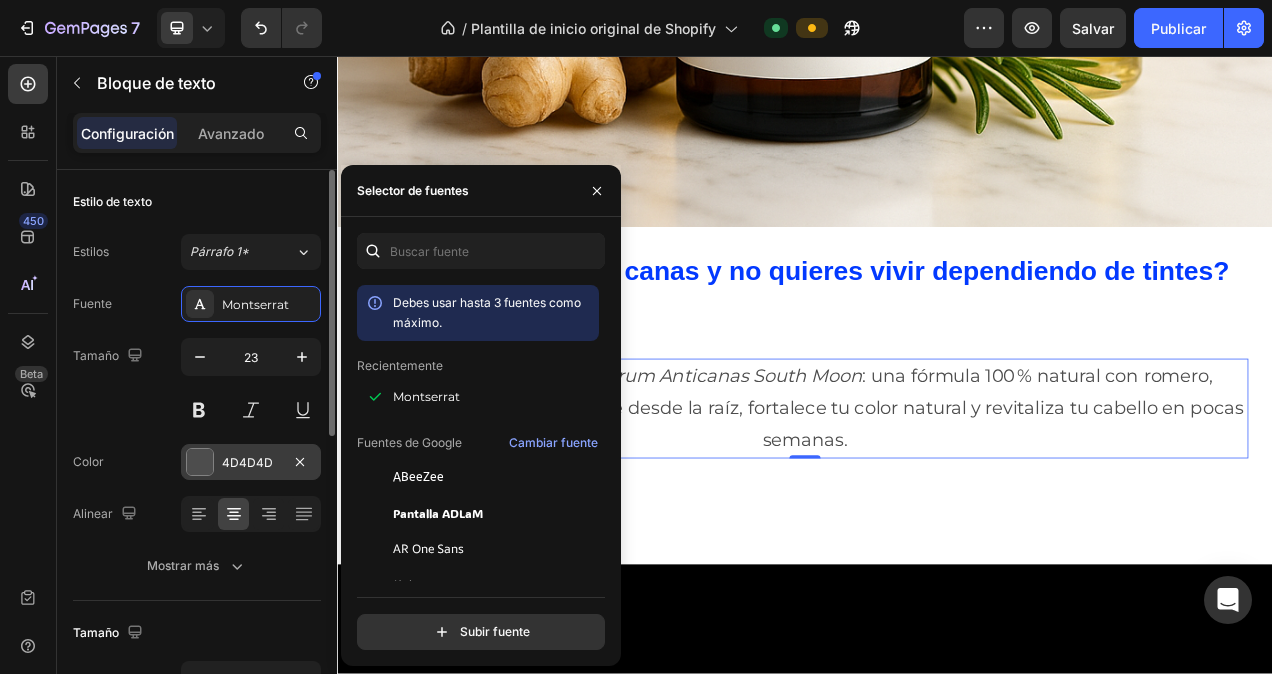 click at bounding box center [200, 462] 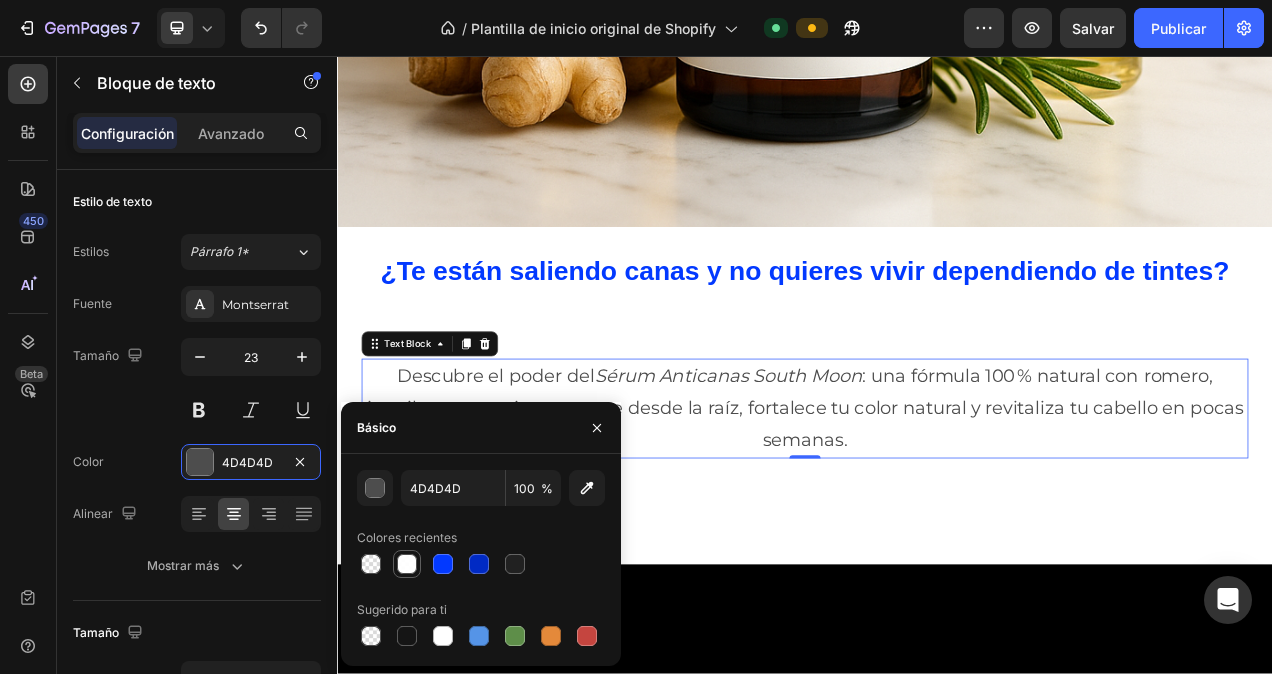 click at bounding box center (407, 564) 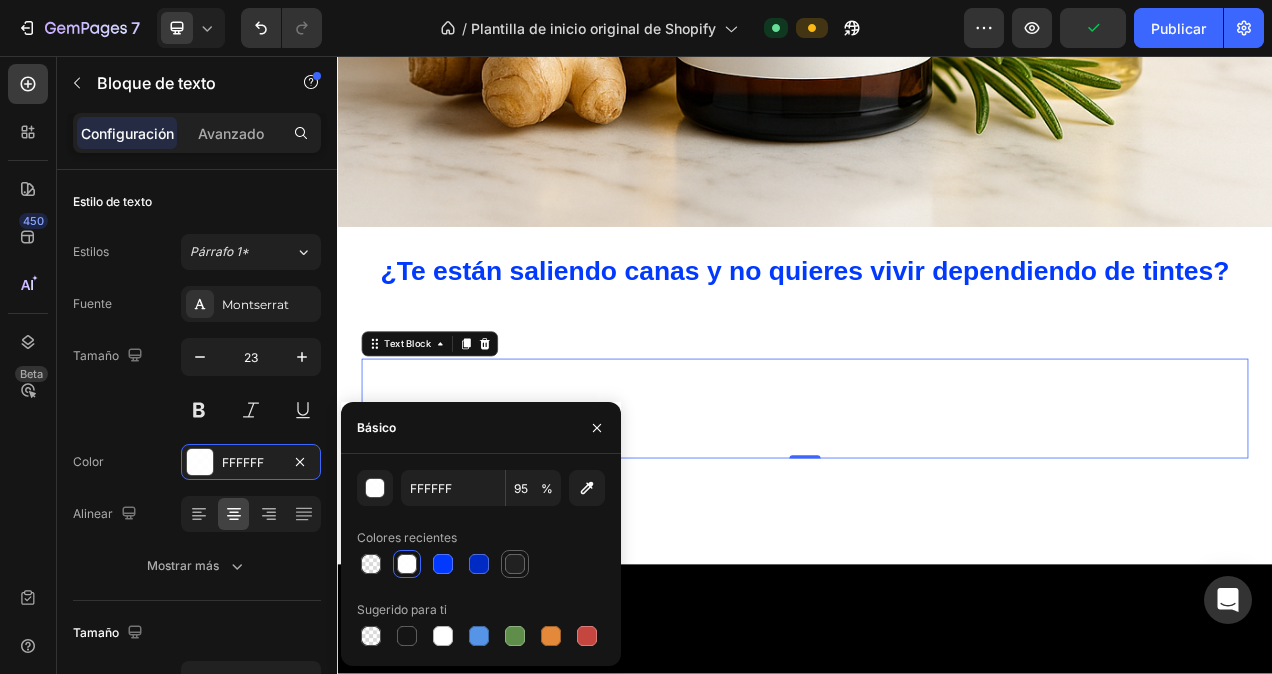 click at bounding box center (515, 564) 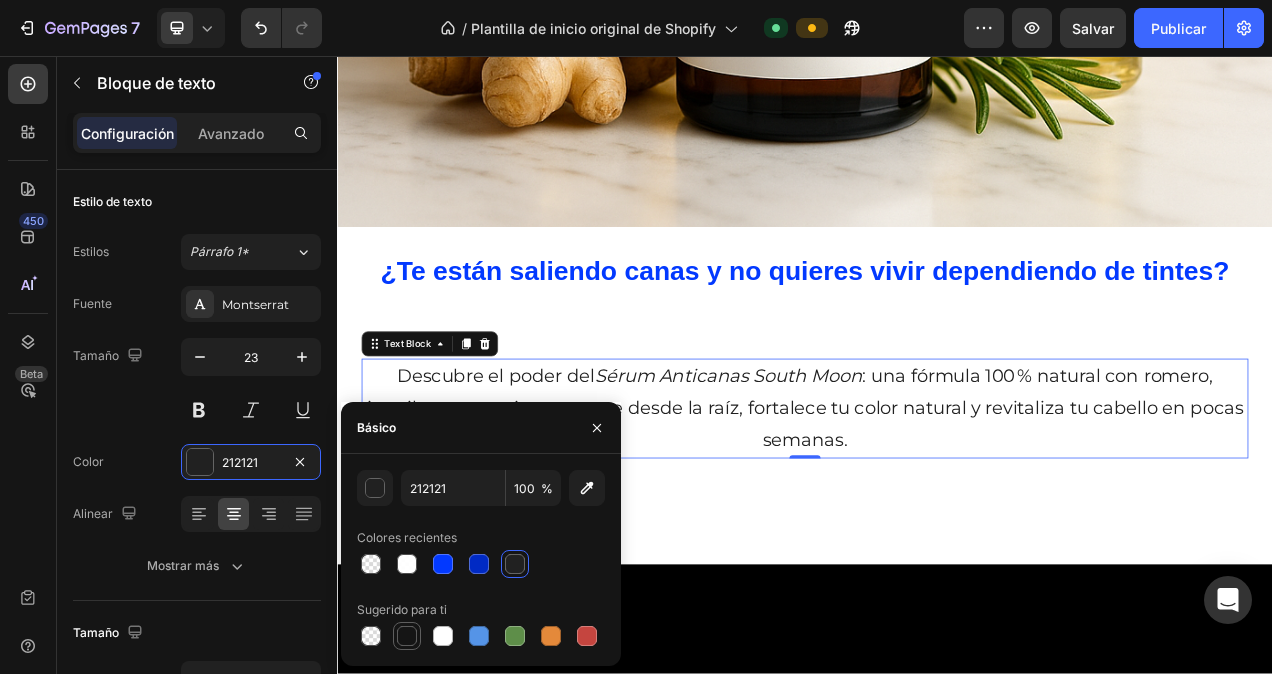 click at bounding box center [407, 636] 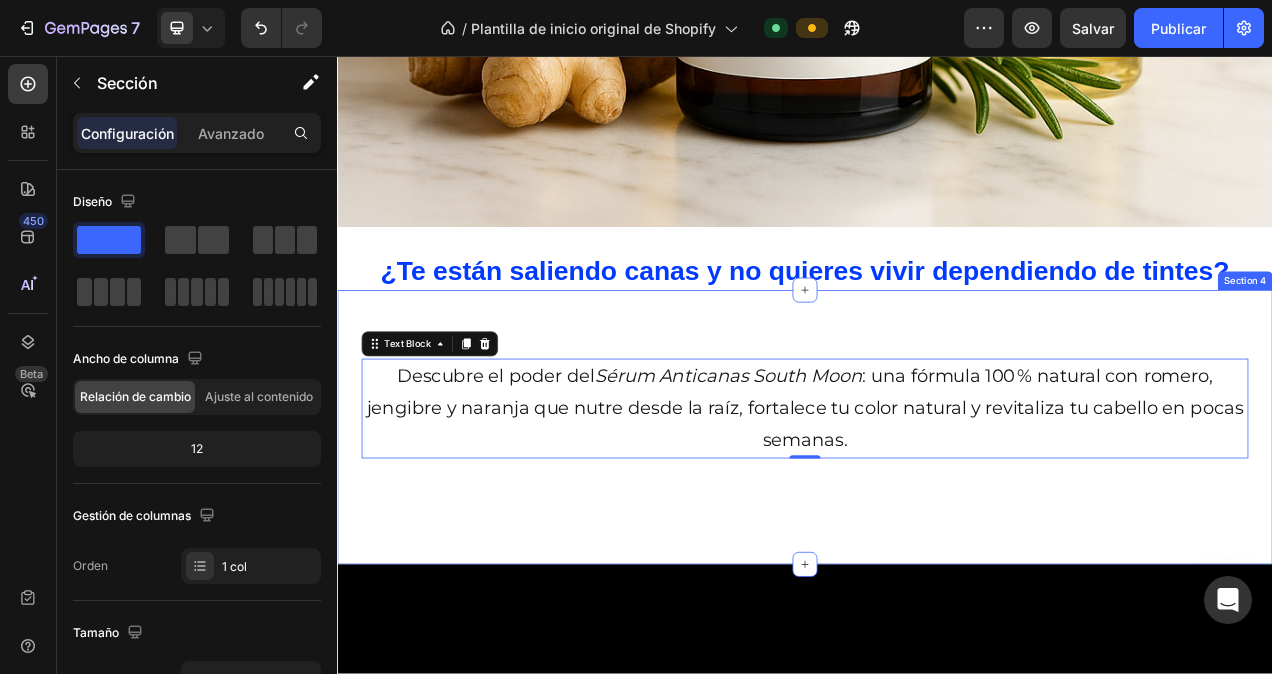 click on "Descubre el poder del  Sérum Anticanas South Moon : una fórmula 100 % natural con romero, jengibre y naranja que nutre desde la raíz, fortalece tu color natural y revitaliza tu cabello en pocas semanas. Text Block   0 Row Row Section 4" at bounding box center (937, 533) 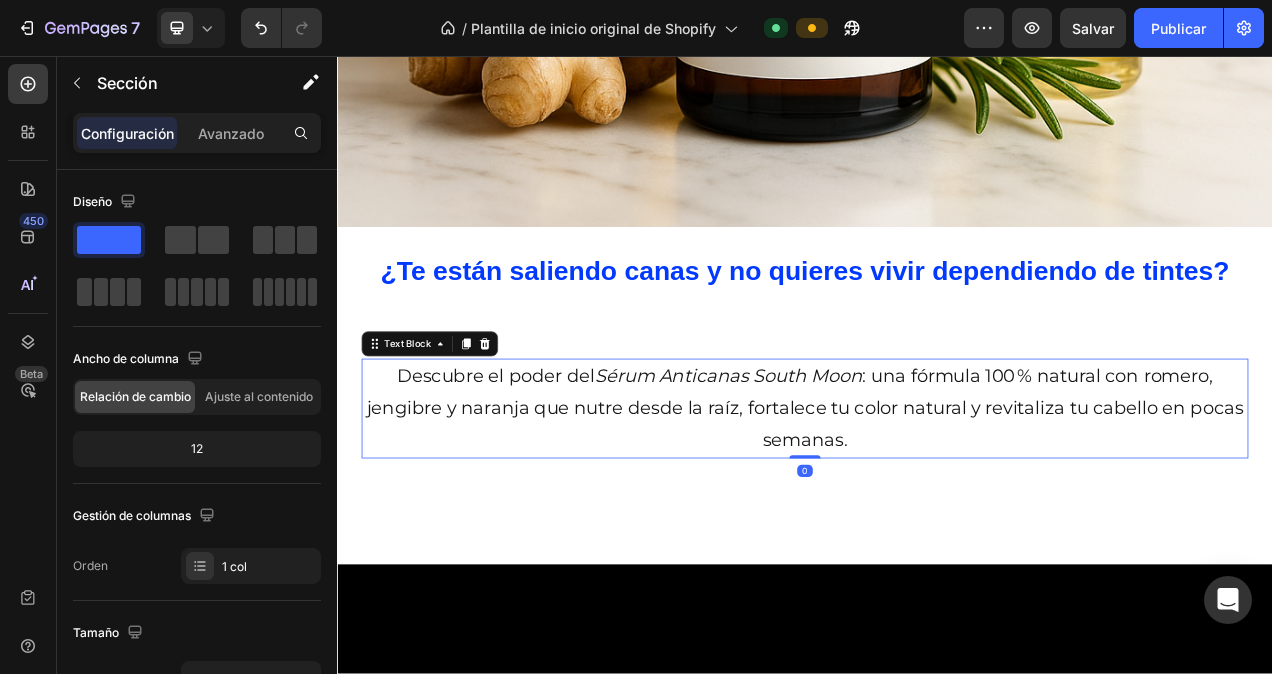 click on "Descubre el poder del  Sérum Anticanas South Moon : una fórmula 100 % natural con romero, jengibre y naranja que nutre desde la raíz, fortalece tu color natural y revitaliza tu cabello en pocas semanas." at bounding box center [937, 509] 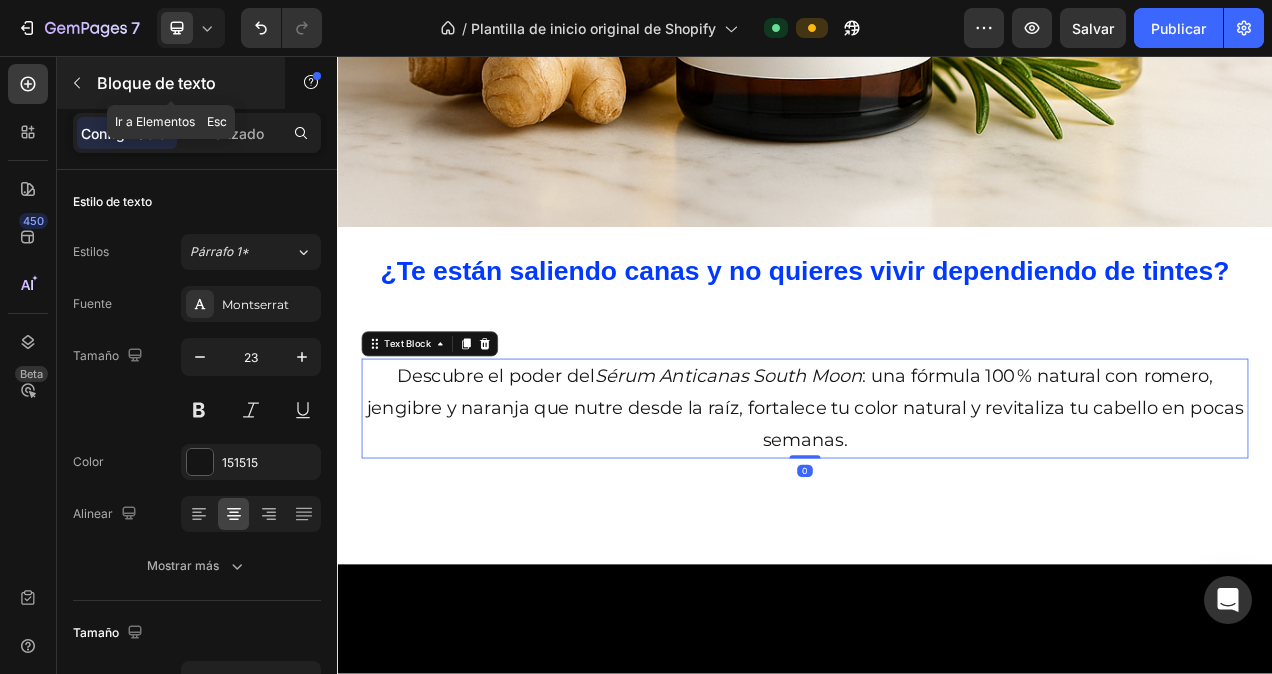 click 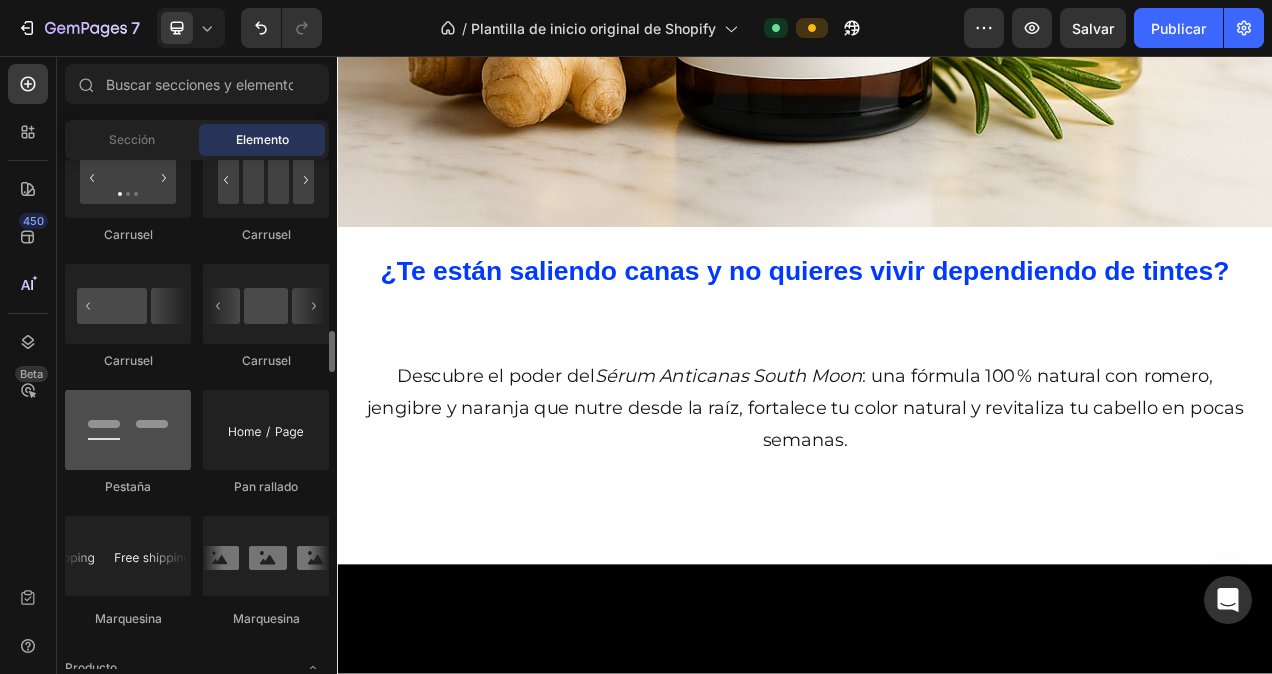 scroll, scrollTop: 2000, scrollLeft: 0, axis: vertical 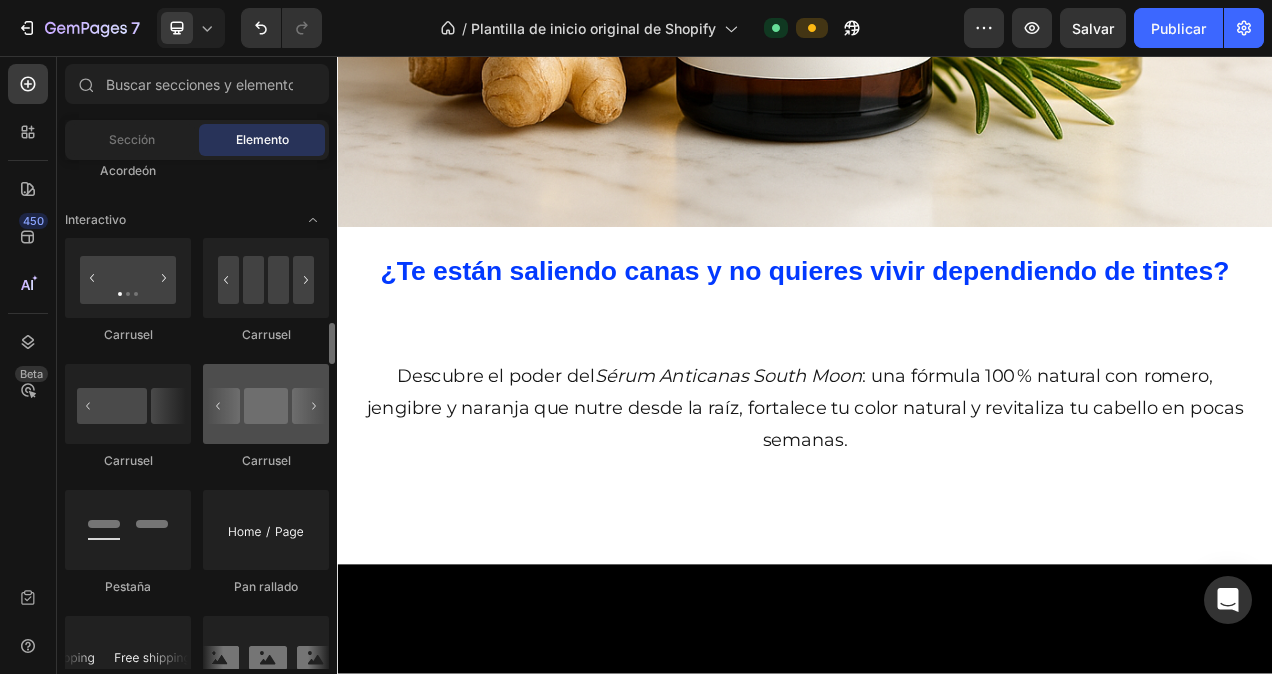 click at bounding box center (266, 404) 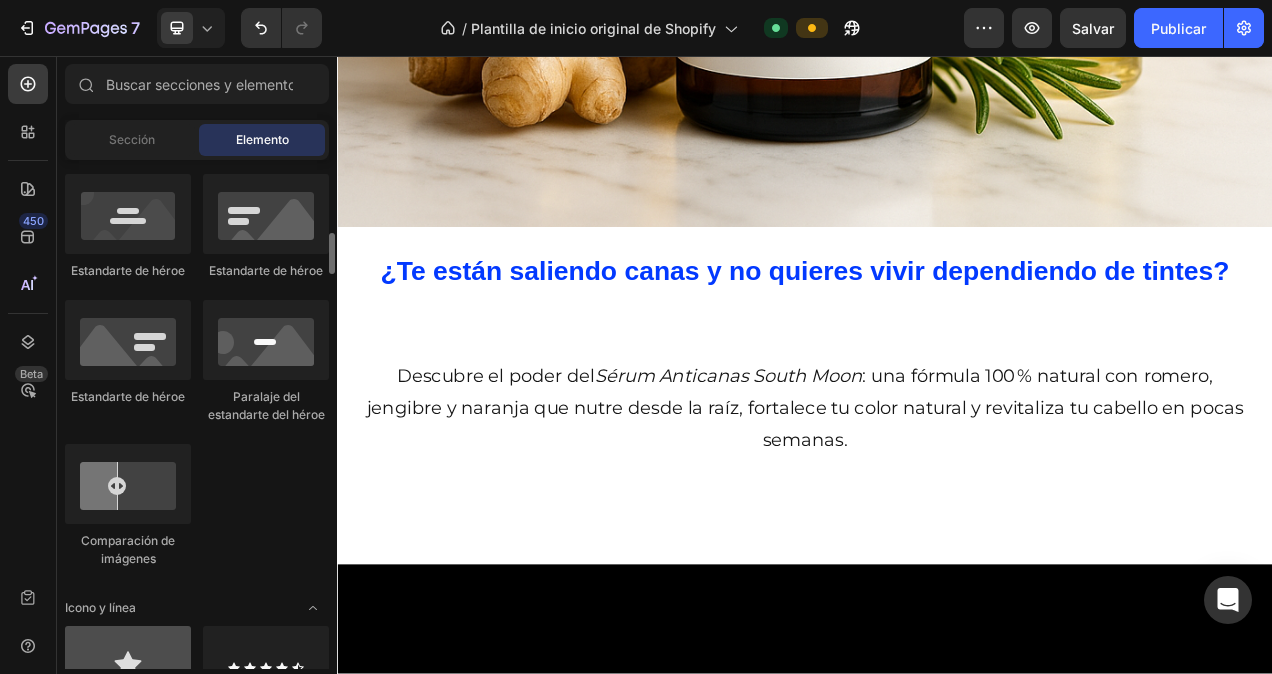 scroll, scrollTop: 1100, scrollLeft: 0, axis: vertical 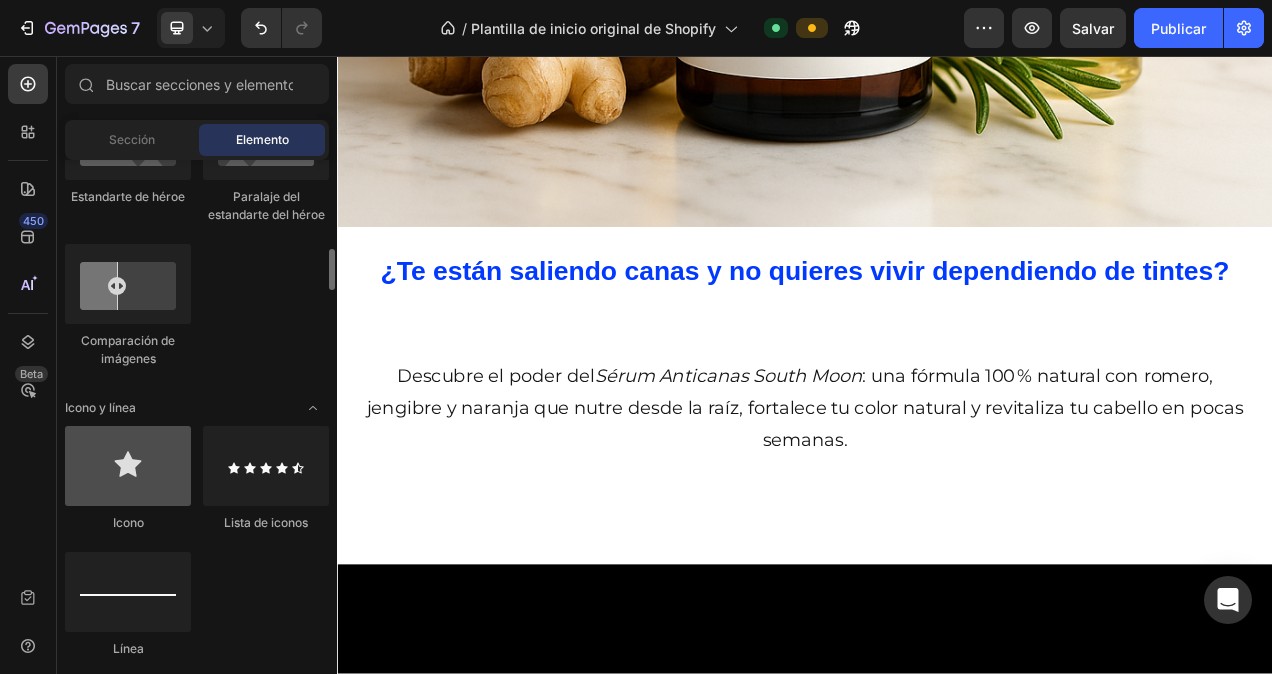 click at bounding box center [128, 466] 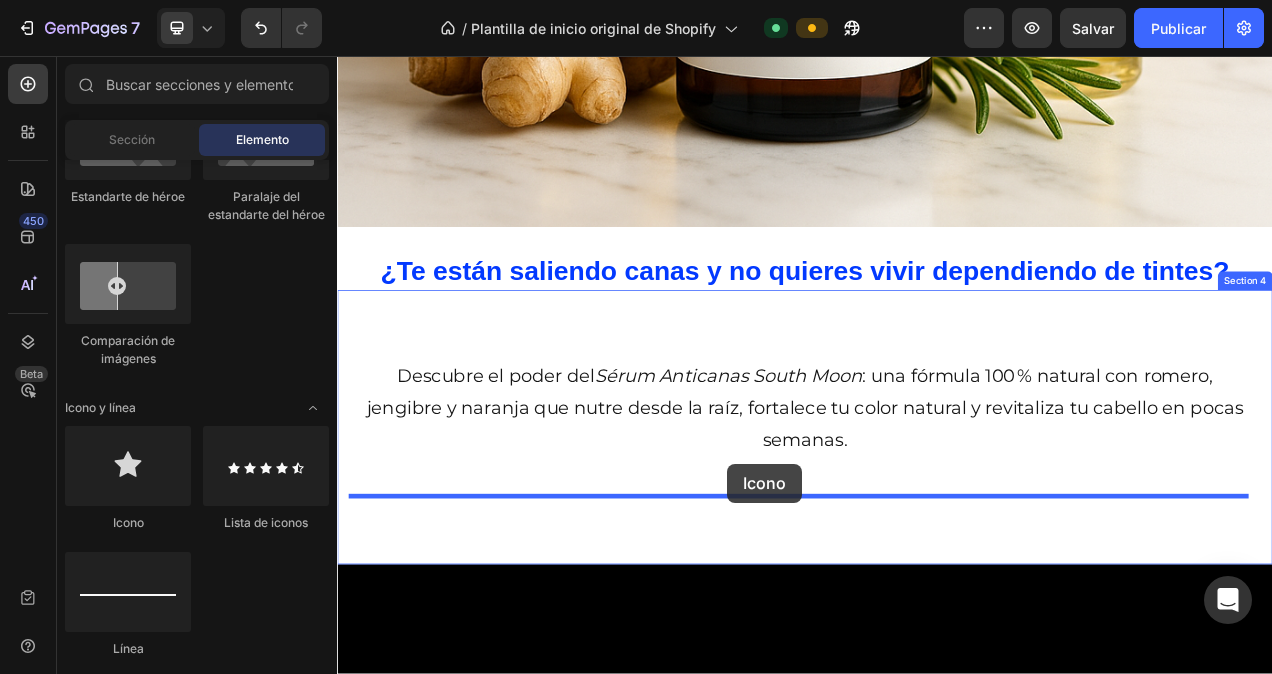 drag, startPoint x: 459, startPoint y: 536, endPoint x: 837, endPoint y: 579, distance: 380.4379 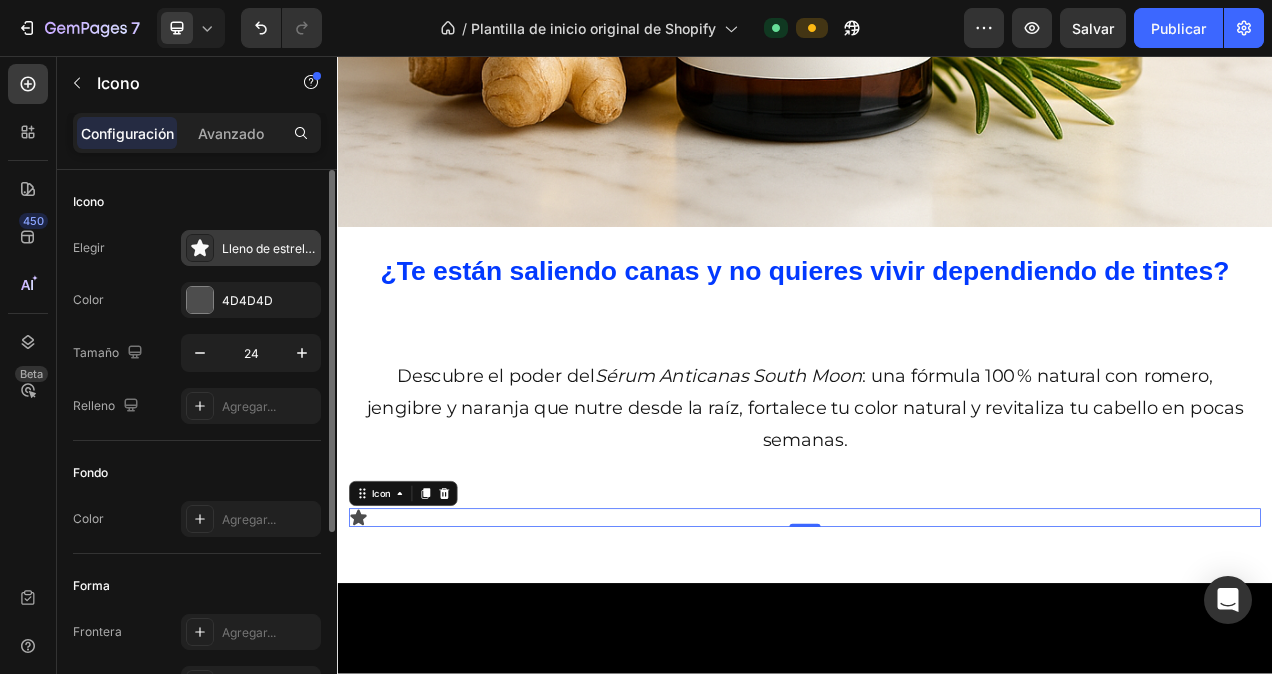 click on "Lleno de estrellas" at bounding box center (251, 248) 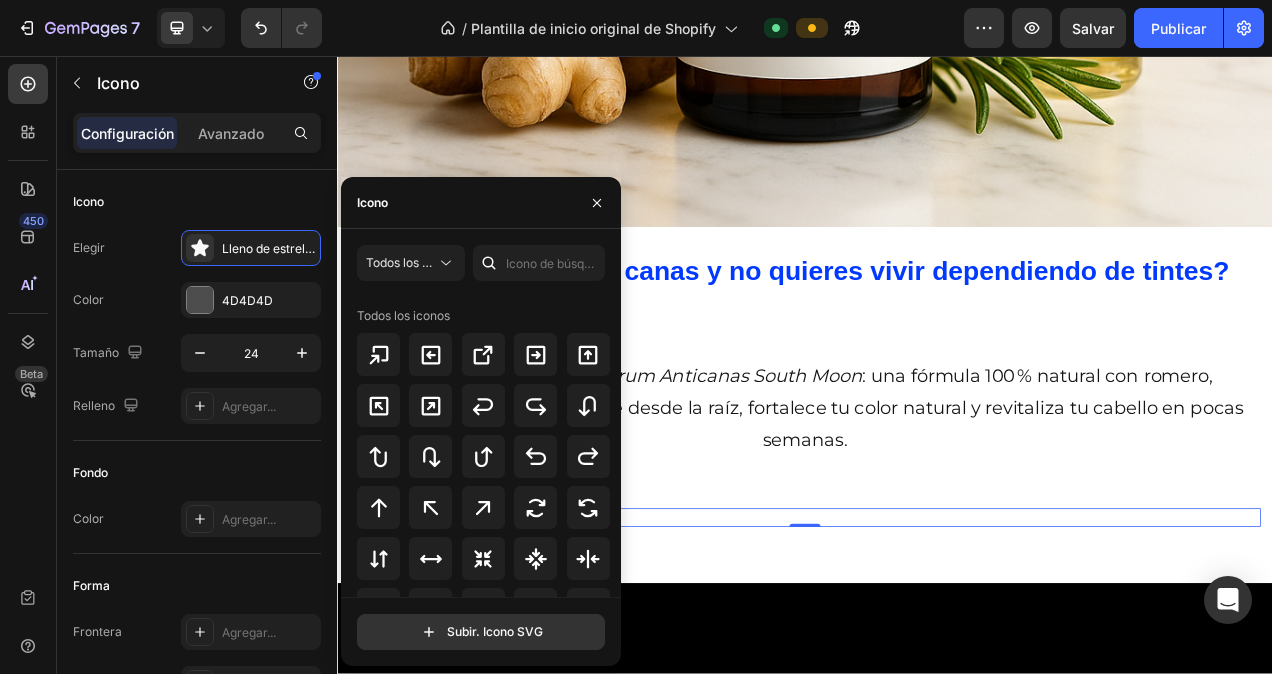 scroll, scrollTop: 1050, scrollLeft: 0, axis: vertical 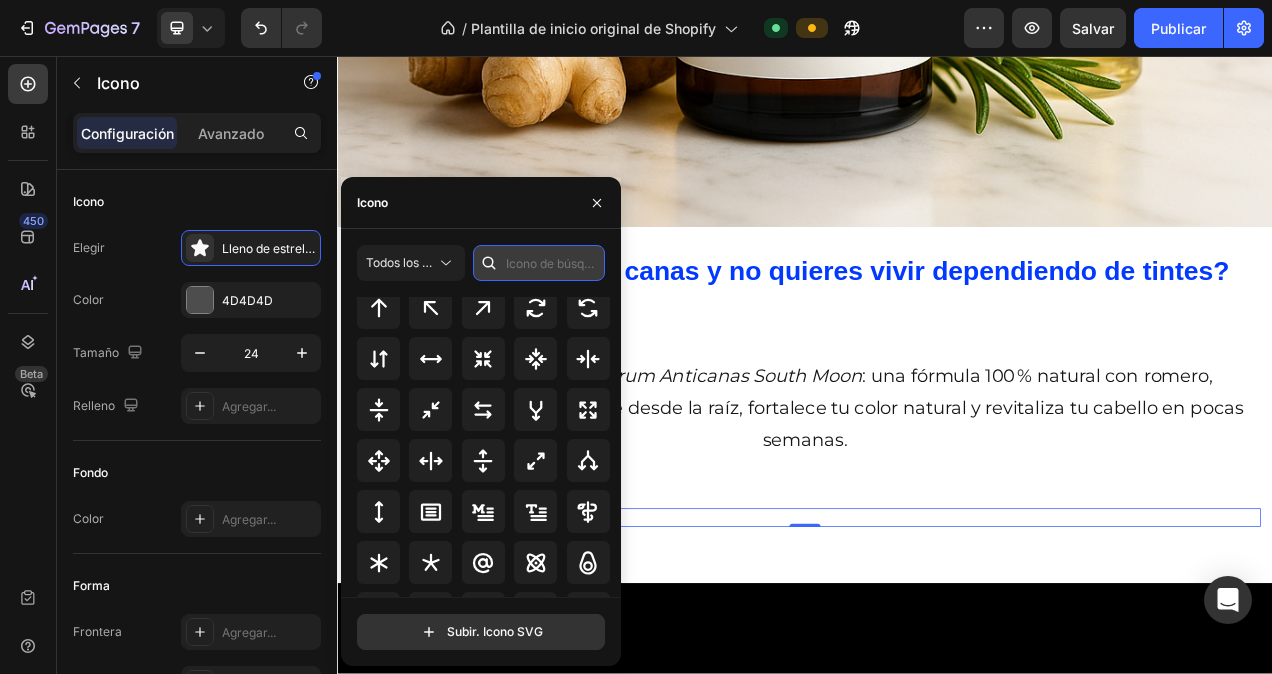 click at bounding box center [539, 263] 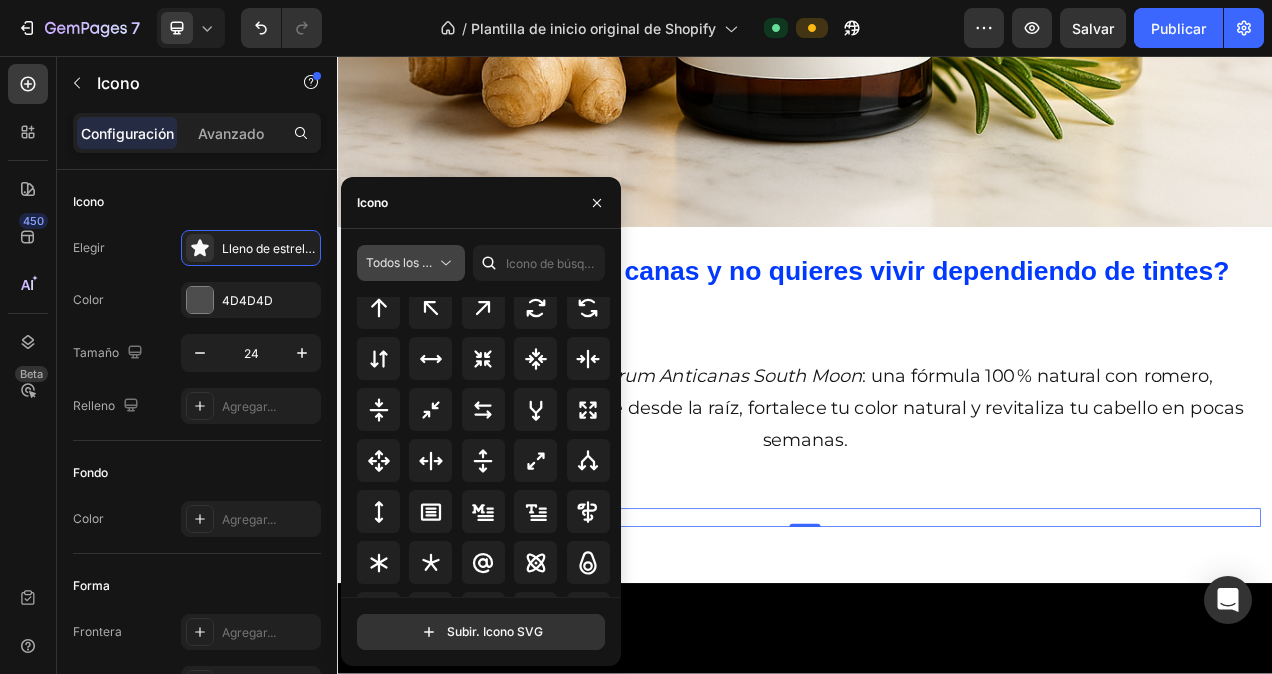 click on "Todos los estilos" at bounding box center (412, 262) 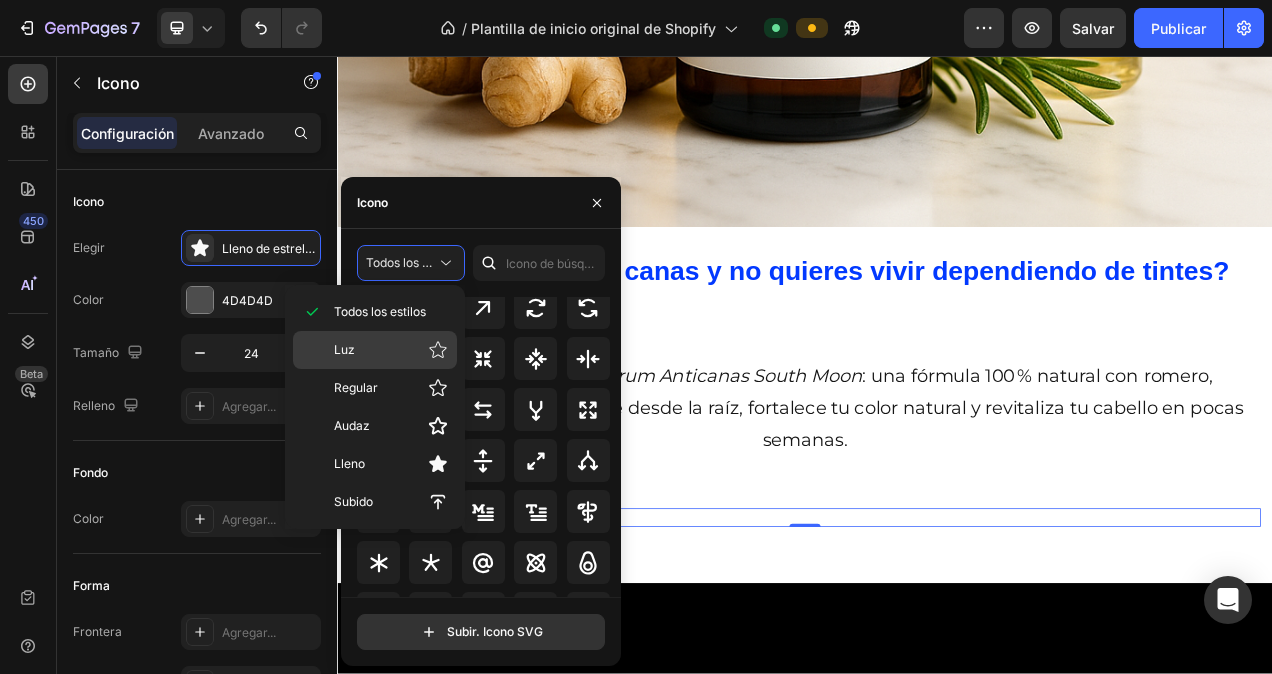 click on "Luz" at bounding box center [344, 350] 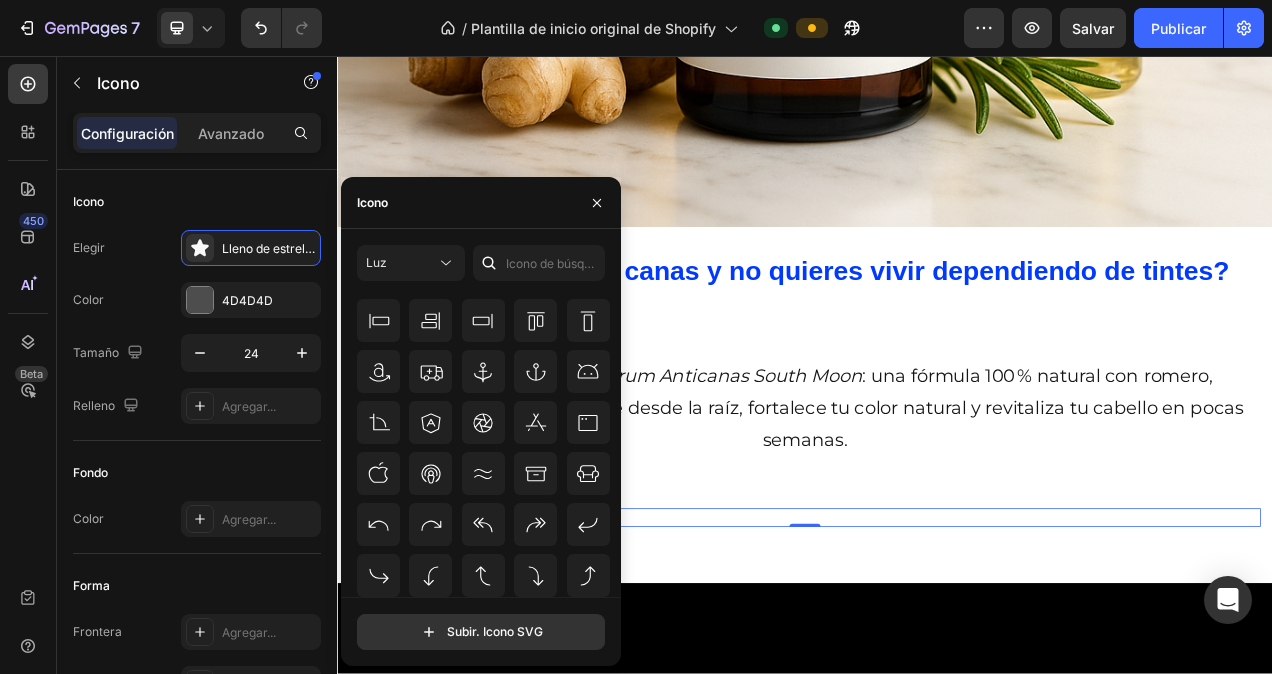 scroll, scrollTop: 0, scrollLeft: 0, axis: both 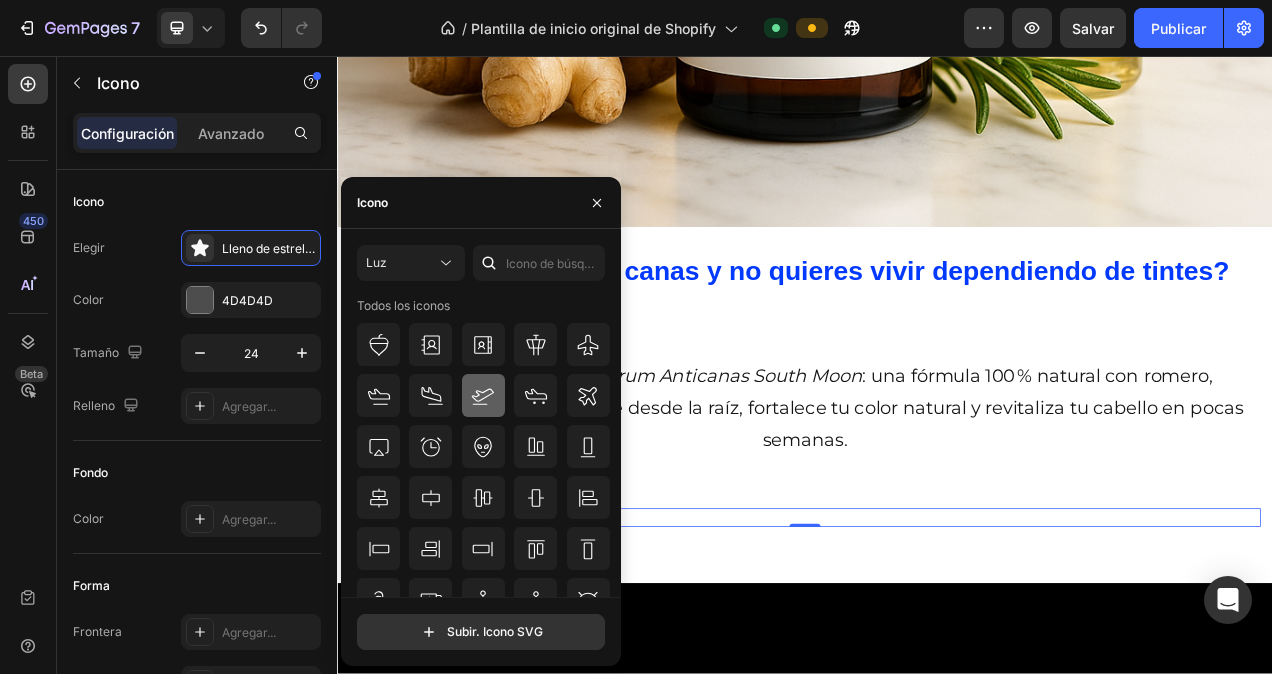 click 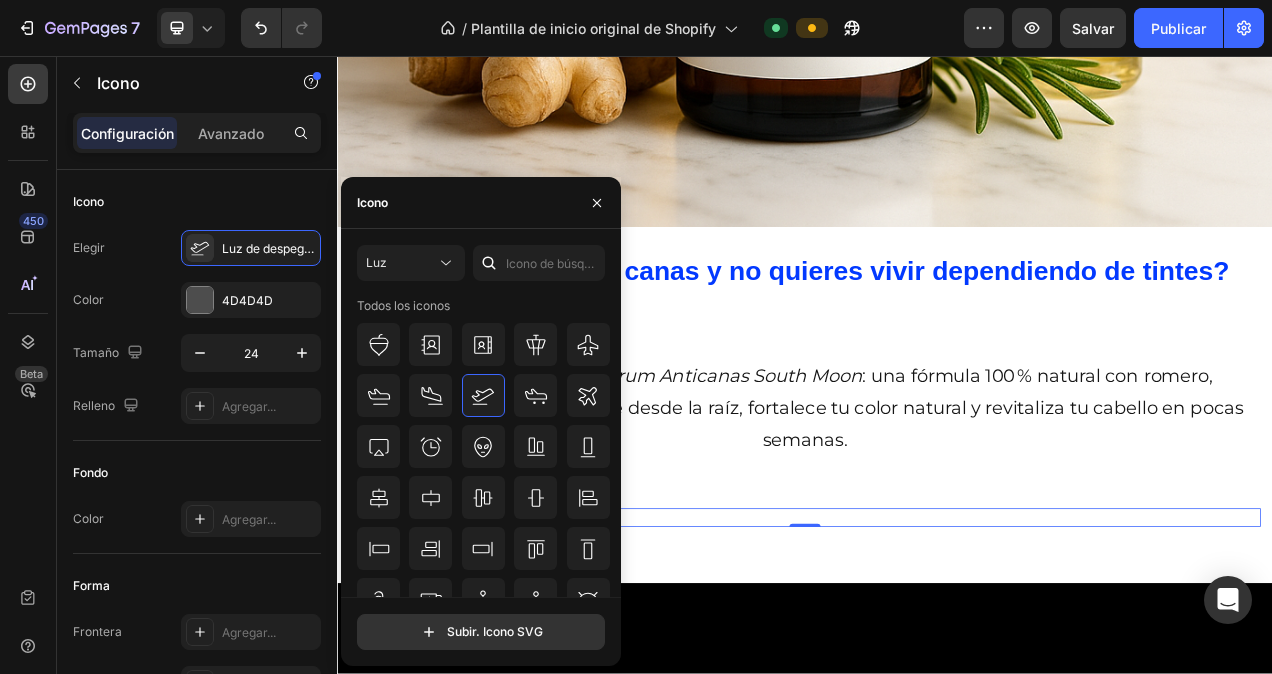 click on "Descubre el poder del  Sérum Anticanas South Moon : una fórmula 100 % natural con romero, jengibre y naranja que nutre desde la raíz, fortalece tu color natural y revitaliza tu cabello en pocas semanas. Text Block Row Row
Icon   0" at bounding box center [937, 545] 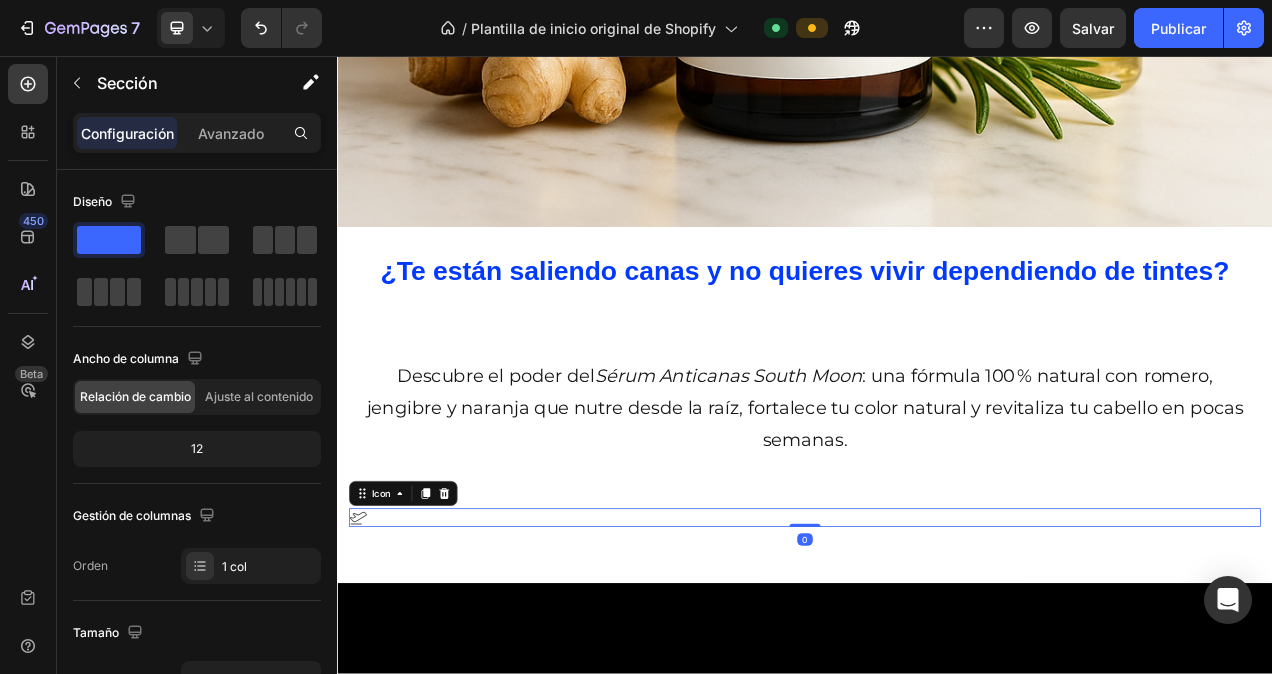 click on "Icon   0" at bounding box center [937, 649] 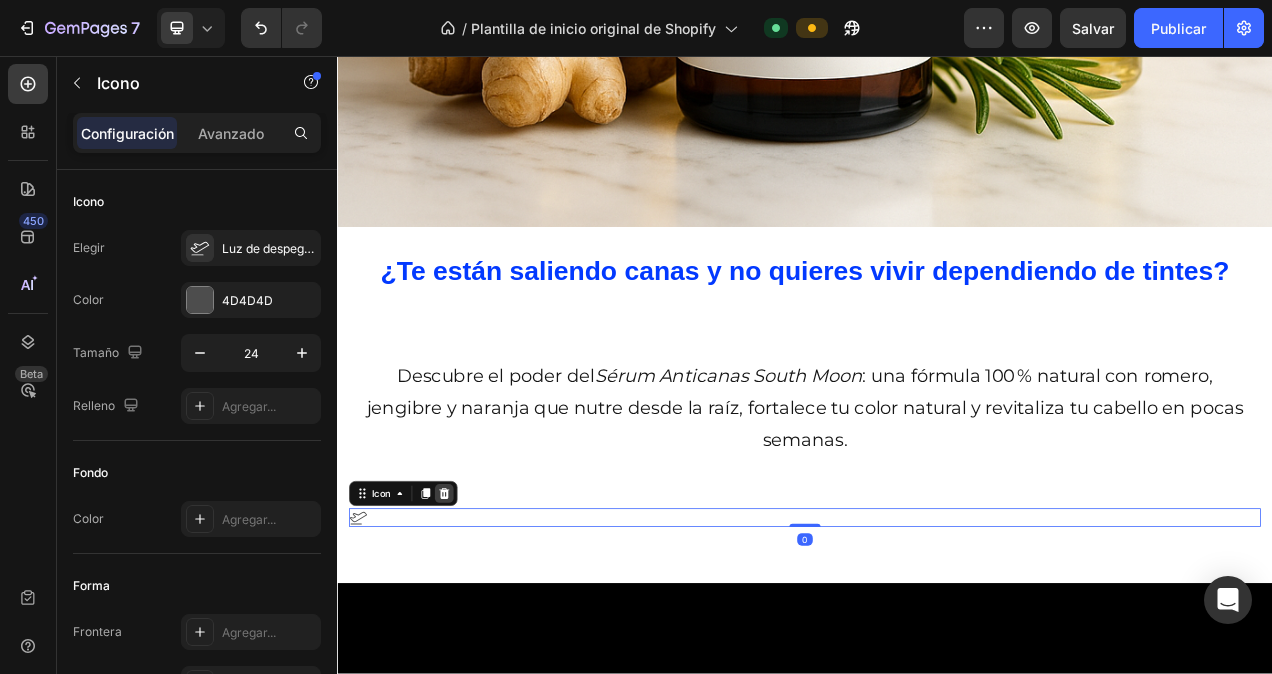 click at bounding box center [474, 618] 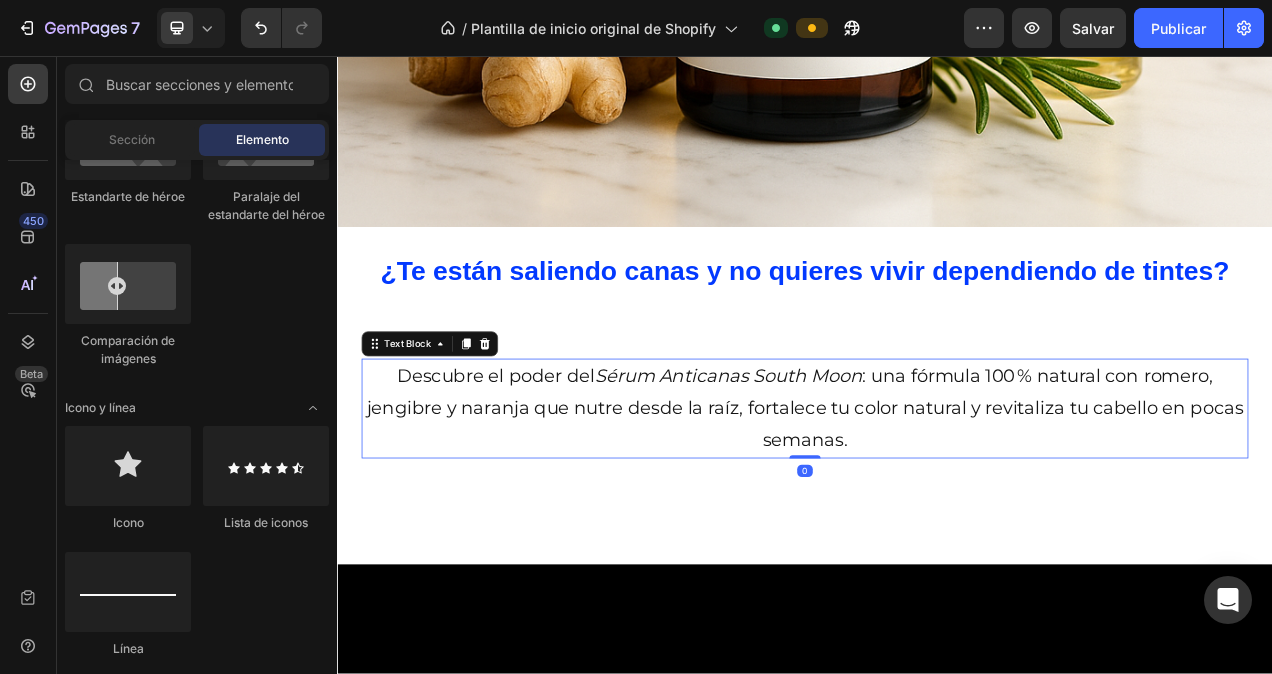 click on "Descubre el poder del  Sérum Anticanas South Moon : una fórmula 100 % natural con romero, jengibre y naranja que nutre desde la raíz, fortalece tu color natural y revitaliza tu cabello en pocas semanas." at bounding box center [937, 509] 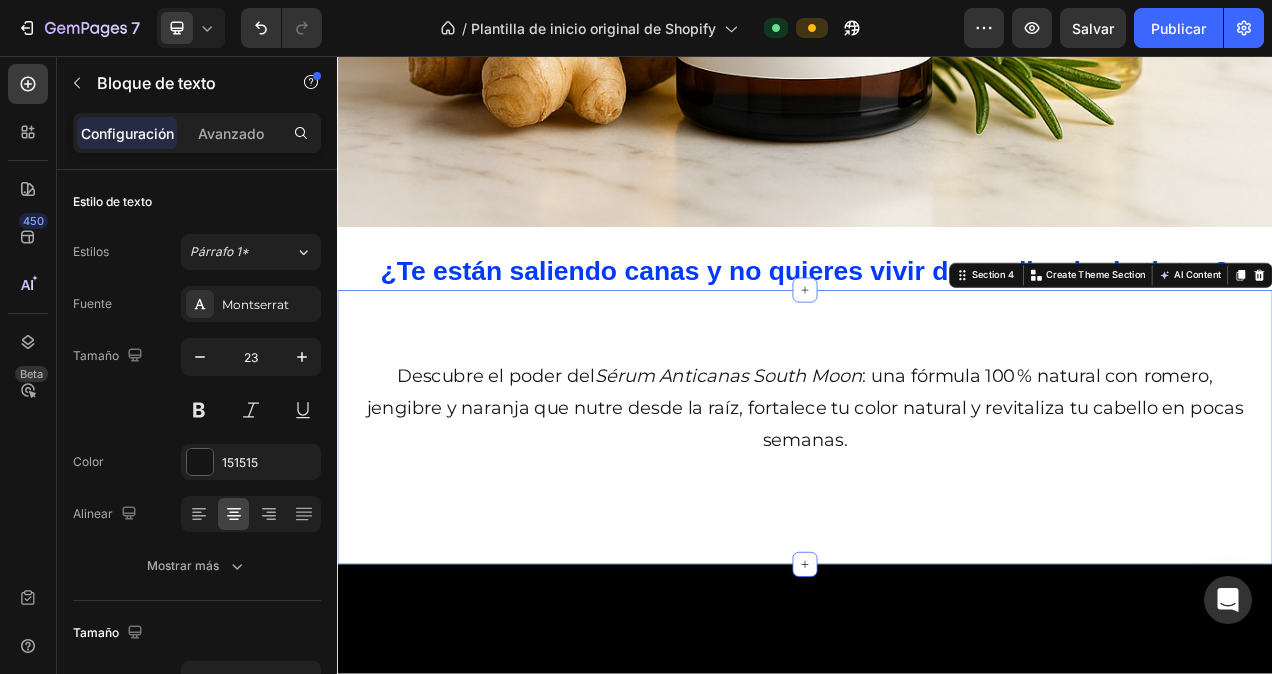 click on "Descubre el poder del  Sérum Anticanas South Moon : una fórmula 100 % natural con romero, jengibre y naranja que nutre desde la raíz, fortalece tu color natural y revitaliza tu cabello en pocas semanas. Text Block Row Row Section 4   You can create reusable sections Create Theme Section AI Content Write with GemAI What would you like to describe here? Tone and Voice Persuasive Product Show more Generate" at bounding box center [937, 533] 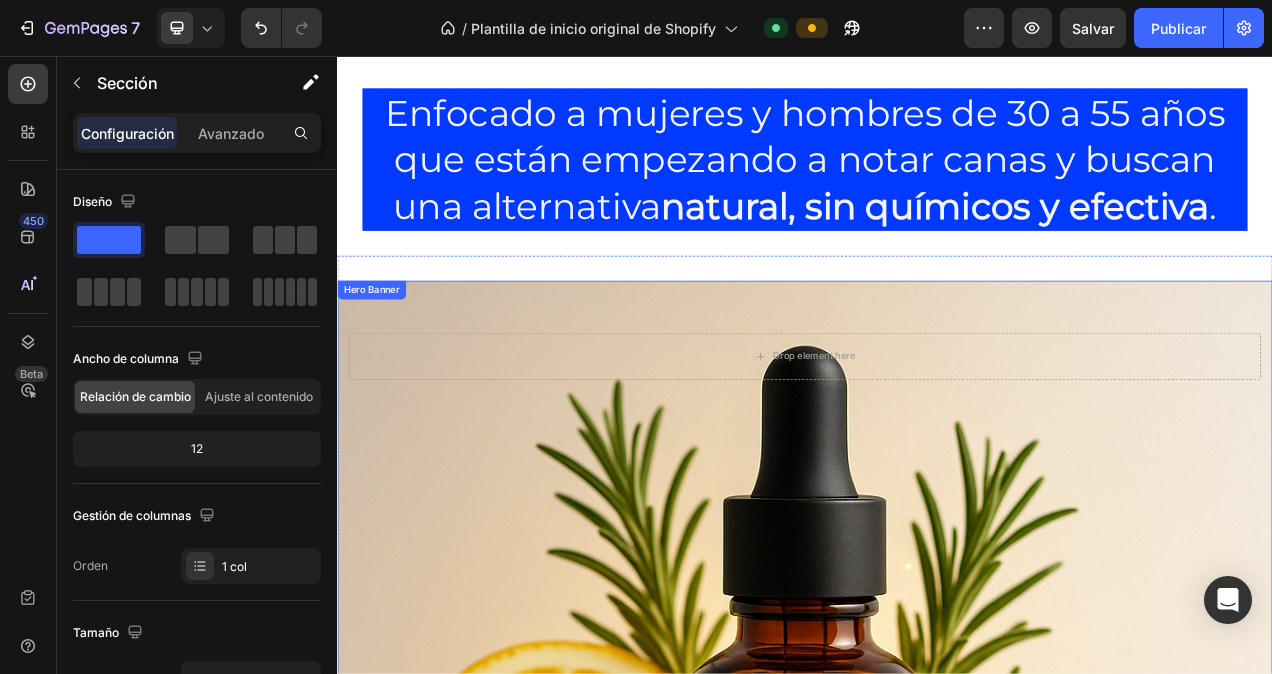 scroll, scrollTop: 0, scrollLeft: 0, axis: both 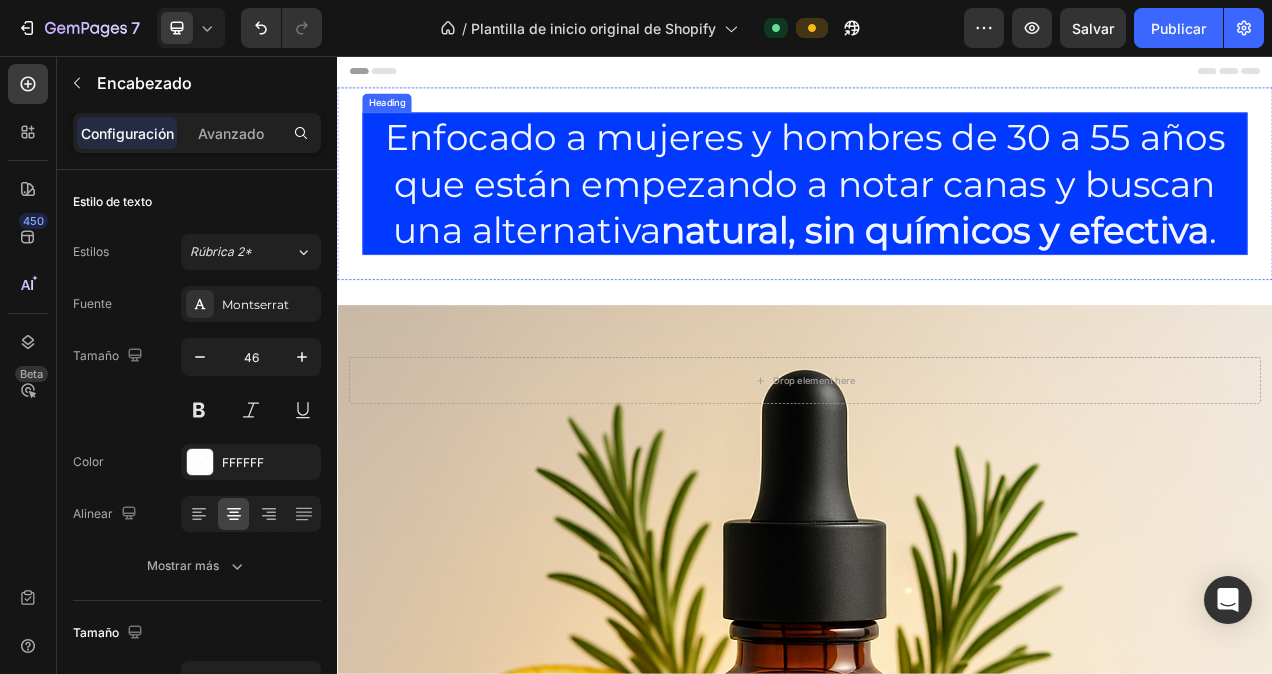 click on "Enfocado a mujeres y hombres de 30 a 55 años que están empezando a notar canas y buscan una alternativa  natural, sin químicos y efectiva ." at bounding box center (937, 220) 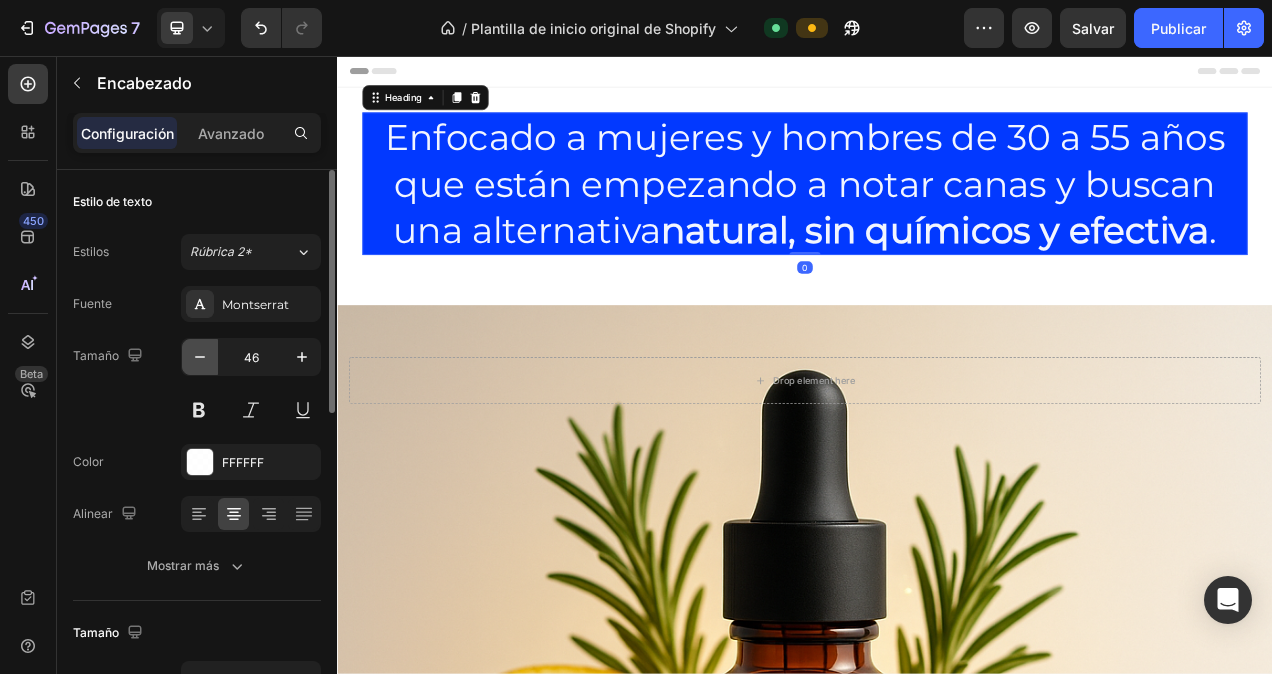 click 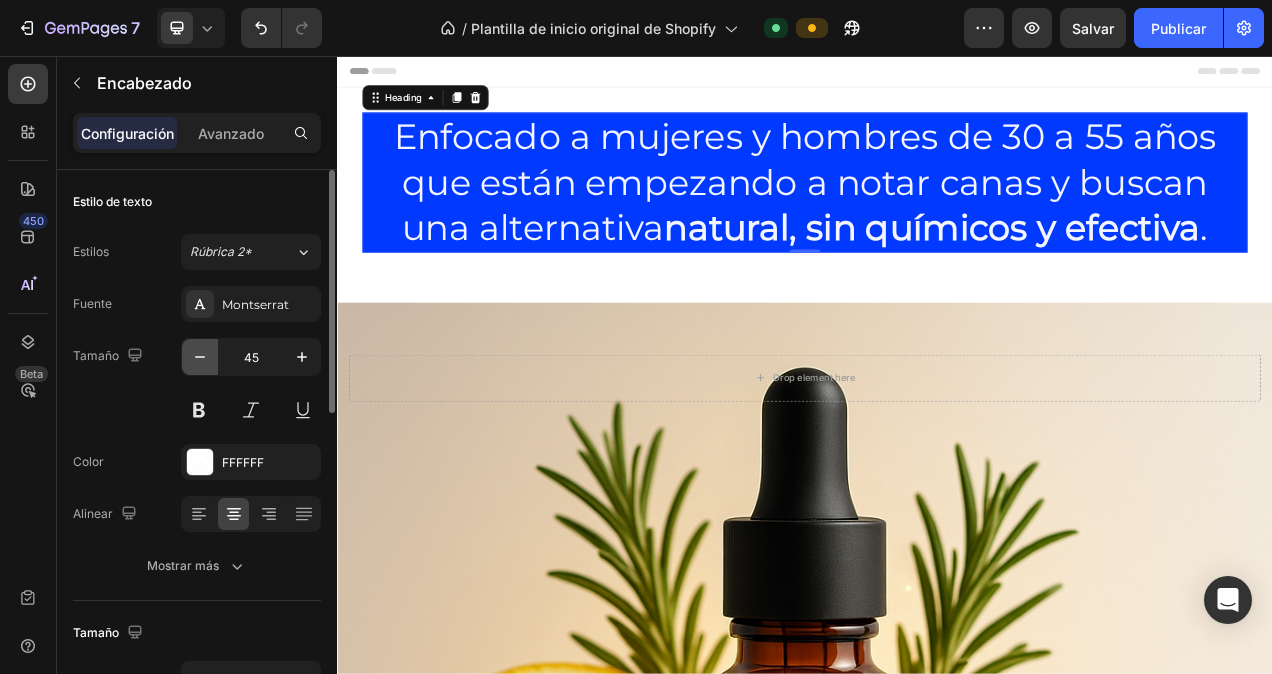 click 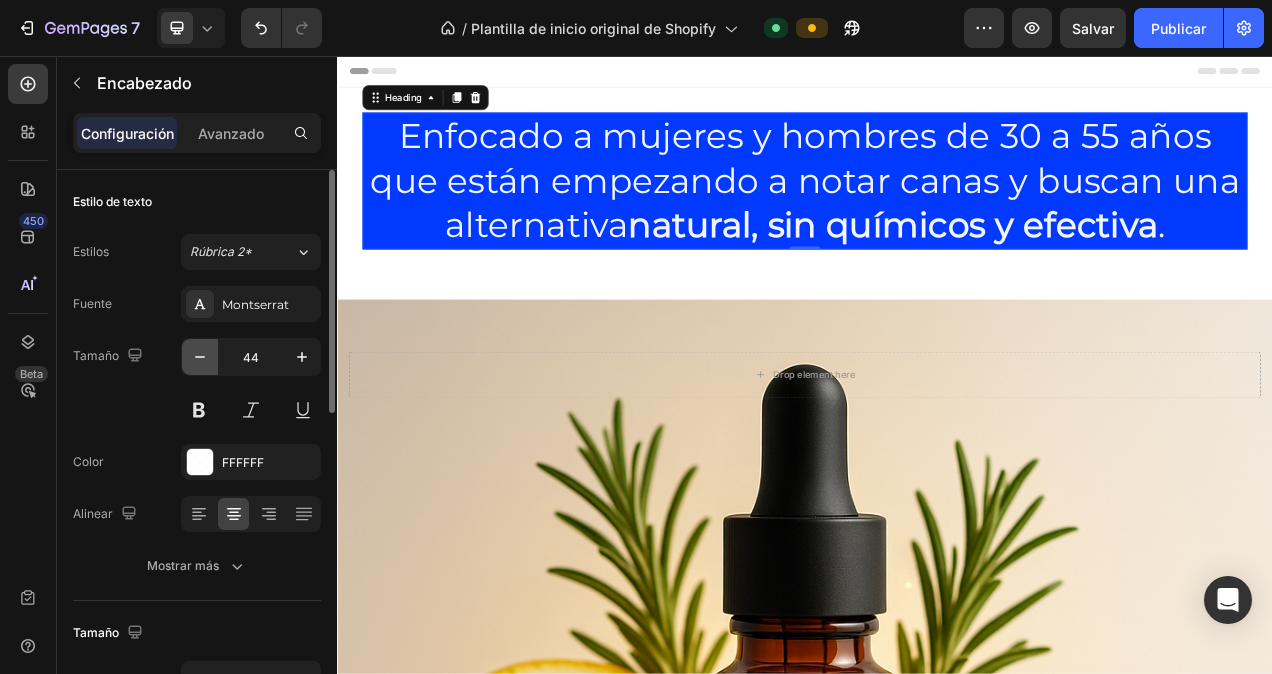 click 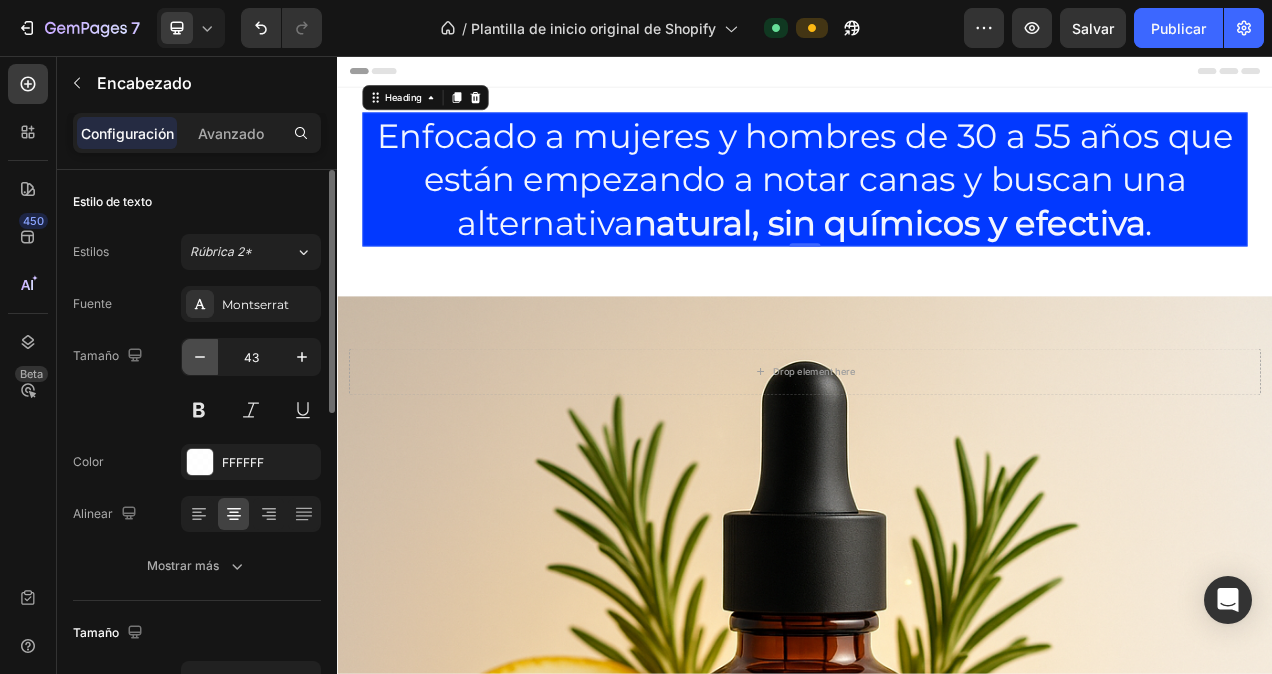 click 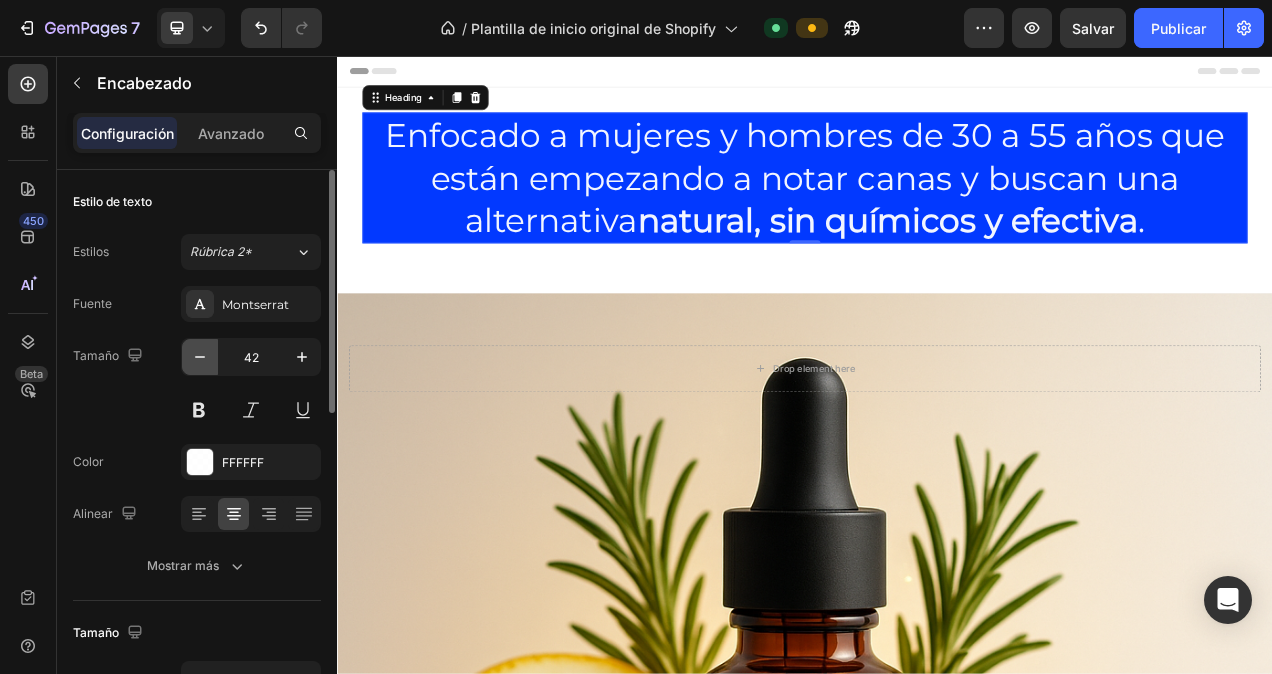 click 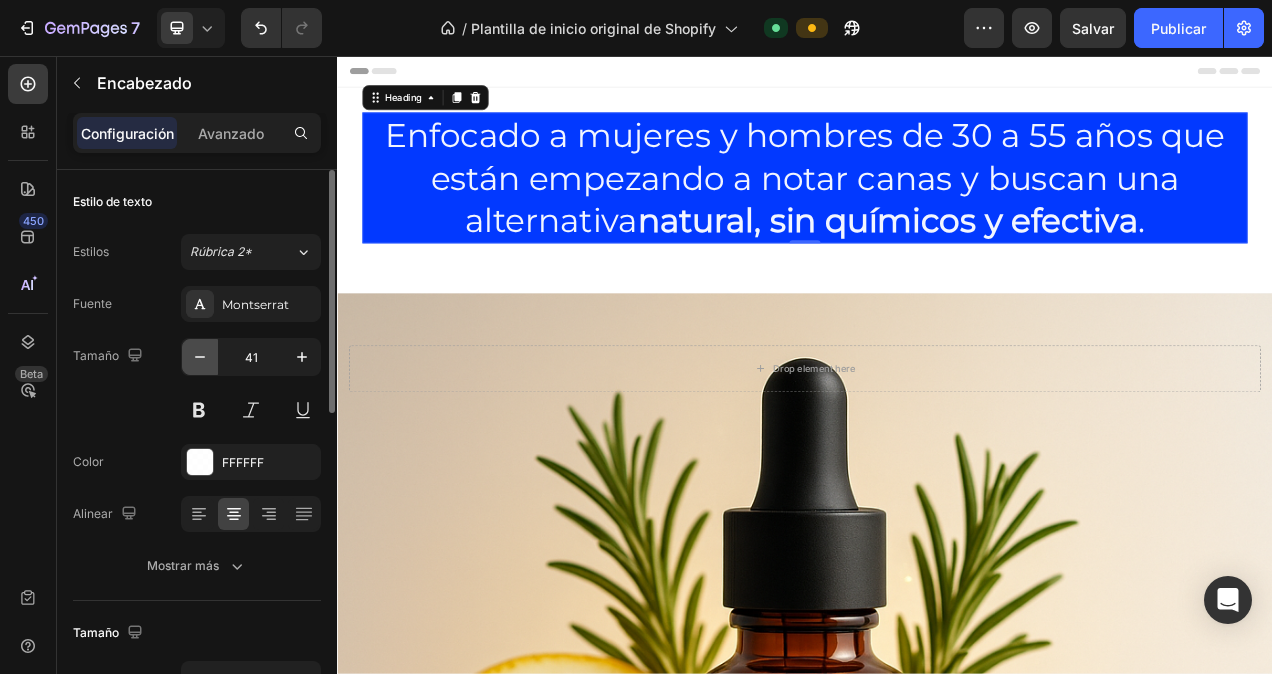 click 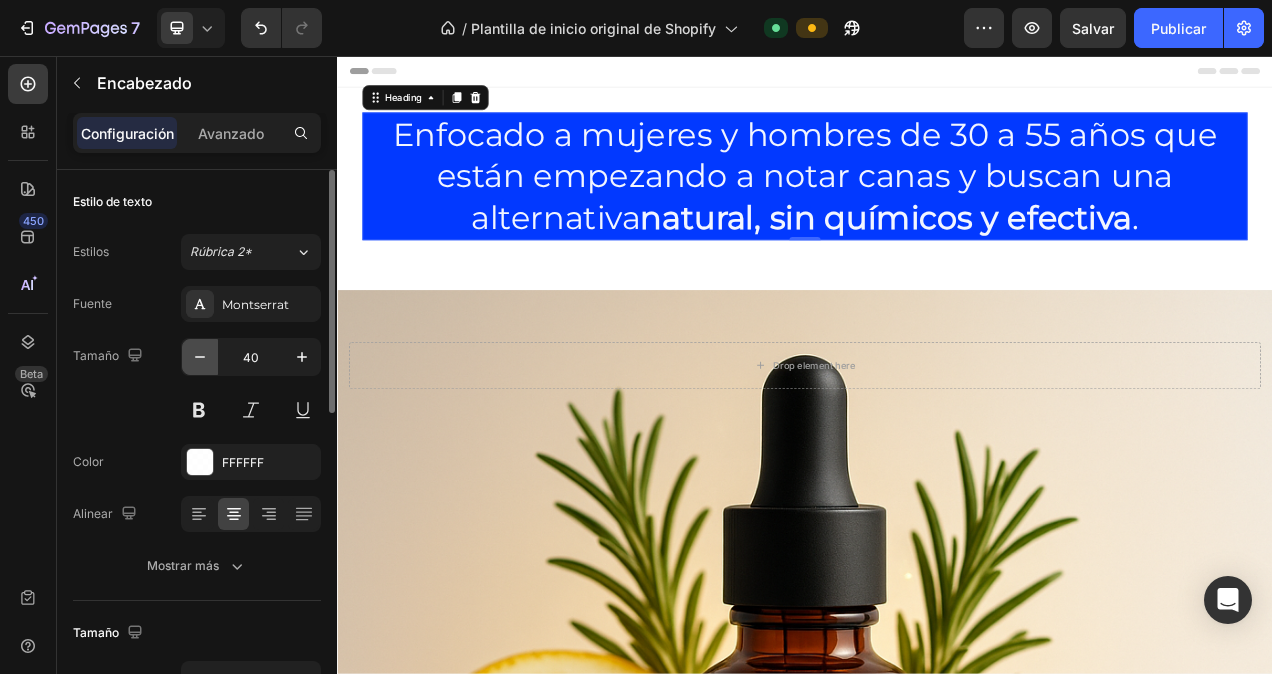 click 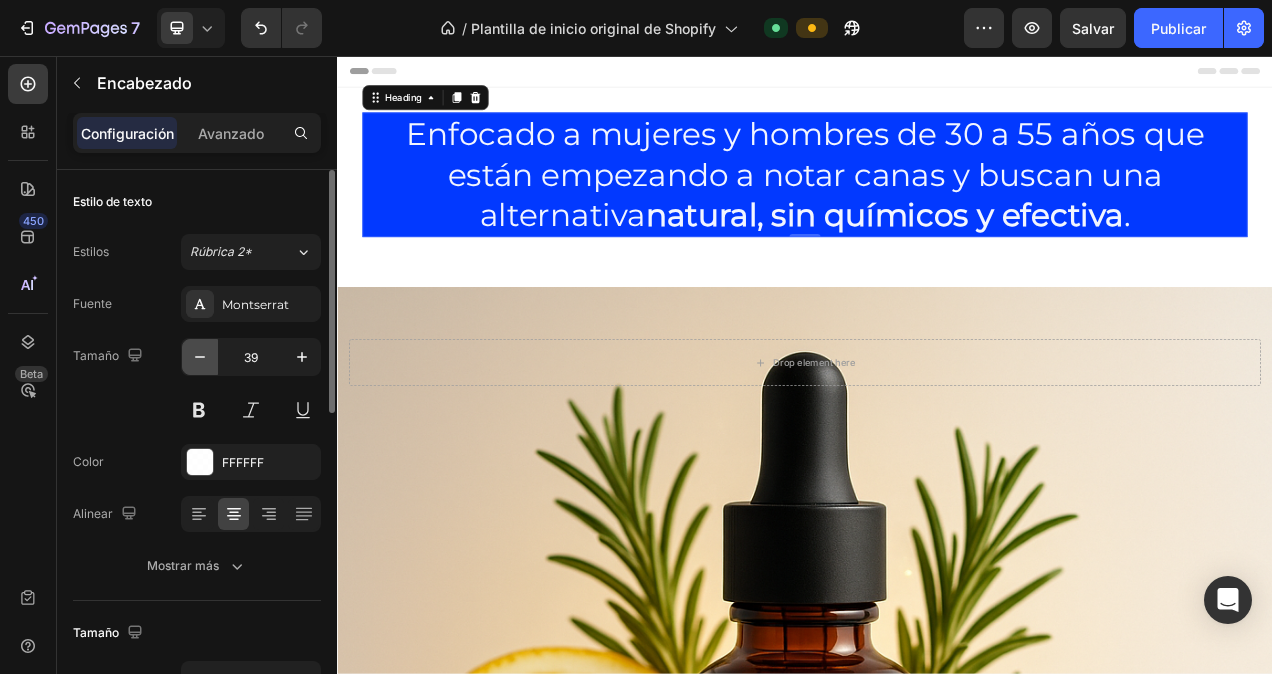 click 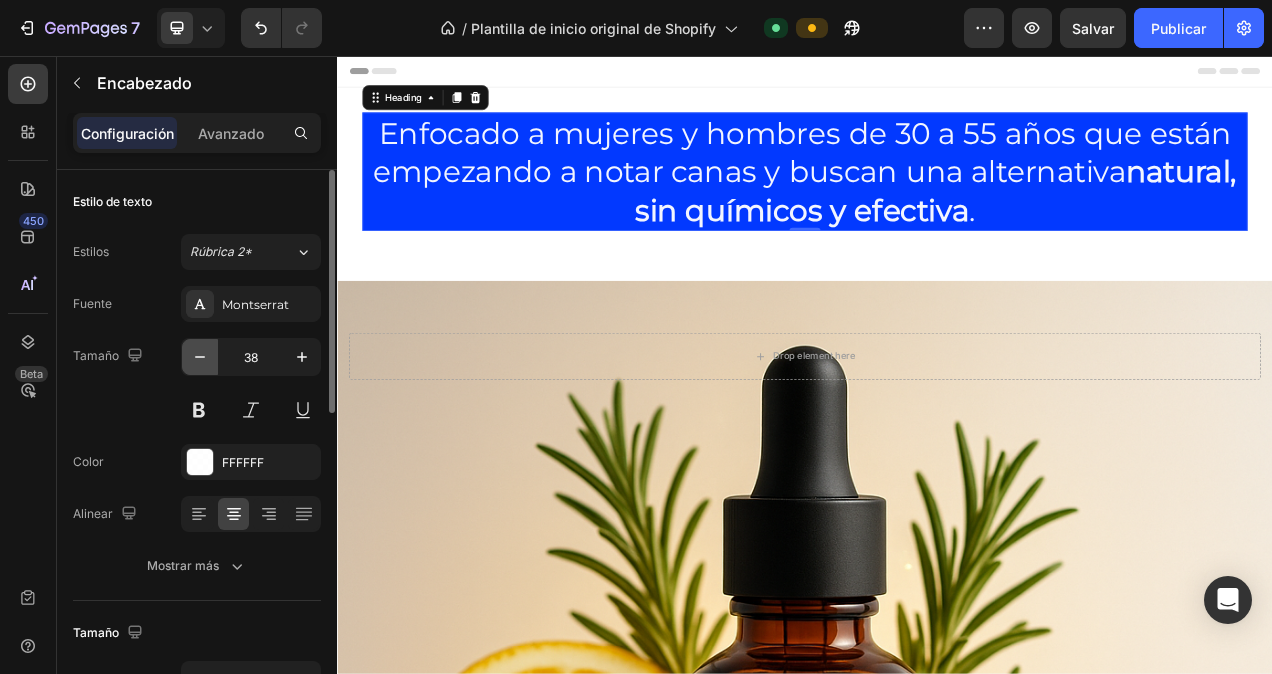 click 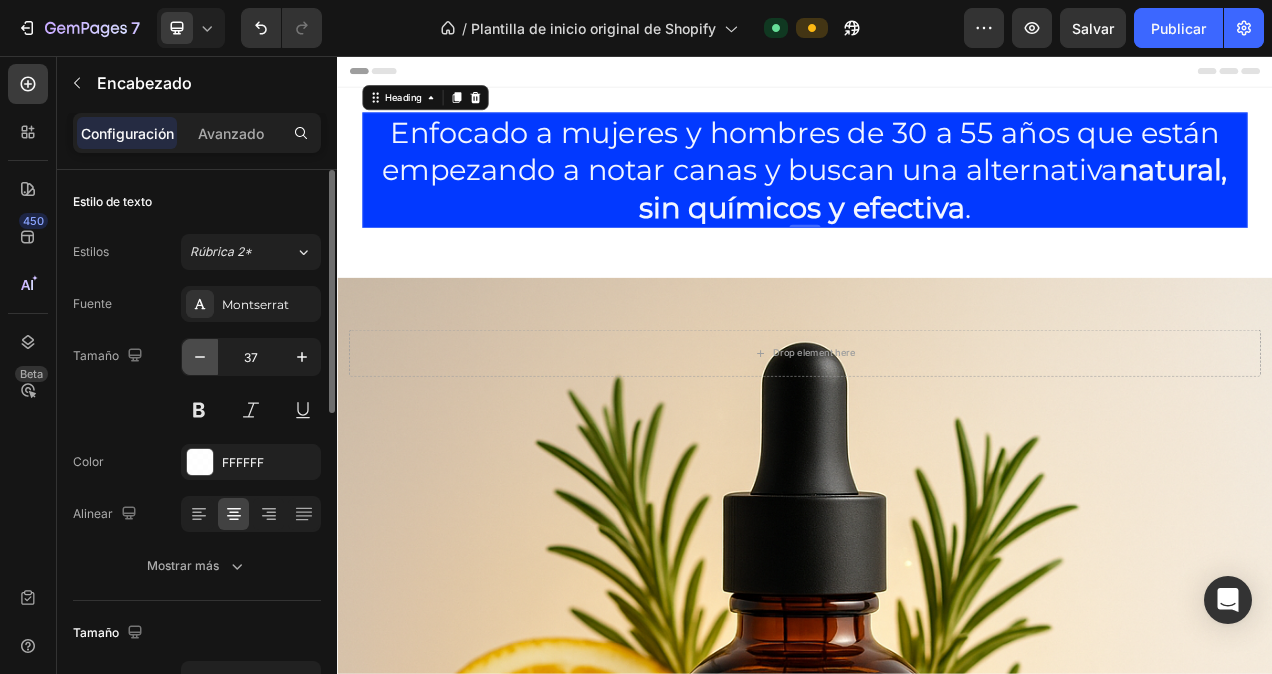 click 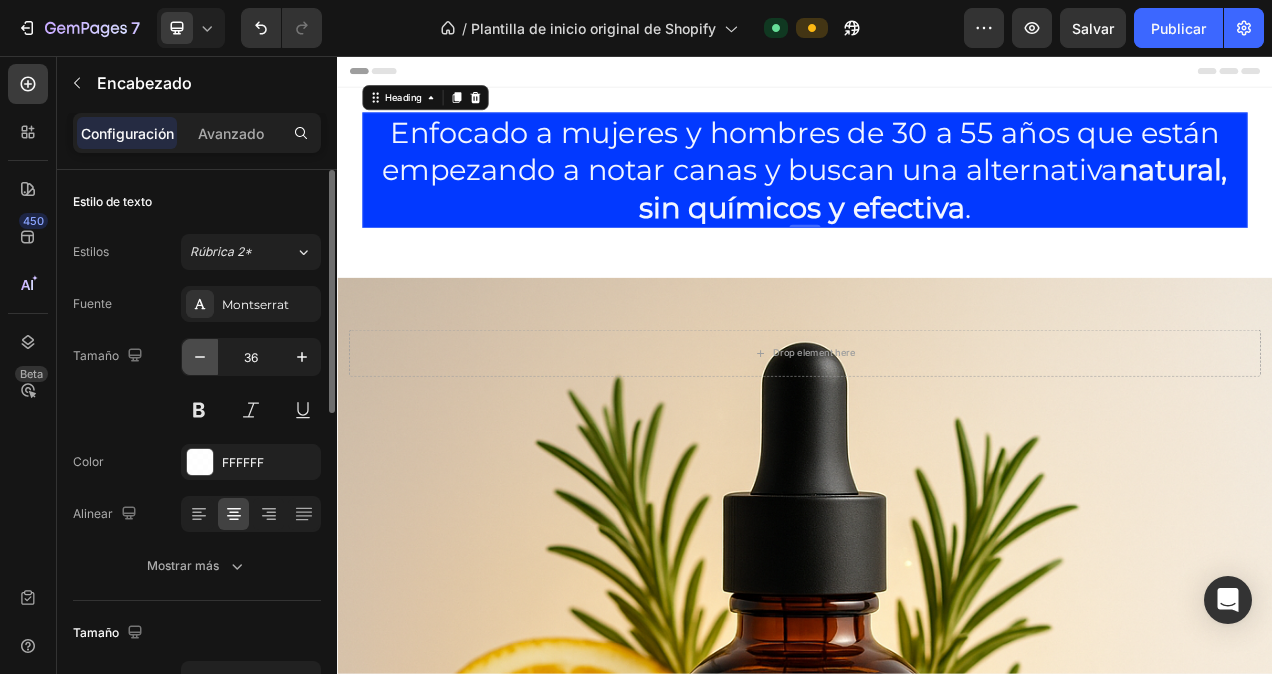 click 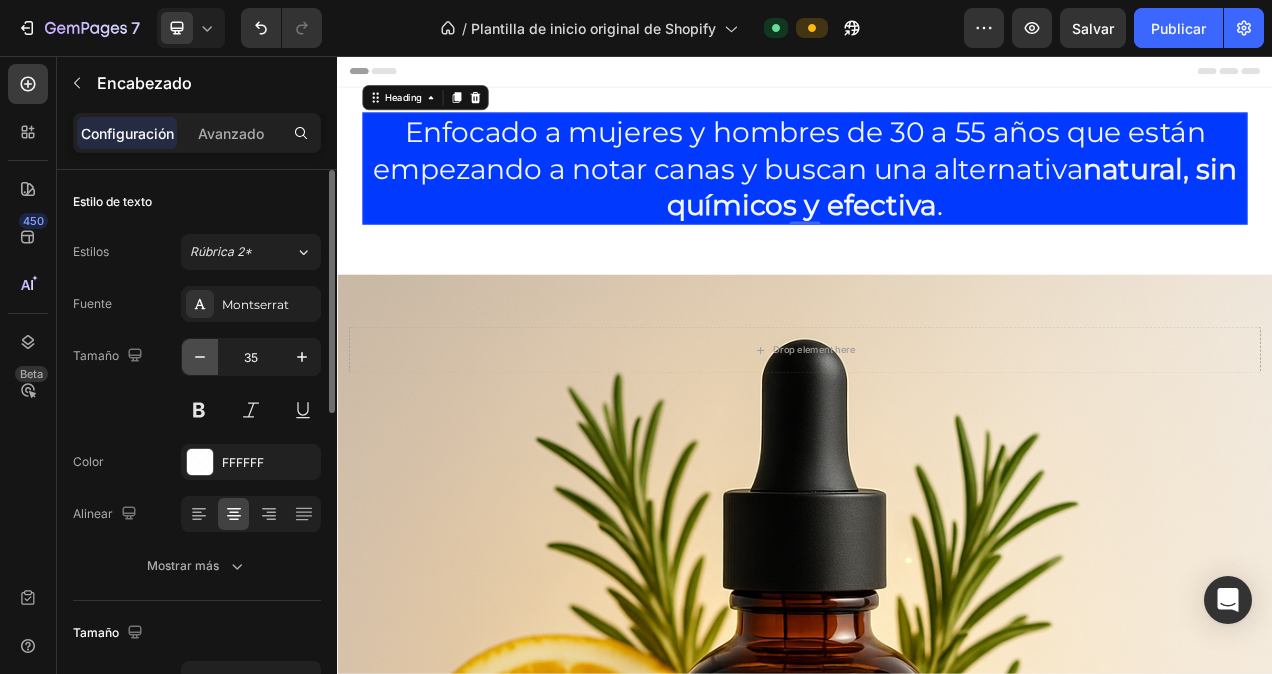 click 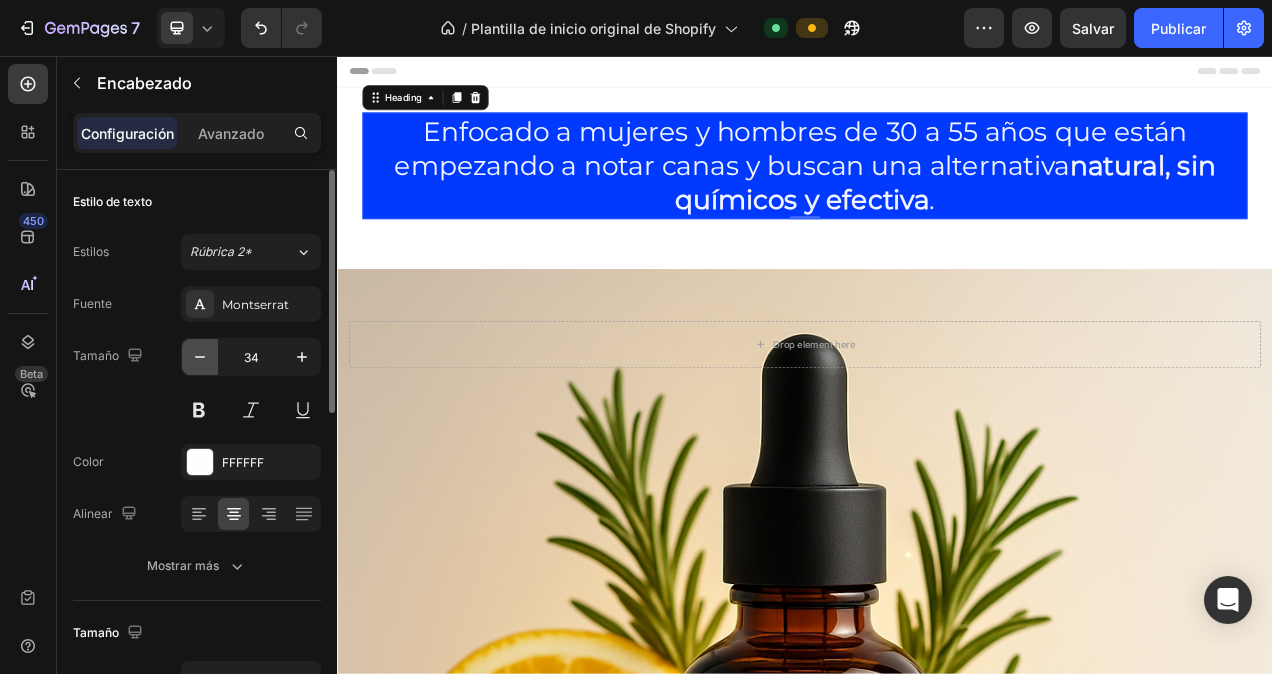 click 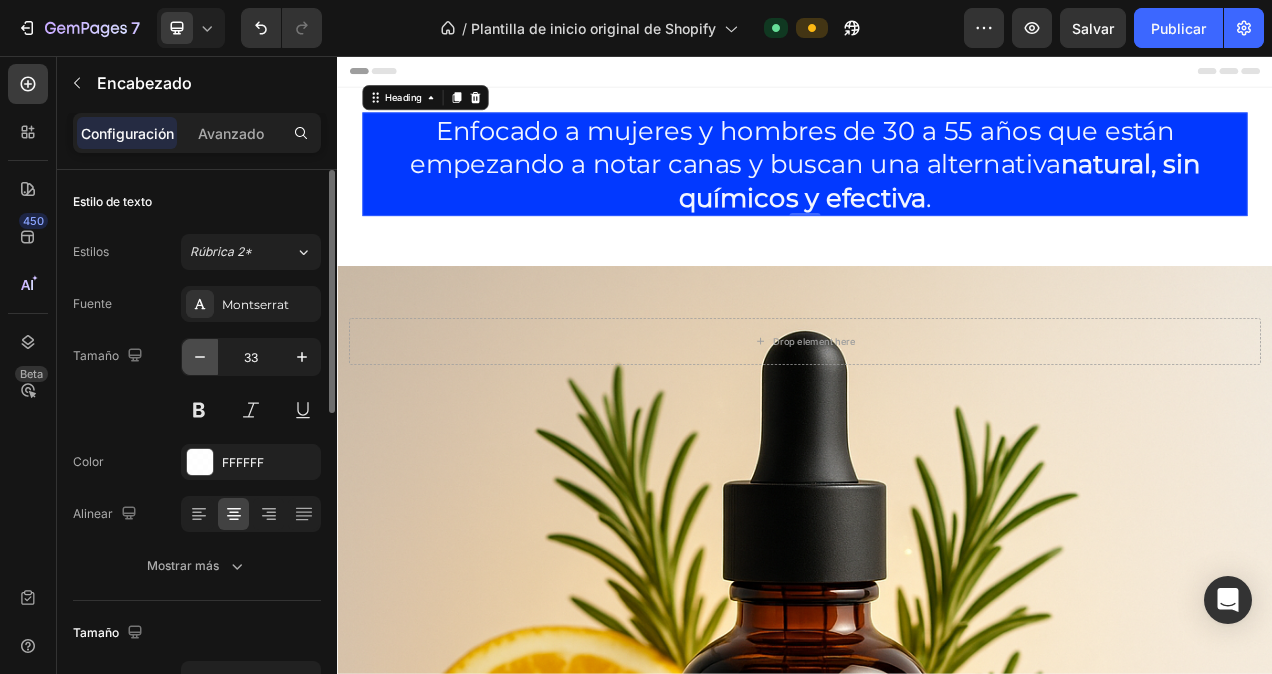click 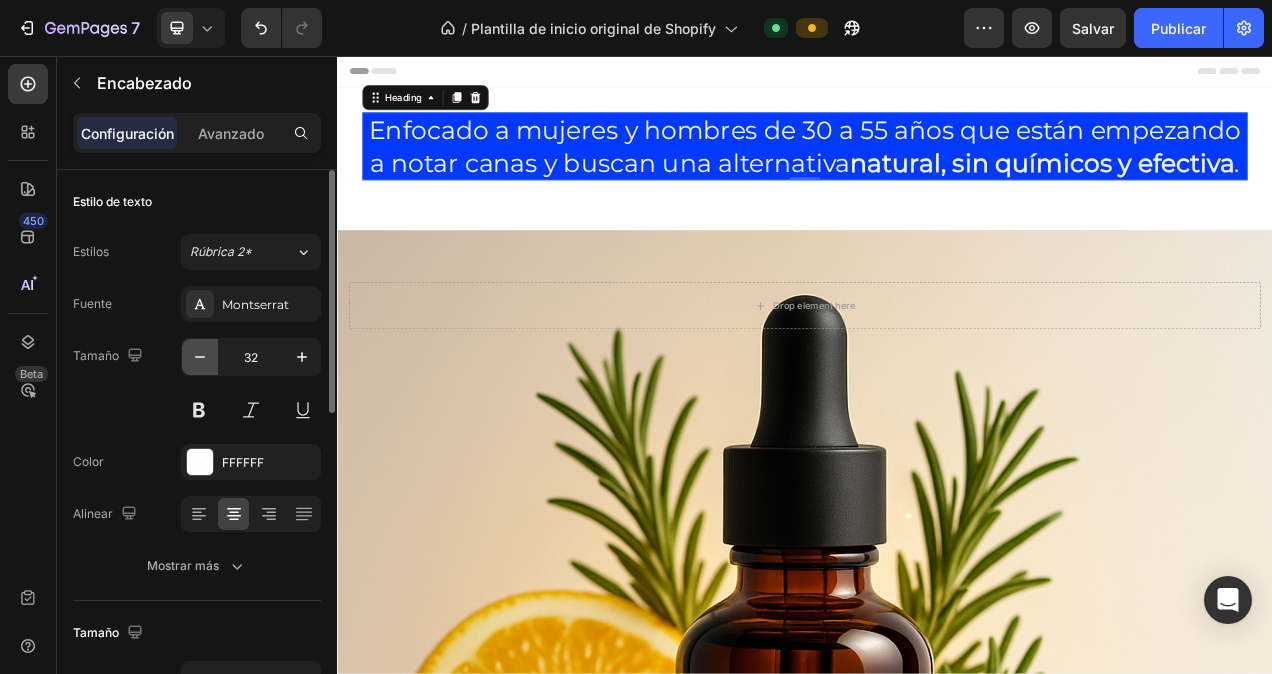 click 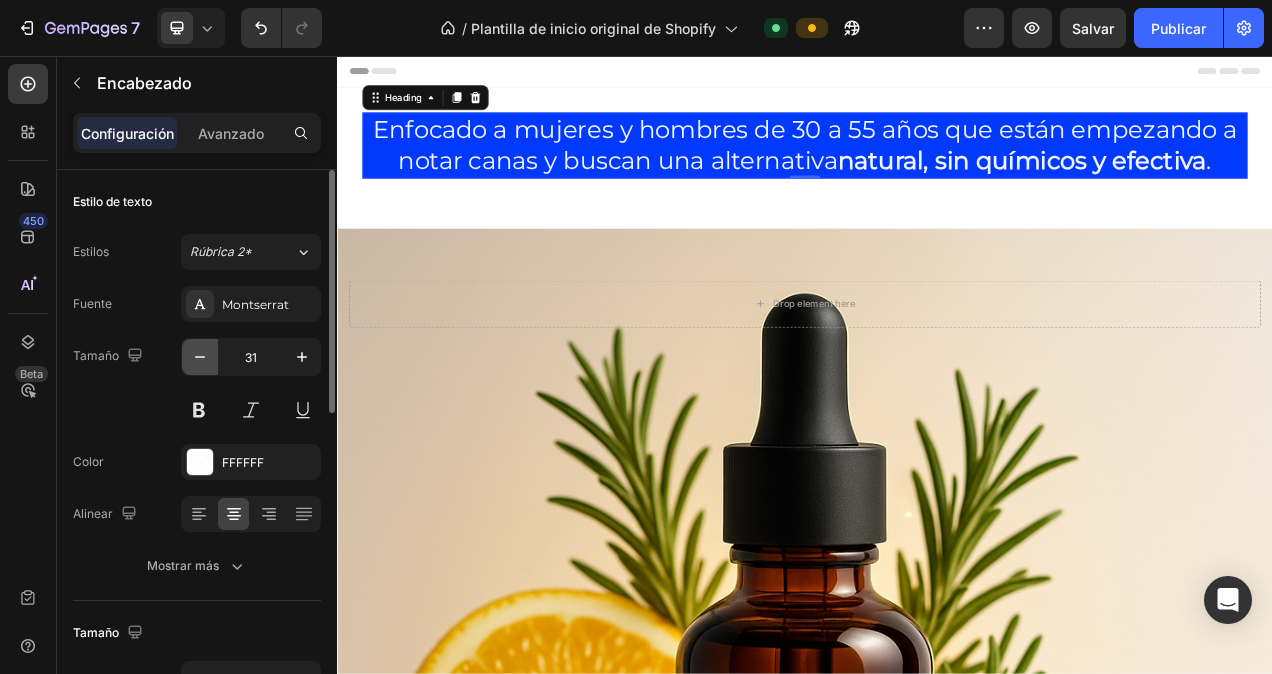 click 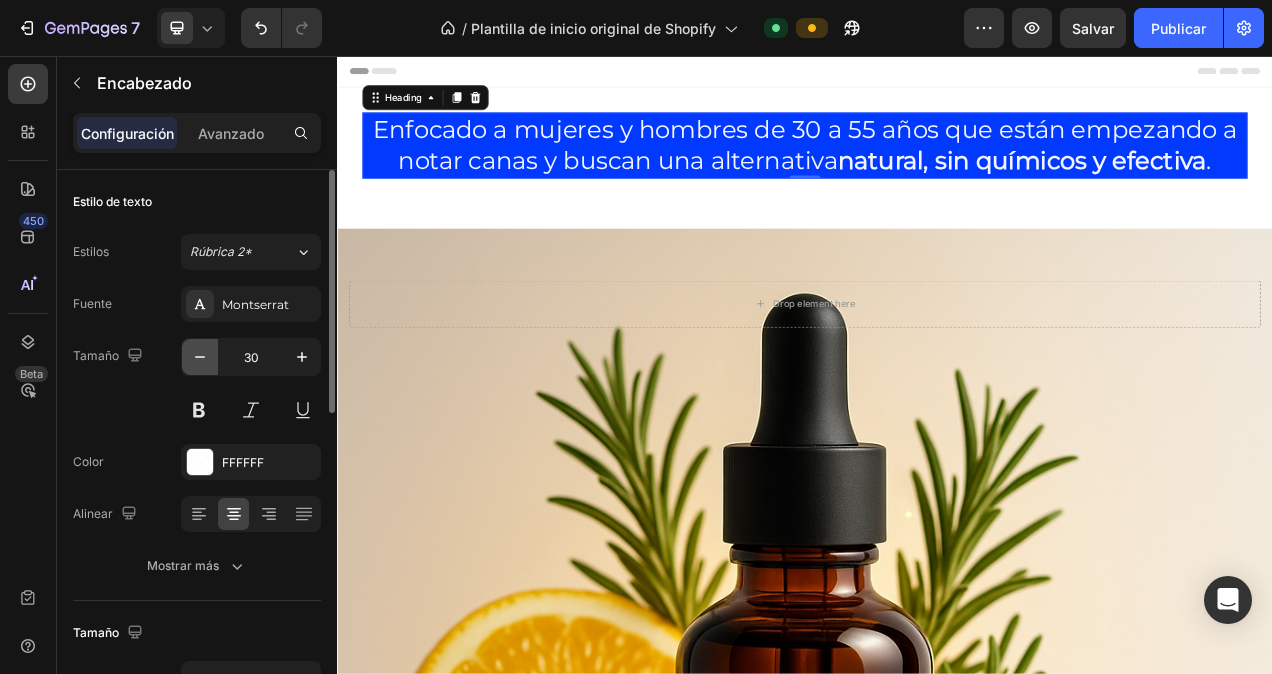 click 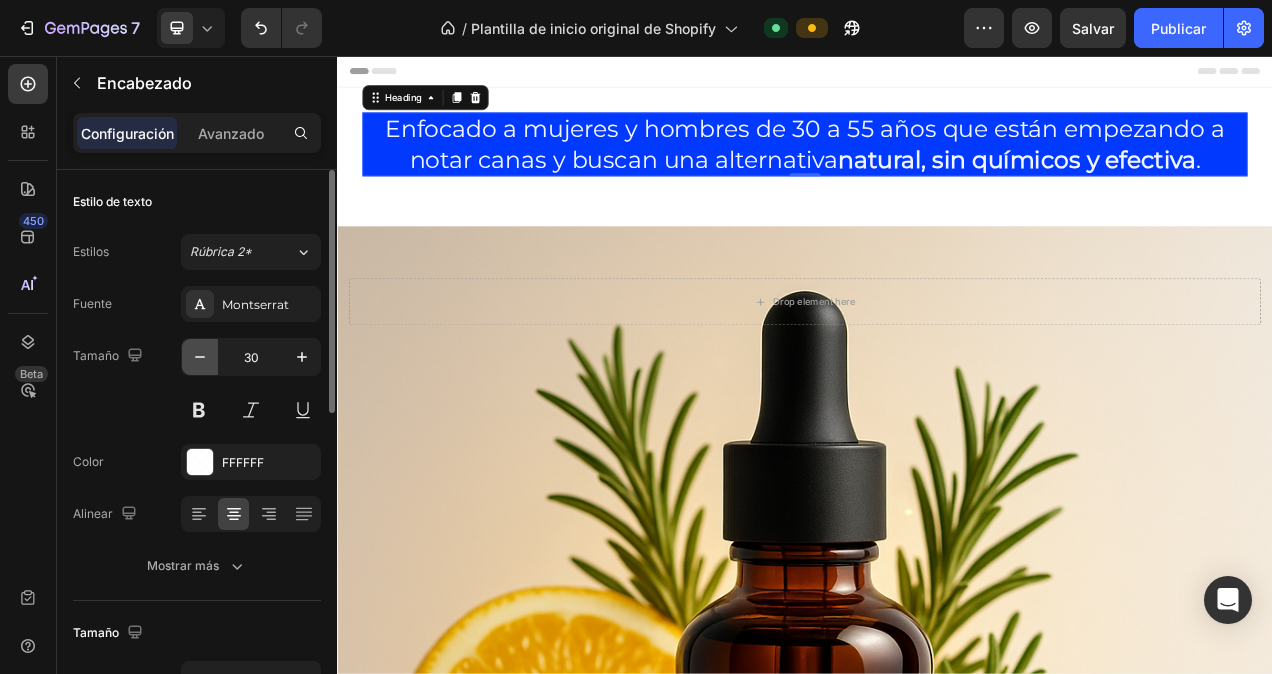 type on "29" 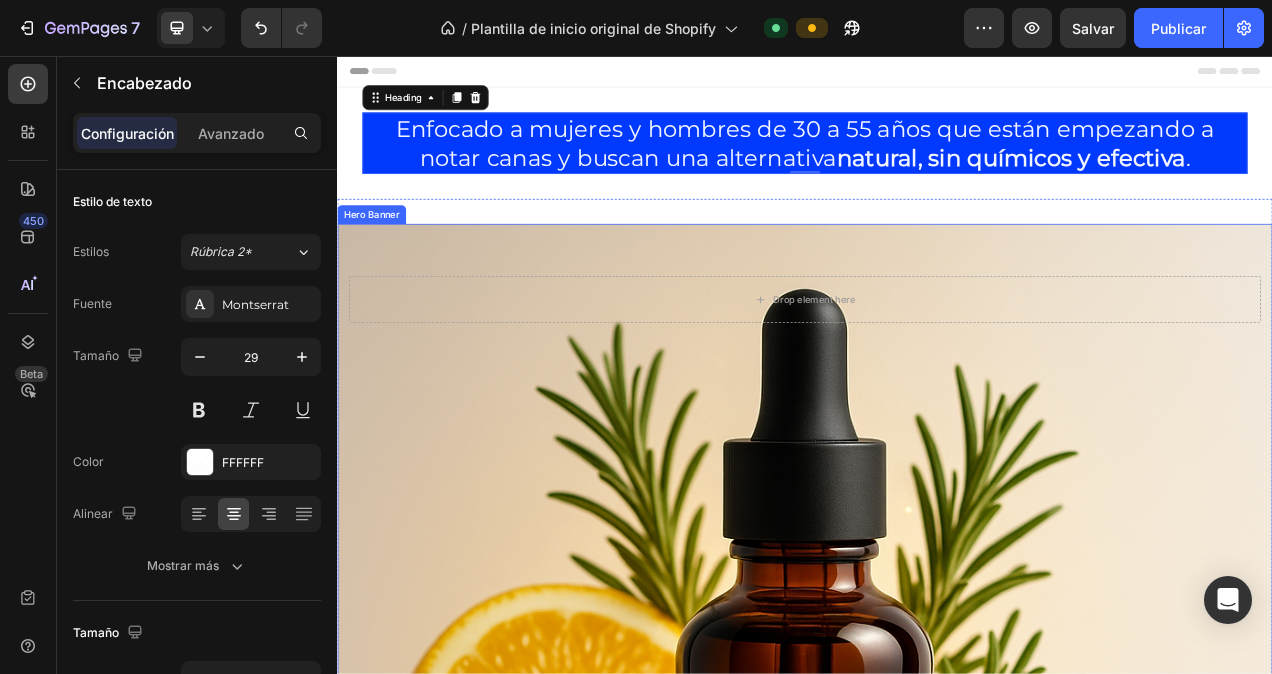 click on "Drop element here" at bounding box center (937, 351) 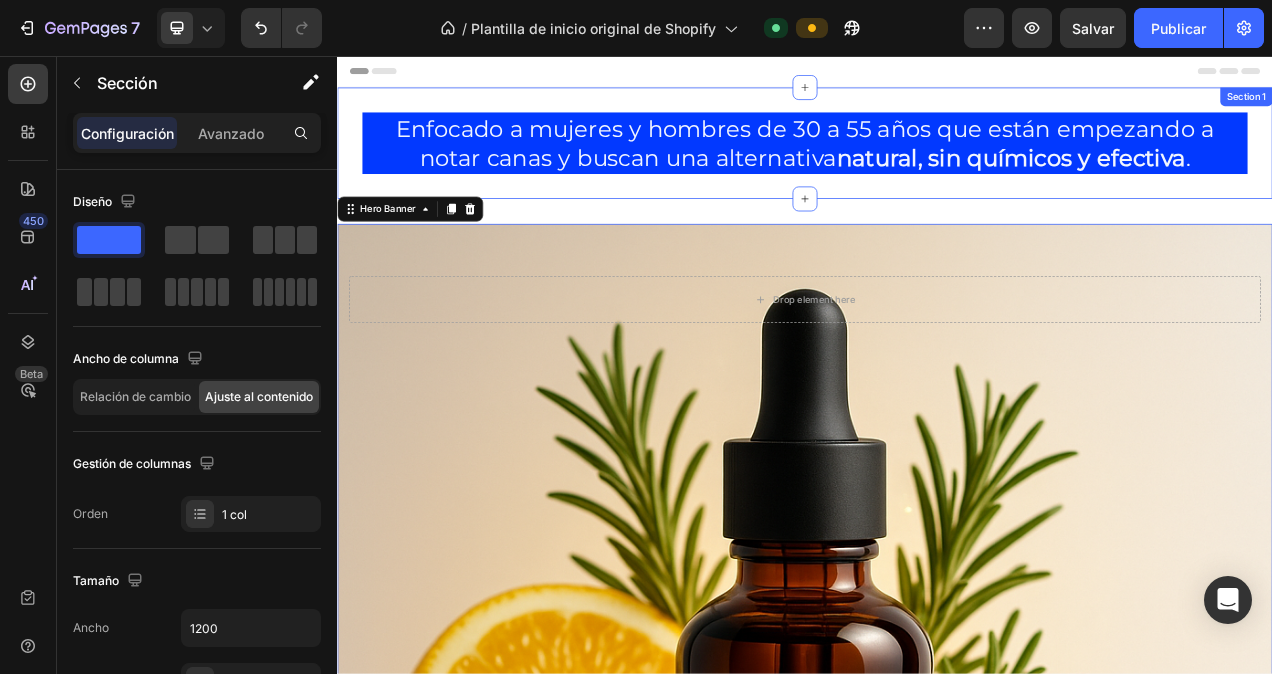 click on "Enfocado a mujeres y hombres de 30 a 55 años que están empezando a notar canas y buscan una alternativa  natural, sin químicos y efectiva . Heading Section 1" at bounding box center (937, 168) 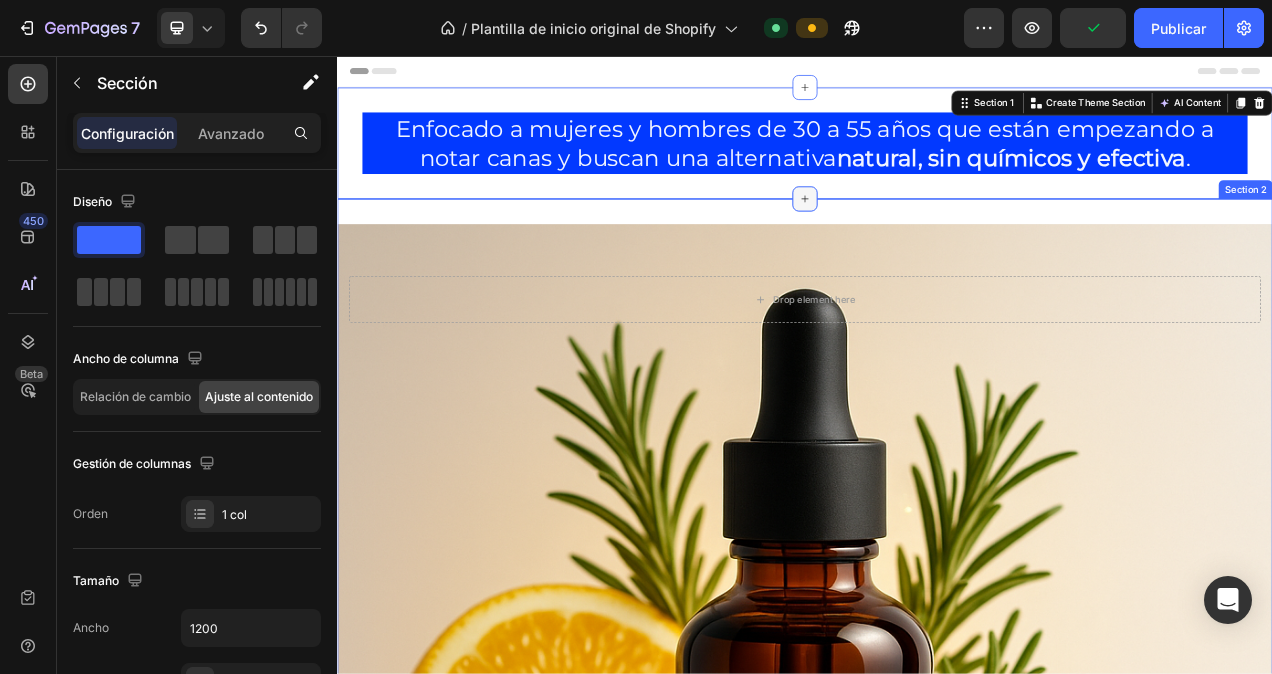 click at bounding box center [937, 240] 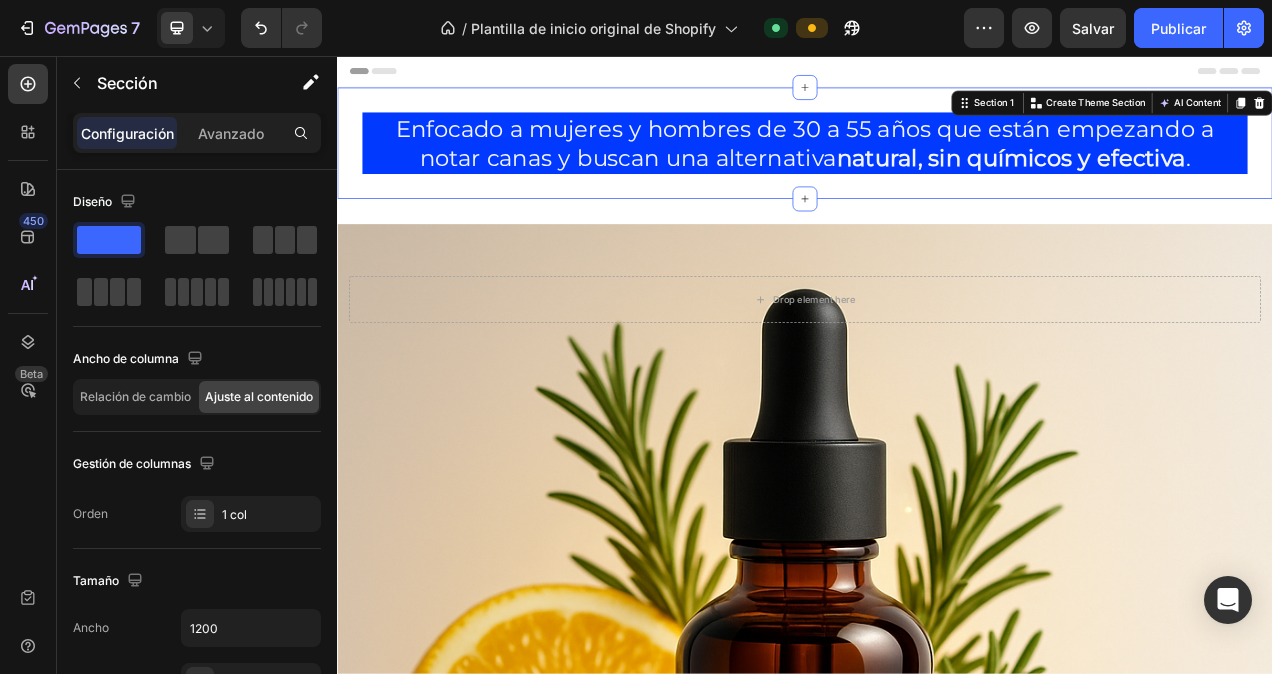 click on "Enfocado a mujeres y hombres de 30 a 55 años que están empezando a notar canas y buscan una alternativa  natural, sin químicos y efectiva . Heading Section 1   You can create reusable sections Create Theme Section AI Content Write with GemAI What would you like to describe here? Tone and Voice Persuasive Product Show more Generate" at bounding box center (937, 168) 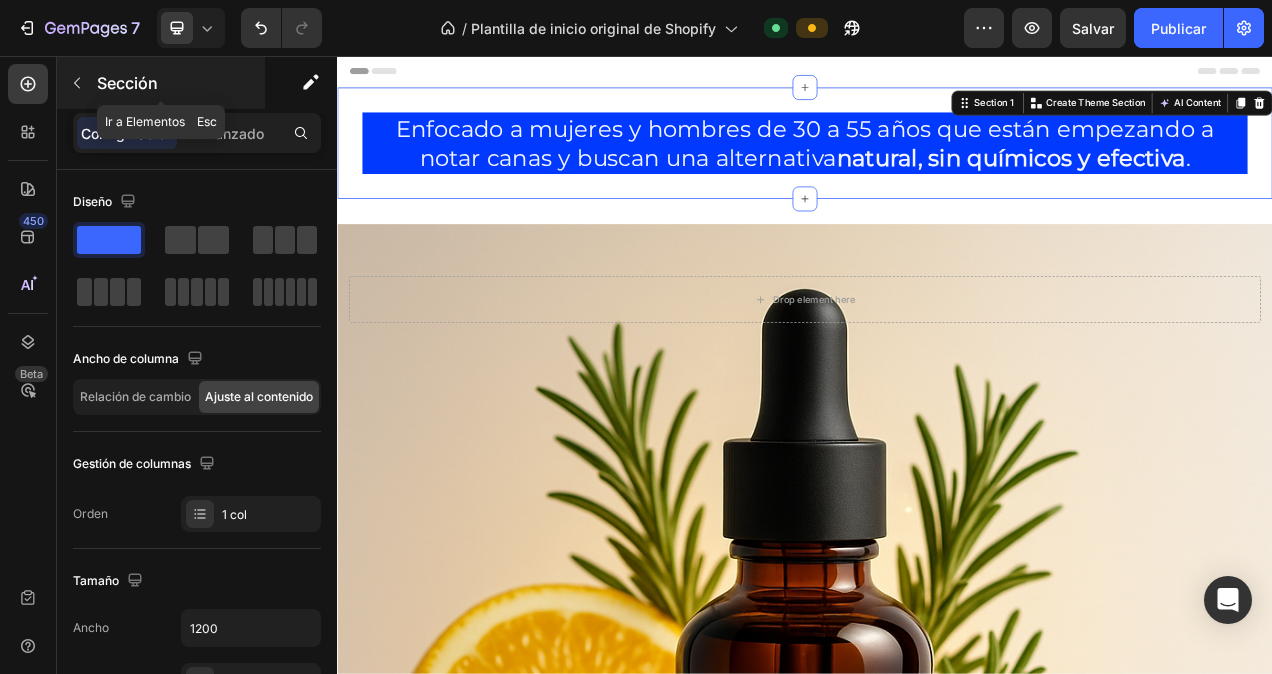 click at bounding box center (77, 83) 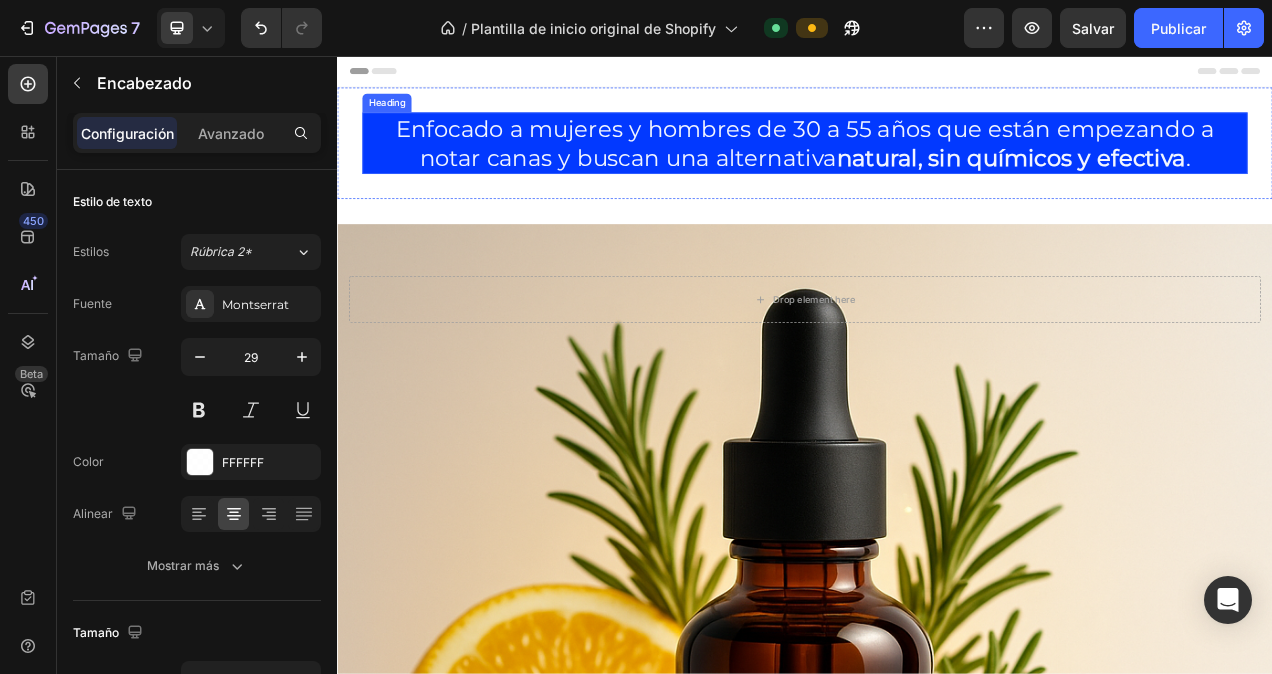 click on "Enfocado a mujeres y hombres de 30 a 55 años que están empezando a notar canas y buscan una alternativa  natural, sin químicos y efectiva ." at bounding box center [937, 168] 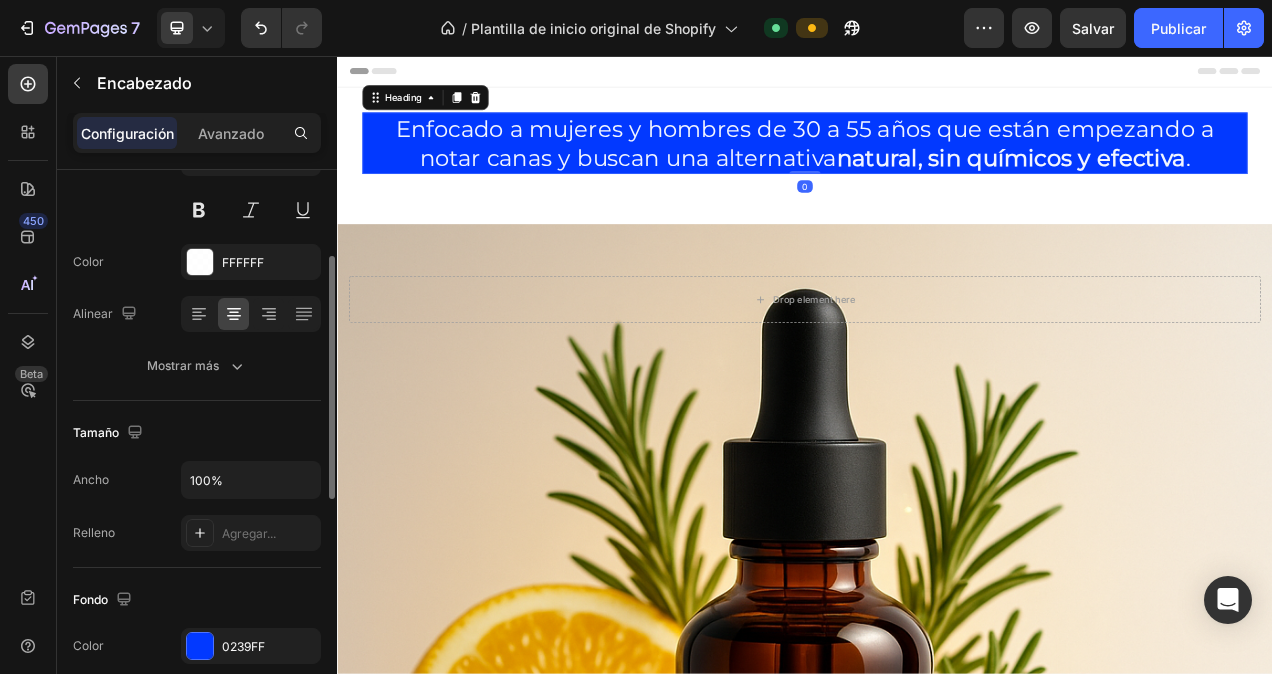 scroll, scrollTop: 400, scrollLeft: 0, axis: vertical 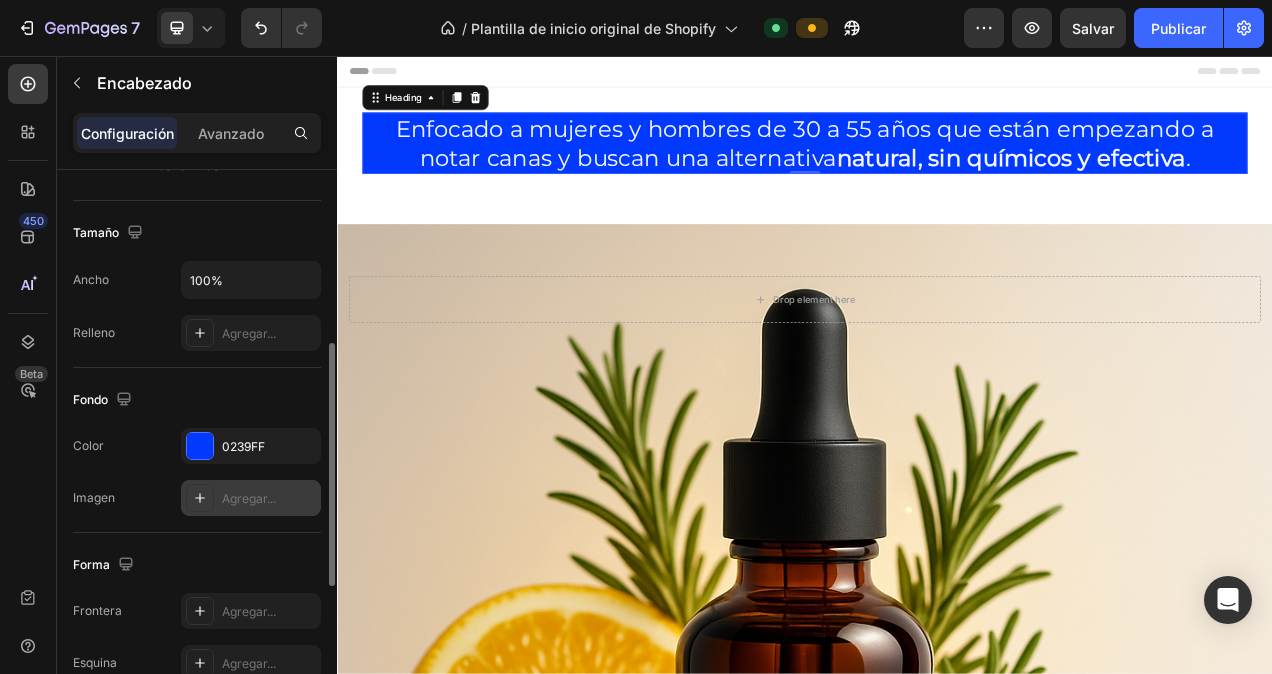 click 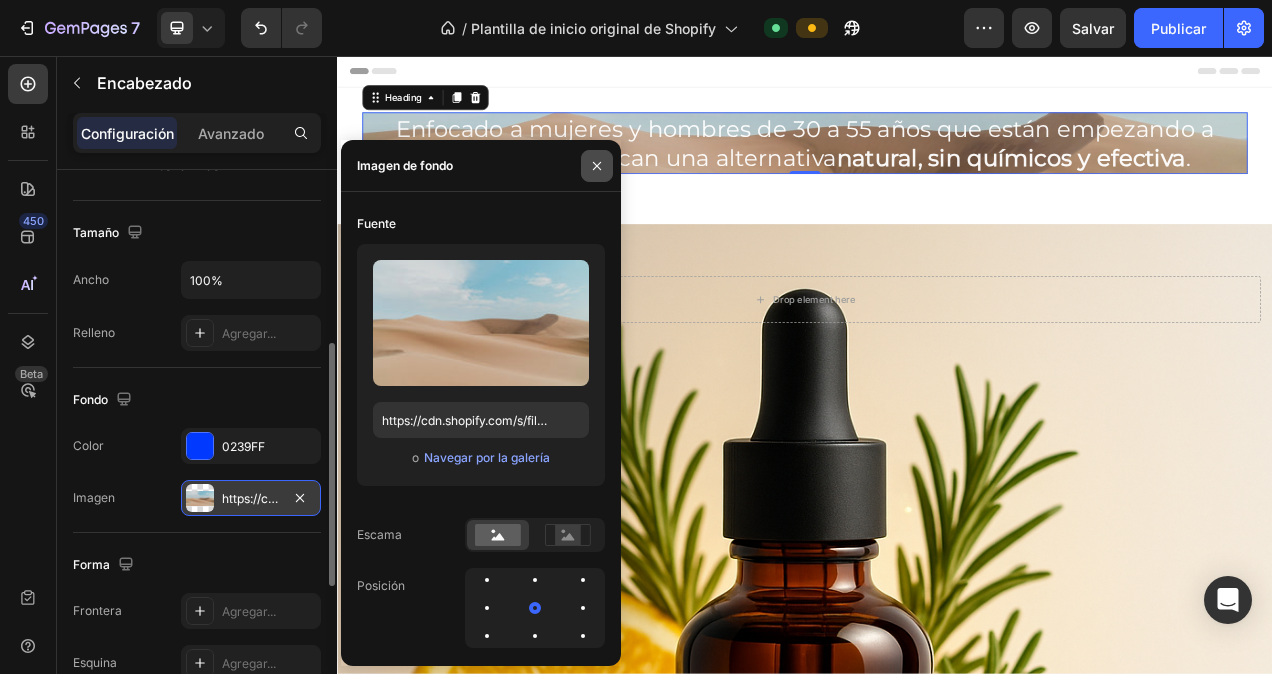 click 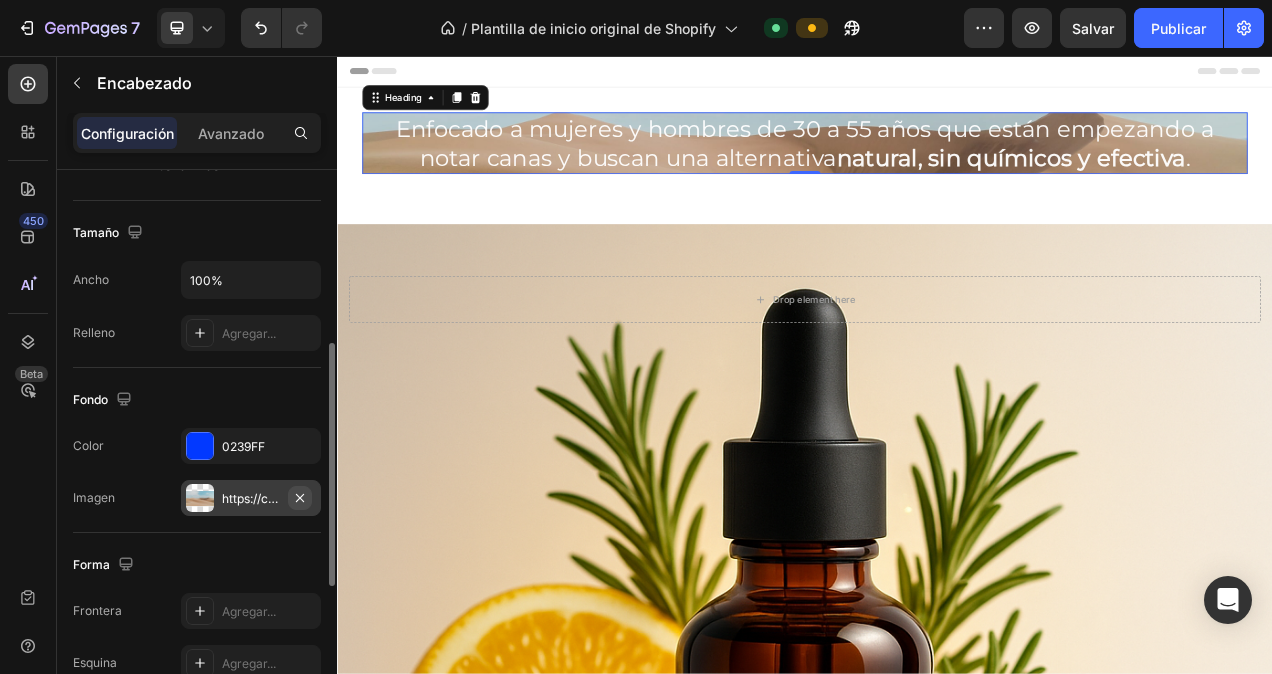 click 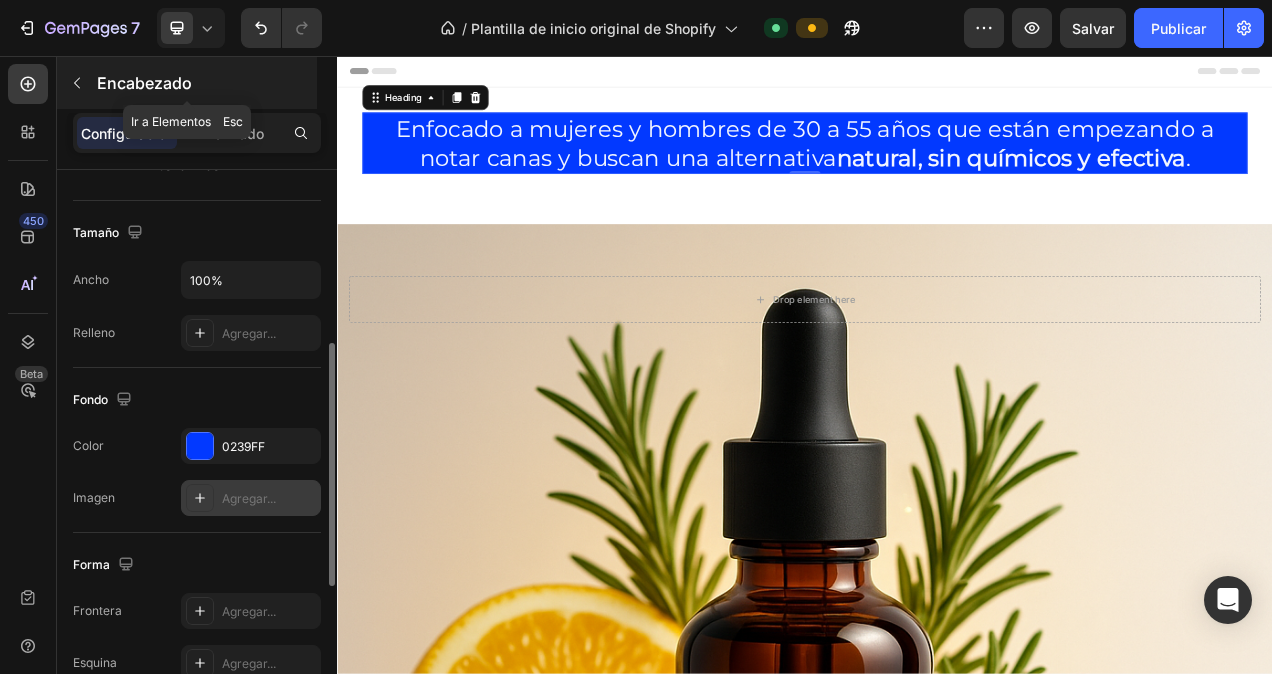 click at bounding box center (77, 83) 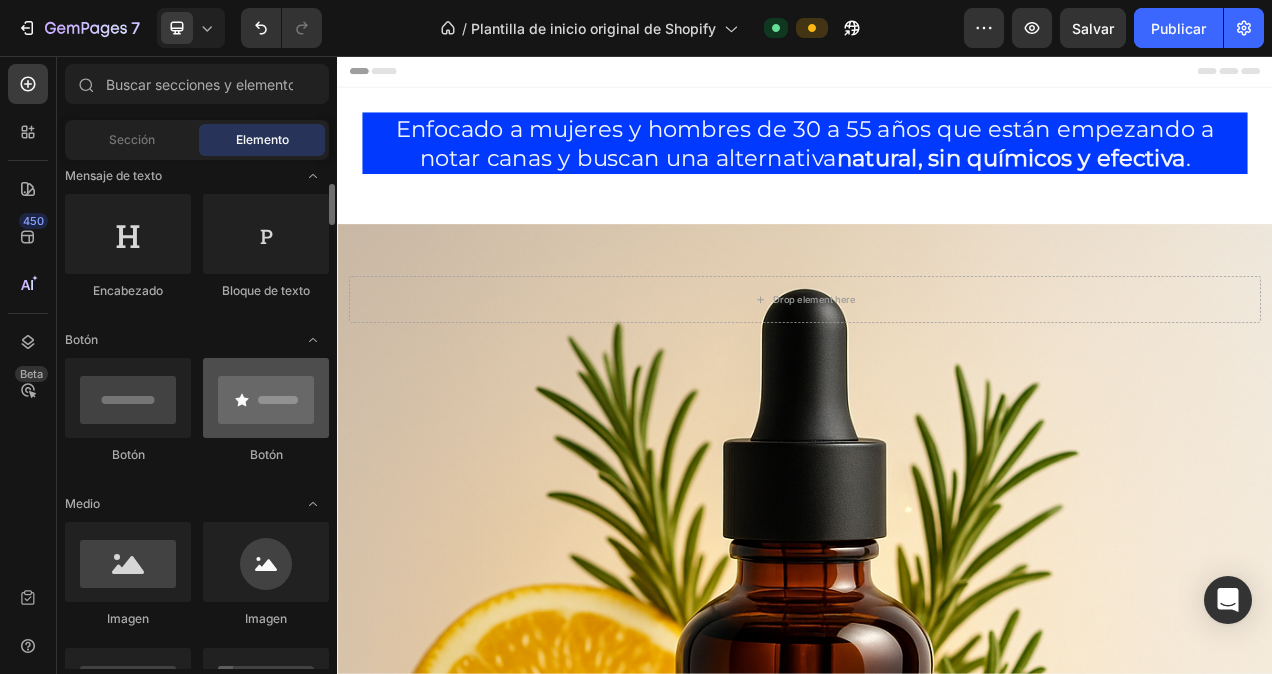 scroll, scrollTop: 400, scrollLeft: 0, axis: vertical 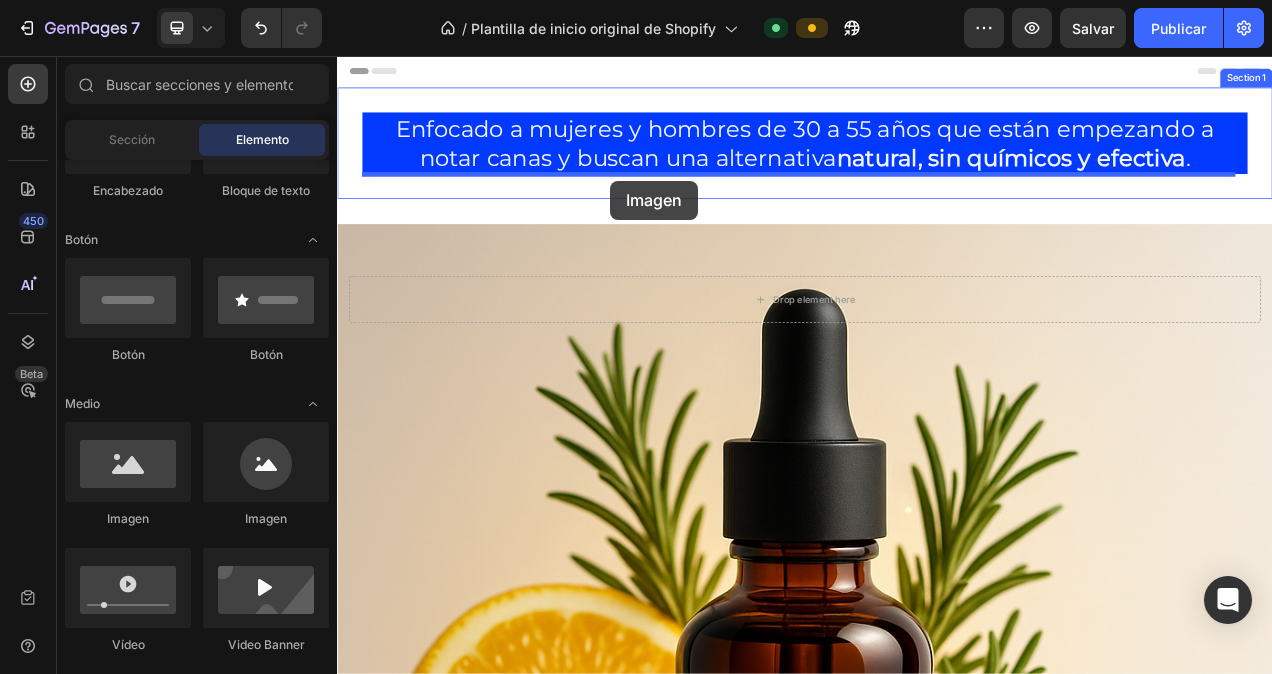 drag, startPoint x: 639, startPoint y: 524, endPoint x: 687, endPoint y: 216, distance: 311.71783 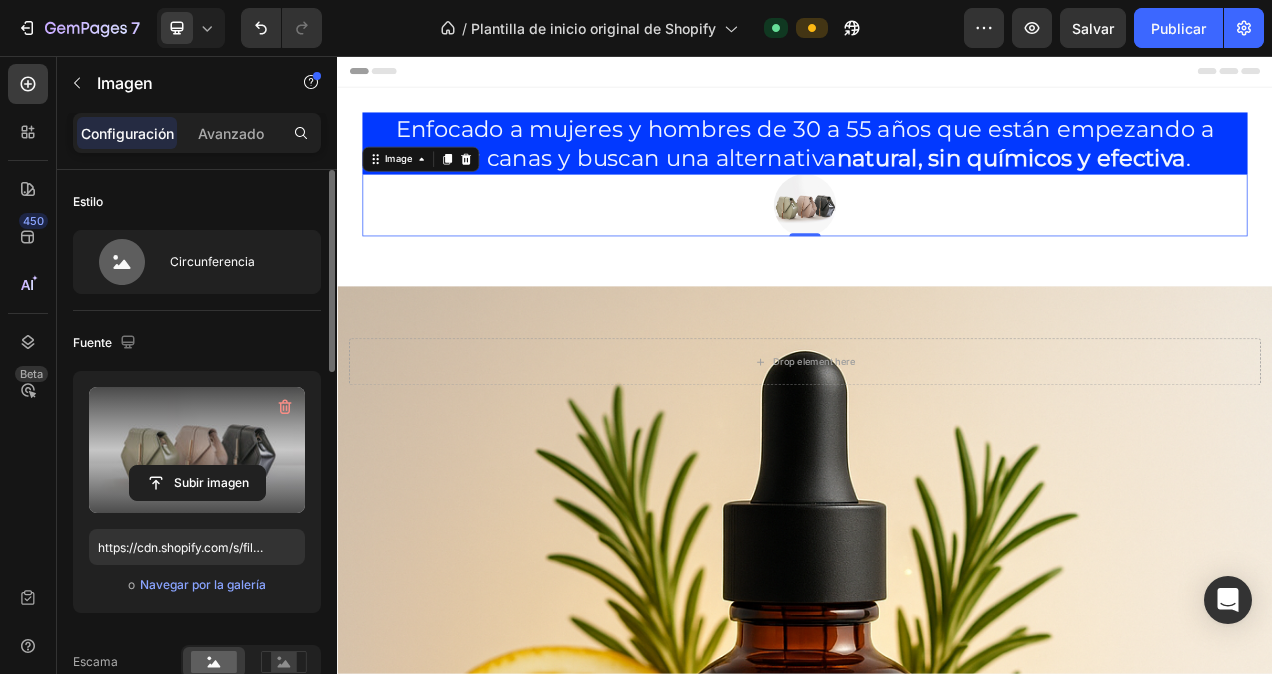click at bounding box center (197, 450) 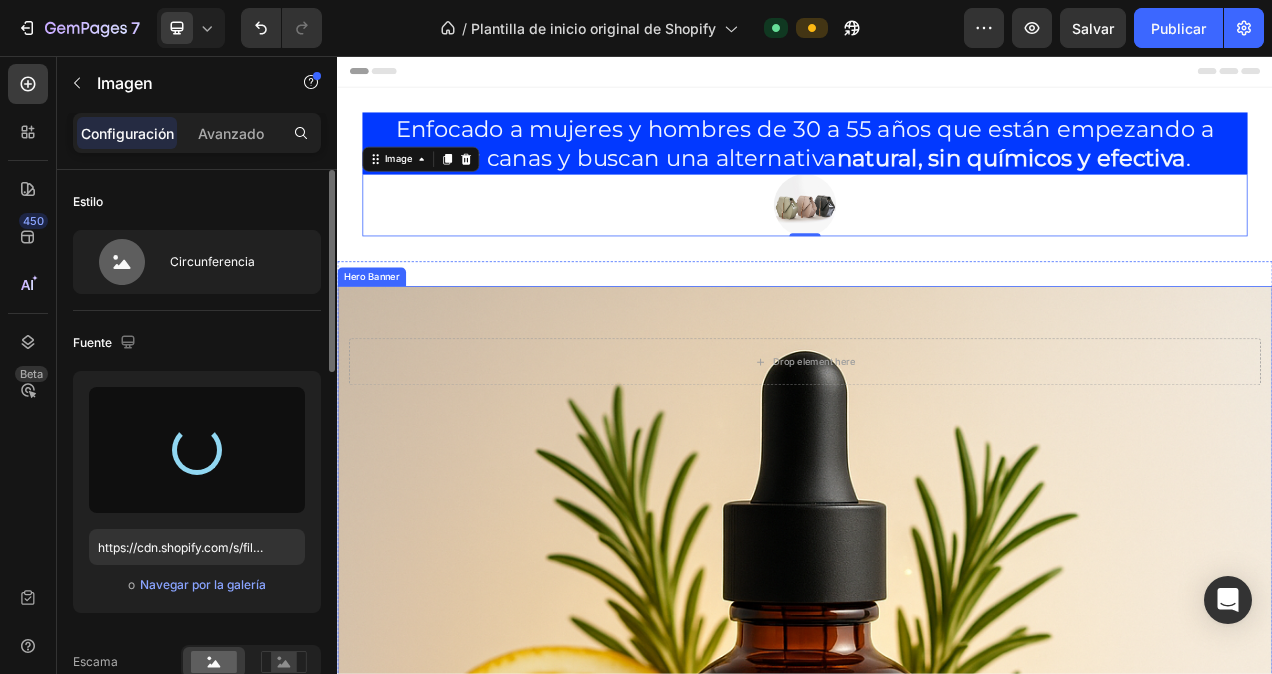 type on "https://cdn.shopify.com/s/files/1/0721/5159/7214/files/gempages_577058422168486803-33374824-bc21-46cc-afa0-5e2e90cecc94.png" 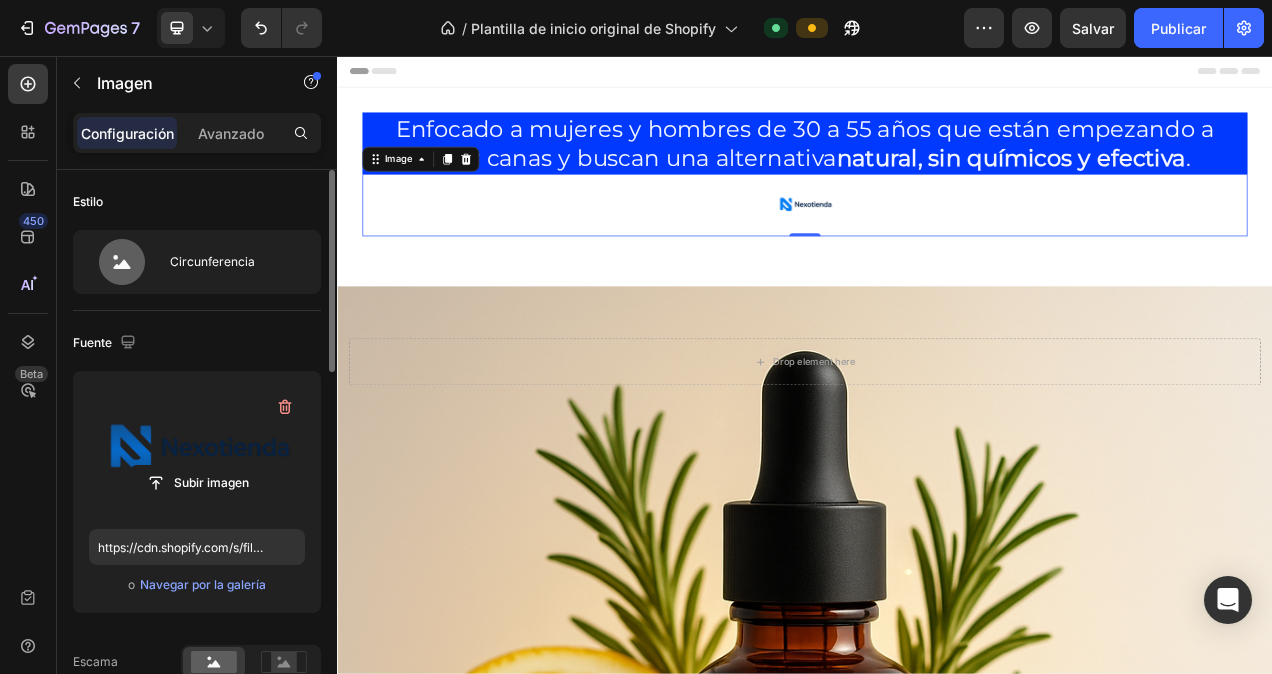 click on "Estilo" at bounding box center (197, 202) 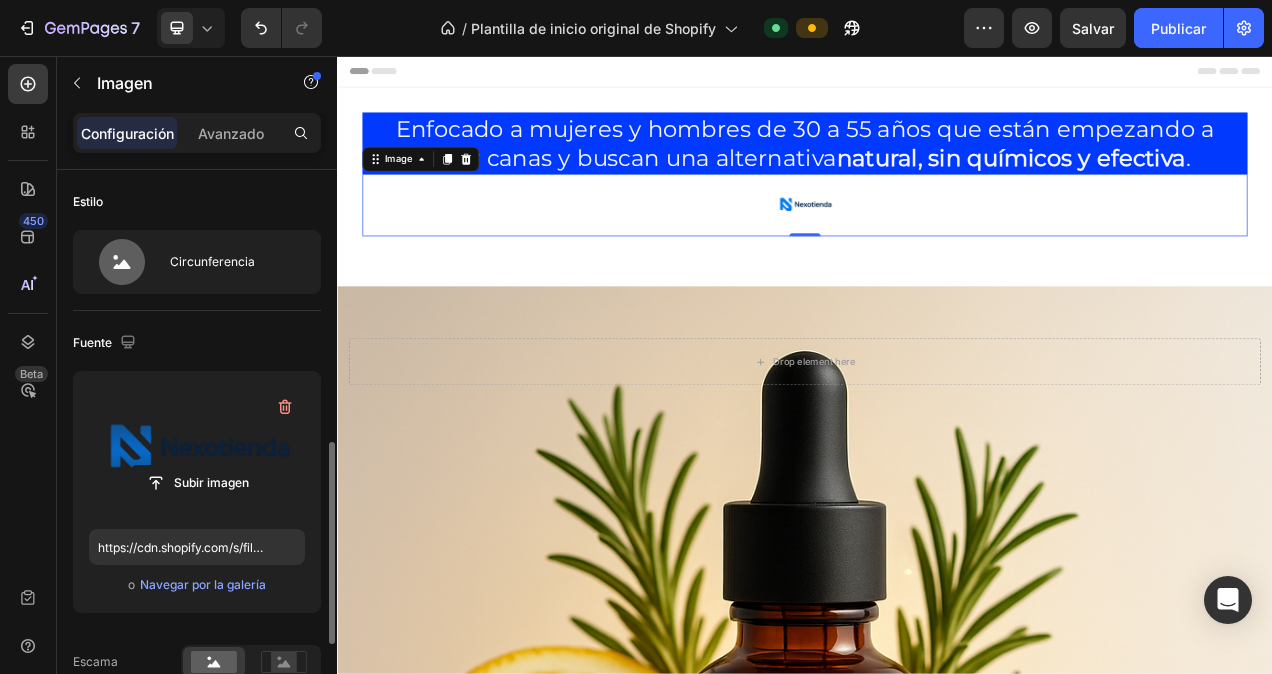 scroll, scrollTop: 300, scrollLeft: 0, axis: vertical 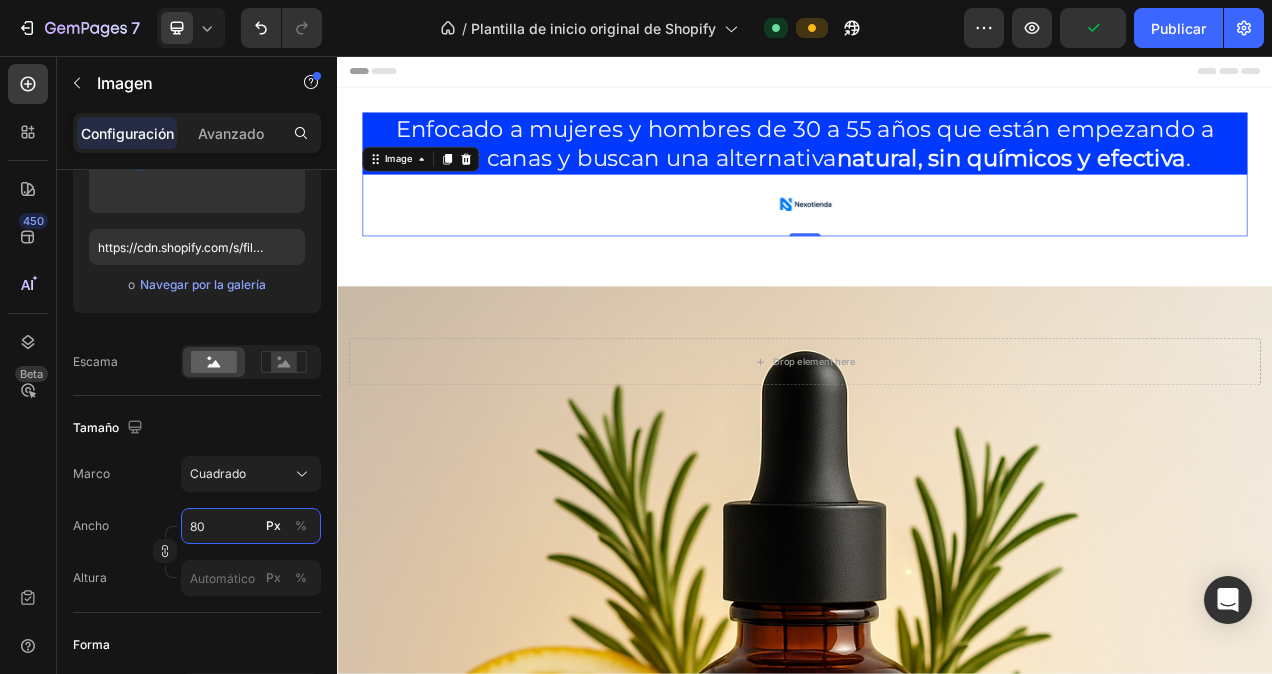 click on "80" at bounding box center (251, 526) 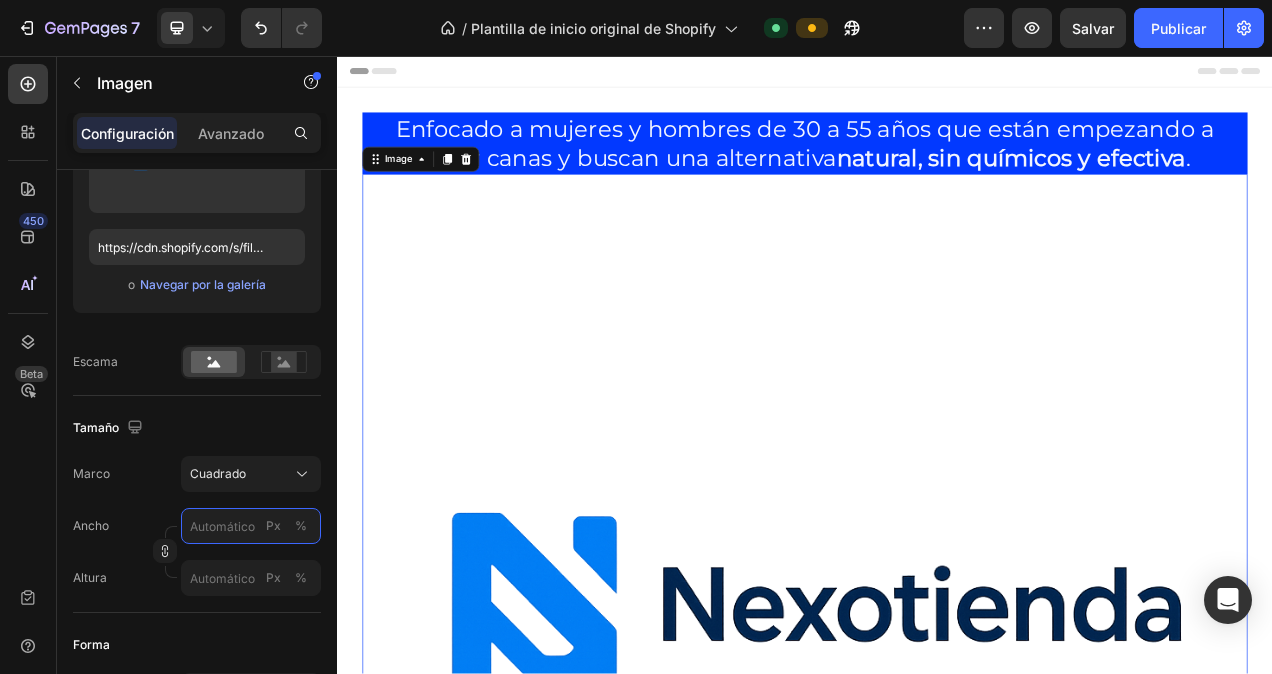 type on "1" 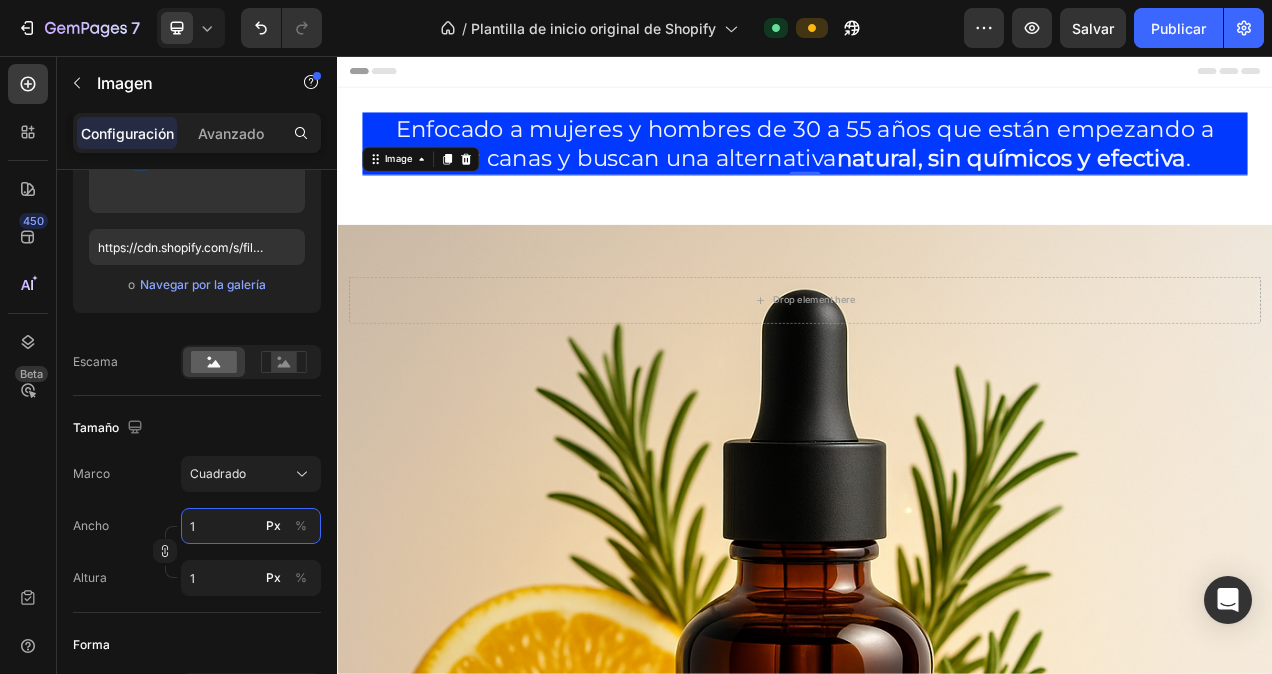 type on "10" 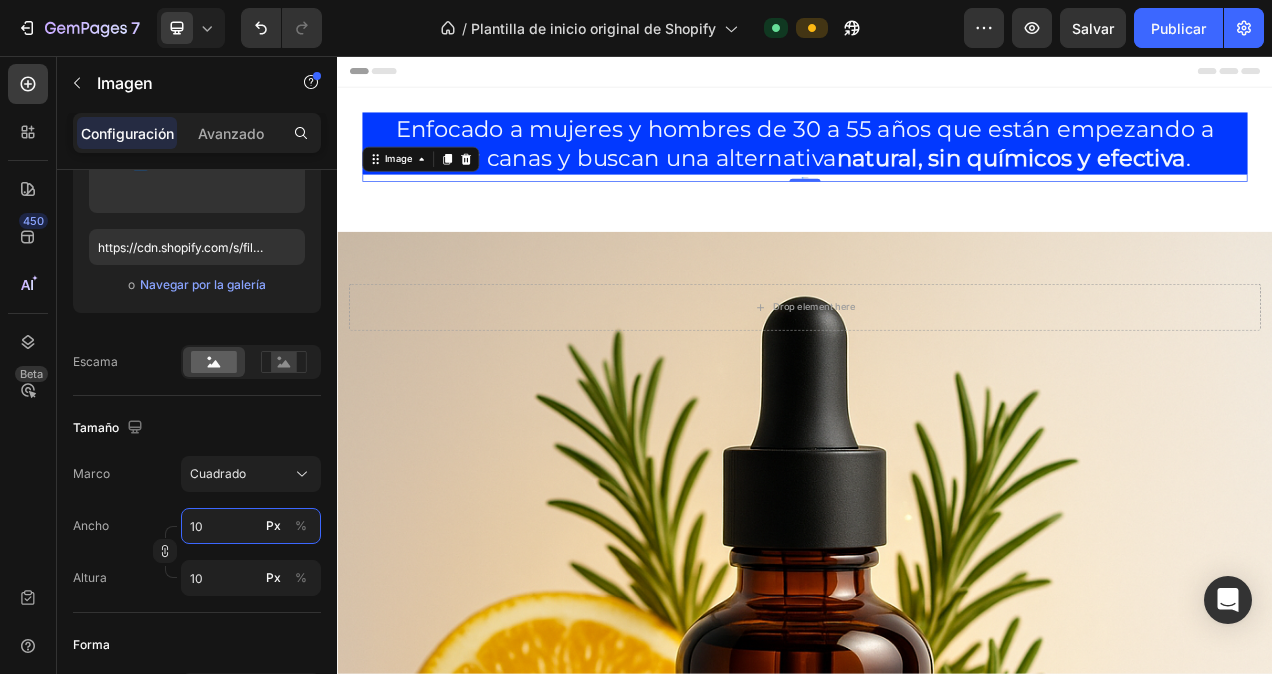 type on "100" 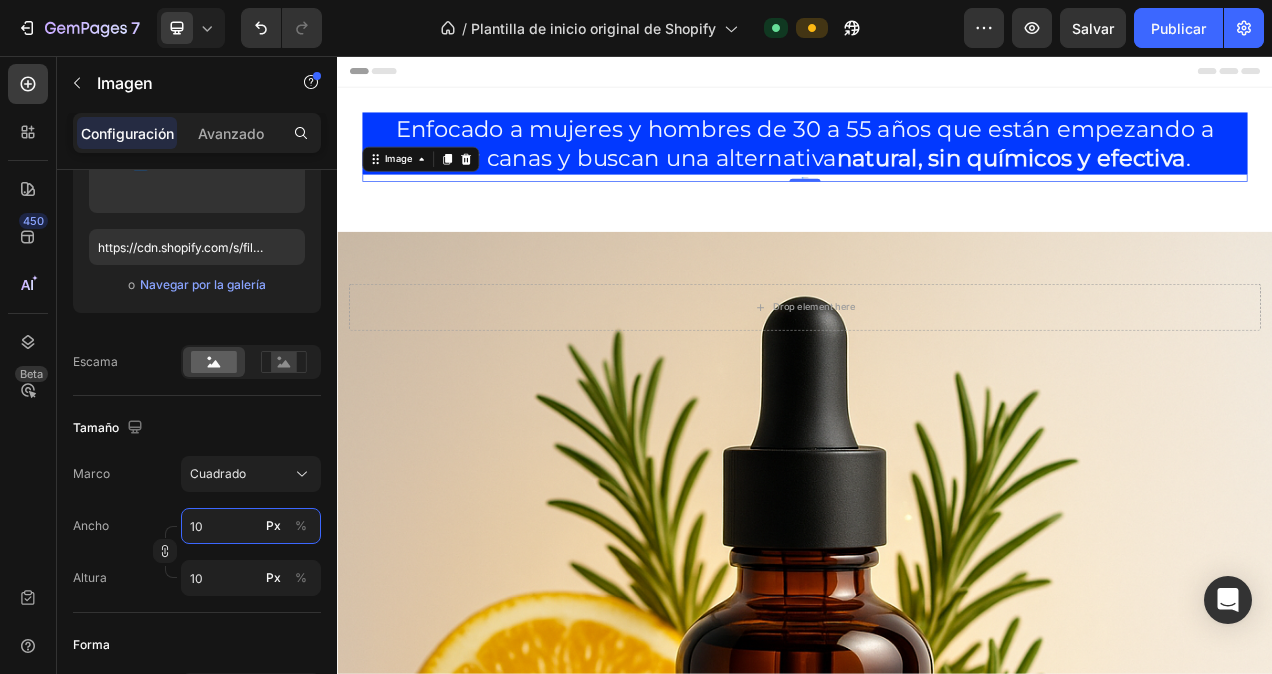 type on "100" 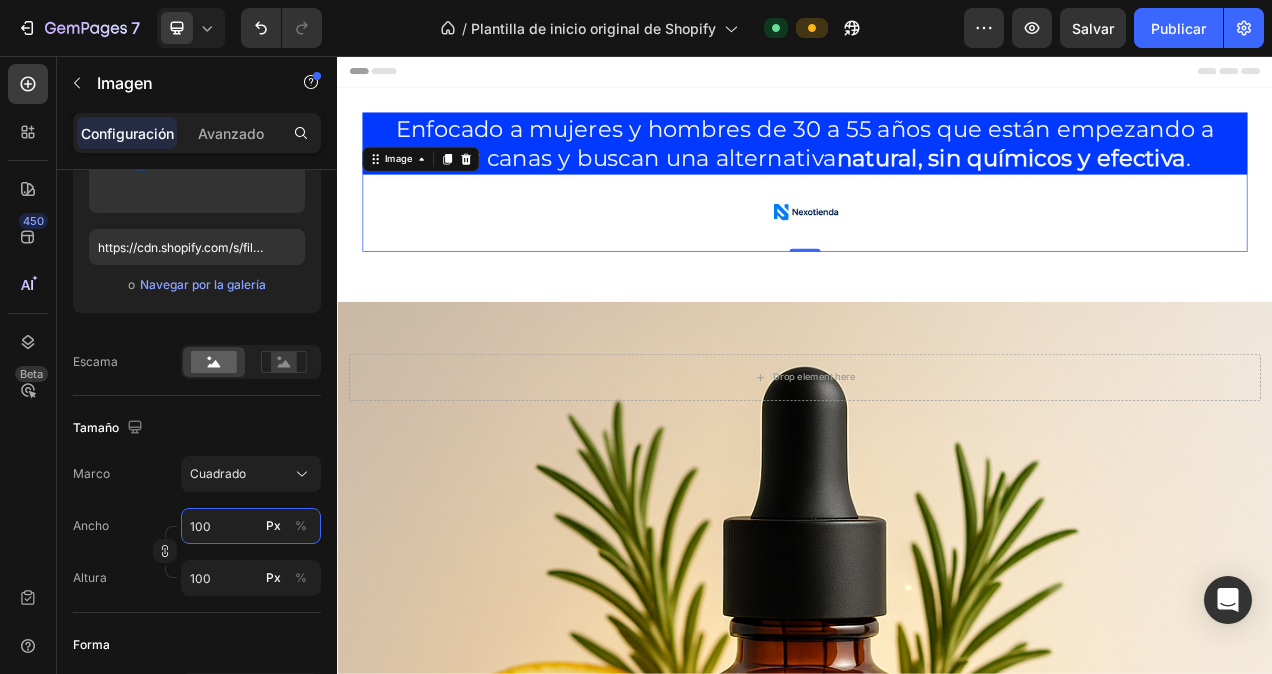 type on "1000" 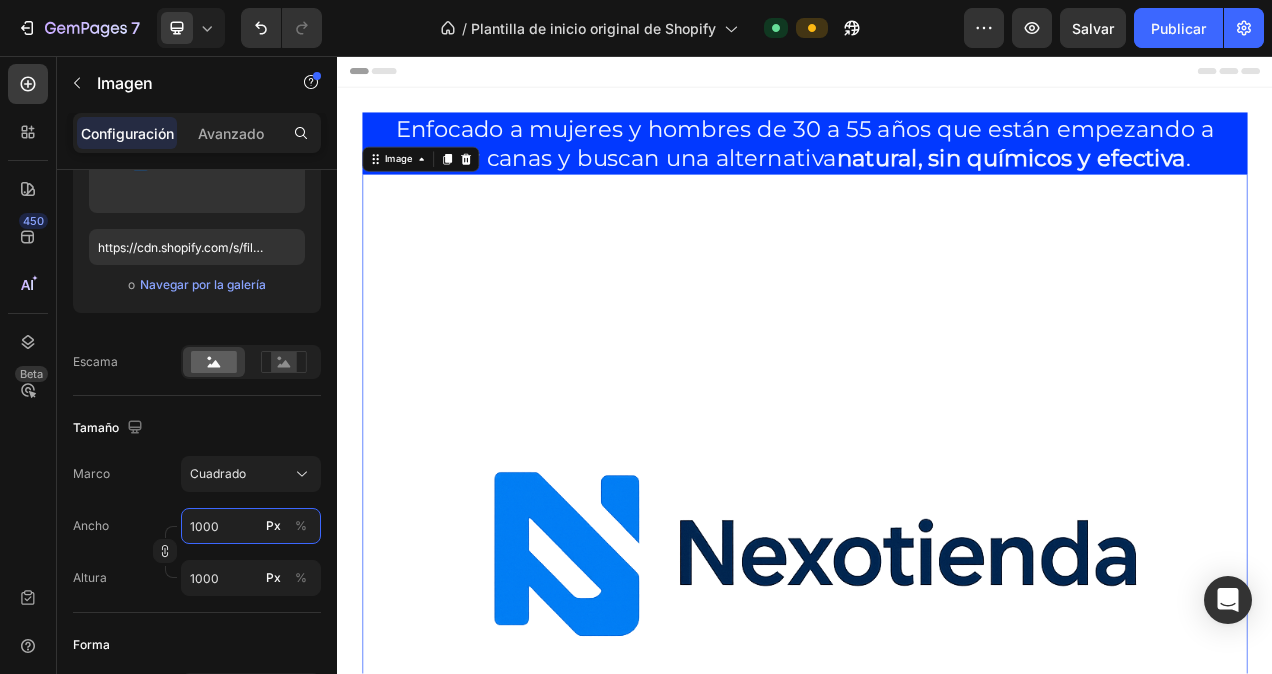 type on "100" 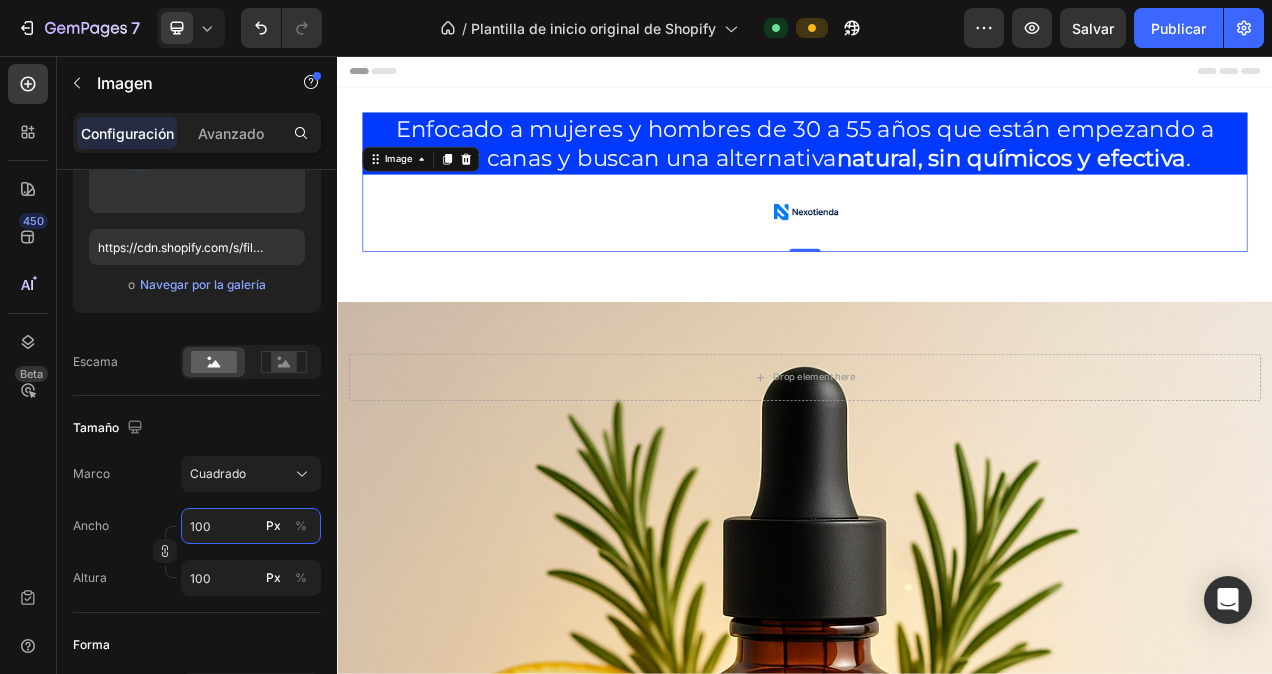 scroll, scrollTop: 400, scrollLeft: 0, axis: vertical 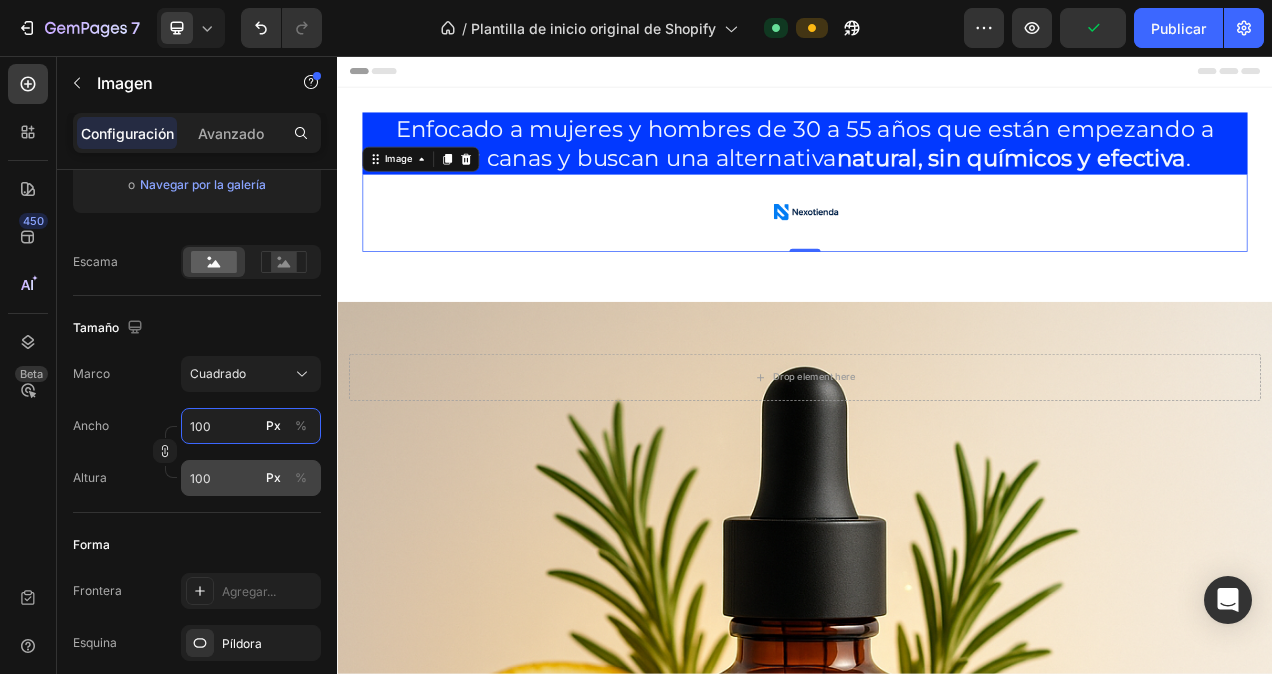 type on "100" 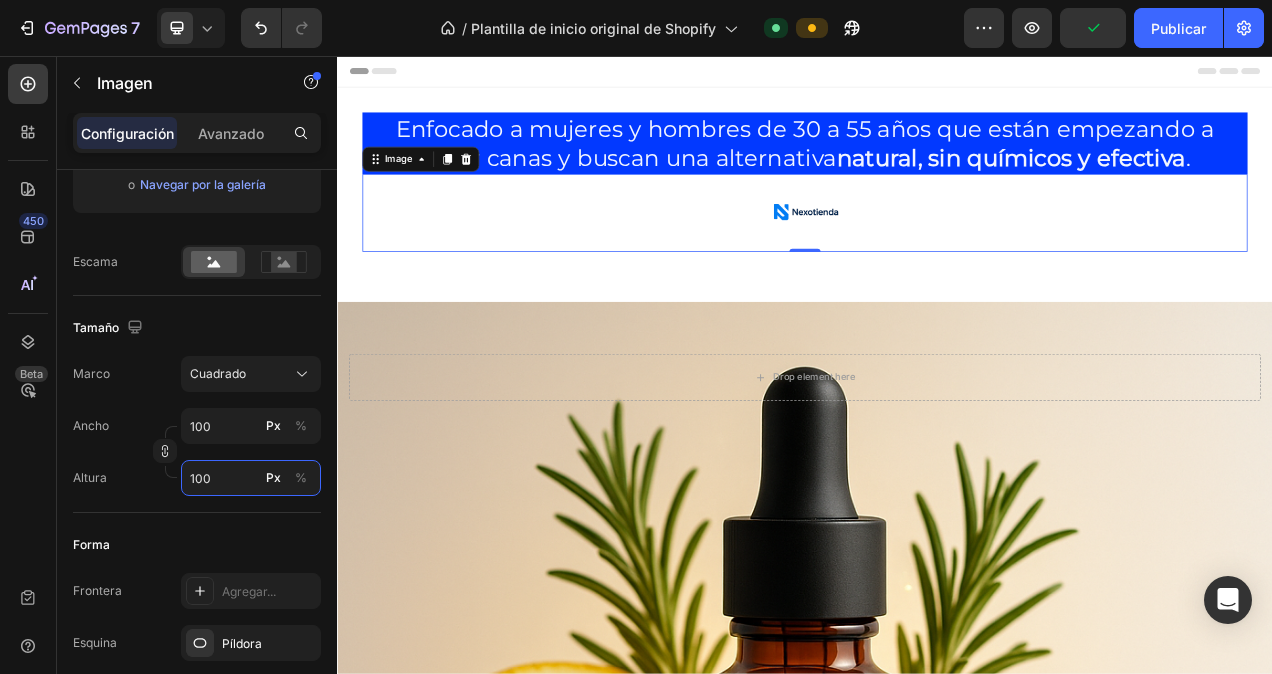 click on "100" at bounding box center (251, 478) 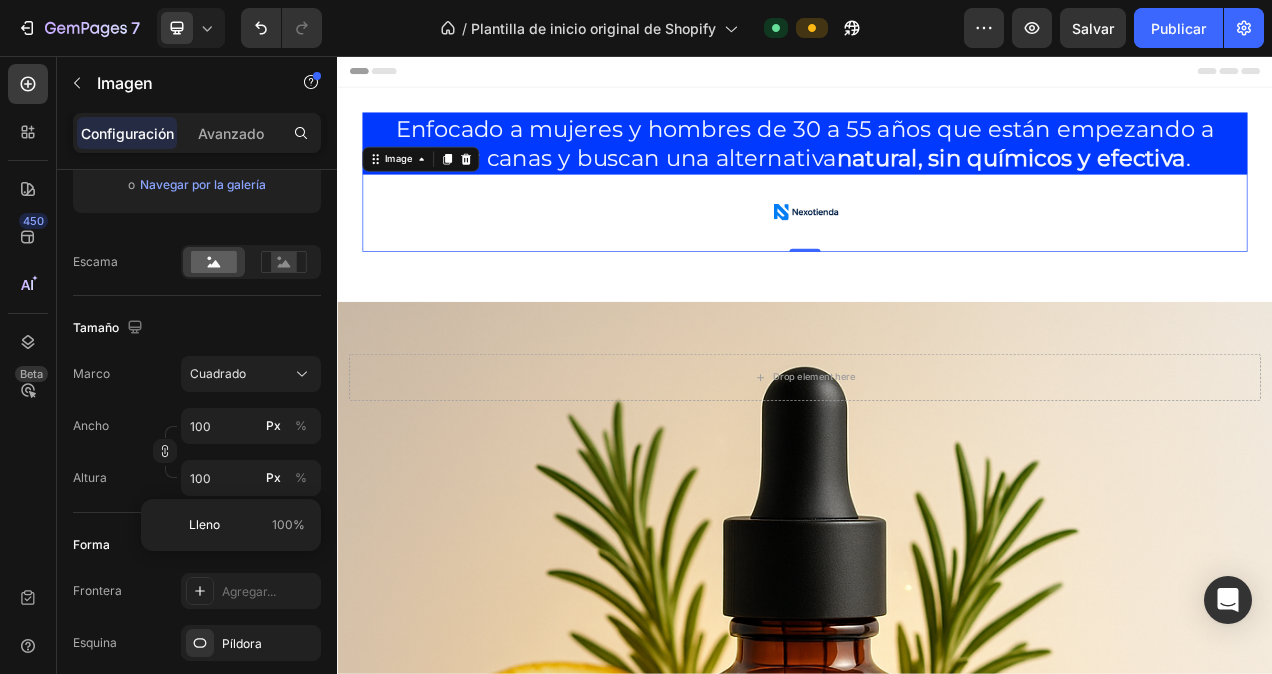click on "Ancho 100 Px % Altura 100 Px %" at bounding box center (197, 452) 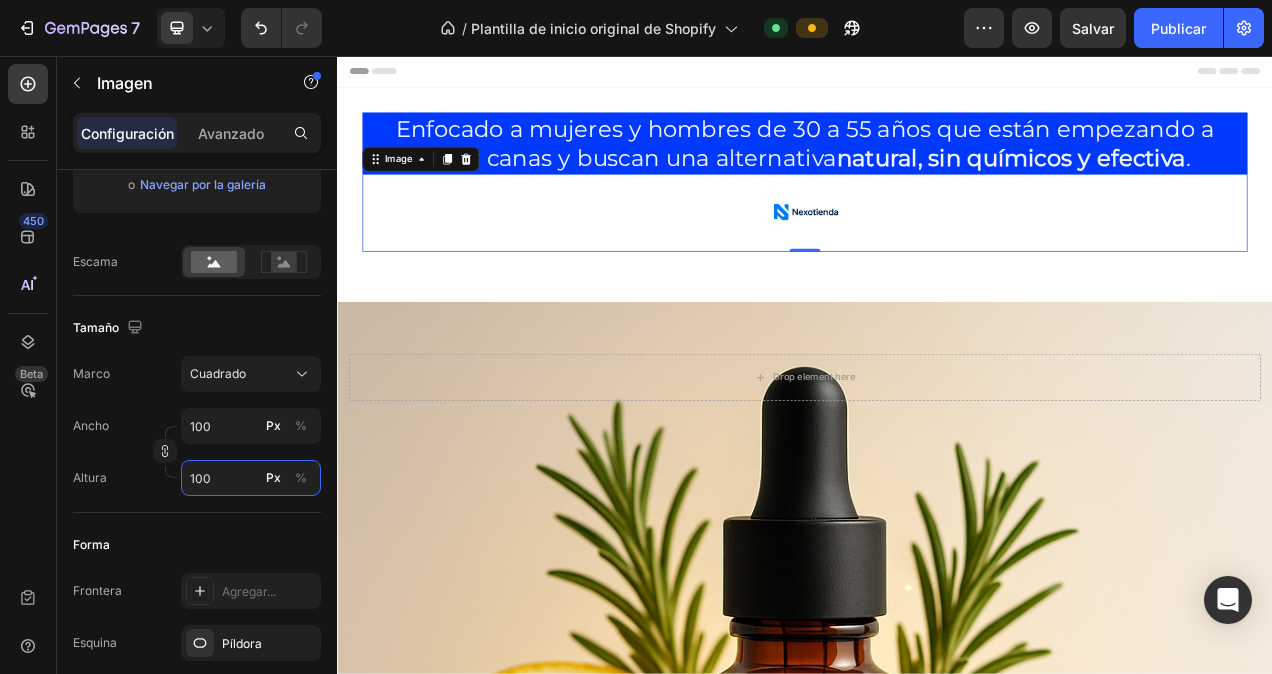 click on "100" at bounding box center [251, 478] 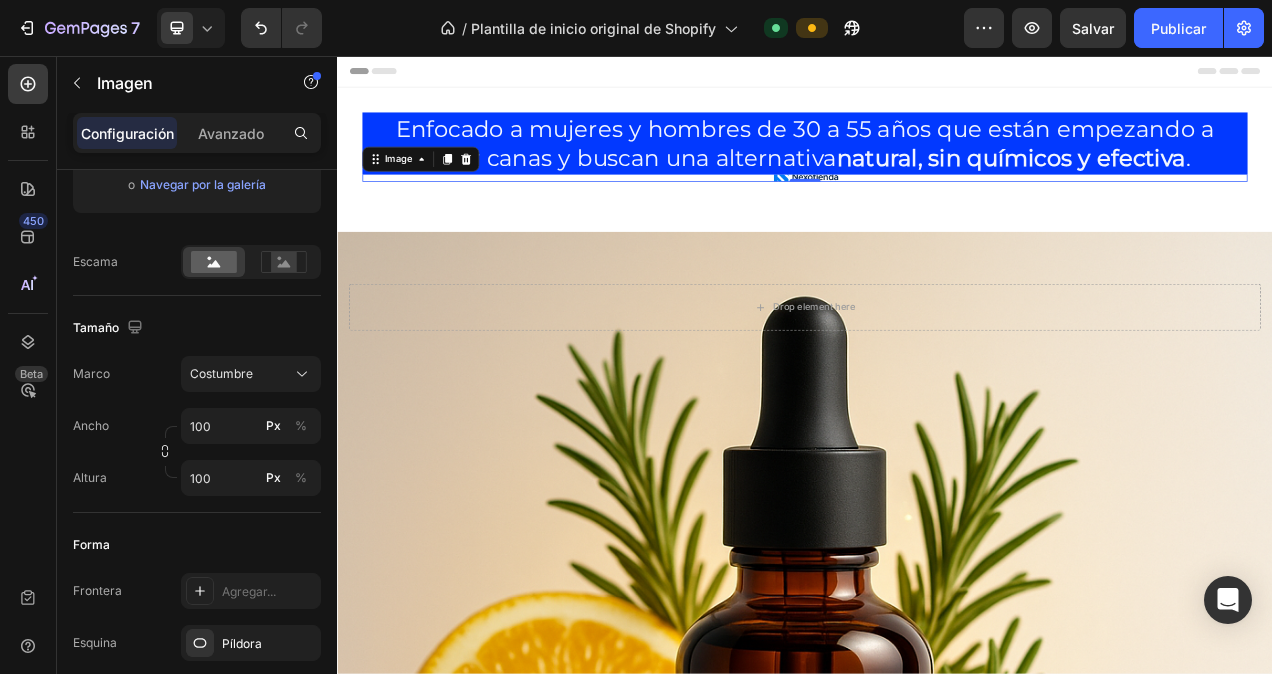 click on "Tamaño Marco Costumbre Ancho 100 Px % Altura 100 Px %" 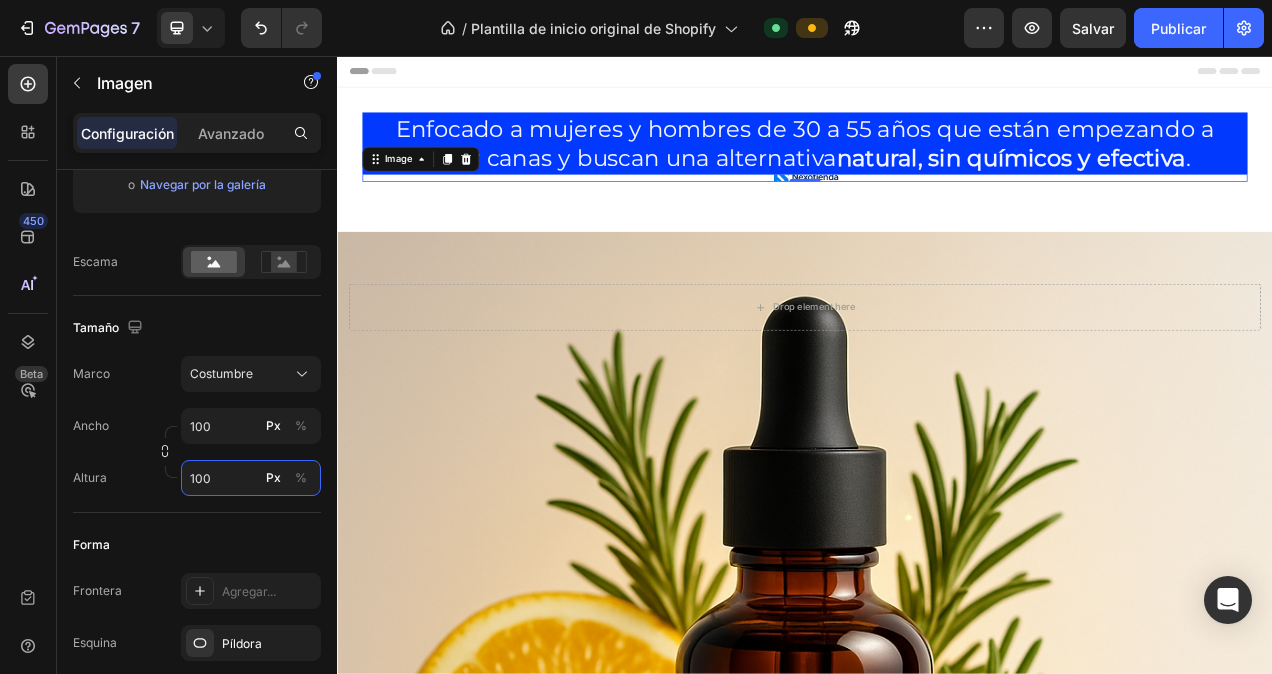 click on "100" at bounding box center (251, 478) 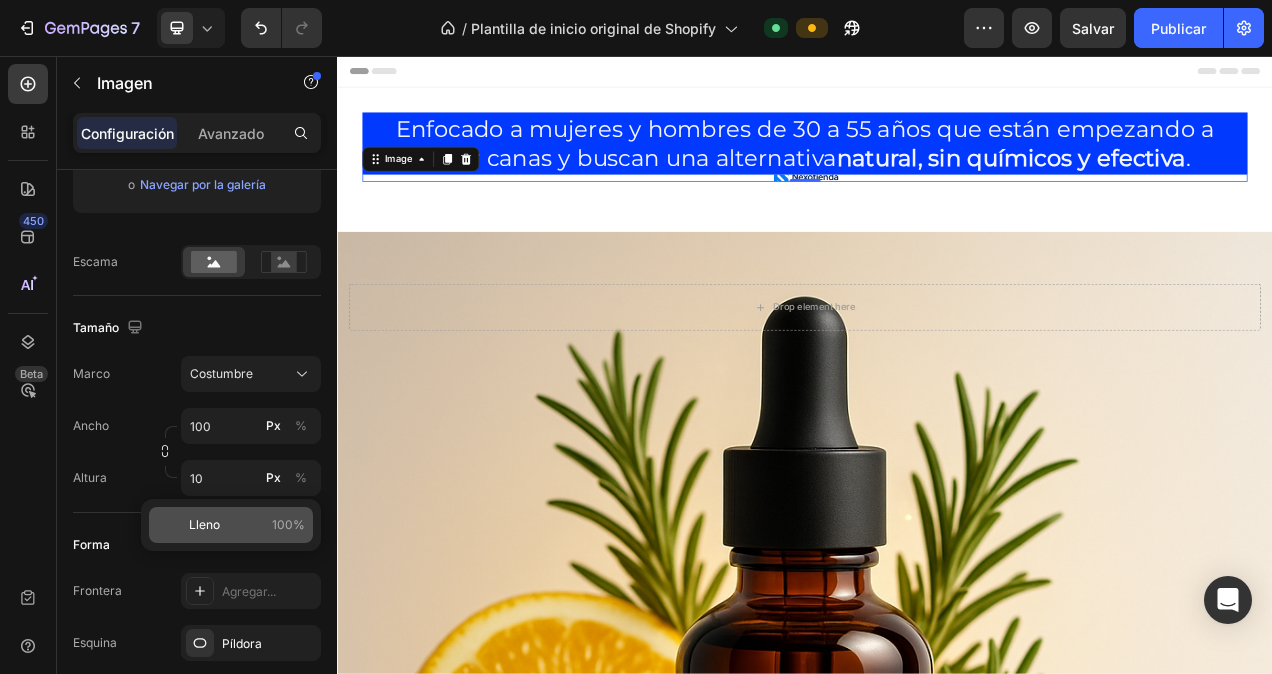 click on "Lleno 100%" 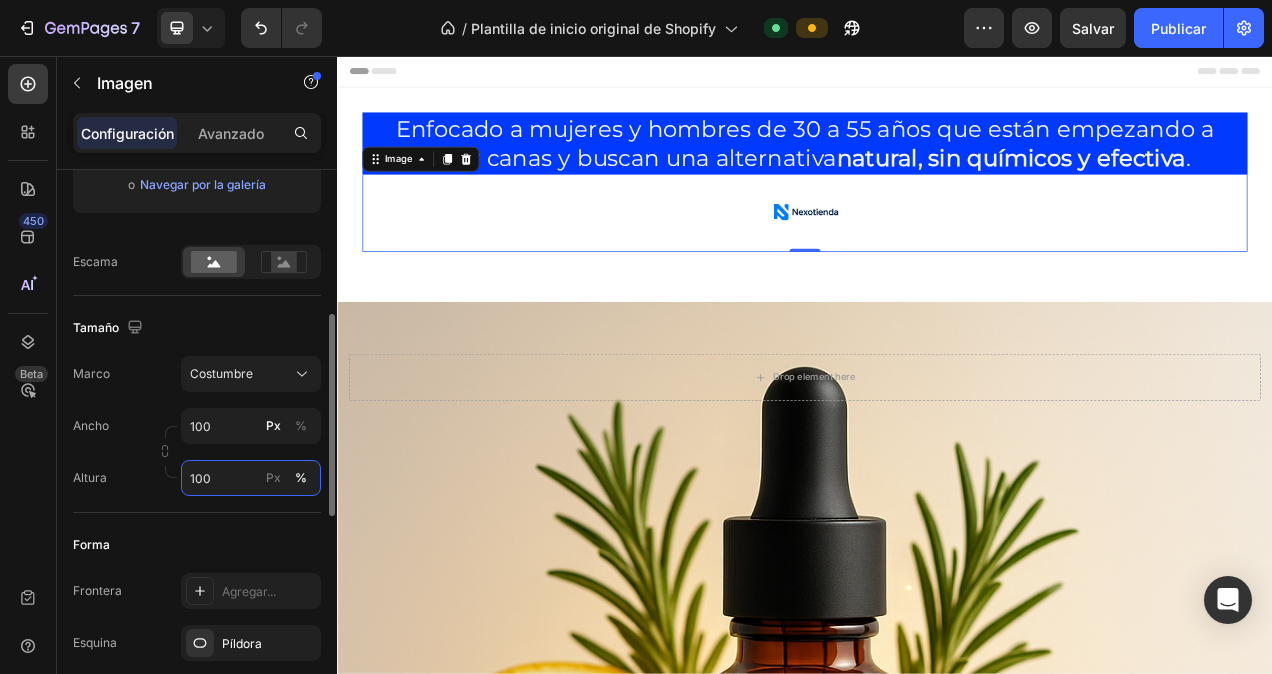 click on "100" at bounding box center [251, 478] 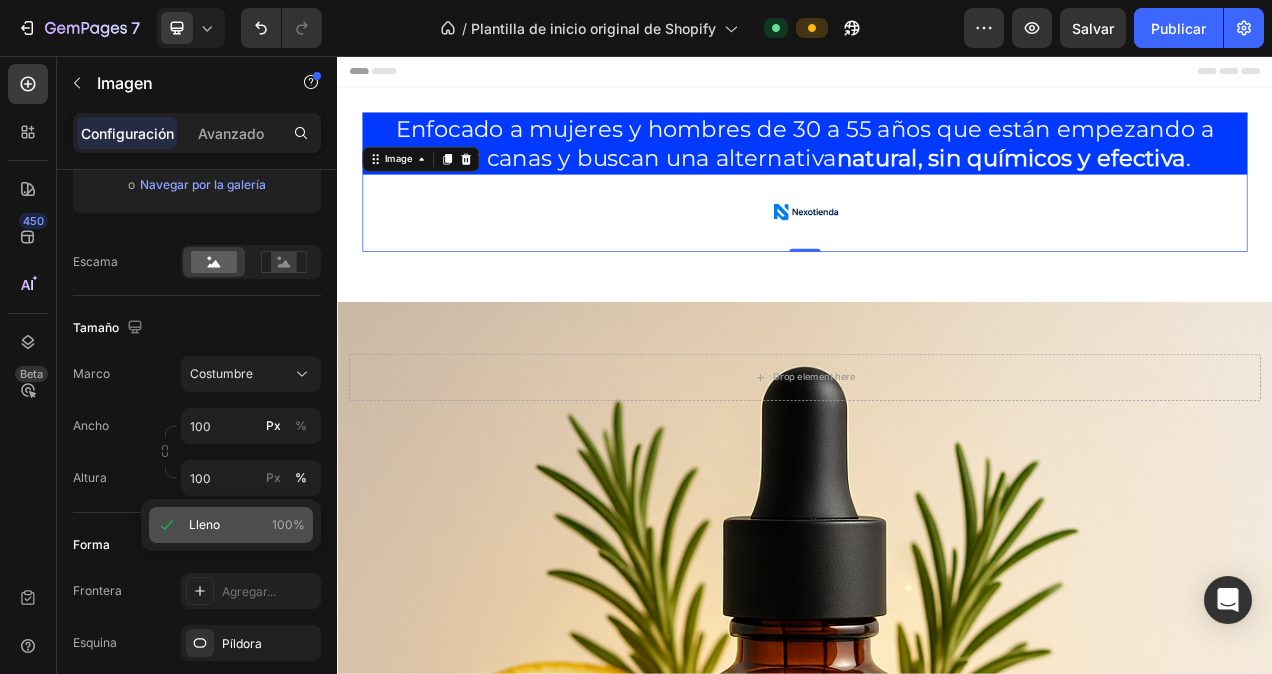 click on "Lleno 100%" 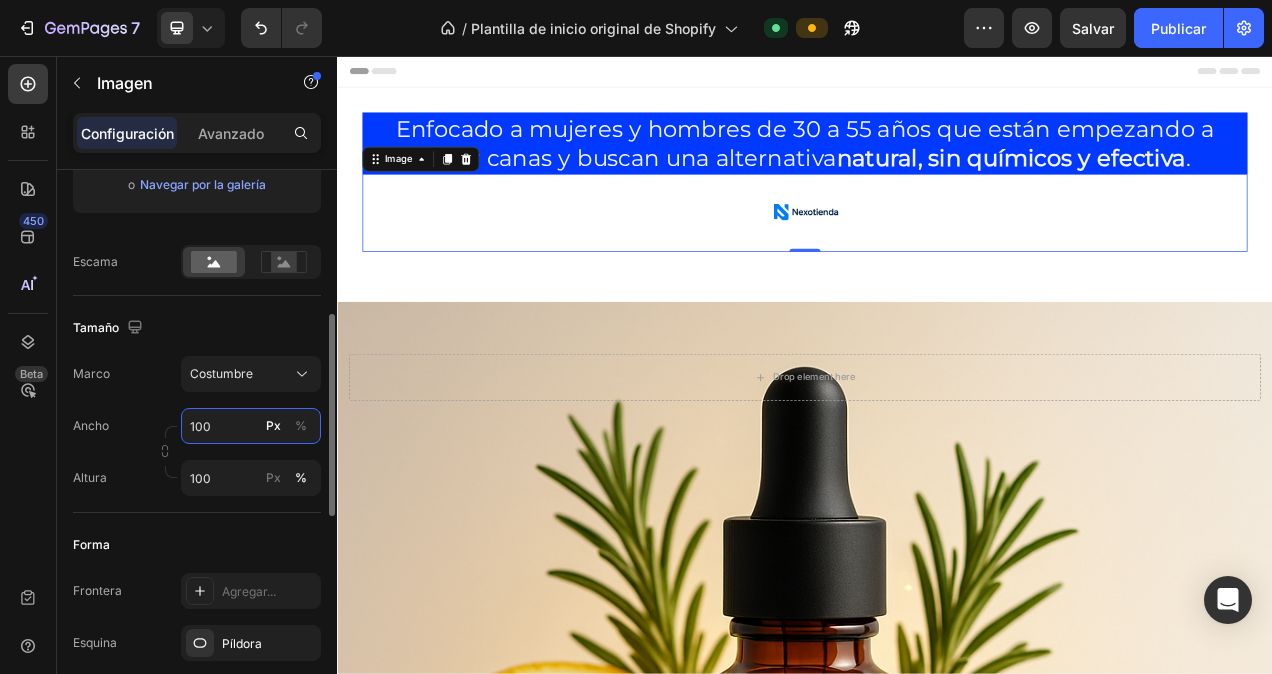 click on "100" at bounding box center [251, 426] 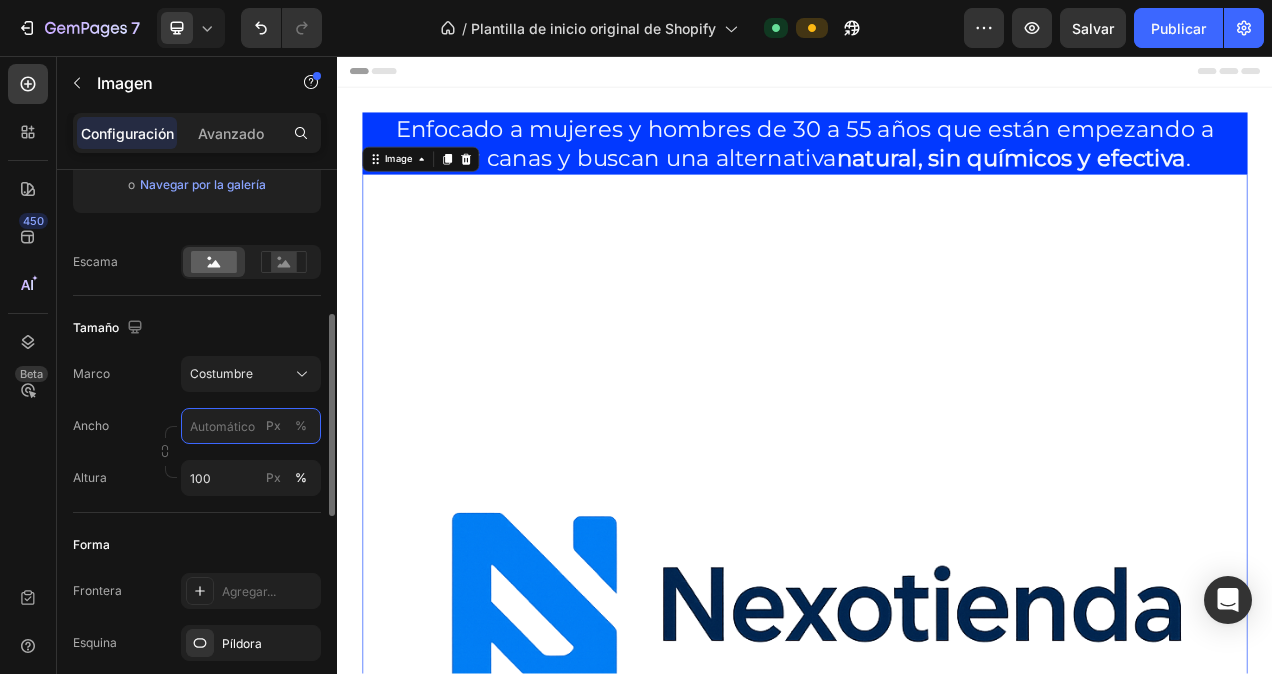 type on "2" 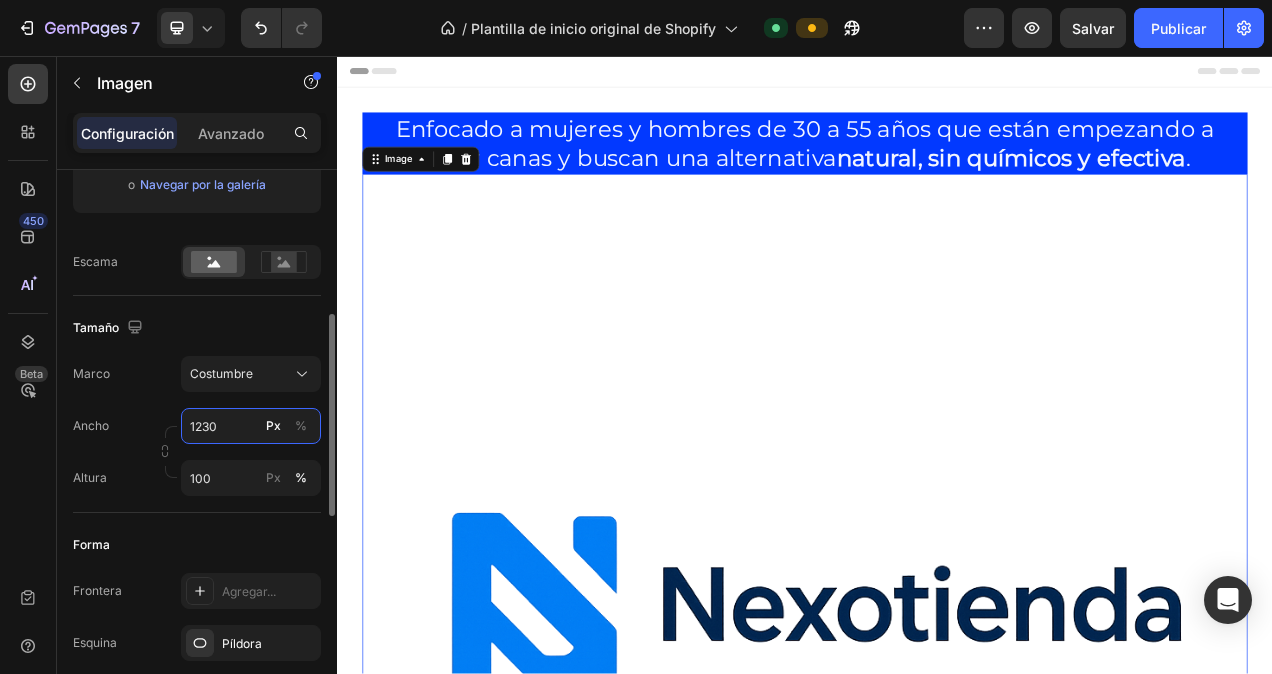type on "123" 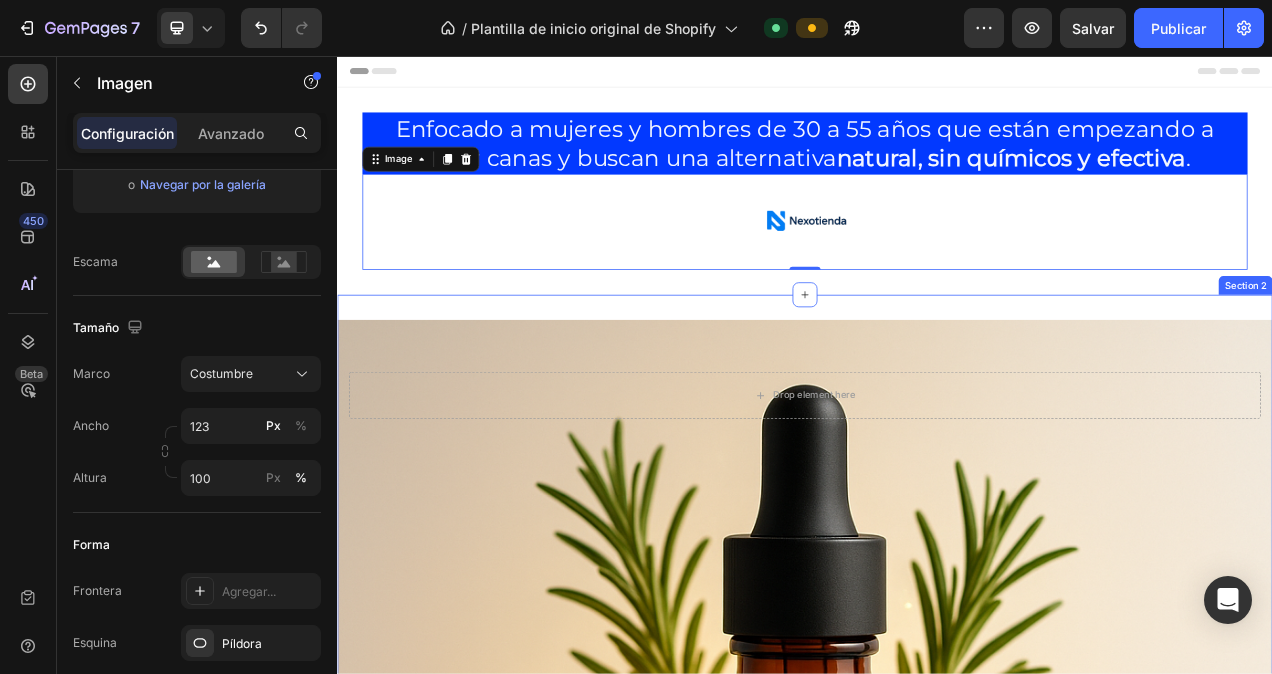 click on "Drop element here Hero Banner Section 2" at bounding box center [937, 995] 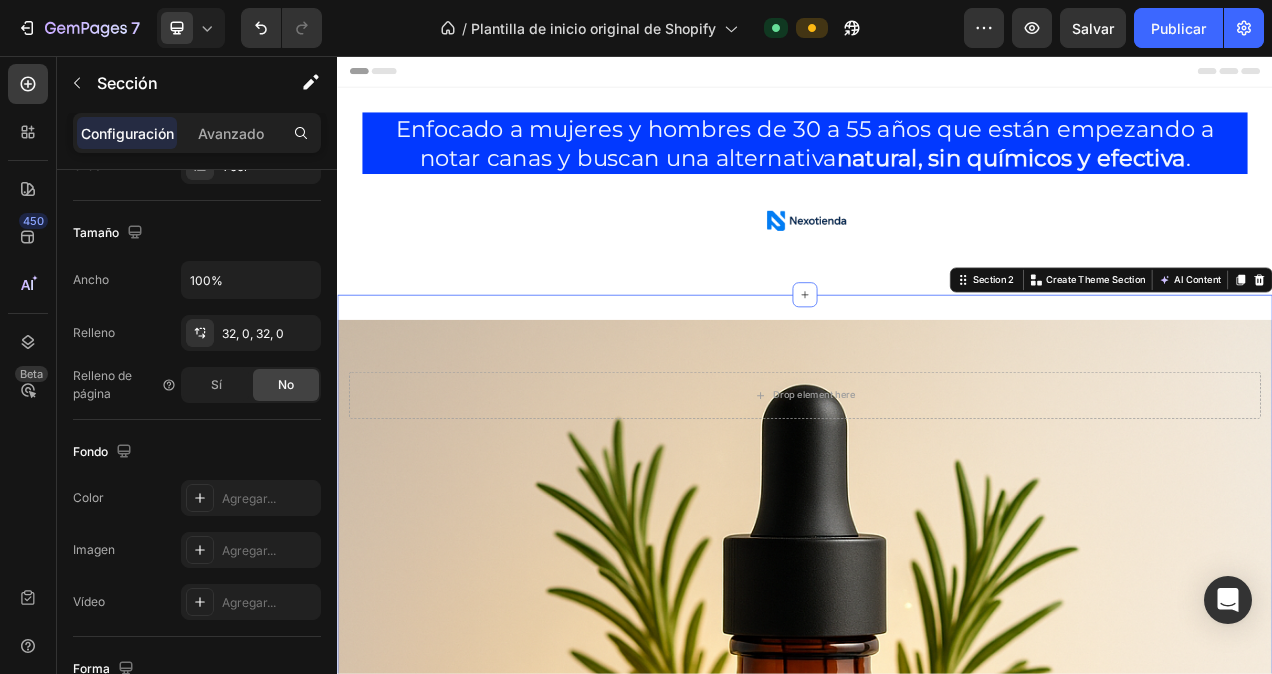 scroll, scrollTop: 0, scrollLeft: 0, axis: both 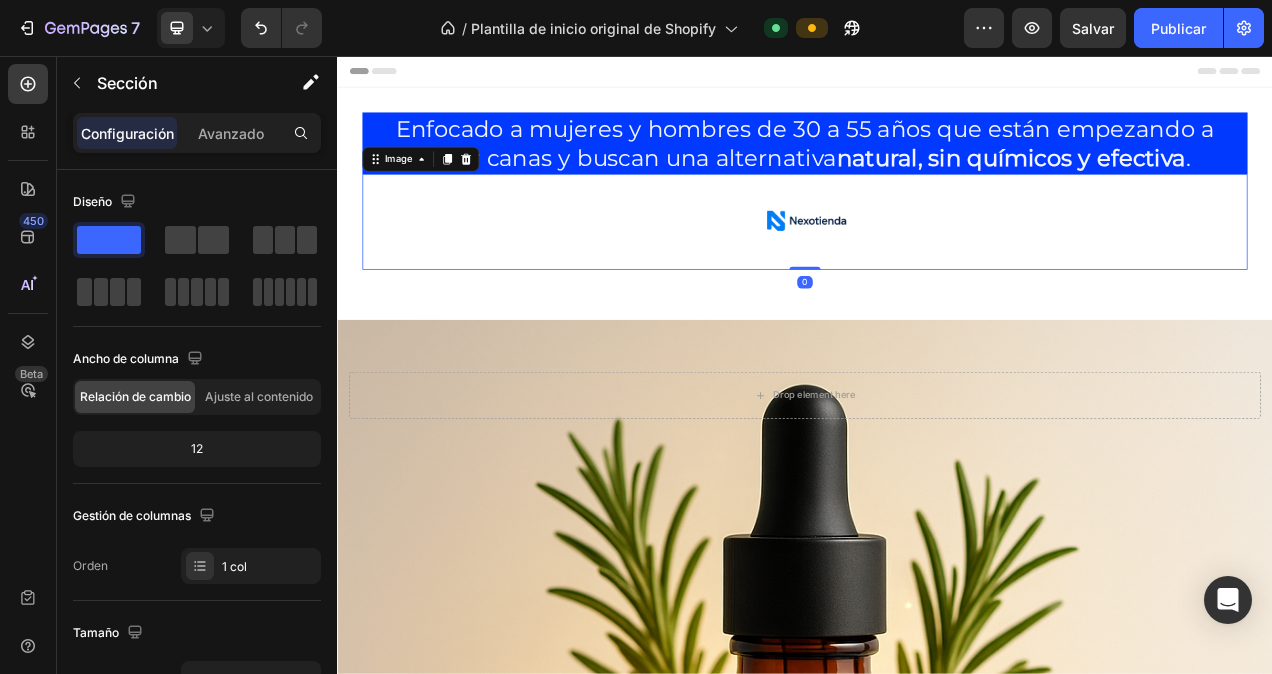 click at bounding box center (937, 269) 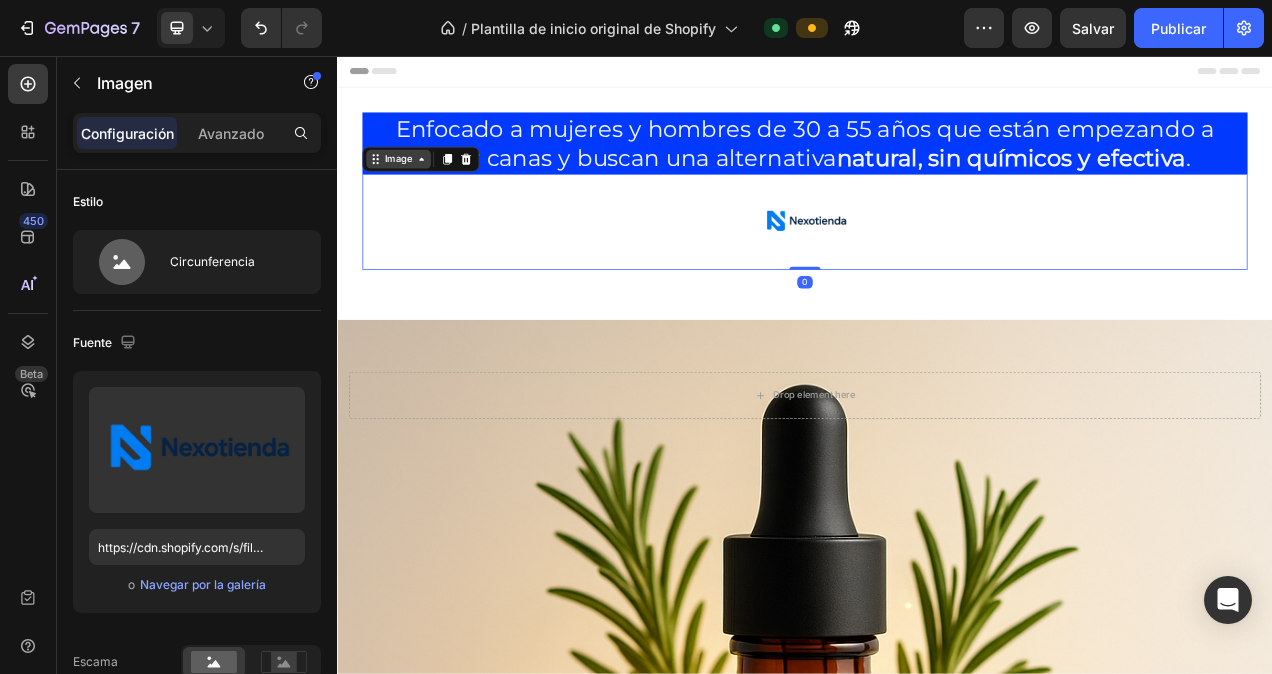 click on "Image" at bounding box center [415, 189] 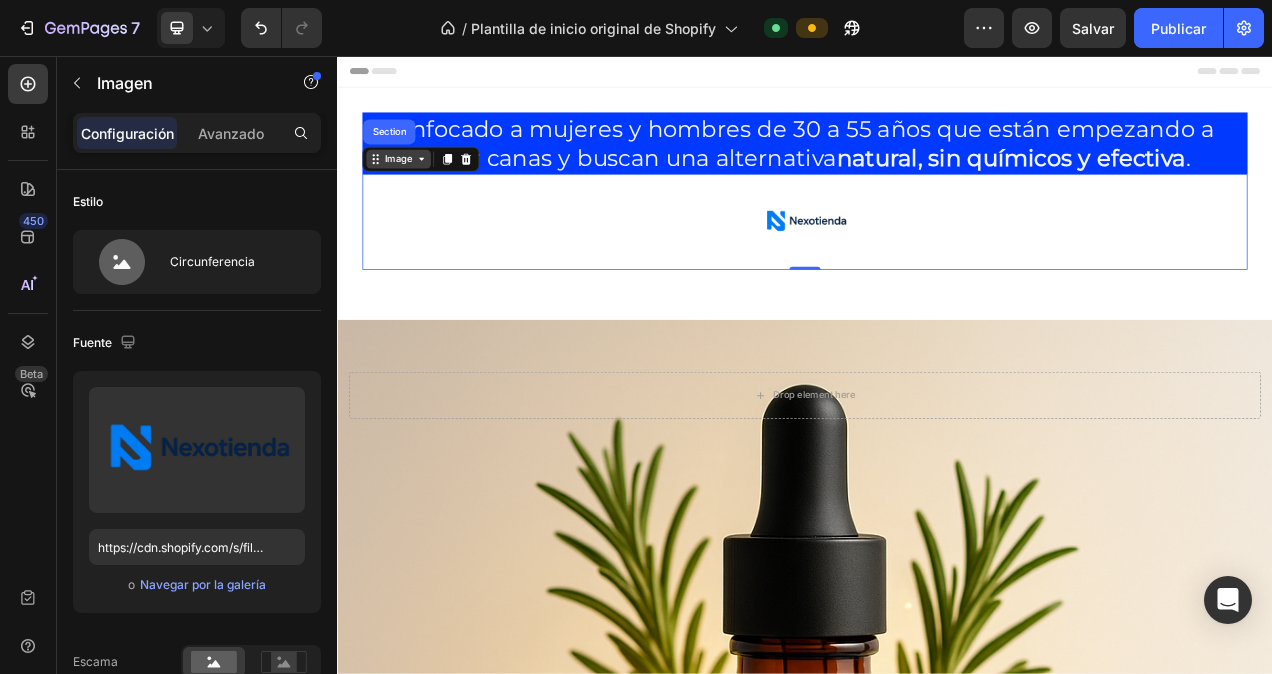 click on "Image" at bounding box center [415, 189] 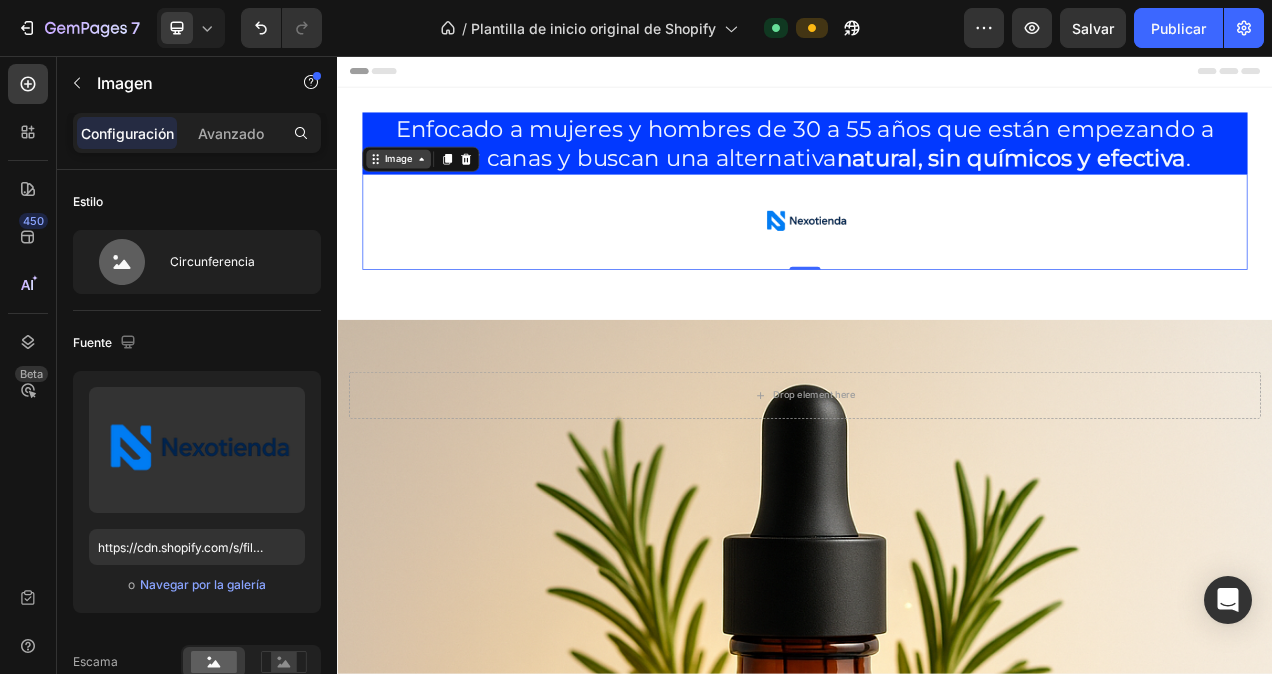 click on "Image" at bounding box center (415, 189) 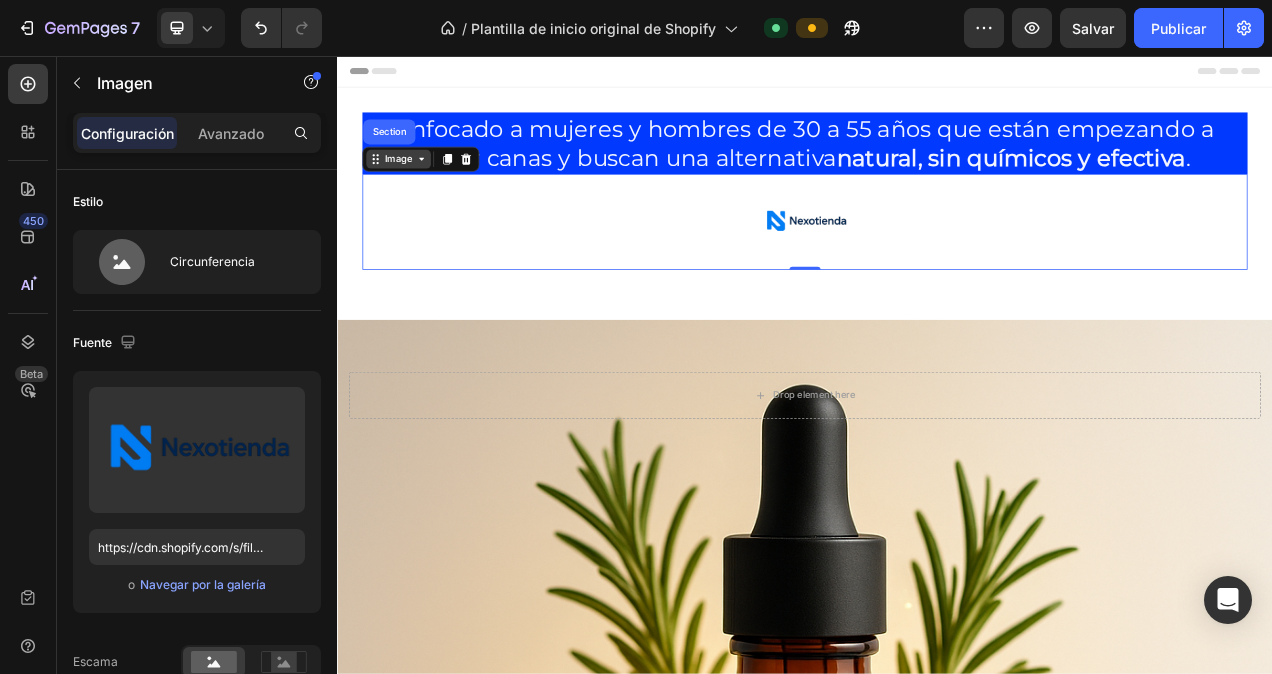 click on "Image" at bounding box center (415, 189) 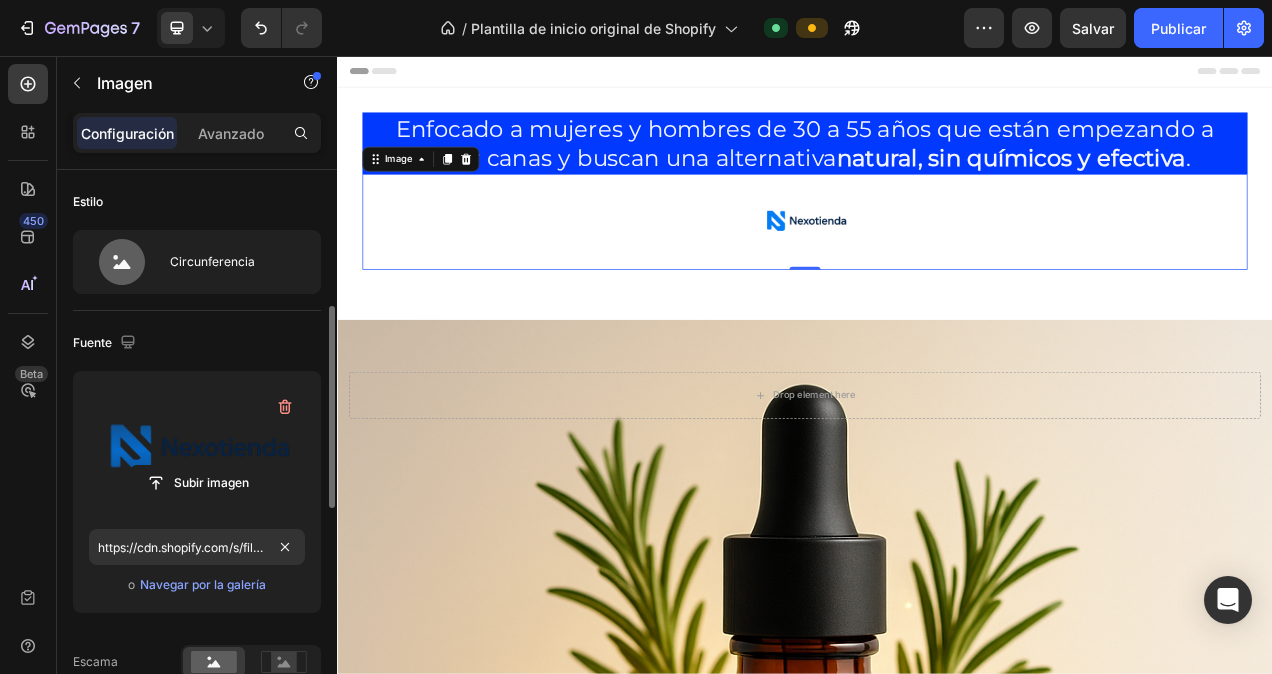 scroll, scrollTop: 100, scrollLeft: 0, axis: vertical 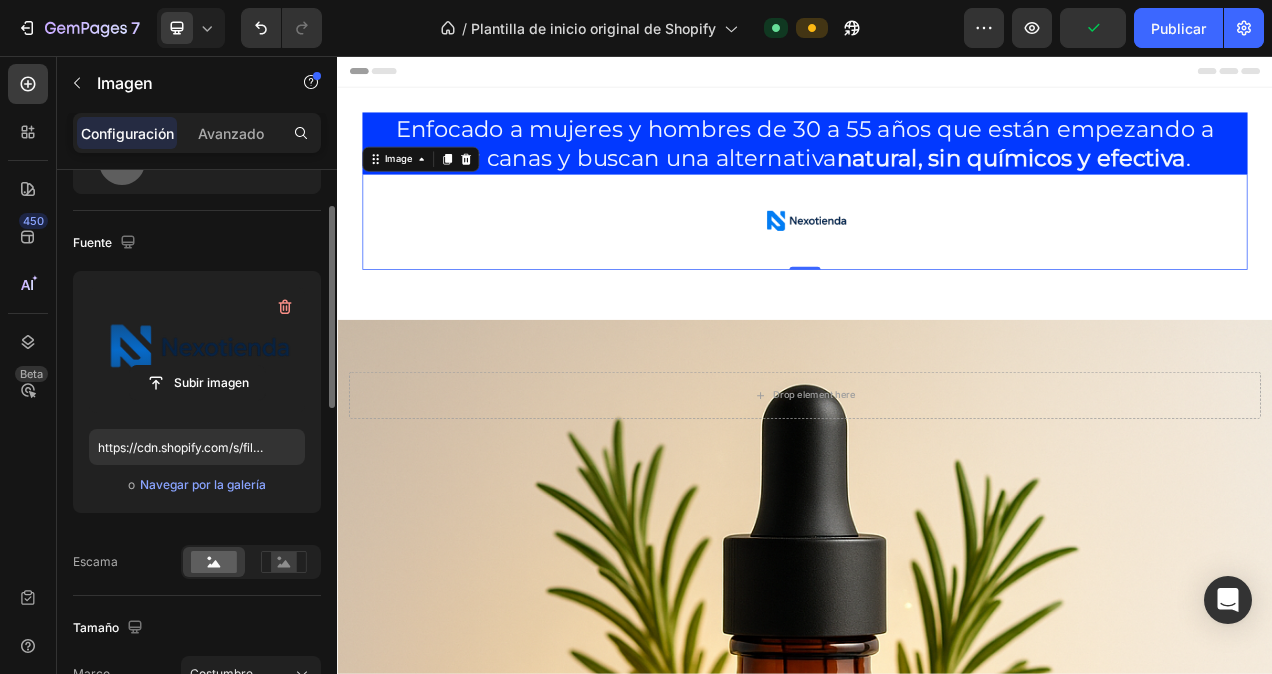 click at bounding box center (197, 350) 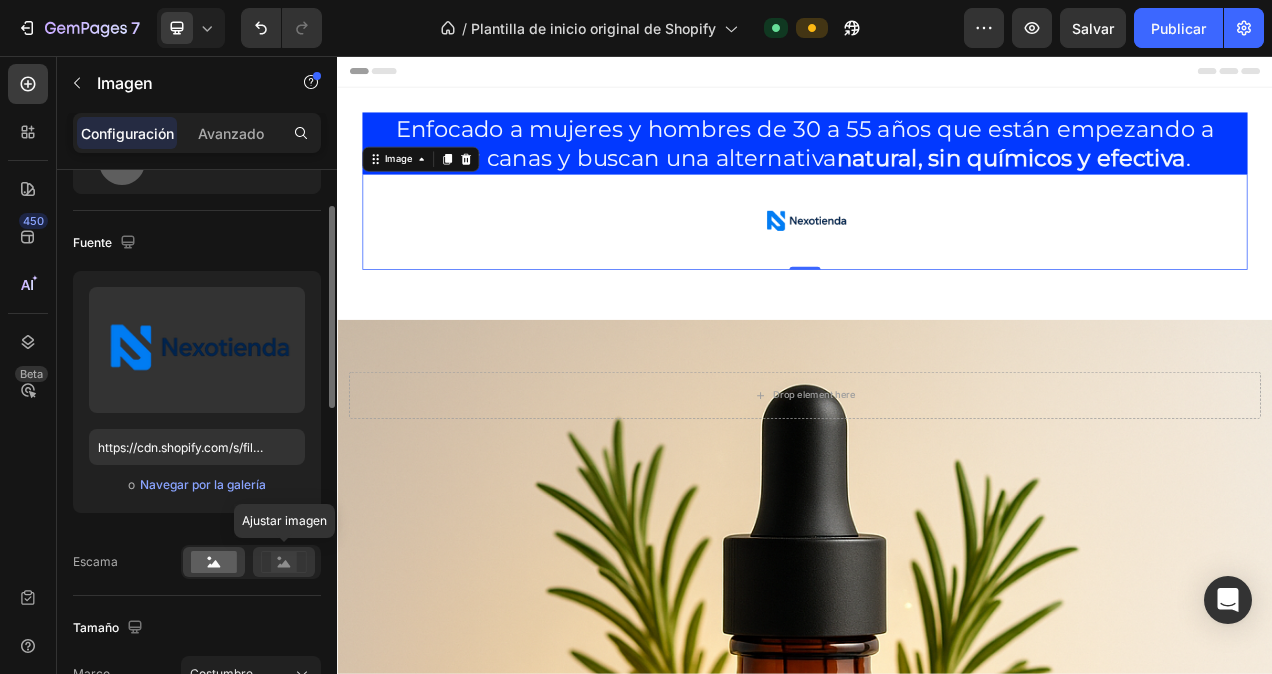 click 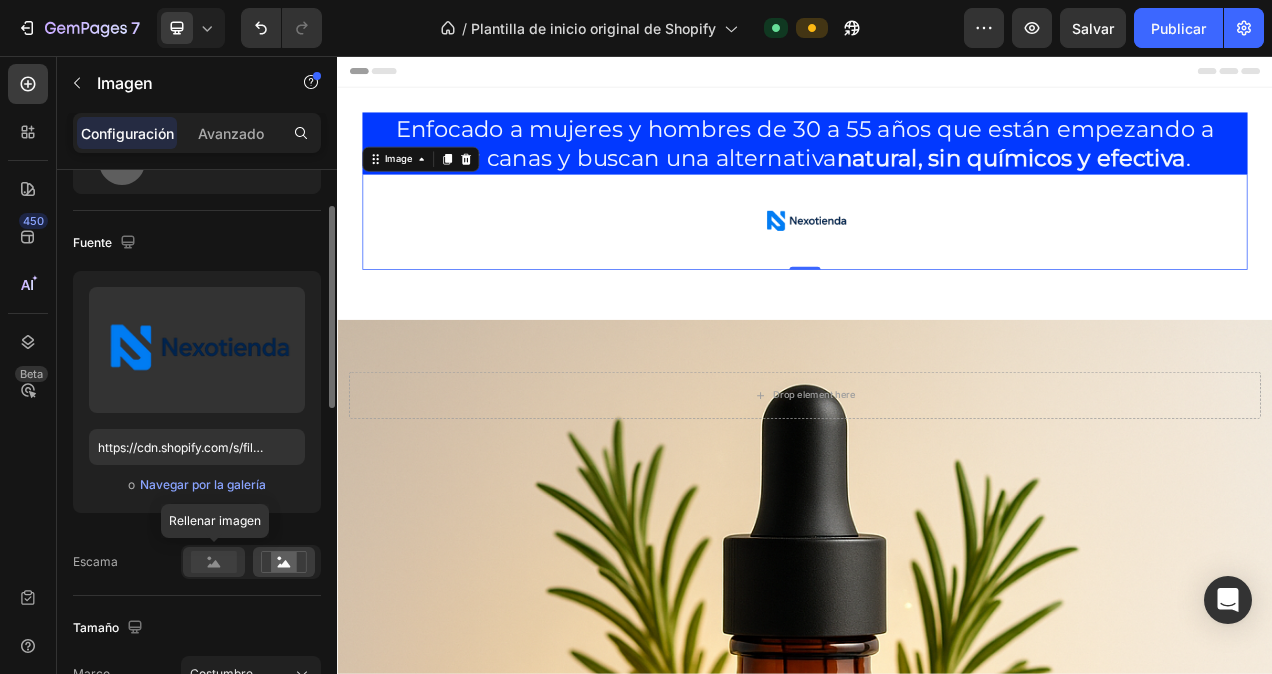 click 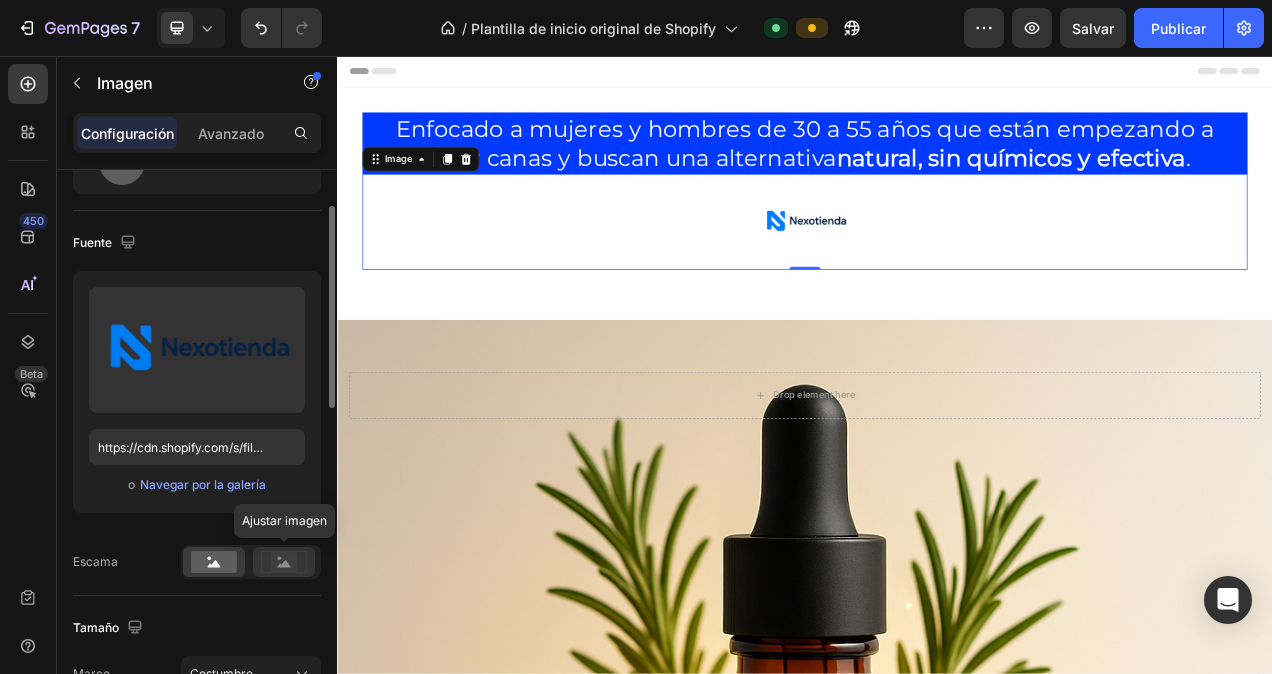 click 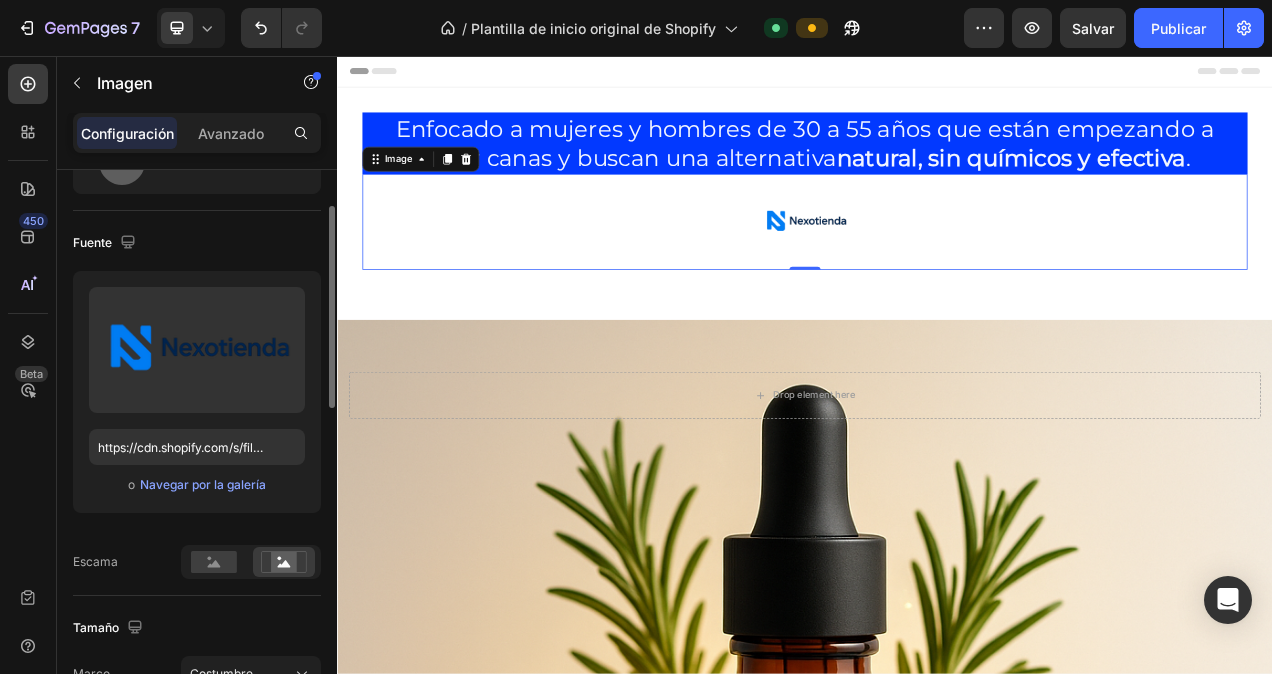 click on "Subir imagen https://cdn.shopify.com/s/files/1/0721/5159/7214/files/gempages_577058422168486803-33374824-bc21-46cc-afa0-5e2e90cecc94.png o  Navegar por la galería  Escama" at bounding box center (197, 425) 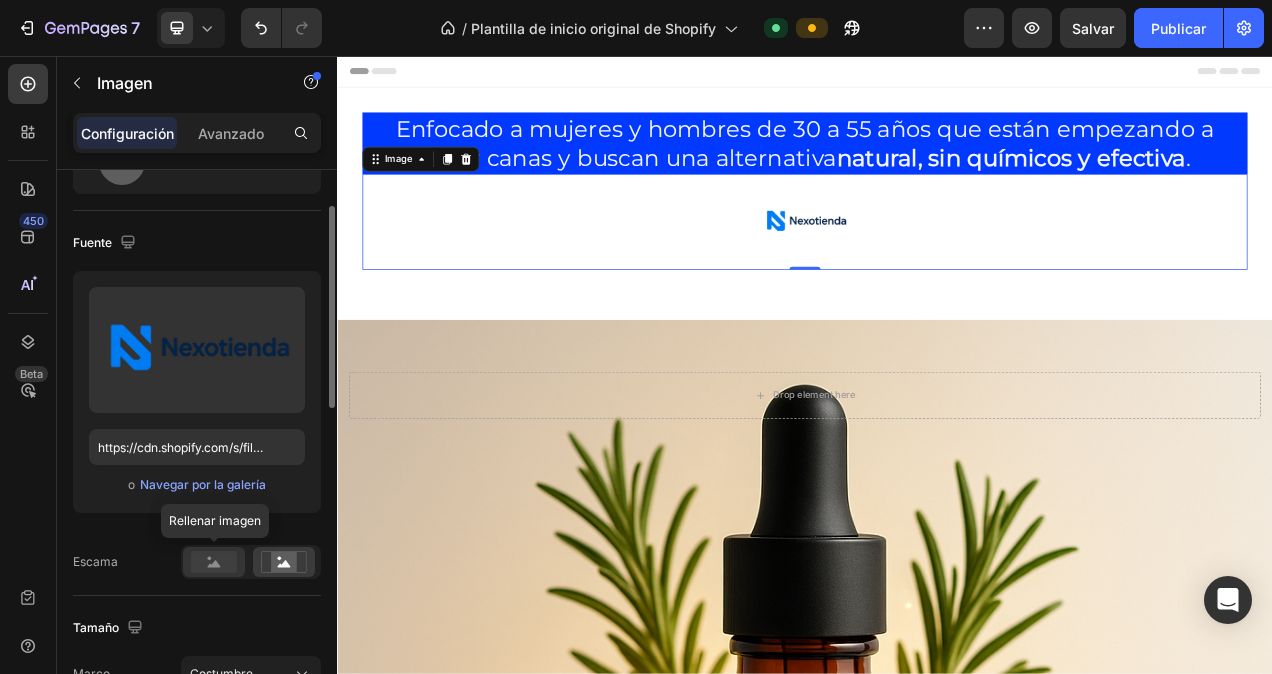 click 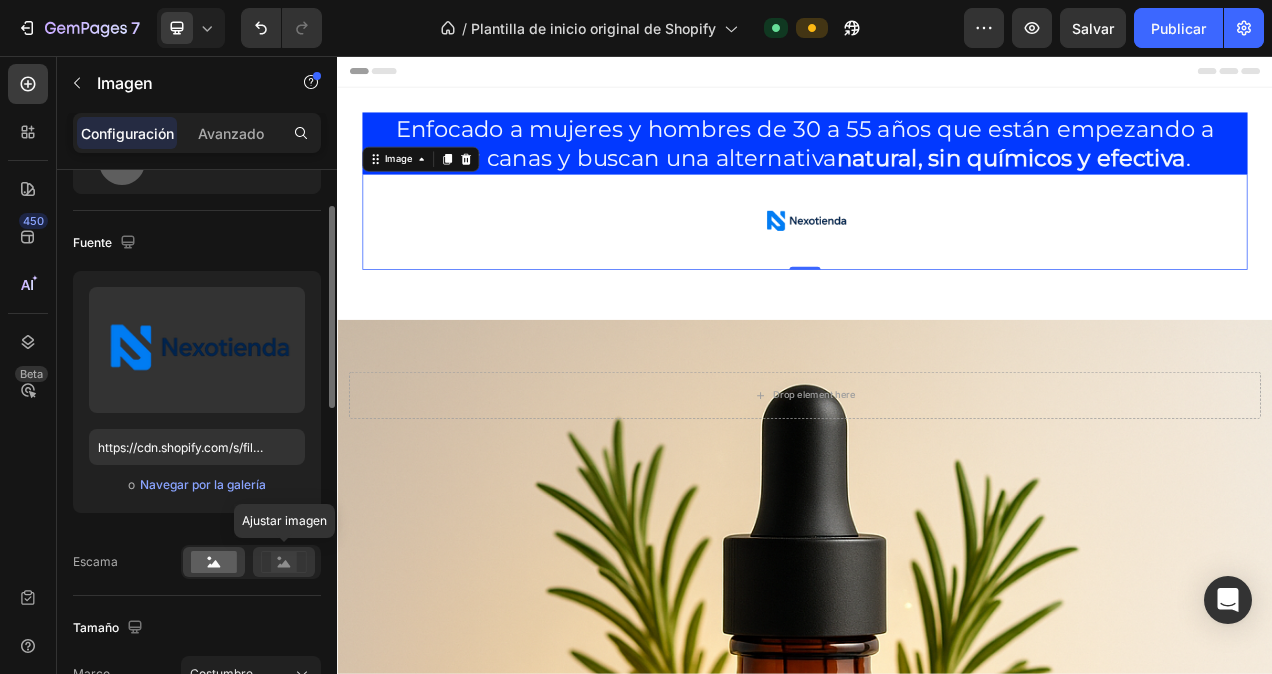 click 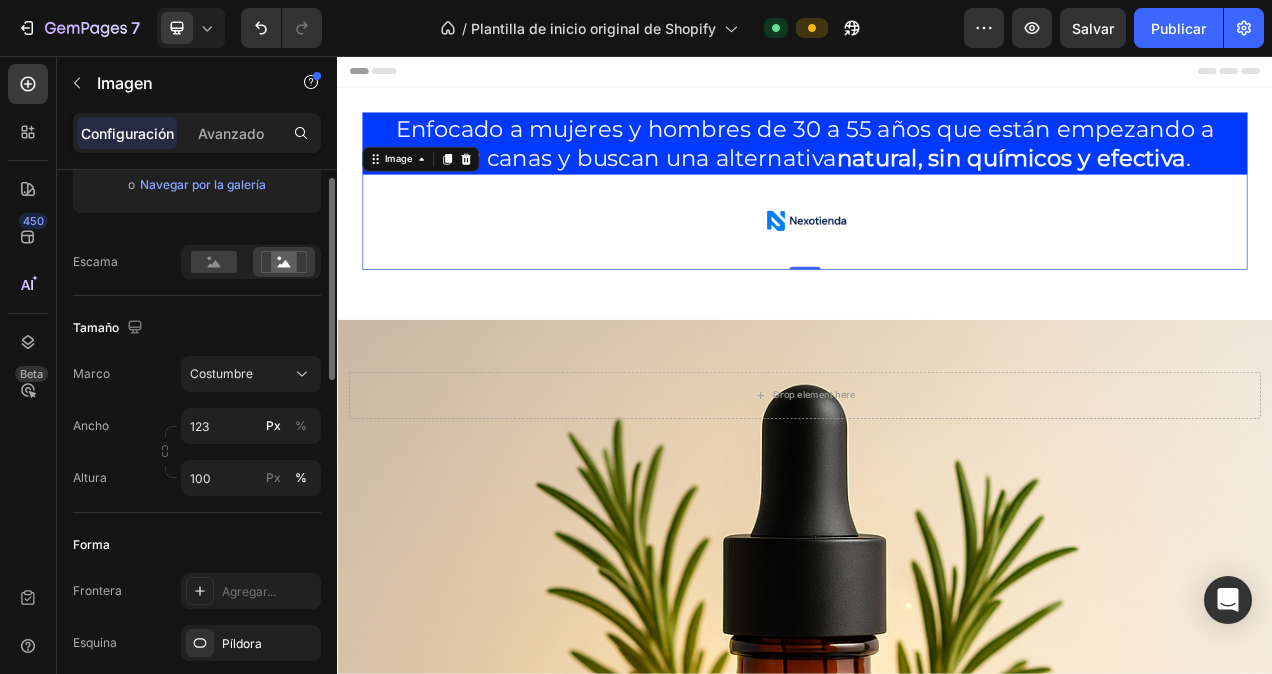 scroll, scrollTop: 300, scrollLeft: 0, axis: vertical 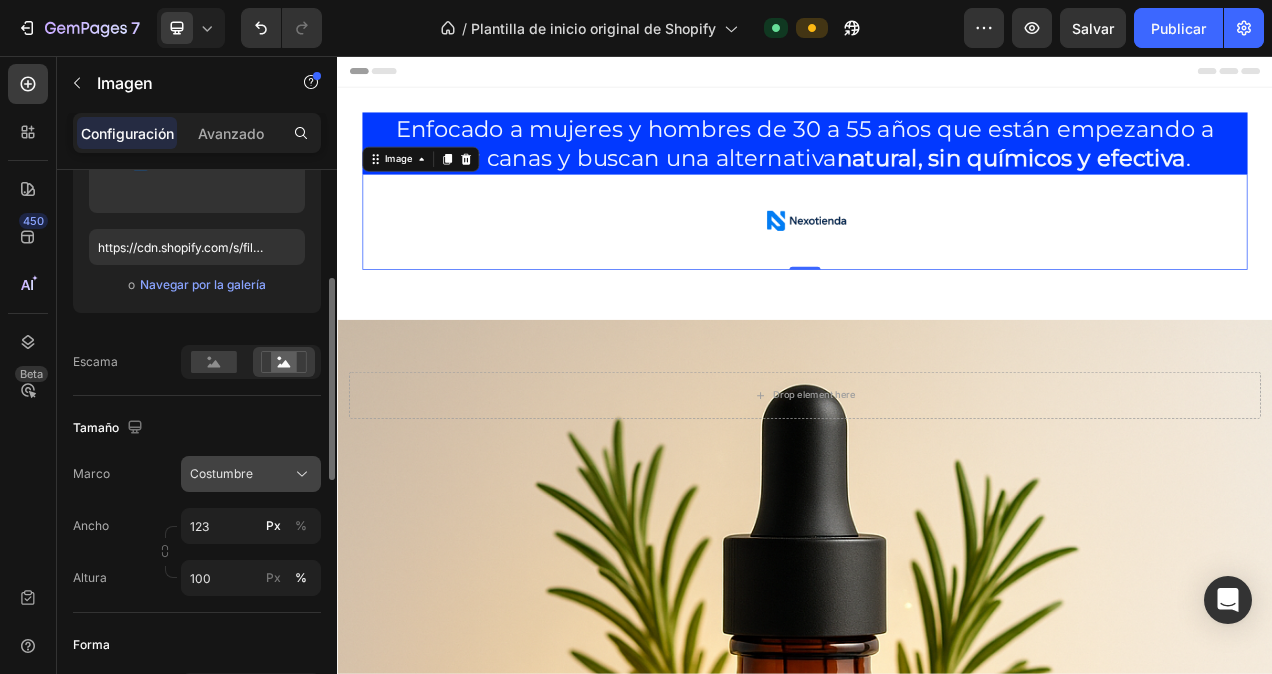 click on "Costumbre" at bounding box center (251, 474) 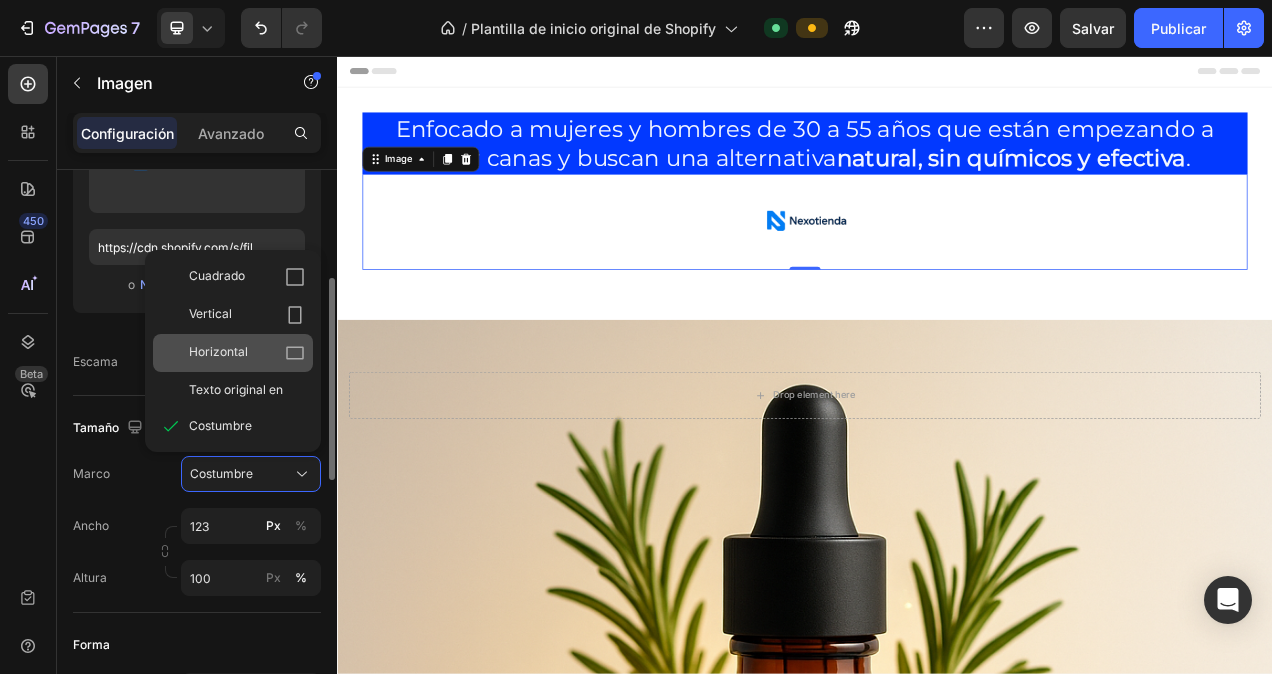 click on "Horizontal" at bounding box center [218, 353] 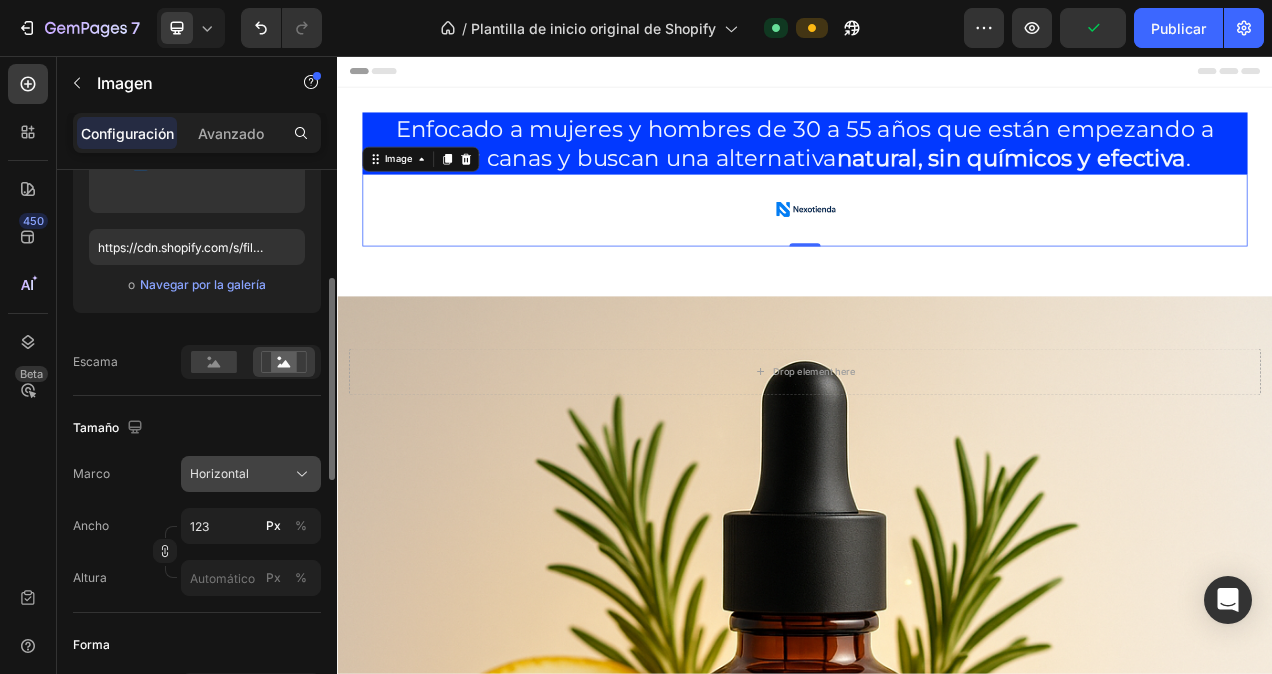 click on "Horizontal" at bounding box center (219, 474) 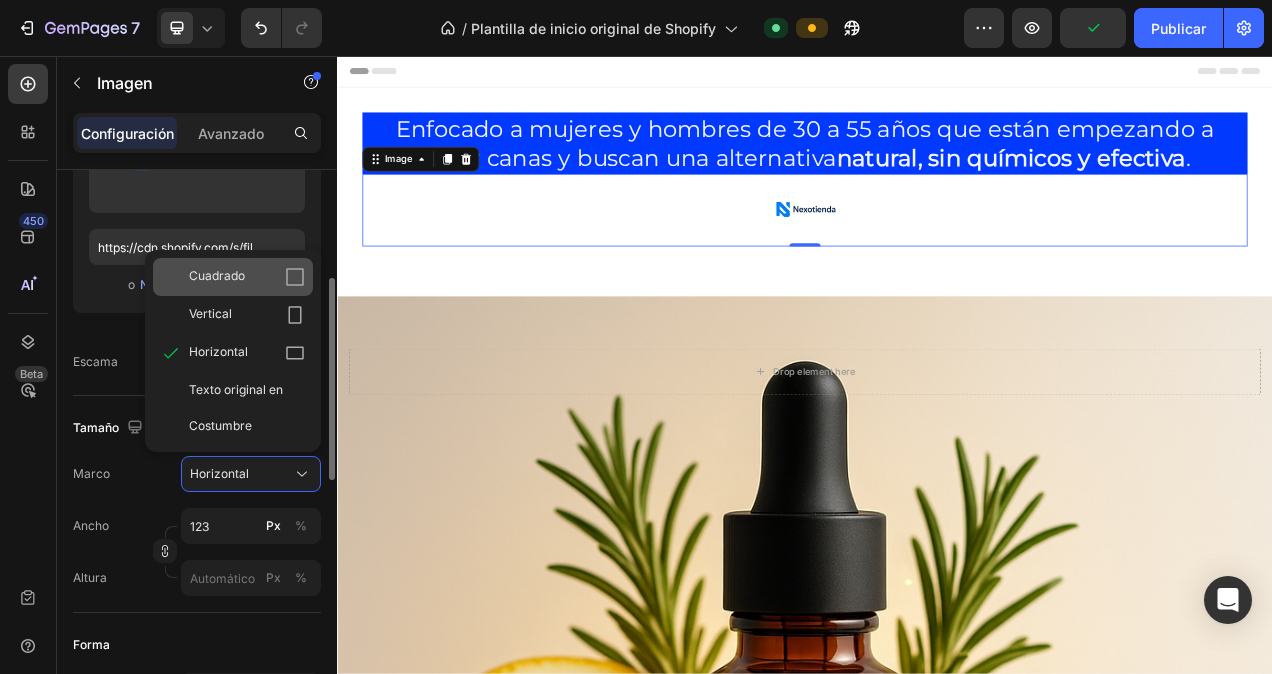click on "Cuadrado" 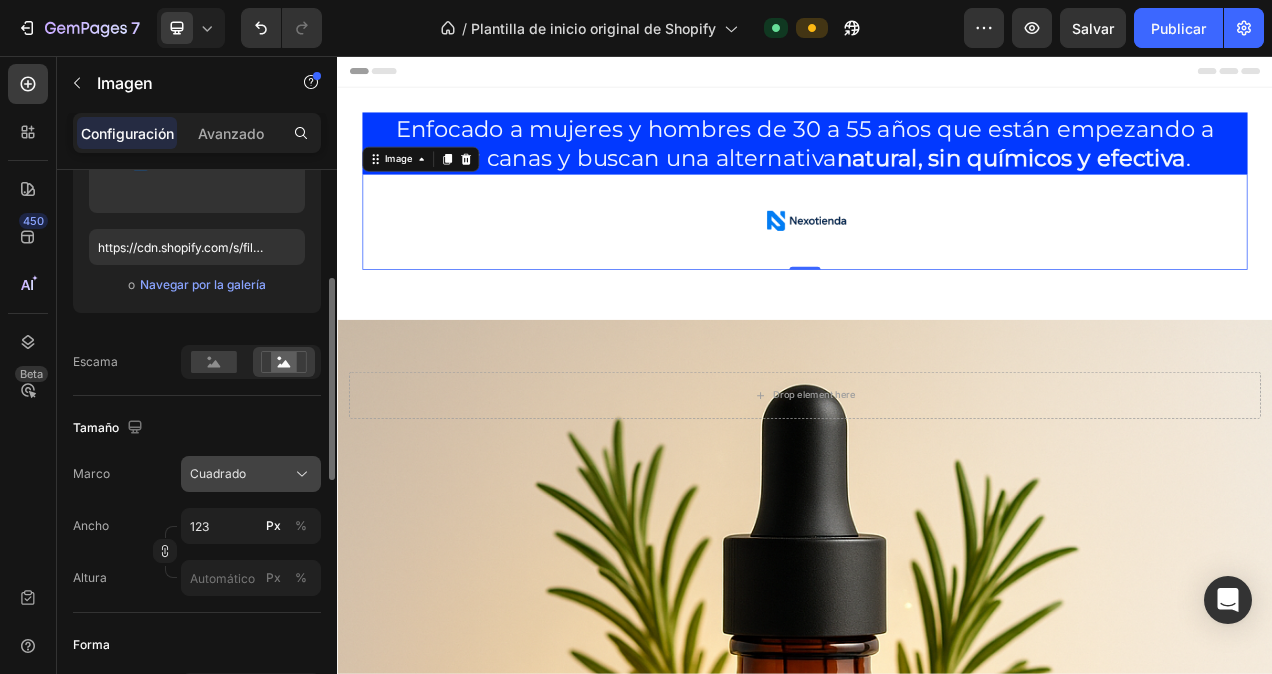 click on "Cuadrado" at bounding box center (218, 474) 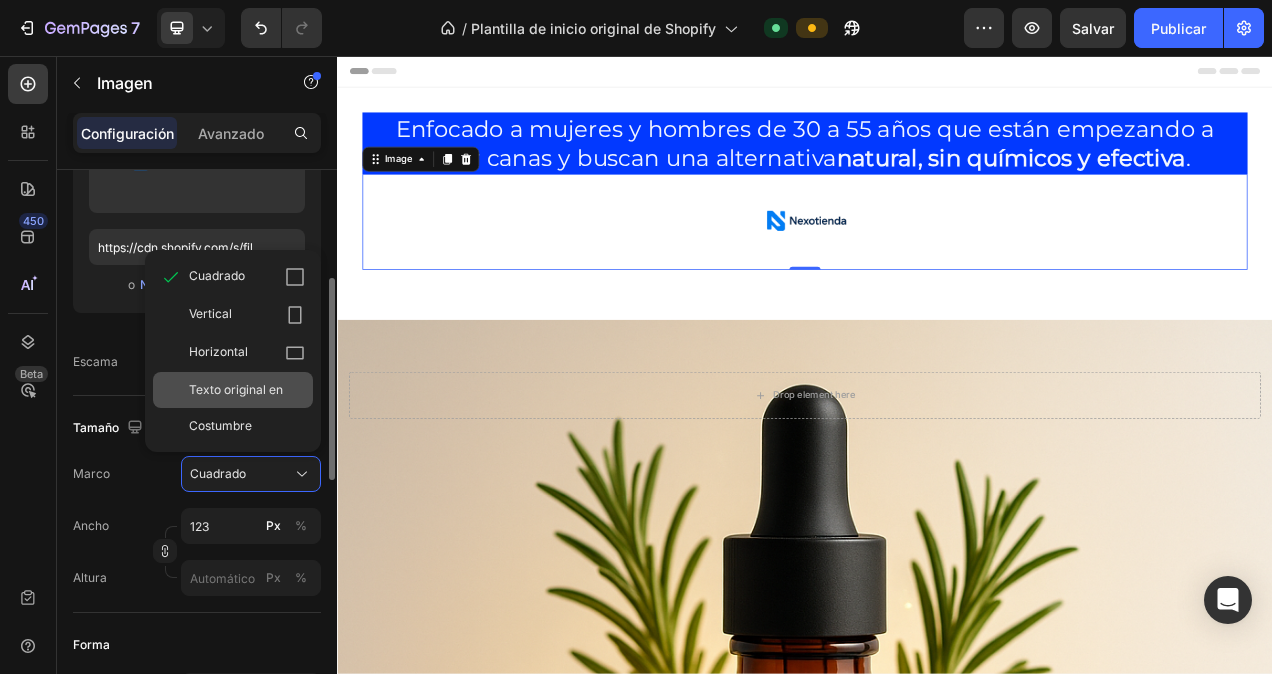 click on "Texto original en" at bounding box center (236, 390) 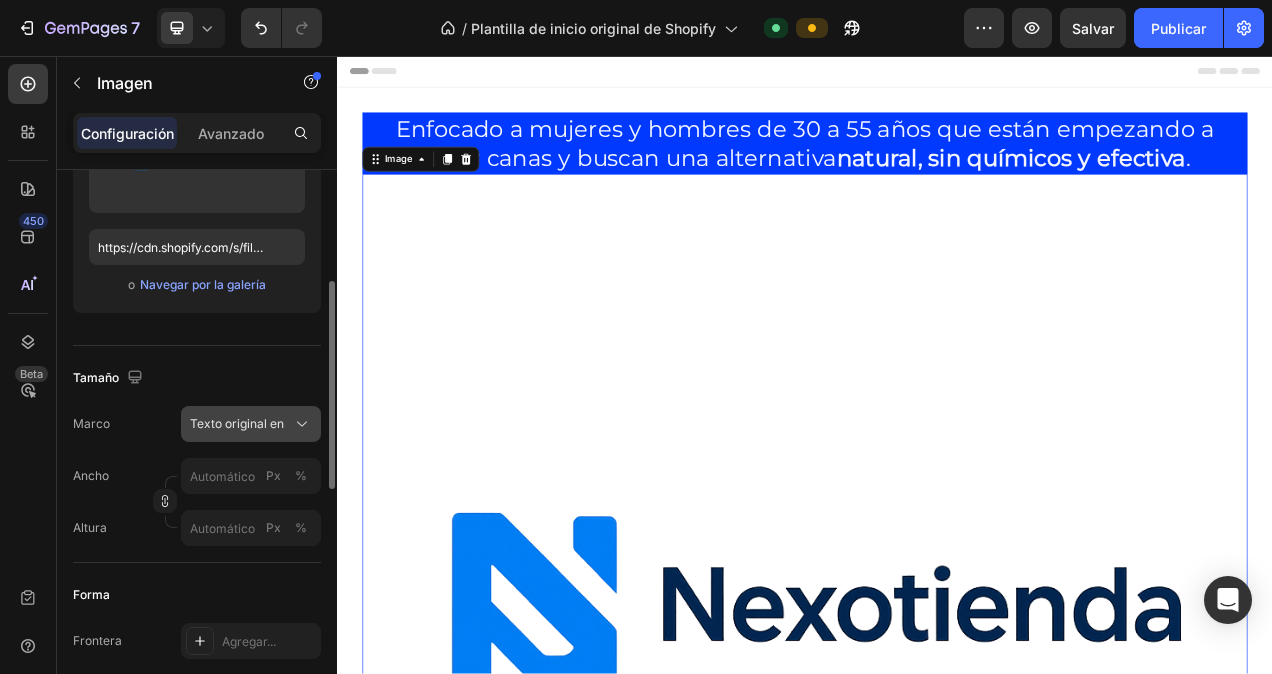 click on "Texto original en" at bounding box center (237, 424) 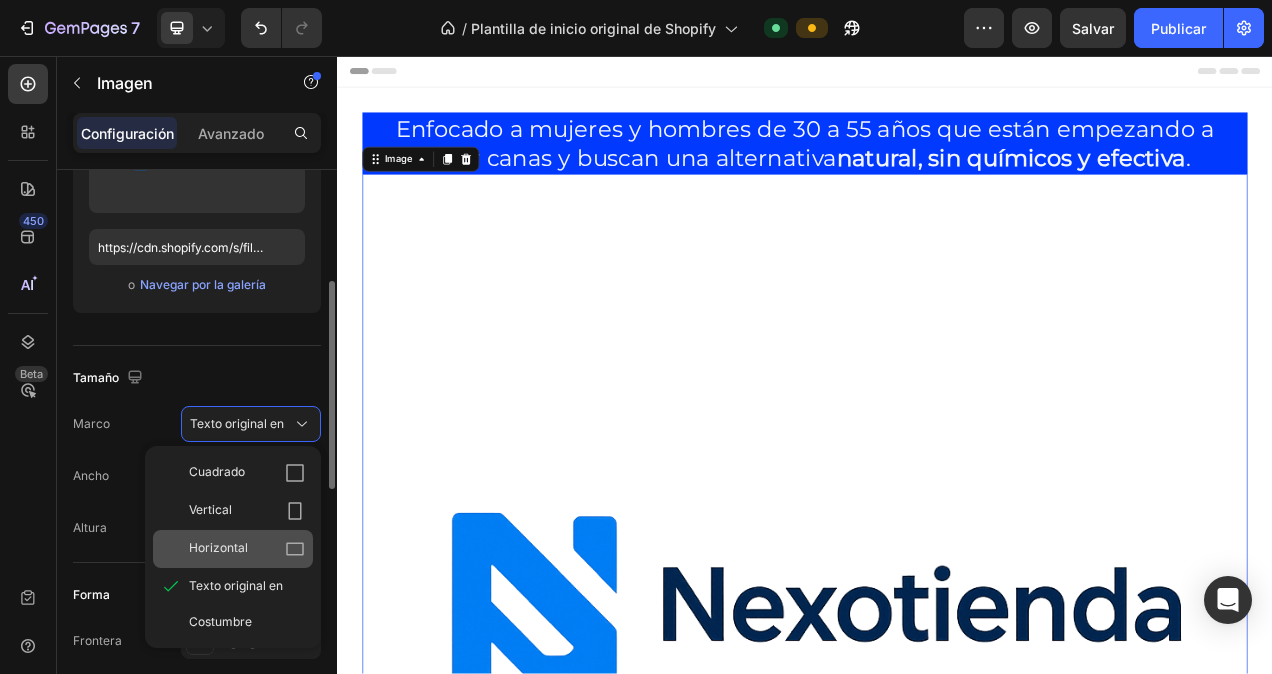 click on "Horizontal" 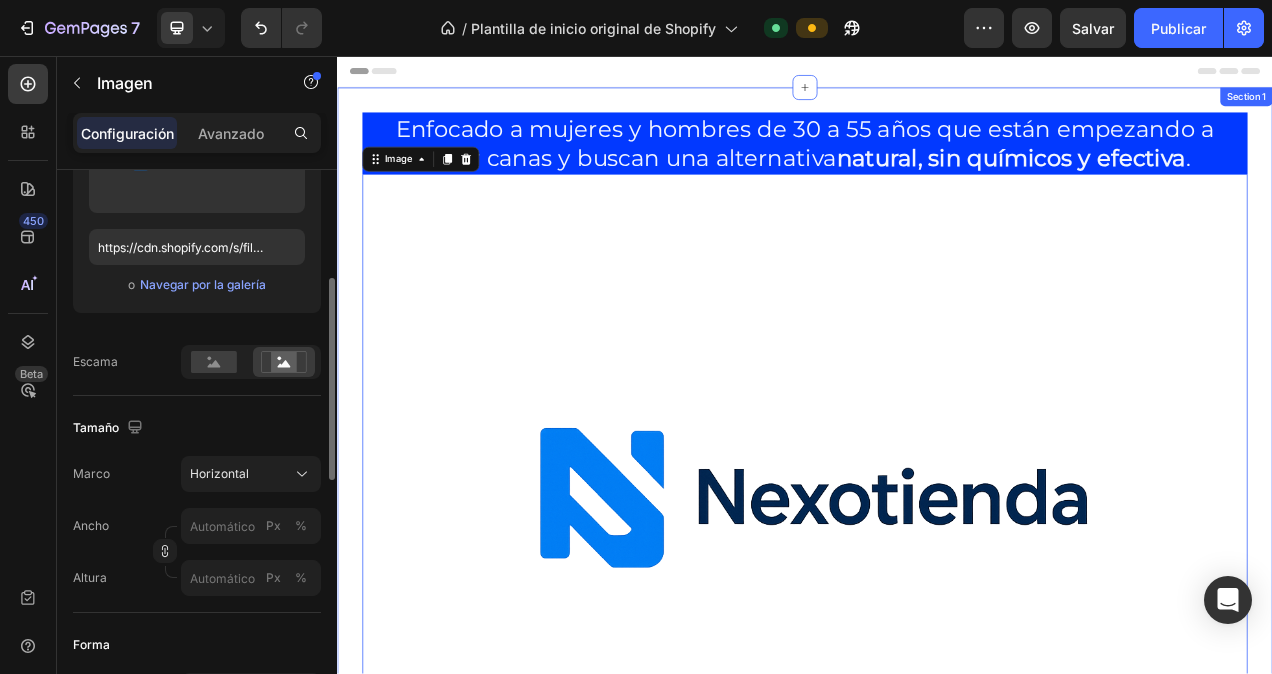 scroll, scrollTop: 400, scrollLeft: 0, axis: vertical 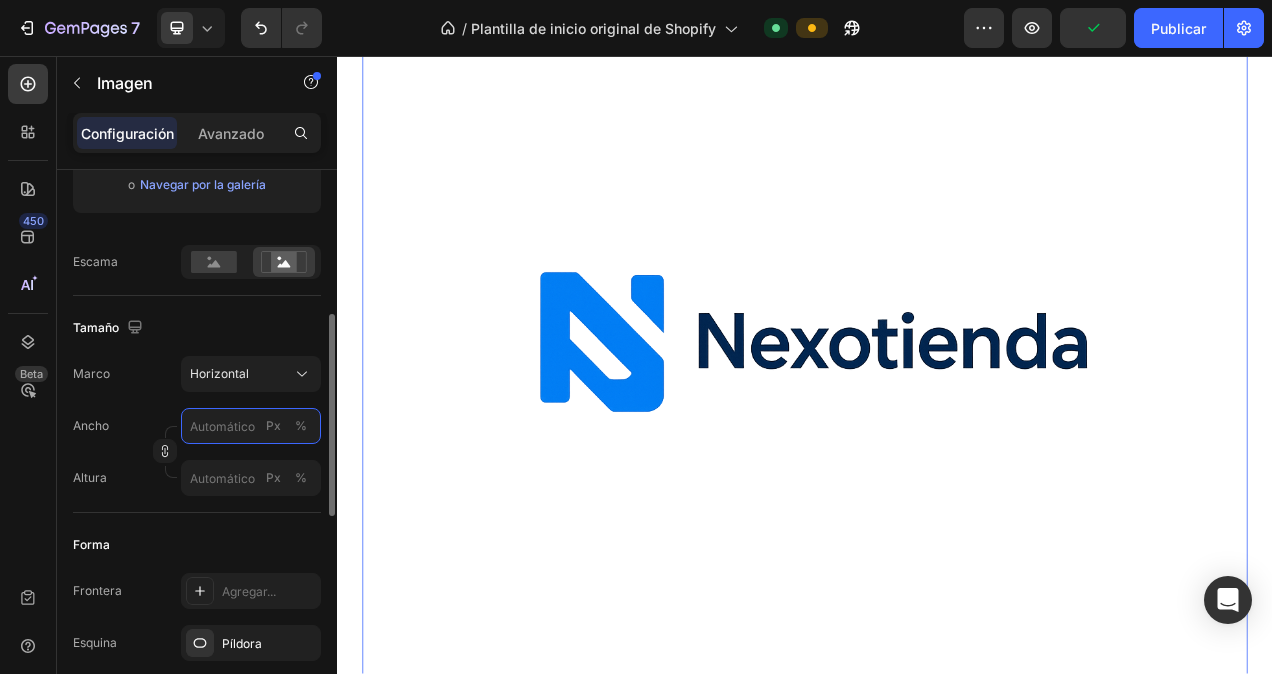 click on "Px %" at bounding box center (251, 426) 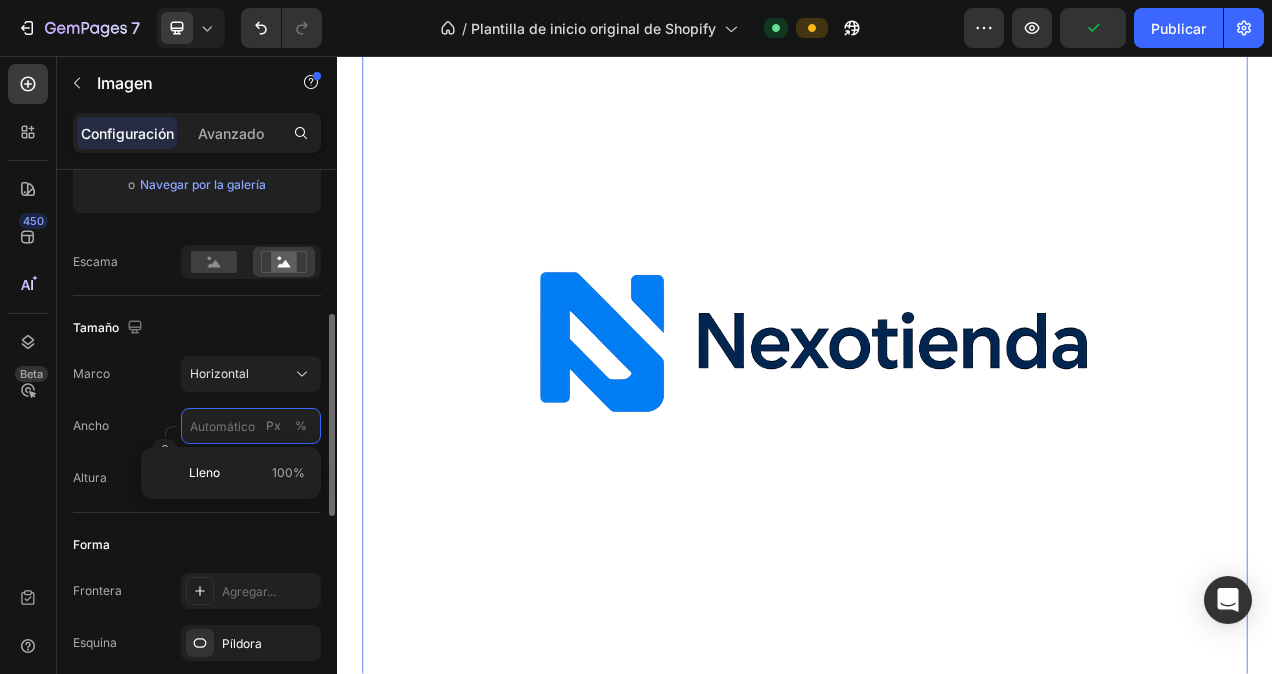 type on "1" 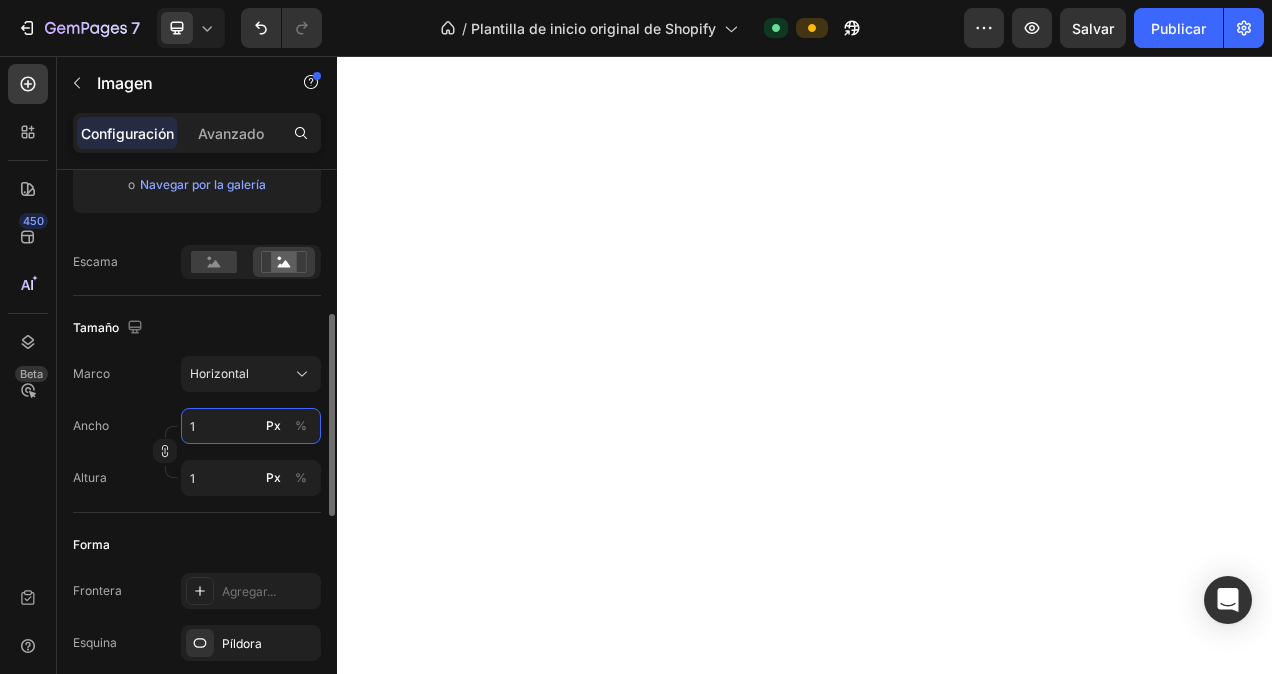 type on "10" 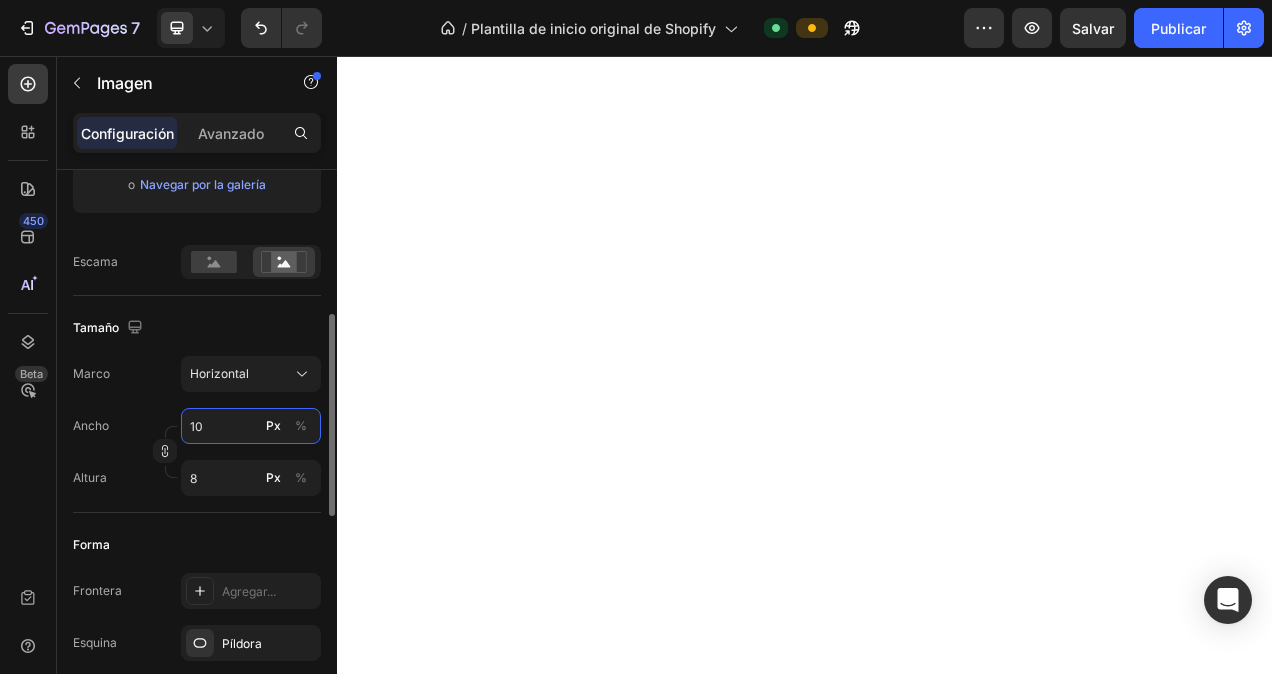 type on "100" 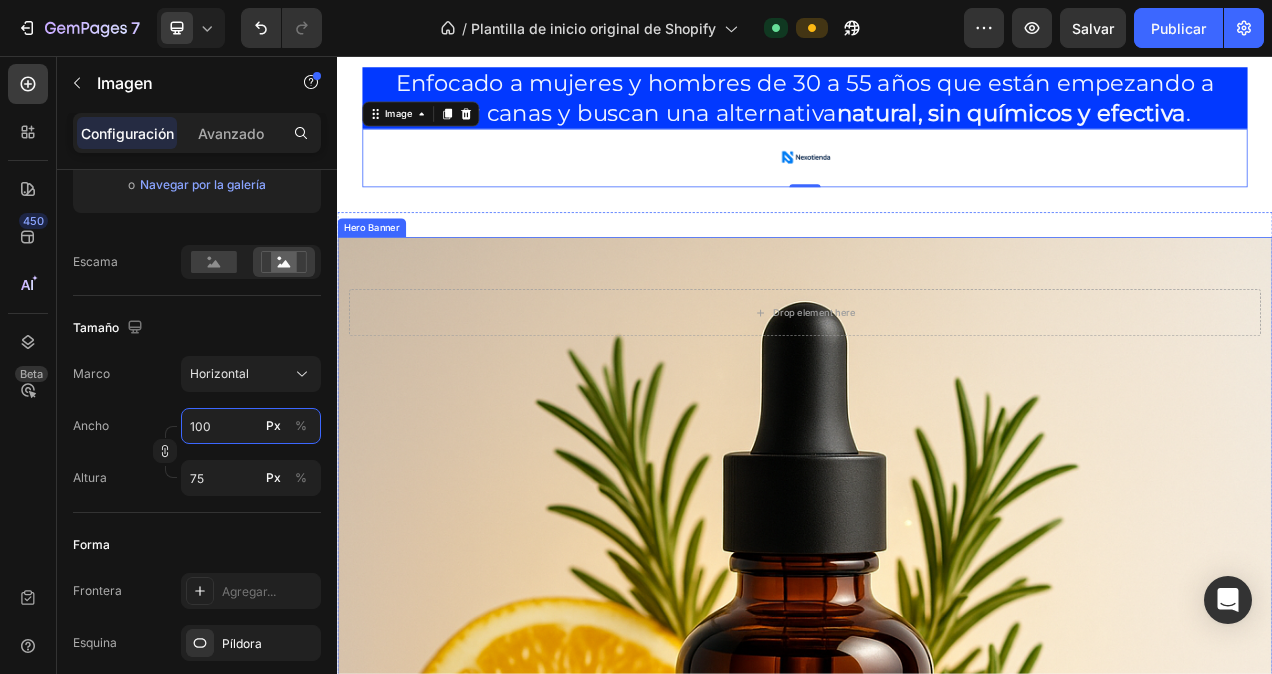 scroll, scrollTop: 0, scrollLeft: 0, axis: both 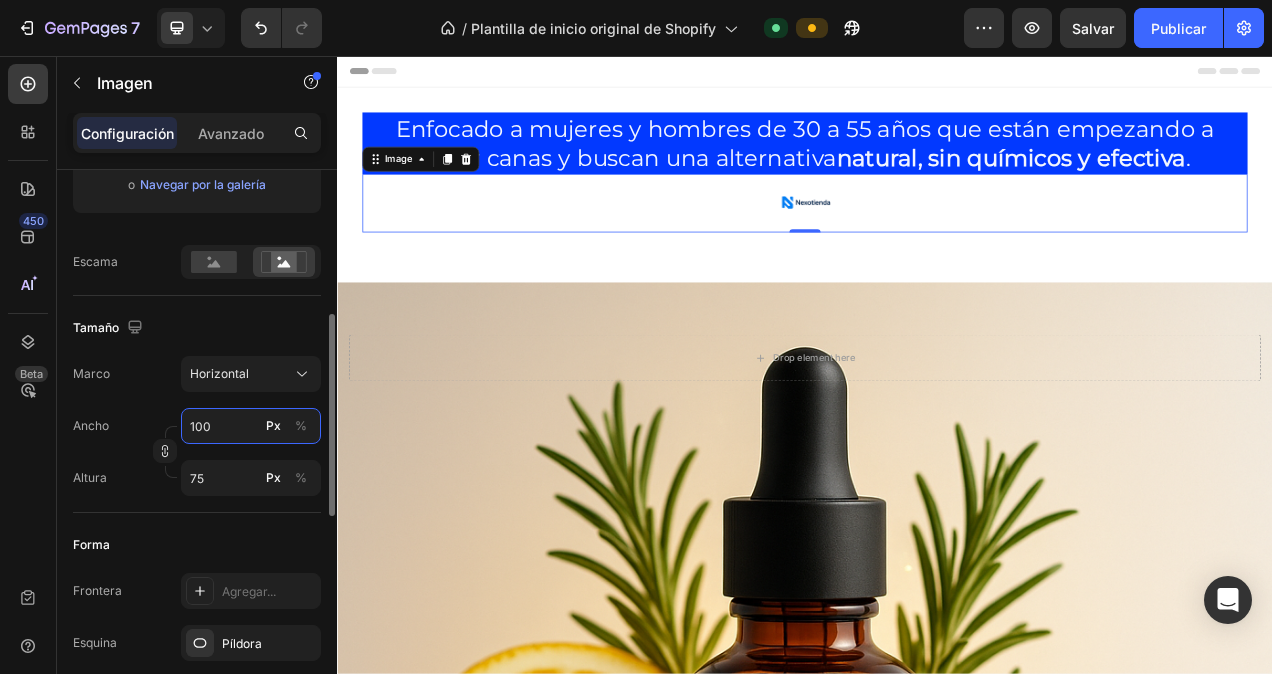 type on "10" 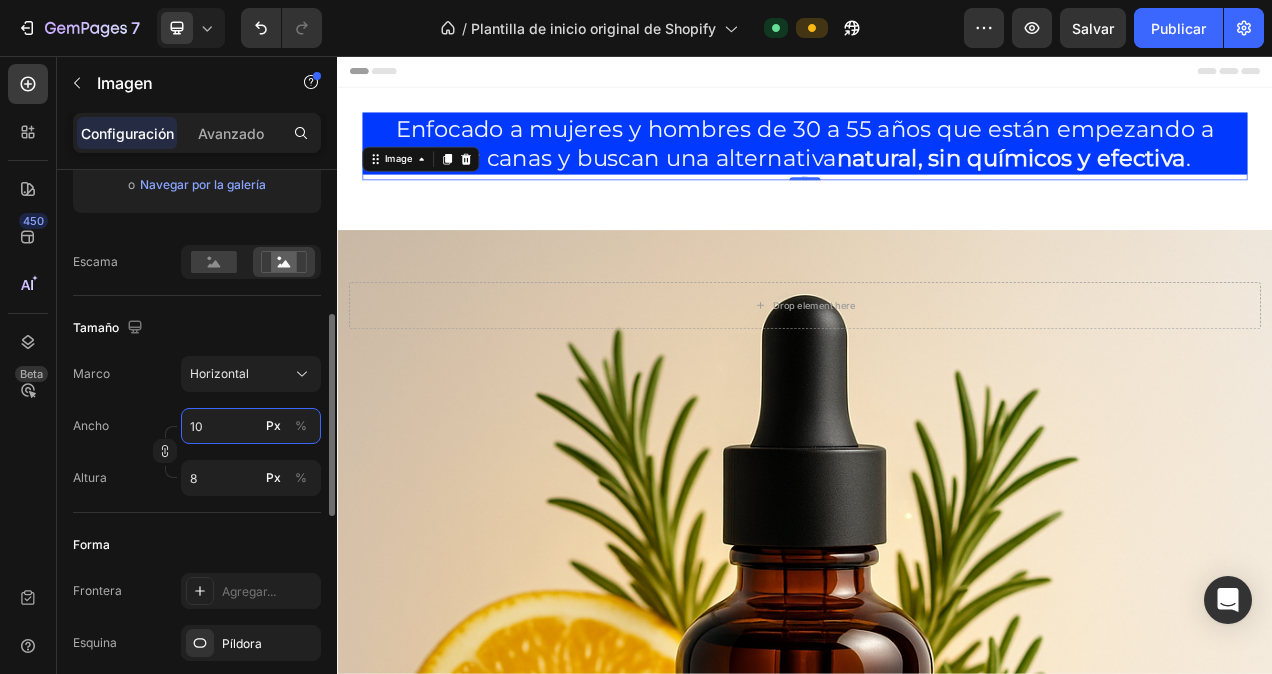 type on "1" 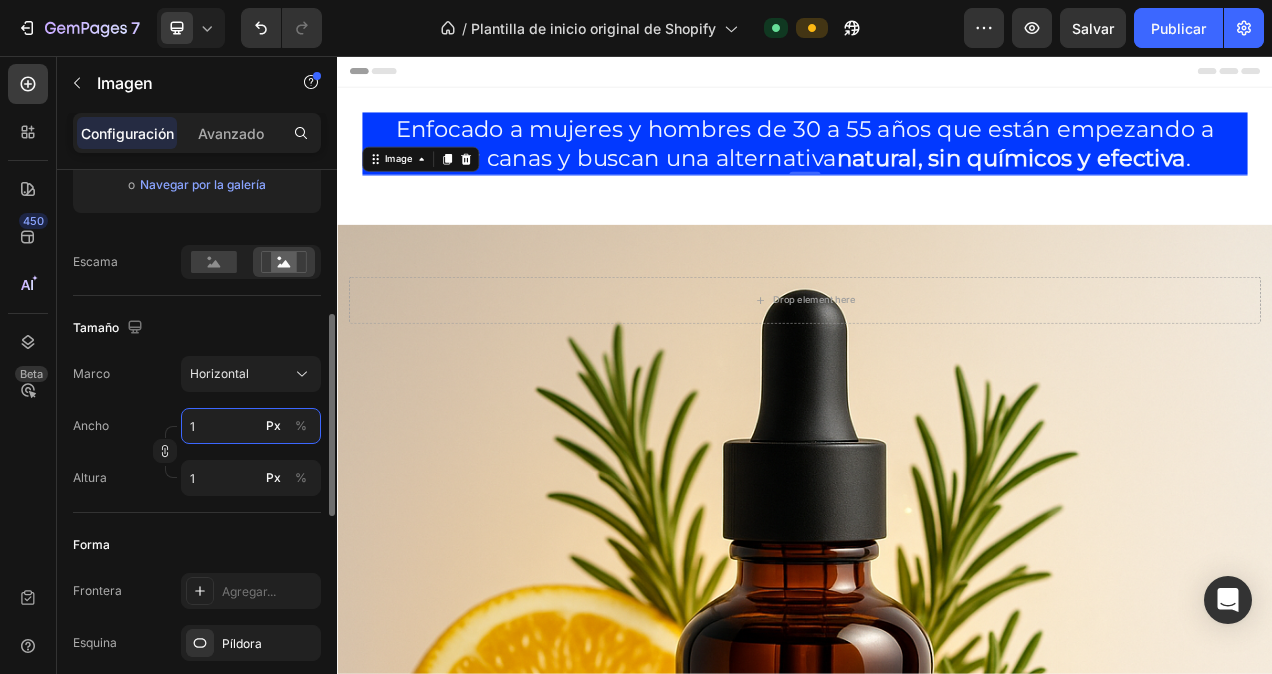 type on "12" 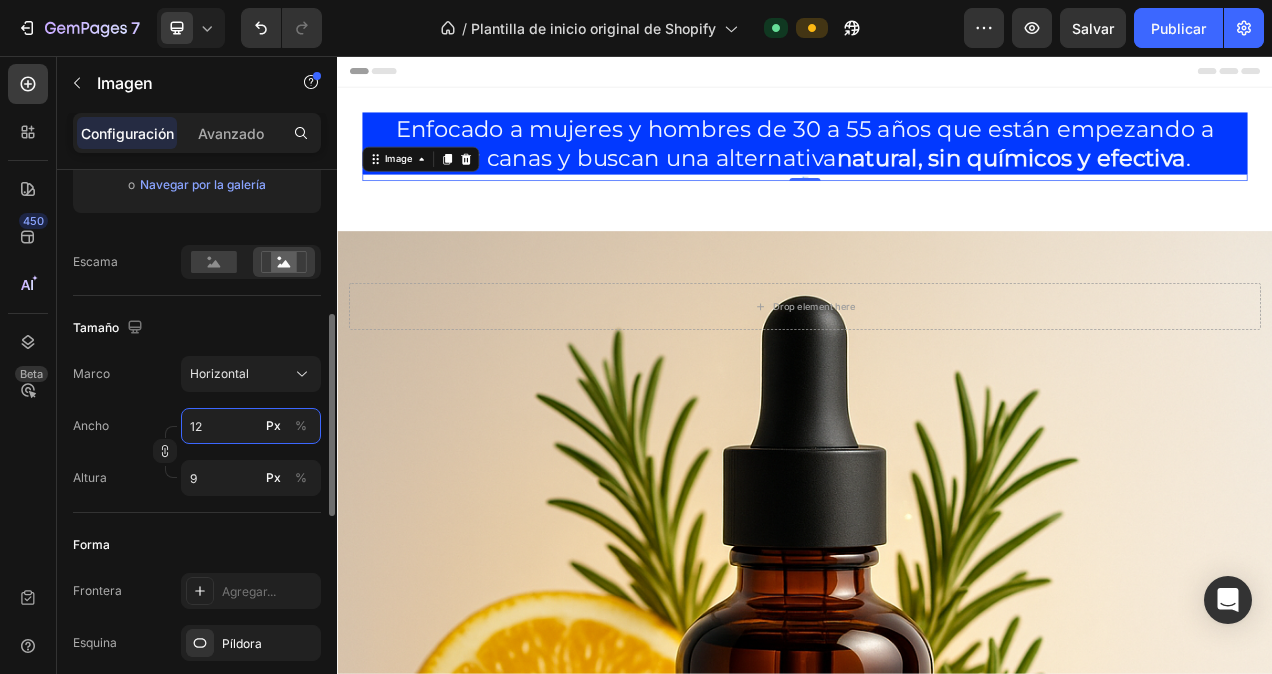 type on "125" 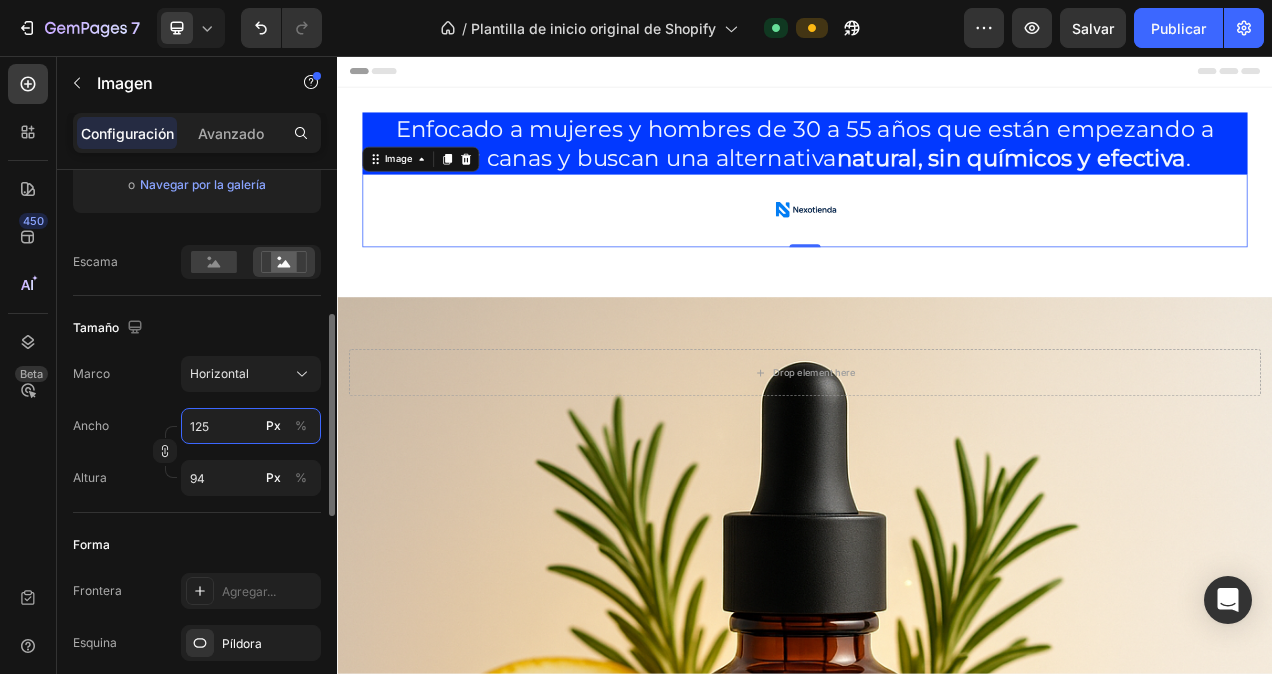 type on "12" 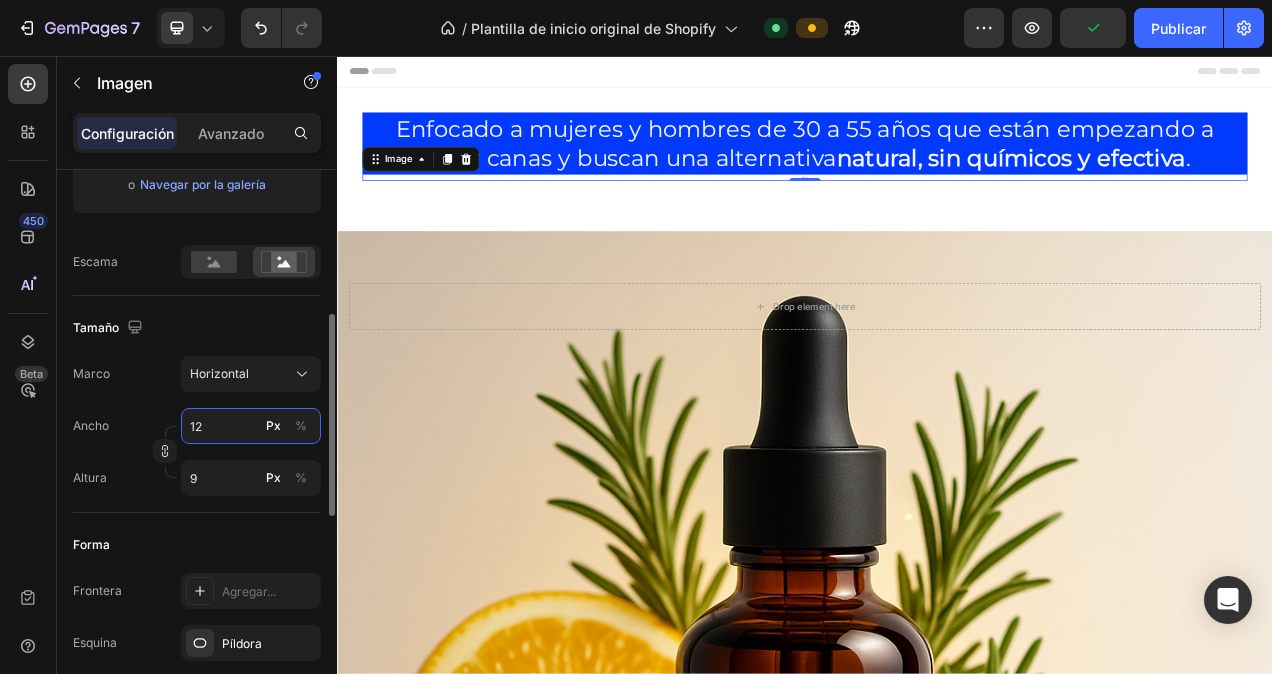 type on "126" 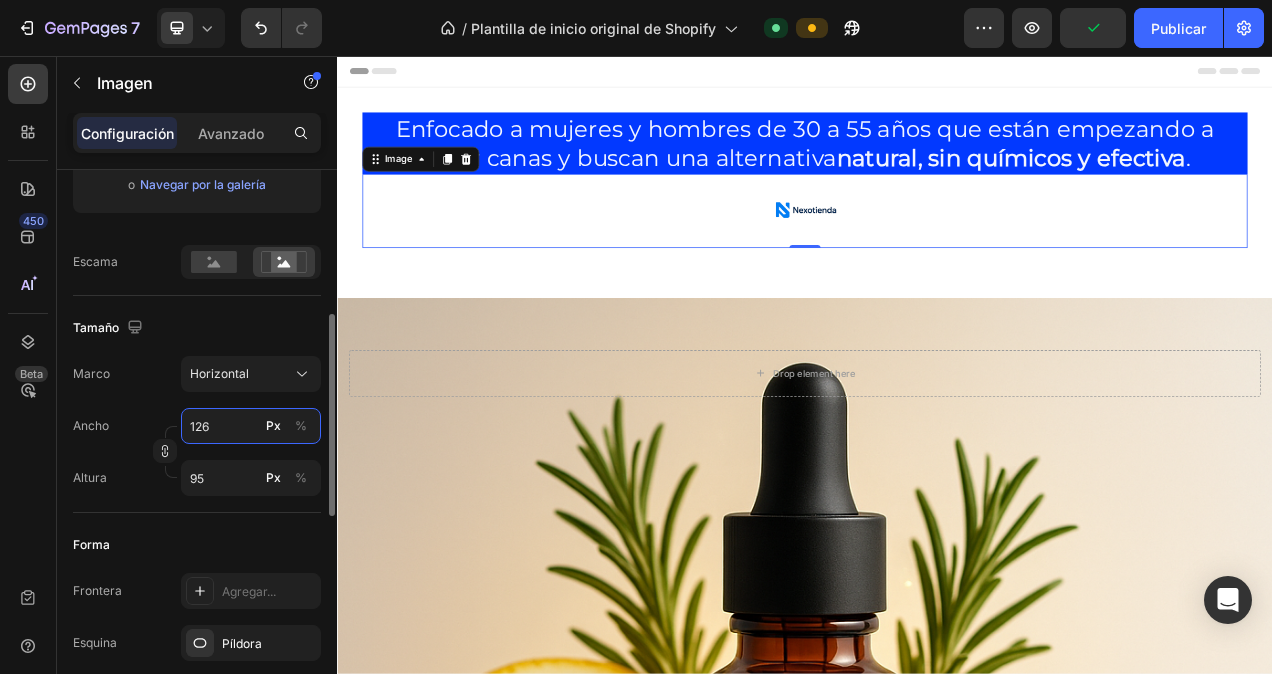 type on "12" 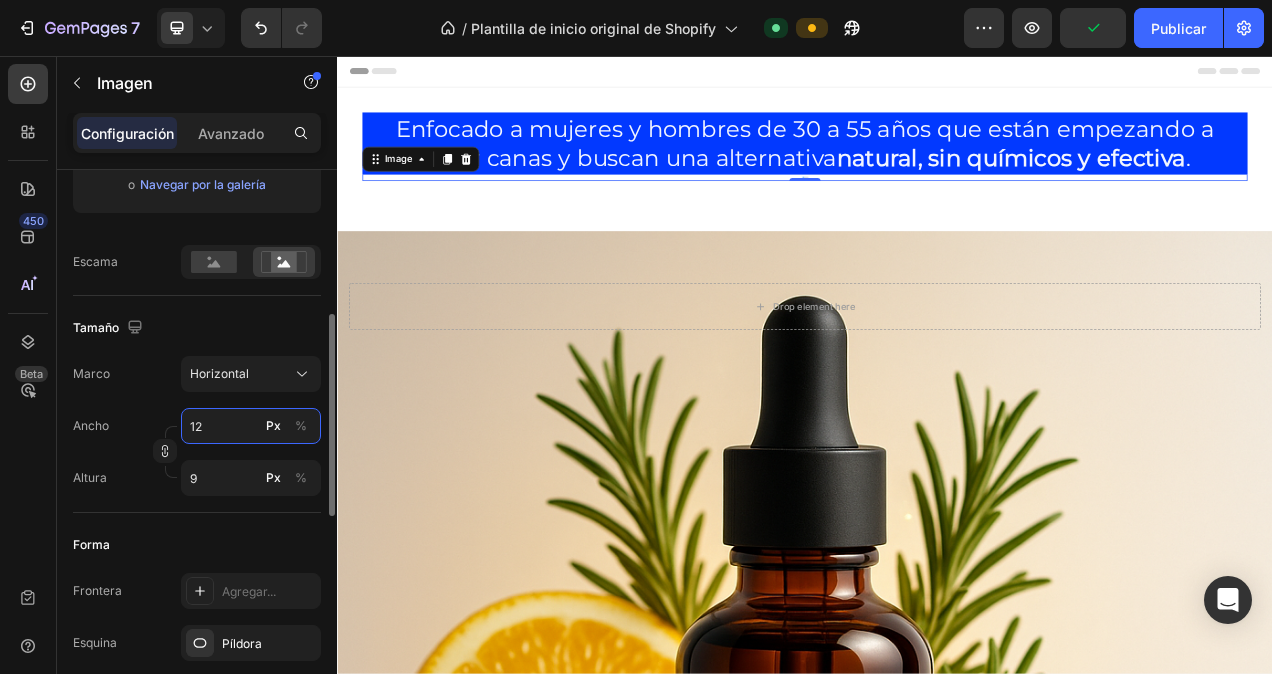type on "129" 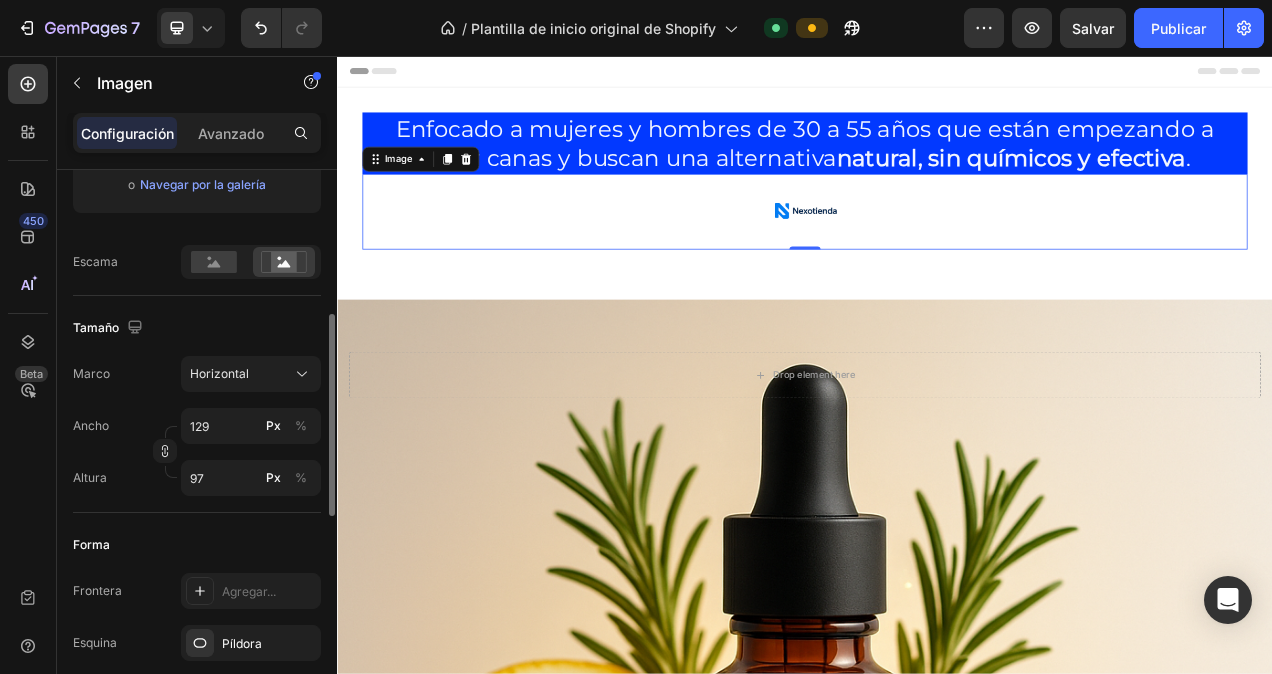 drag, startPoint x: 248, startPoint y: 304, endPoint x: 250, endPoint y: 314, distance: 10.198039 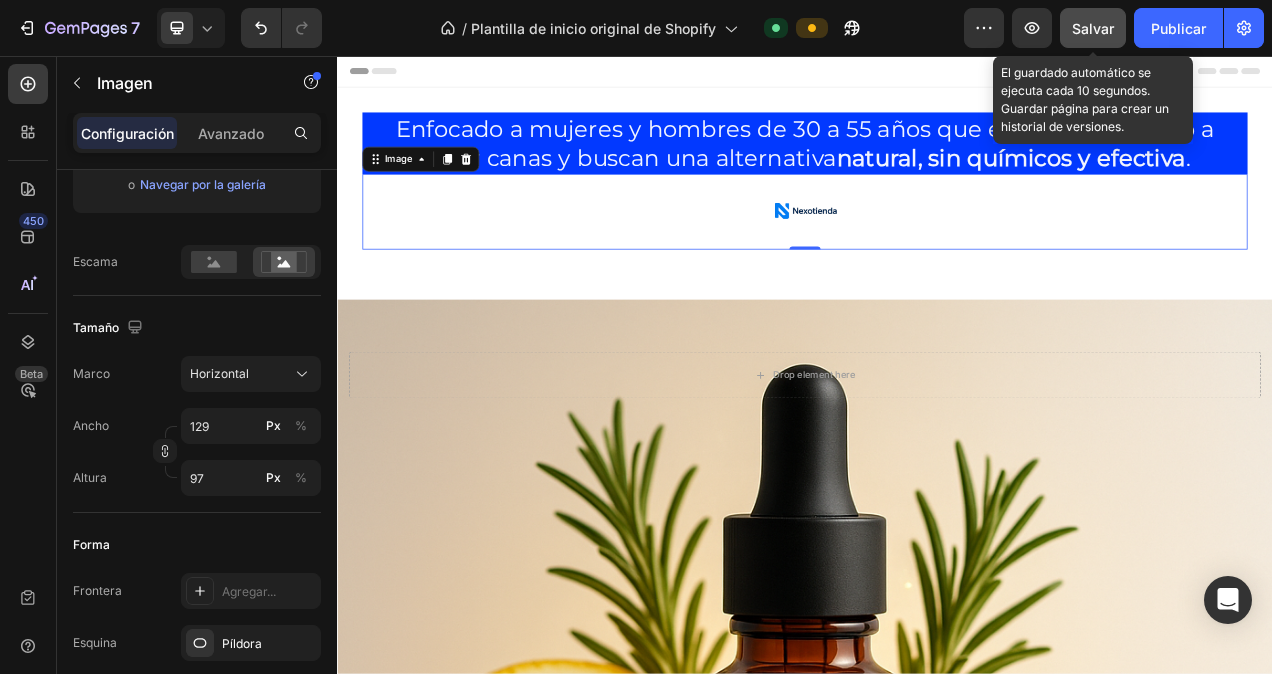 click on "Salvar" at bounding box center (1093, 28) 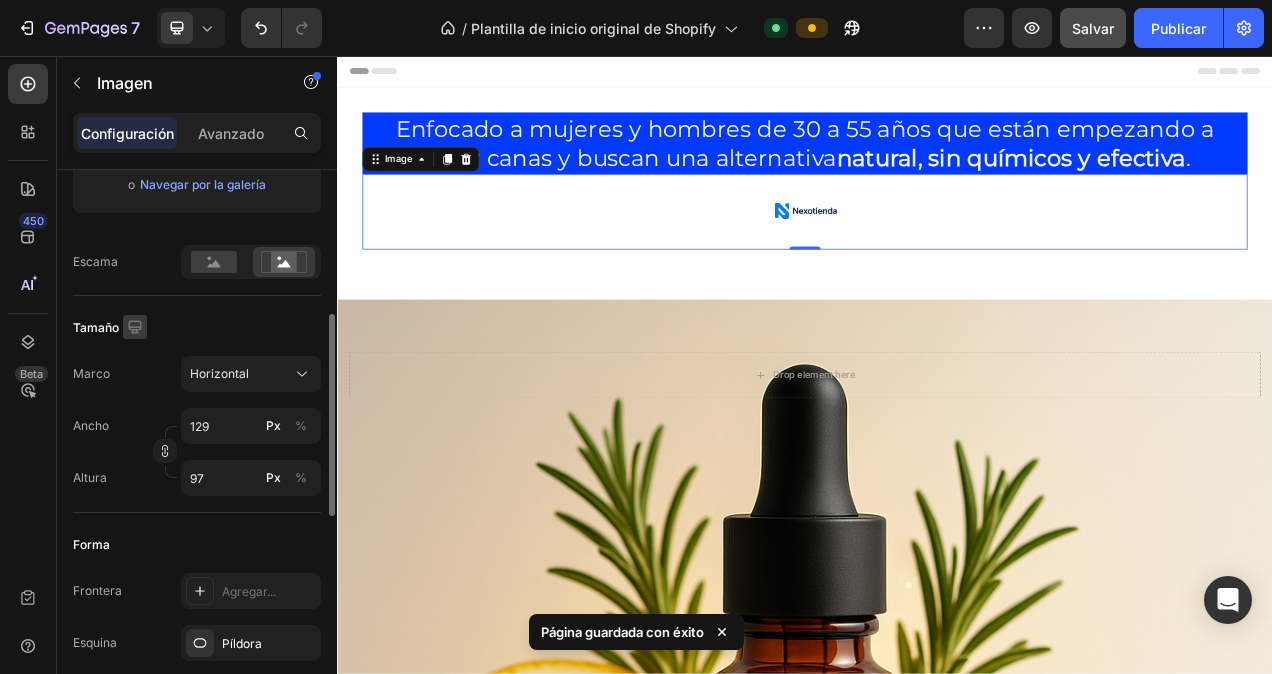 click 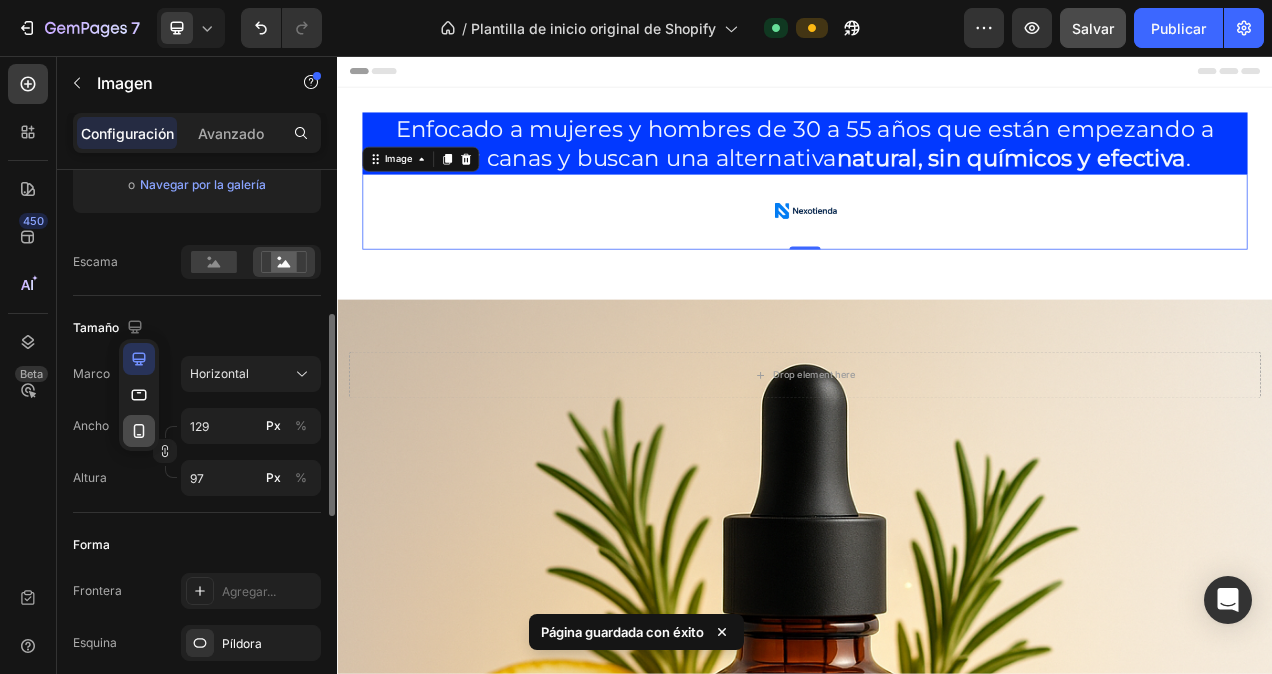 click 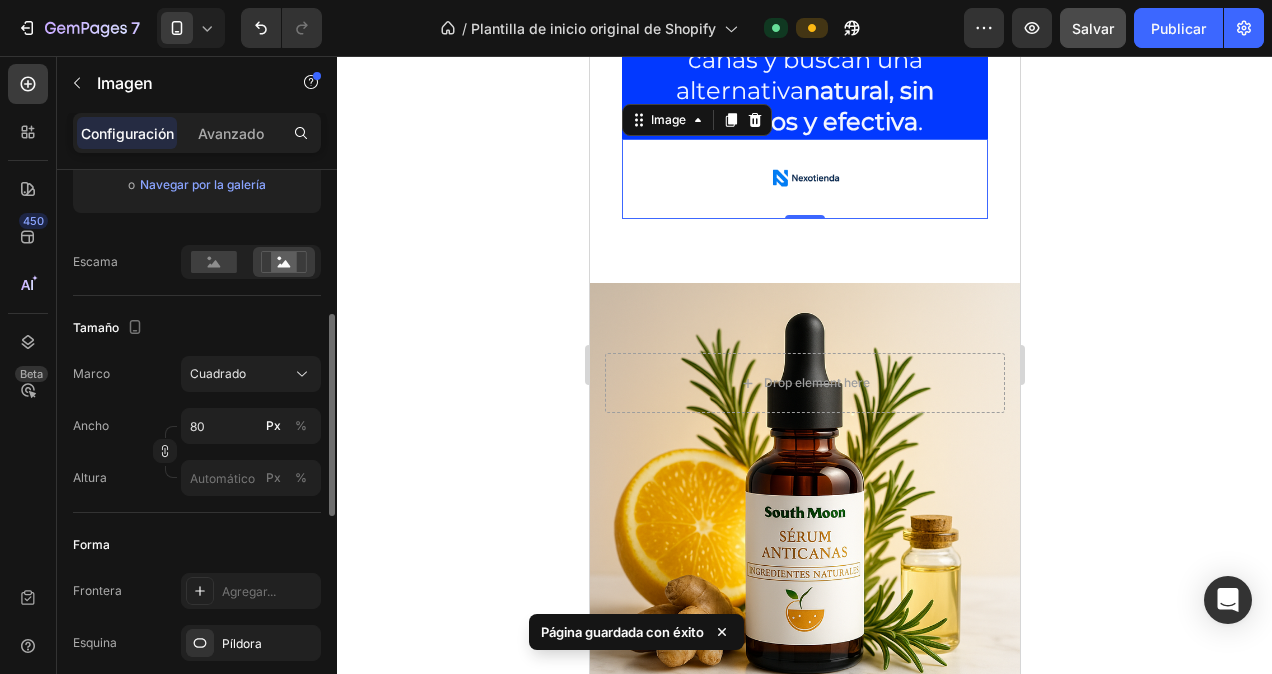 scroll, scrollTop: 194, scrollLeft: 0, axis: vertical 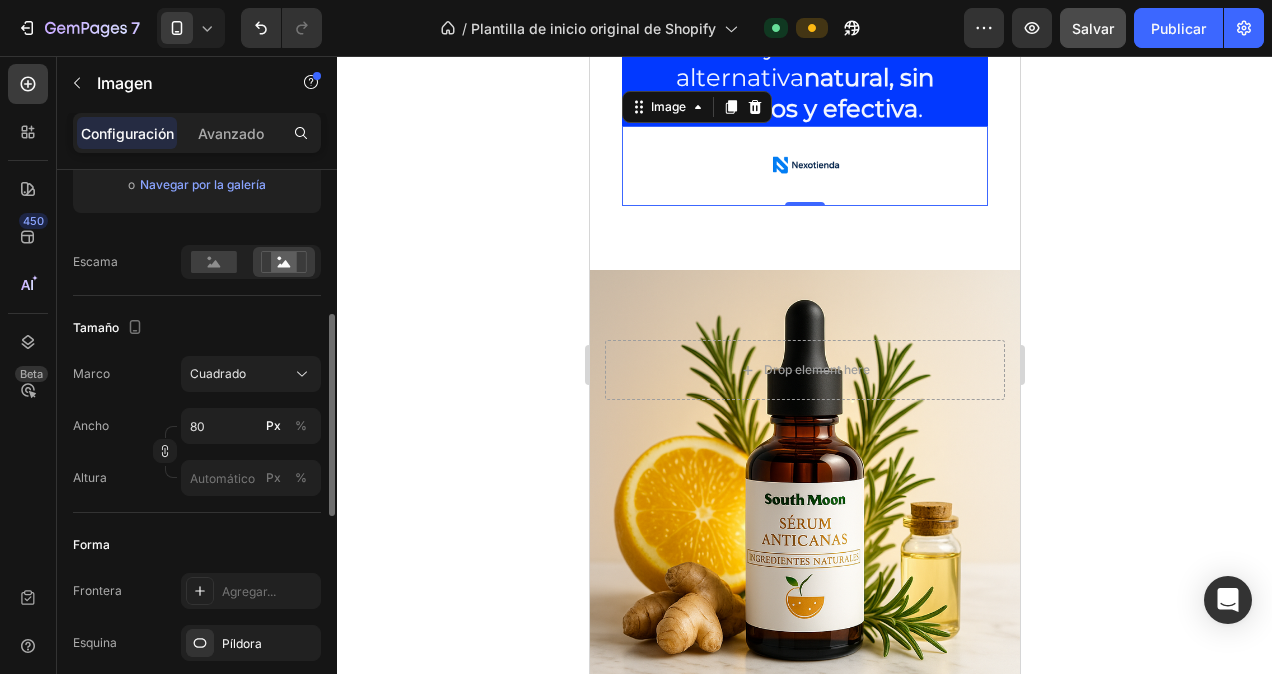 click 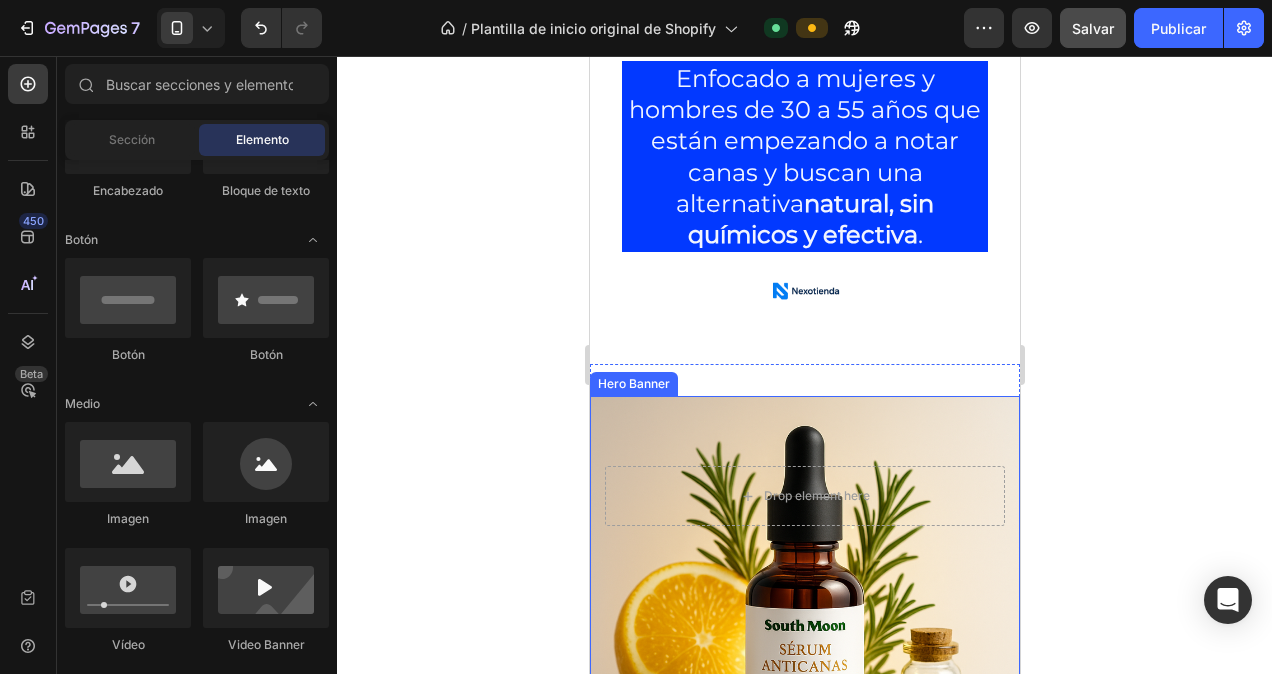 scroll, scrollTop: 100, scrollLeft: 0, axis: vertical 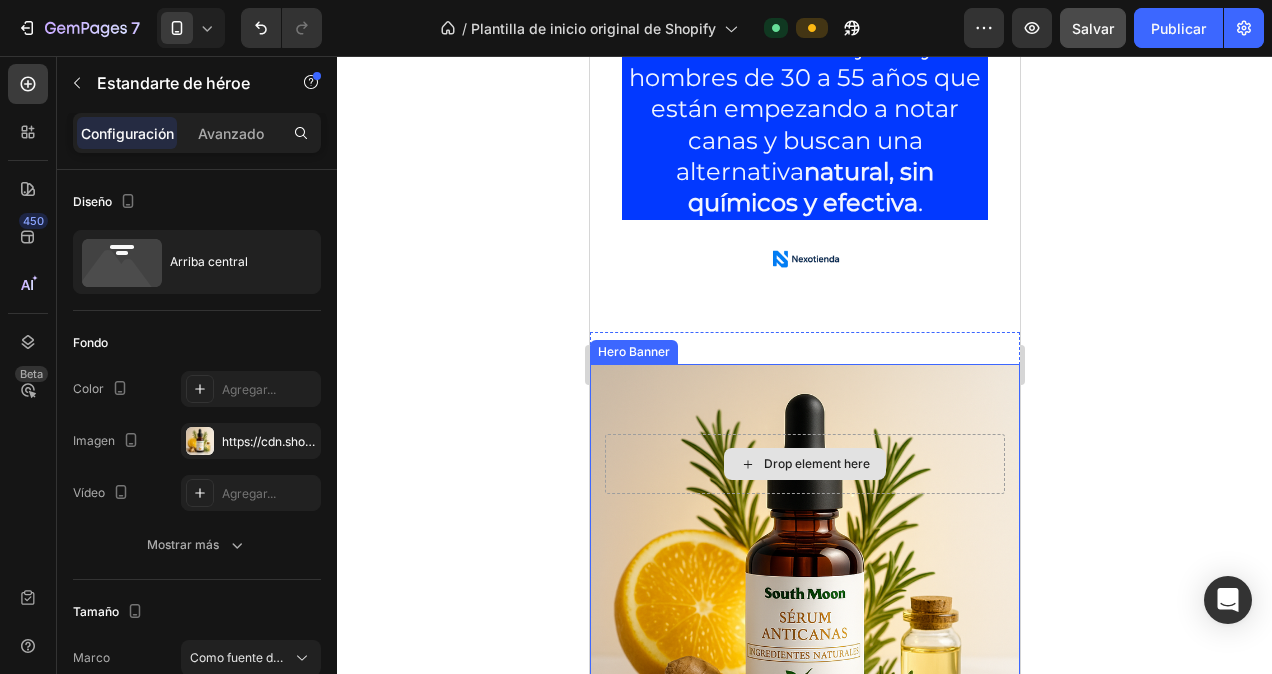 click on "Drop element here" at bounding box center [804, 464] 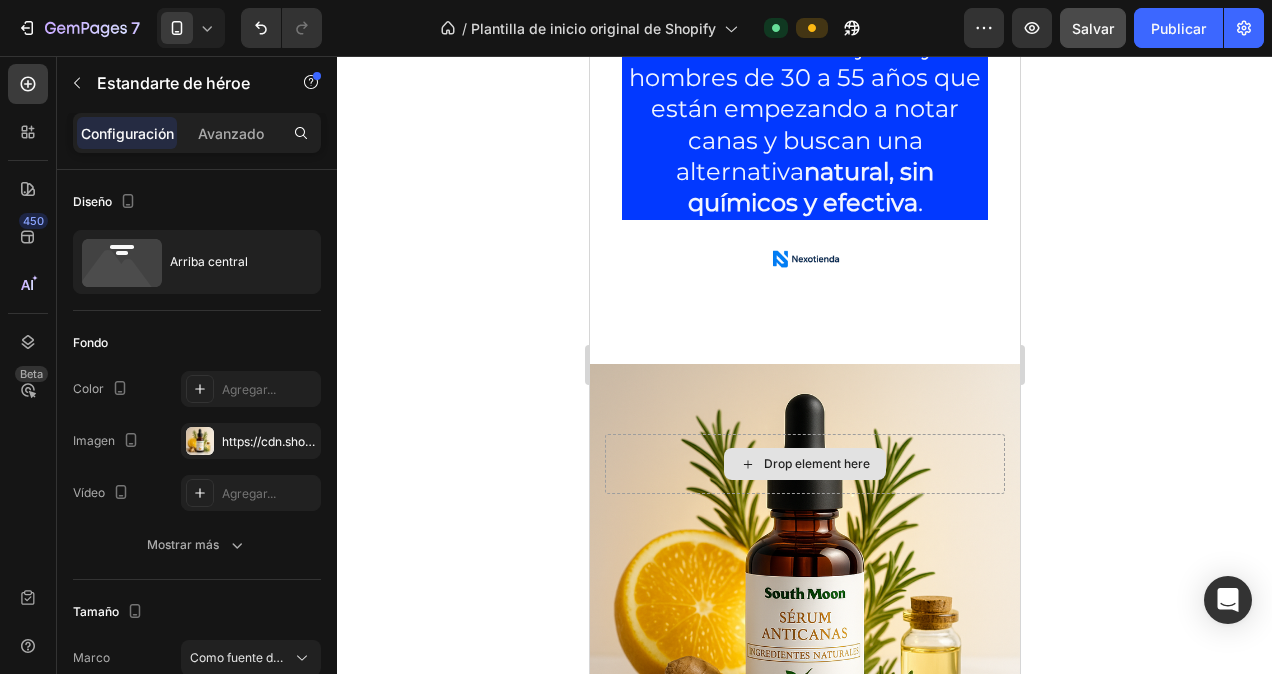 click on "Drop element here" at bounding box center [804, 464] 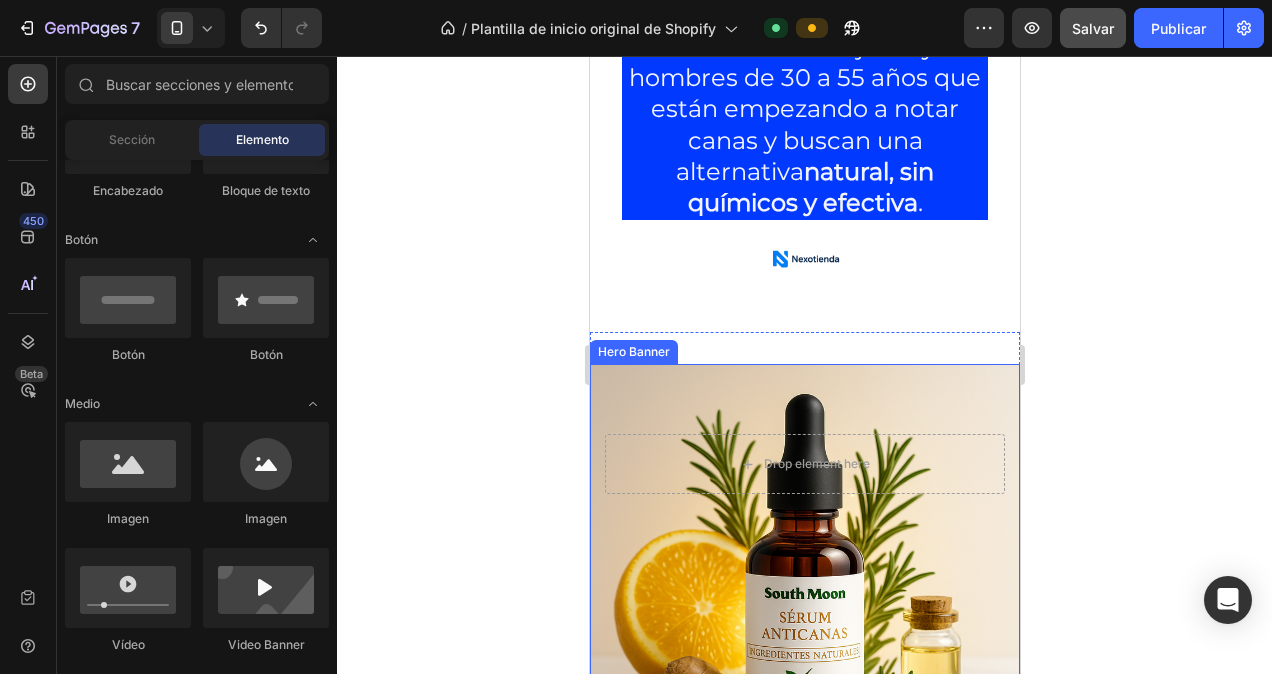 drag, startPoint x: 732, startPoint y: 465, endPoint x: 688, endPoint y: 389, distance: 87.81799 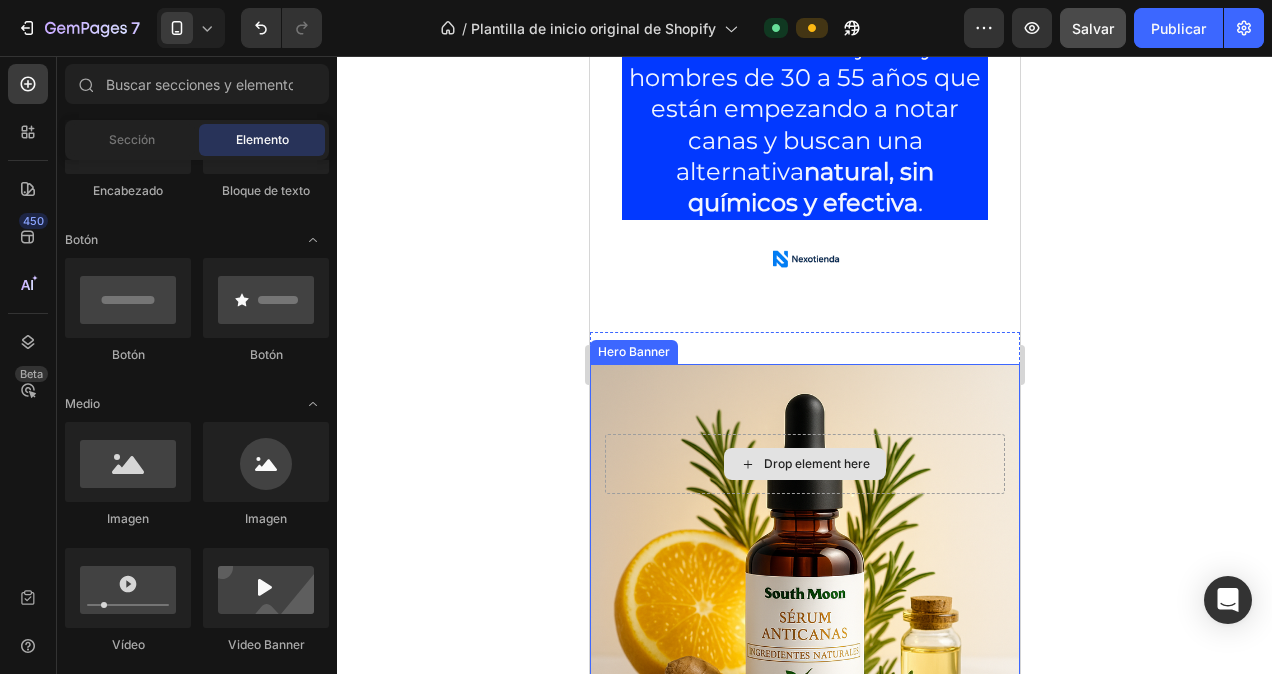click on "Drop element here" at bounding box center (804, 464) 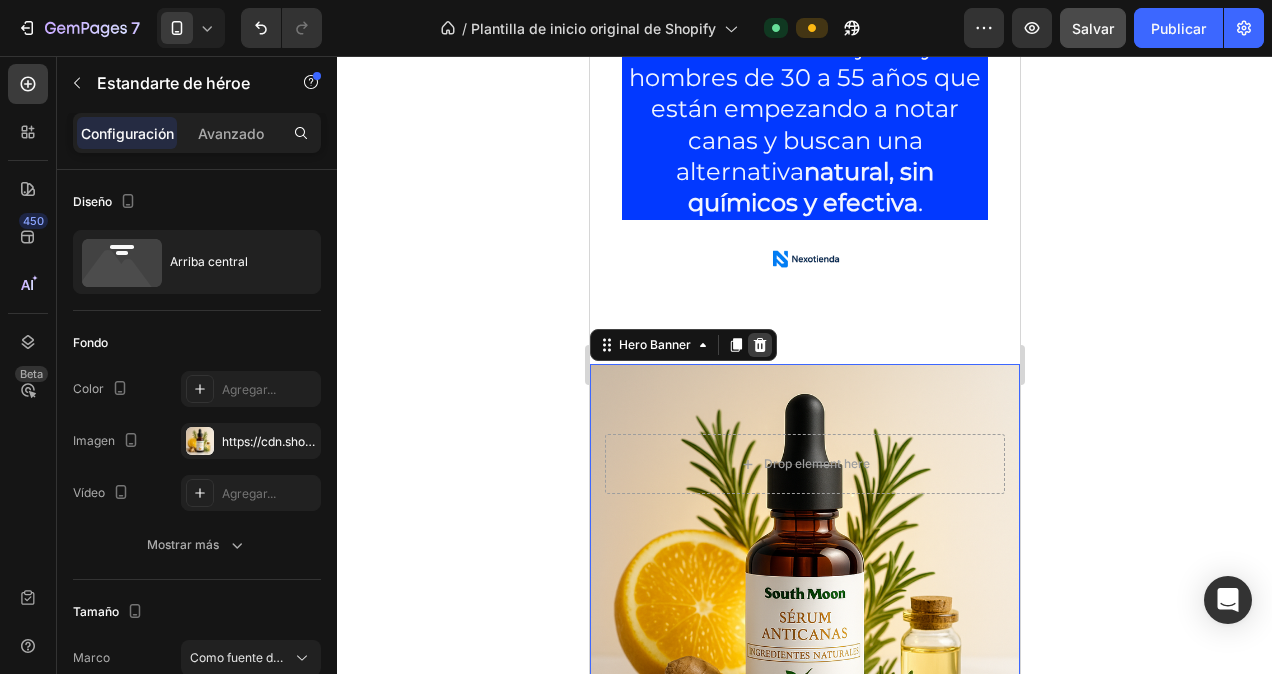 click 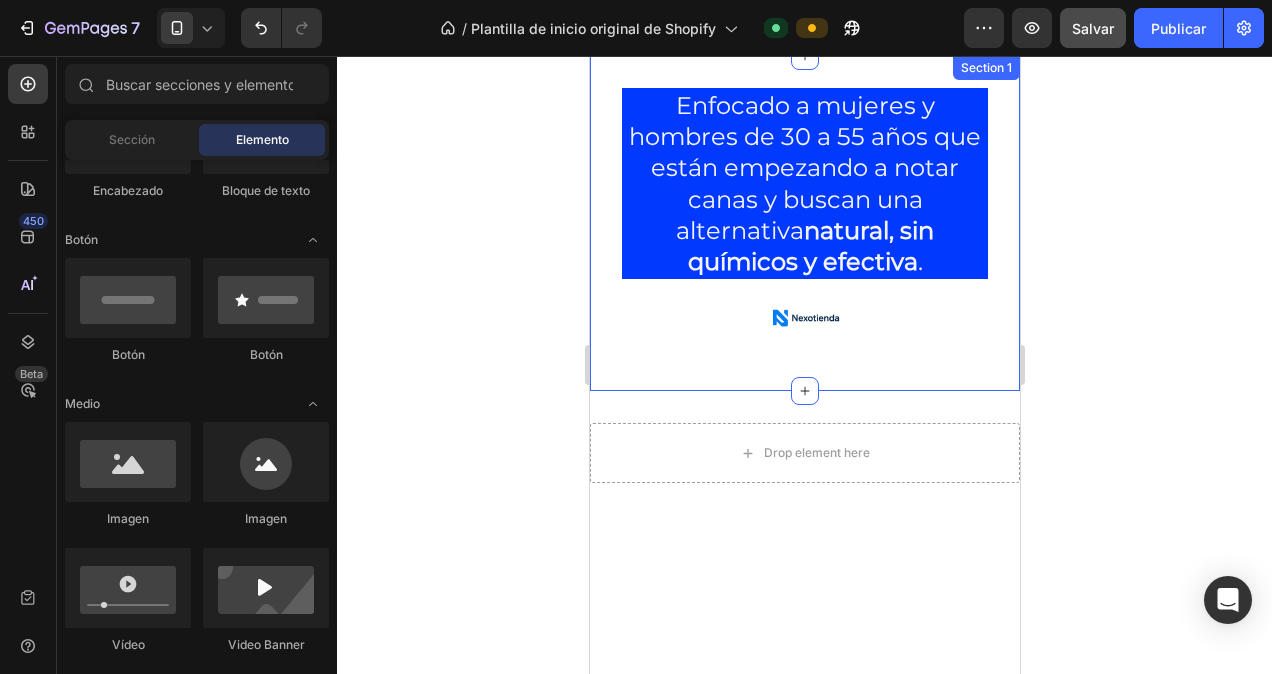 scroll, scrollTop: 0, scrollLeft: 0, axis: both 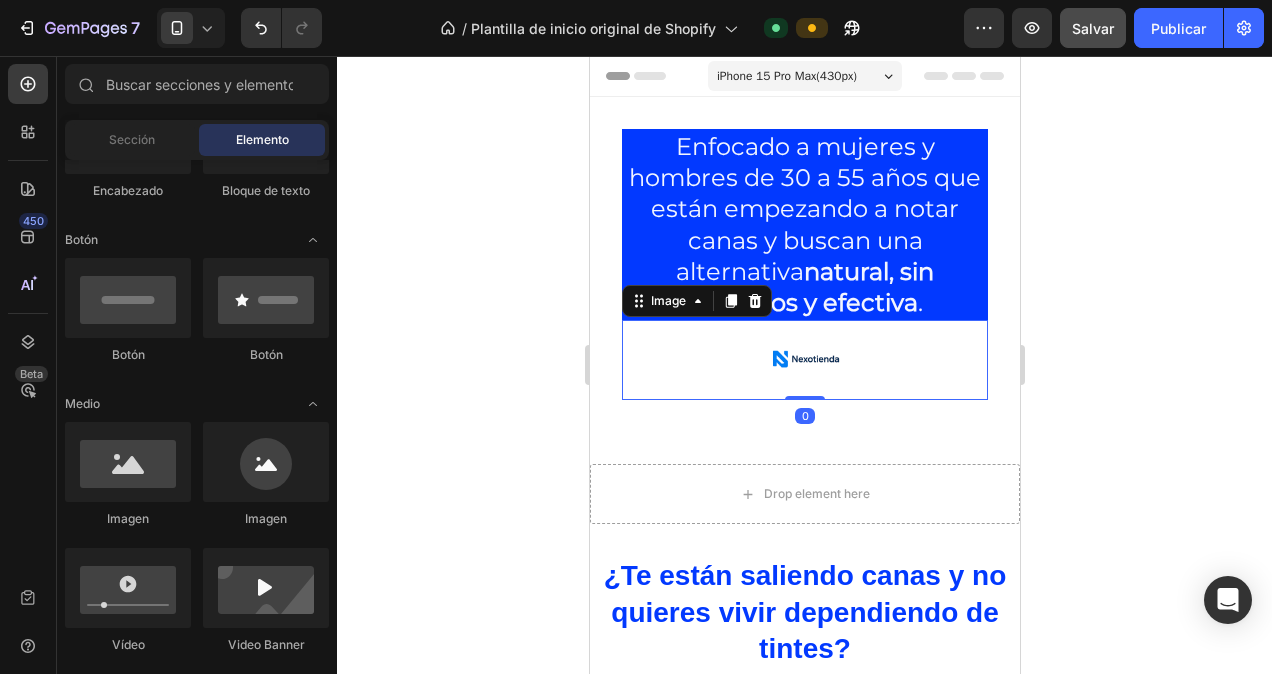 click at bounding box center (804, 360) 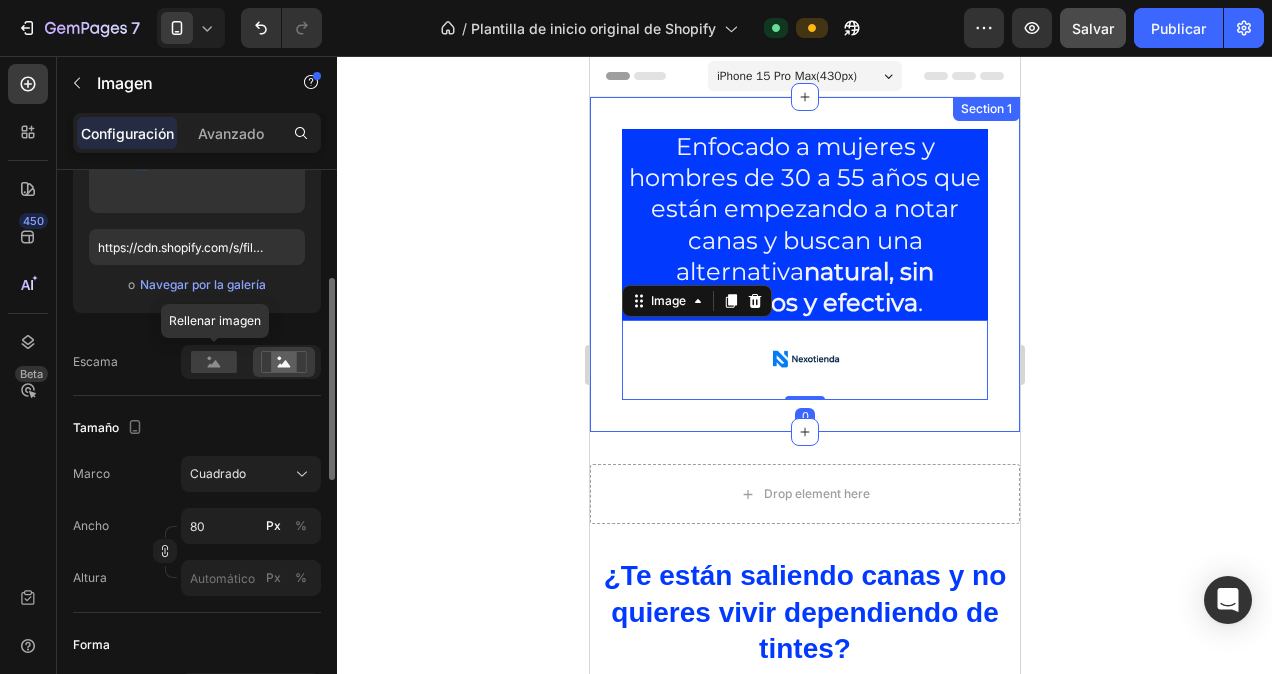 scroll, scrollTop: 0, scrollLeft: 0, axis: both 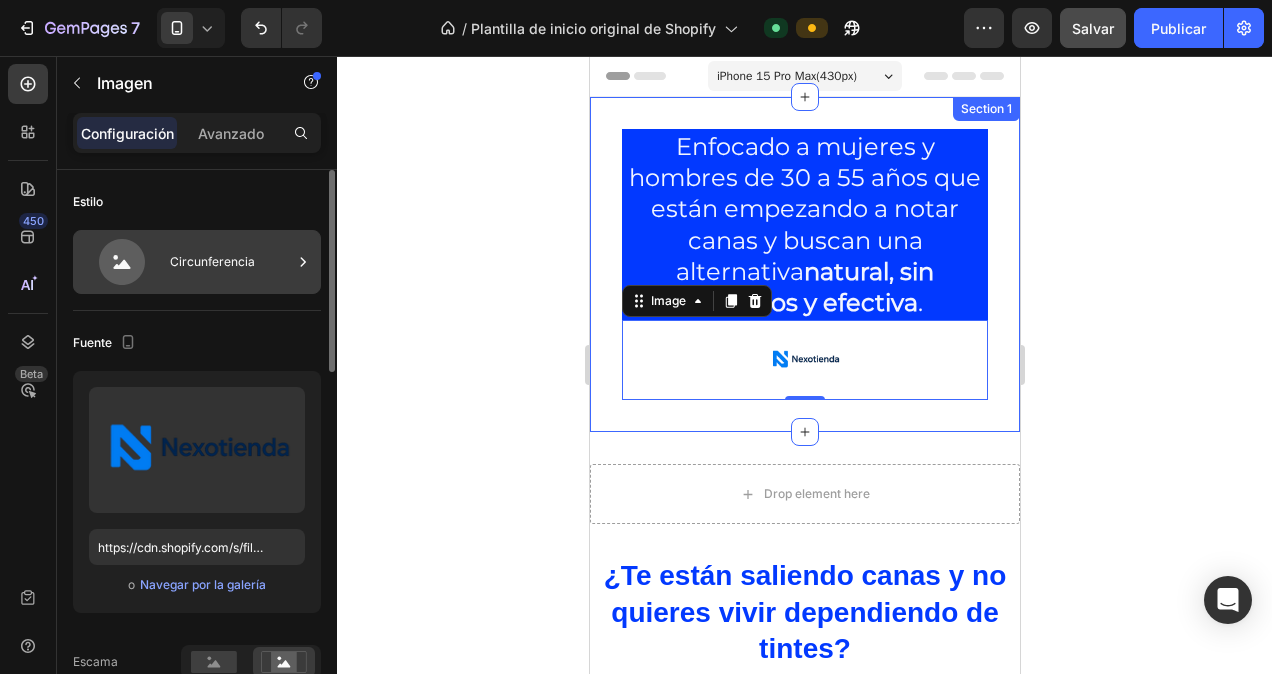 click 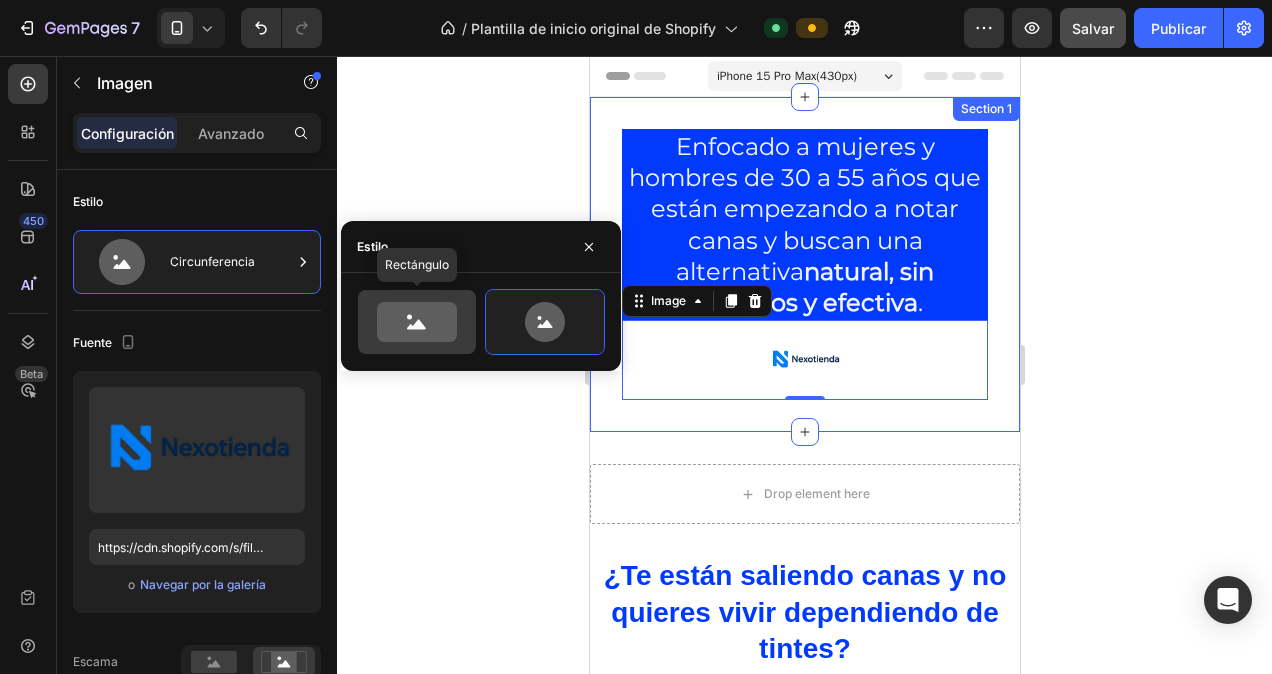 click 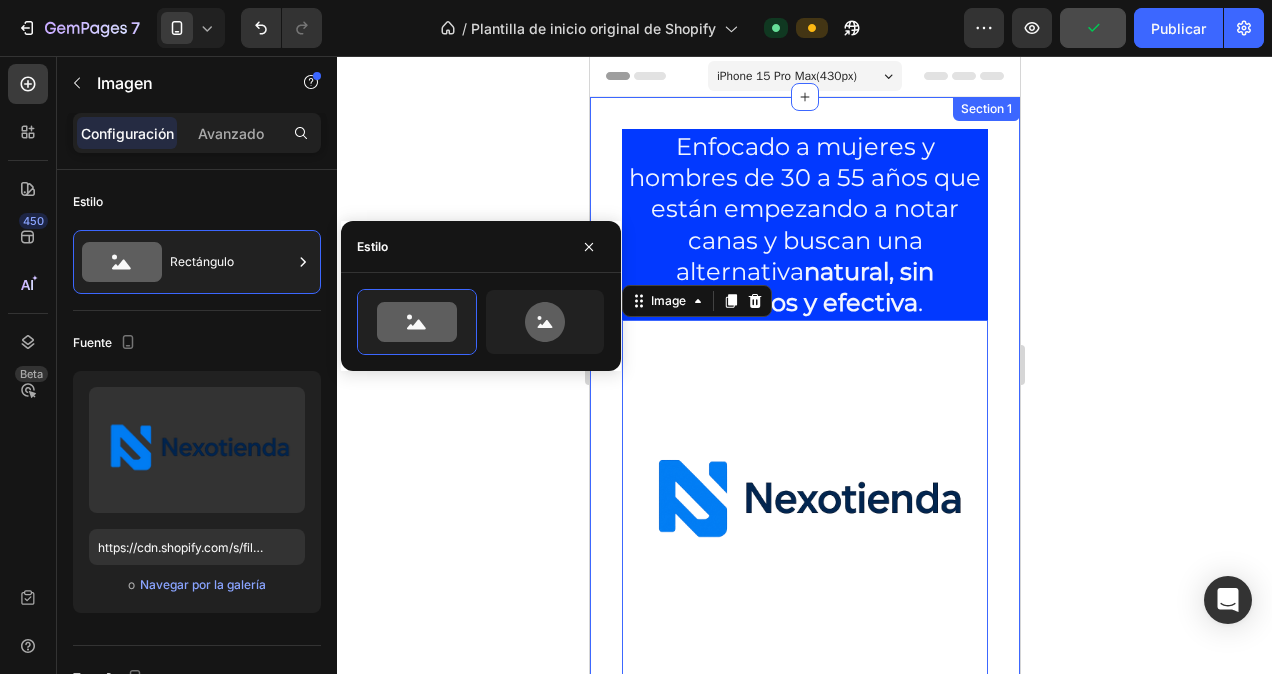 click 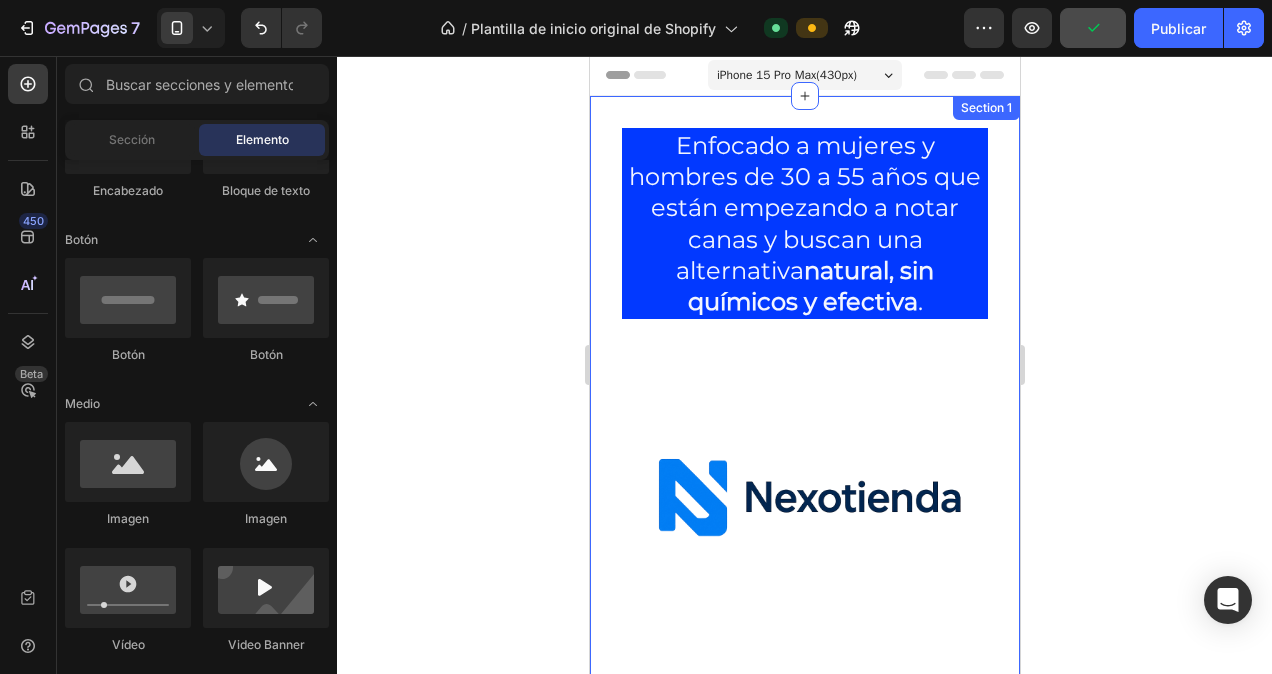 scroll, scrollTop: 0, scrollLeft: 0, axis: both 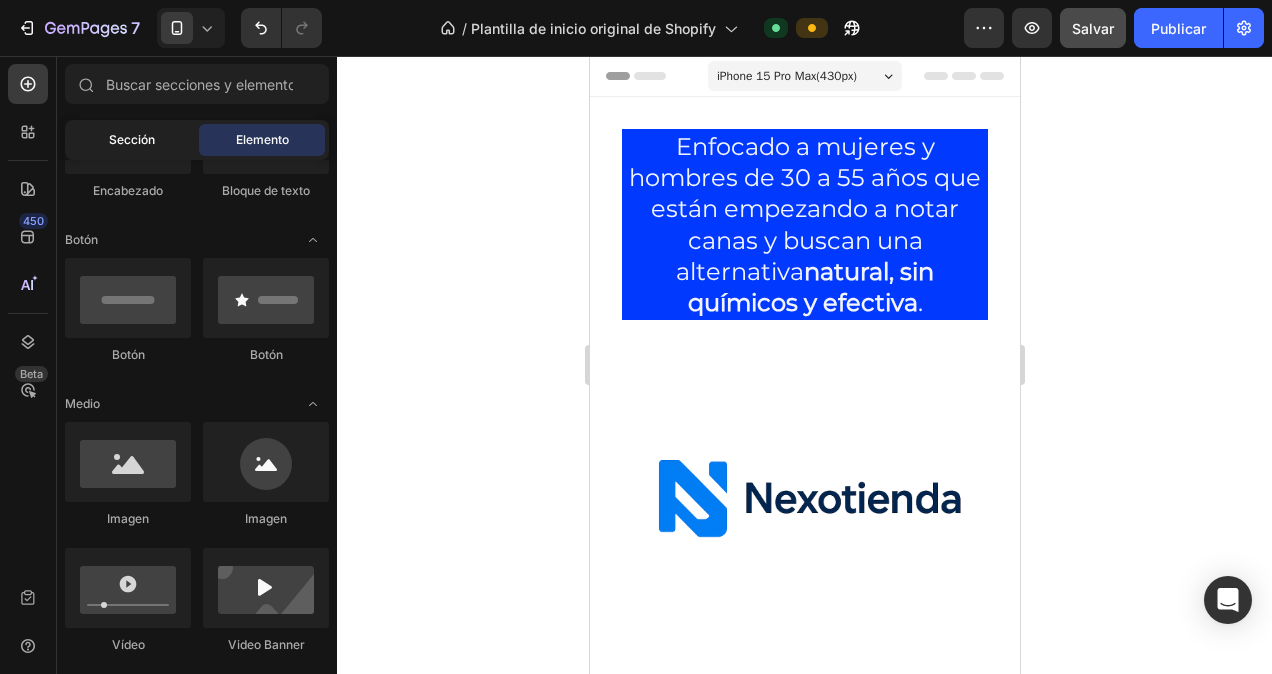 click on "Sección" 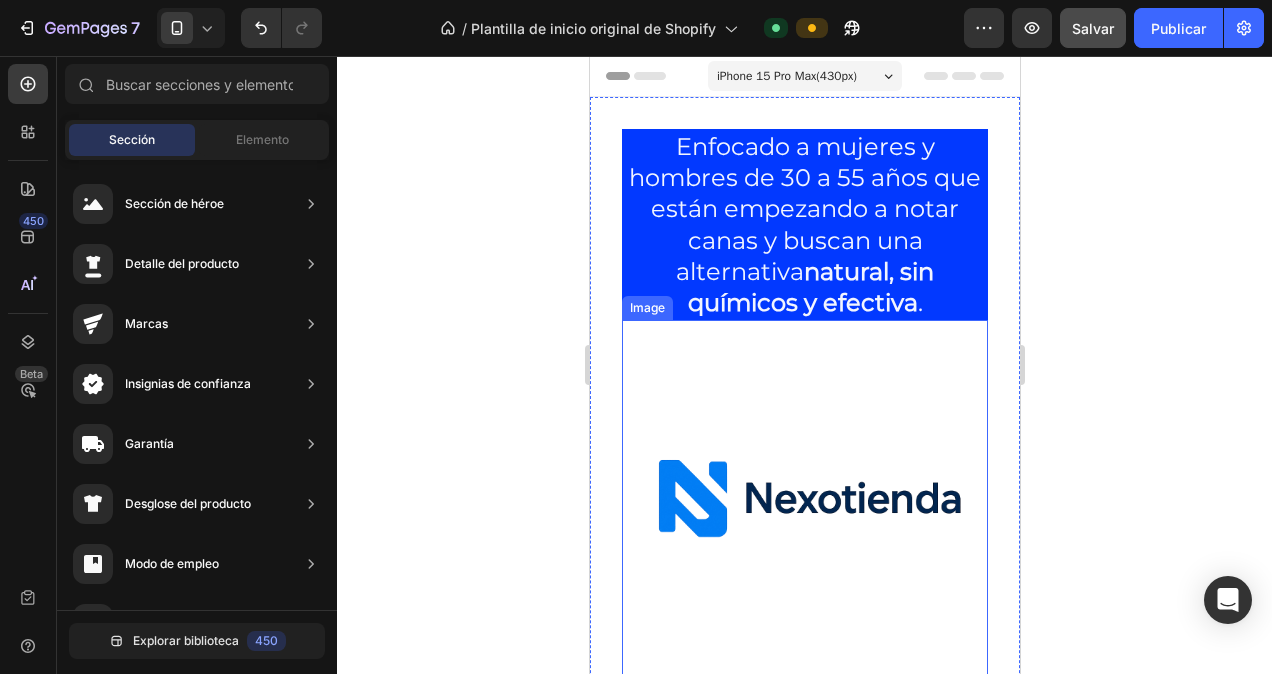 drag, startPoint x: 904, startPoint y: 390, endPoint x: 890, endPoint y: 393, distance: 14.3178215 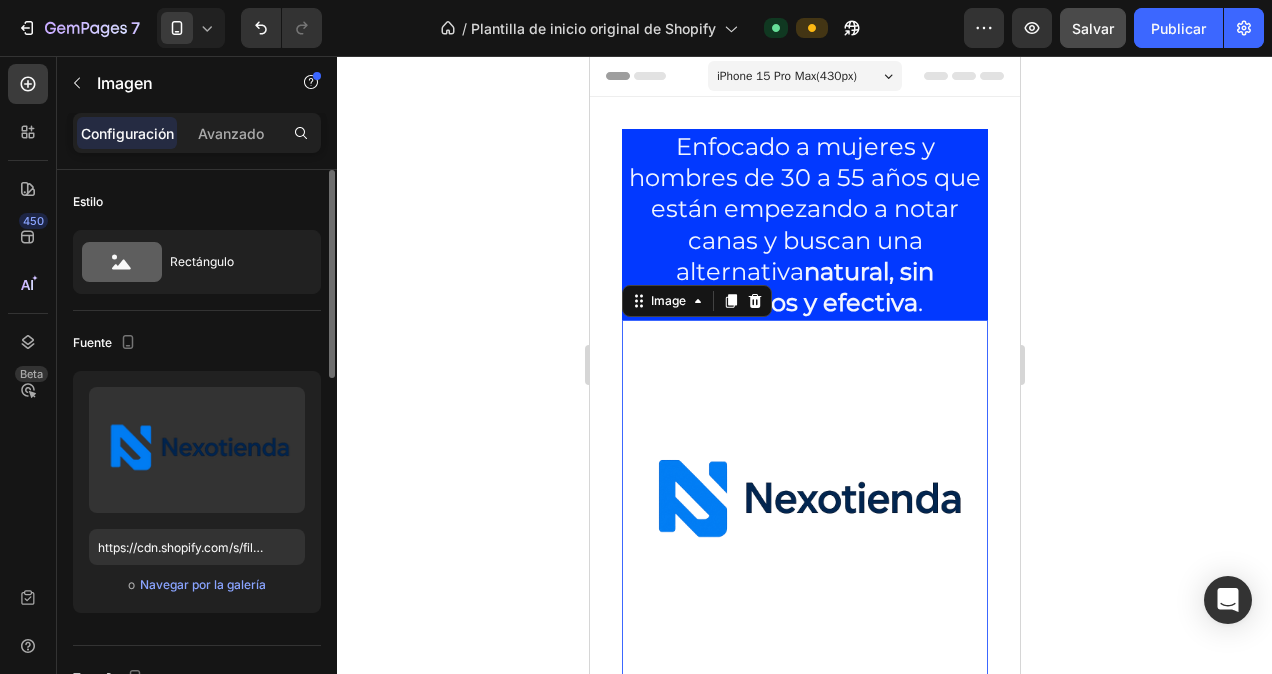 scroll, scrollTop: 200, scrollLeft: 0, axis: vertical 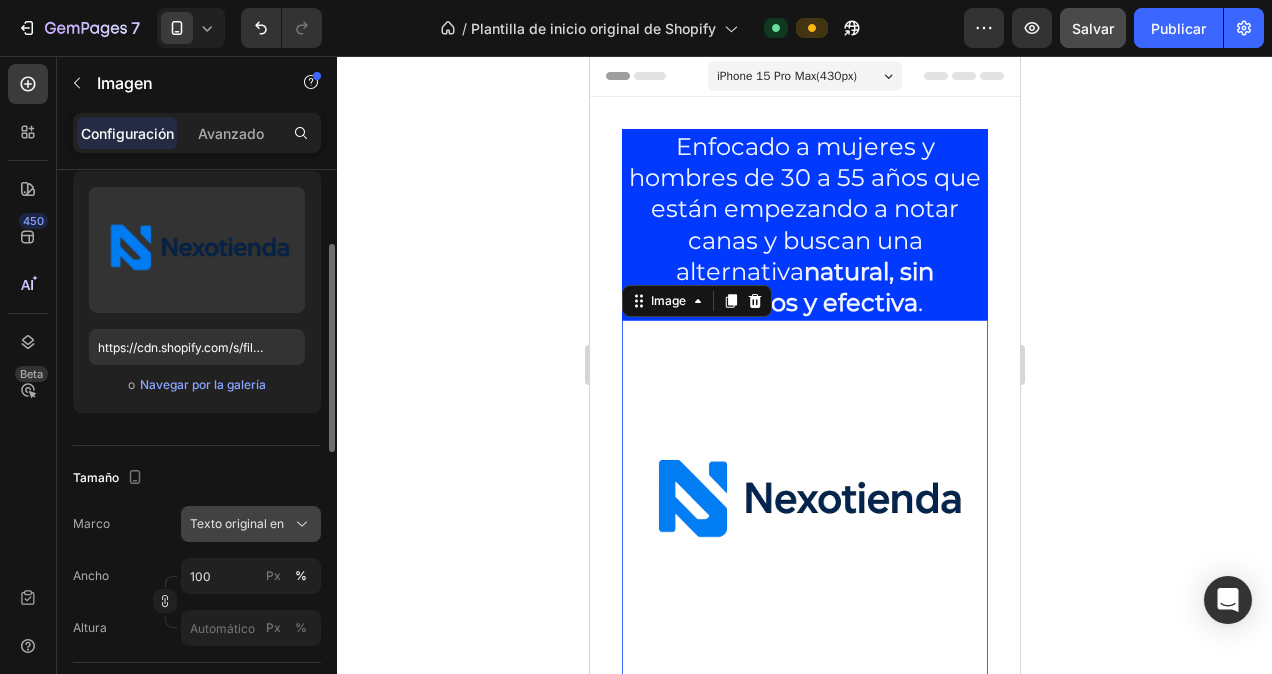 click on "Texto original en" at bounding box center (251, 524) 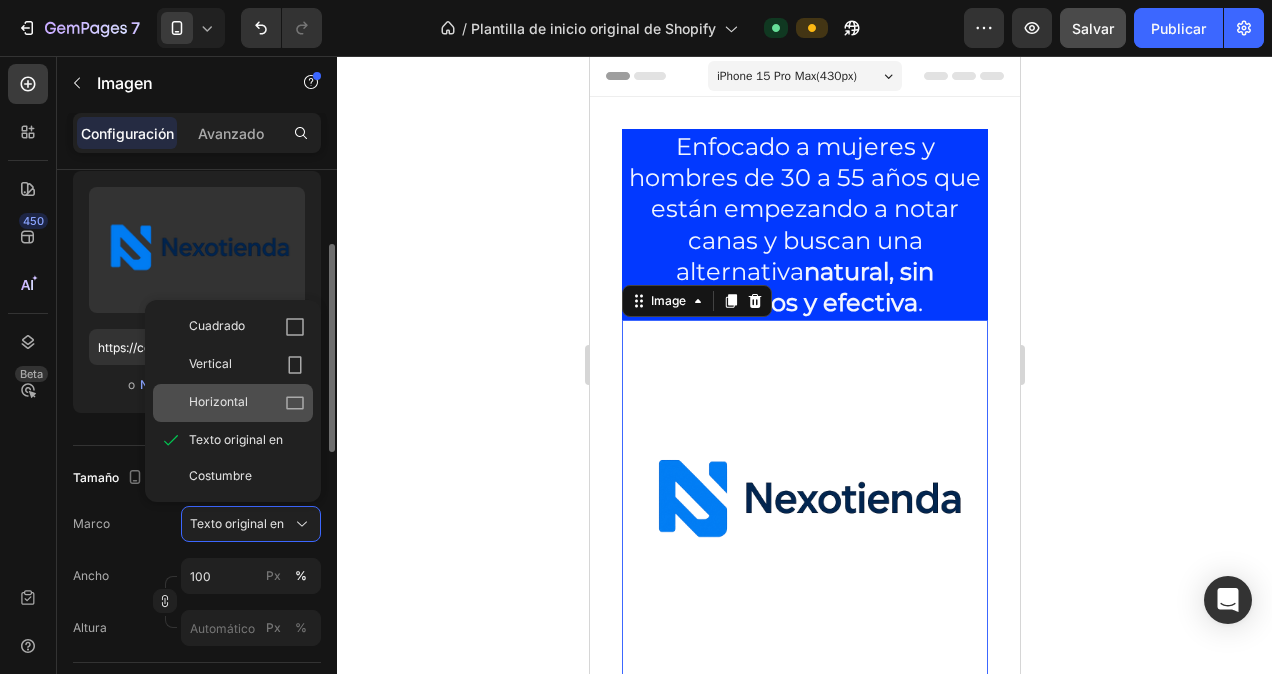 click on "Horizontal" at bounding box center (218, 403) 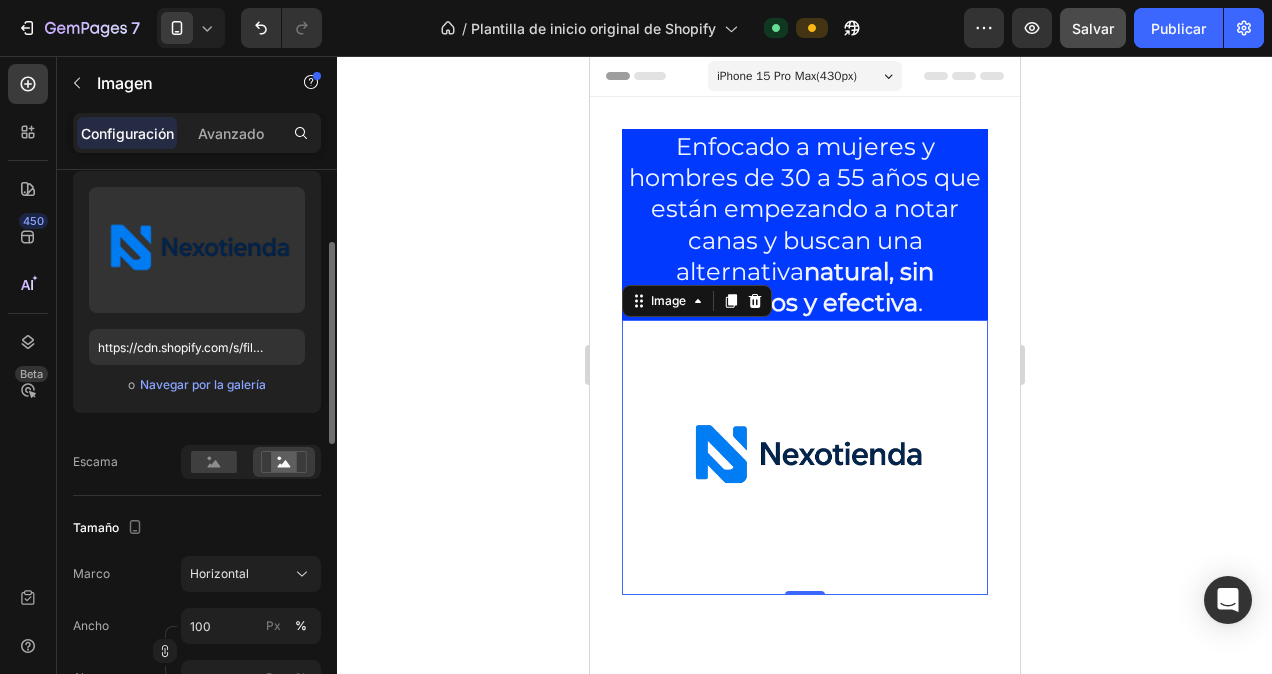 click 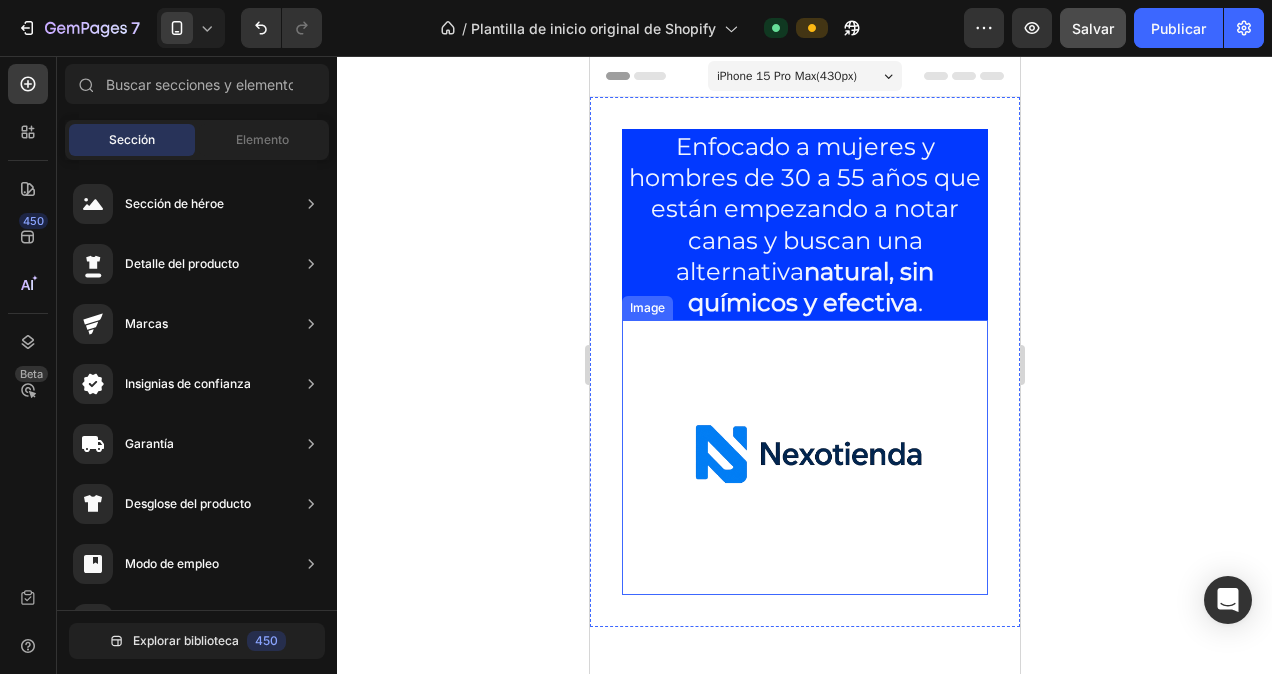 click at bounding box center (804, 457) 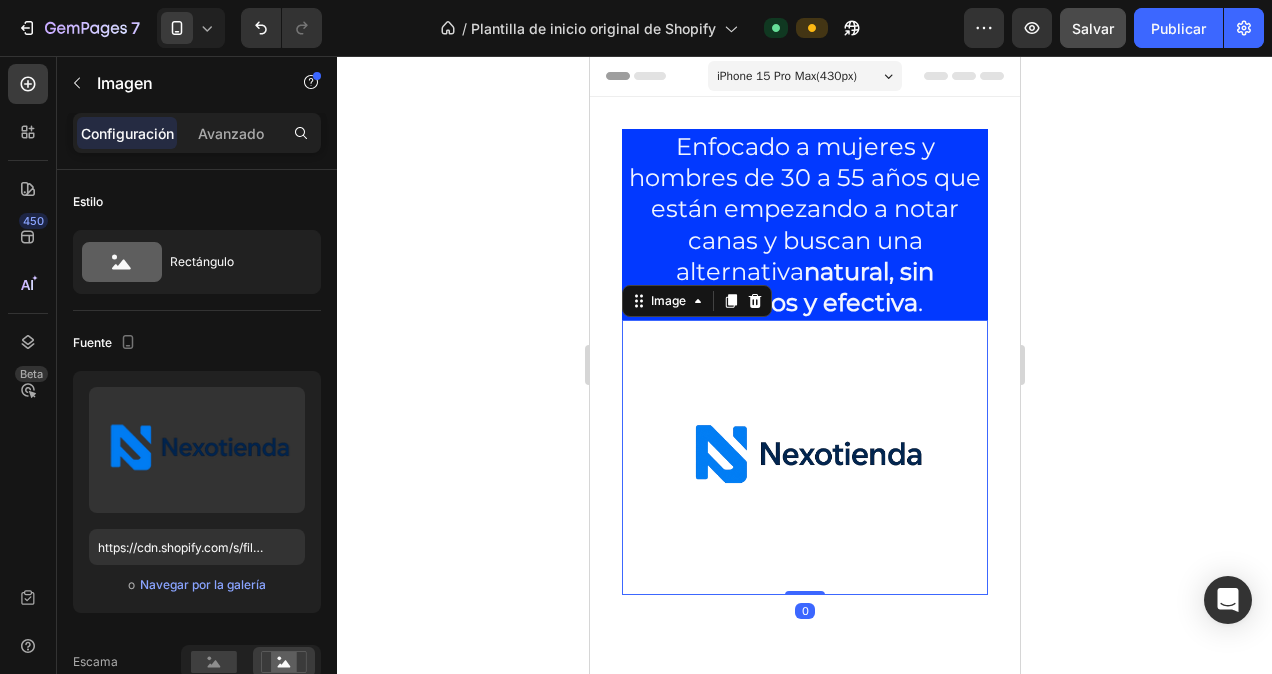 drag, startPoint x: 794, startPoint y: 580, endPoint x: 598, endPoint y: 479, distance: 220.49263 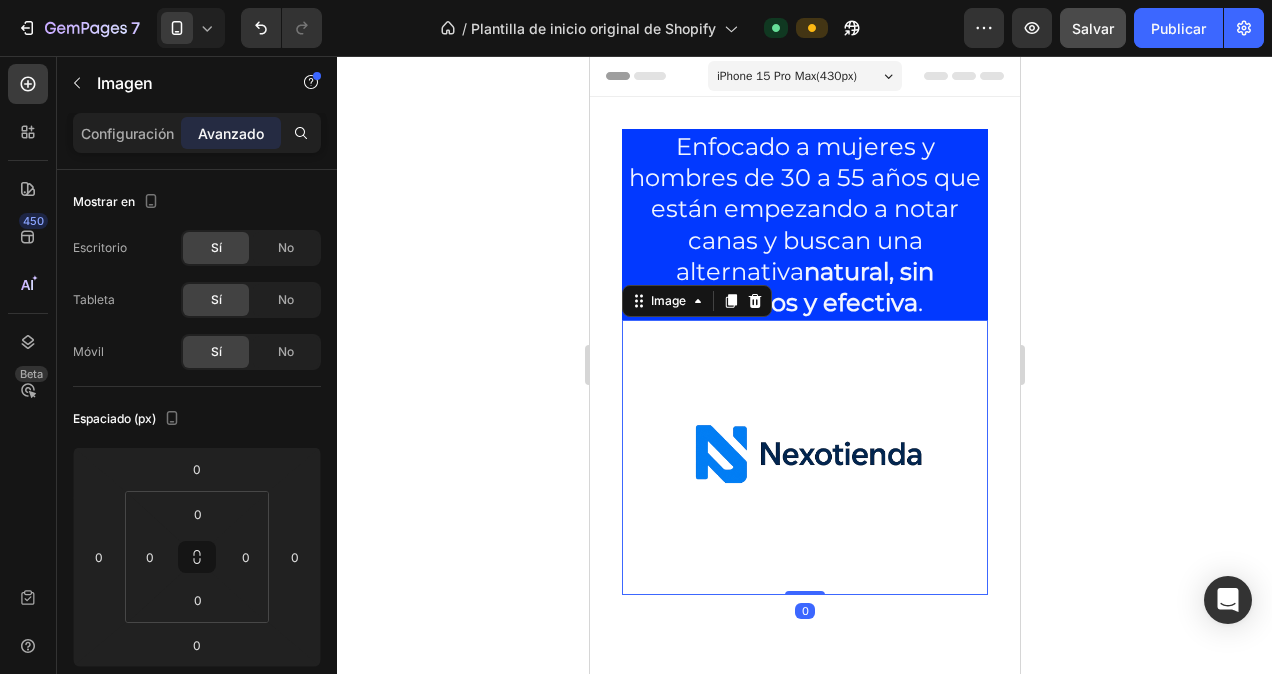 click 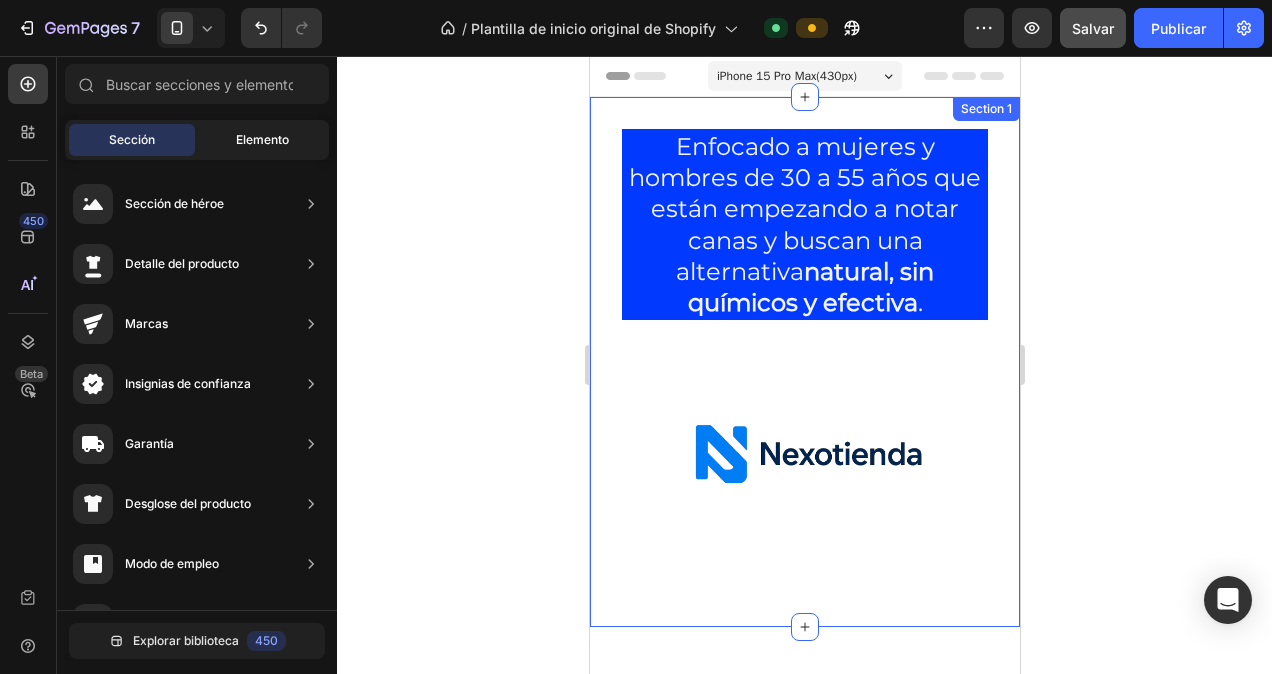 click on "Elemento" 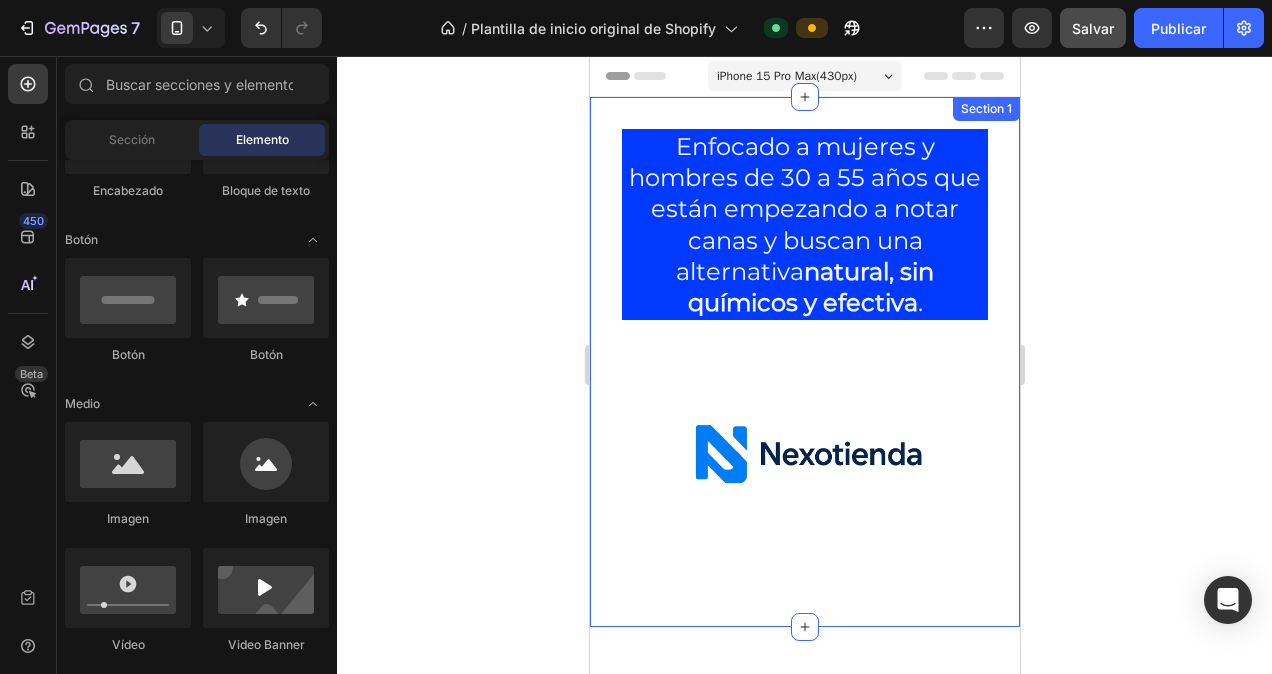 click on "Enfocado a mujeres y hombres de 30 a 55 años que están empezando a notar canas y buscan una alternativa  natural, sin químicos y efectiva ." at bounding box center (804, 224) 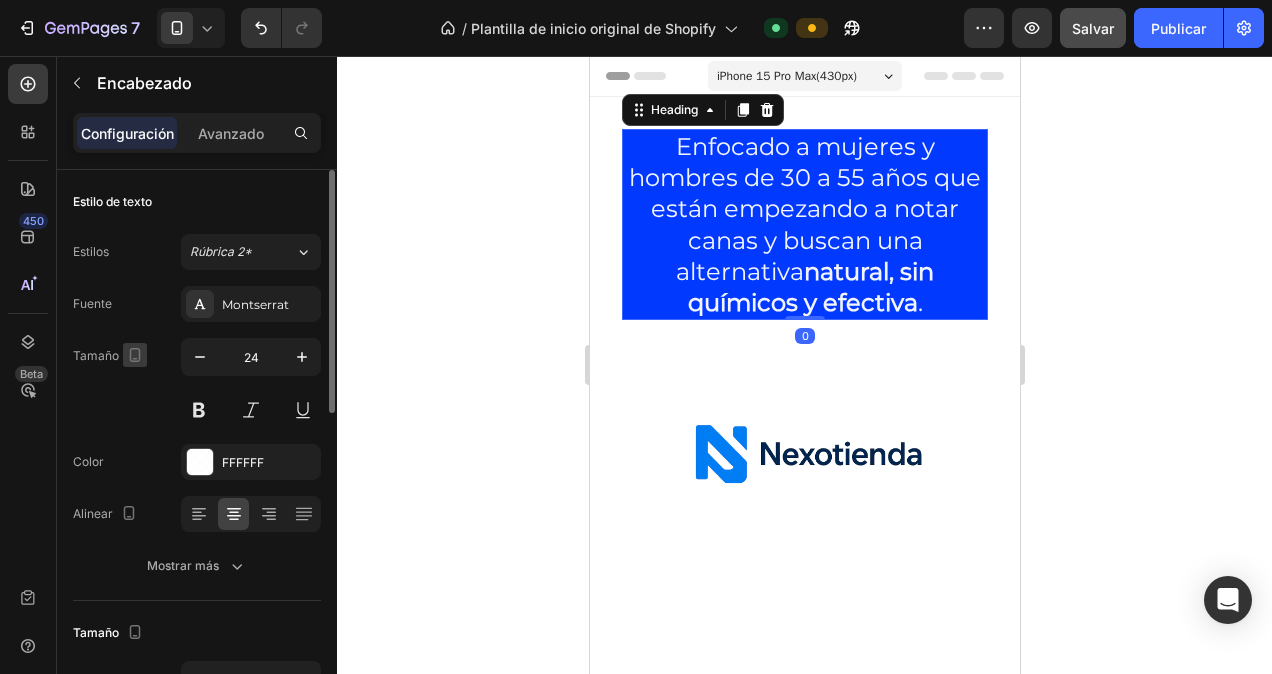 click 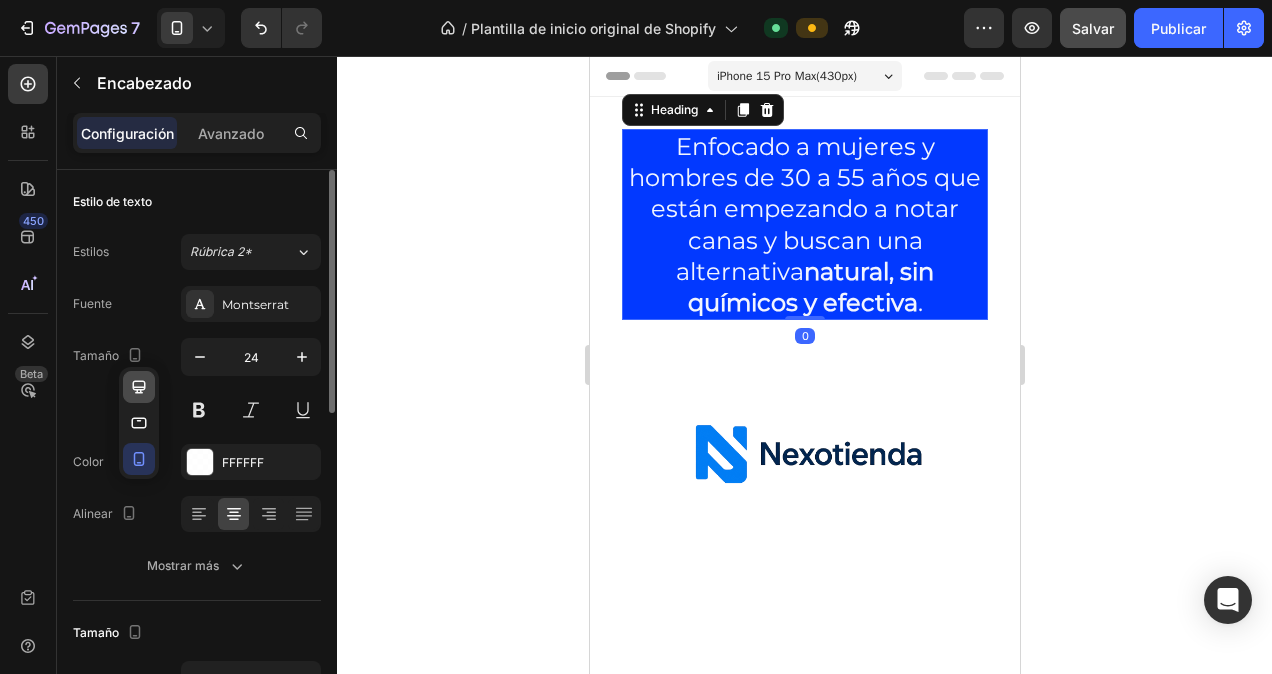 click 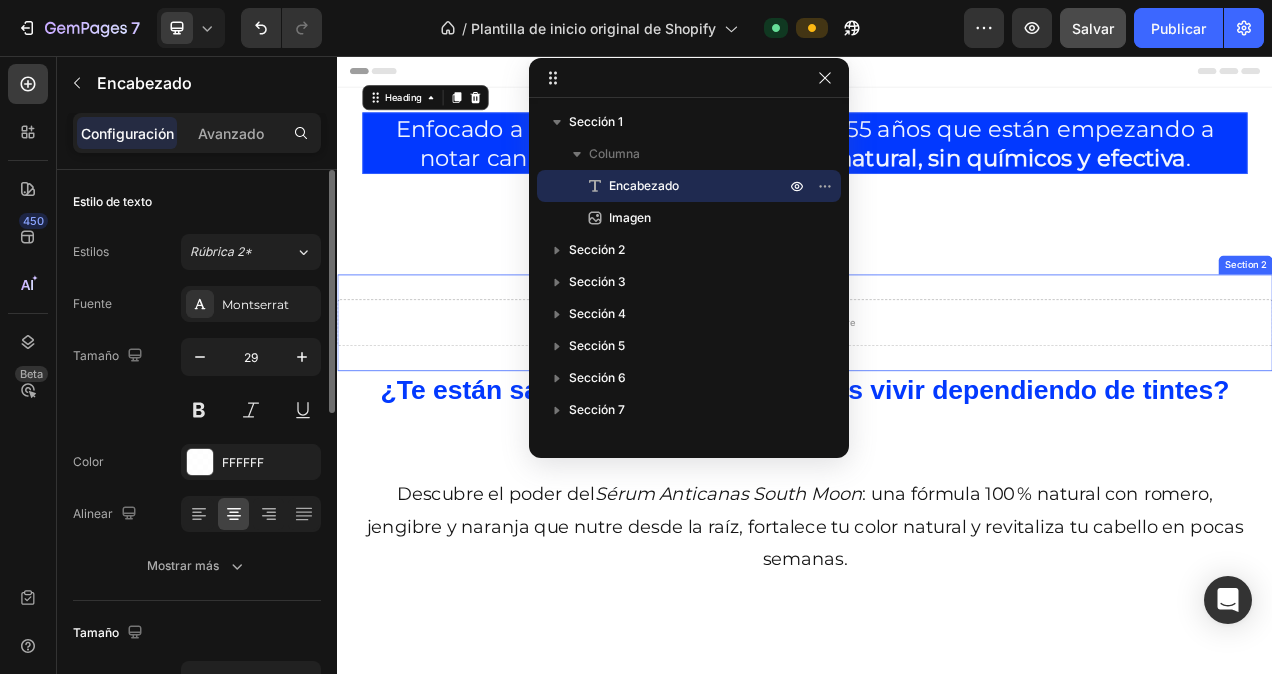 scroll, scrollTop: 2, scrollLeft: 0, axis: vertical 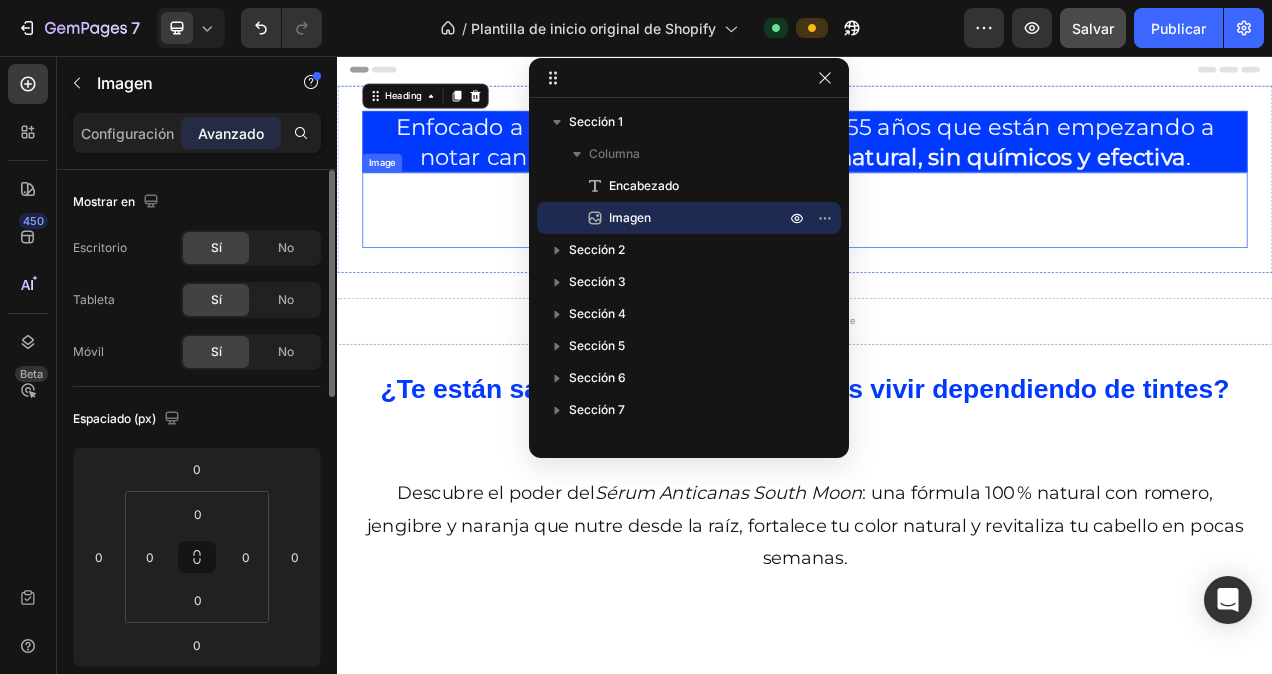 click at bounding box center [937, 254] 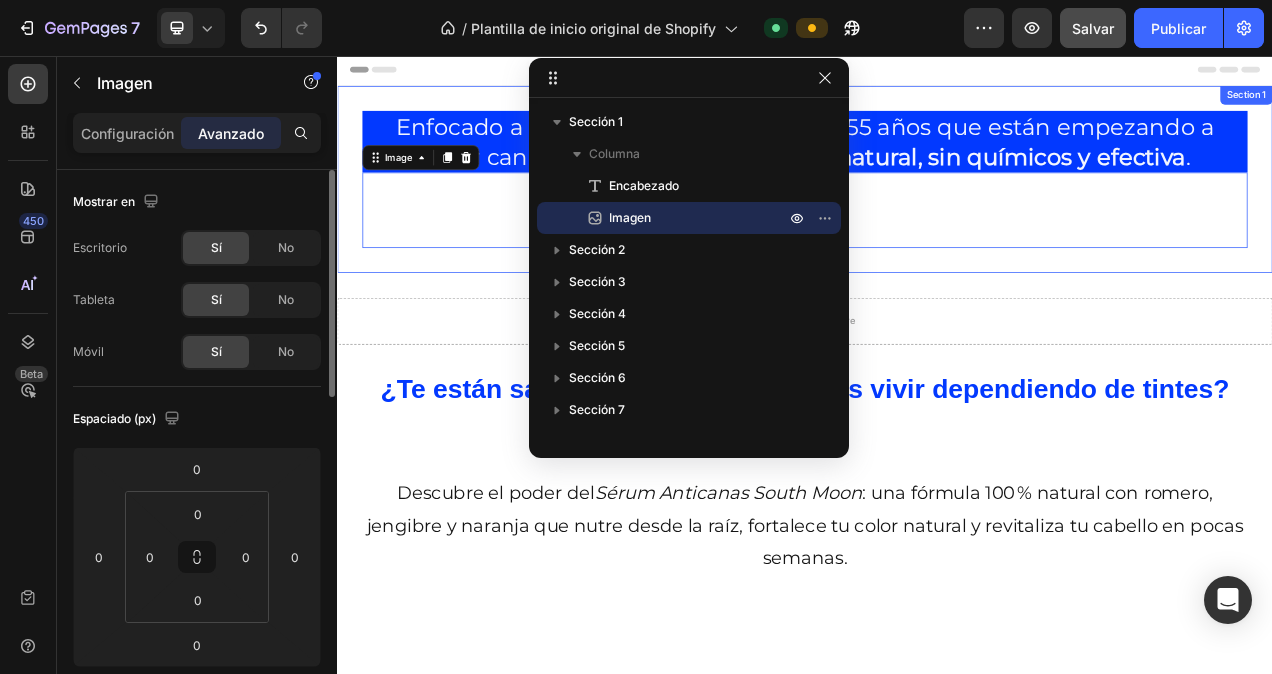 click on "Drop element here Section 2" at bounding box center (937, 397) 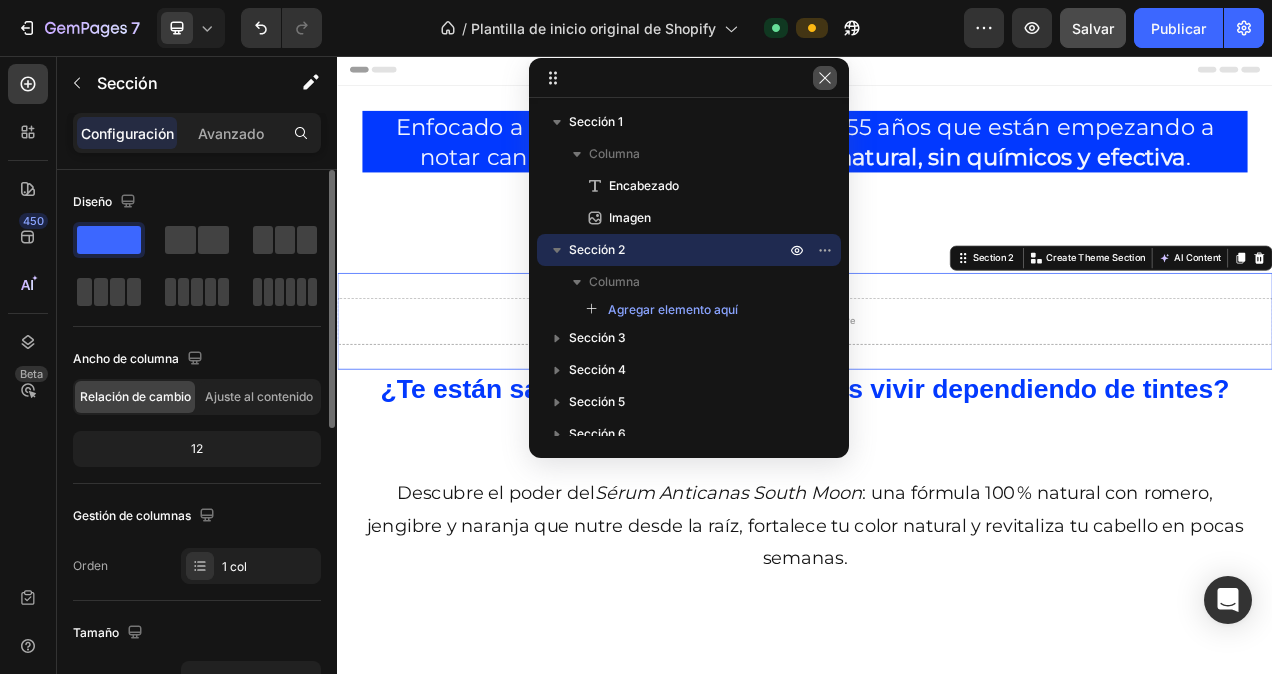 drag, startPoint x: 831, startPoint y: 70, endPoint x: 450, endPoint y: 205, distance: 404.21033 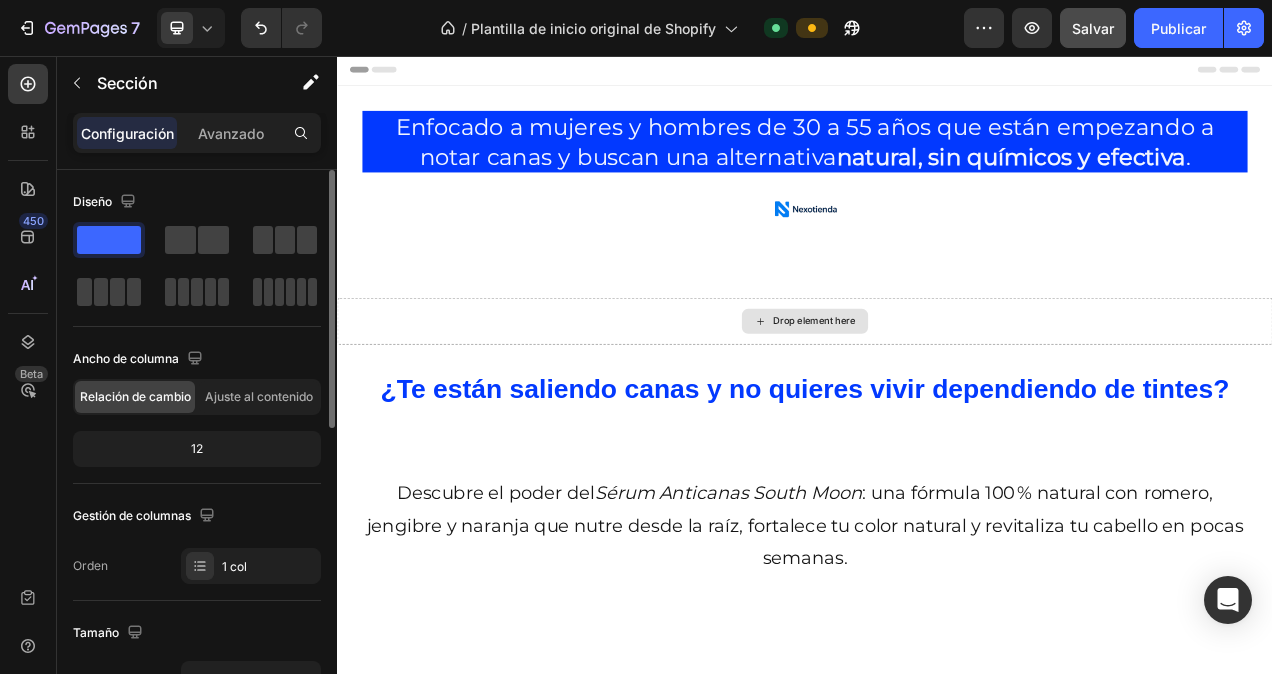 click on "Drop element here" at bounding box center [937, 397] 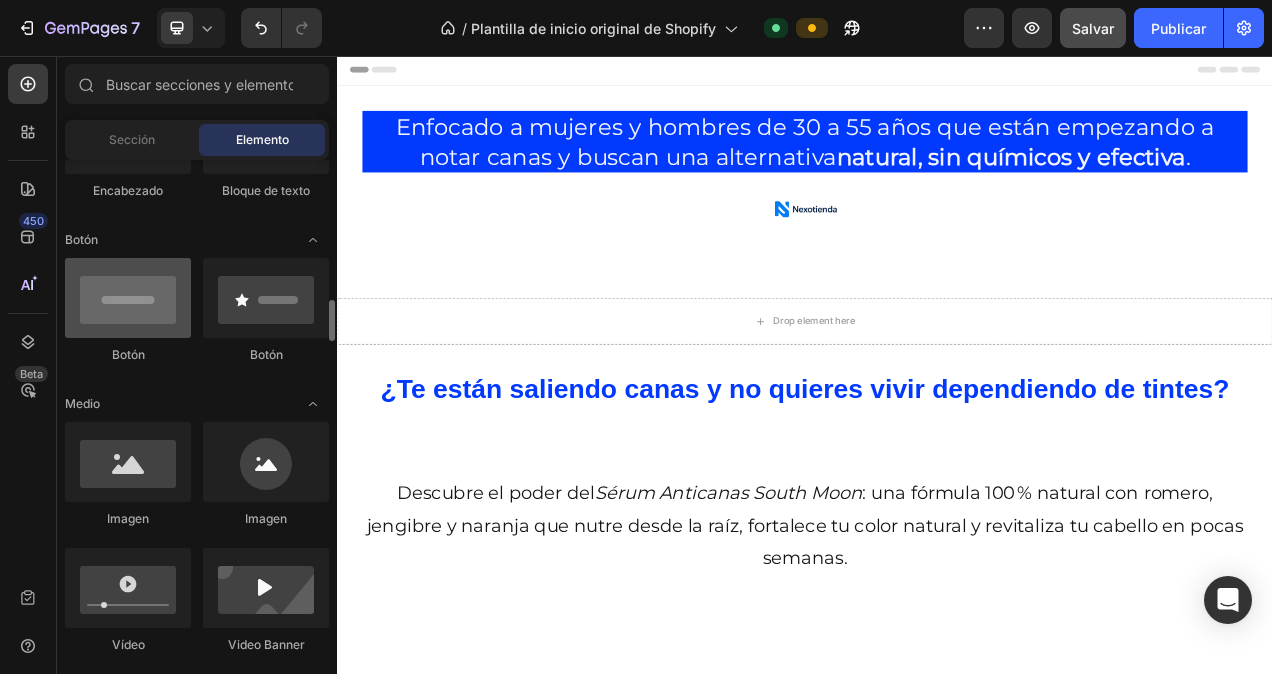 scroll, scrollTop: 500, scrollLeft: 0, axis: vertical 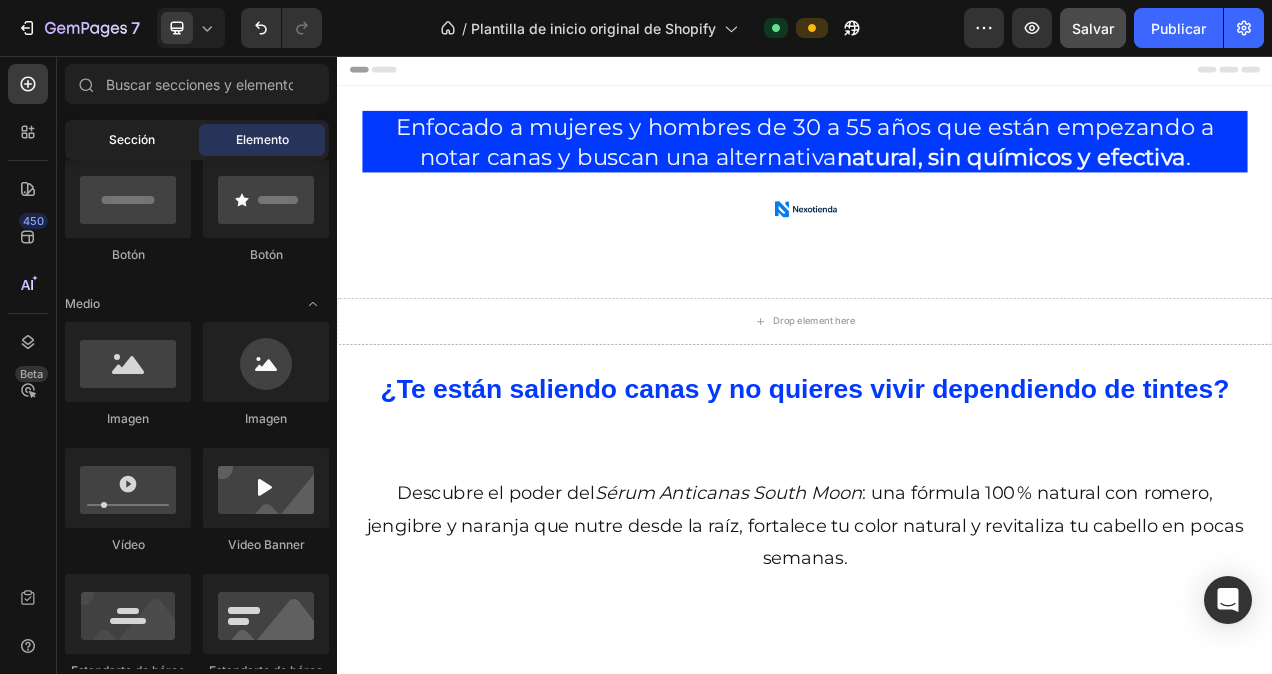 click on "Sección" at bounding box center [132, 140] 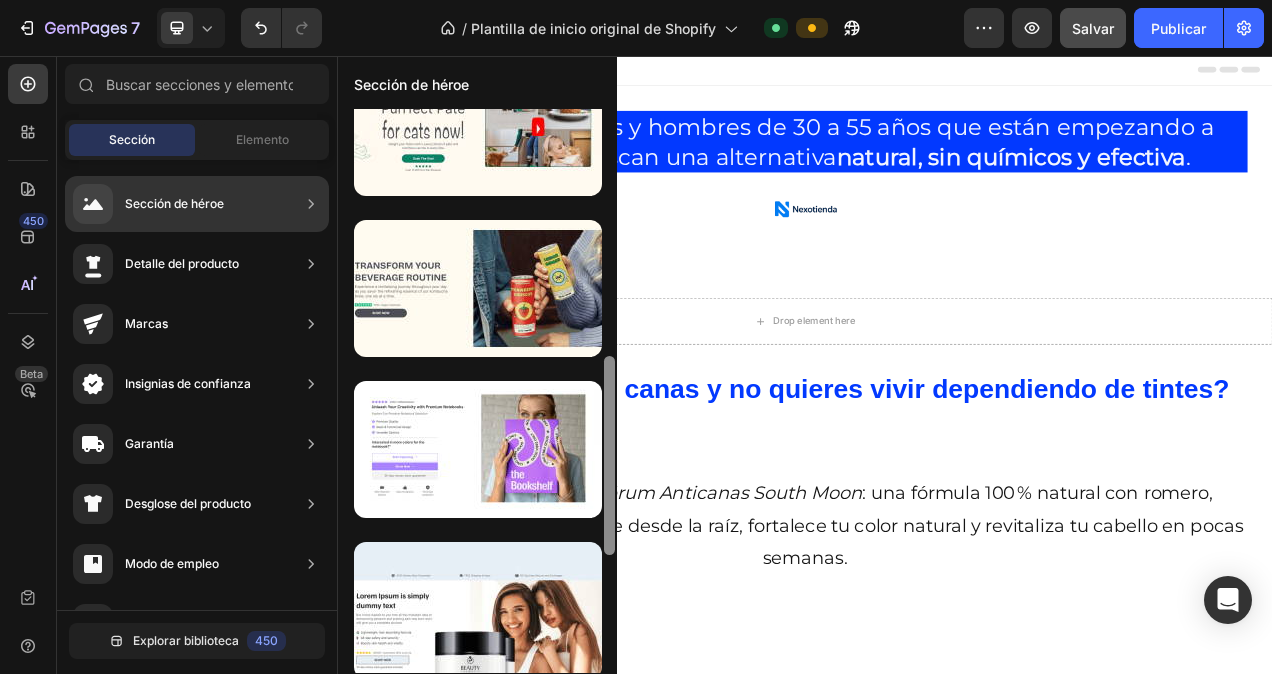scroll, scrollTop: 1034, scrollLeft: 0, axis: vertical 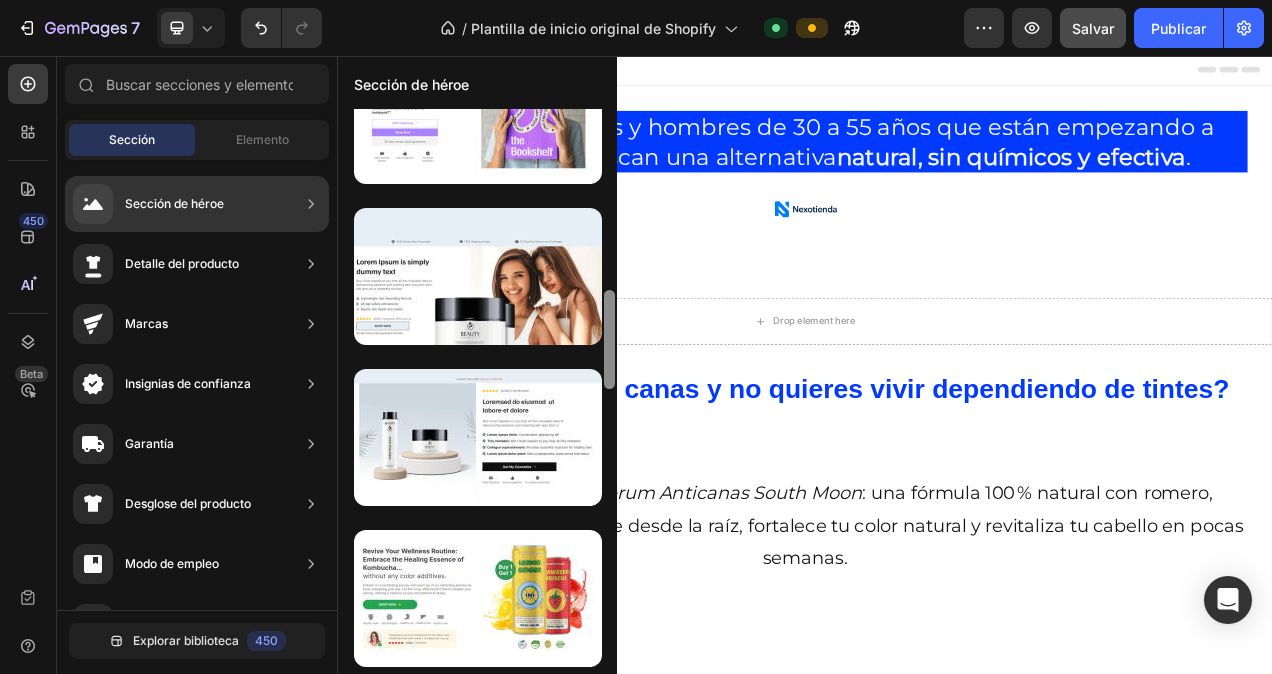 drag, startPoint x: 615, startPoint y: 386, endPoint x: 606, endPoint y: 381, distance: 10.29563 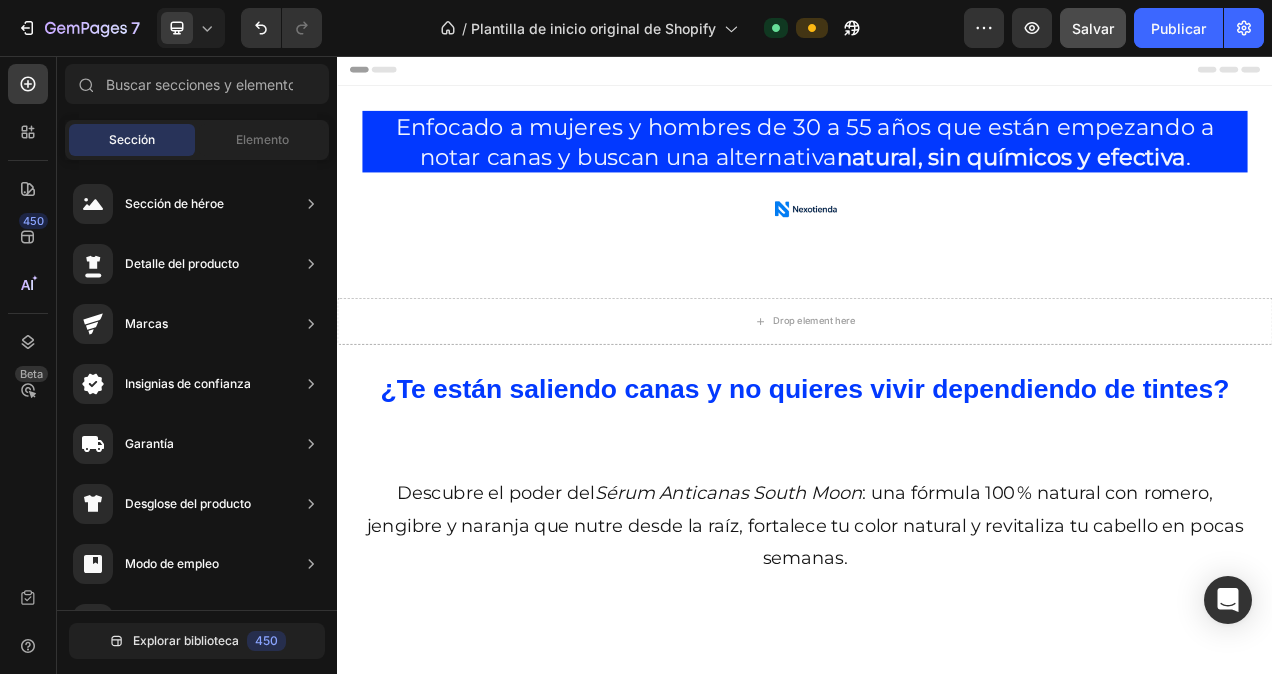 scroll, scrollTop: 0, scrollLeft: 0, axis: both 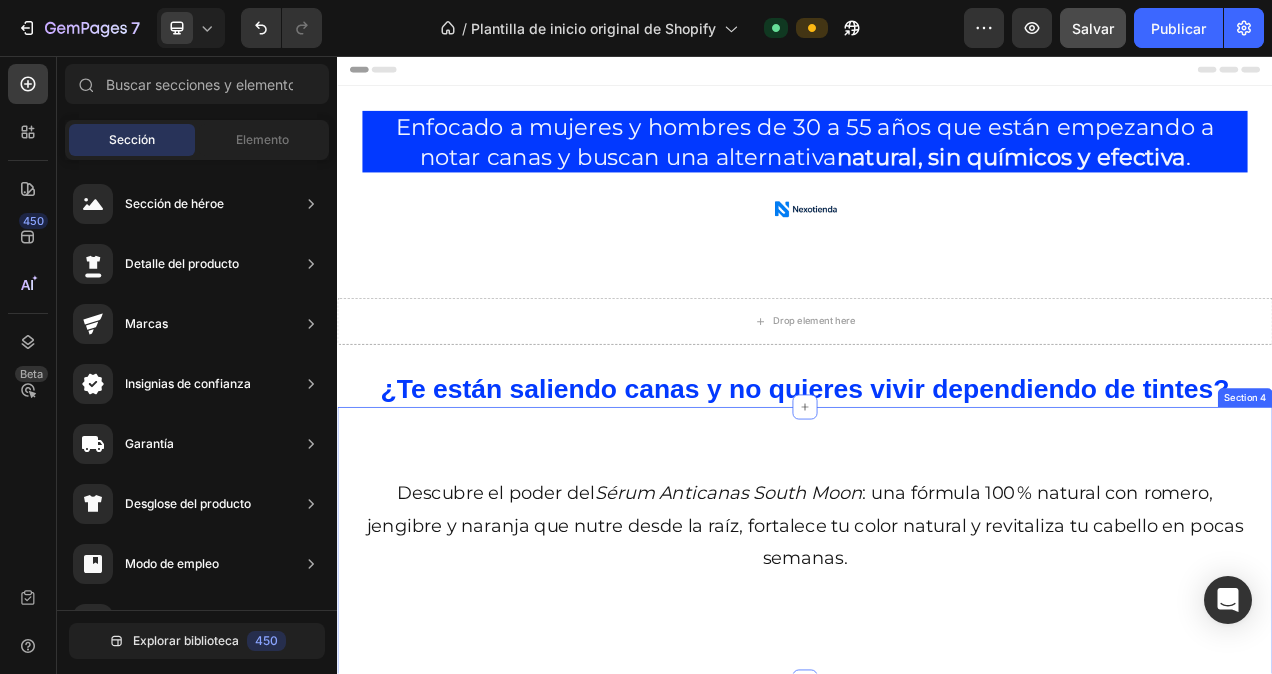 drag, startPoint x: 947, startPoint y: 414, endPoint x: 626, endPoint y: 492, distance: 330.34073 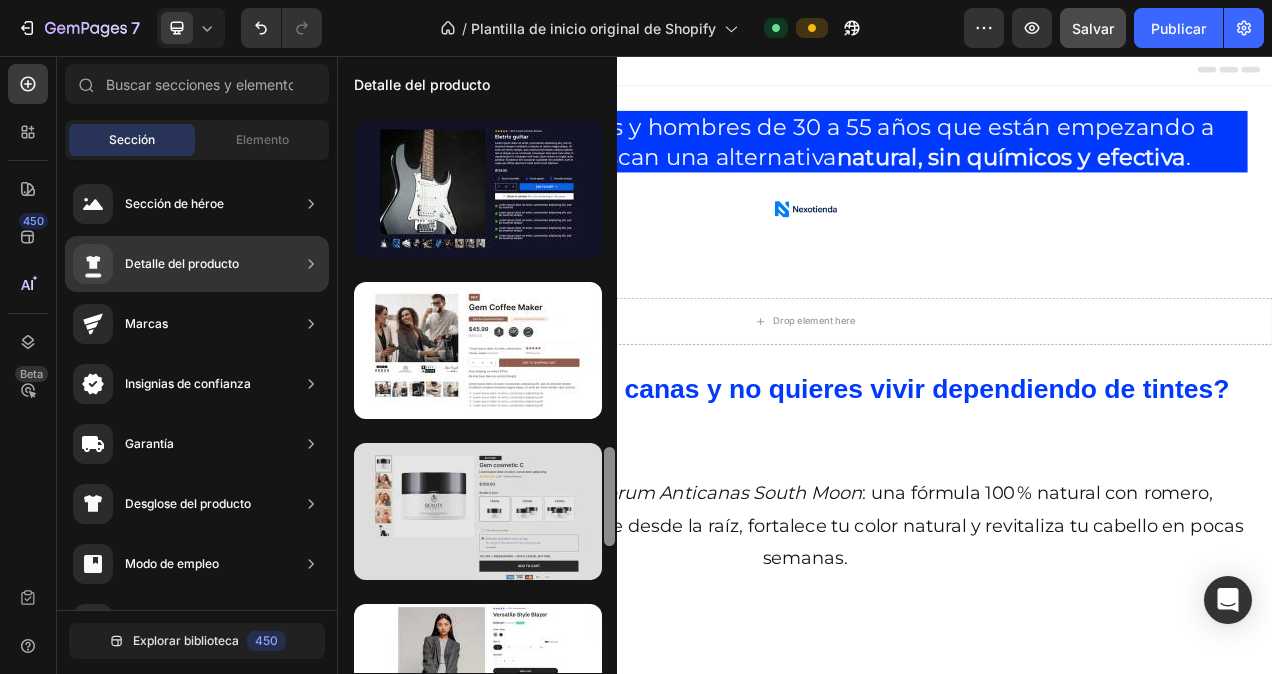 scroll, scrollTop: 1915, scrollLeft: 0, axis: vertical 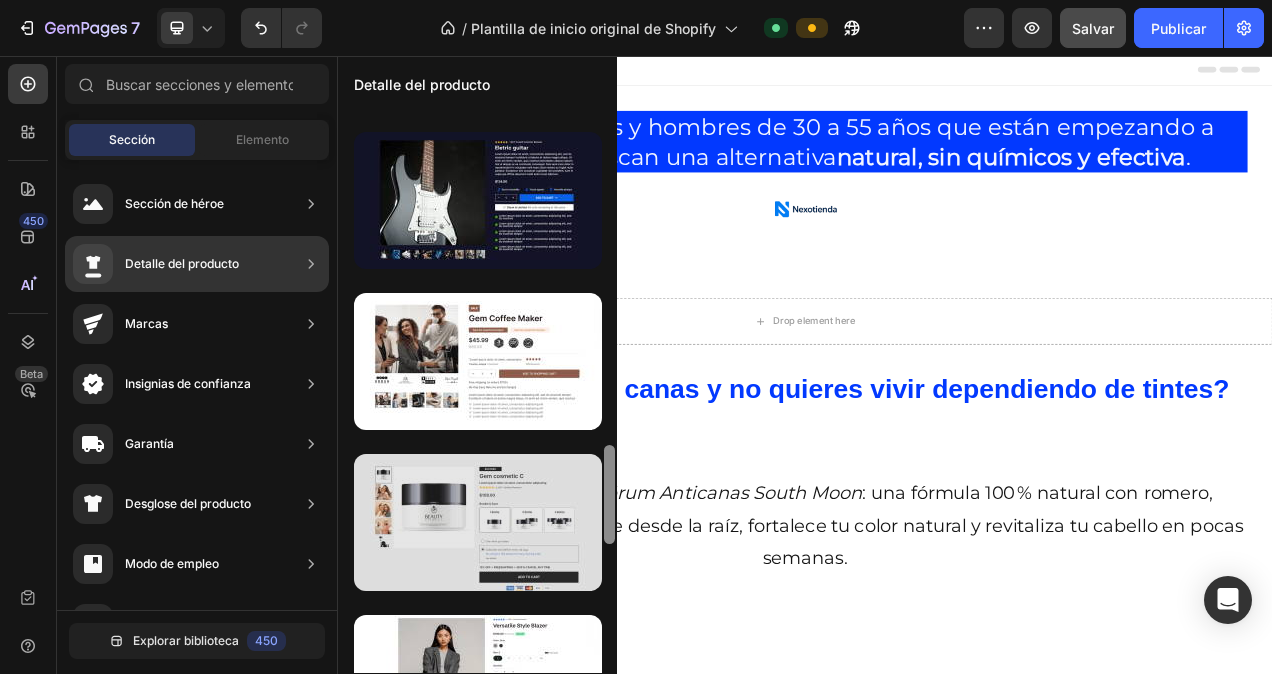 click at bounding box center [478, 522] 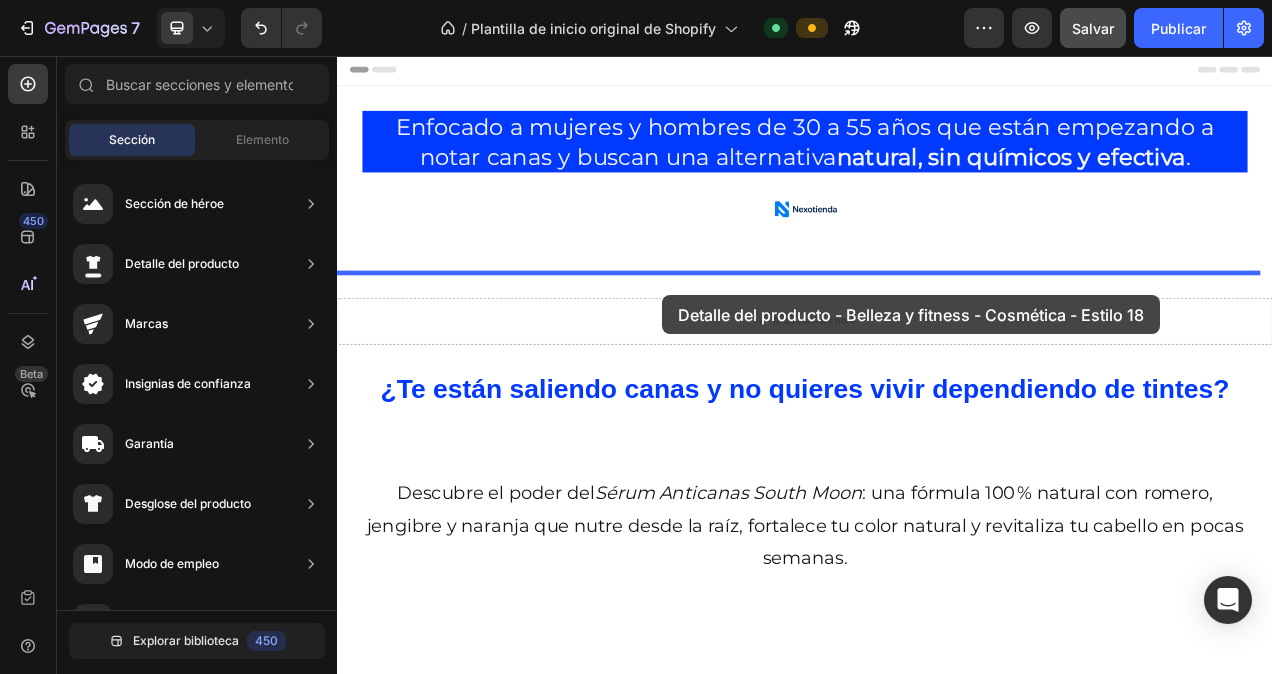 drag, startPoint x: 795, startPoint y: 569, endPoint x: 739, endPoint y: 364, distance: 212.51117 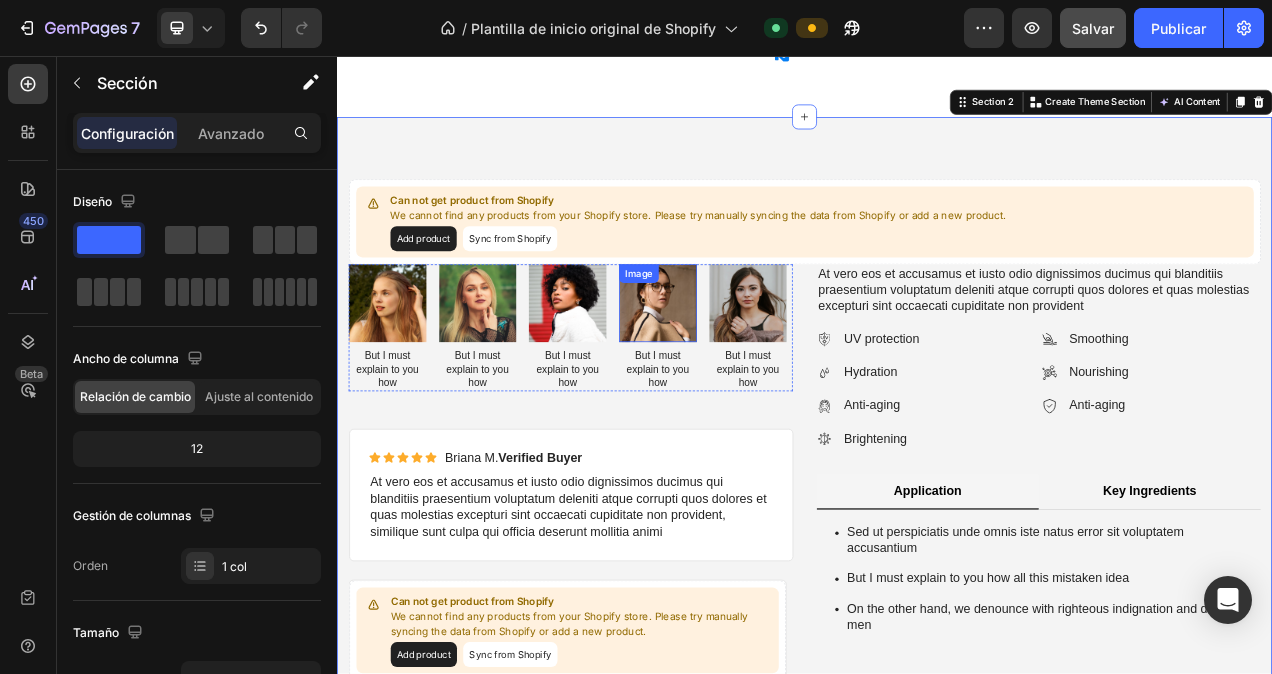 scroll, scrollTop: 202, scrollLeft: 0, axis: vertical 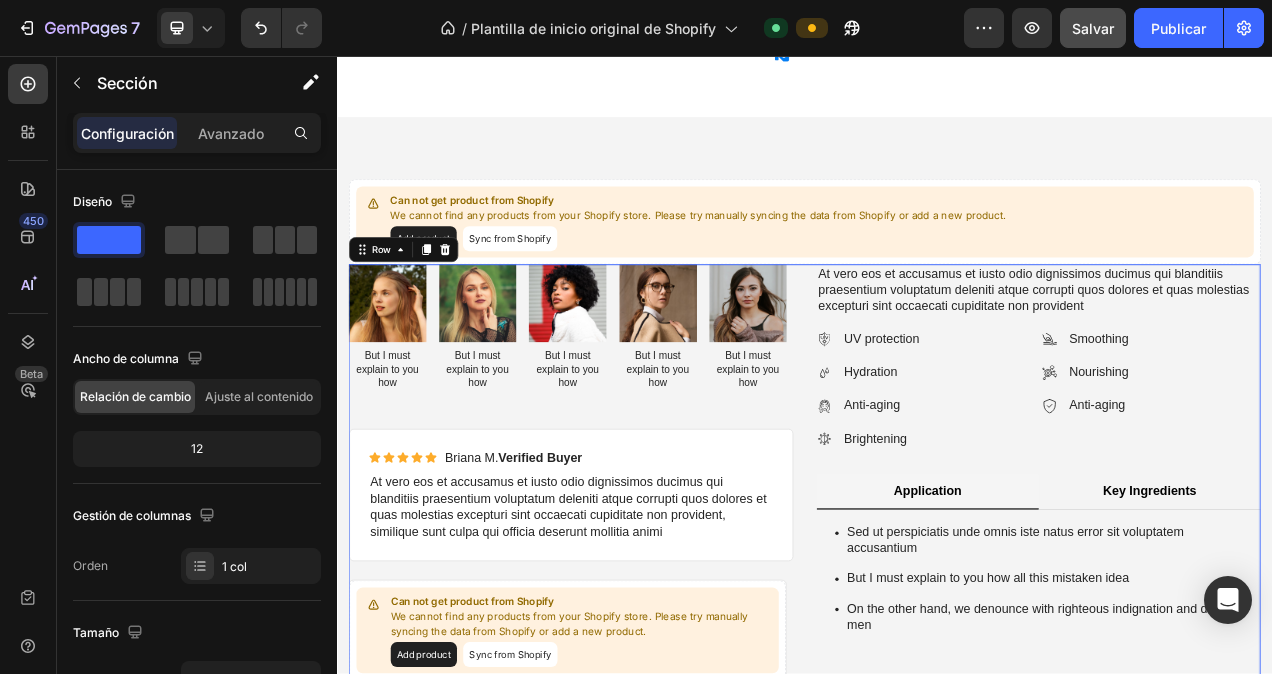 click on "Image But I must explain to you how  Text Block Image But I must explain to you how  Text Block Image But I must explain to you how  Text Block Image But I must explain to you how  Text Block Image But I must explain to you how  Text Block Carousel" at bounding box center (637, 429) 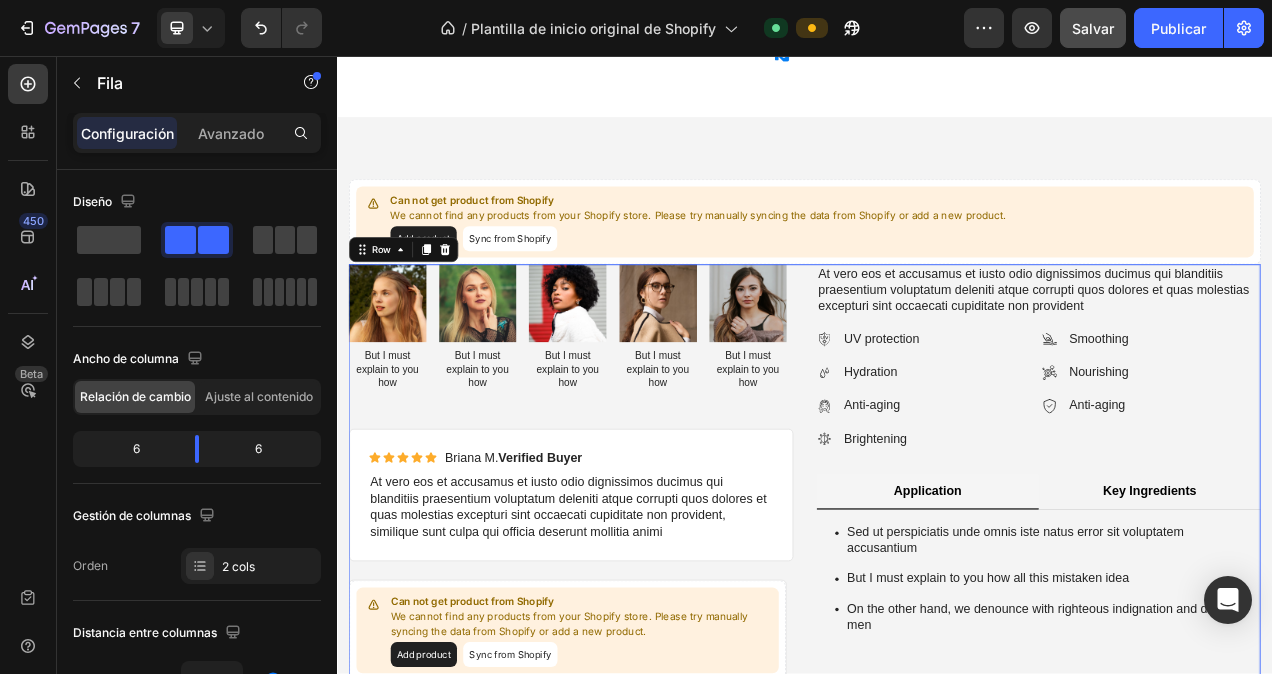click on "Row" at bounding box center (422, 305) 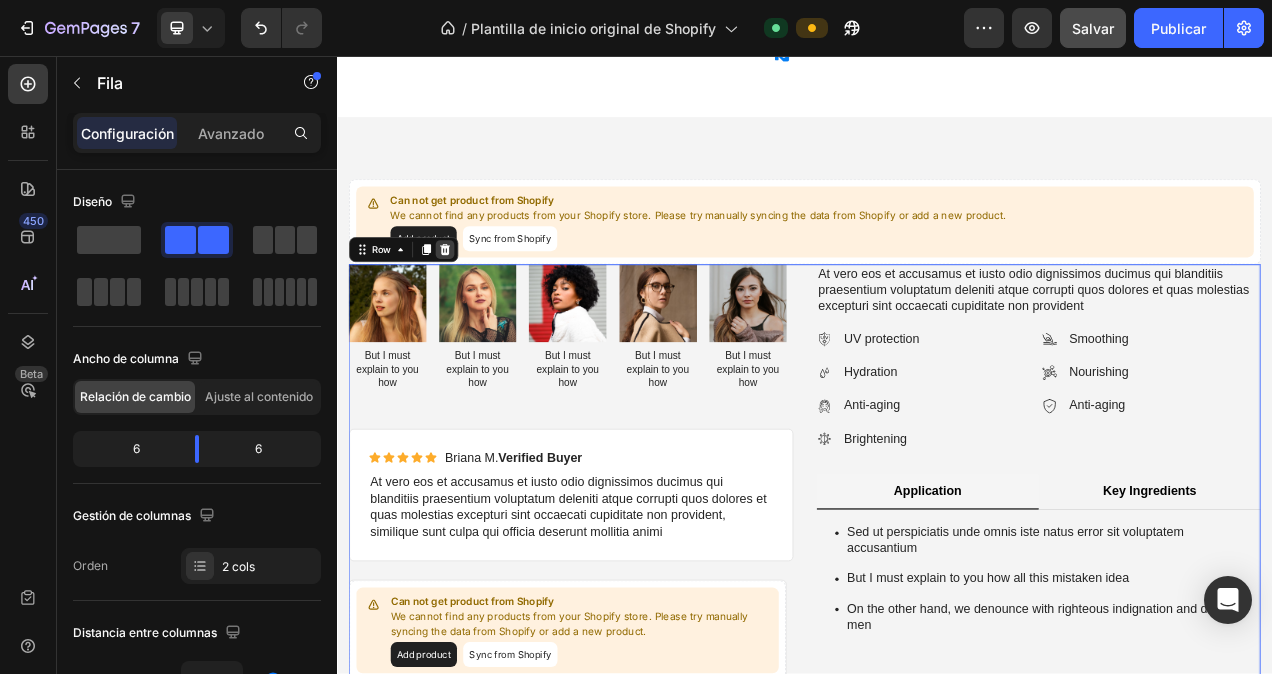 click 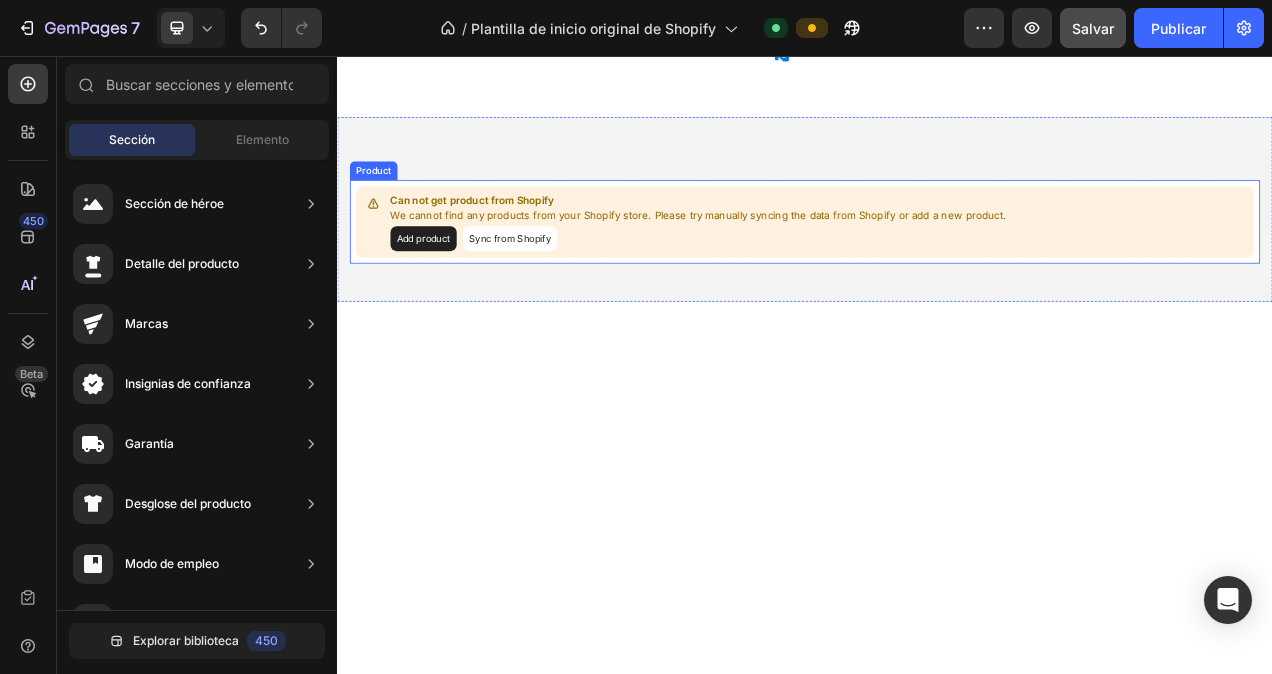 click on "Can not get product from Shopify" at bounding box center (800, 242) 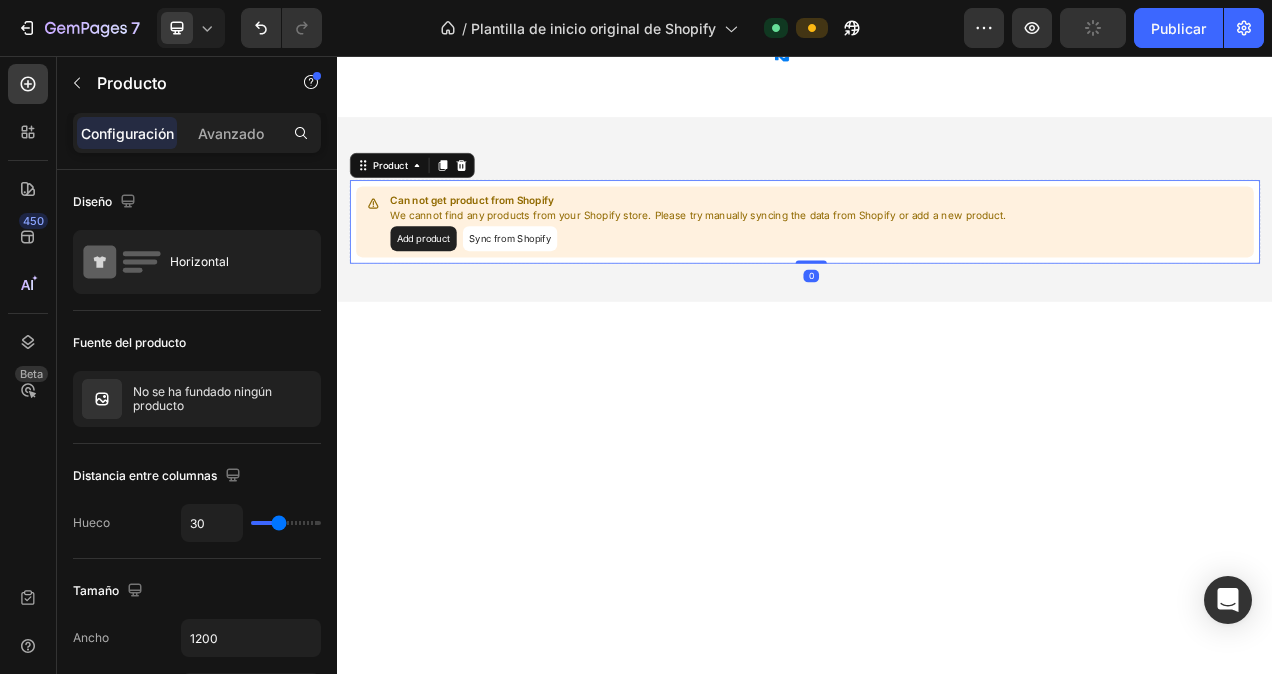 click 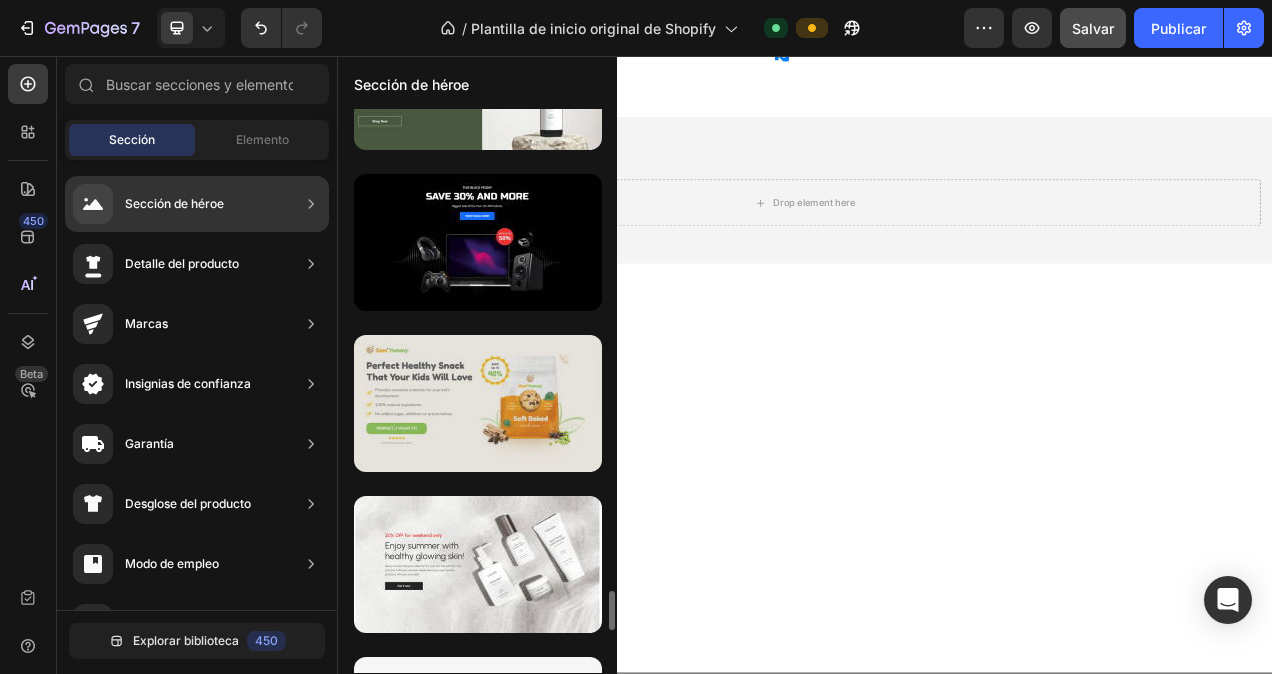 scroll, scrollTop: 6764, scrollLeft: 0, axis: vertical 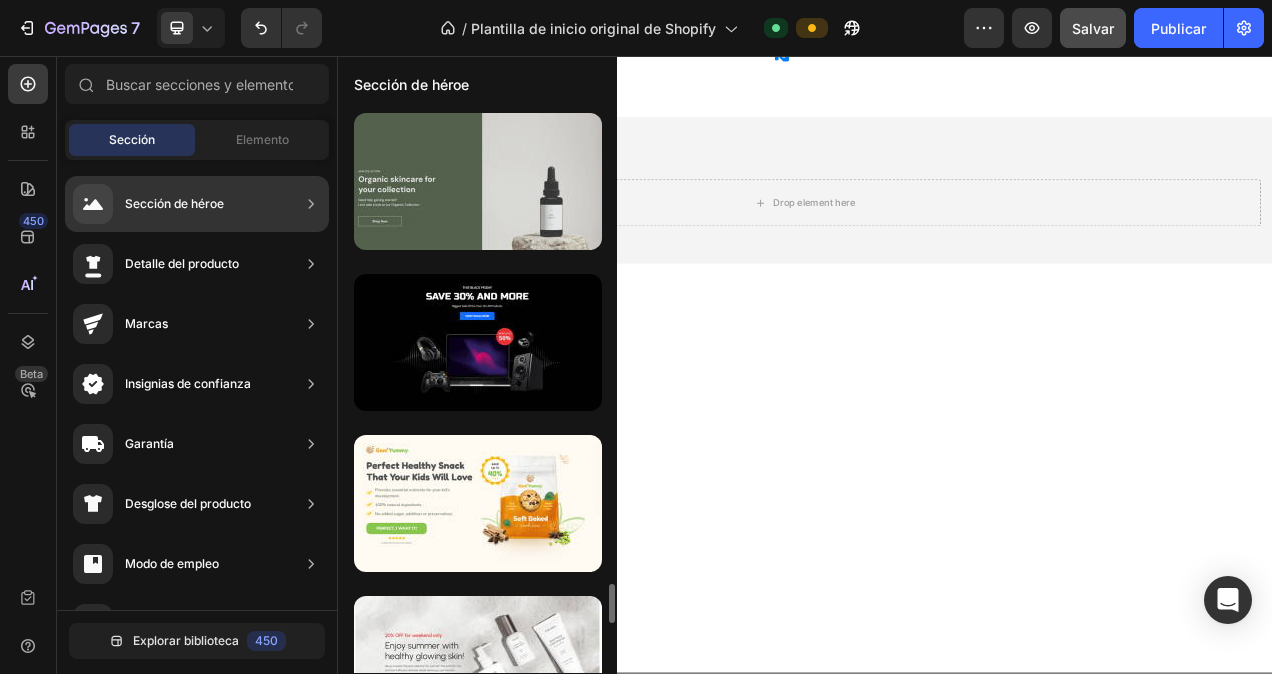 click at bounding box center (478, 181) 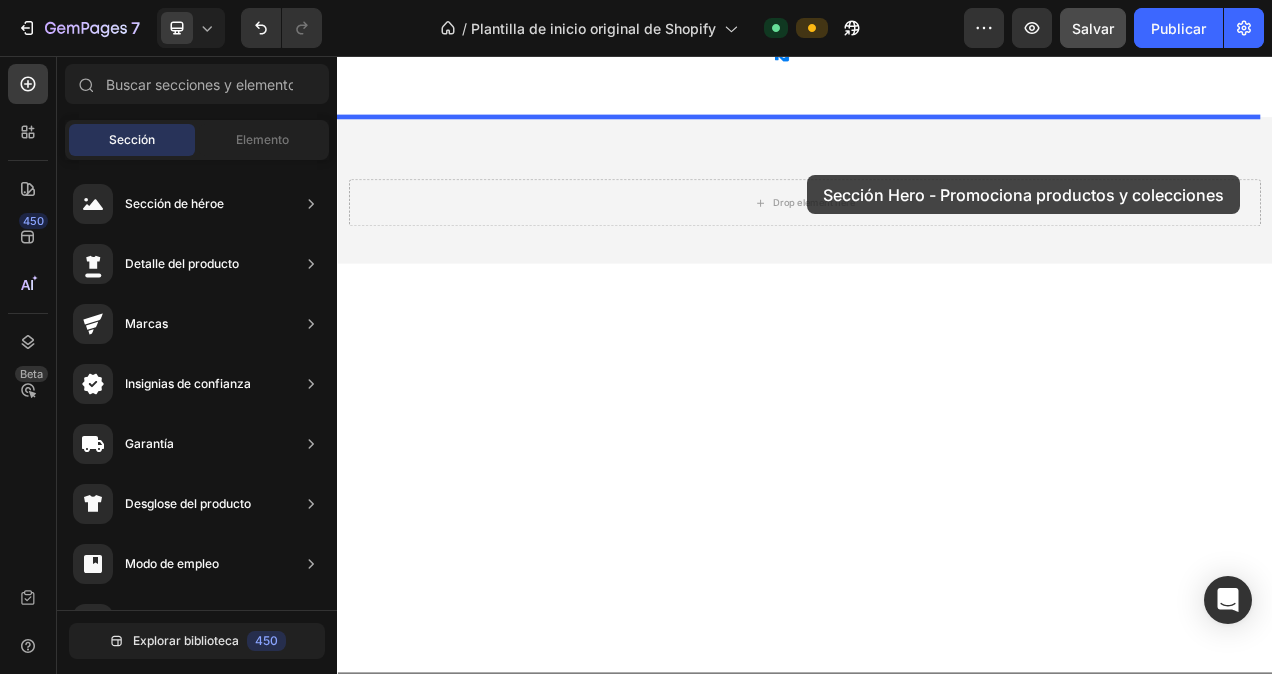 drag, startPoint x: 869, startPoint y: 264, endPoint x: 897, endPoint y: 209, distance: 61.7171 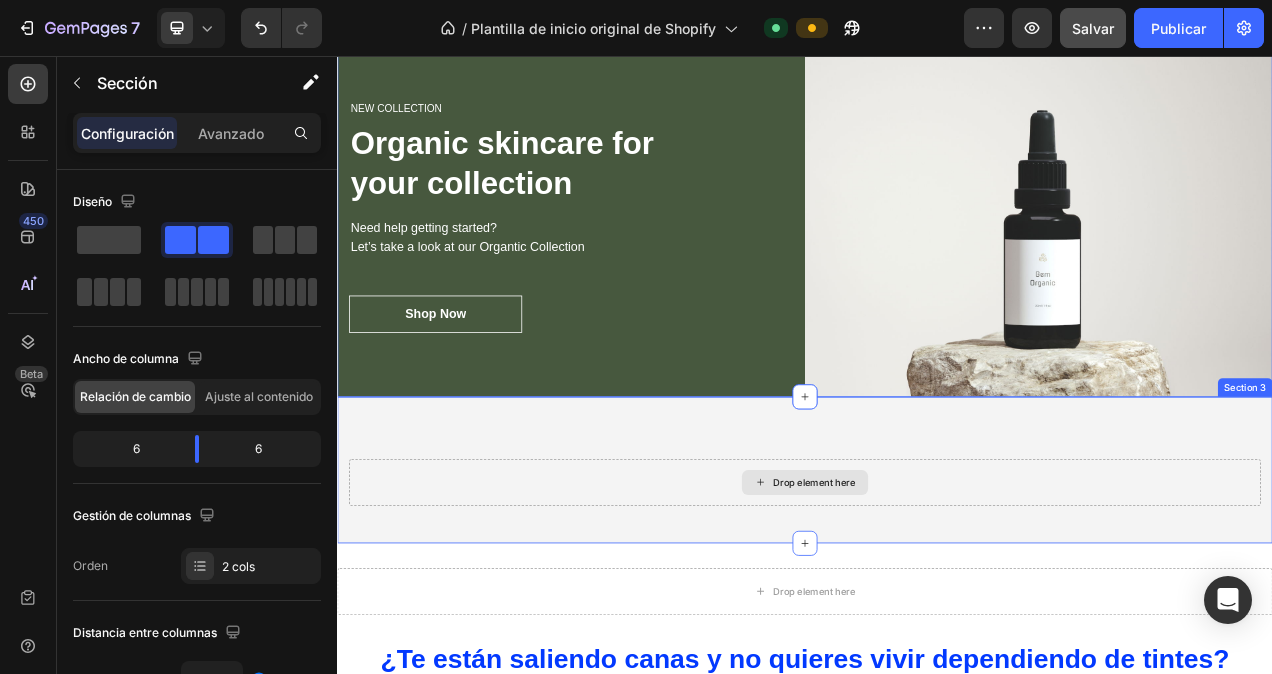 scroll, scrollTop: 102, scrollLeft: 0, axis: vertical 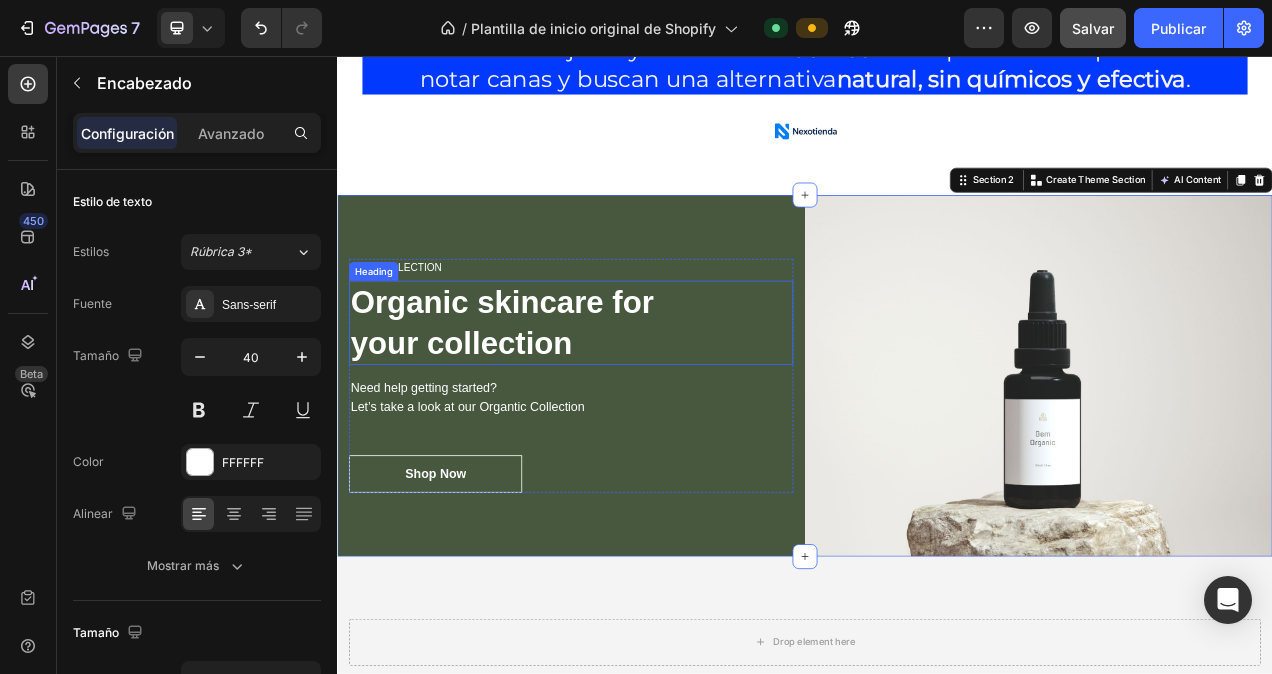 click on "Organic skincare for  your collection" at bounding box center (637, 399) 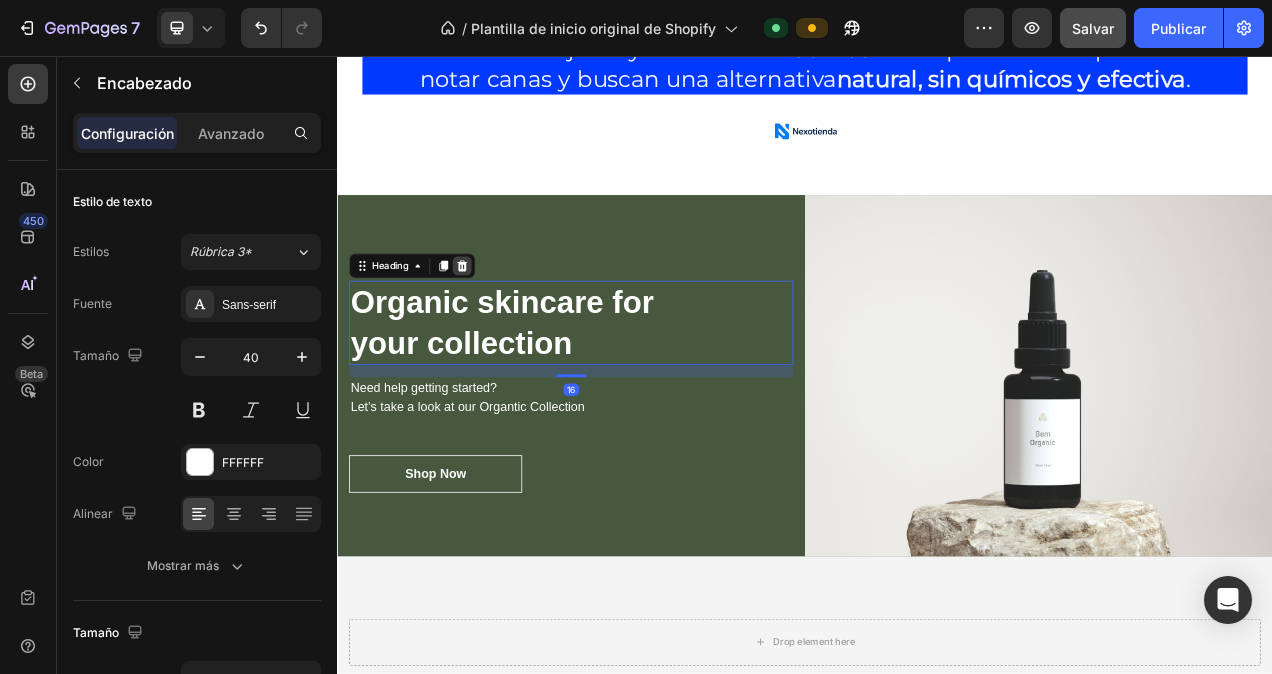 click 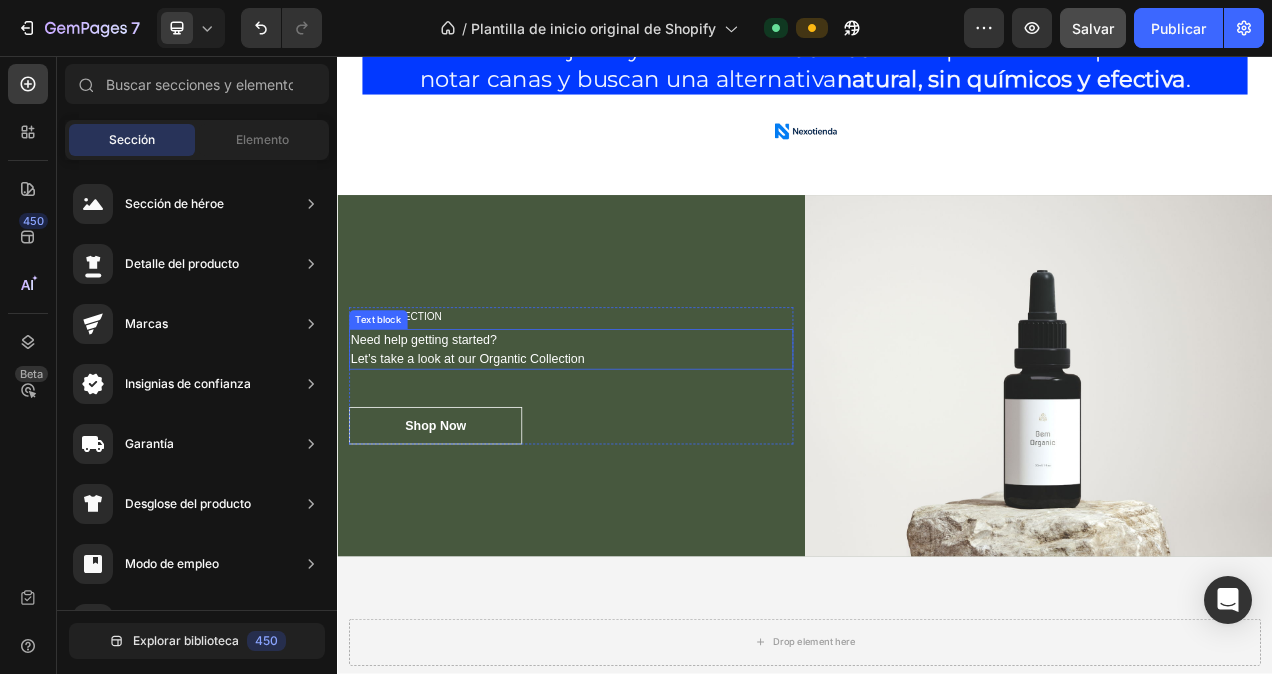click on "Need help getting started?  Let’s take a look at our Organtic Collection" at bounding box center [637, 433] 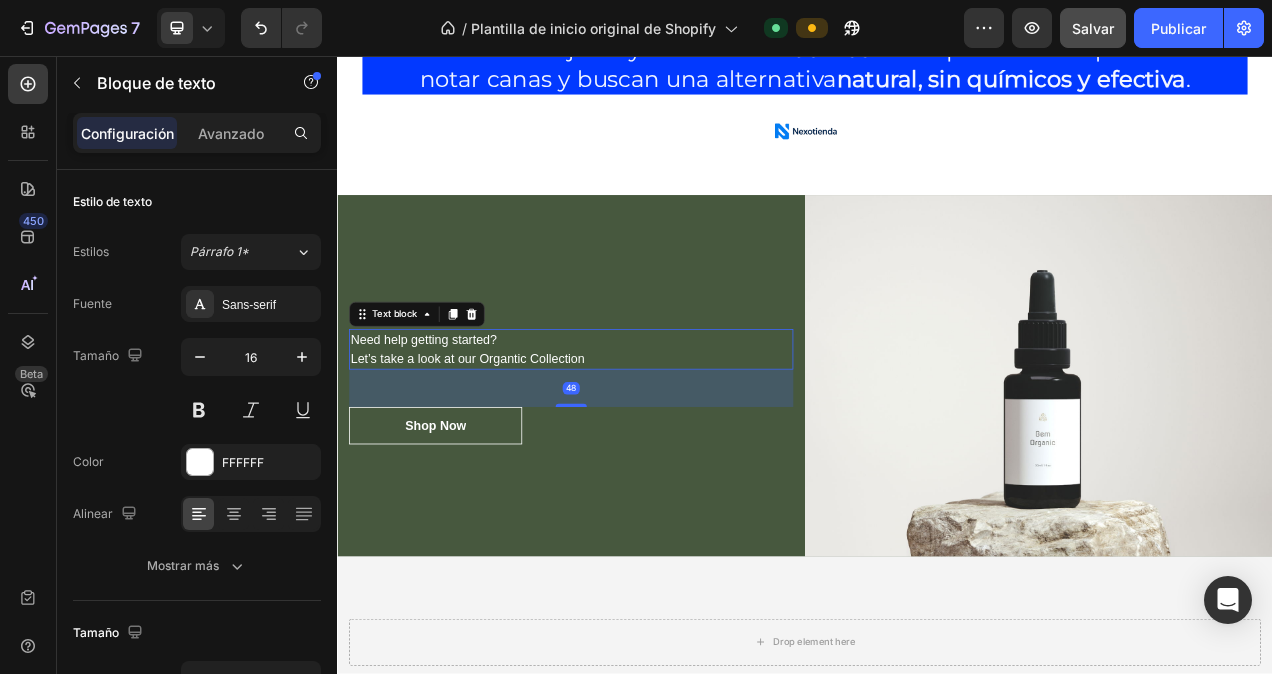 click on "Text block" at bounding box center [439, 388] 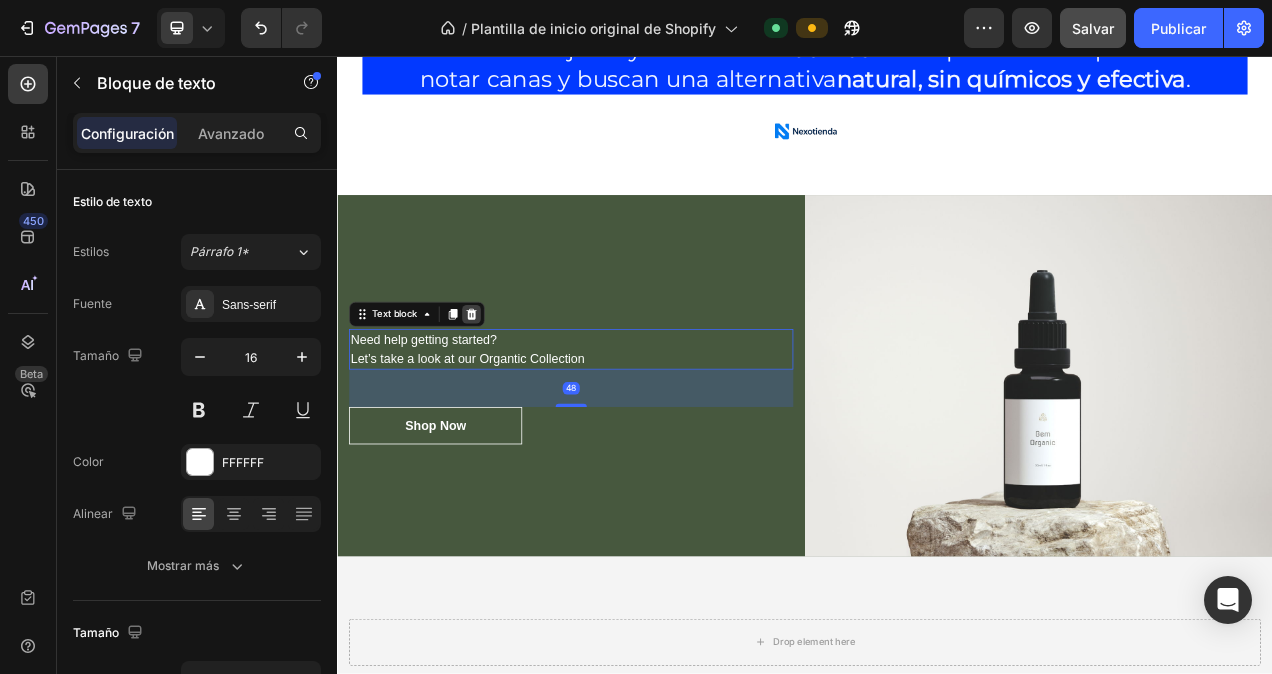 click 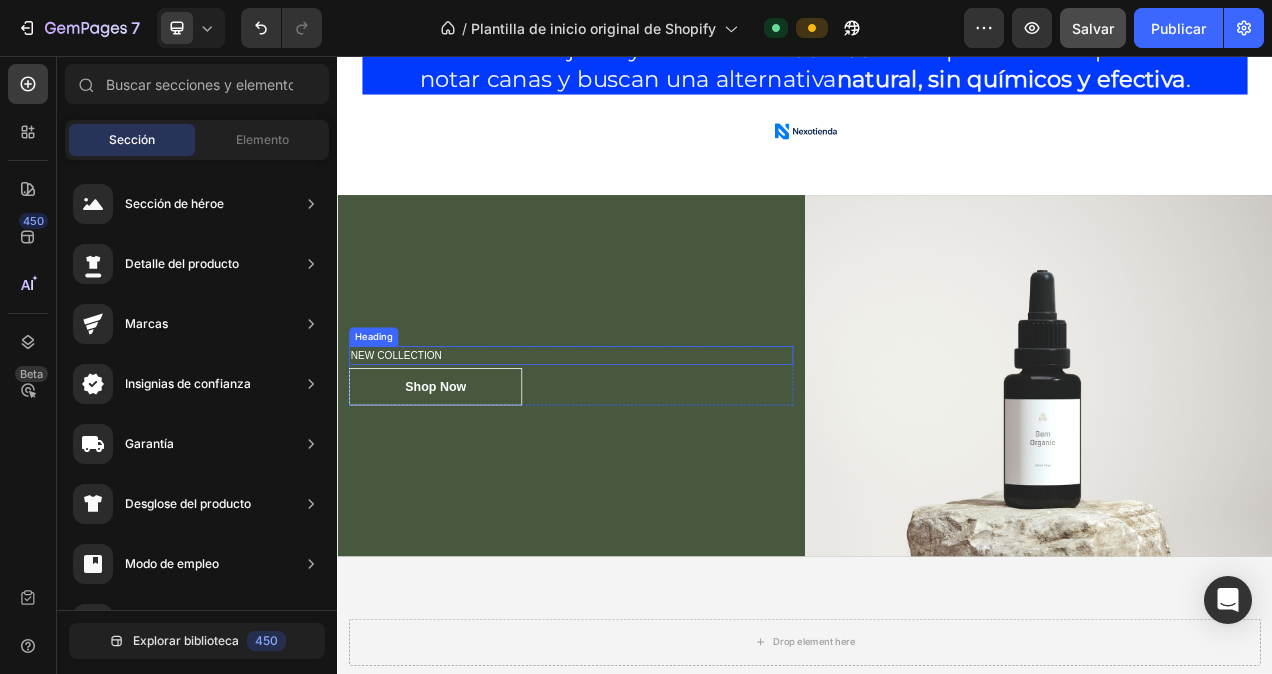 click on "NEW COLLECTION" at bounding box center (637, 441) 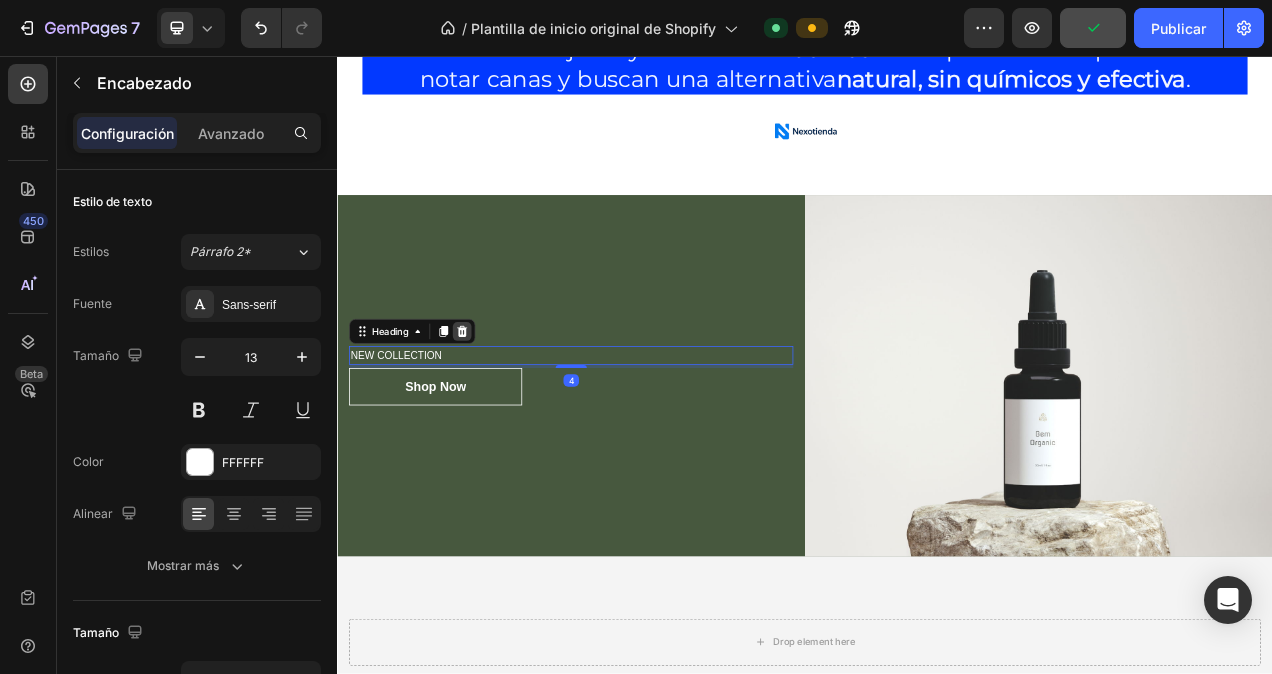 click 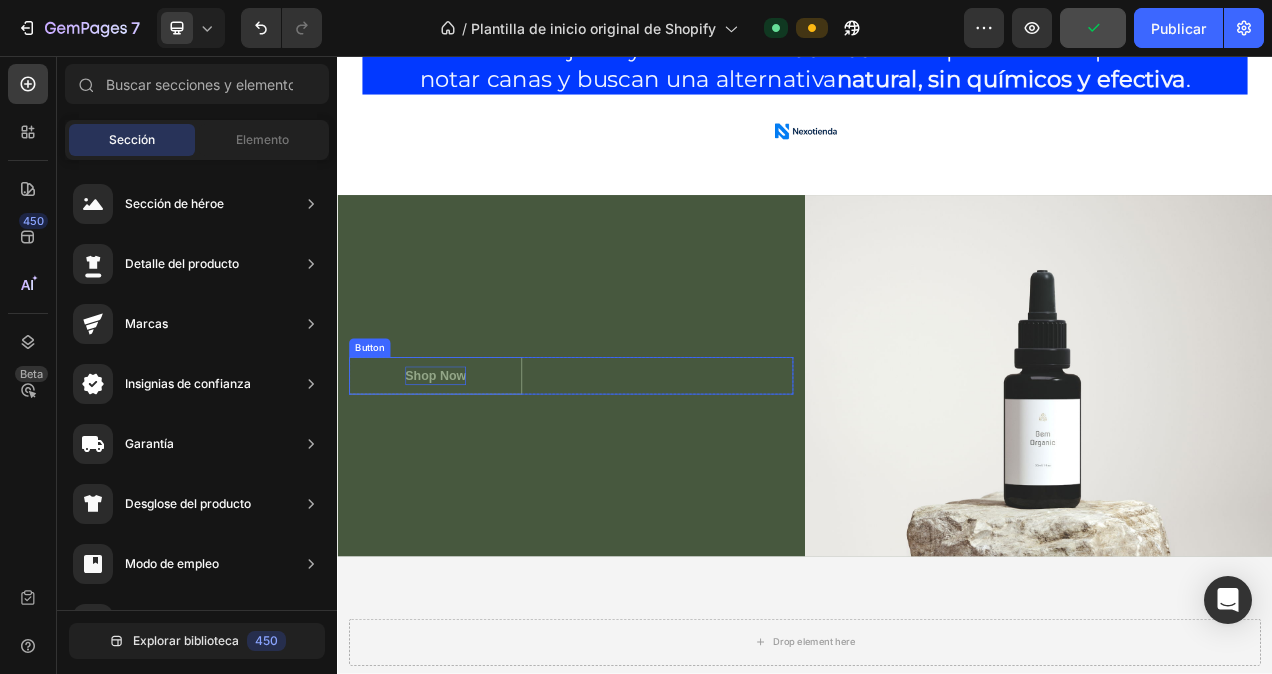 click on "Shop Now" at bounding box center (463, 467) 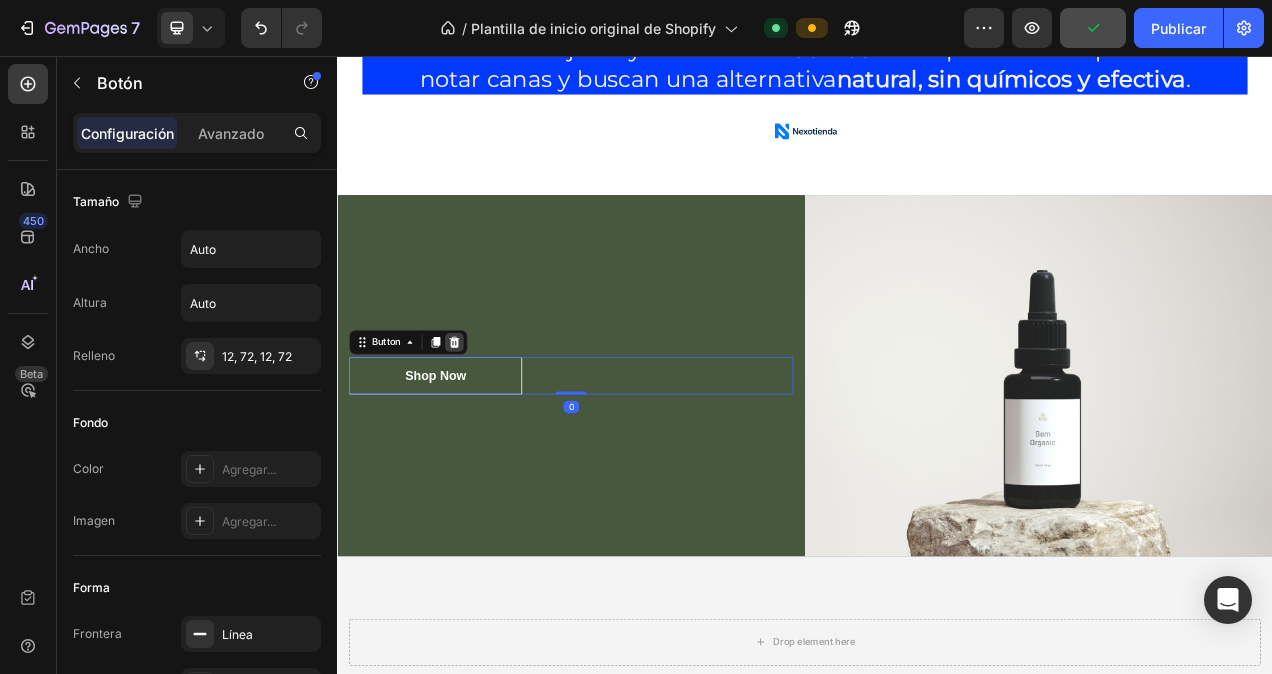 click 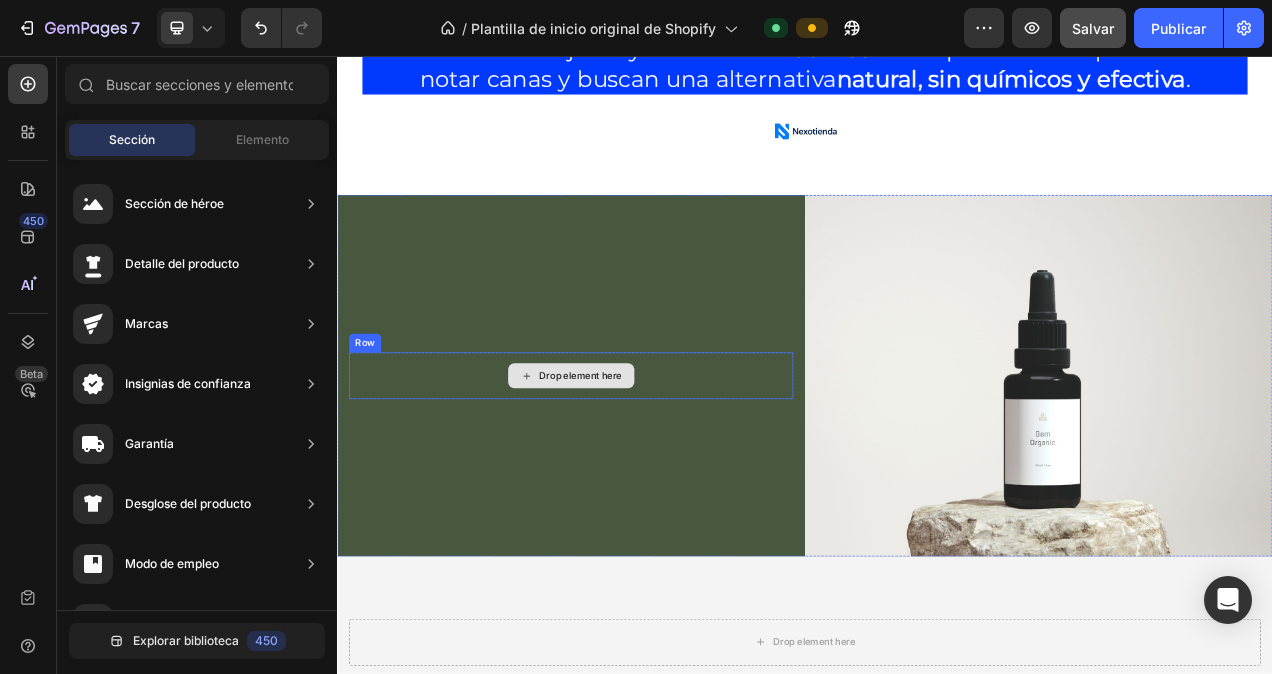 click on "Drop element here" at bounding box center [649, 467] 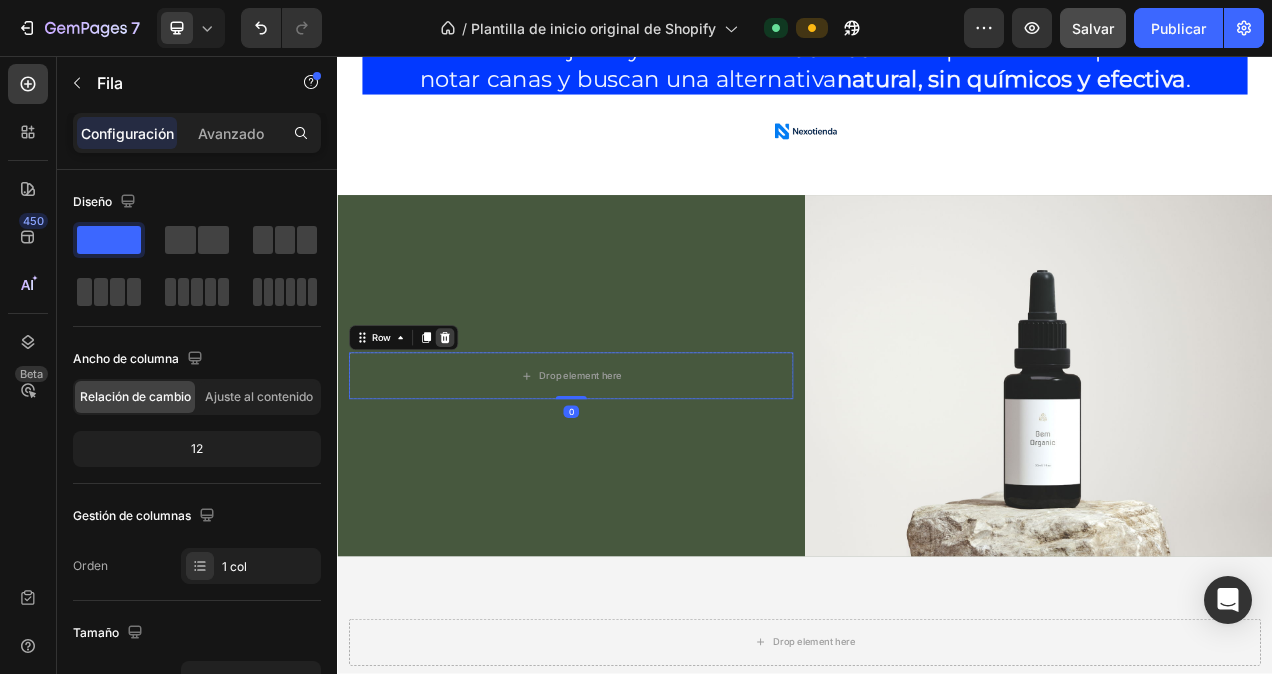 click 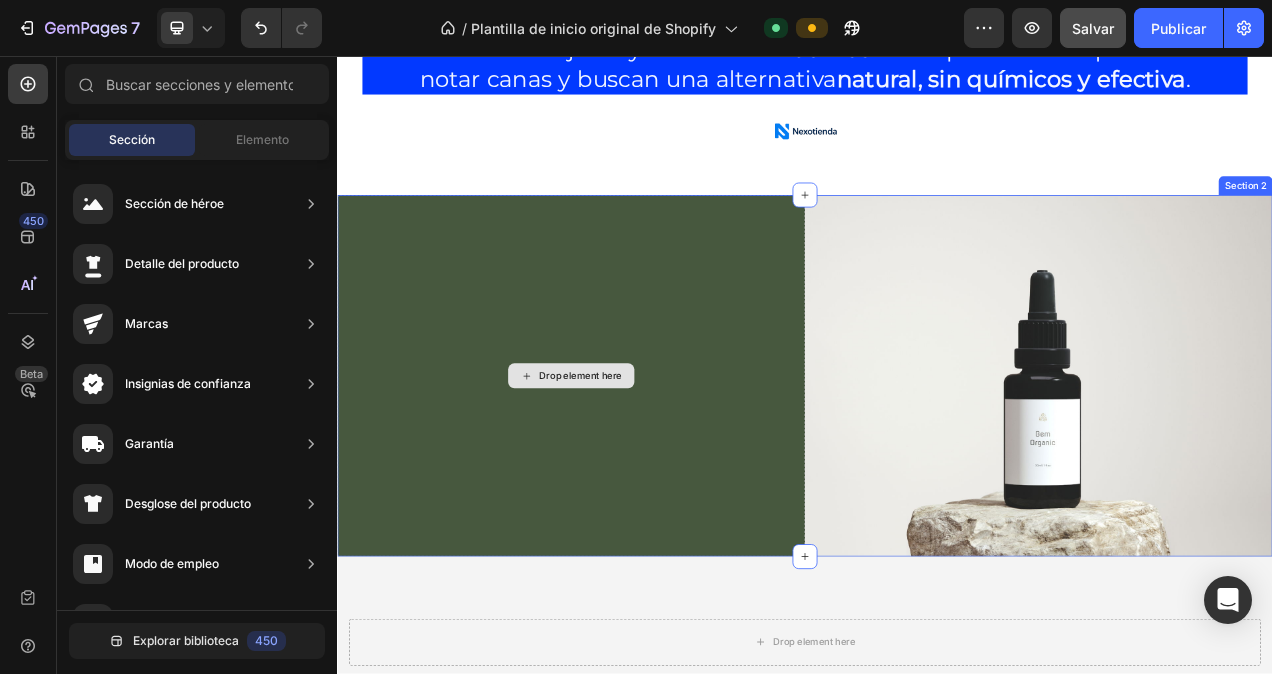 click 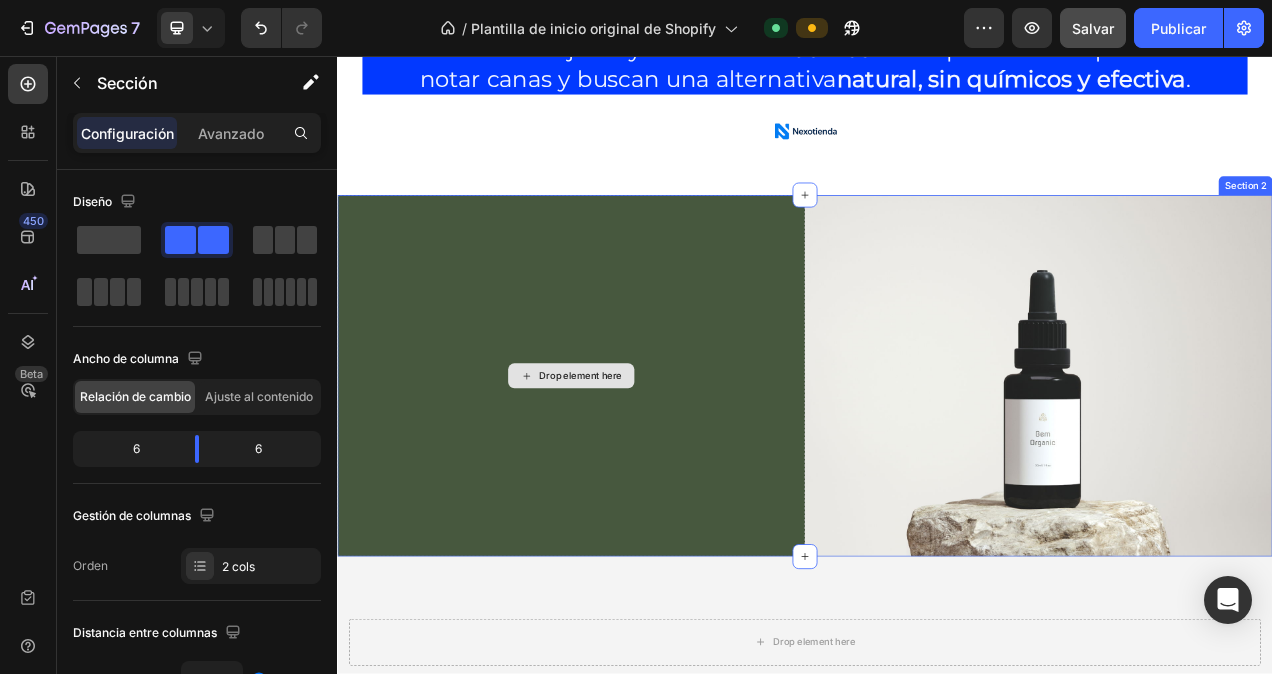click on "Drop element here" at bounding box center [637, 467] 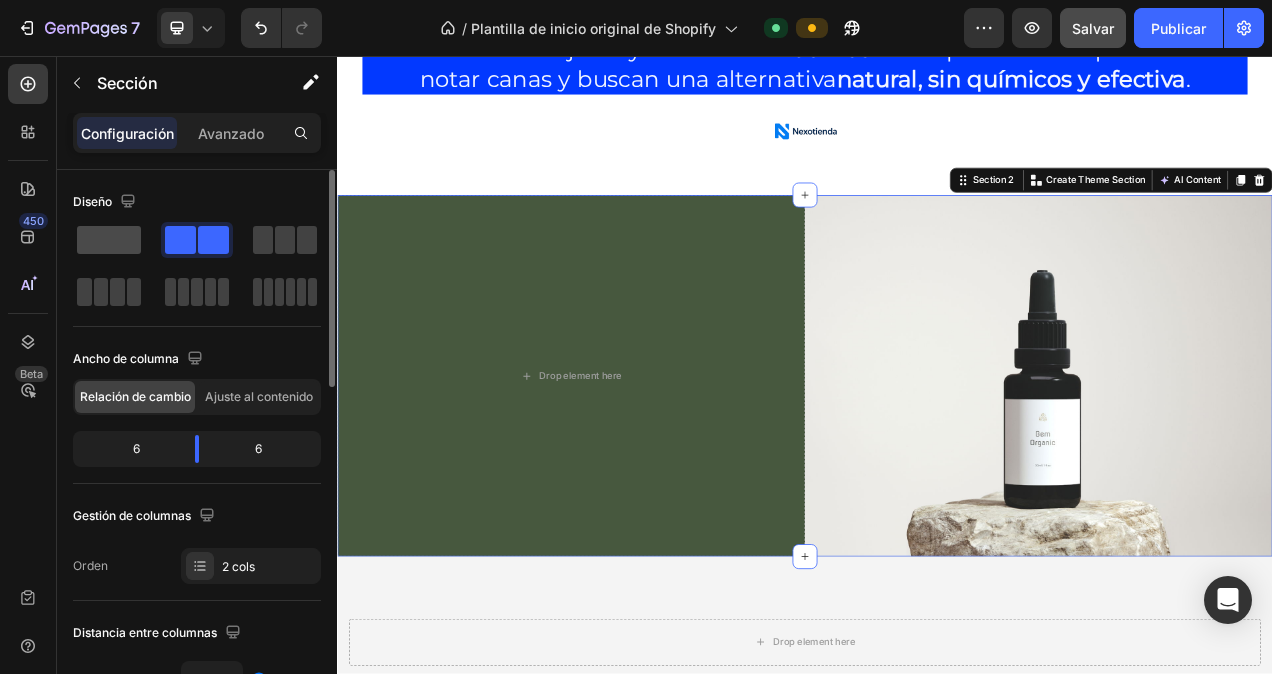 click 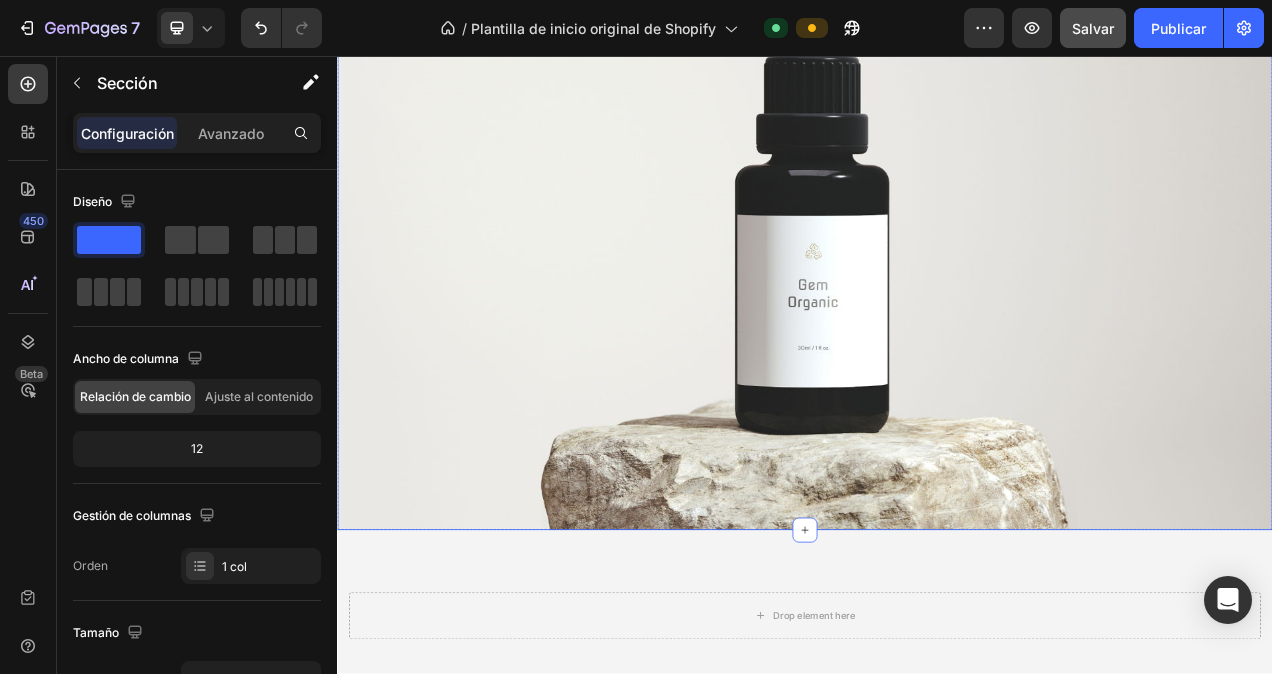 scroll, scrollTop: 402, scrollLeft: 0, axis: vertical 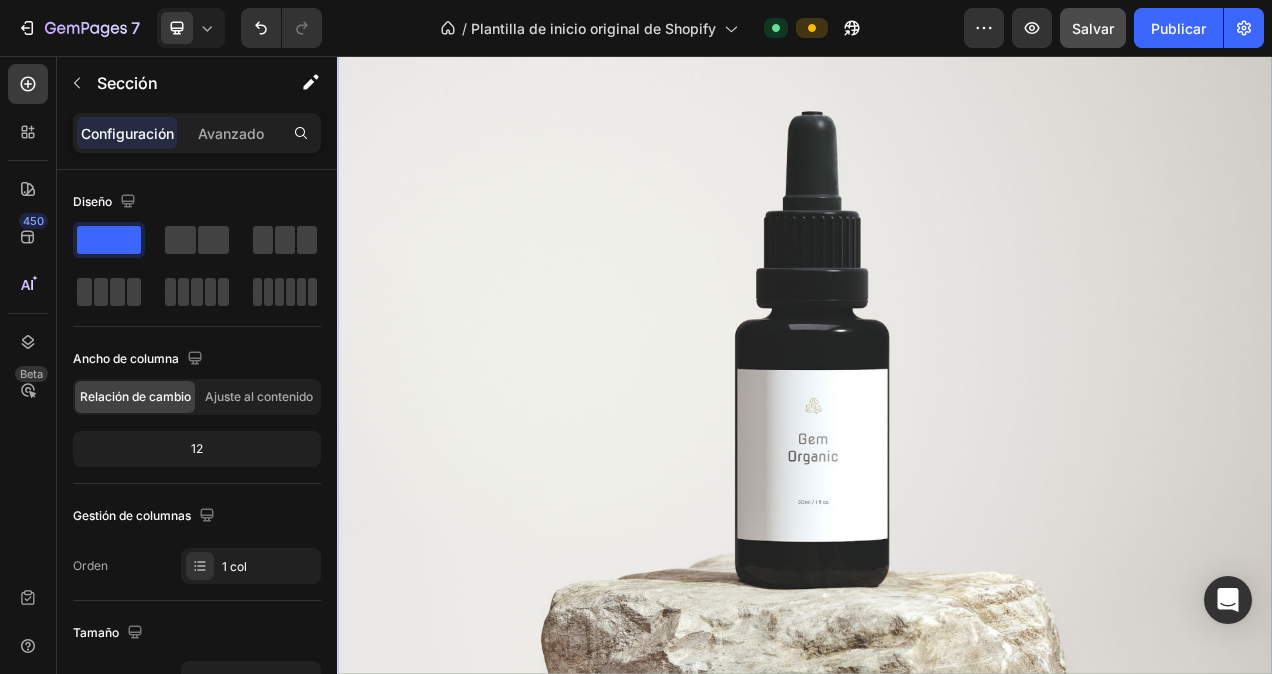 click at bounding box center [937, 399] 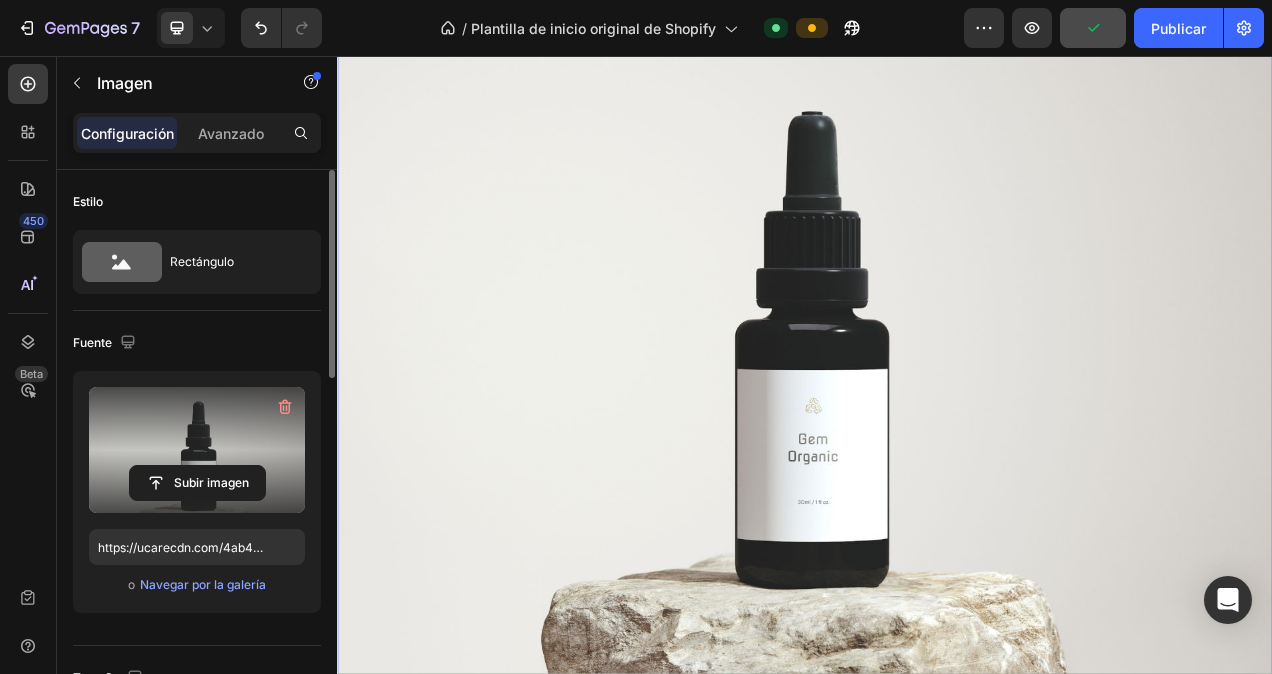 click at bounding box center [197, 450] 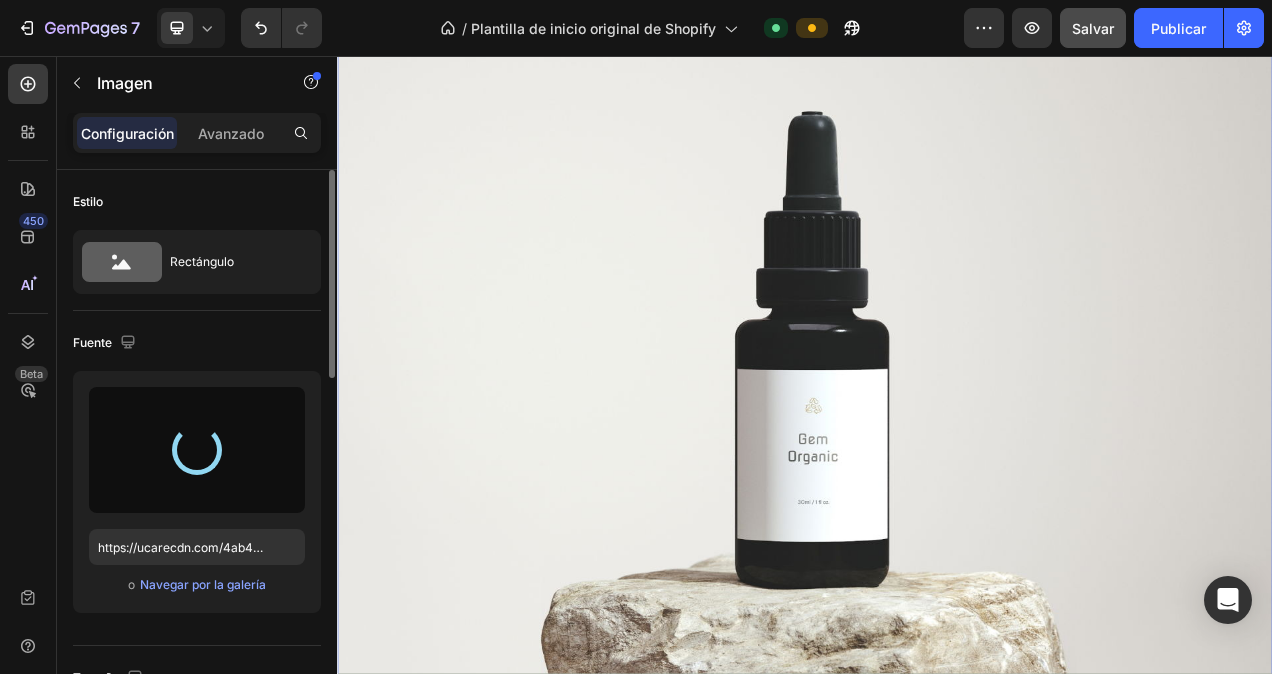 type on "https://cdn.shopify.com/s/files/1/0721/5159/7214/files/gempages_577058422168486803-001b5527-b31e-4a21-8828-97579dccd2a3.png" 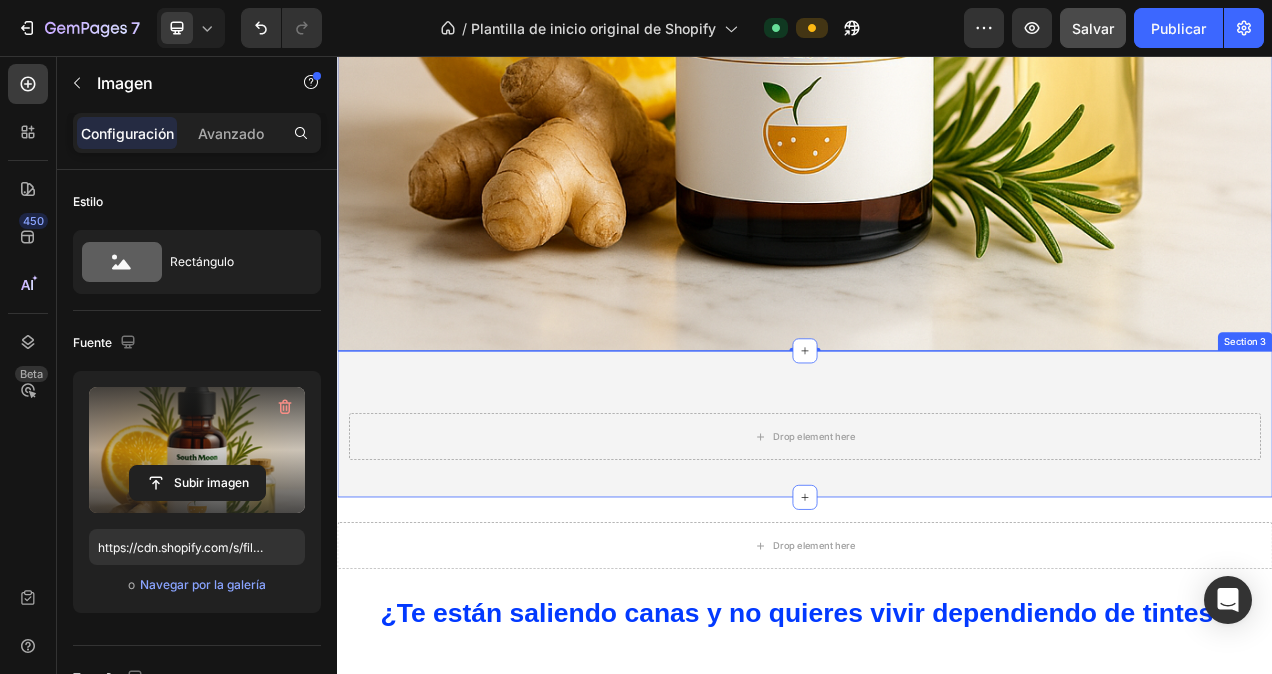 scroll, scrollTop: 1102, scrollLeft: 0, axis: vertical 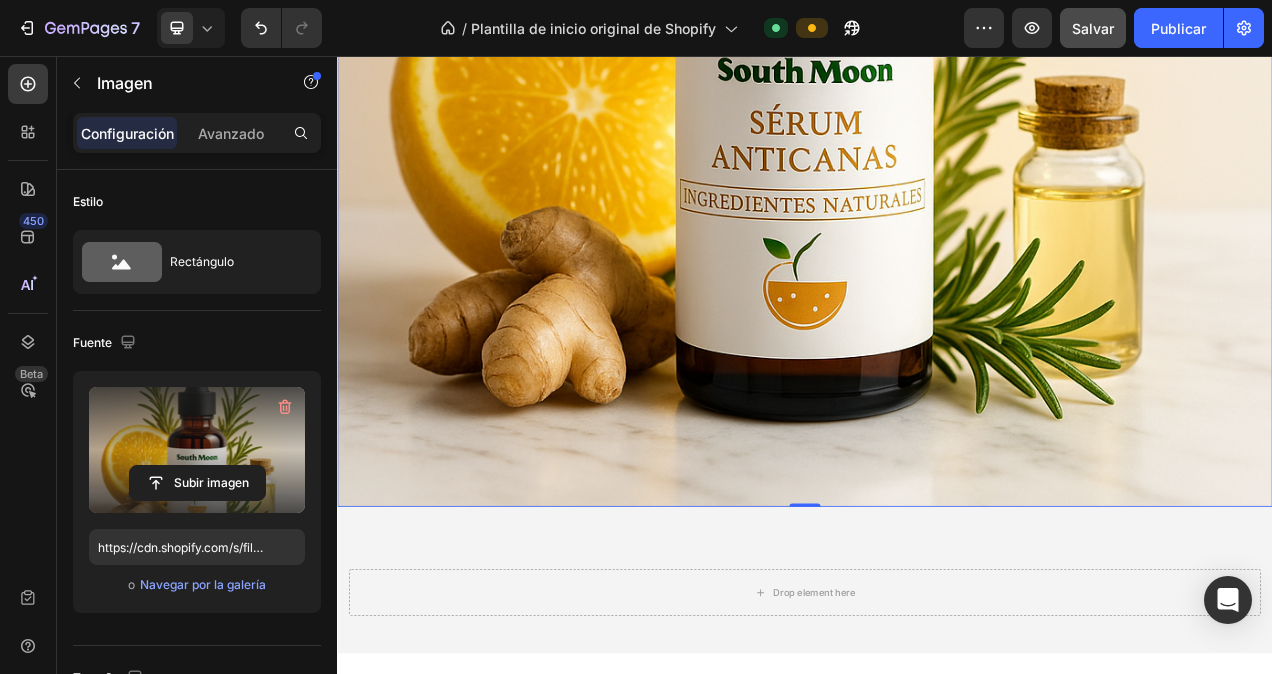 click at bounding box center [937, 35] 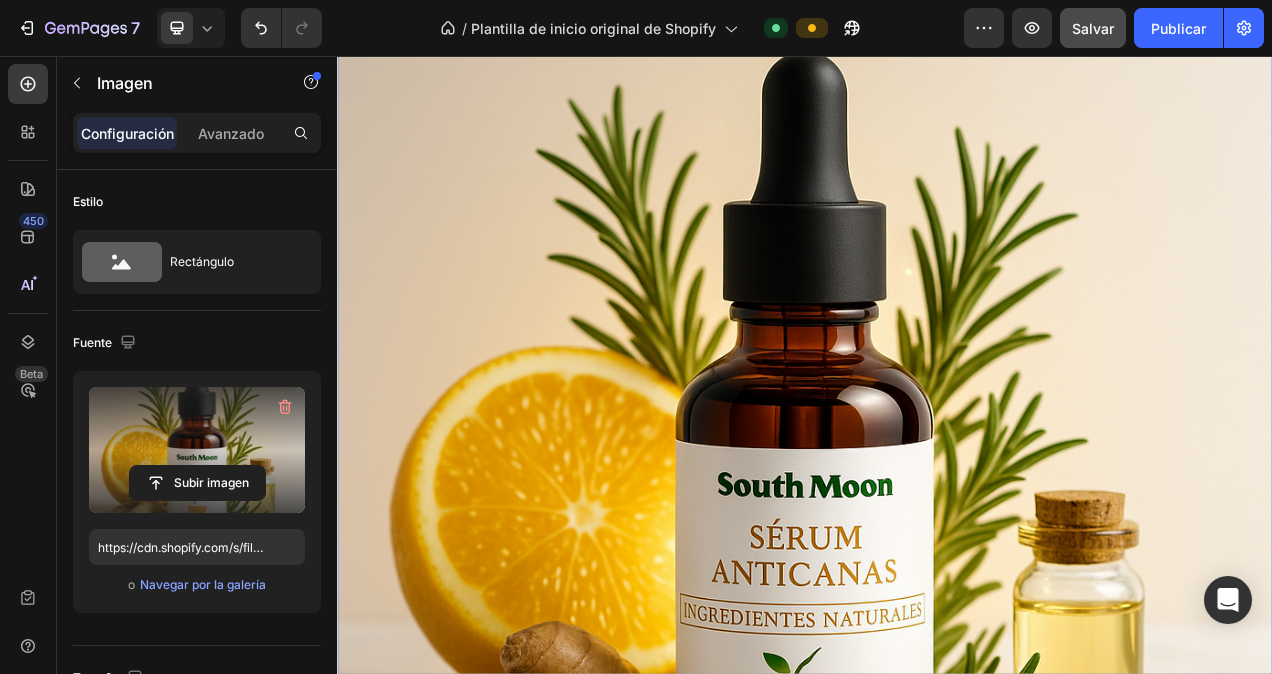scroll, scrollTop: 202, scrollLeft: 0, axis: vertical 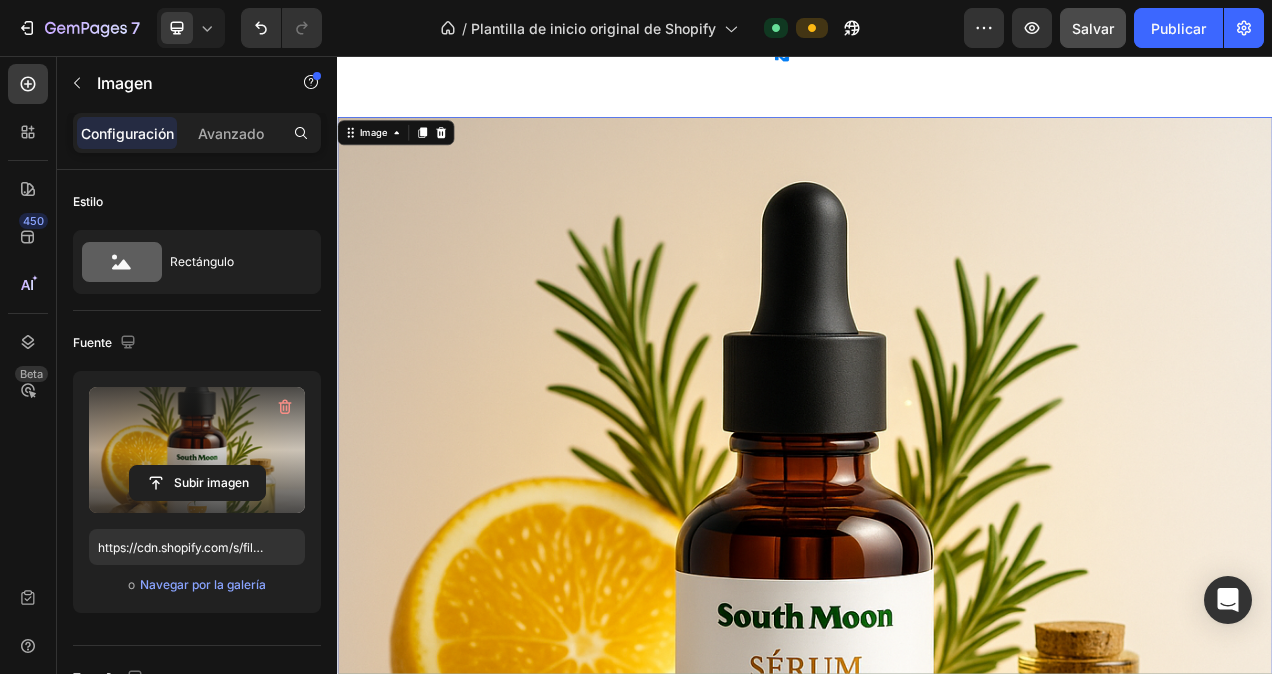 click at bounding box center [937, 735] 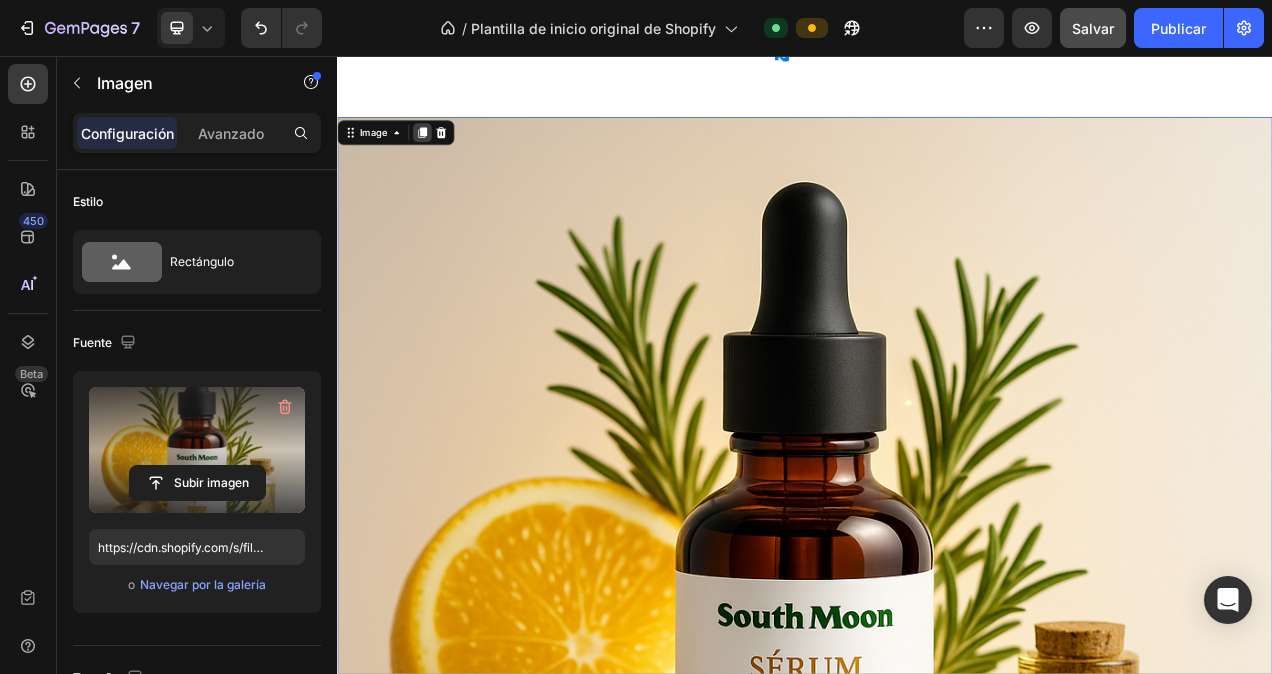 click 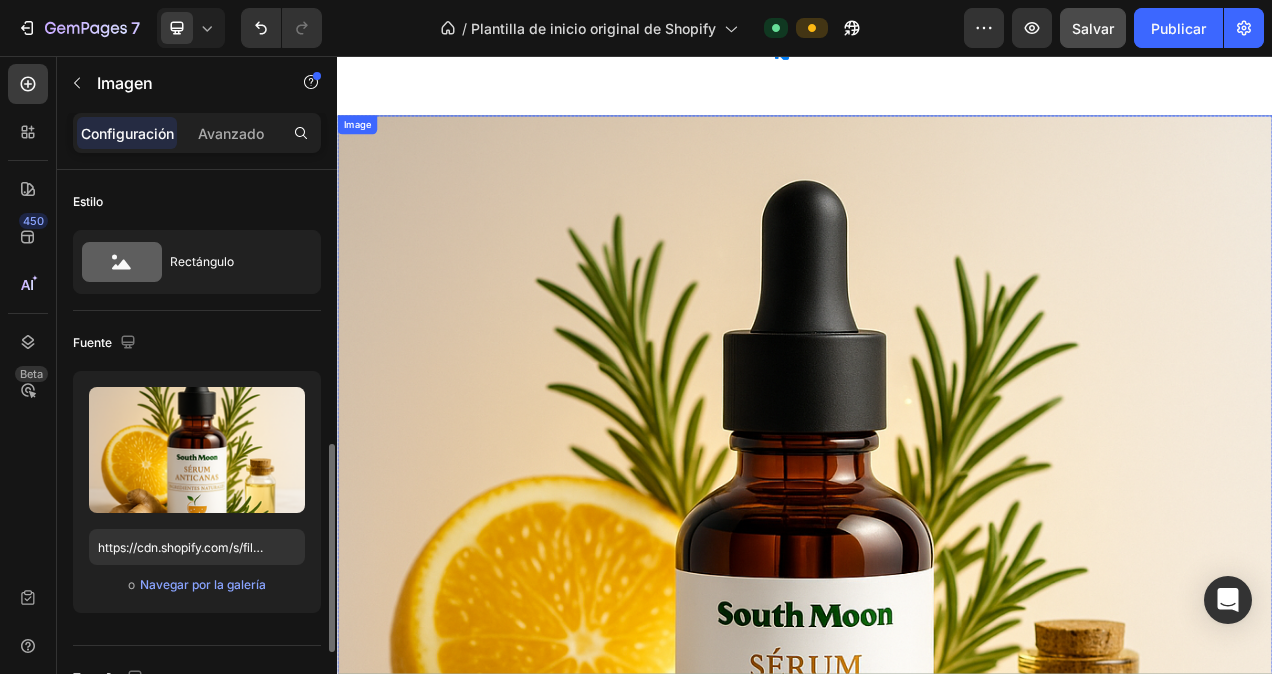 scroll, scrollTop: 200, scrollLeft: 0, axis: vertical 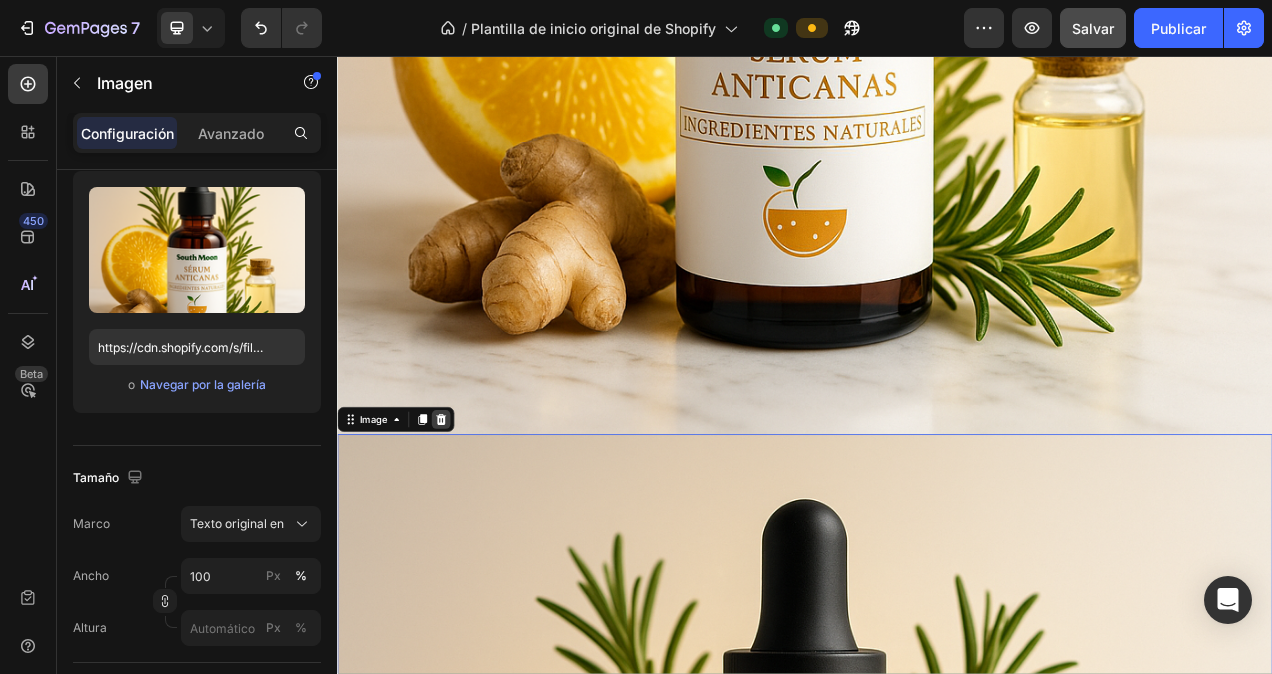 click at bounding box center (470, 523) 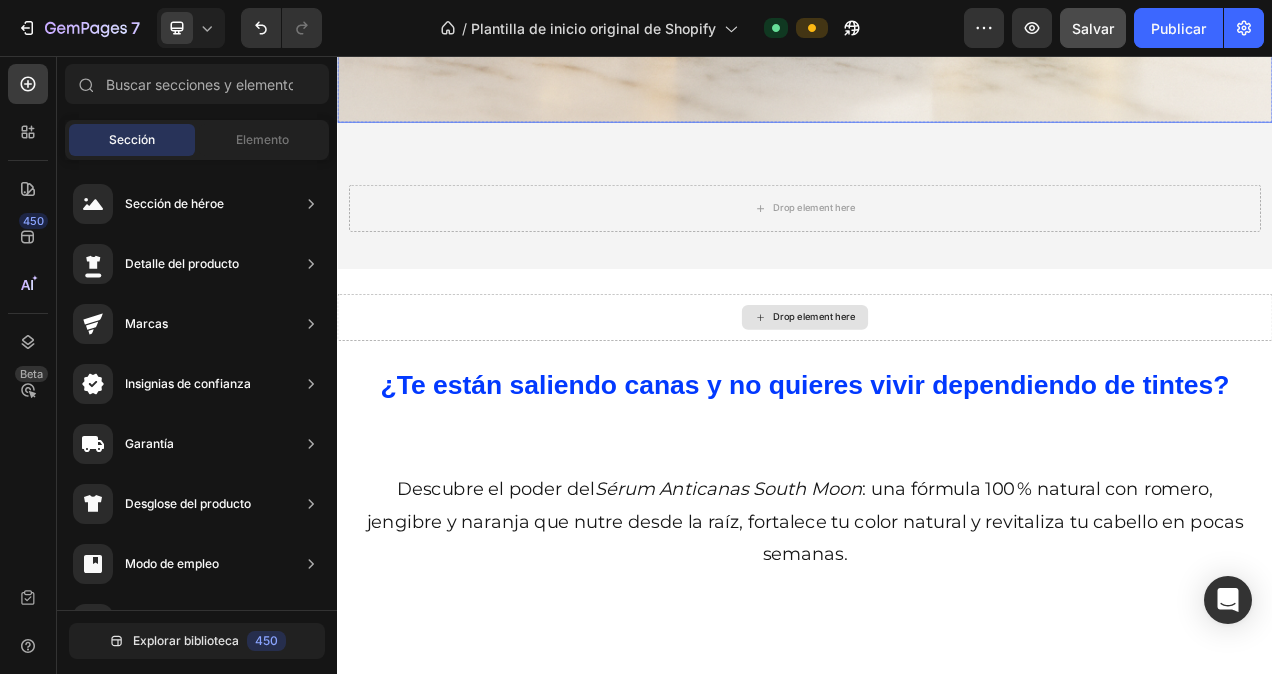 scroll, scrollTop: 995, scrollLeft: 0, axis: vertical 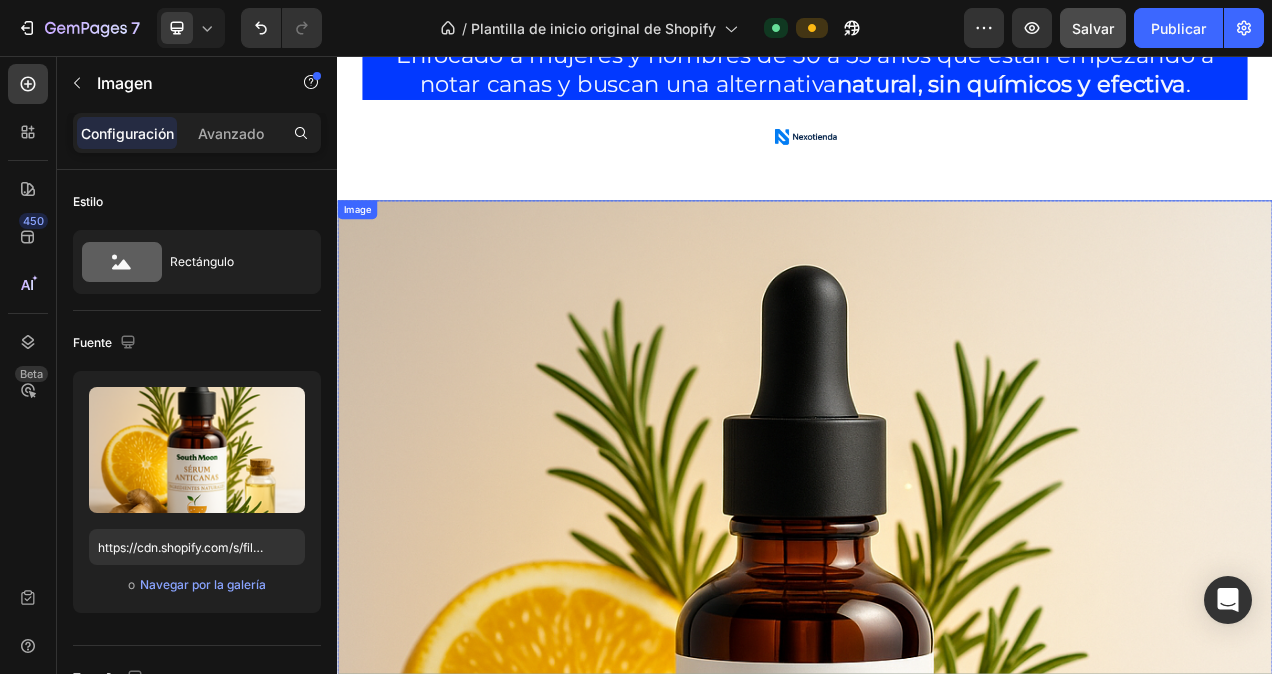click at bounding box center [937, 842] 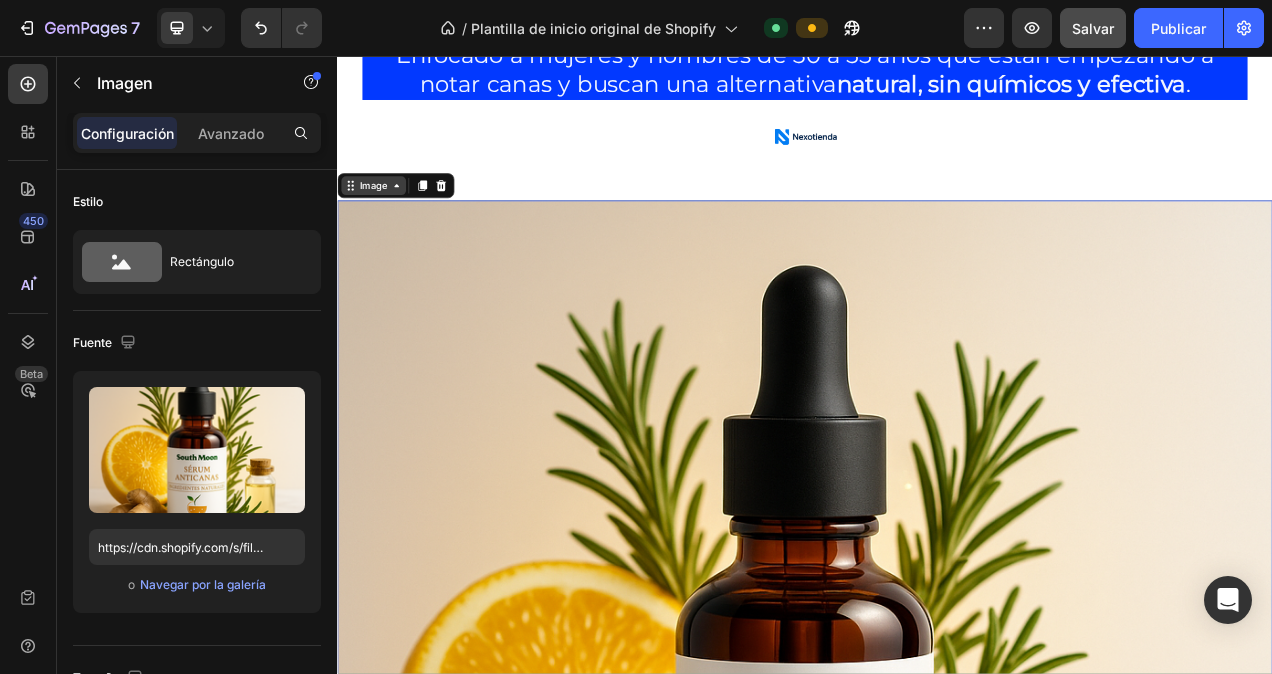 click 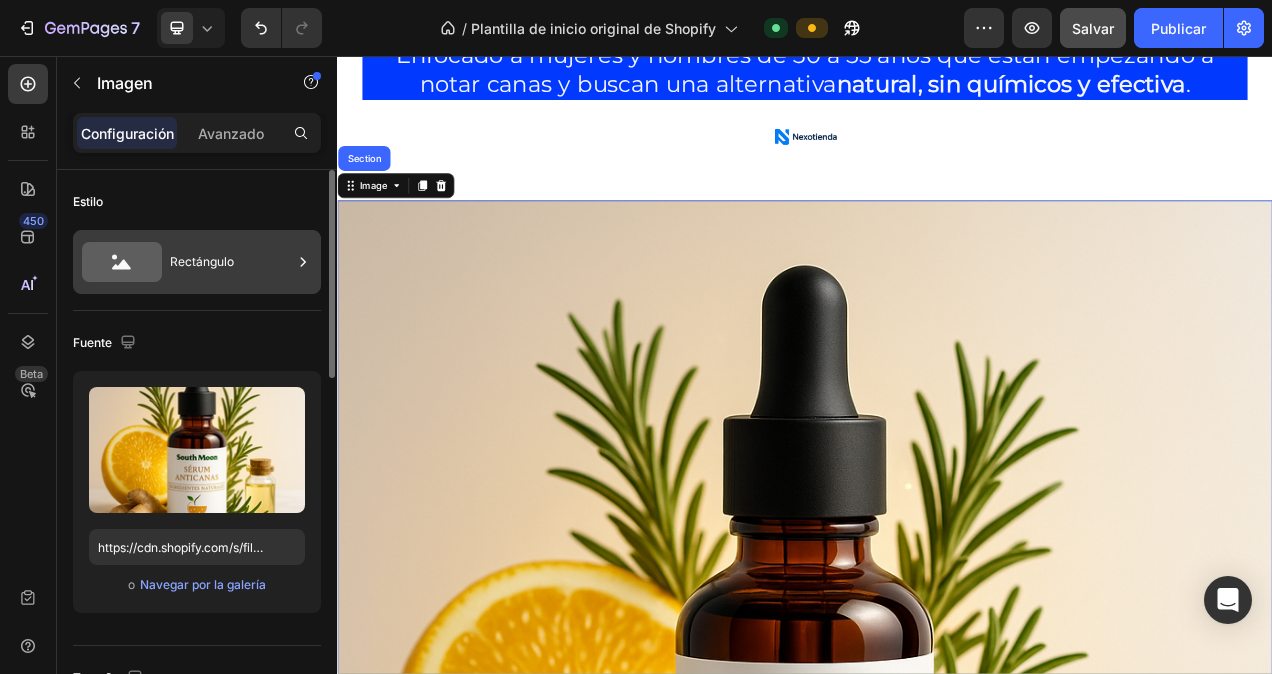 click on "Rectángulo" at bounding box center [231, 262] 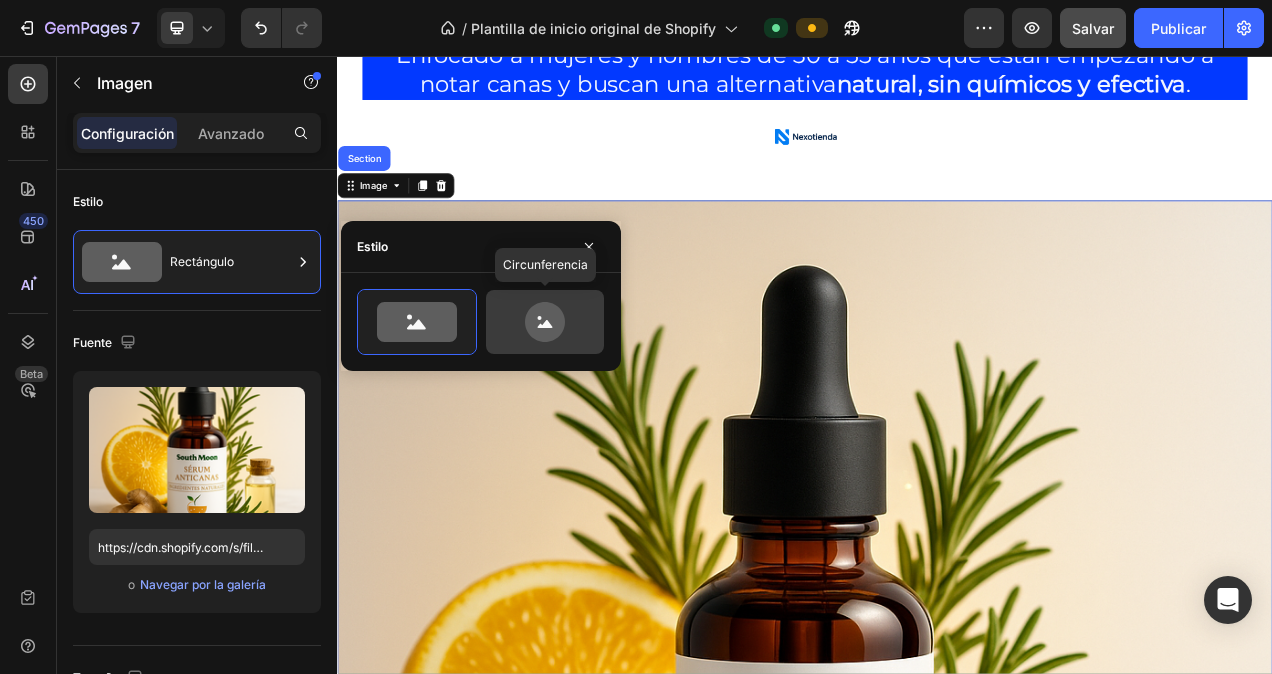 click 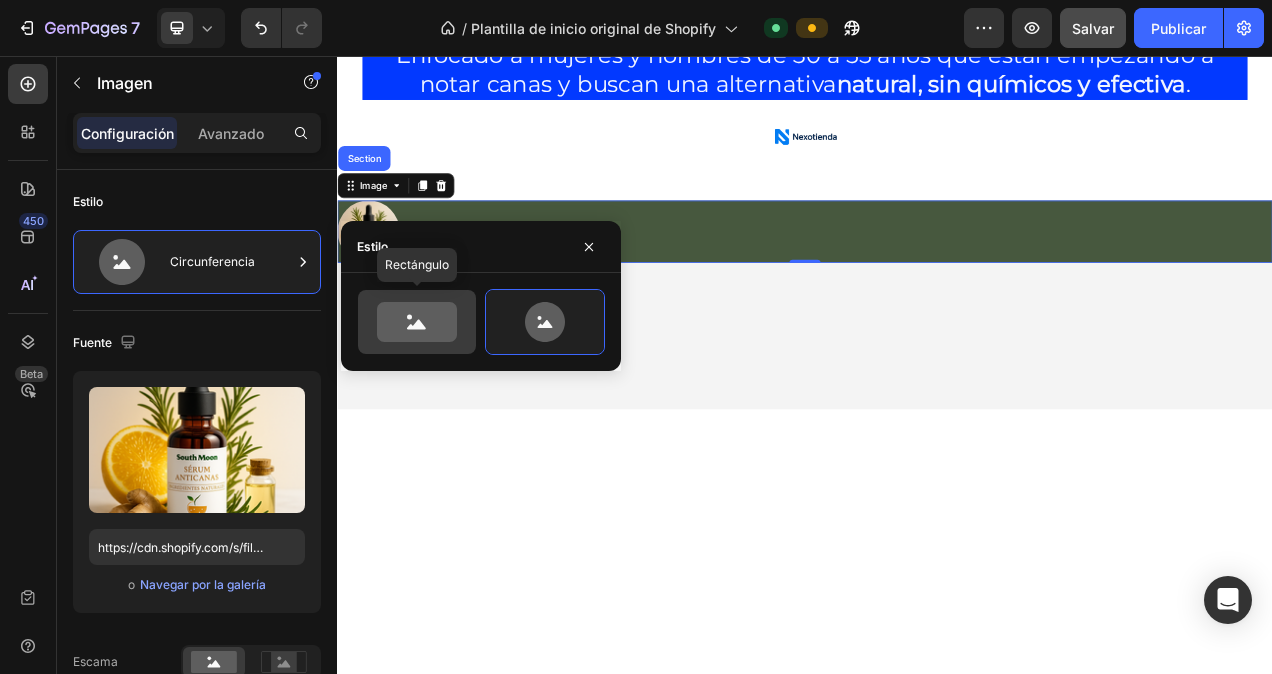 click 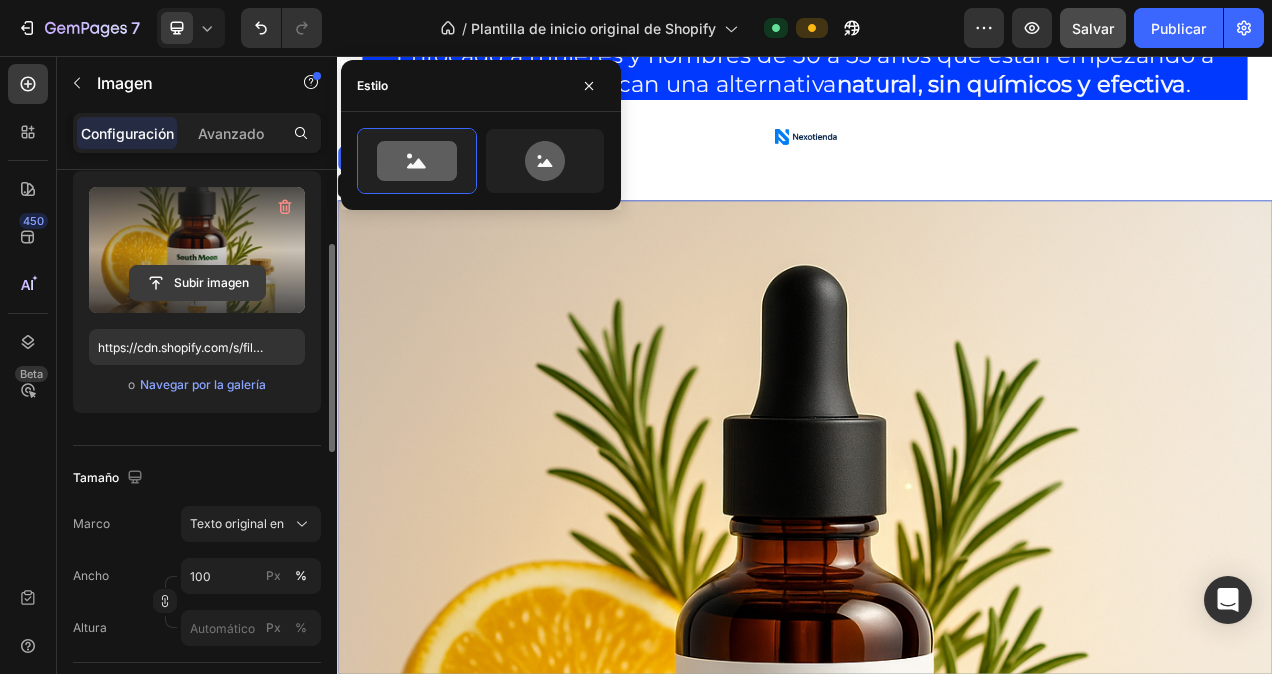 scroll, scrollTop: 100, scrollLeft: 0, axis: vertical 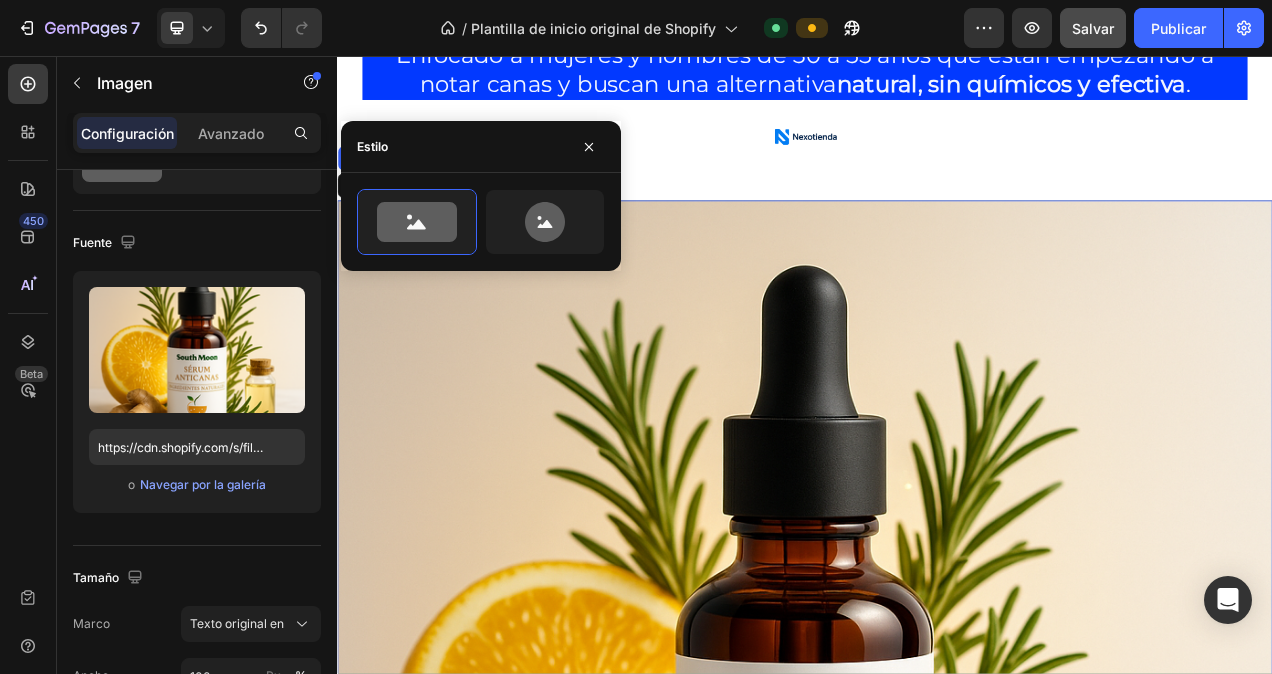 click at bounding box center (937, 842) 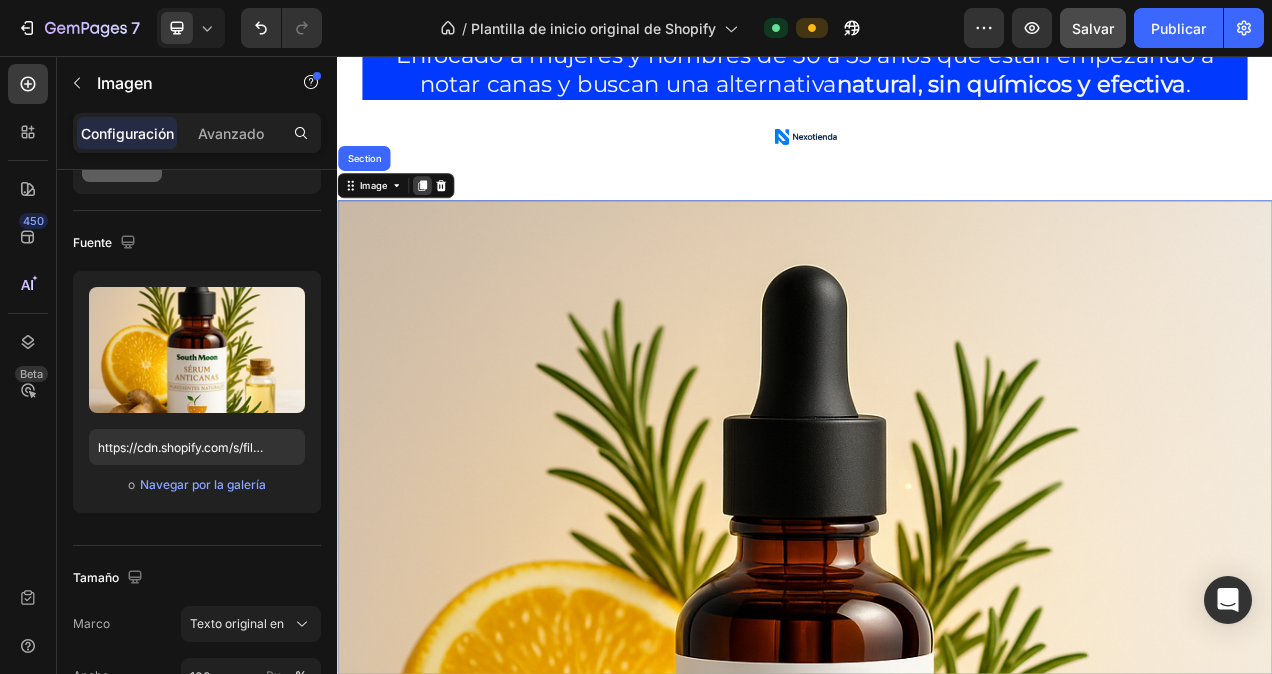 click 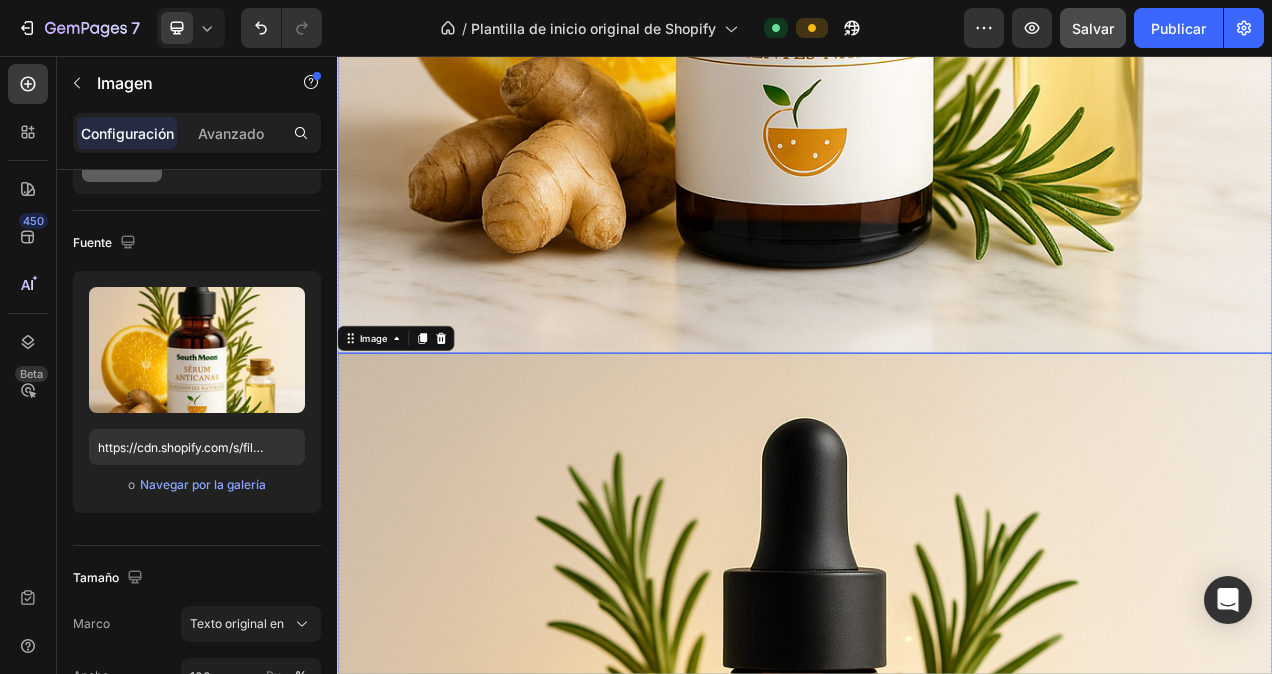 scroll, scrollTop: 1036, scrollLeft: 0, axis: vertical 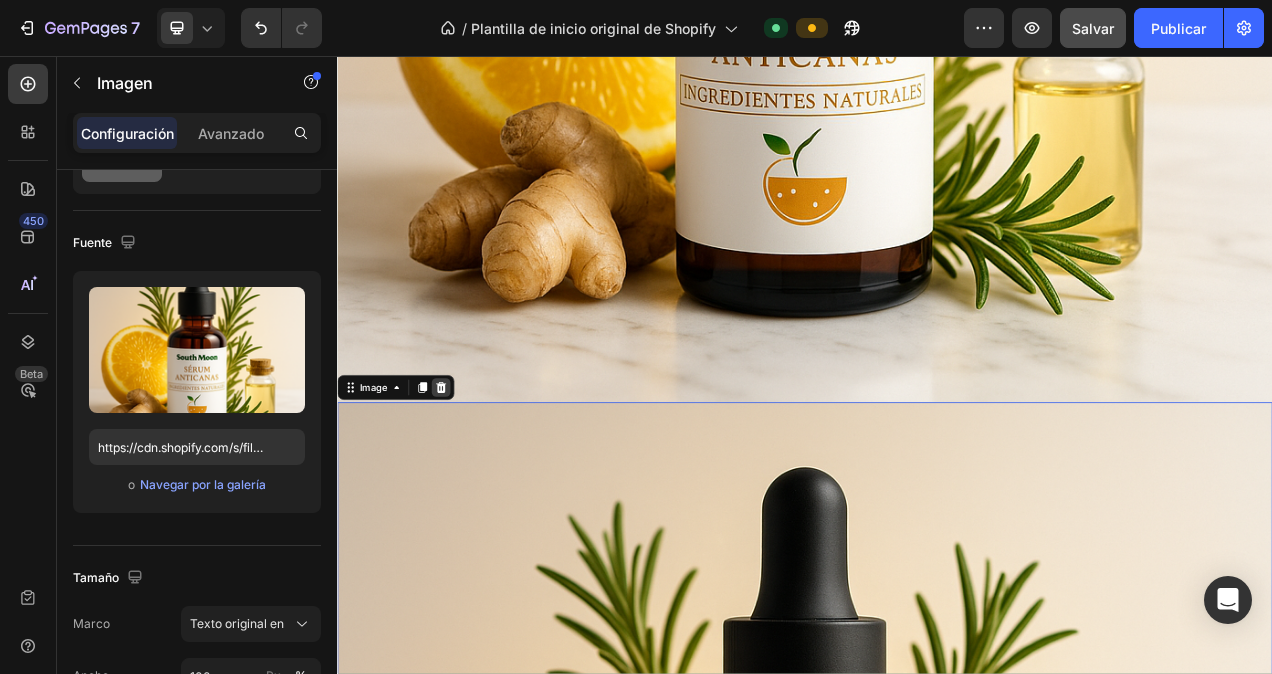 click 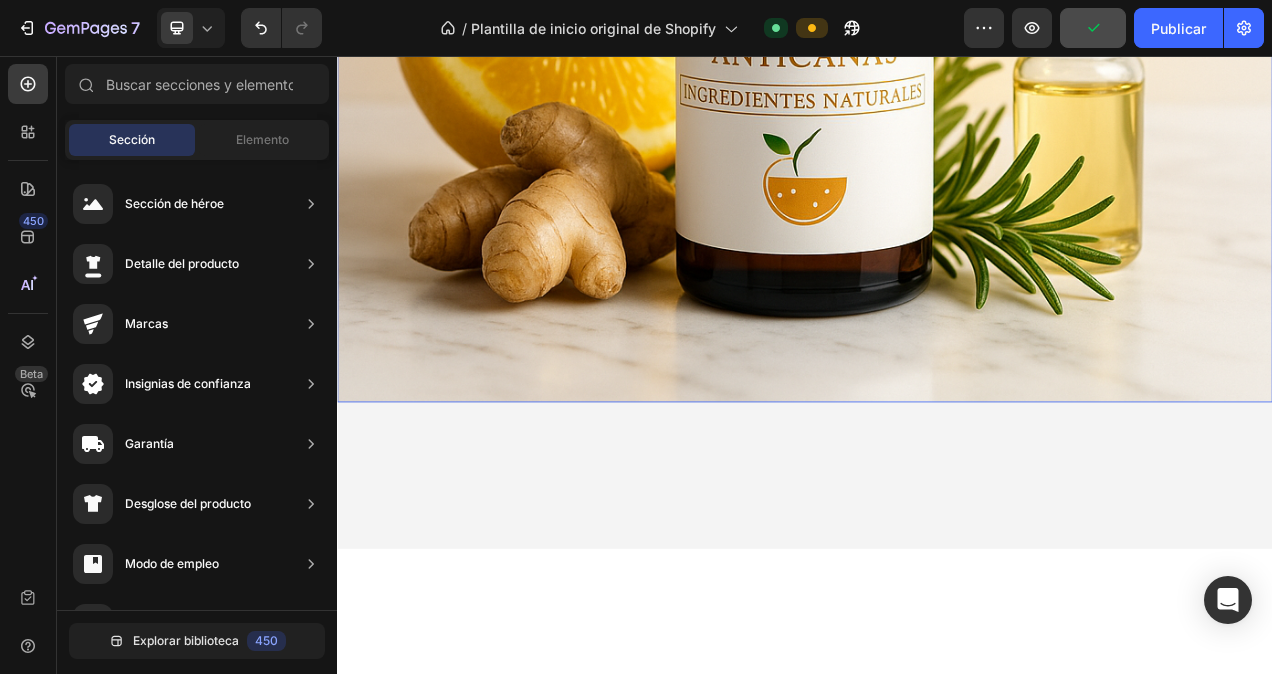 click at bounding box center [937, -99] 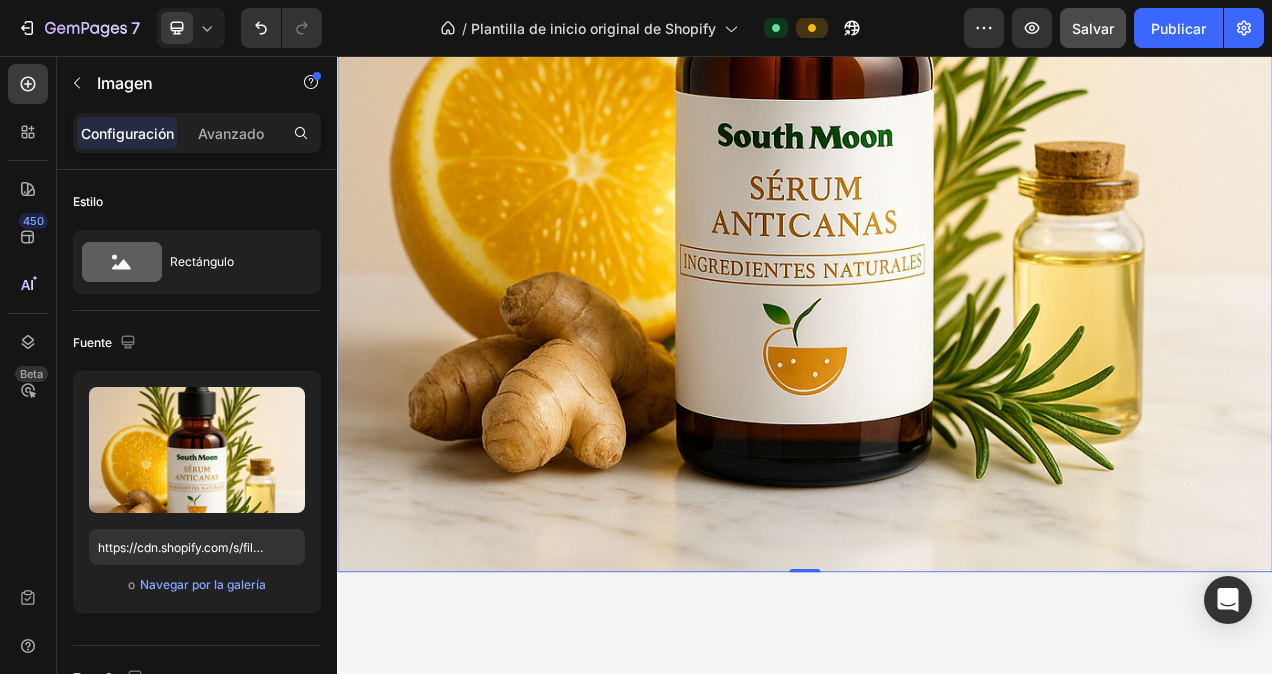 scroll, scrollTop: 936, scrollLeft: 0, axis: vertical 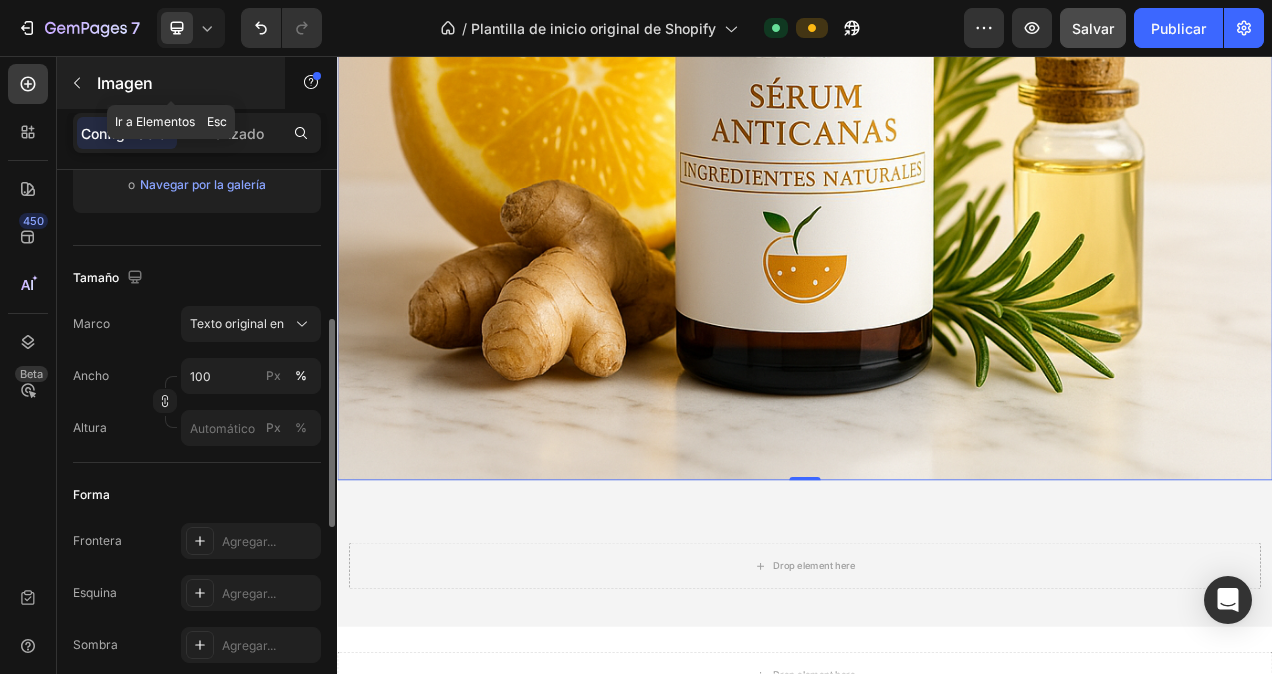 click on "Imagen" at bounding box center [182, 83] 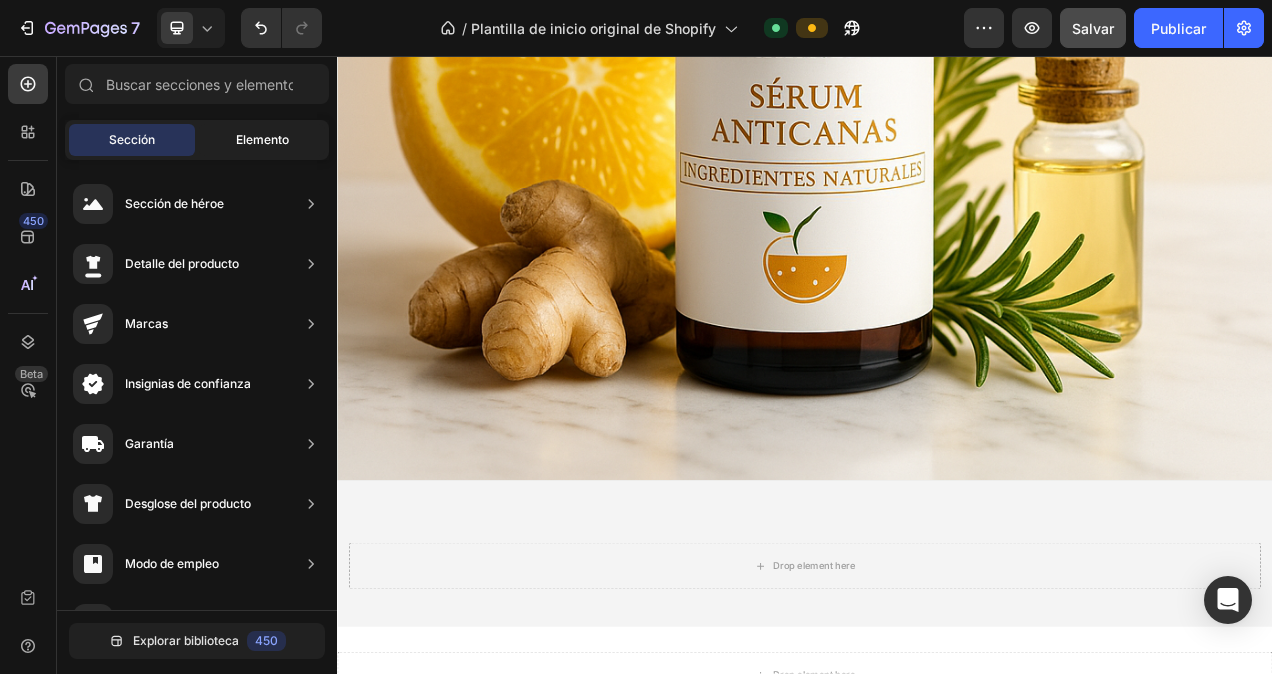 click on "Elemento" at bounding box center [262, 140] 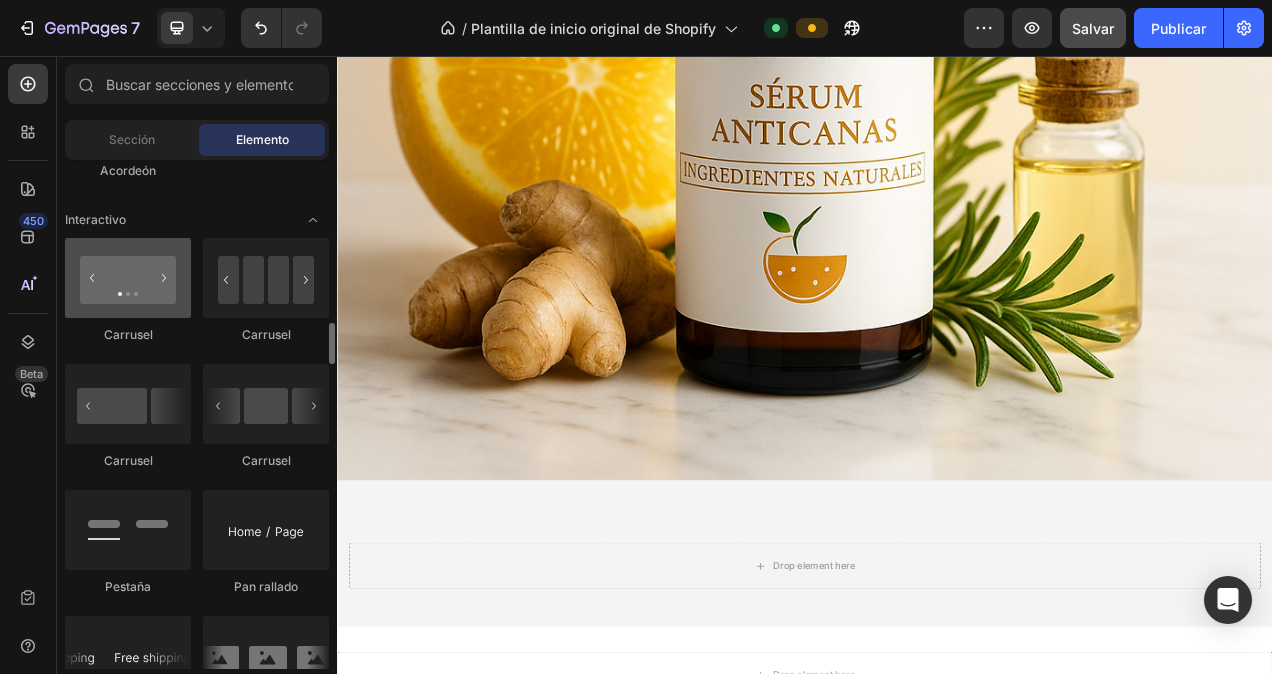 scroll, scrollTop: 2100, scrollLeft: 0, axis: vertical 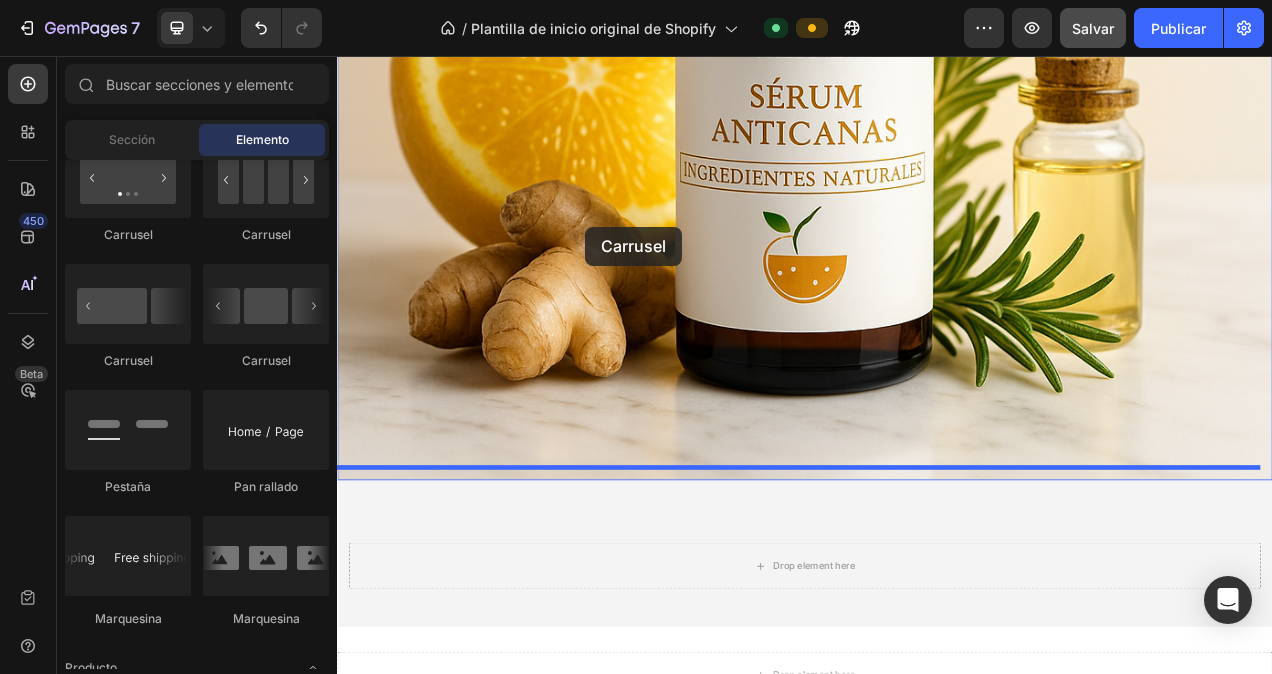 drag, startPoint x: 482, startPoint y: 386, endPoint x: 655, endPoint y: 275, distance: 205.54805 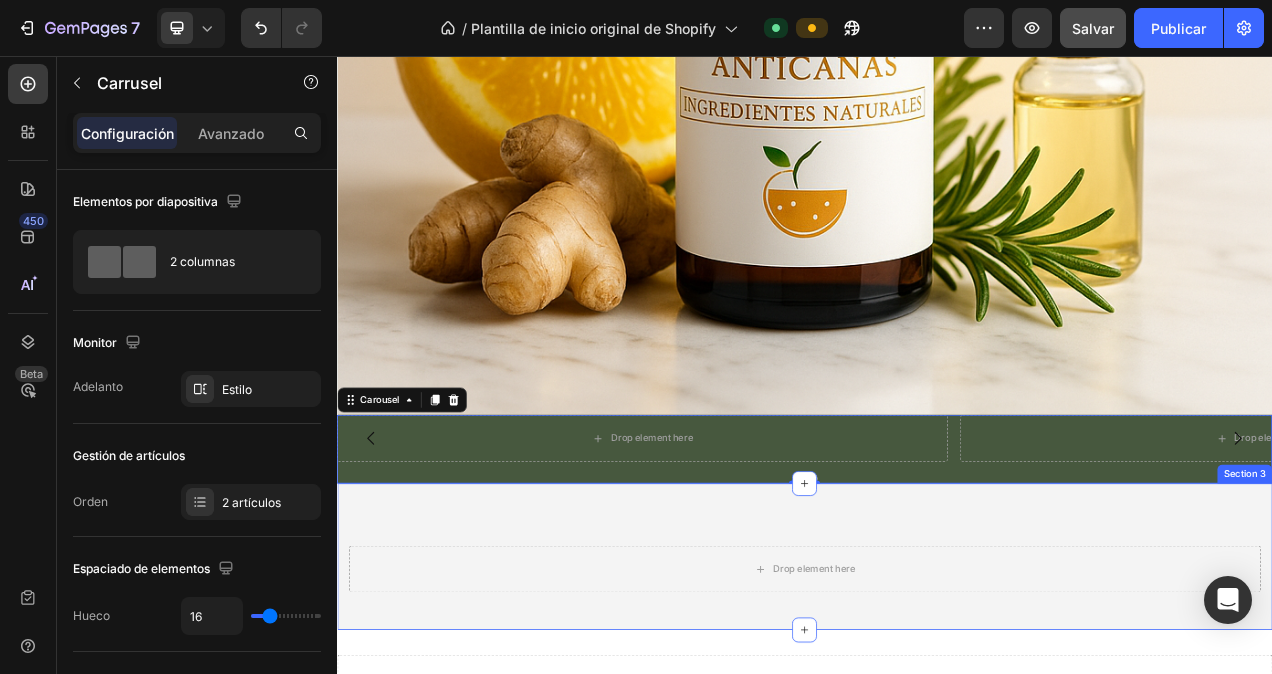 scroll, scrollTop: 1036, scrollLeft: 0, axis: vertical 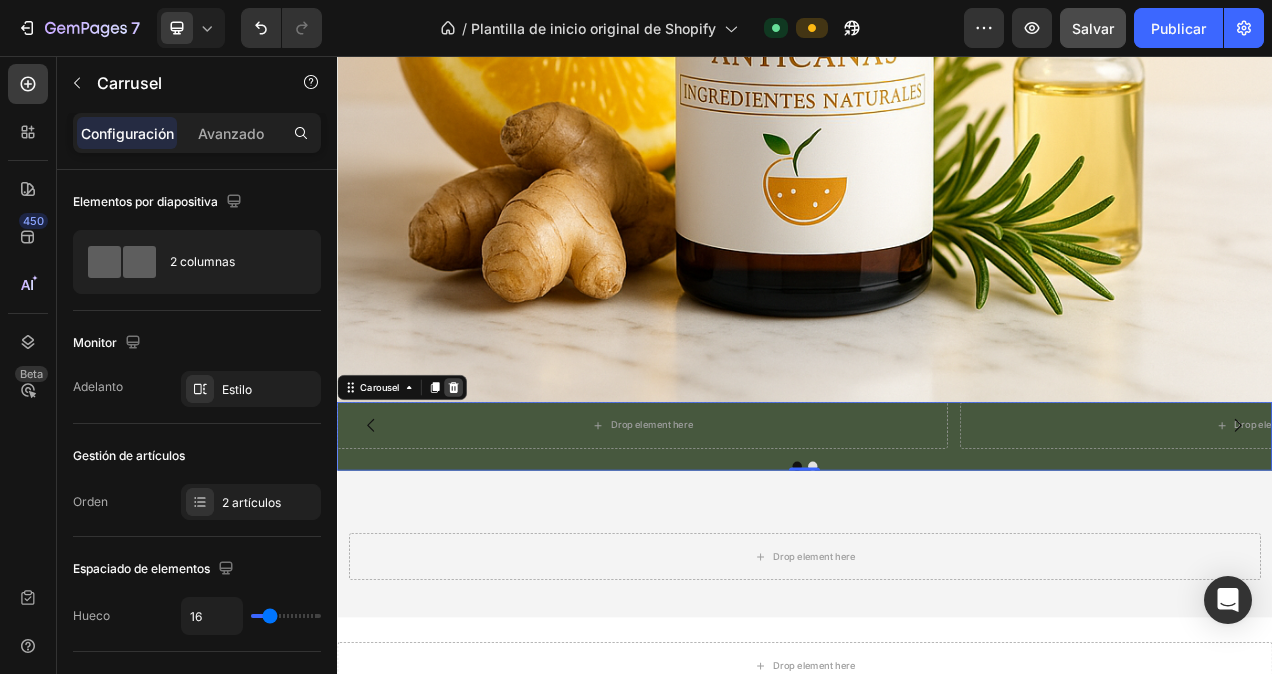 click 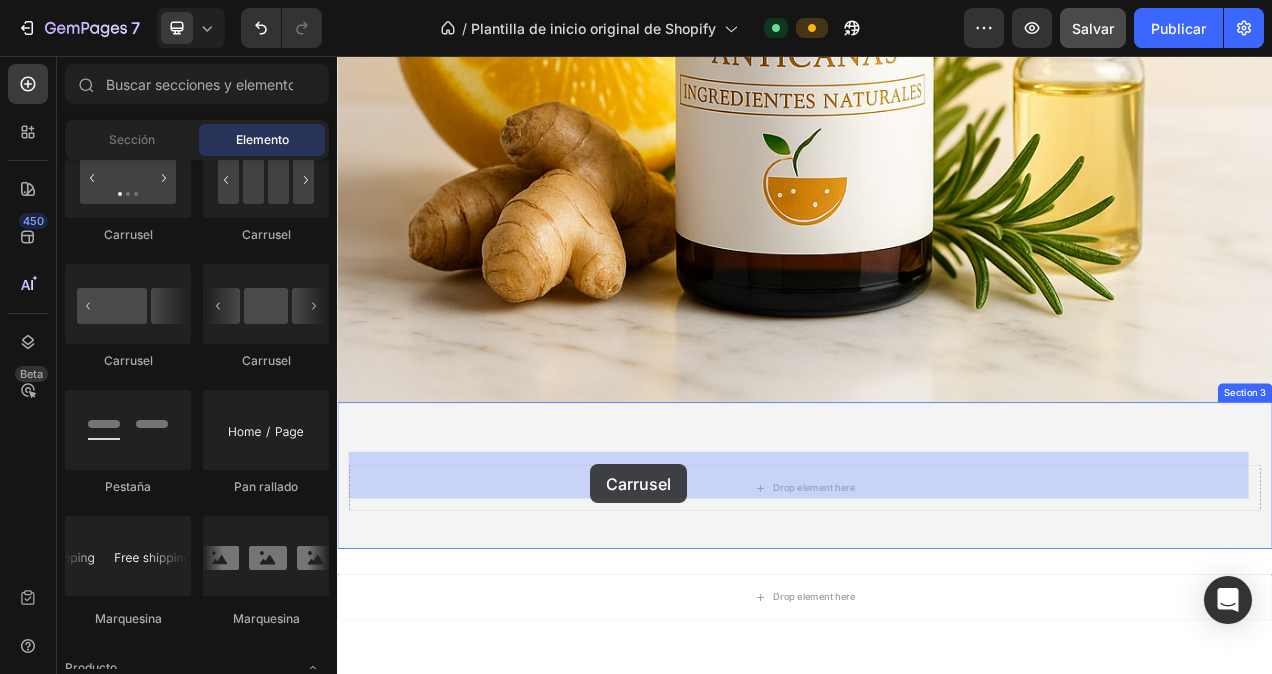 drag, startPoint x: 585, startPoint y: 378, endPoint x: 662, endPoint y: 580, distance: 216.17816 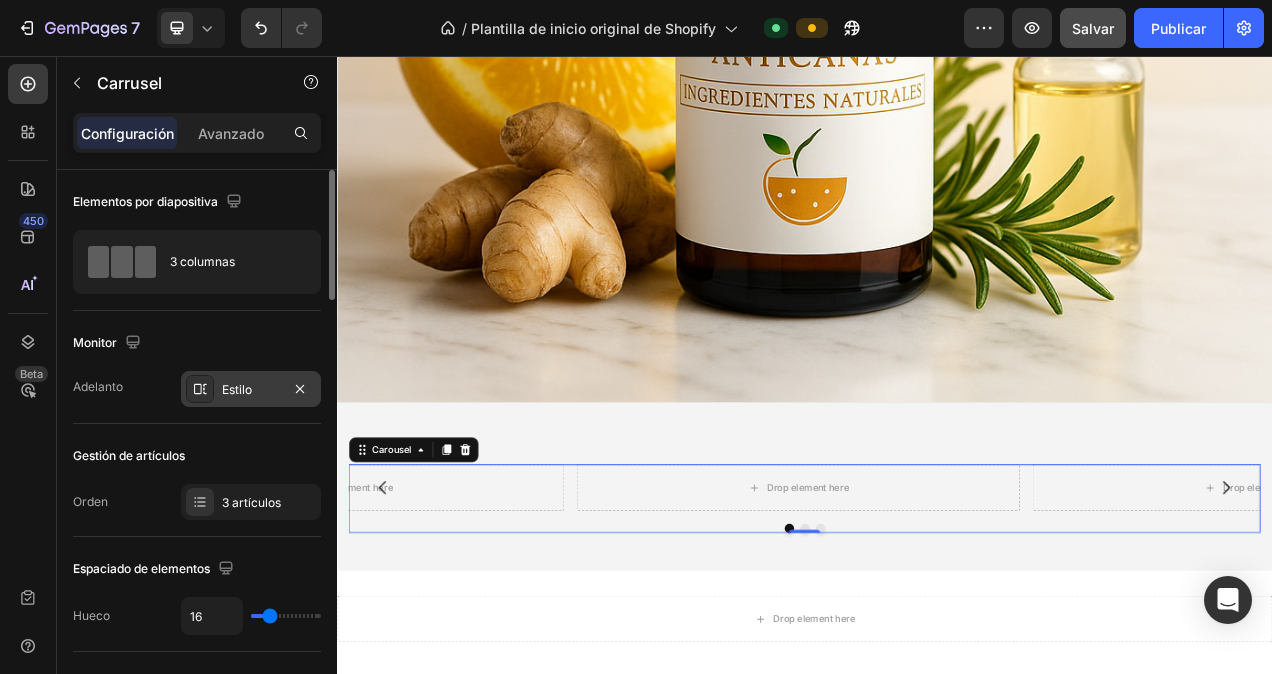 click 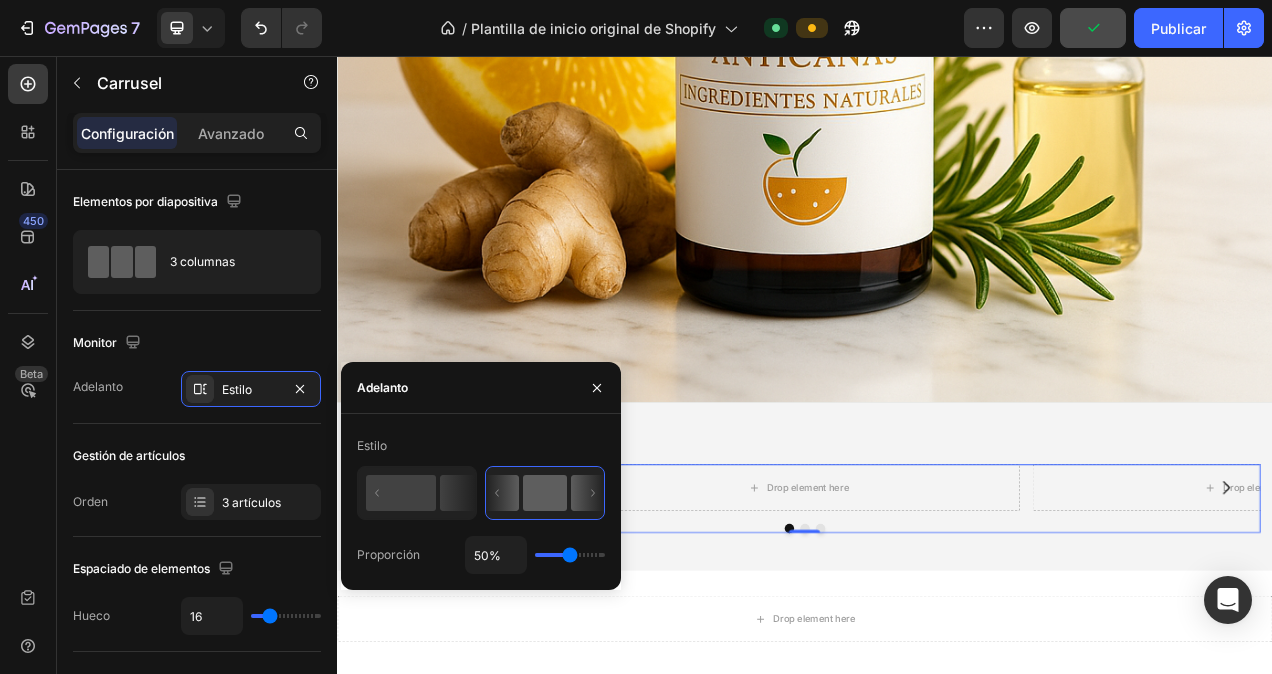 type on "42%" 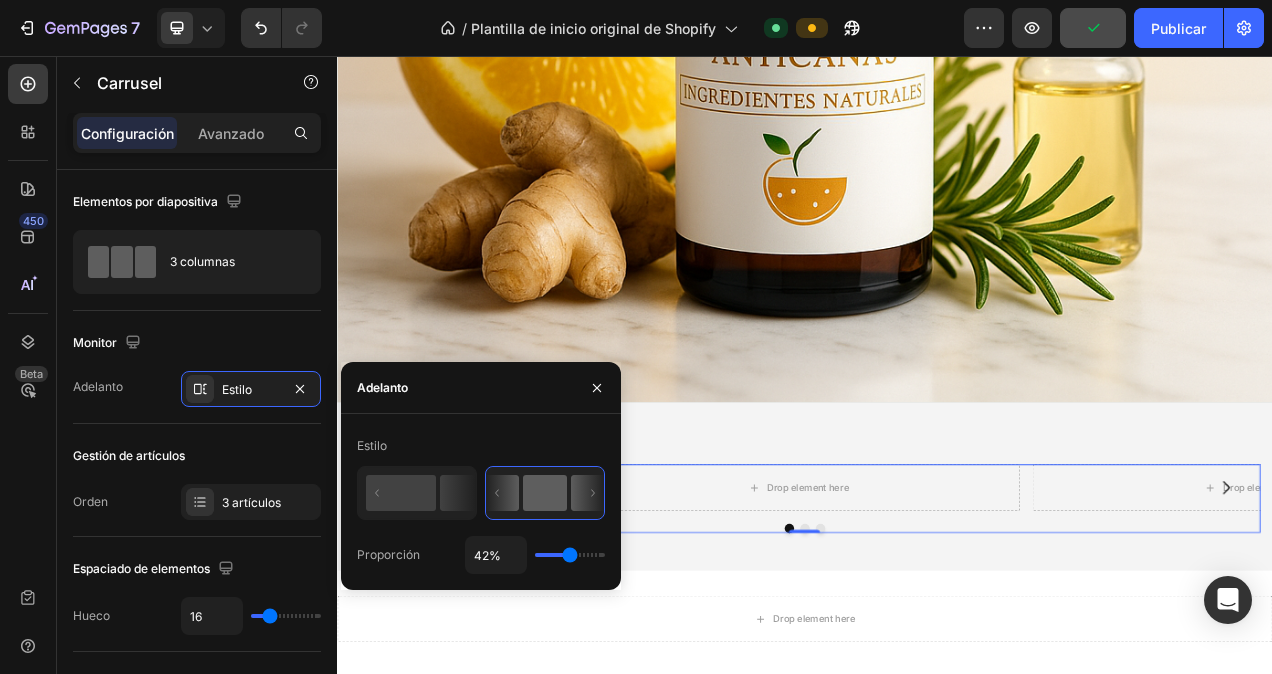 type on "42" 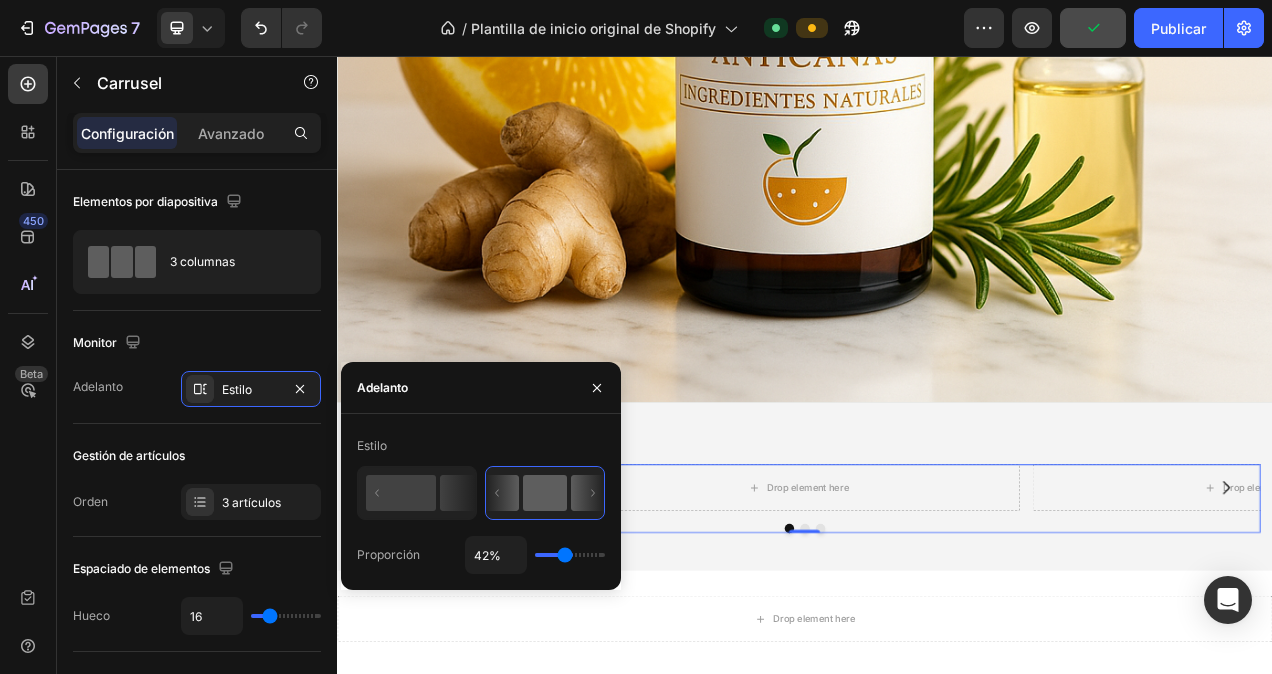 type on "41%" 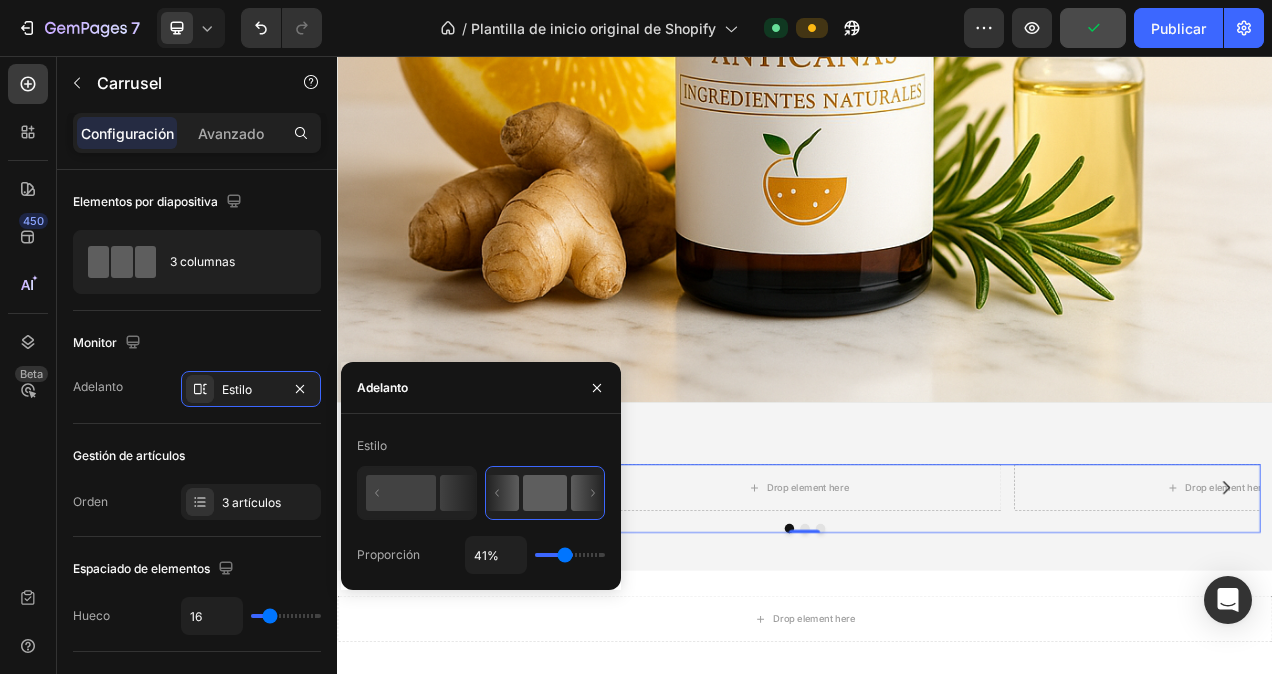 type on "36%" 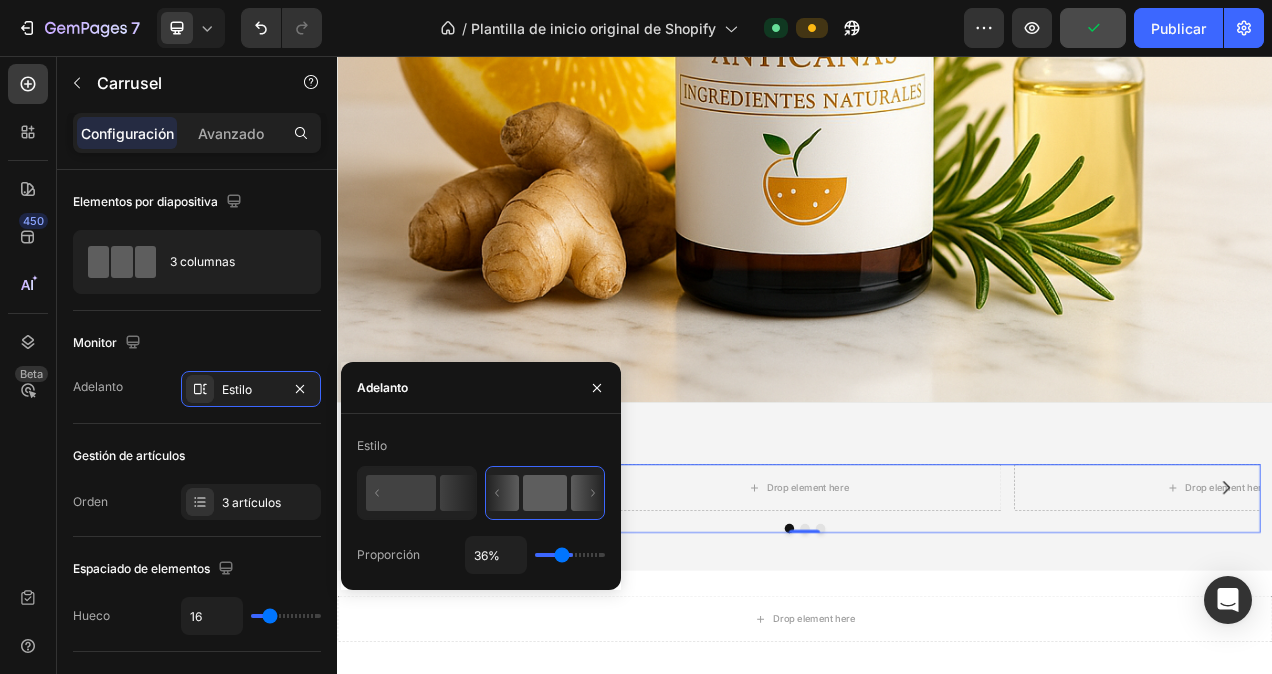 type on "35%" 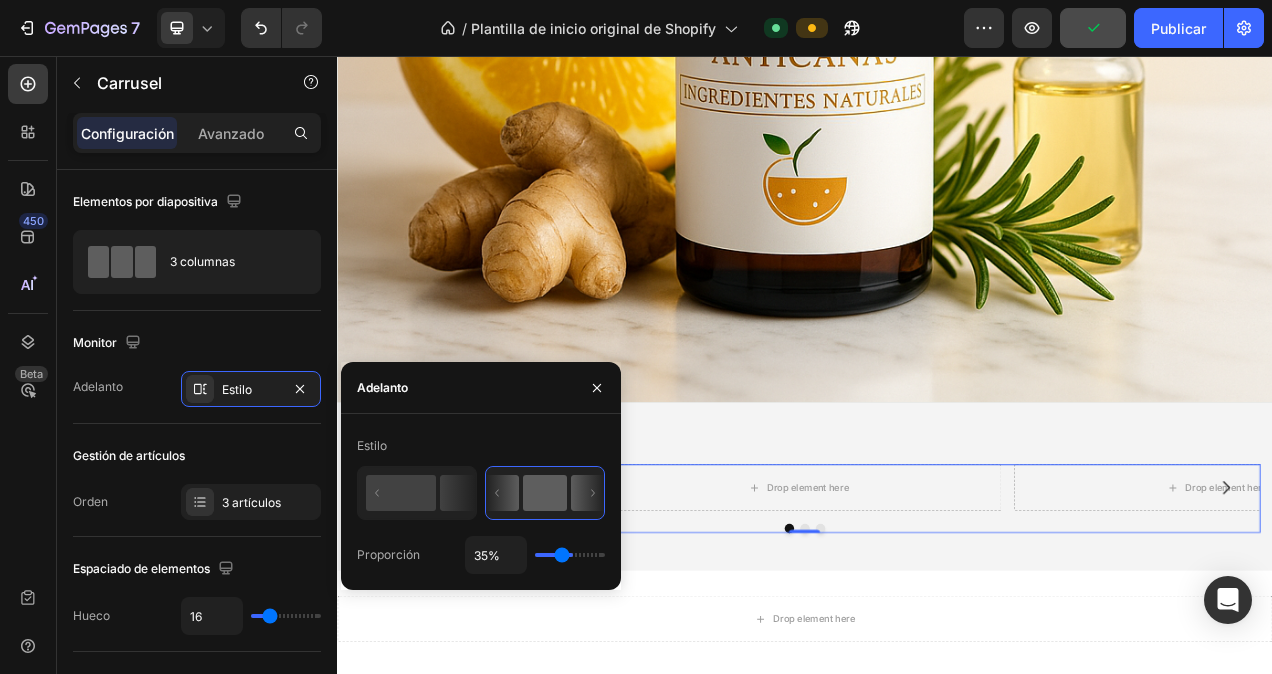 type on "33%" 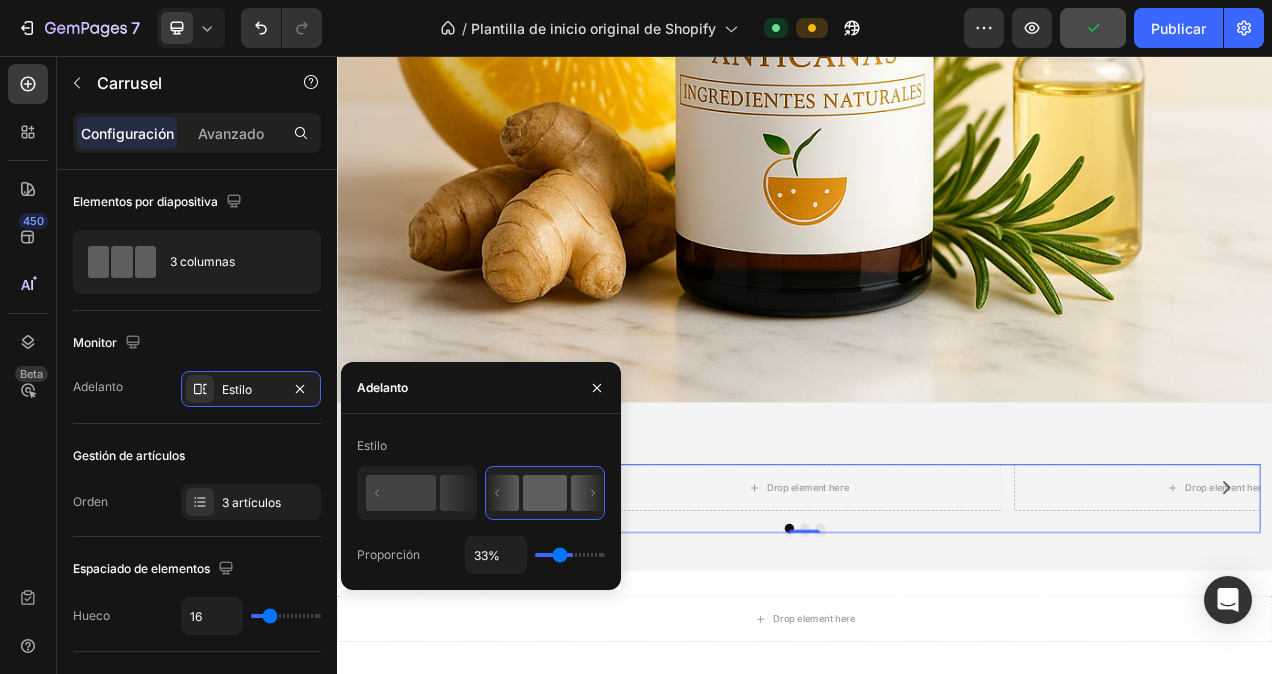 type on "31%" 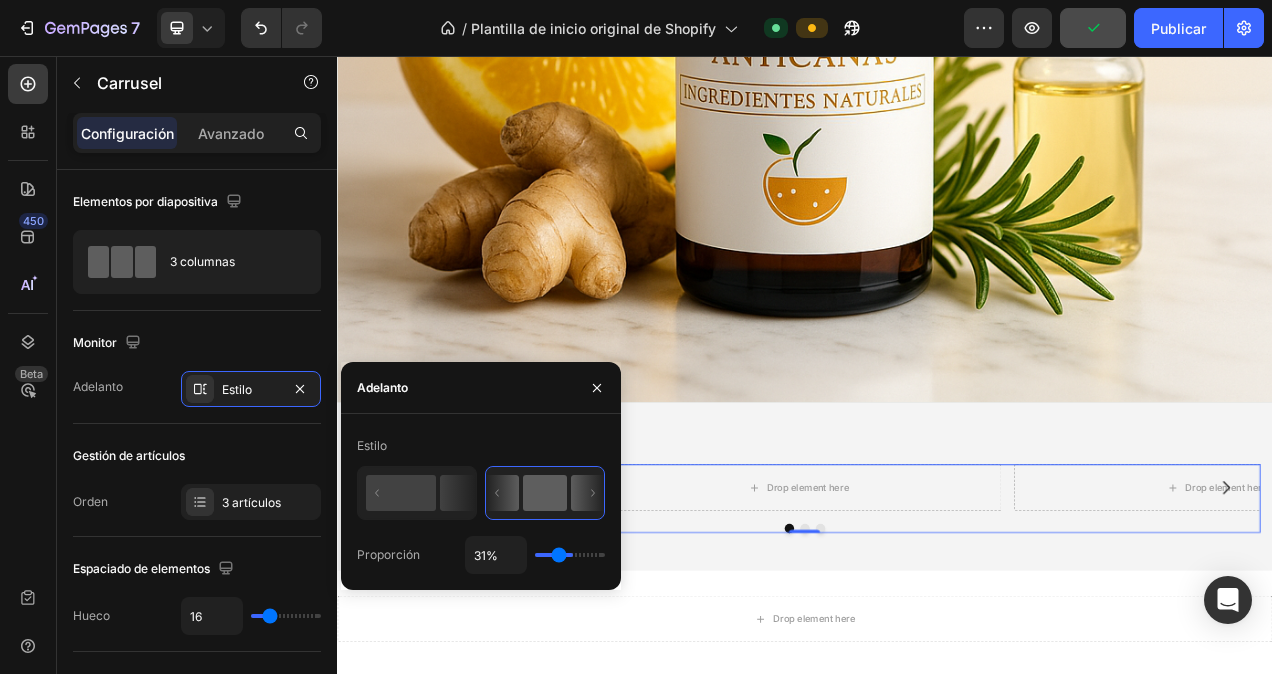 type on "30%" 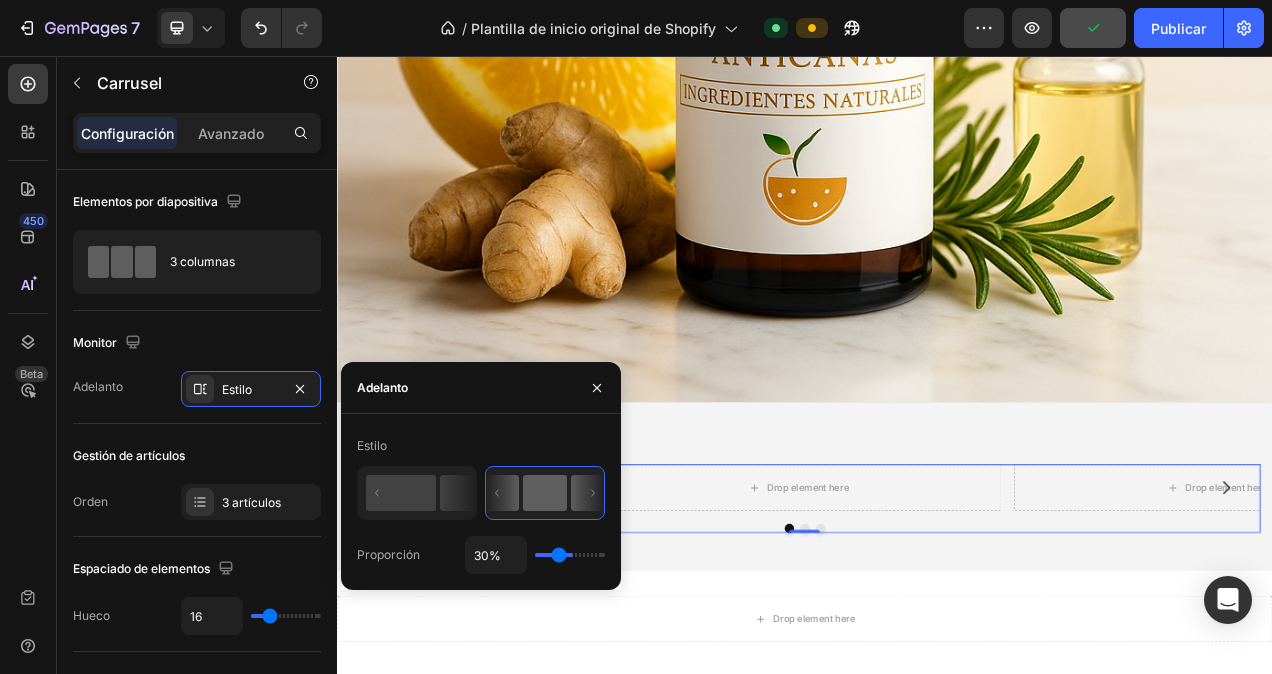 type on "29%" 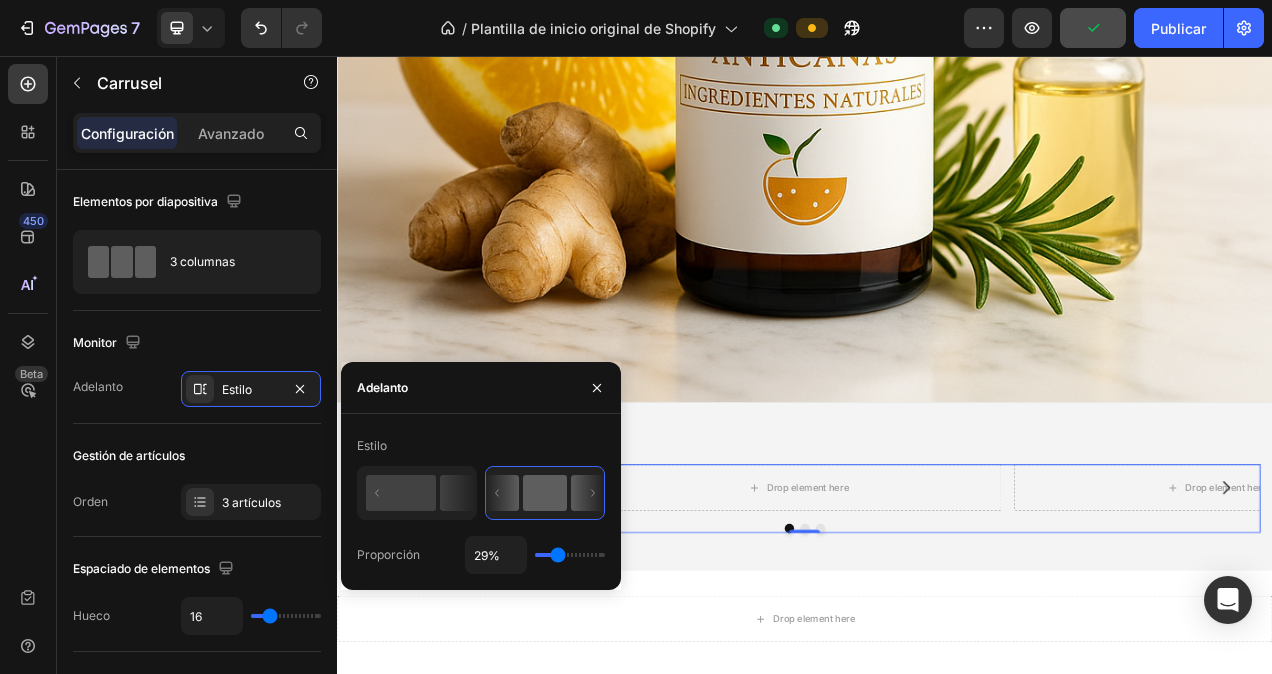 type on "25%" 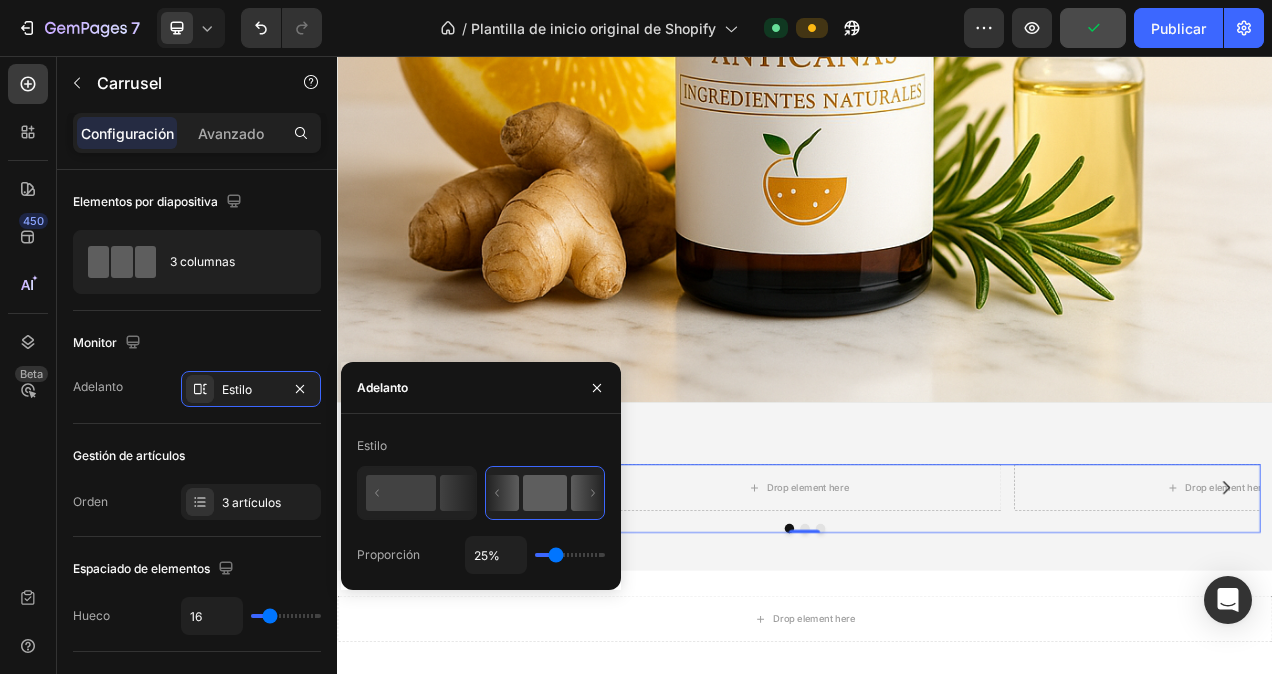 type on "21%" 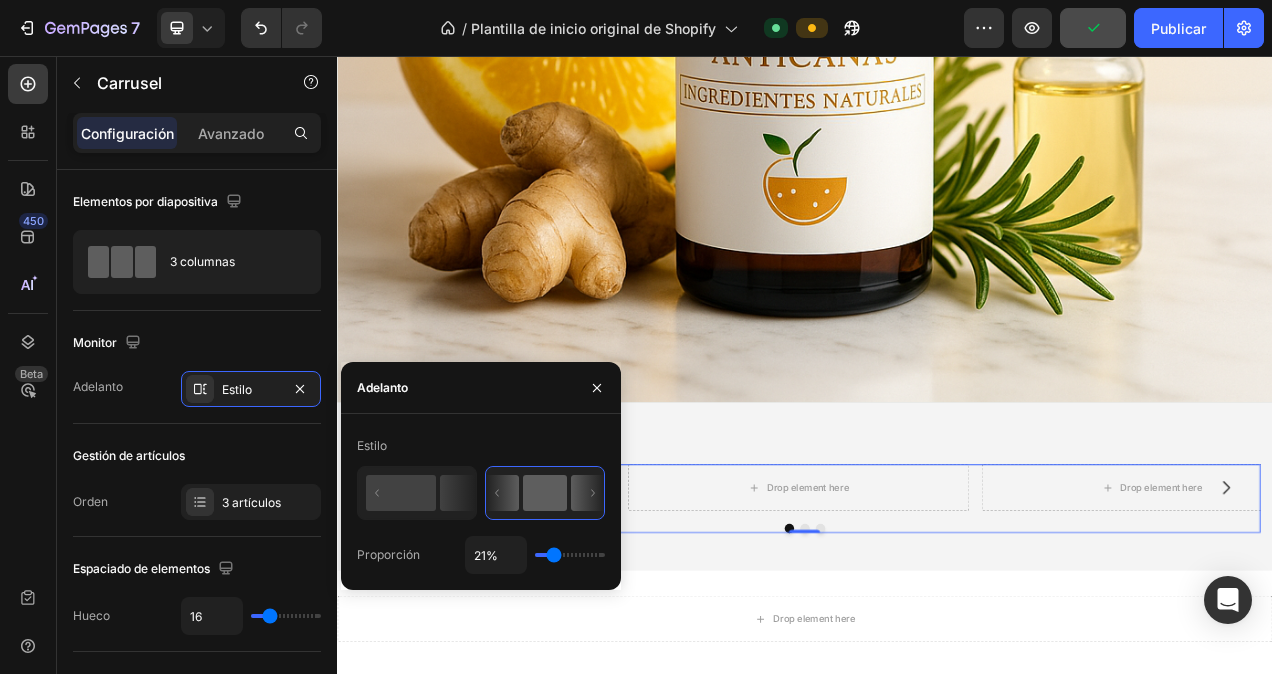 type on "17%" 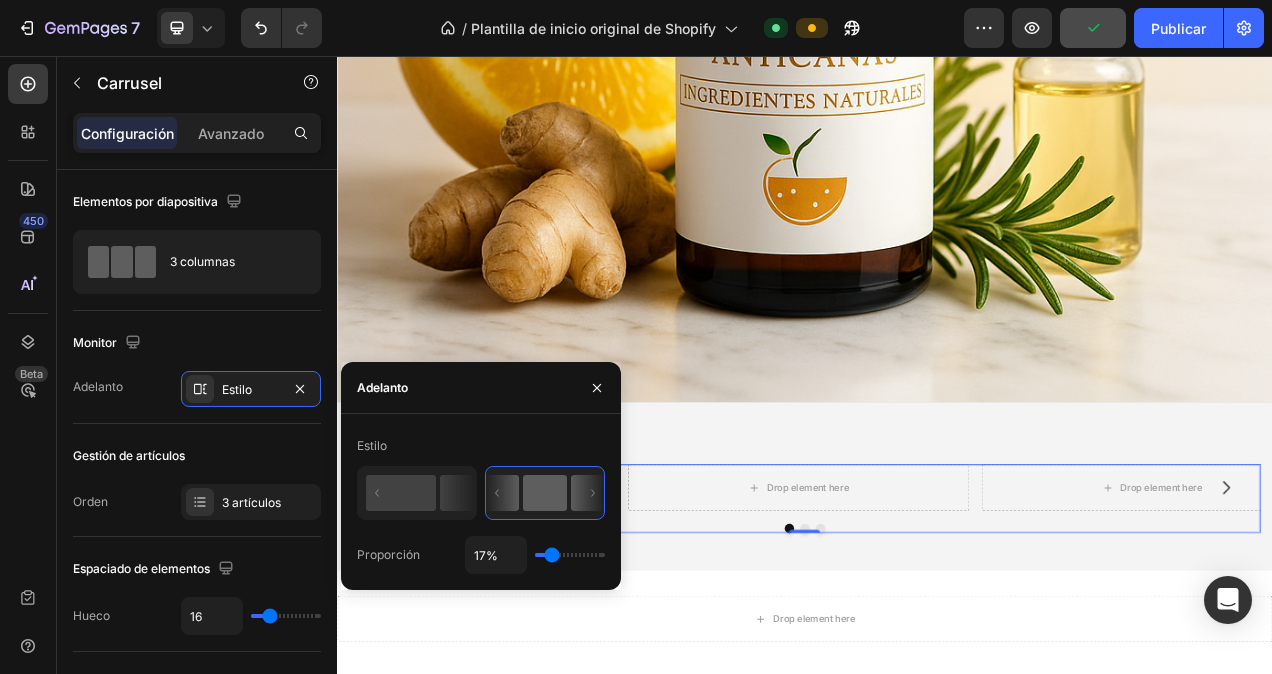 type on "16%" 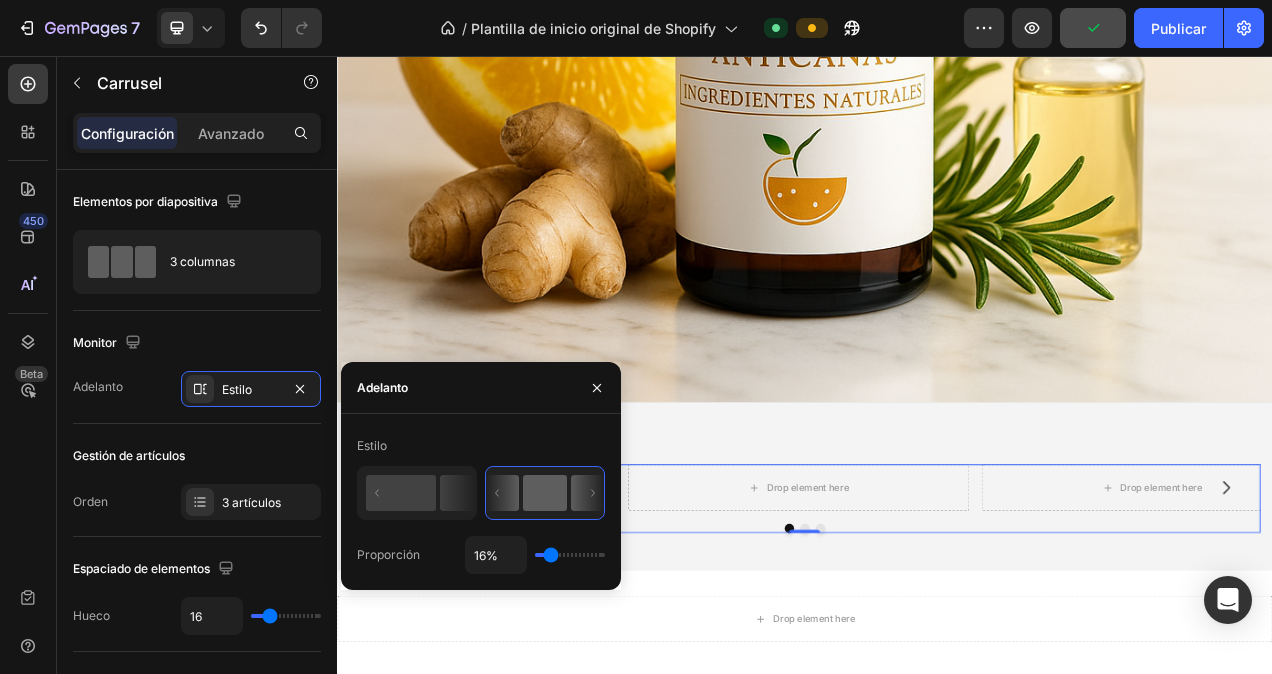 type on "13%" 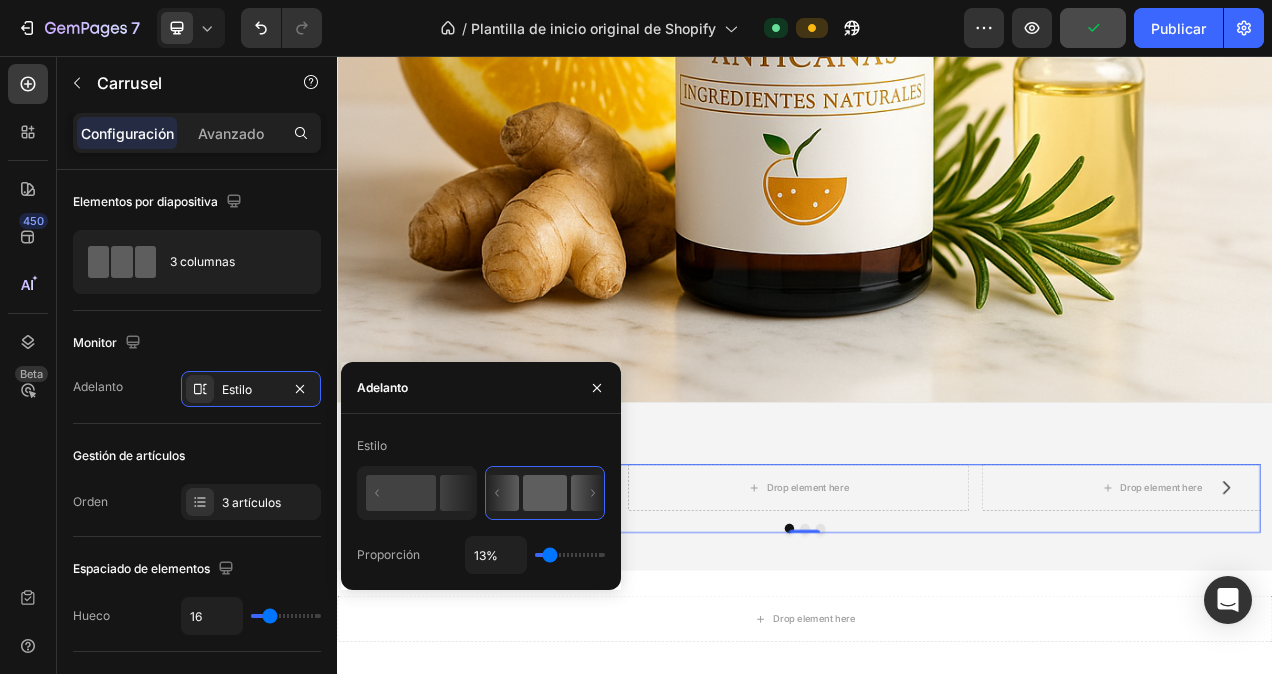 type on "9%" 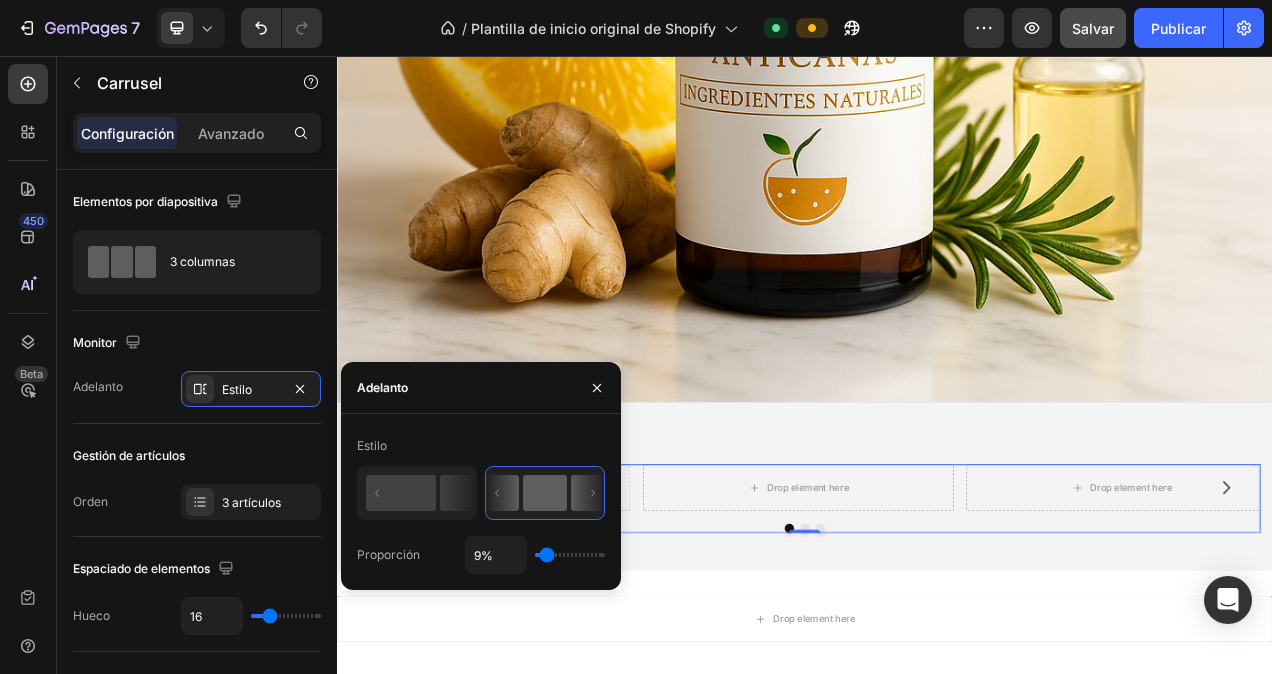 type on "14%" 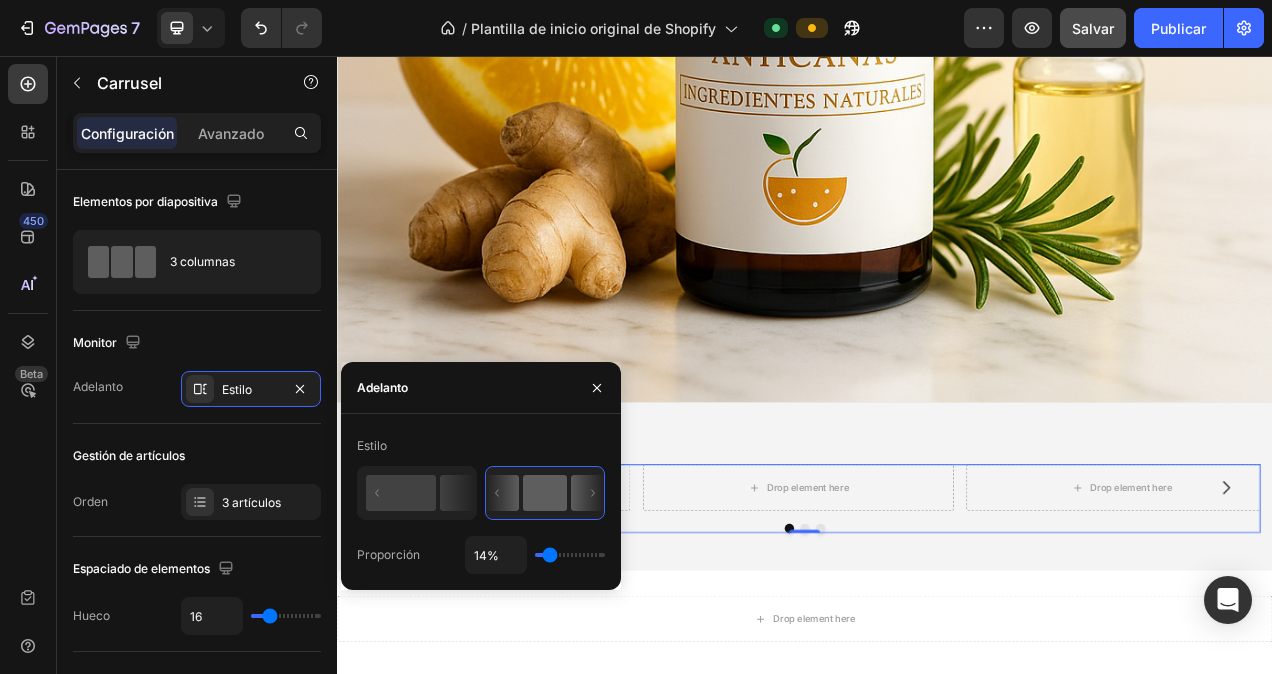 type on "17%" 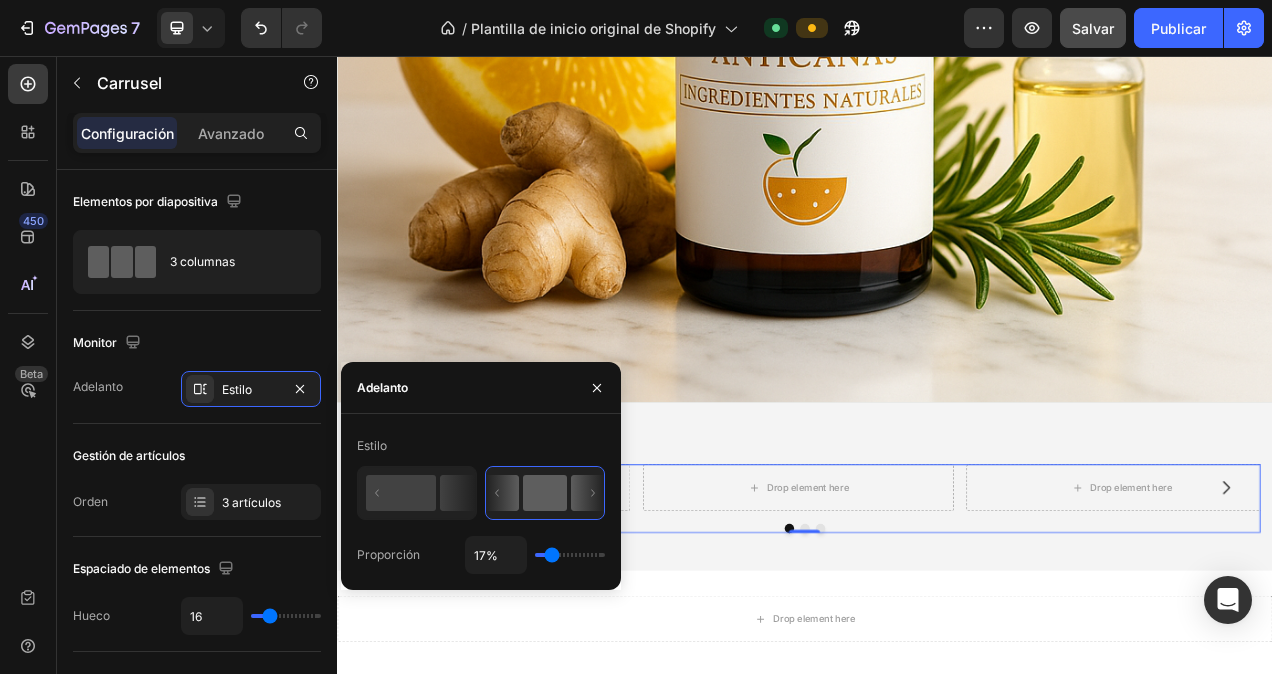 type on "20%" 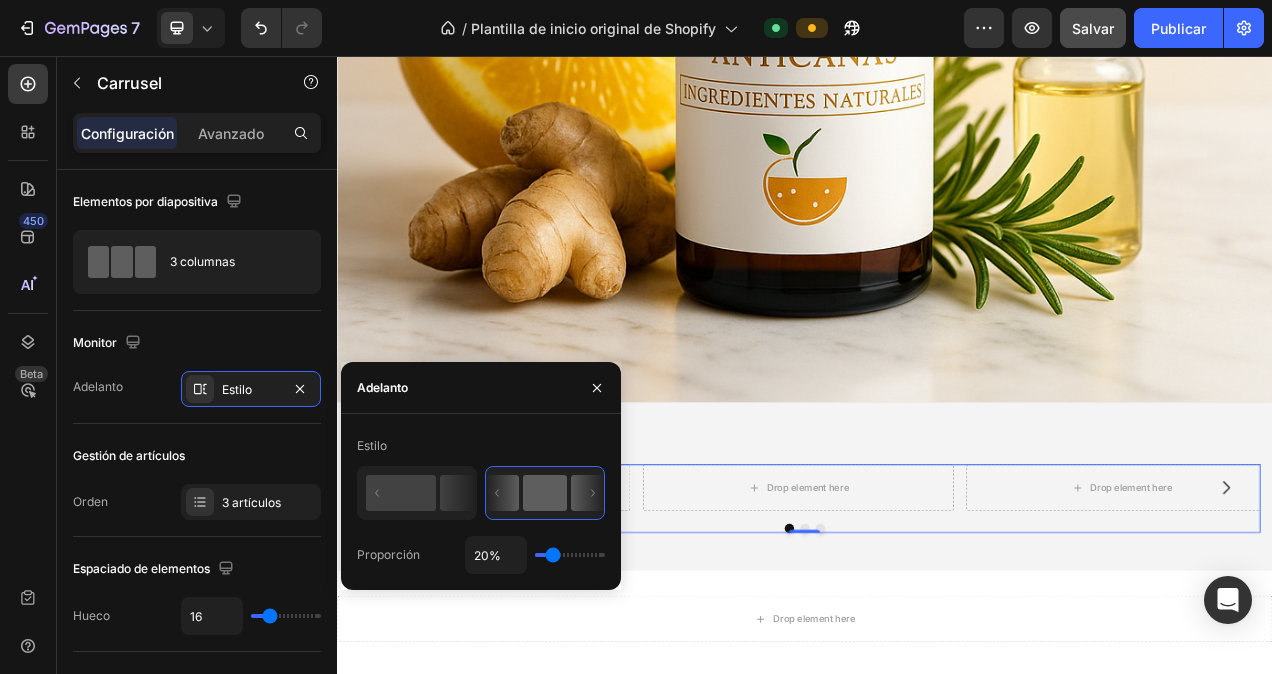 type on "24%" 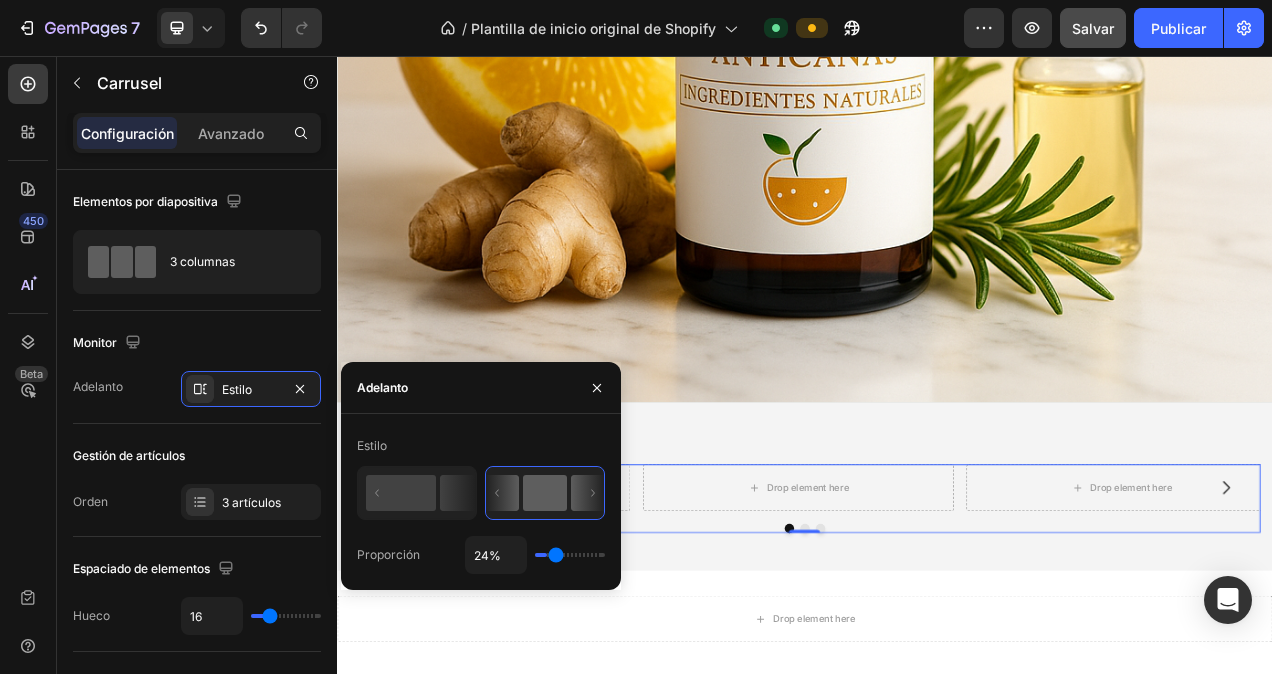 type on "26%" 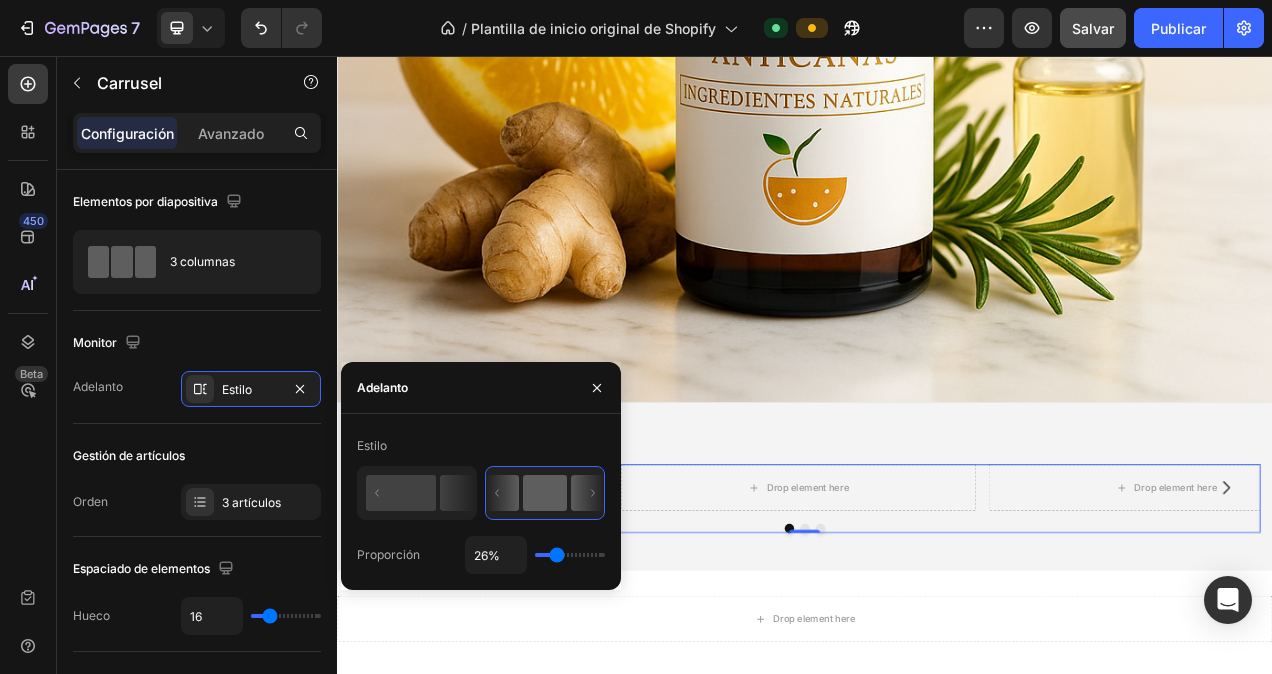 type on "30%" 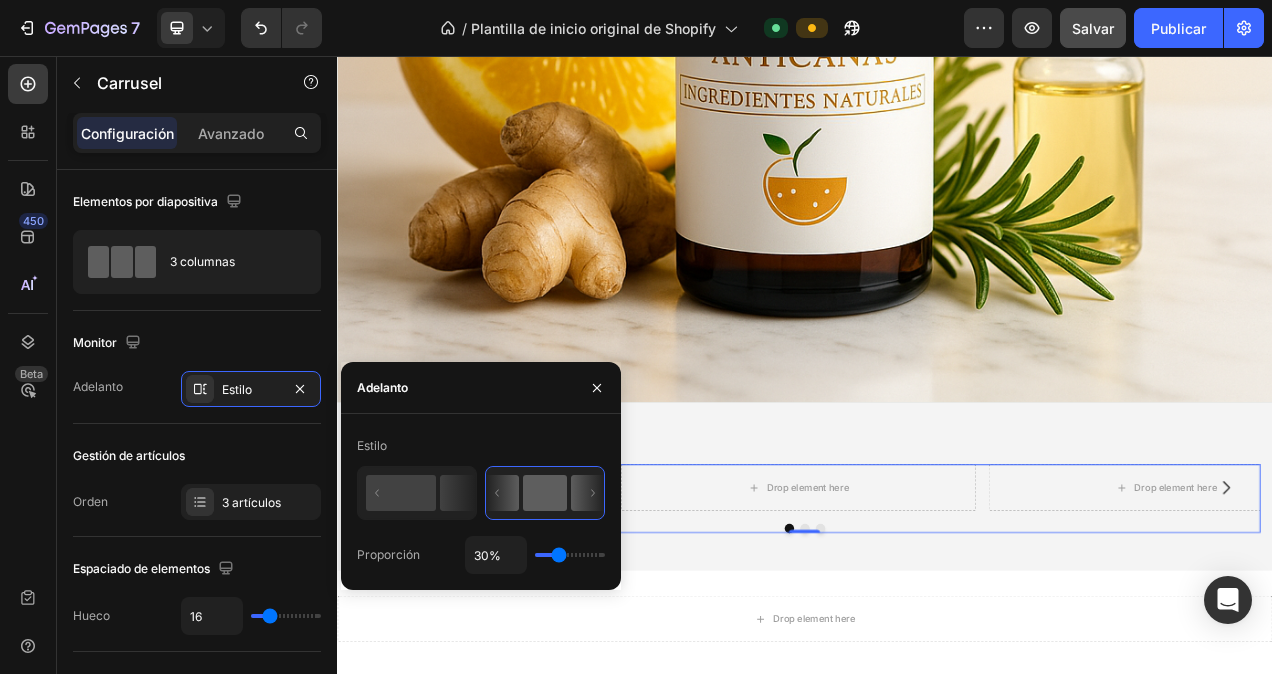 type on "31%" 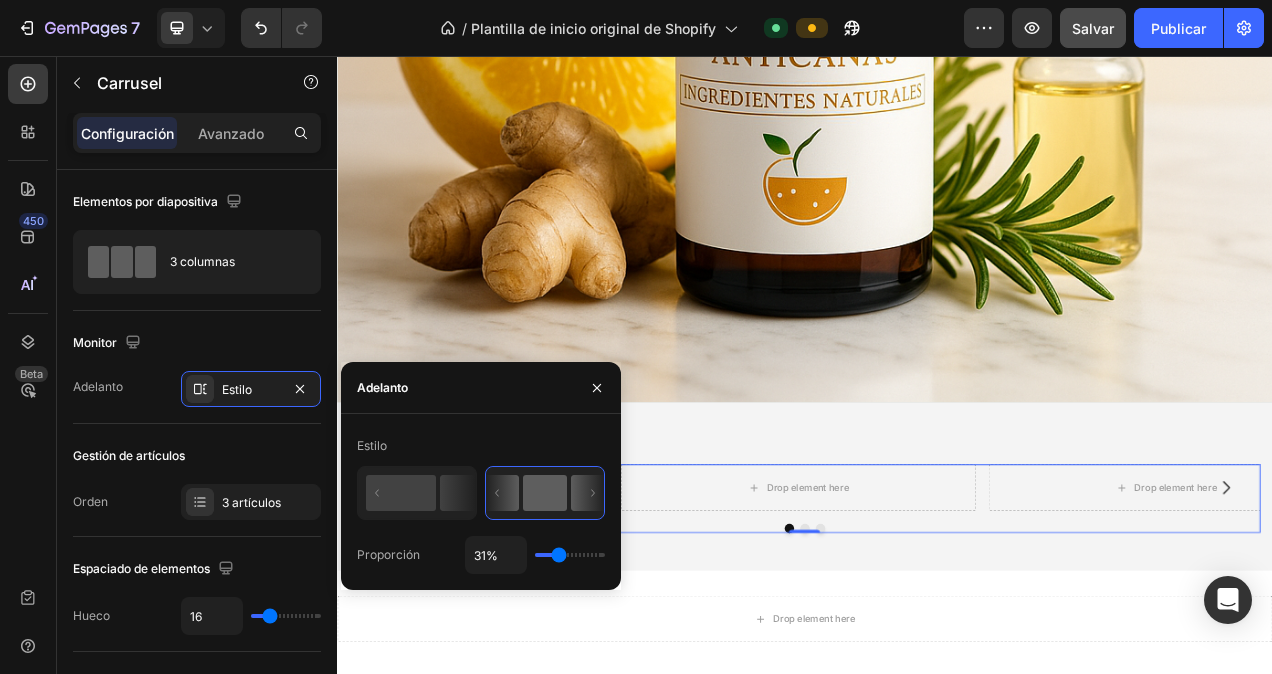 type on "35%" 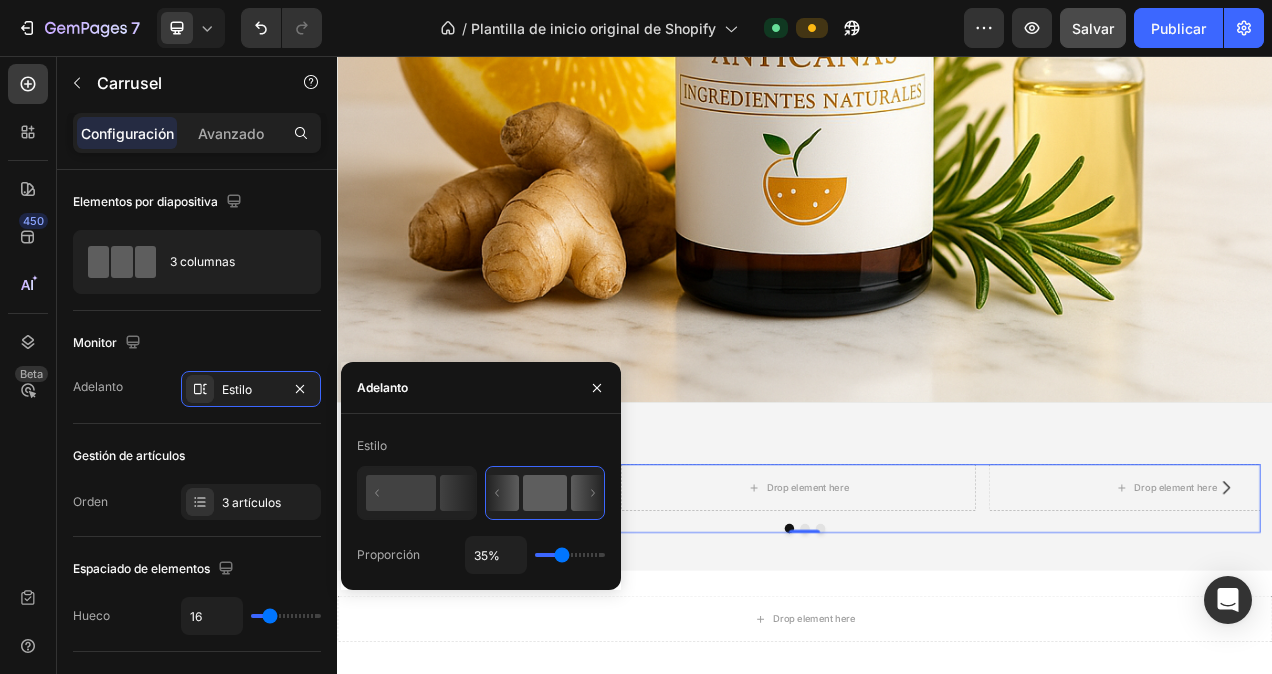 type on "37%" 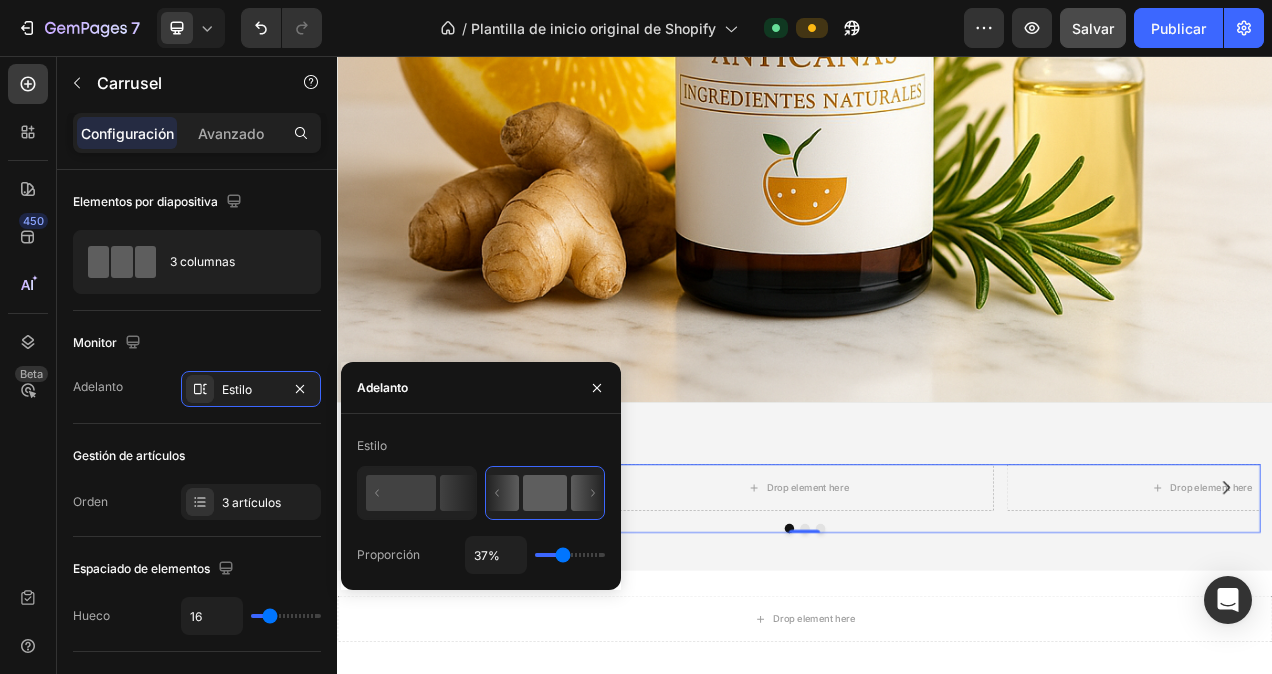 type on "38%" 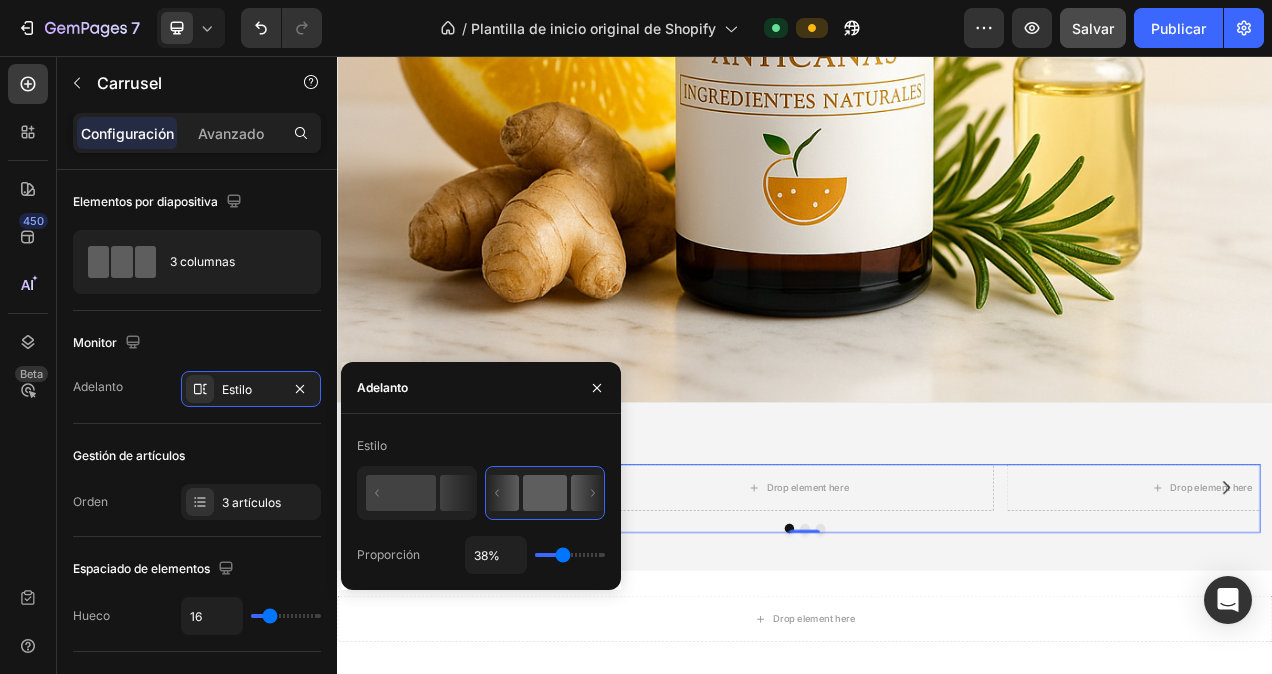 type on "42%" 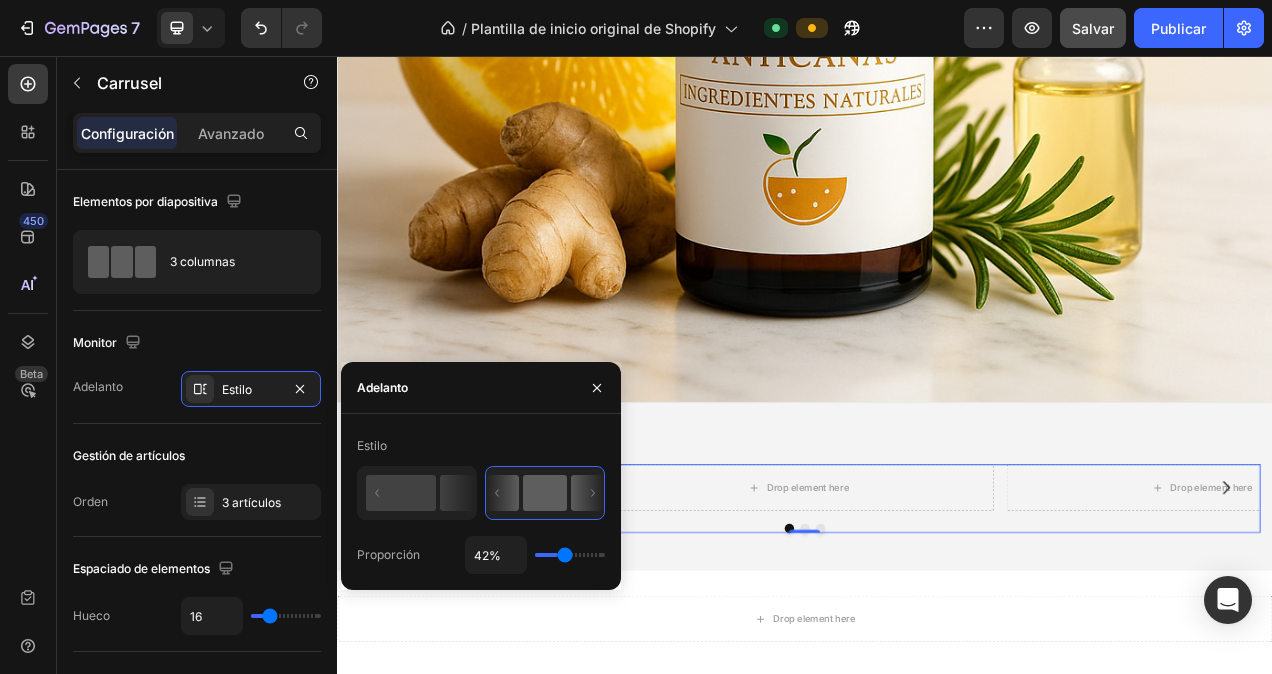 type on "43%" 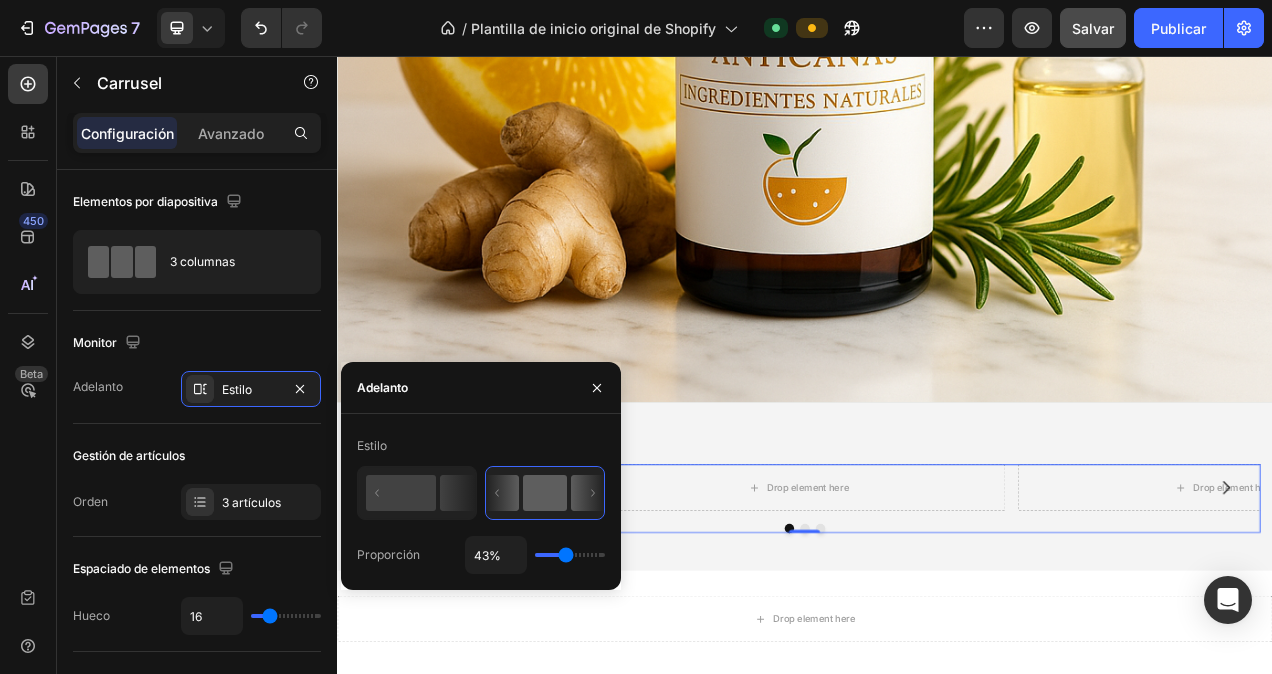 type on "47%" 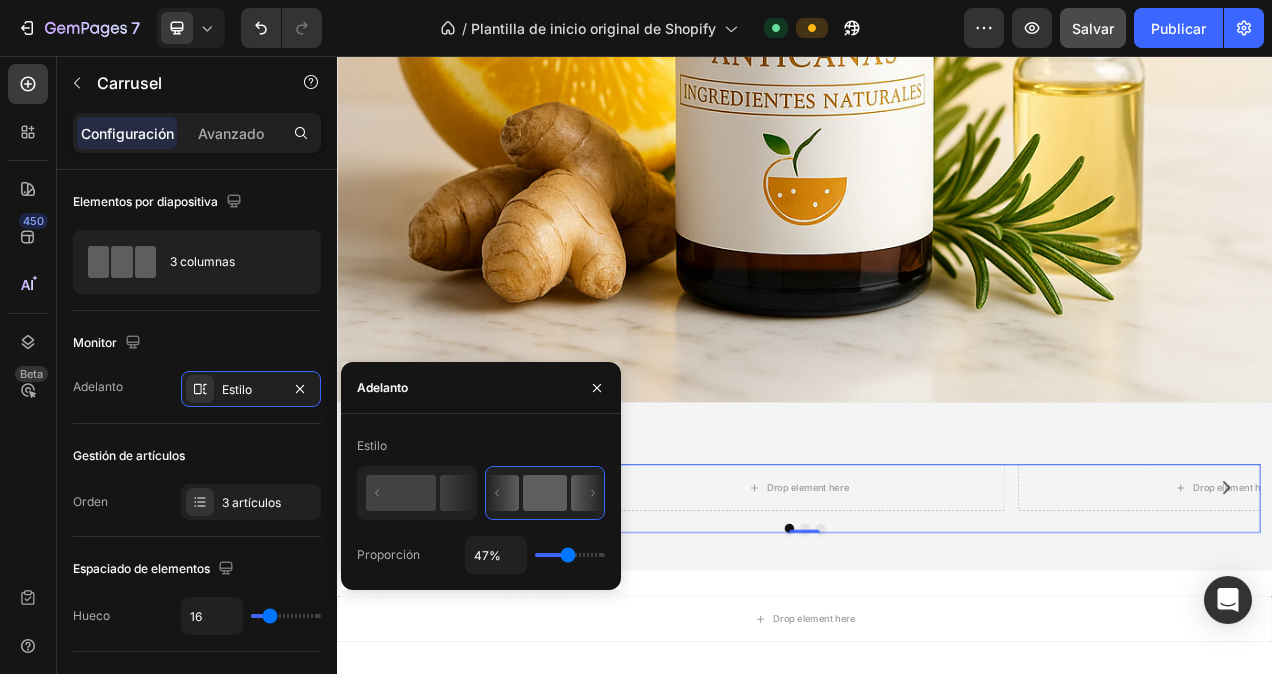 type on "51%" 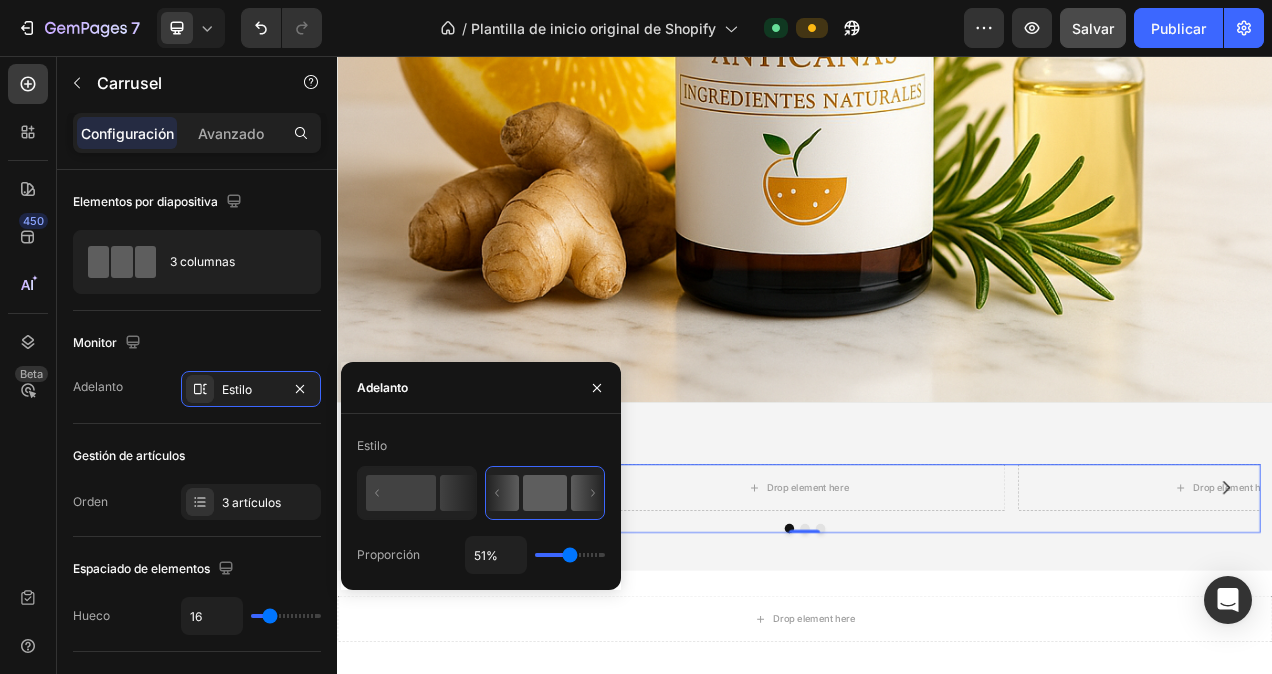 type on "55%" 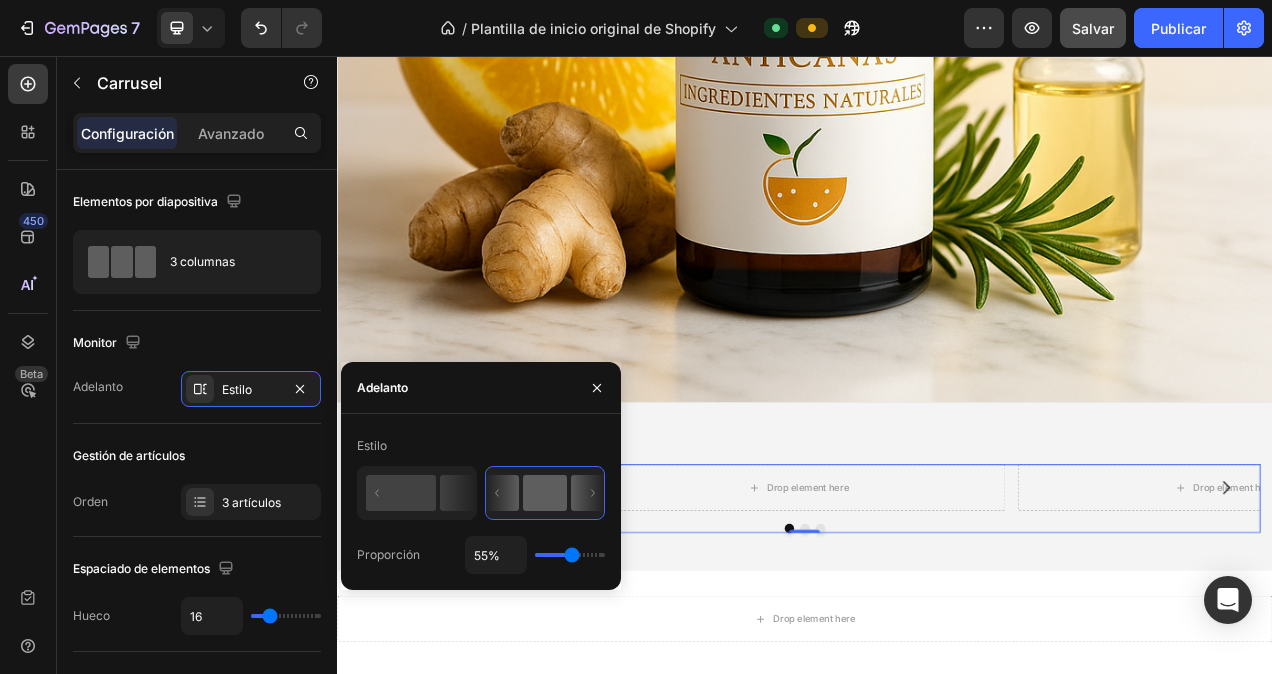 type on "58%" 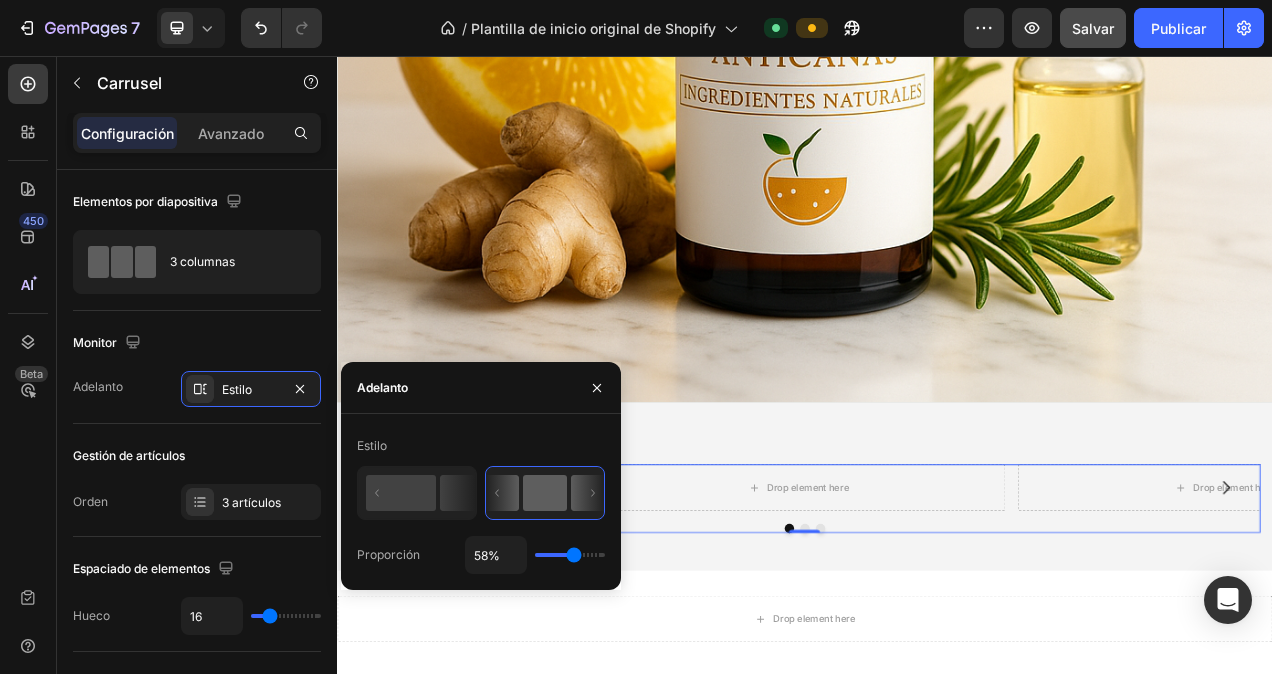 type on "60%" 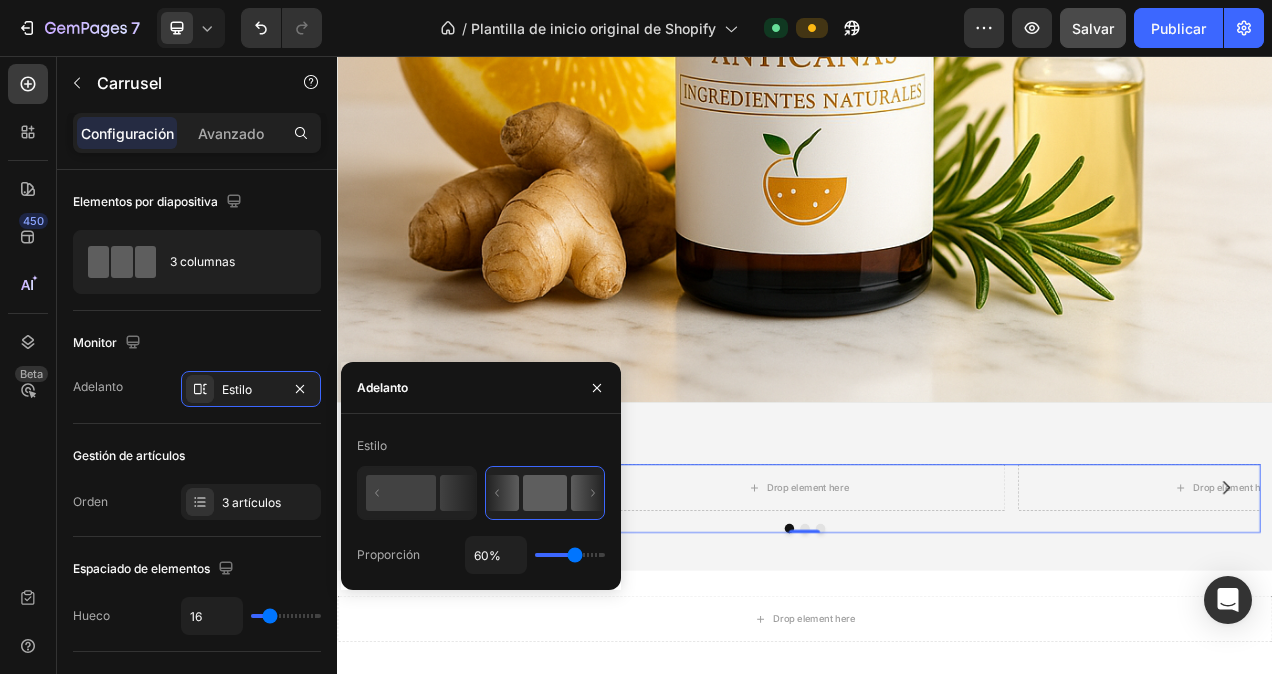 type on "64%" 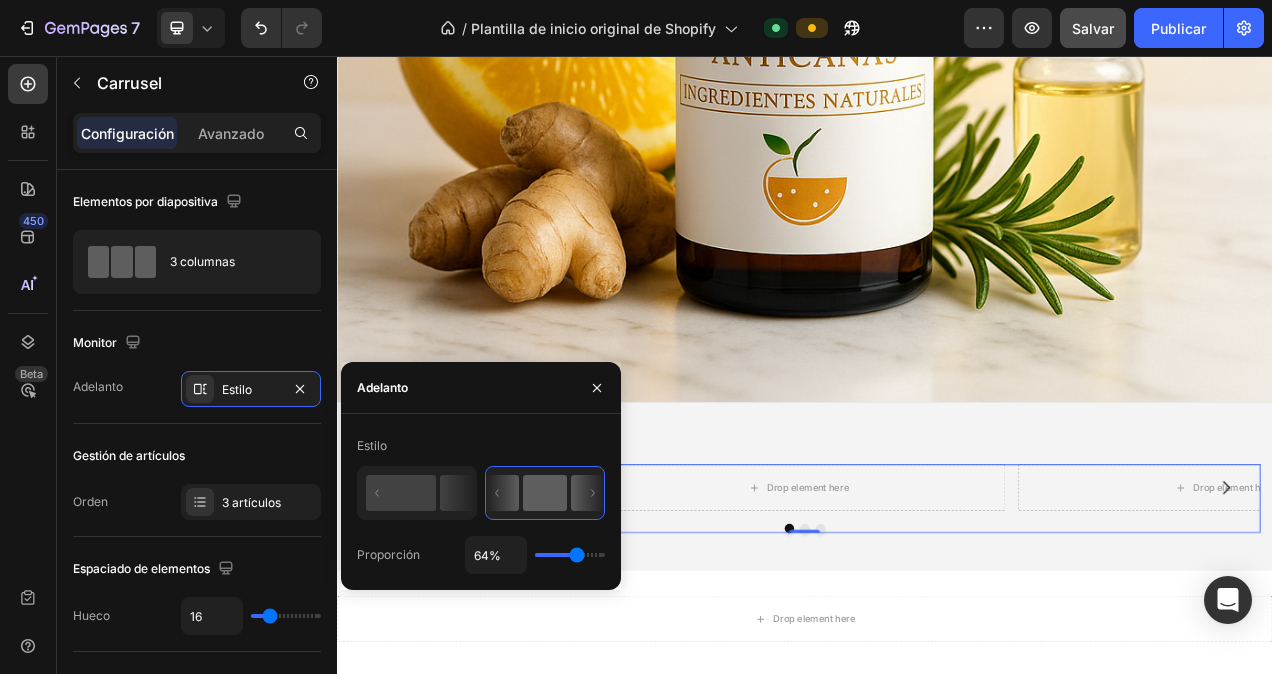 type on "66%" 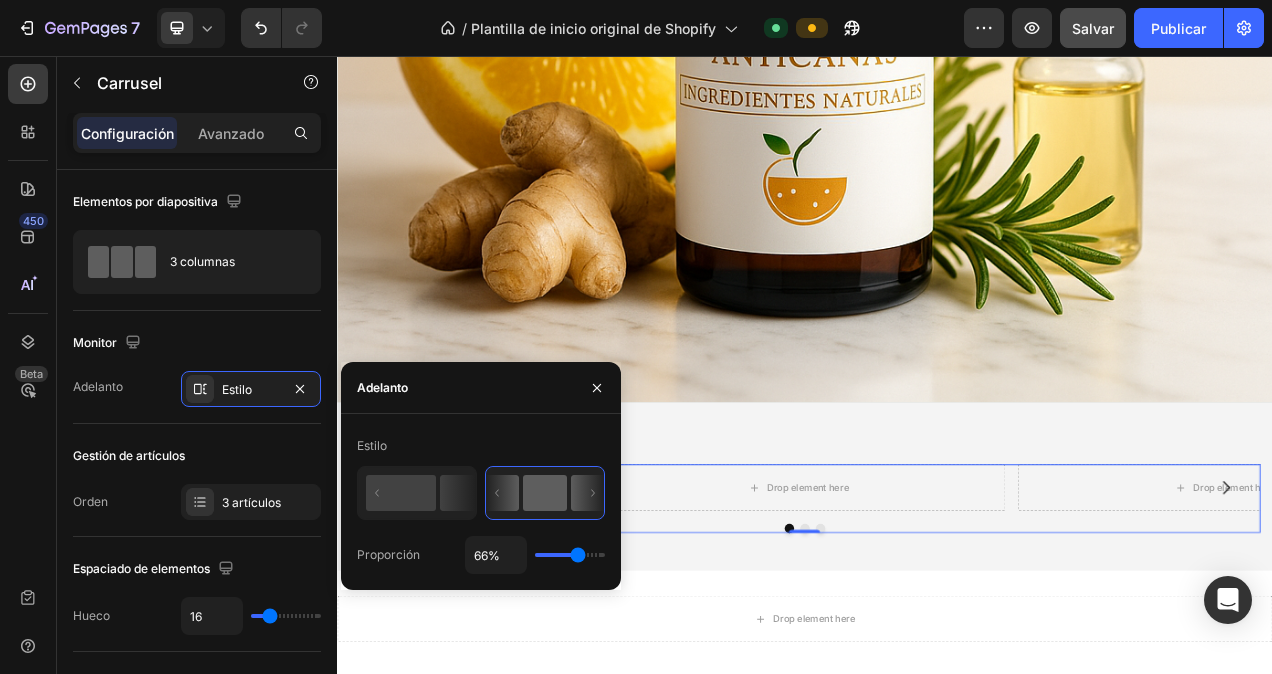 type on "70%" 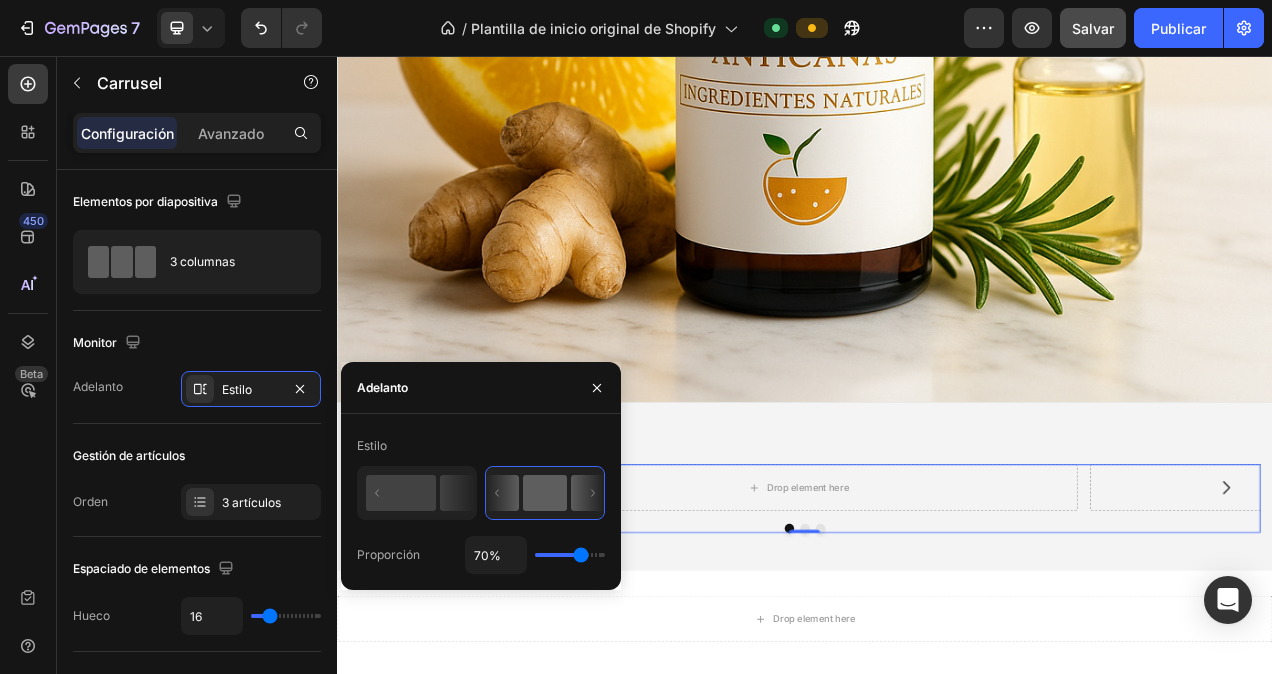 type on "71%" 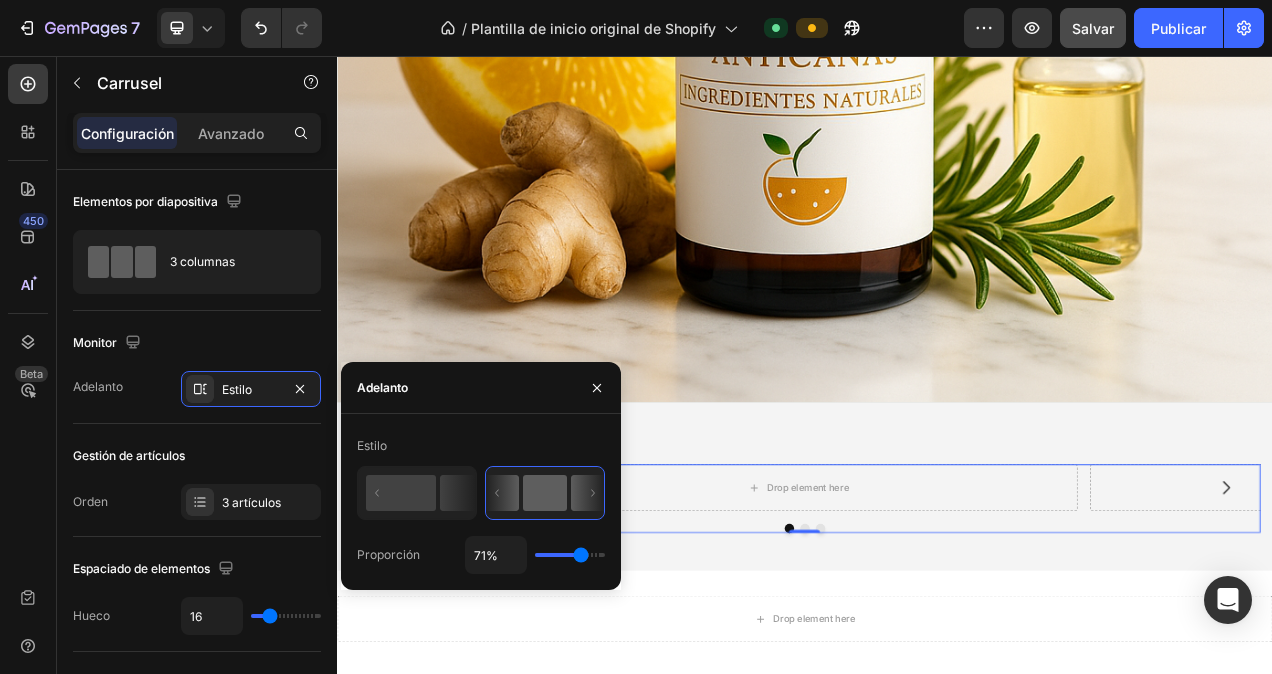 type on "74%" 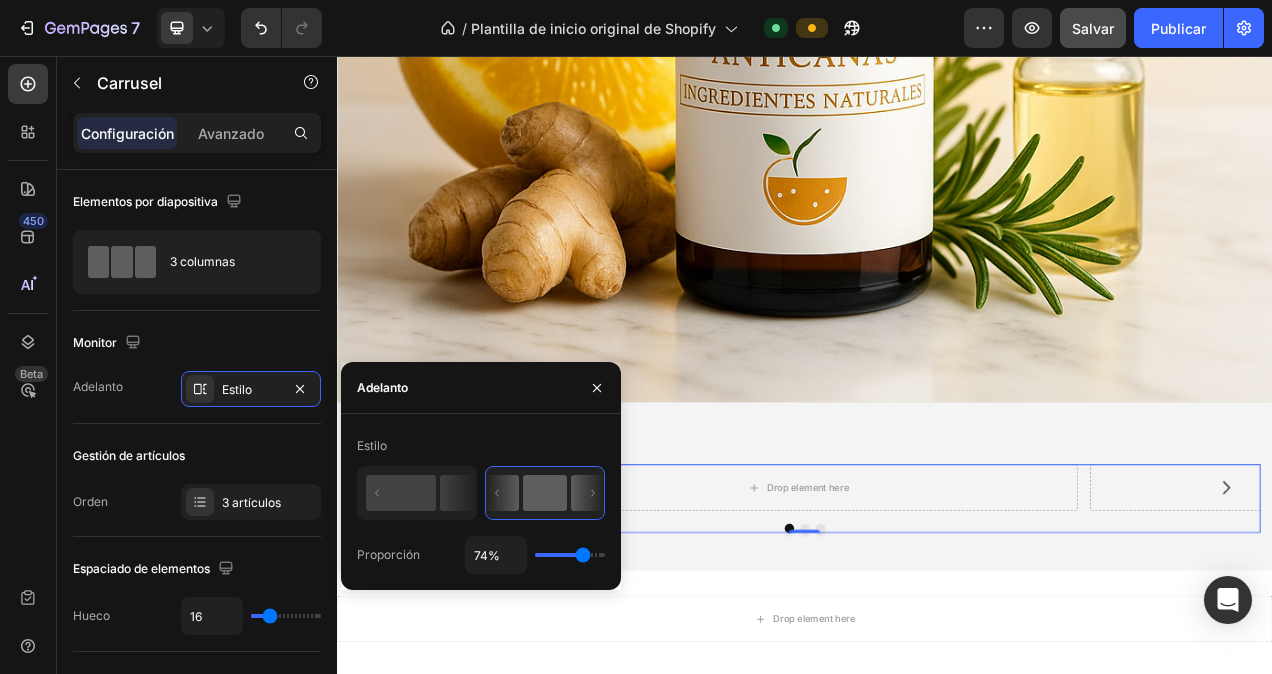 type on "76%" 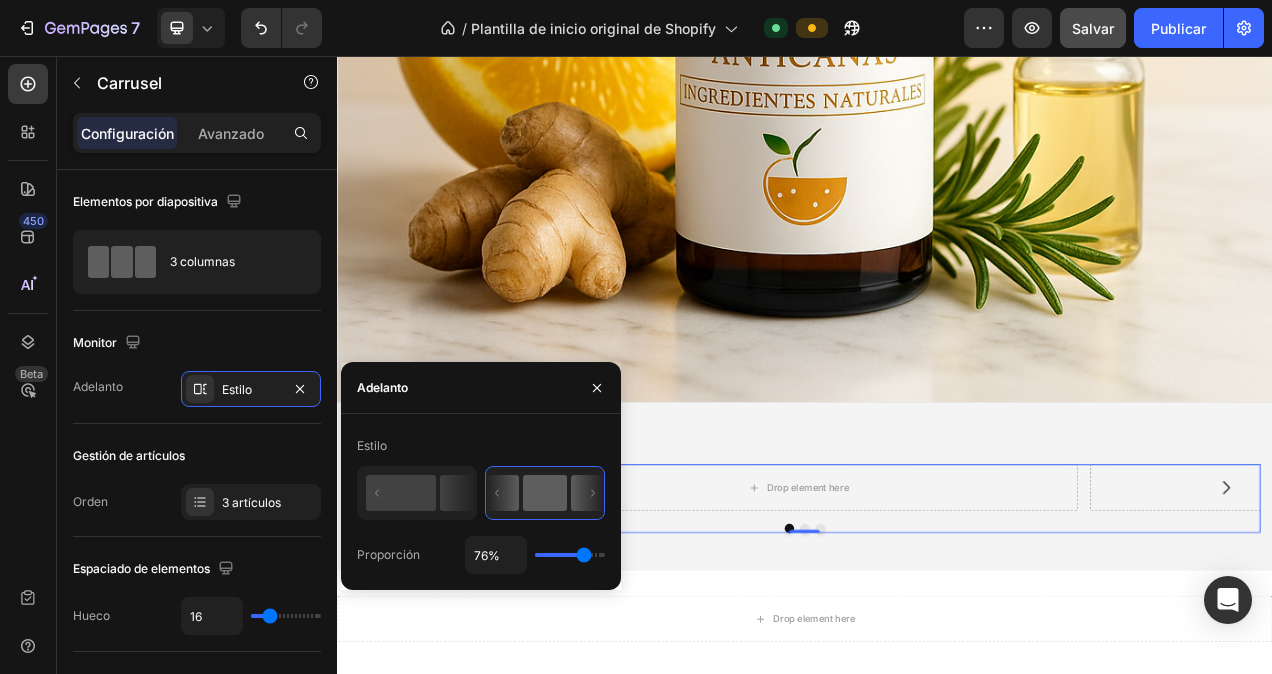 type on "77%" 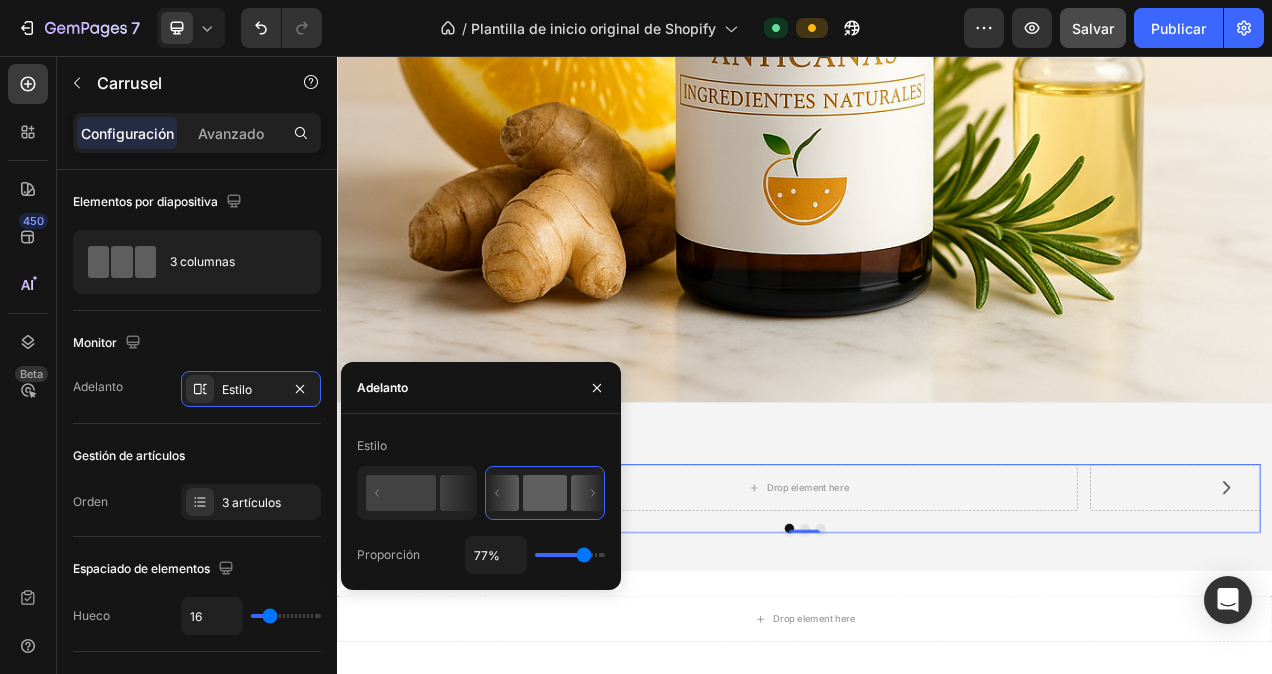 type on "81%" 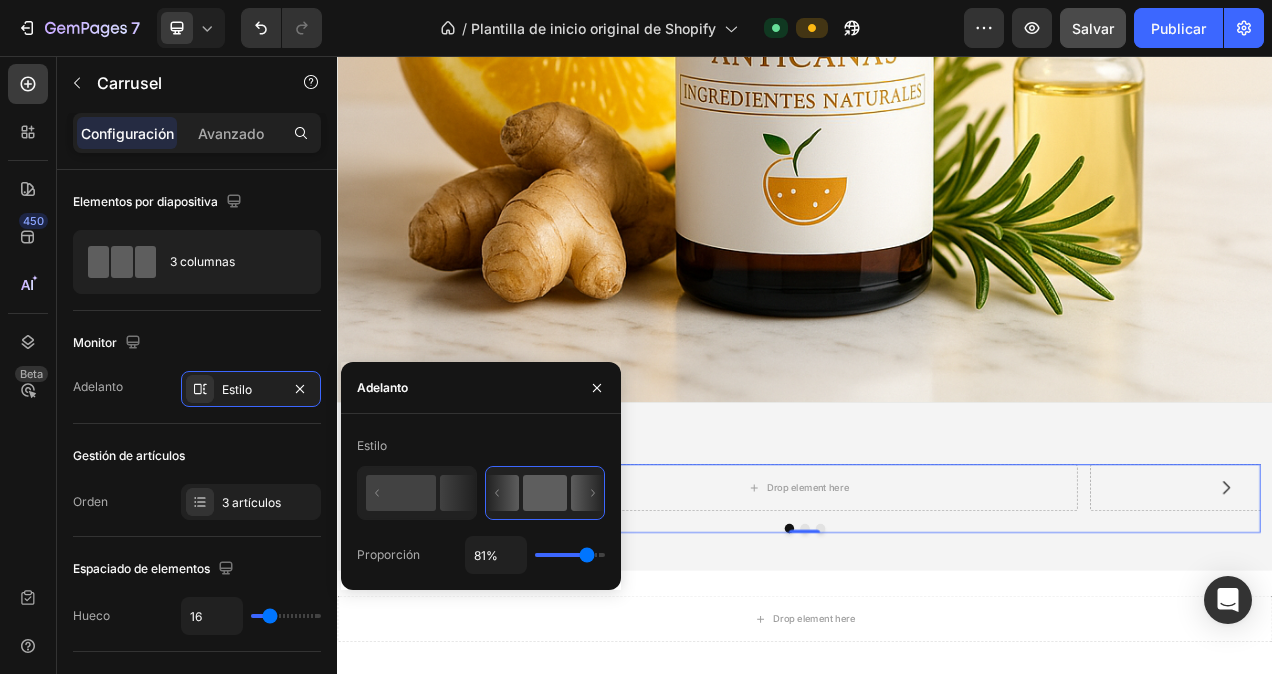 type on "82%" 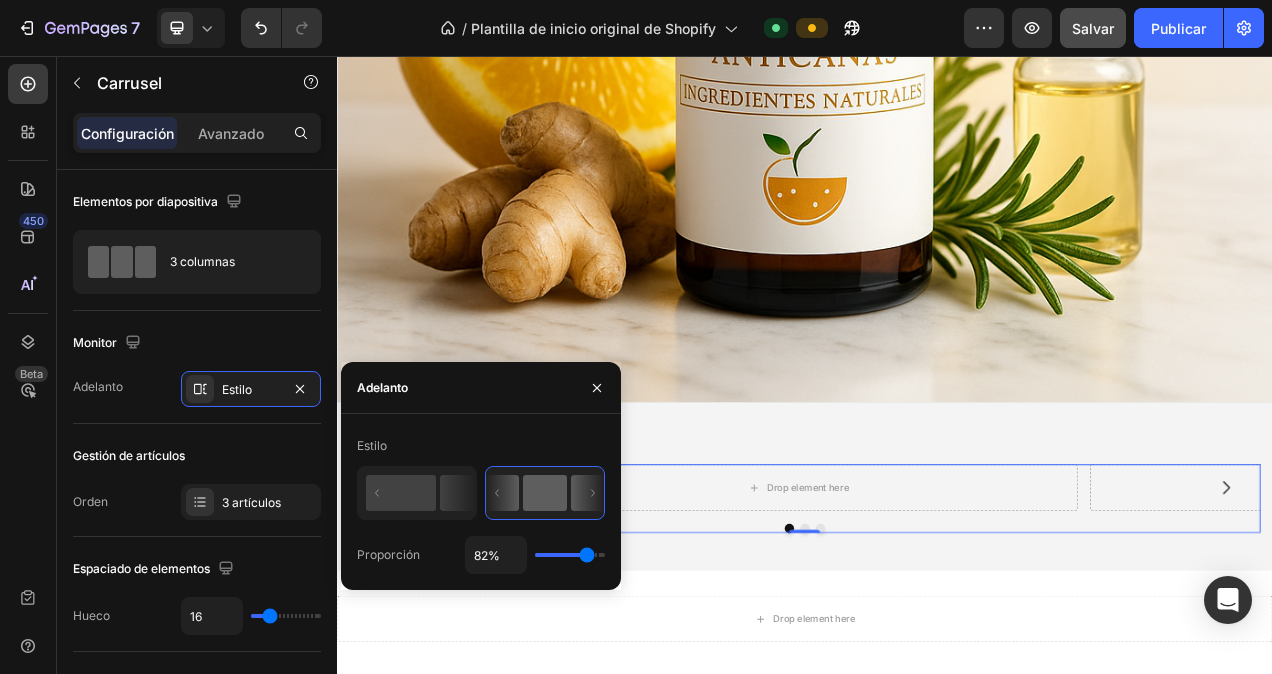 type on "84%" 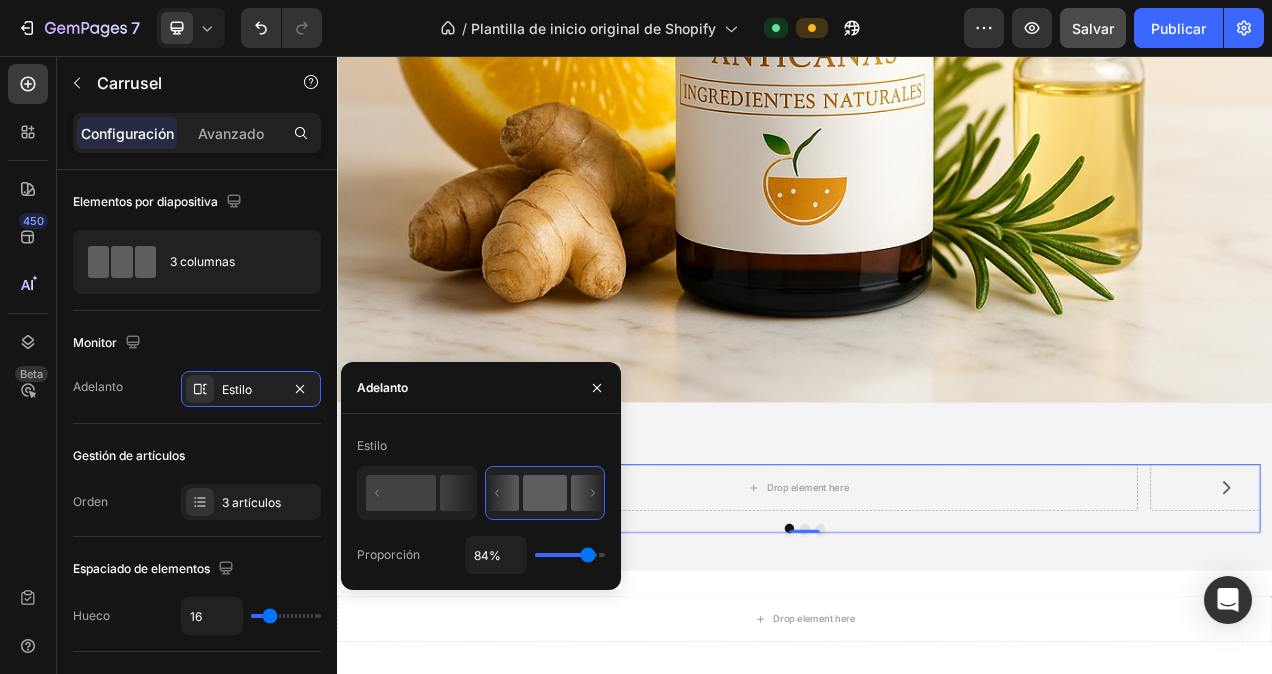 type on "87%" 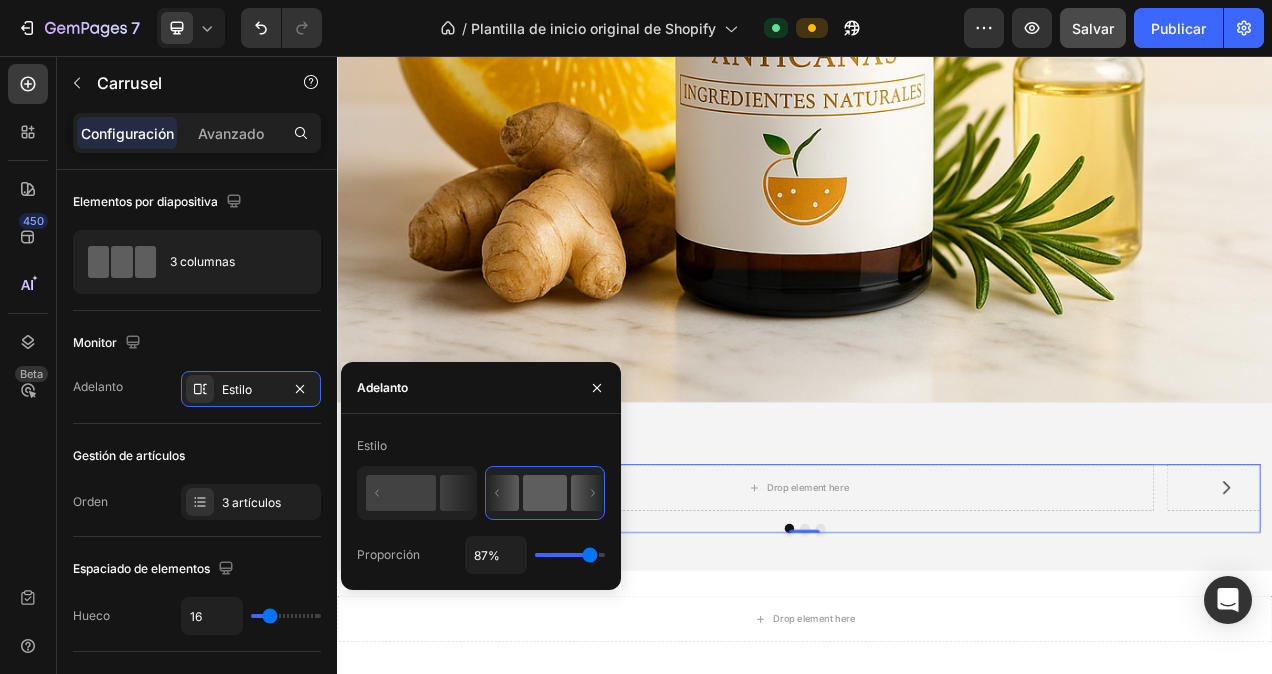 type on "82%" 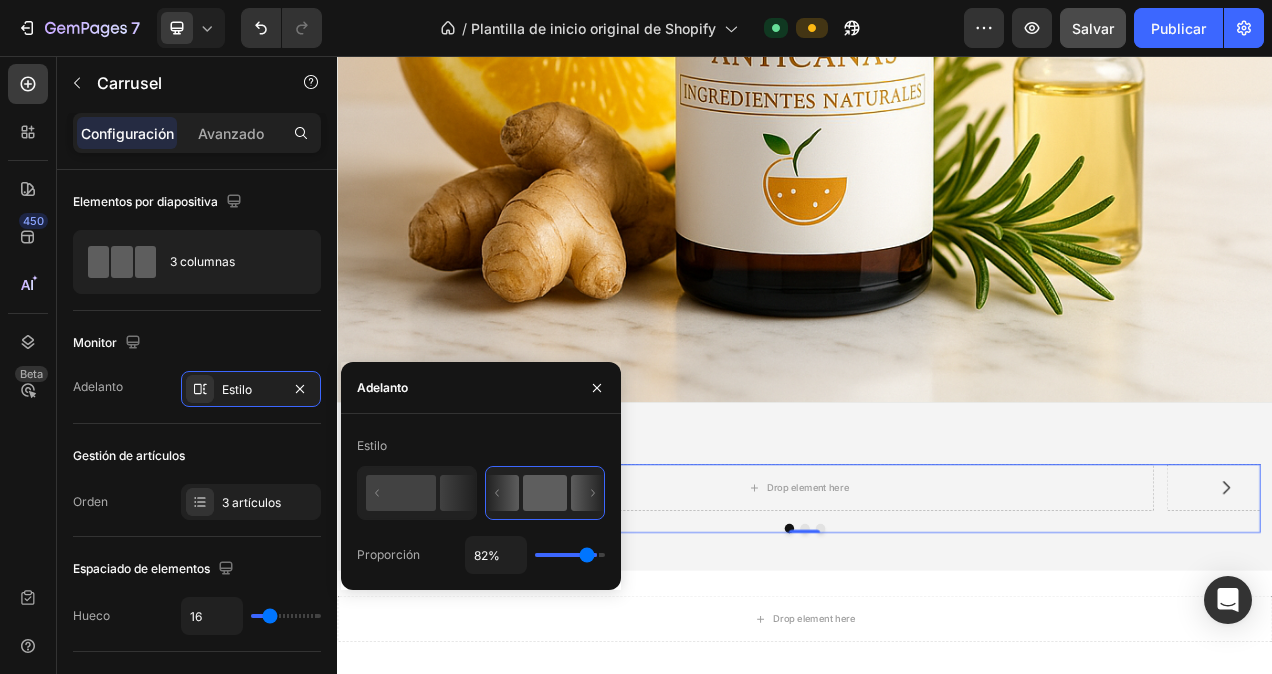type on "79%" 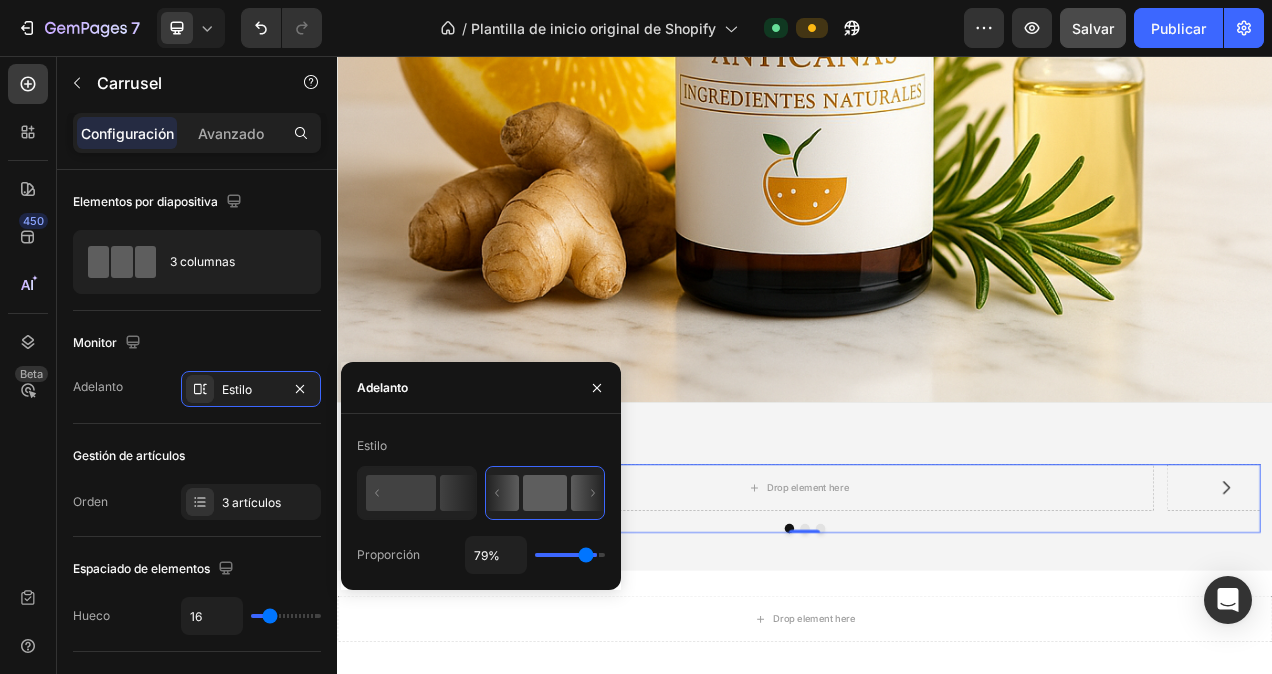 type on "77%" 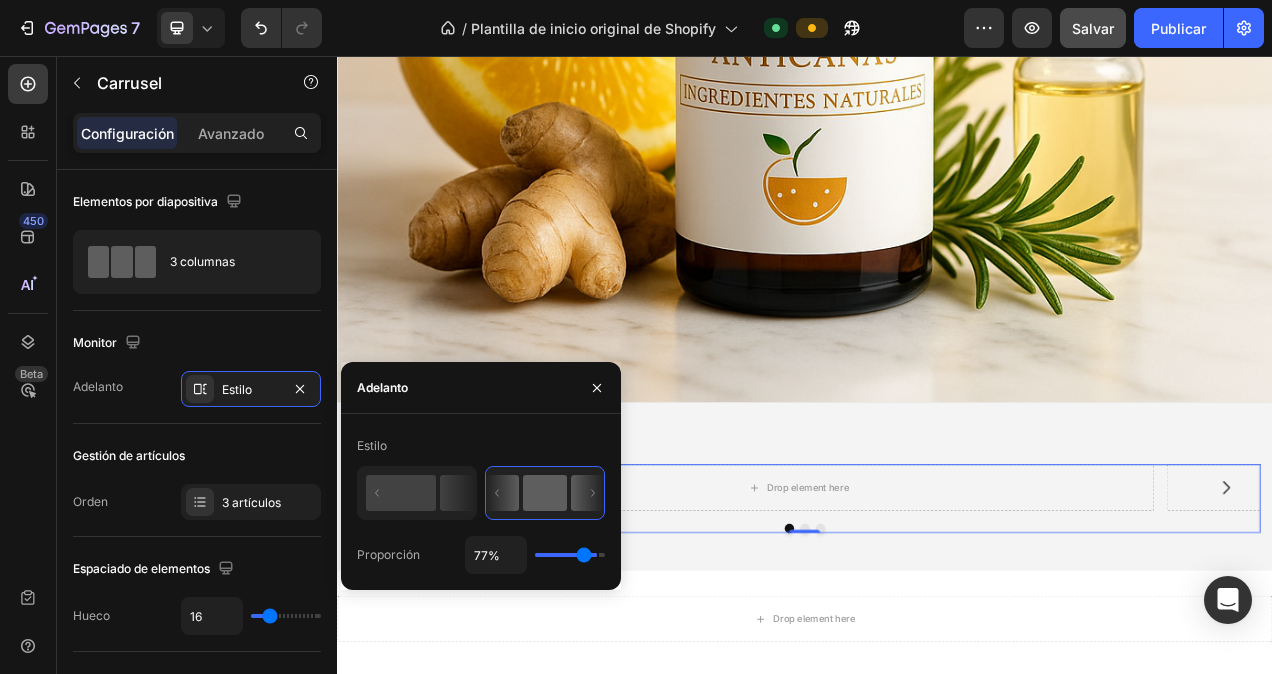 type on "75%" 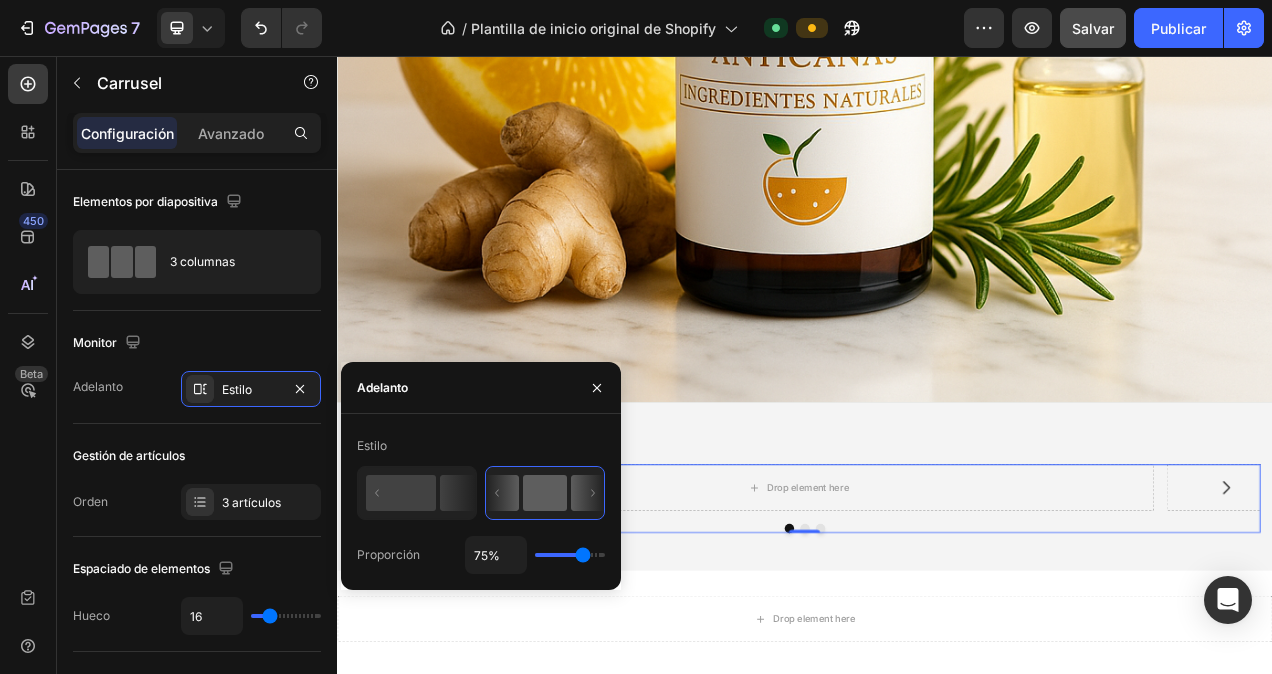 type on "74%" 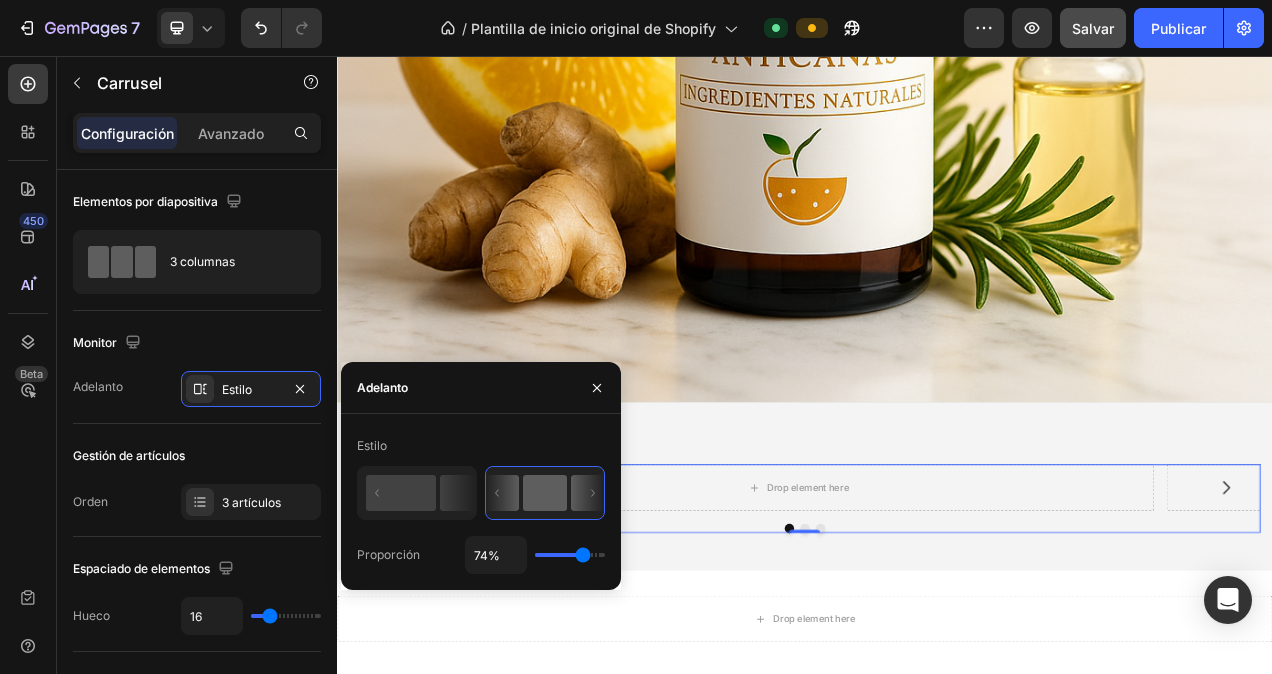 type on "70%" 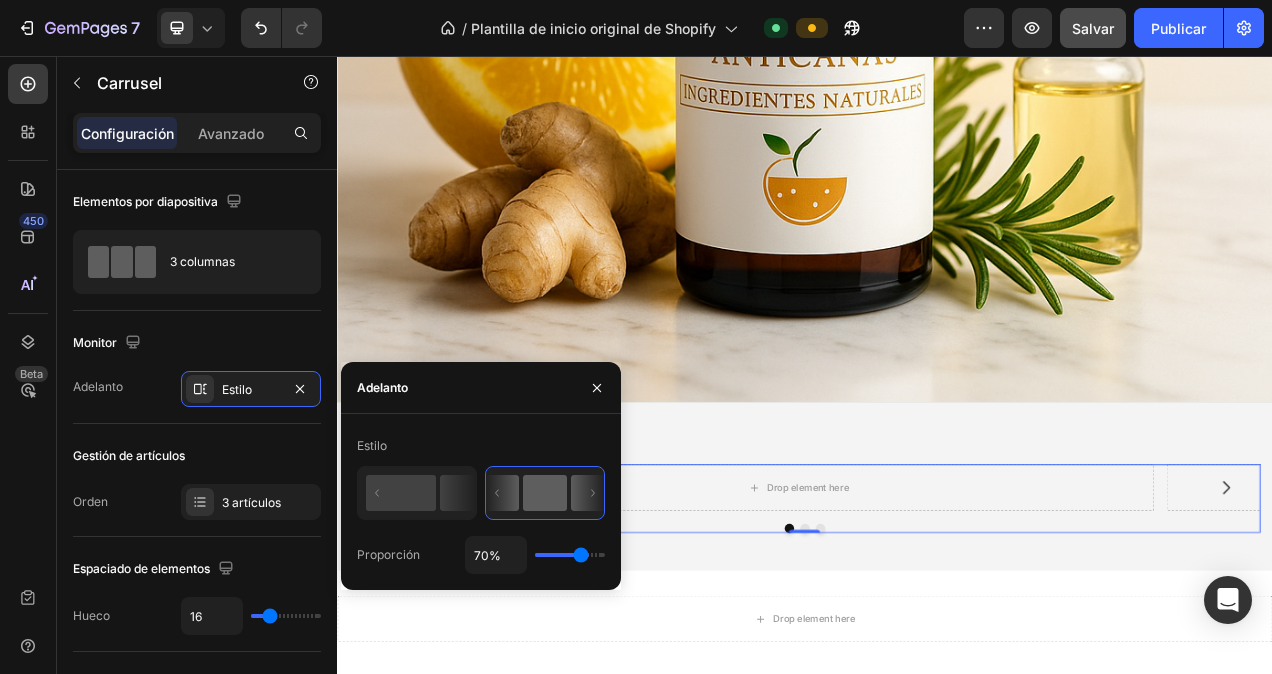 type on "68%" 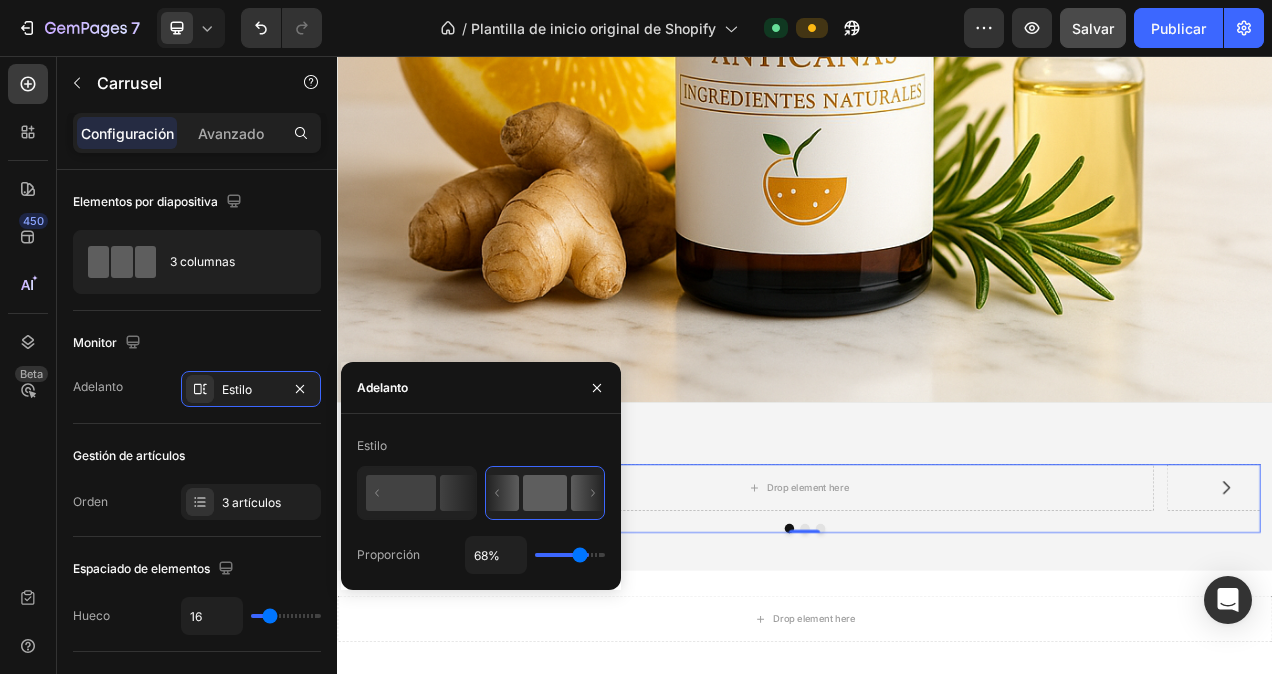 type on "66%" 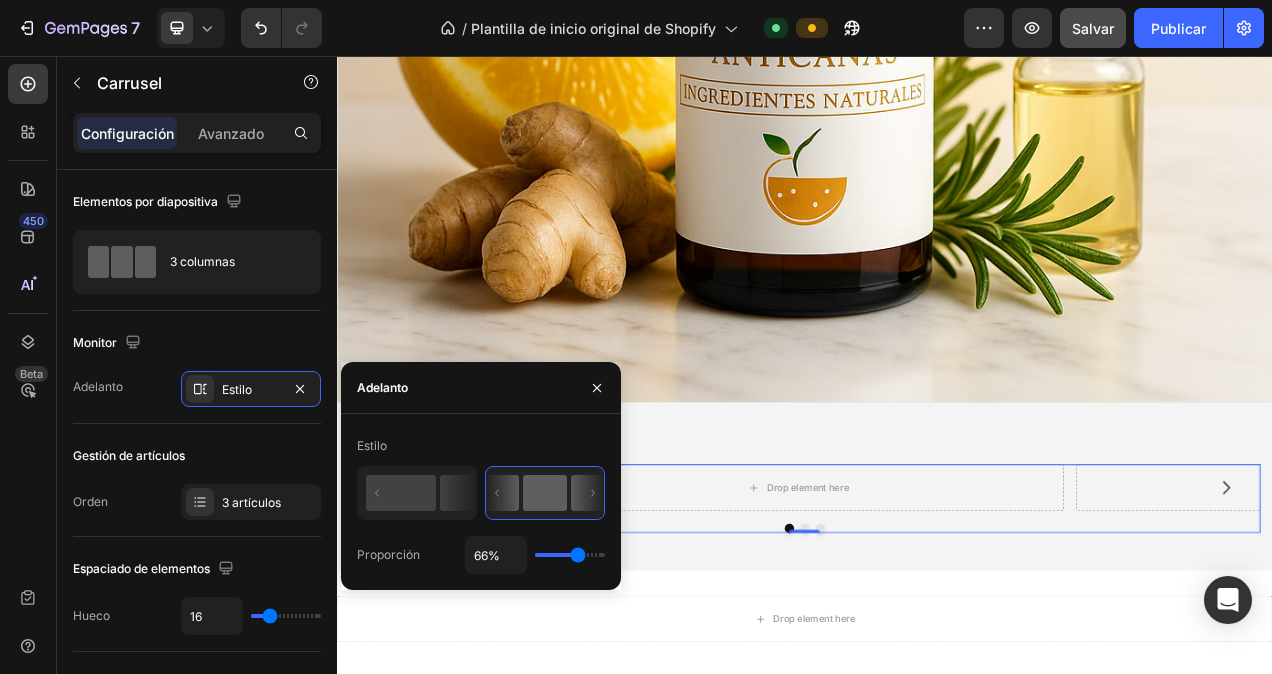 drag, startPoint x: 568, startPoint y: 549, endPoint x: 578, endPoint y: 552, distance: 10.440307 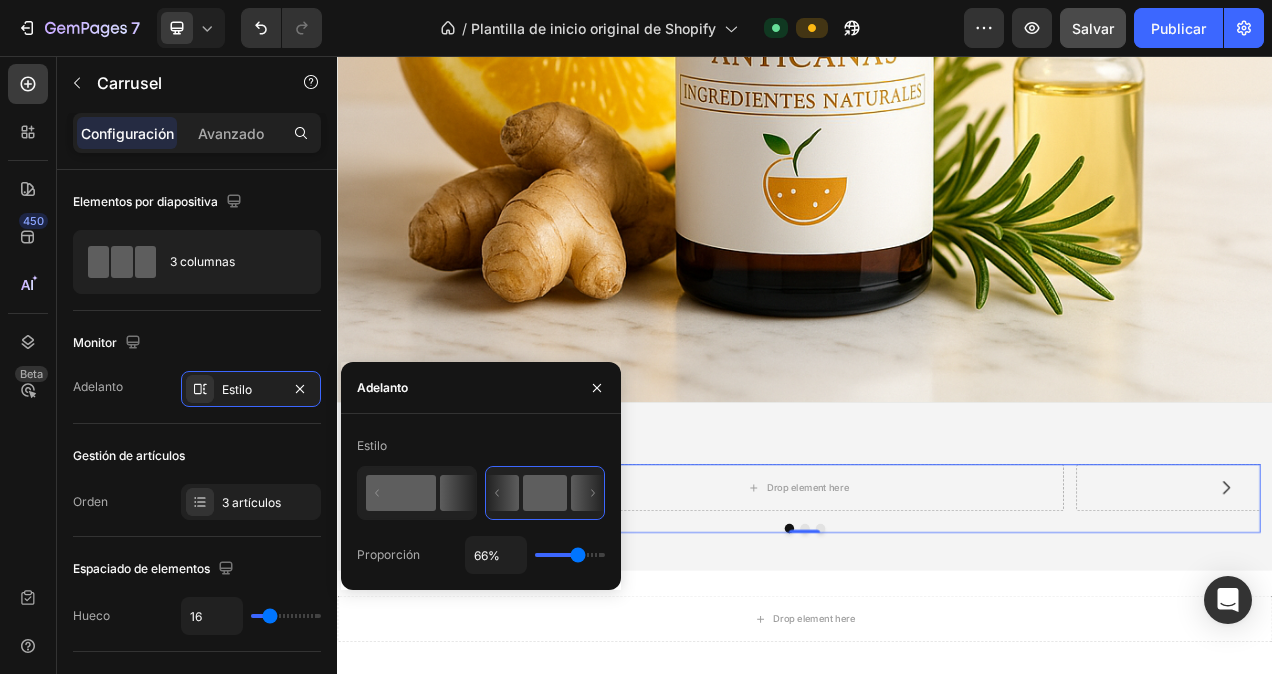 click 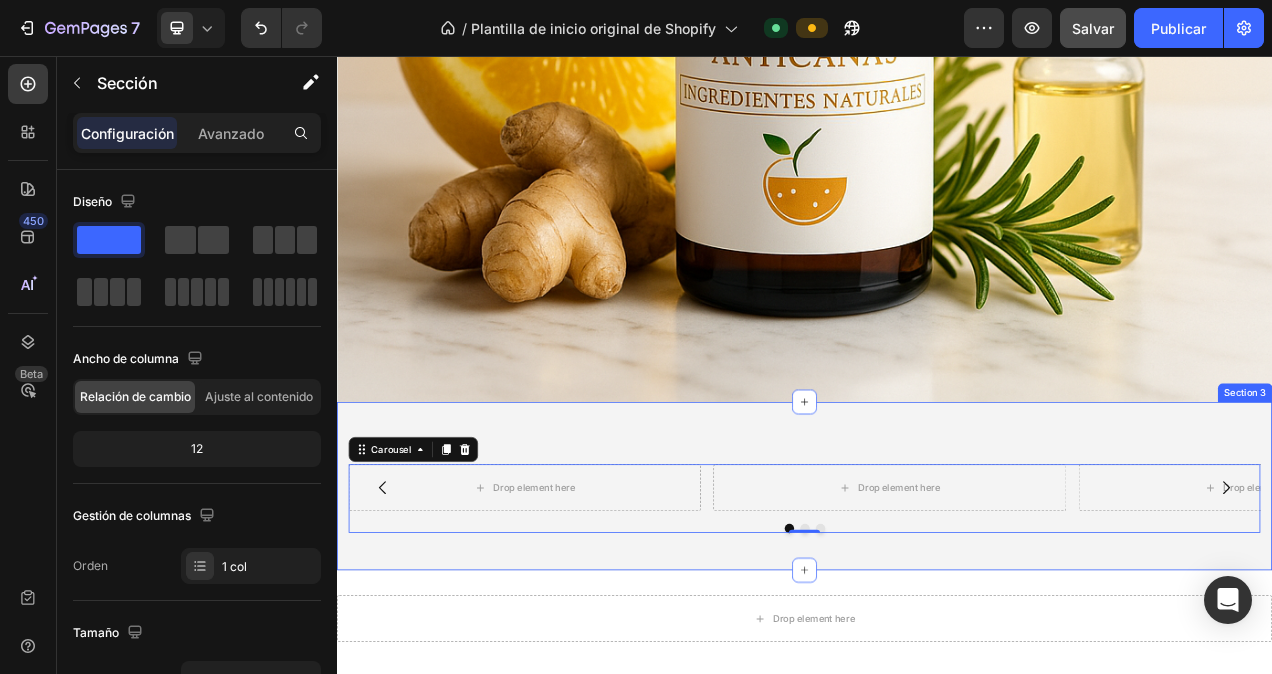 drag, startPoint x: 744, startPoint y: 660, endPoint x: 752, endPoint y: 645, distance: 17 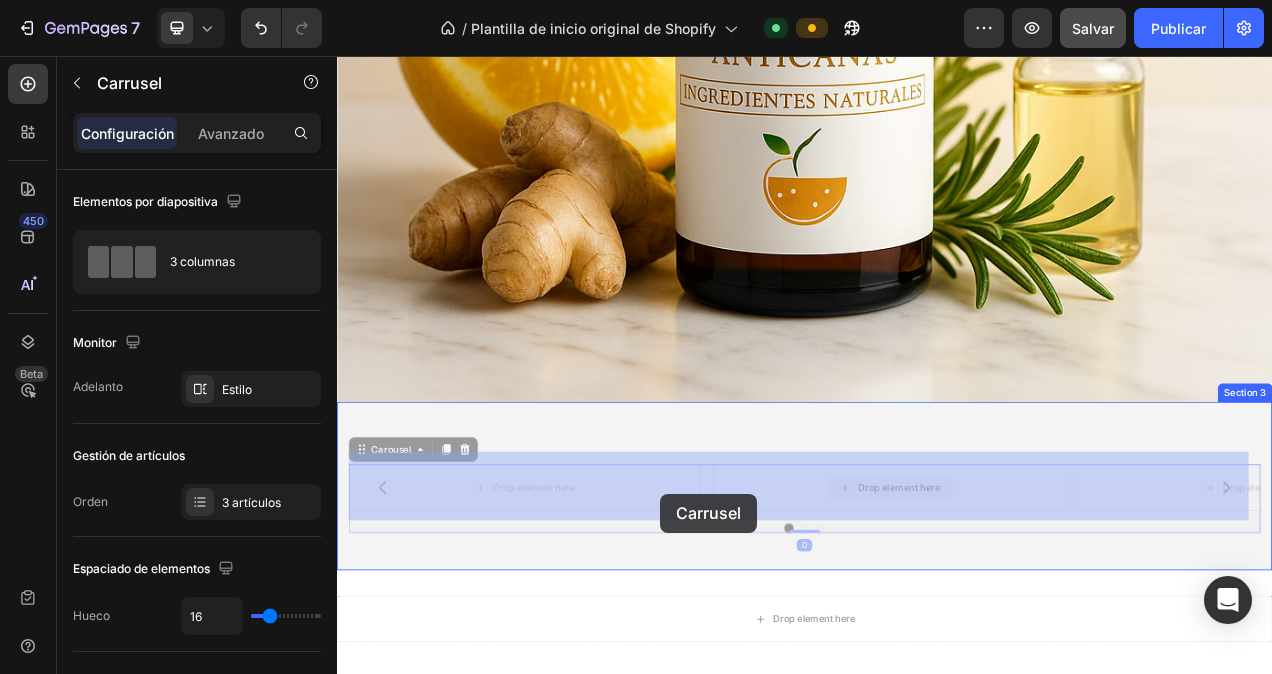 drag, startPoint x: 950, startPoint y: 624, endPoint x: 682, endPoint y: 613, distance: 268.22565 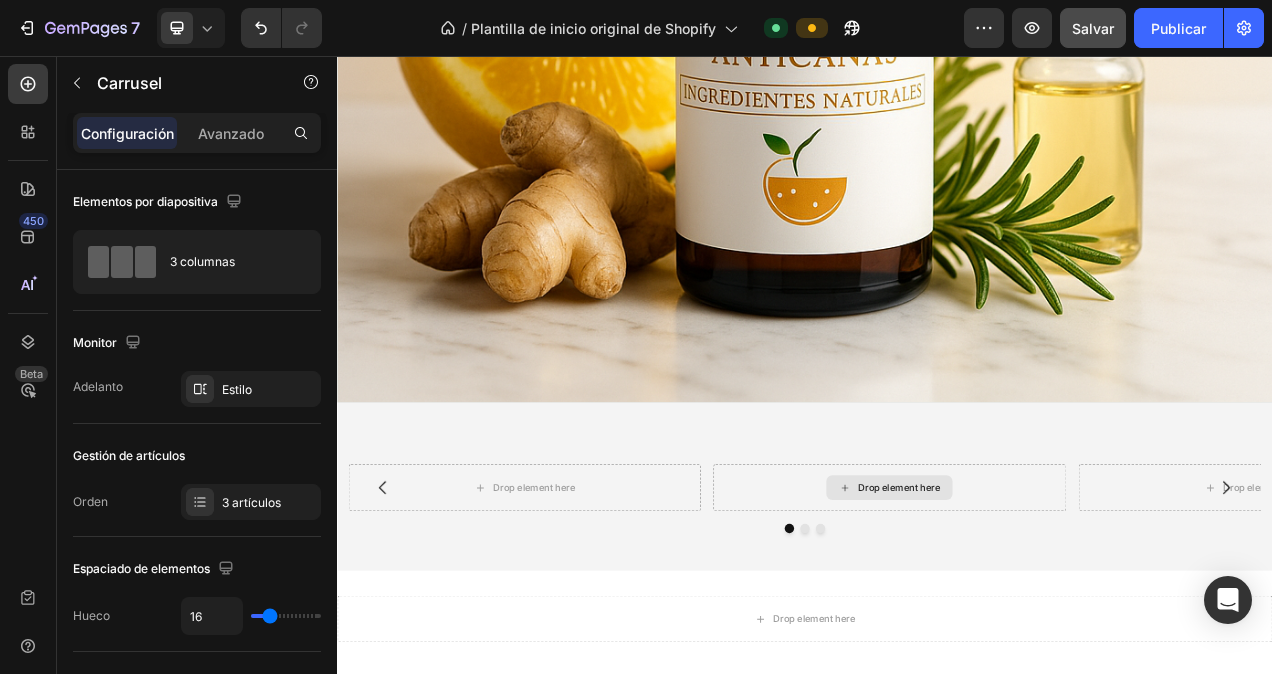 click on "Drop element here" at bounding box center [1046, 611] 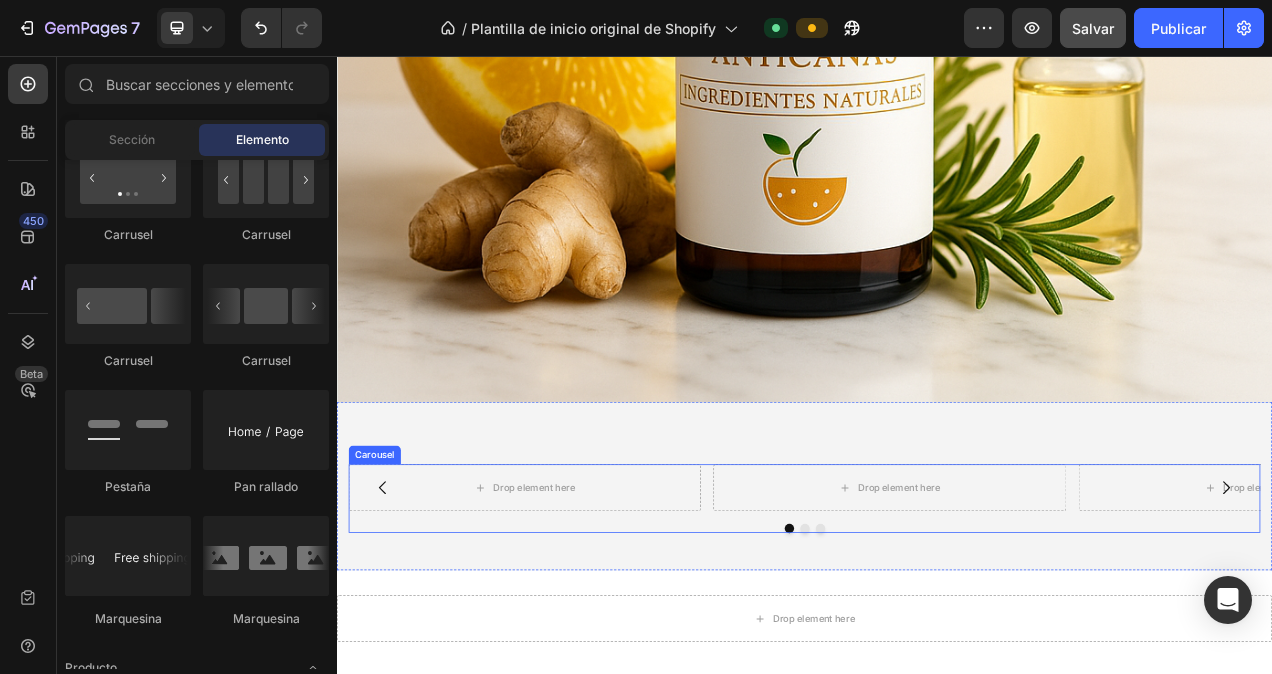 click 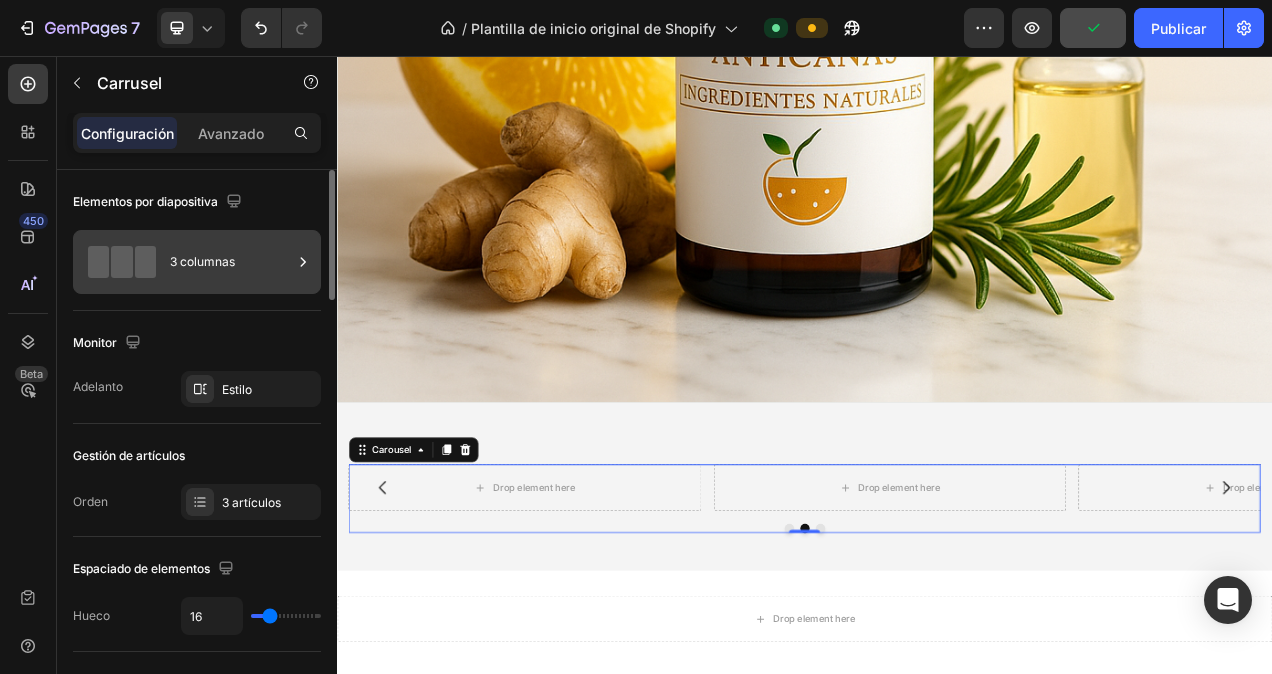 click on "3 columnas" at bounding box center [231, 262] 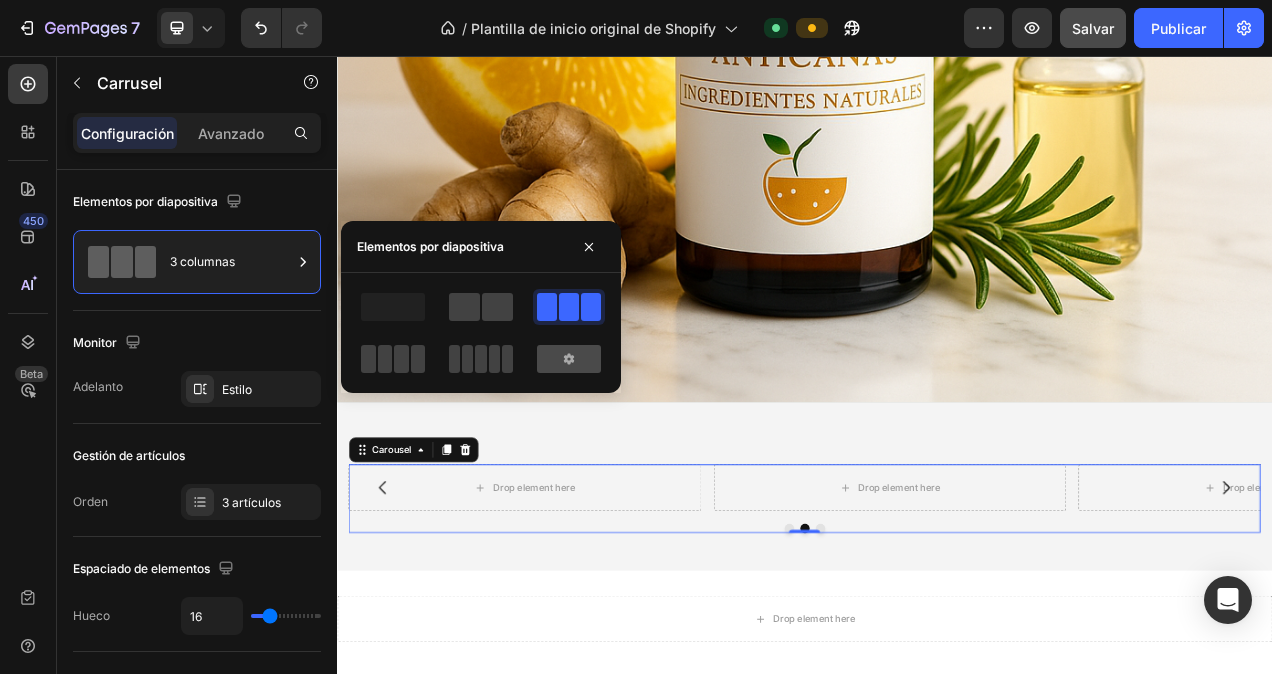 click at bounding box center [569, 359] 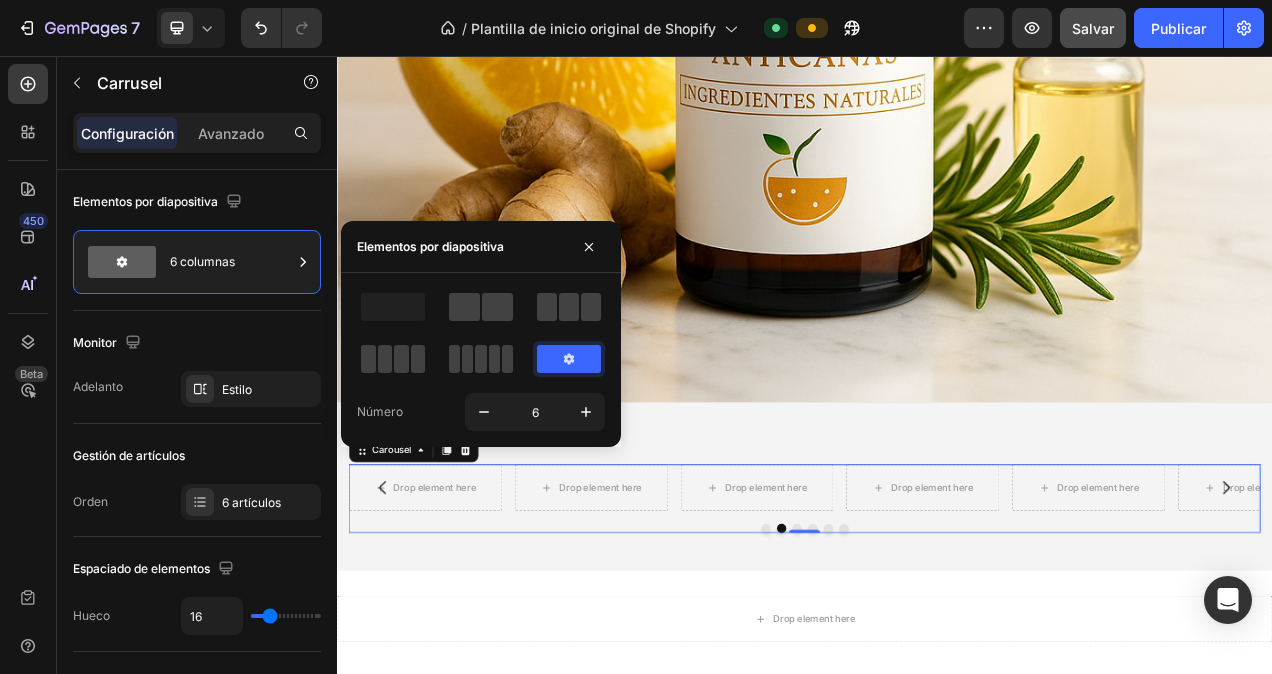 click 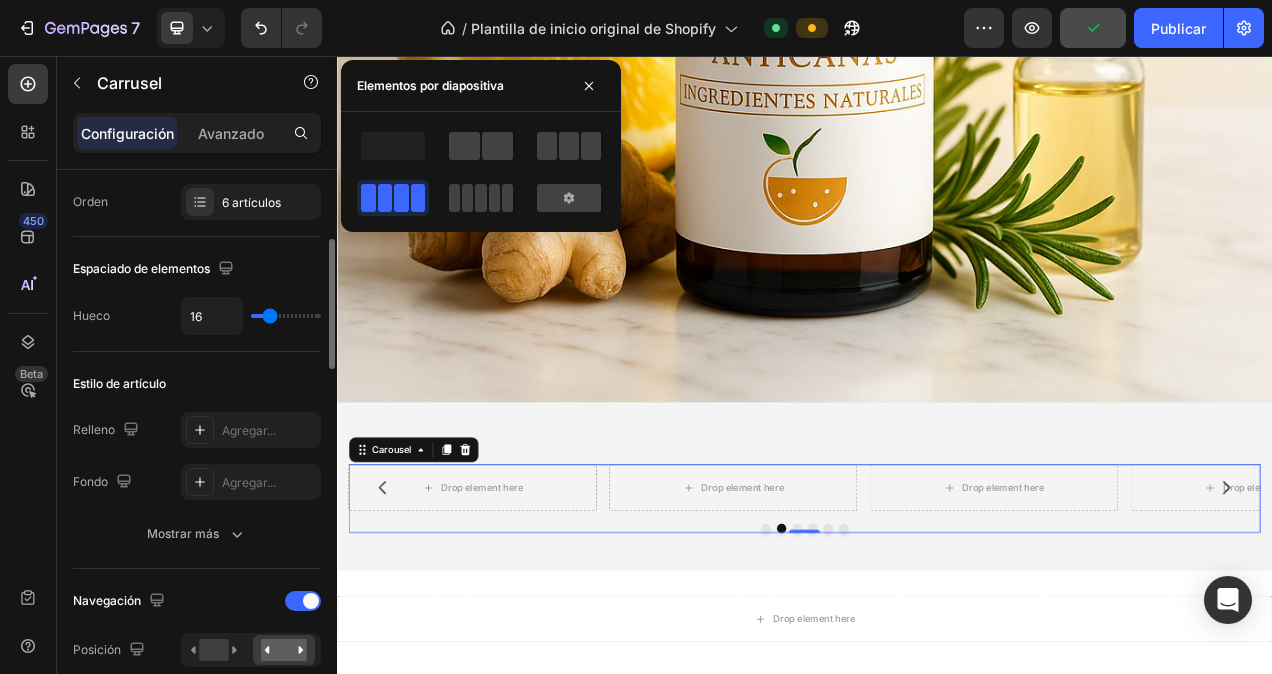 scroll, scrollTop: 400, scrollLeft: 0, axis: vertical 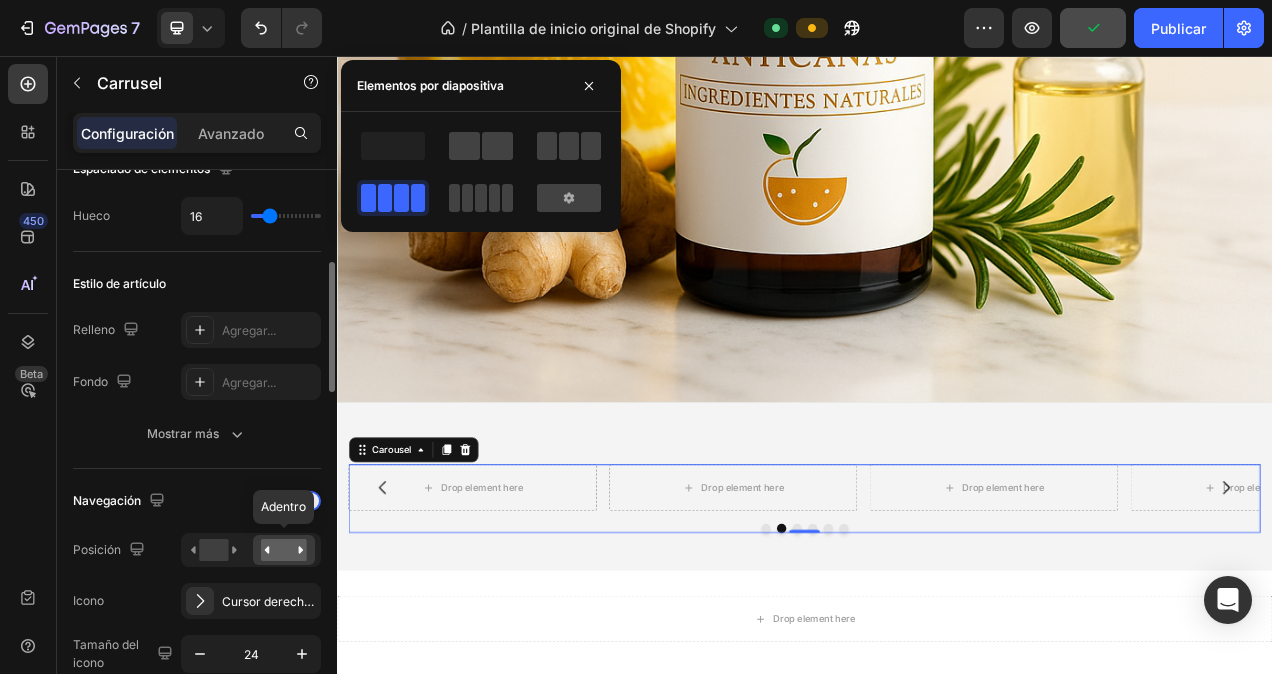 click 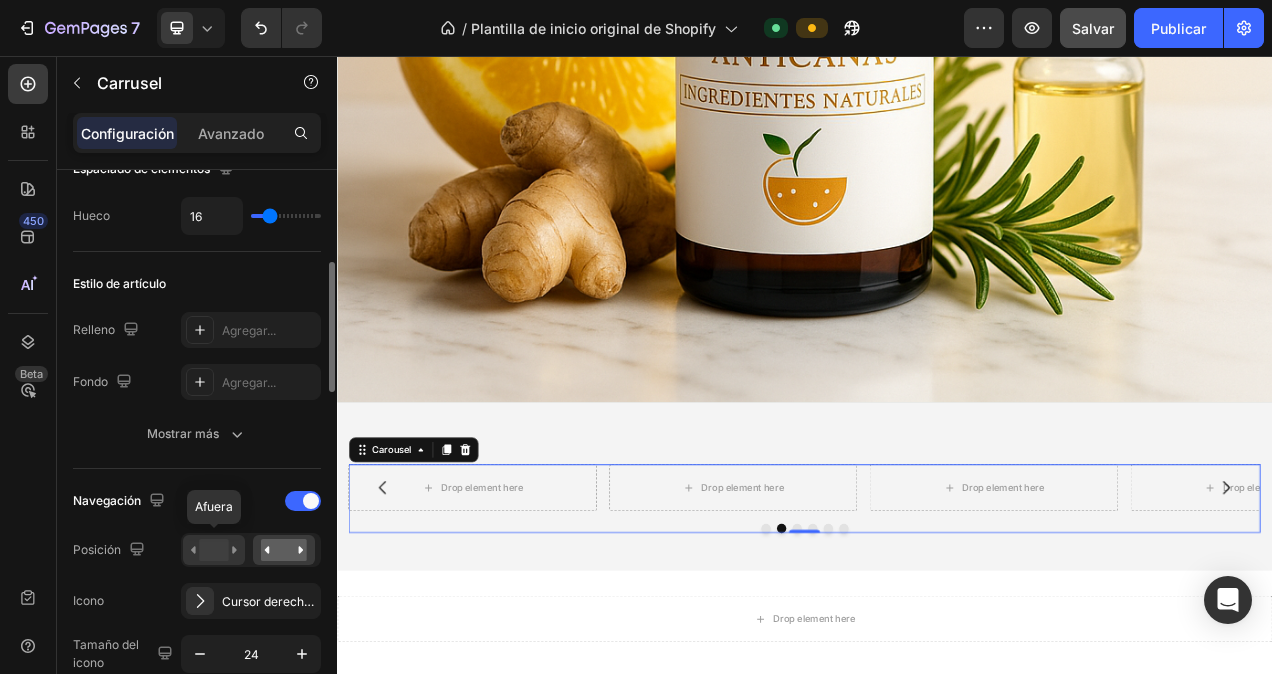click 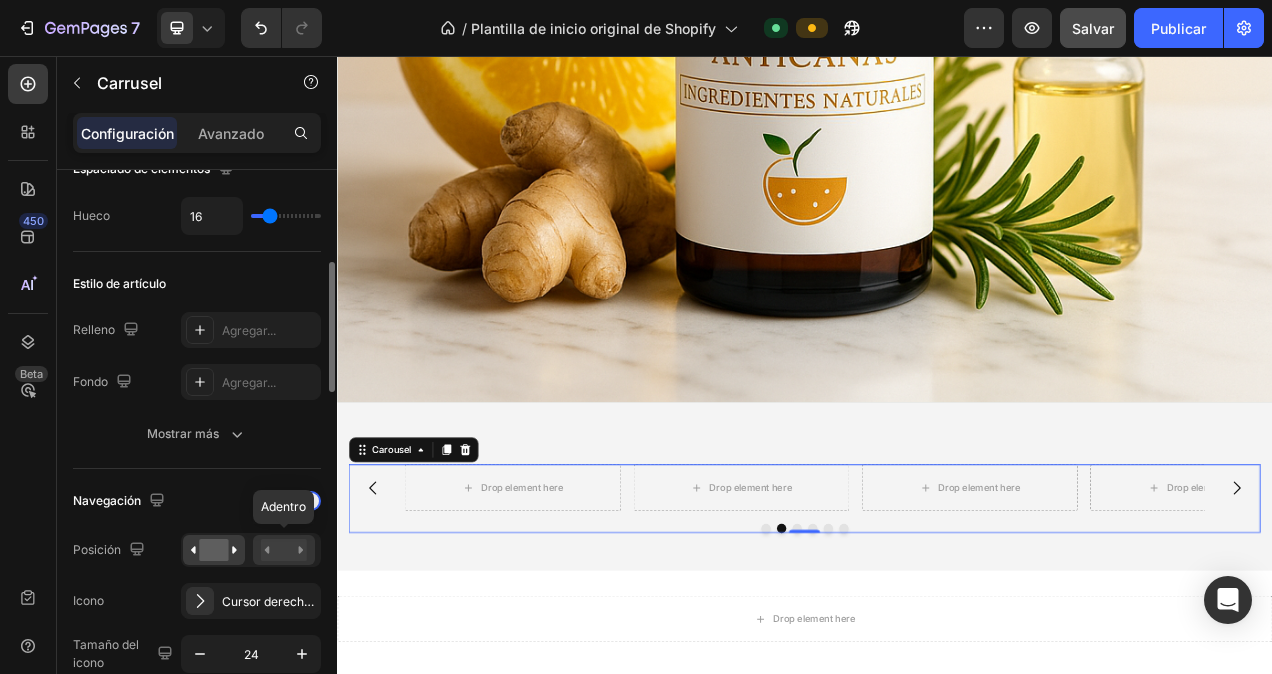 click 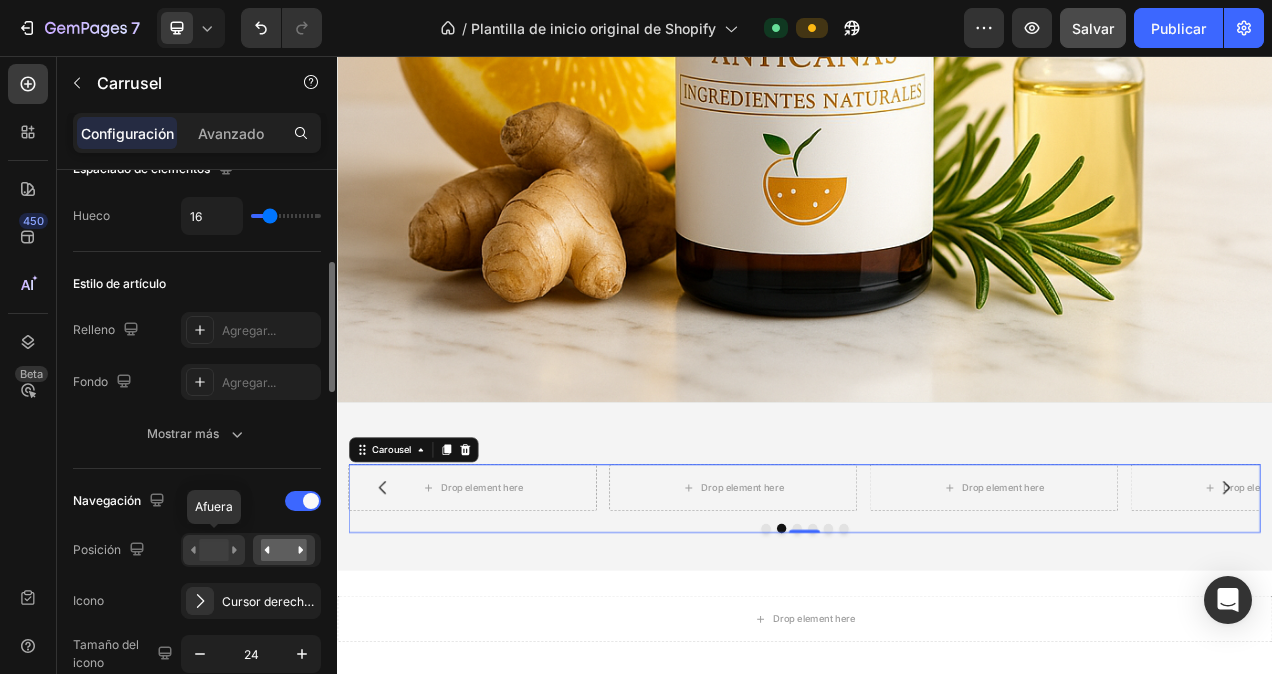 click 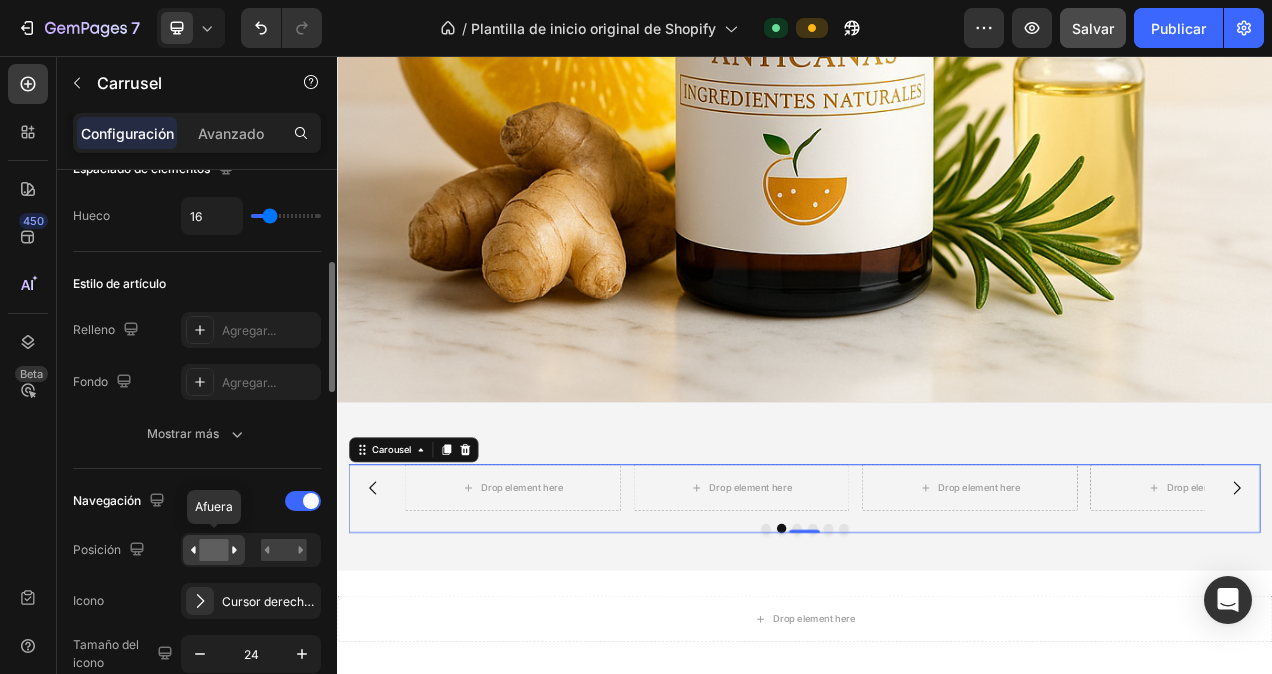 click 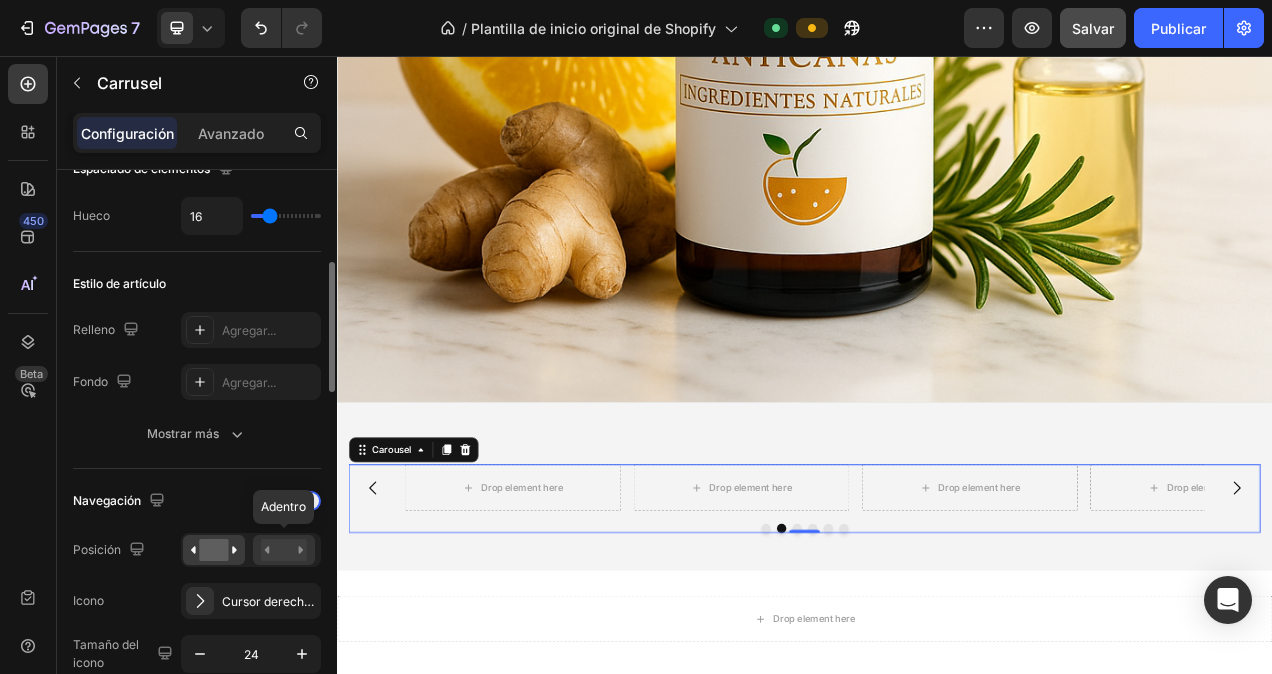 click 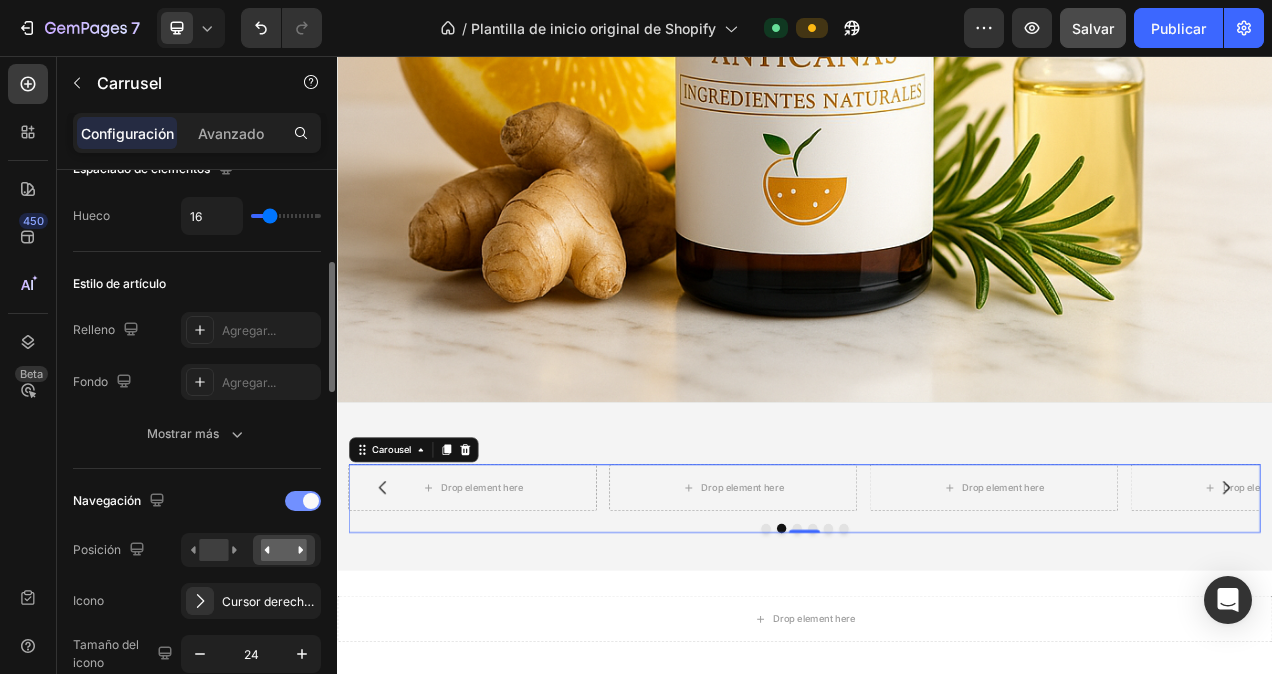 click at bounding box center [311, 501] 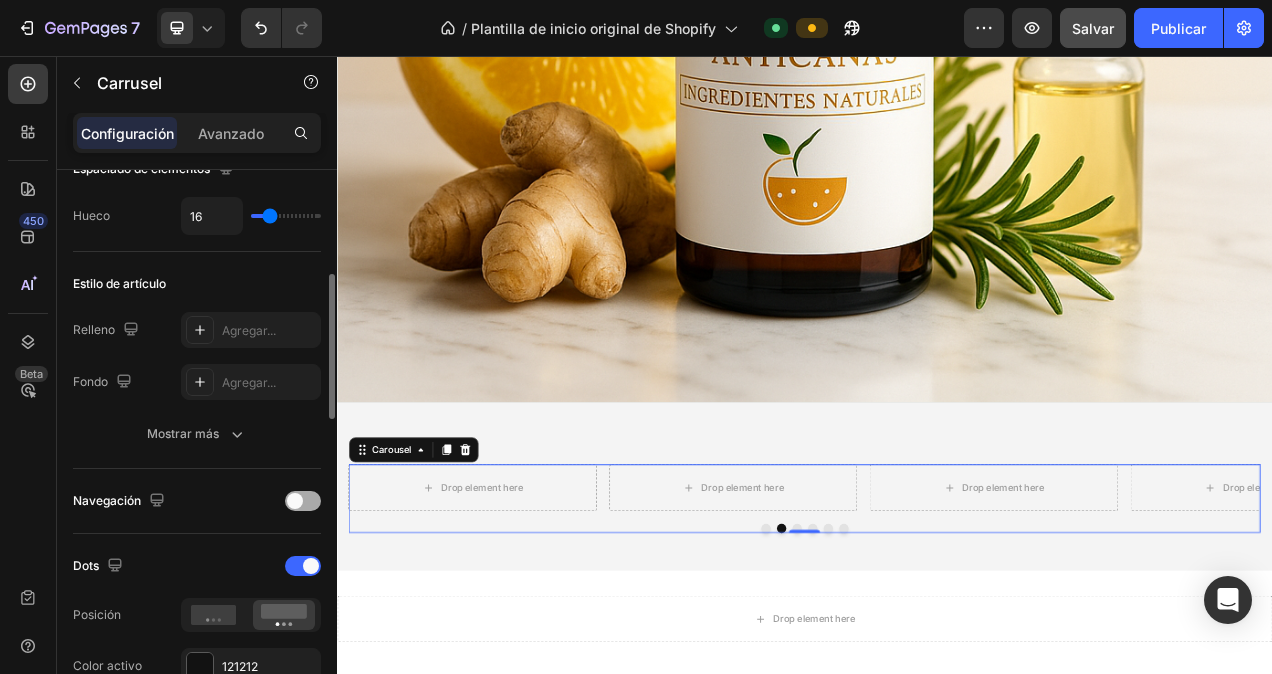 click at bounding box center (303, 501) 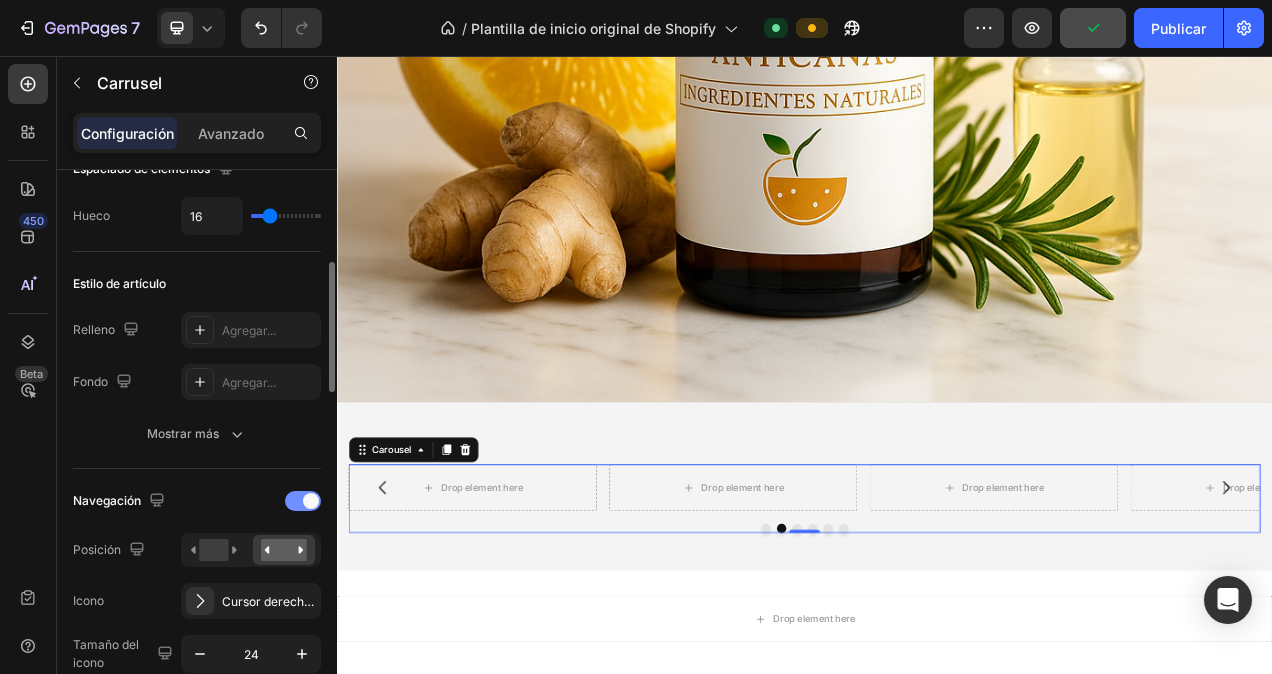 click at bounding box center [303, 501] 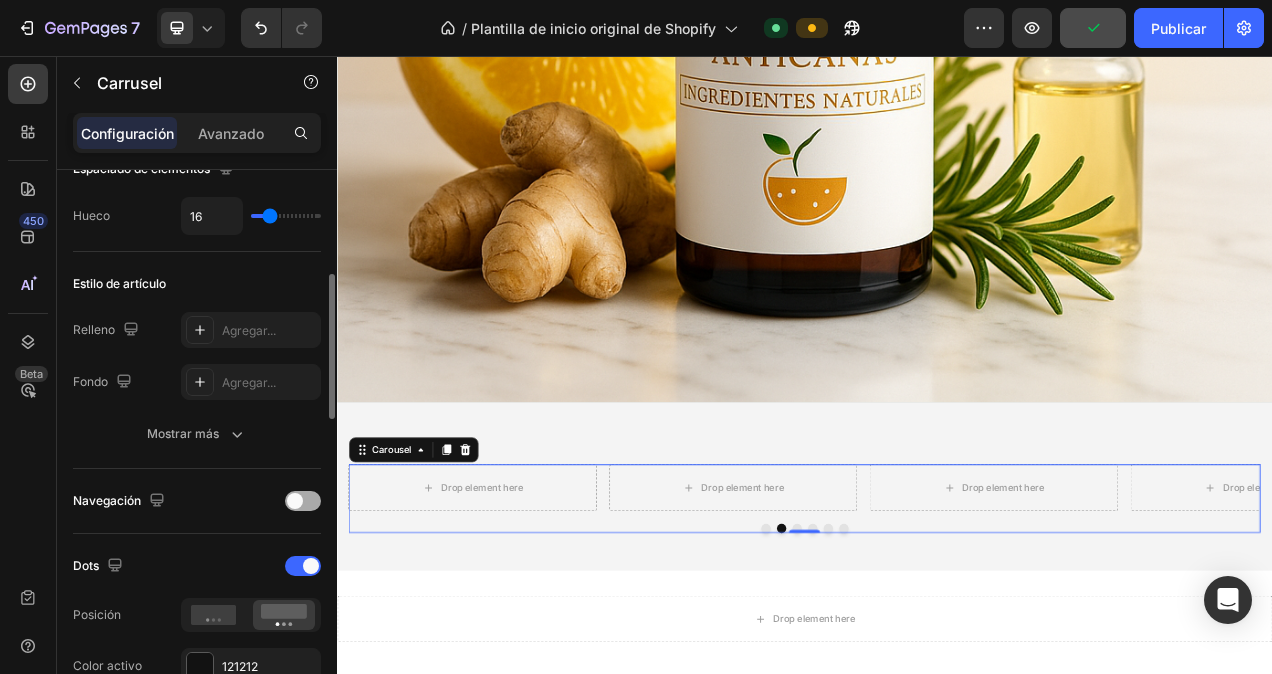 click at bounding box center (295, 501) 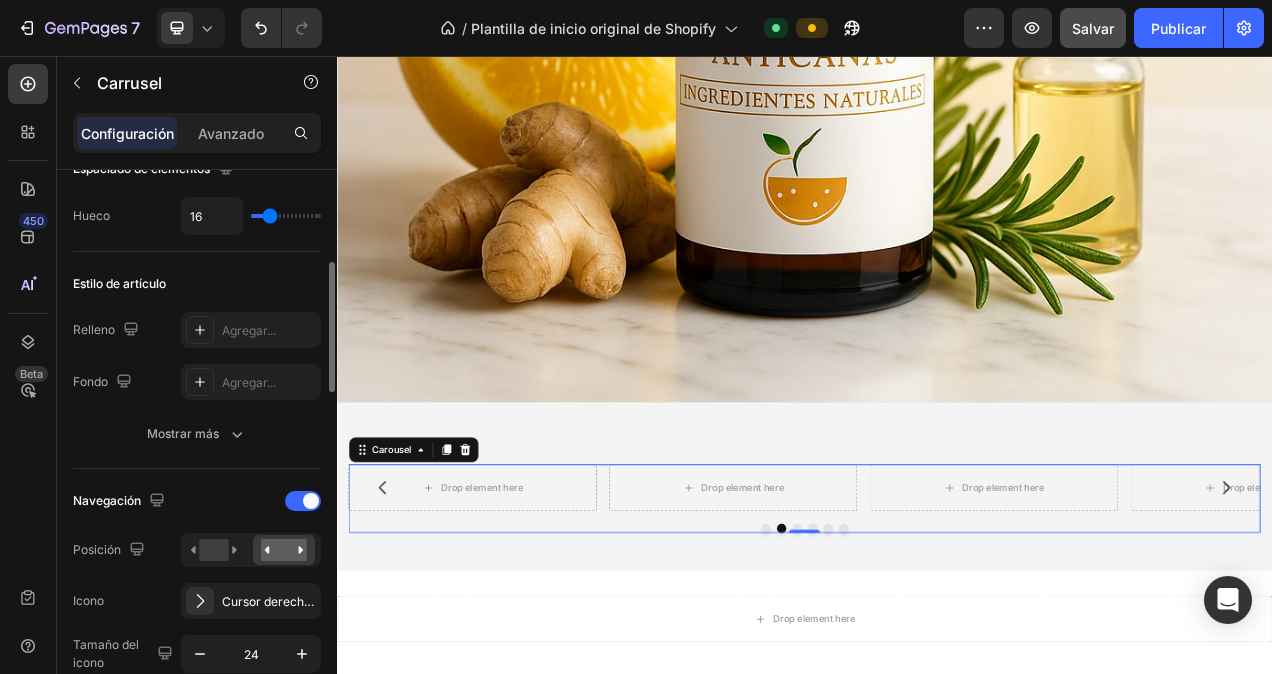 click on "Navegación" at bounding box center [197, 501] 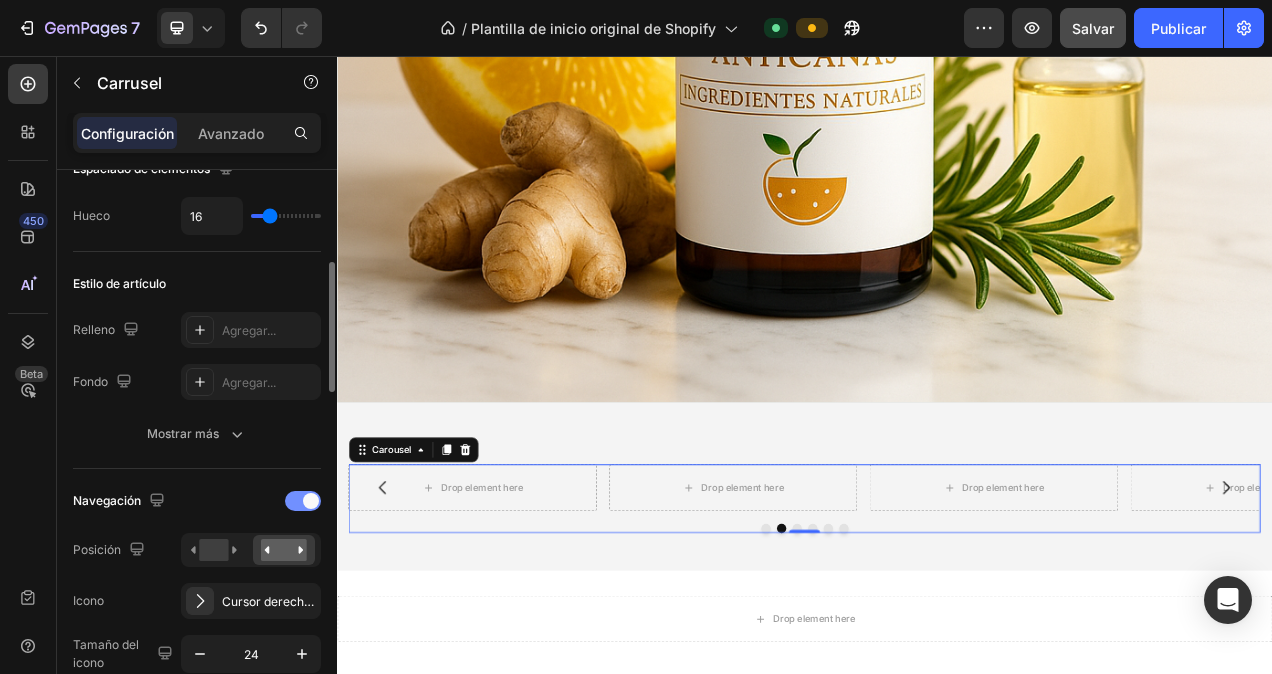 click at bounding box center [303, 501] 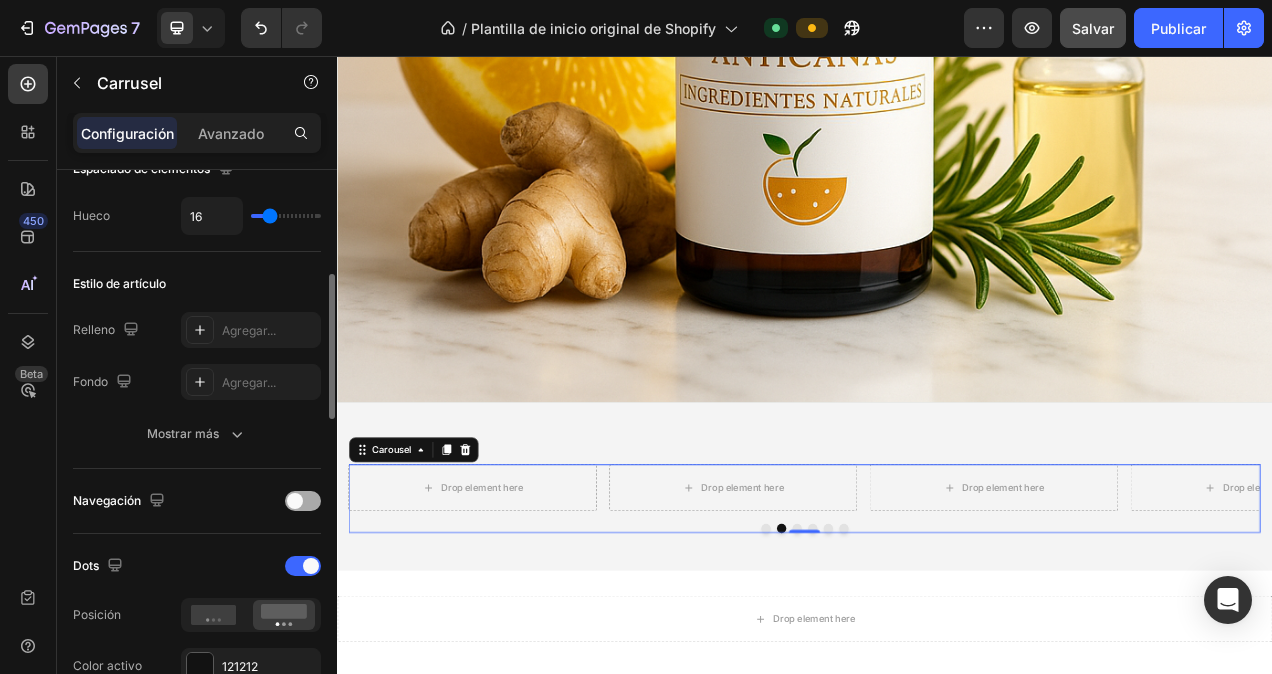 click at bounding box center (295, 501) 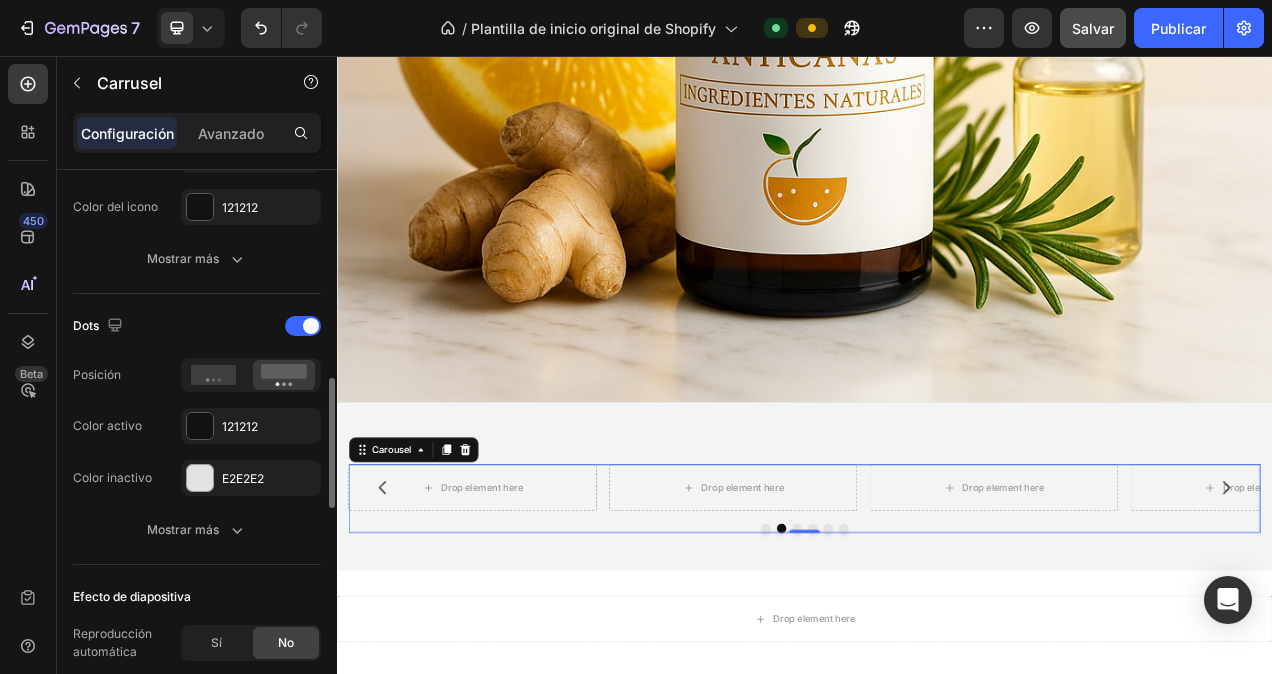 scroll, scrollTop: 1000, scrollLeft: 0, axis: vertical 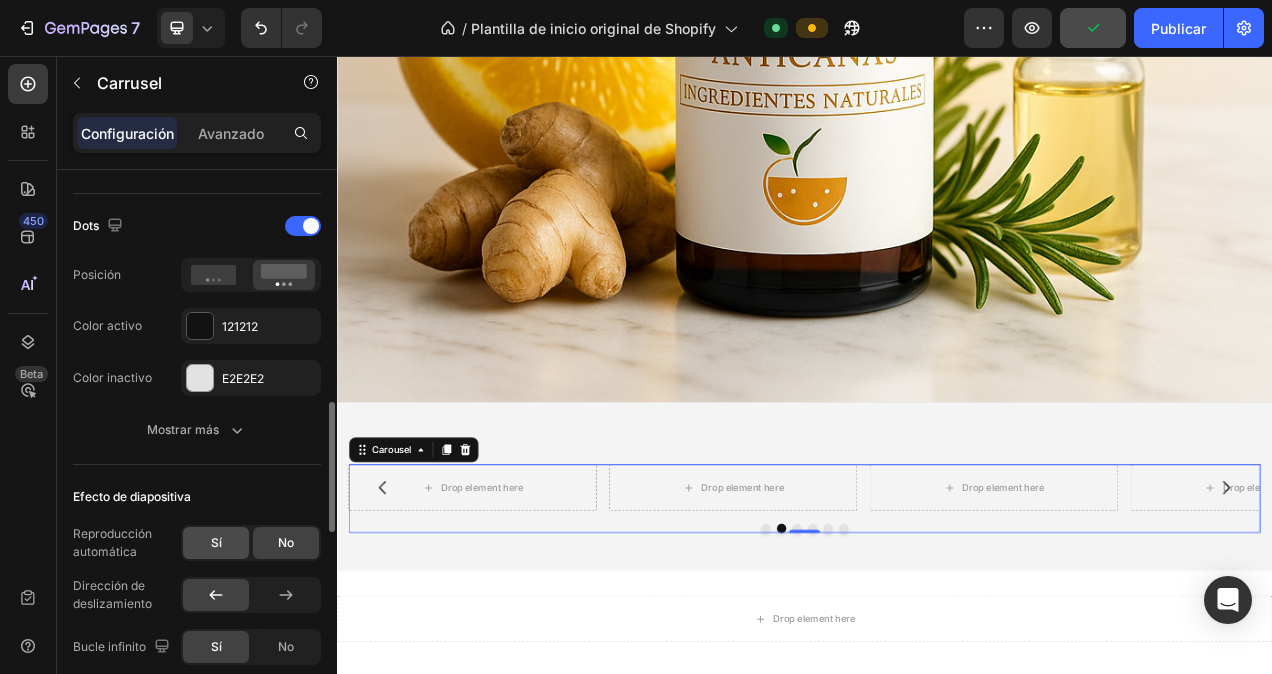 click on "Sí" 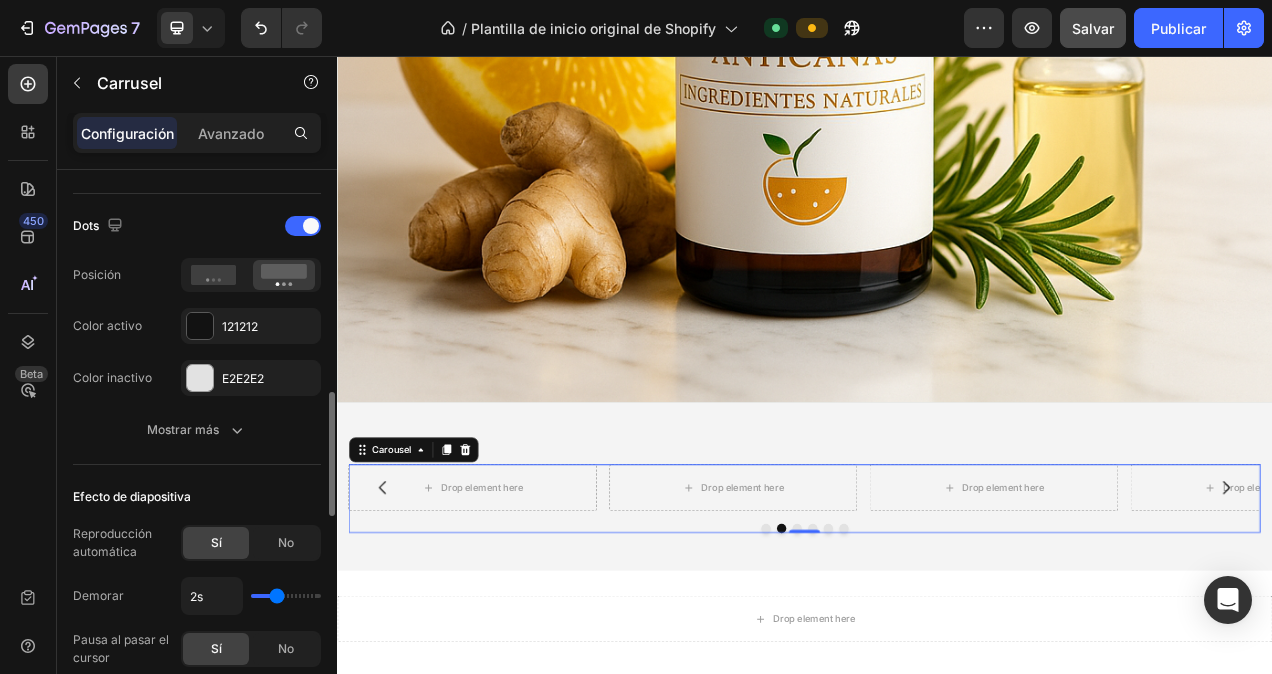 type on "2.3s" 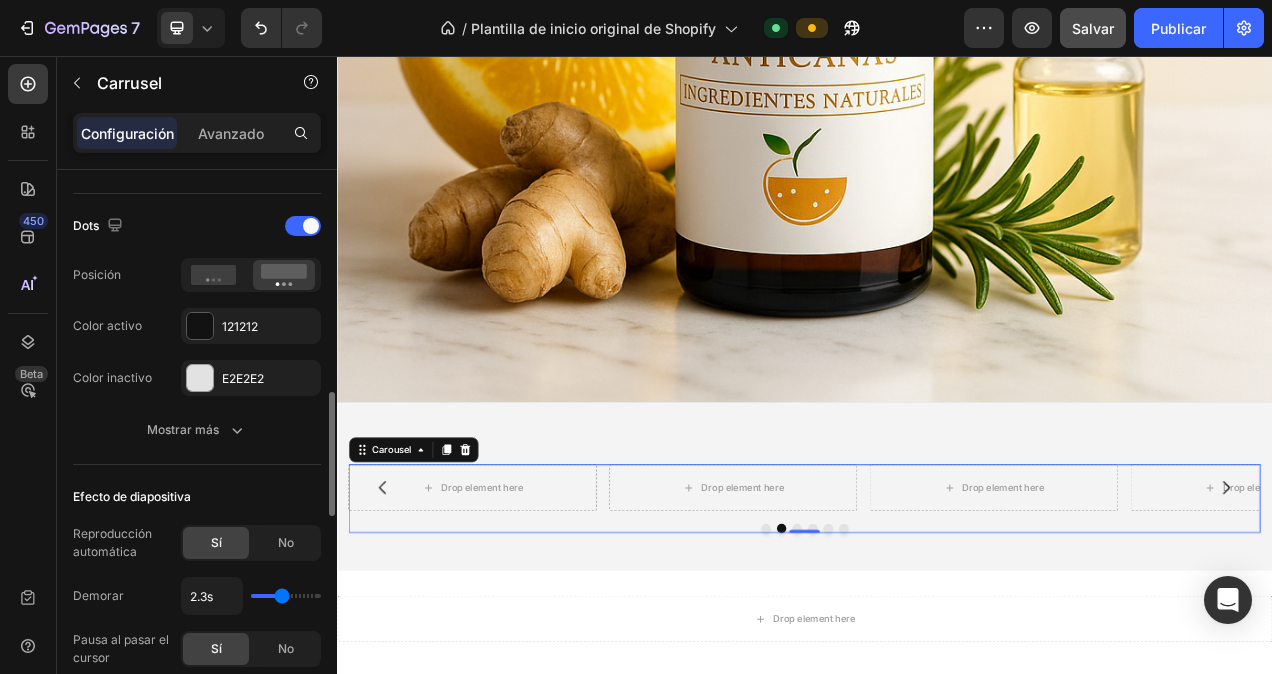 type on "2.2s" 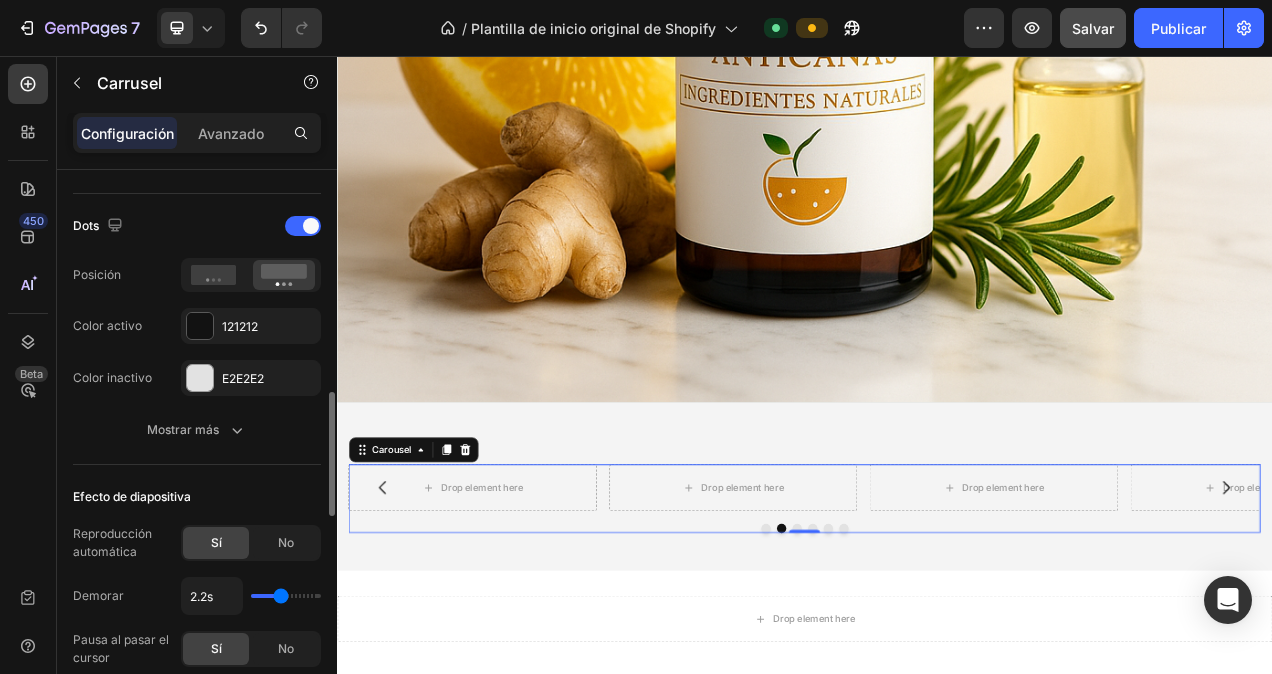 type on "2.1s" 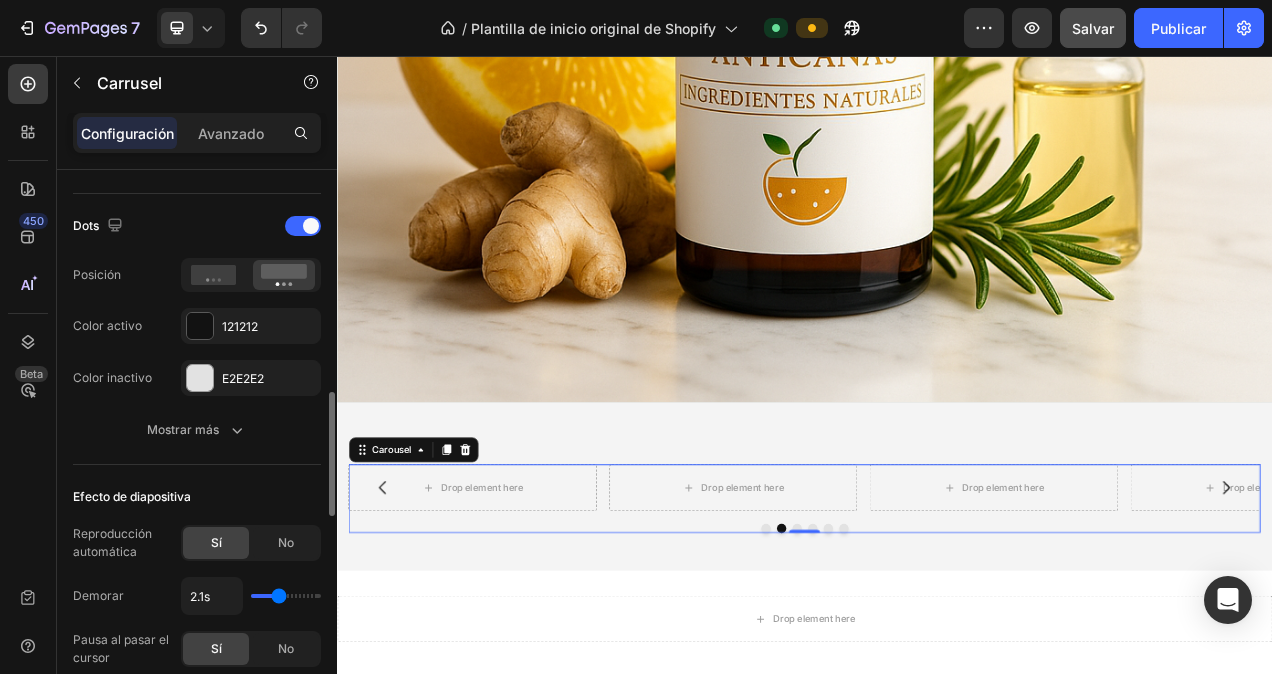 type on "2s" 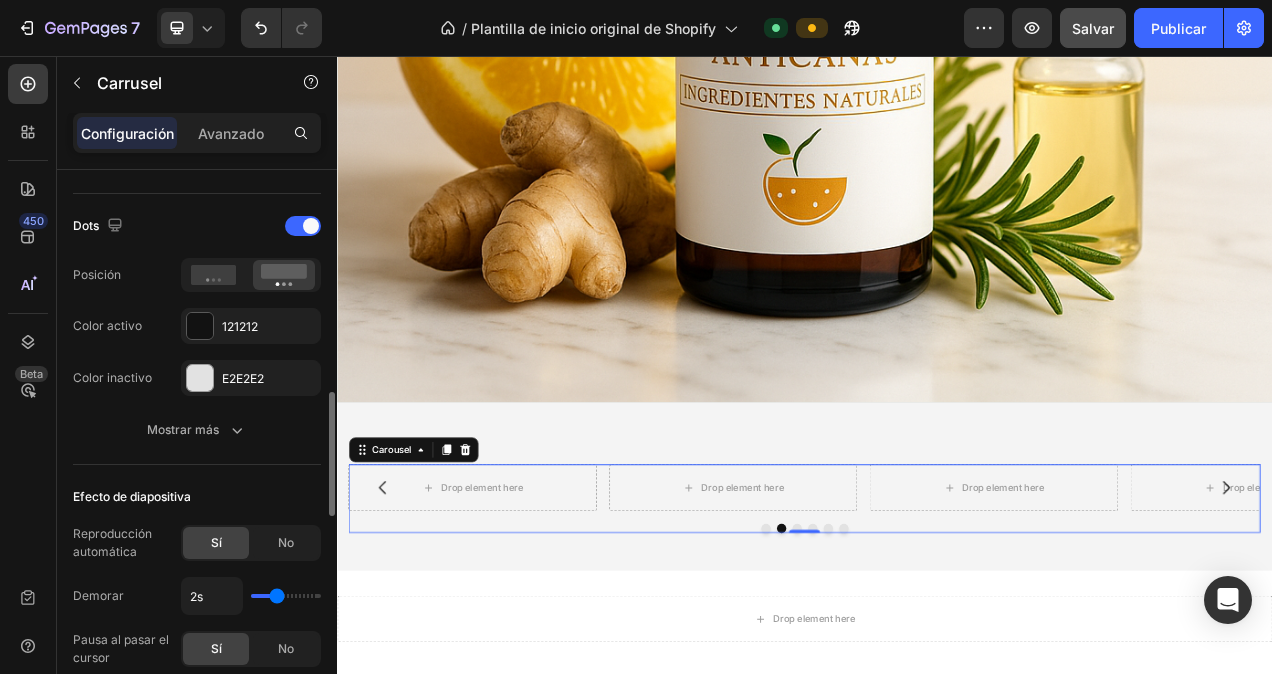 type on "1.9s" 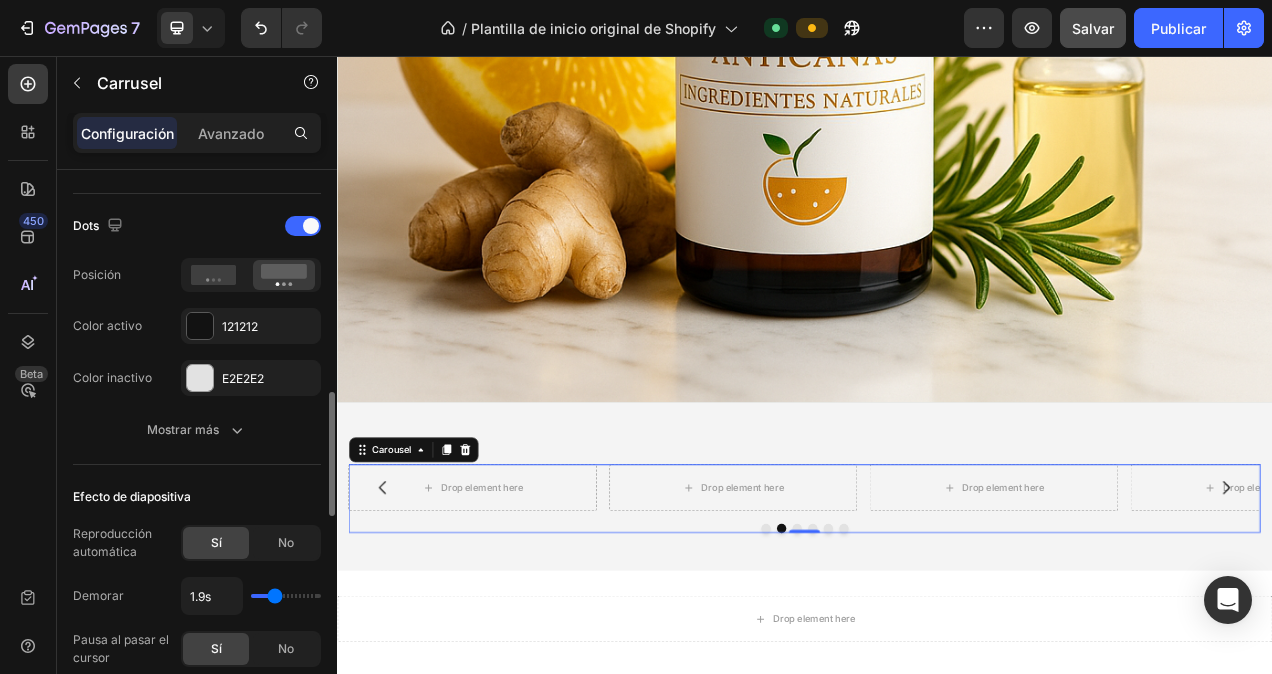 type on "1.8s" 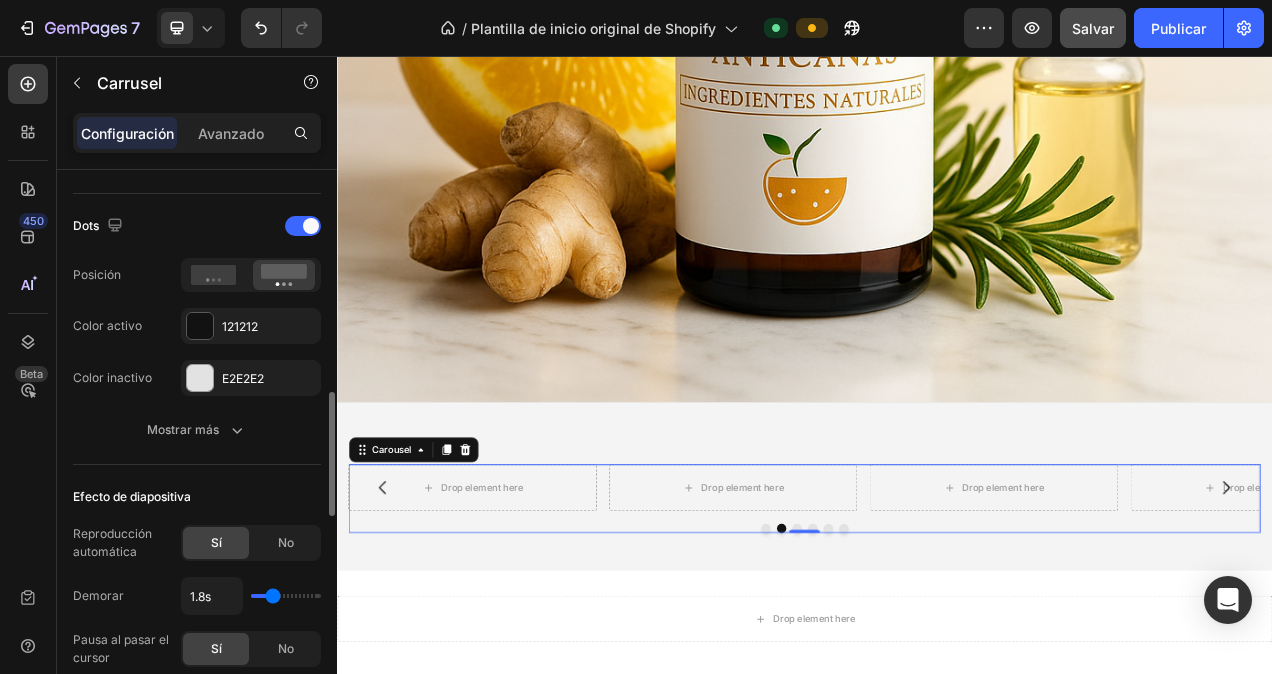 type on "1.6s" 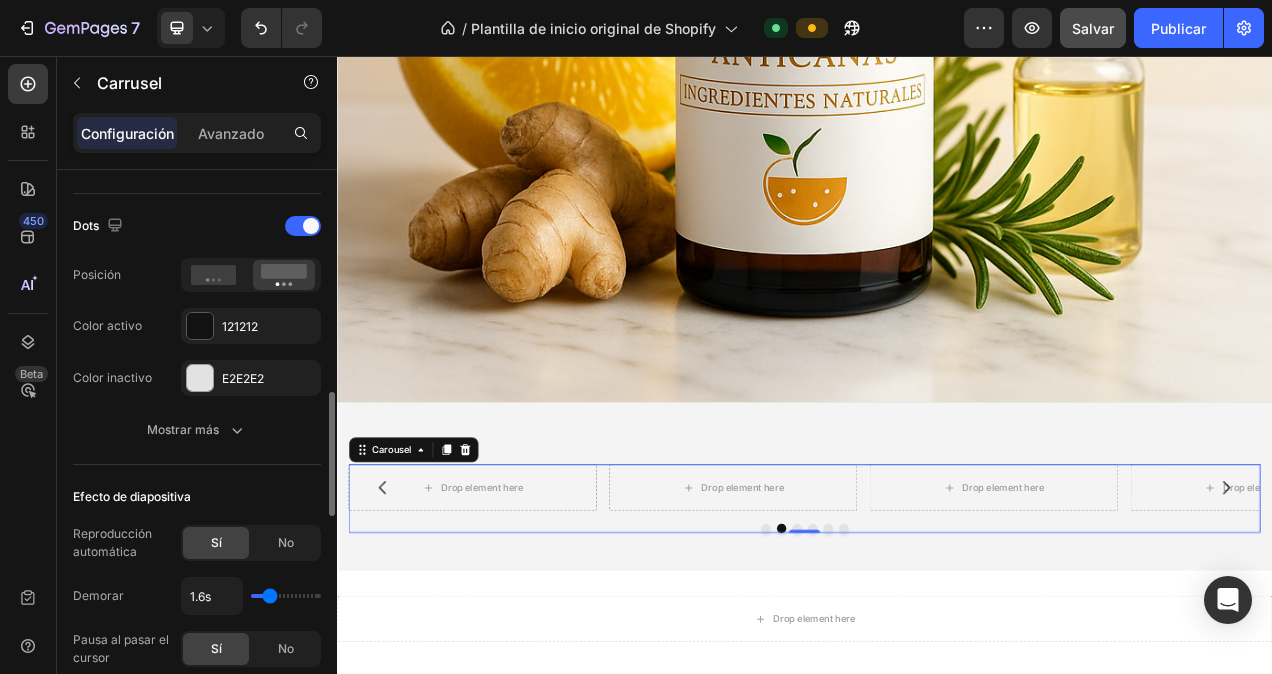 type on "1.4s" 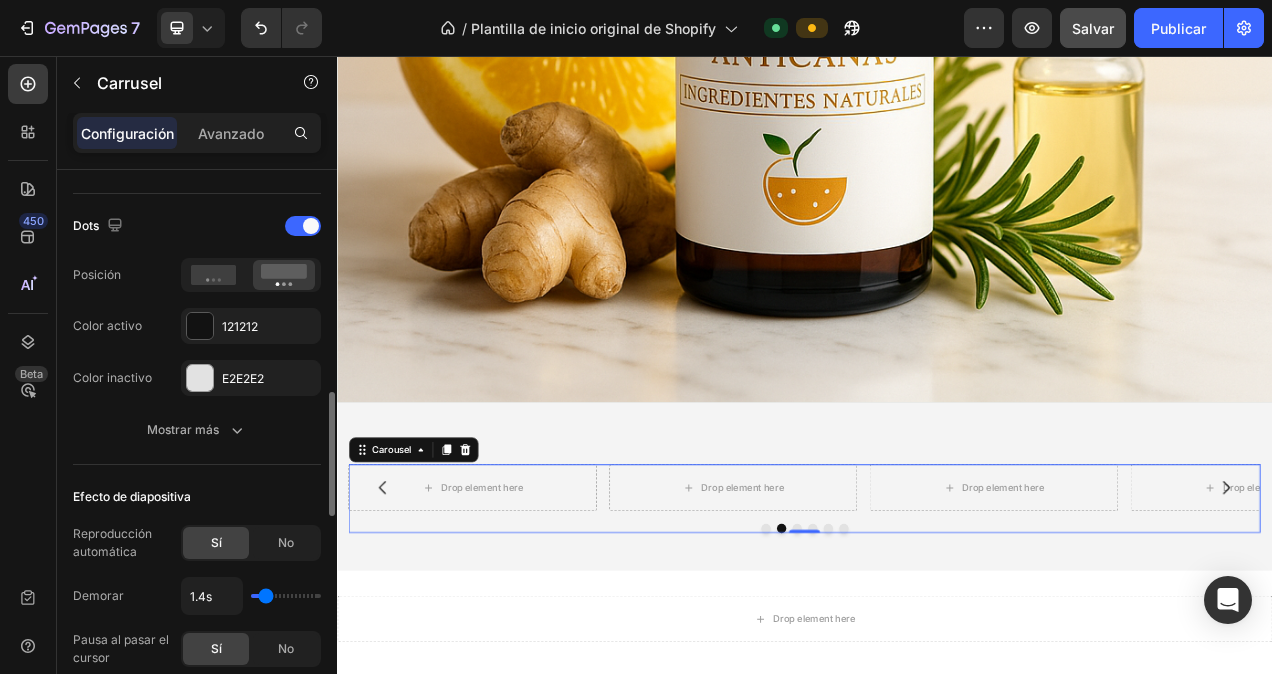 type on "1.3s" 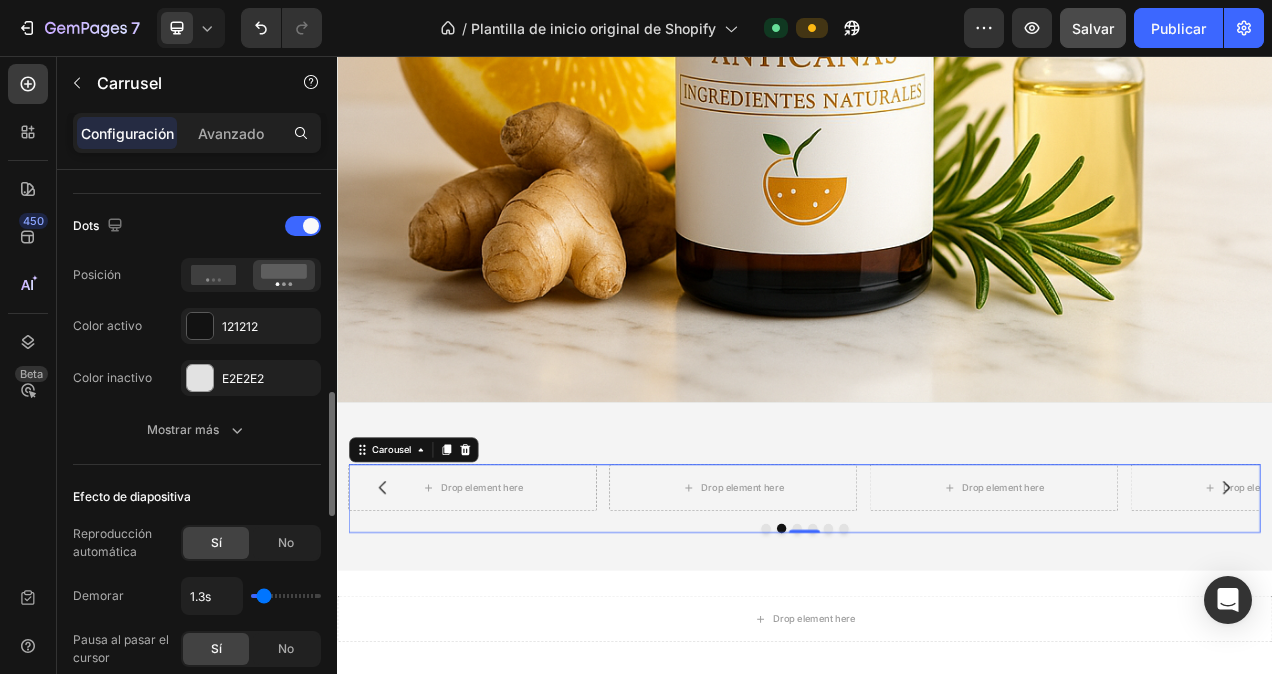 type on "1.2s" 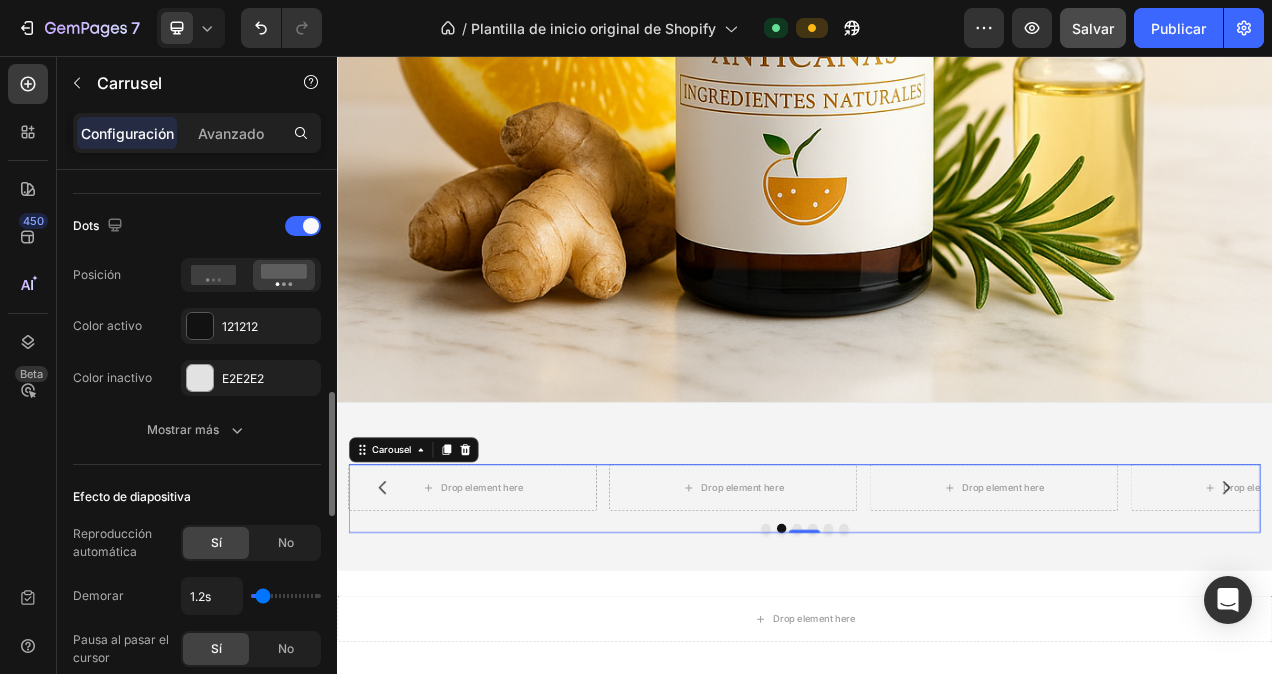type on "1.1s" 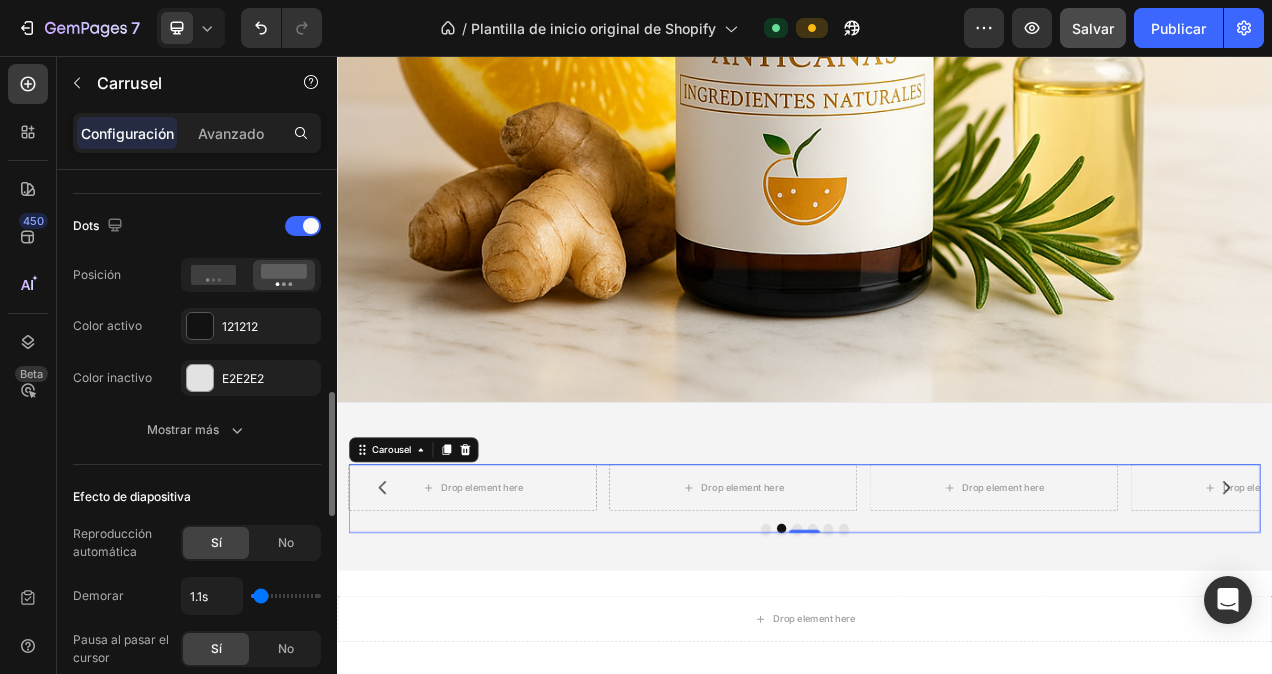 type on "1s" 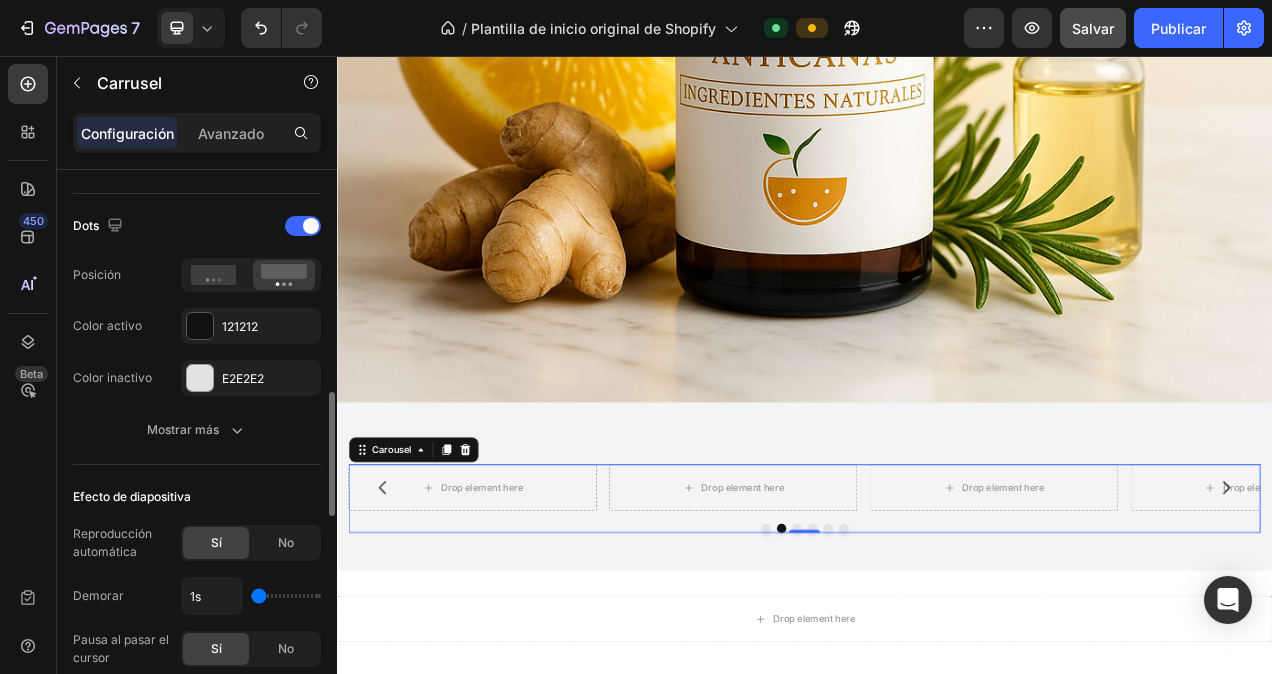 drag, startPoint x: 282, startPoint y: 590, endPoint x: 256, endPoint y: 591, distance: 26.019224 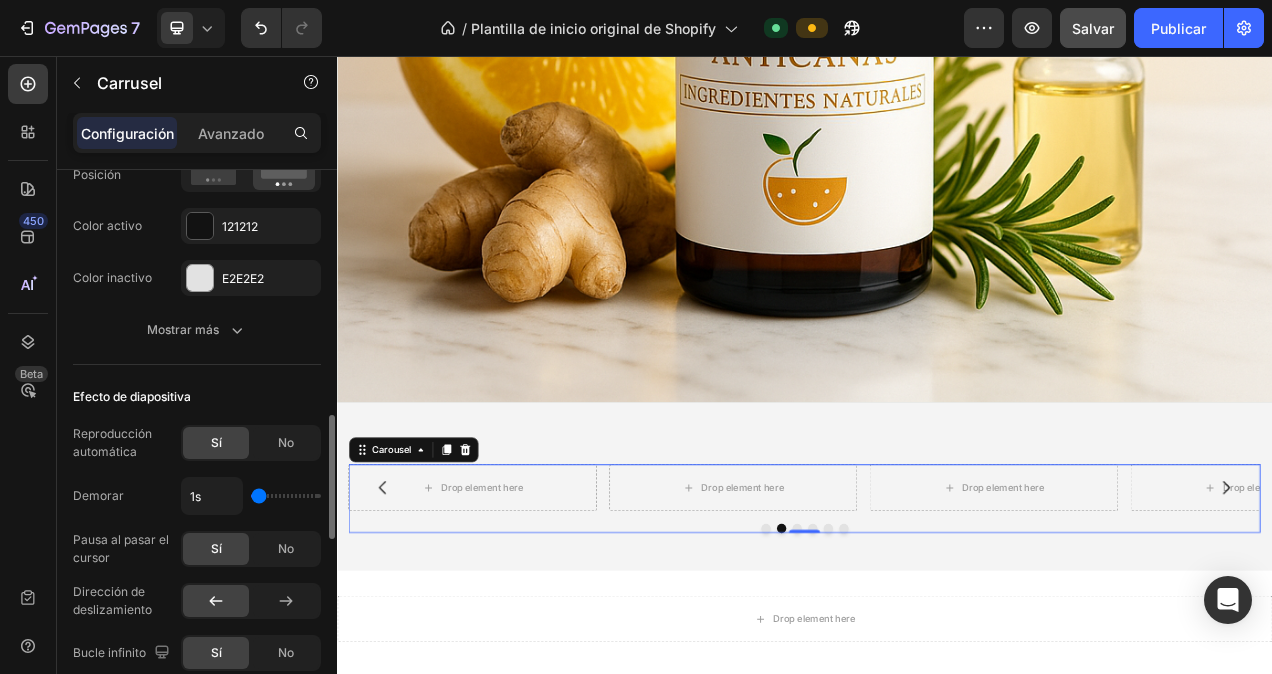 scroll, scrollTop: 1200, scrollLeft: 0, axis: vertical 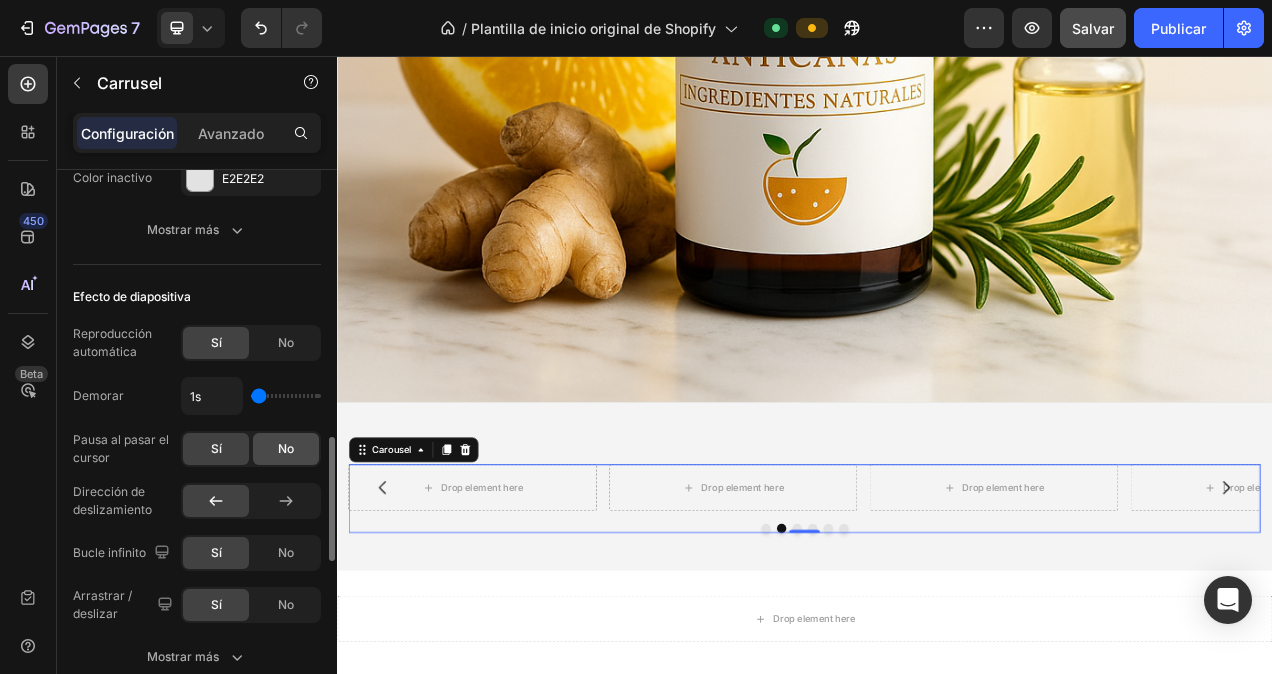 click on "No" 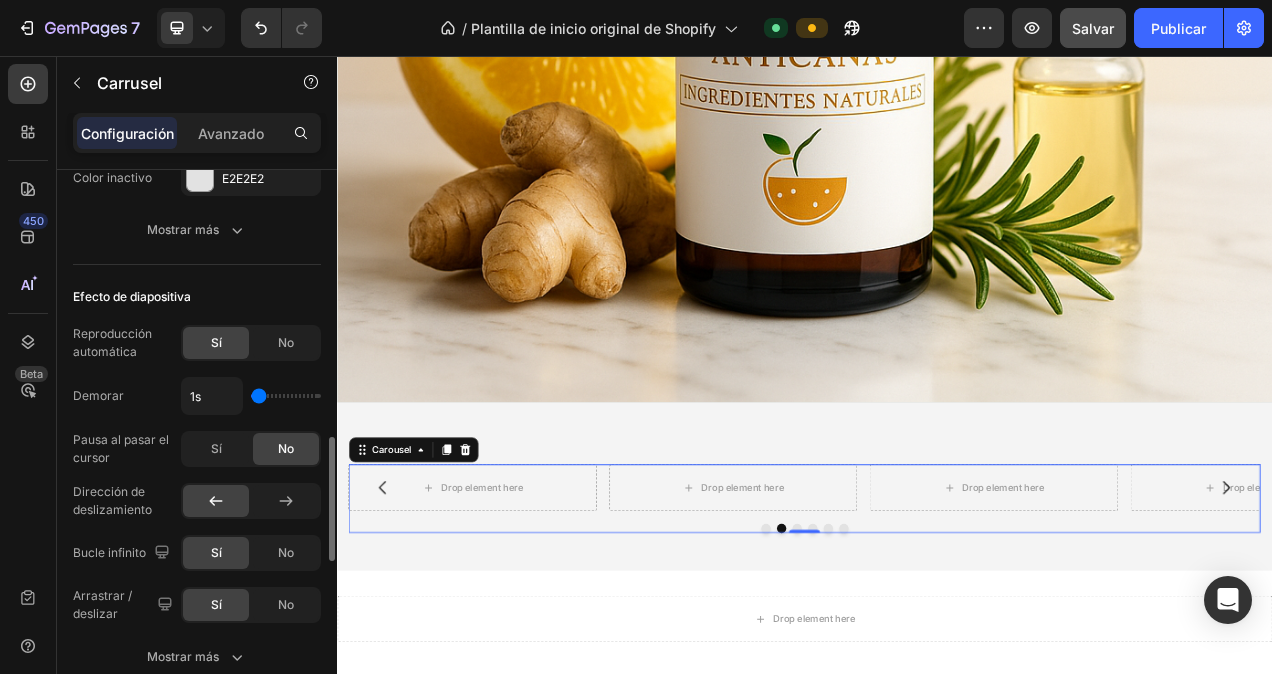 click 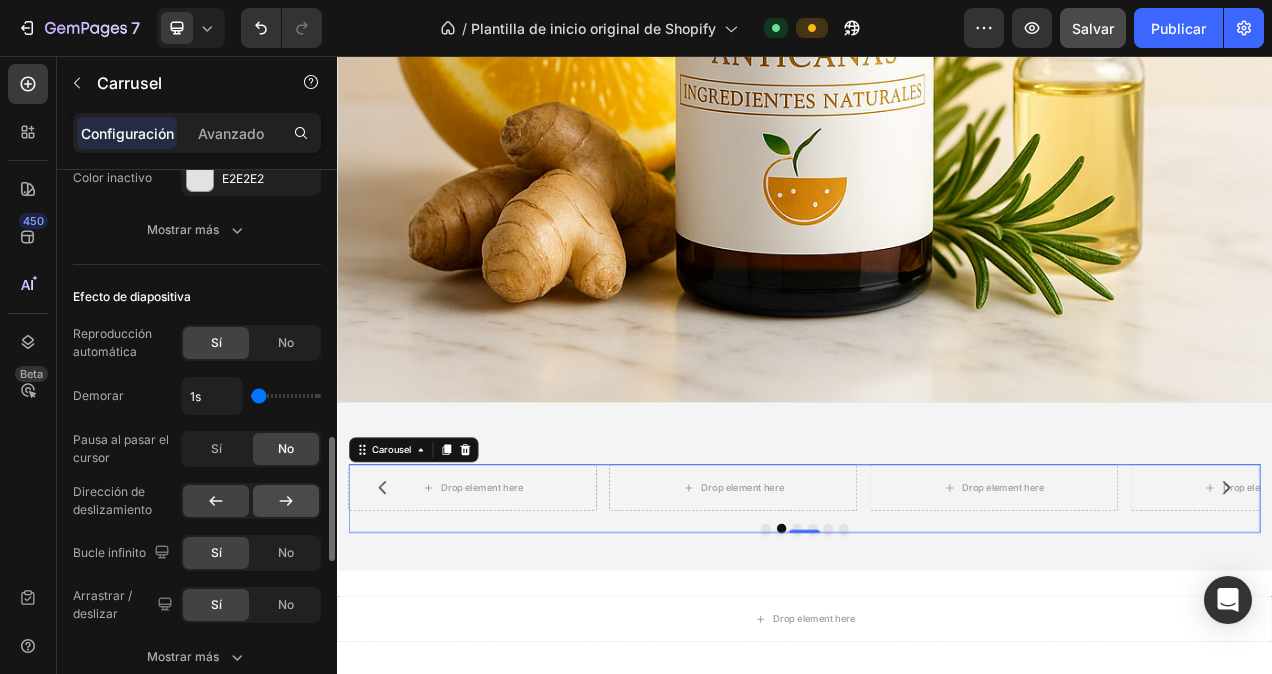 click 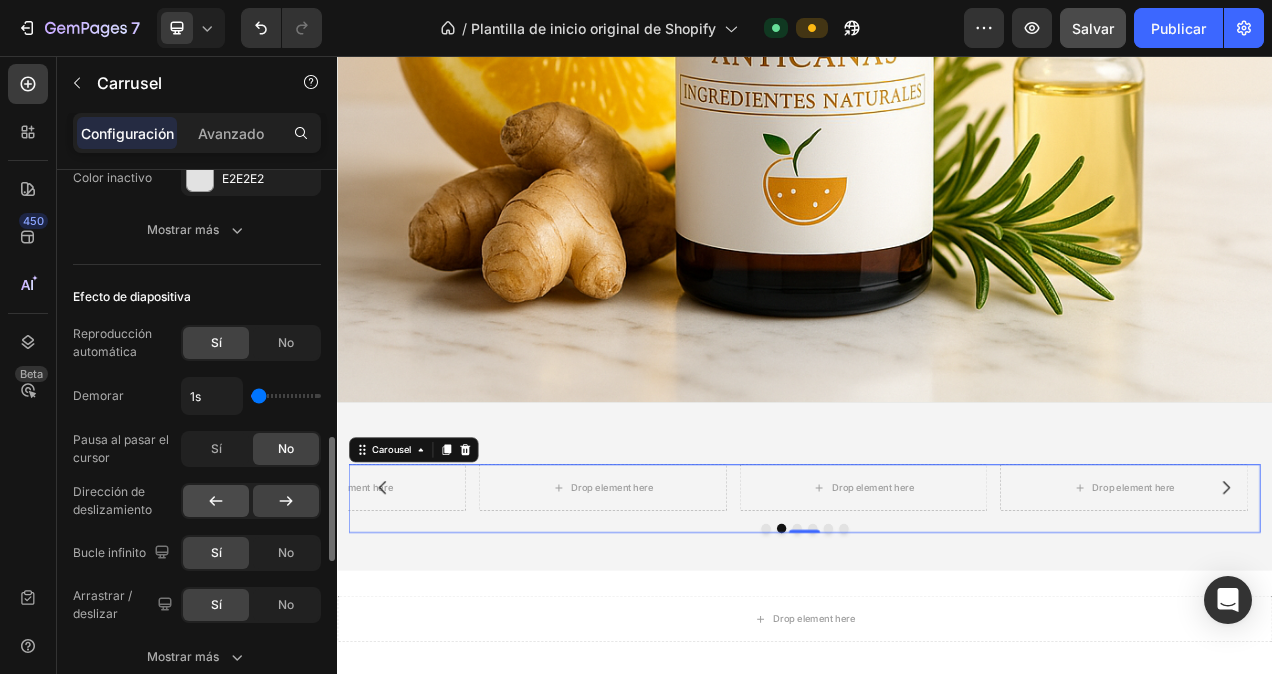 click 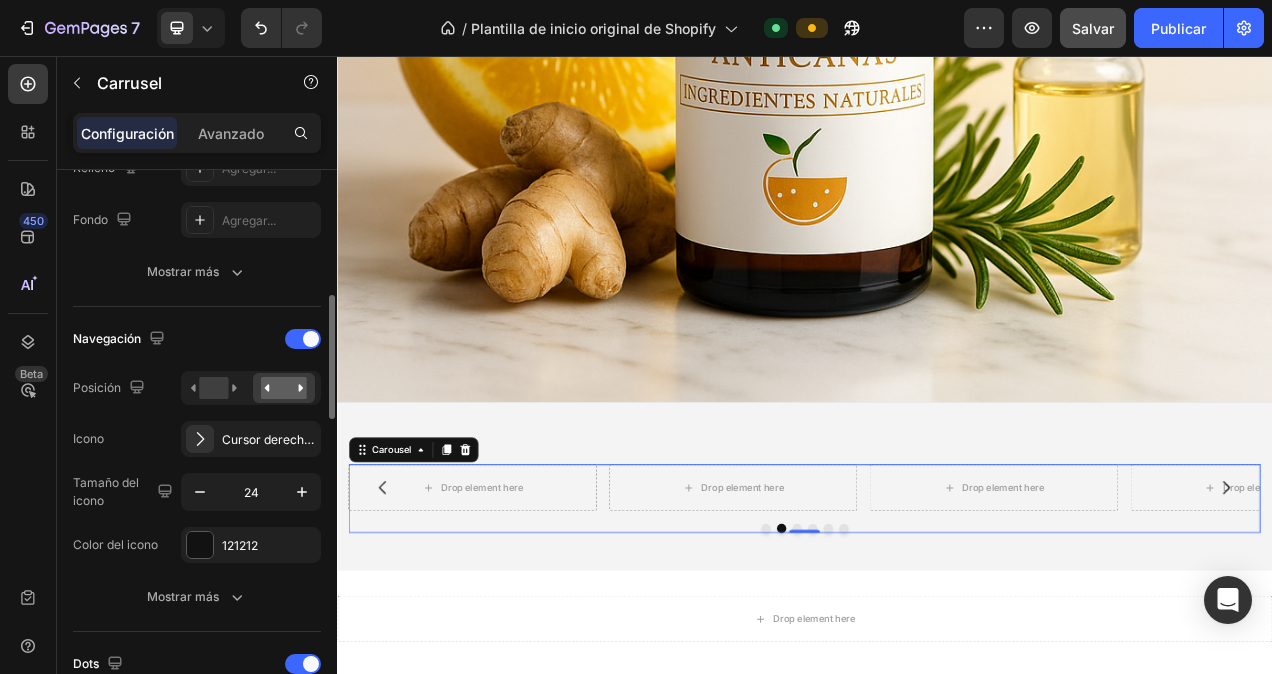 scroll, scrollTop: 0, scrollLeft: 0, axis: both 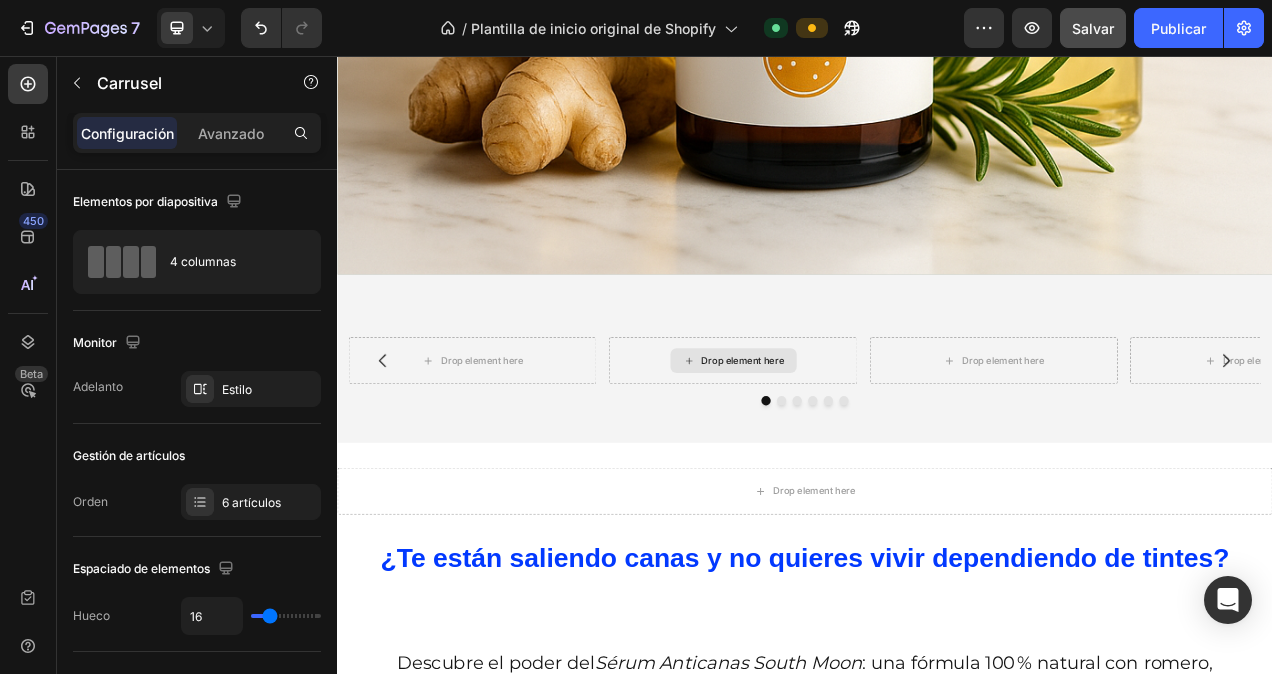 click on "Drop element here" at bounding box center [845, 447] 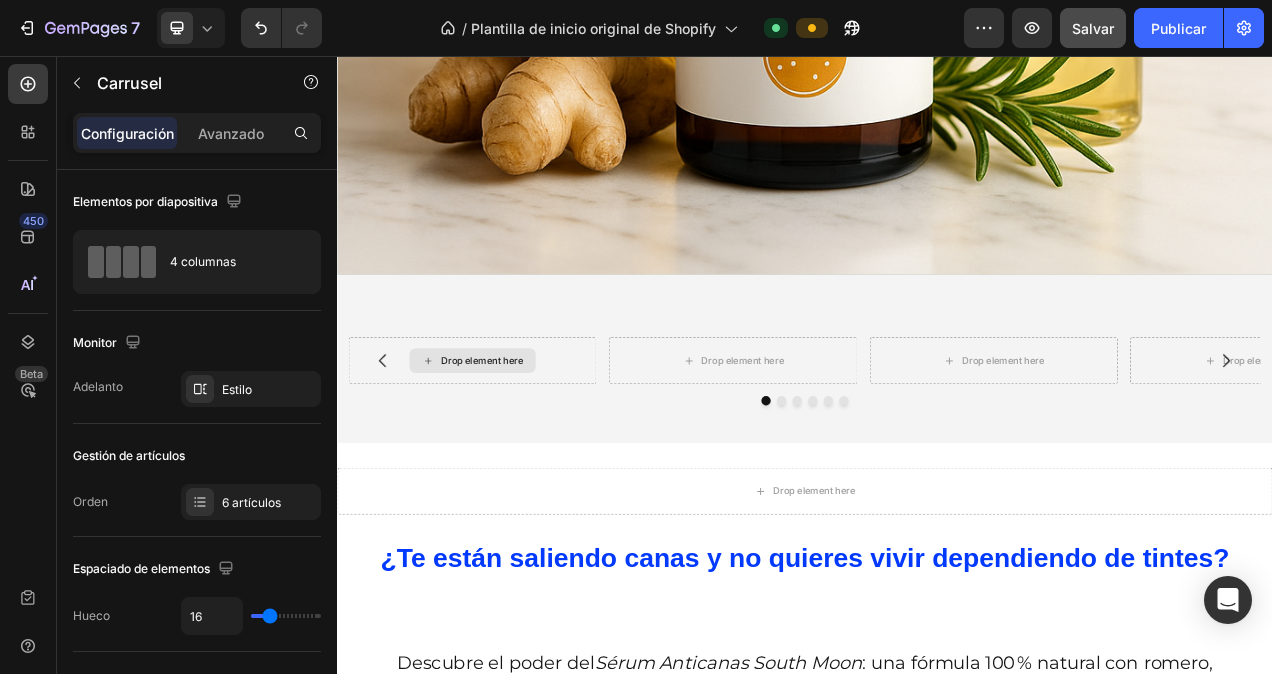 click on "Drop element here
Drop element here
Drop element here
Drop element here
Drop element here
Drop element here
Carousel Section 3" at bounding box center (937, 445) 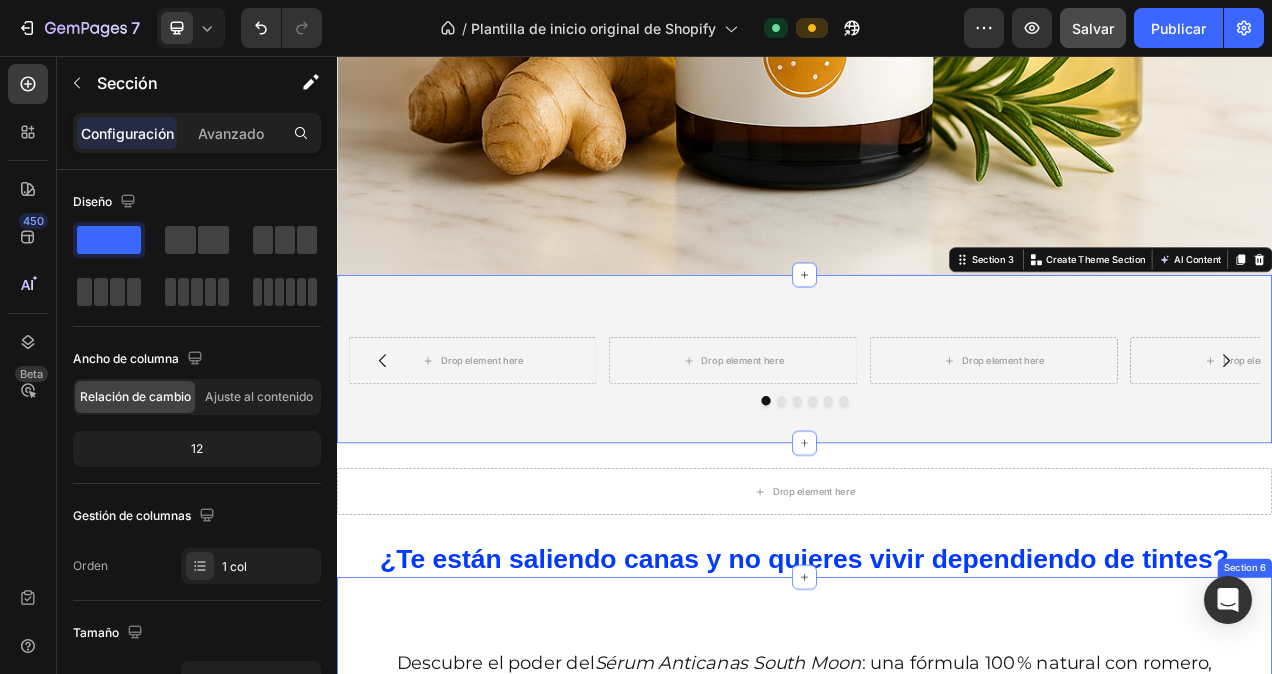 drag, startPoint x: 922, startPoint y: 536, endPoint x: 663, endPoint y: 333, distance: 329.07446 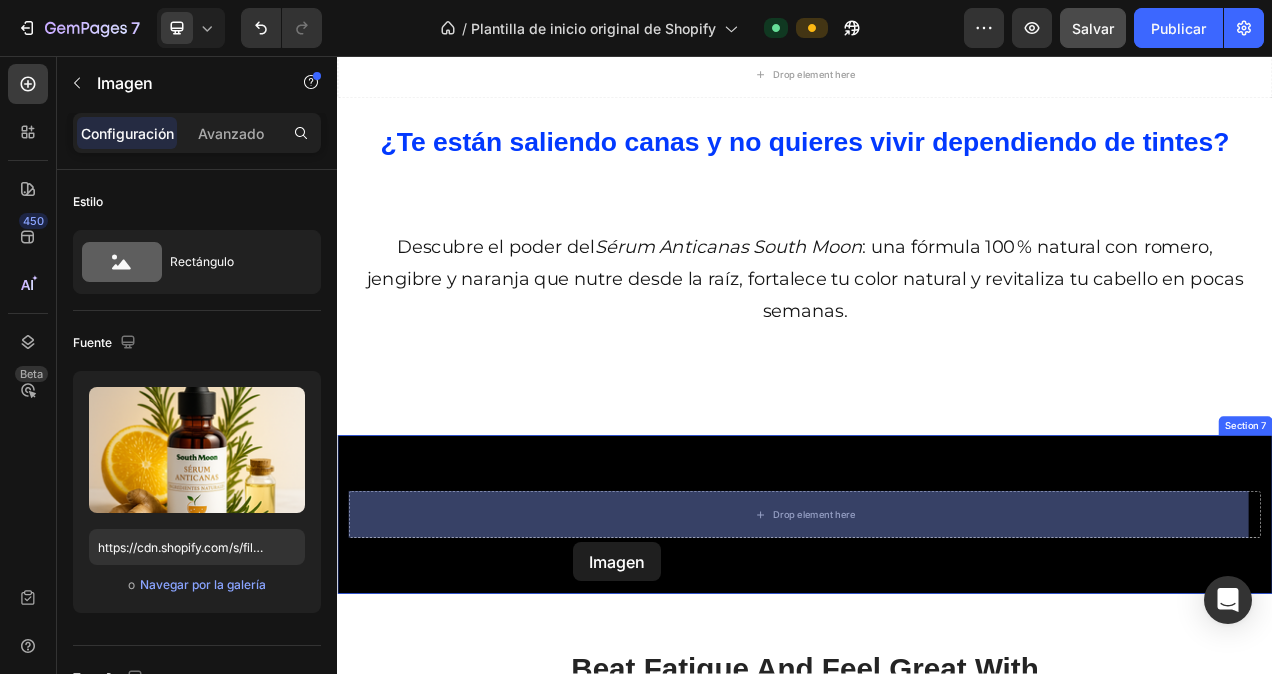 drag, startPoint x: 660, startPoint y: 318, endPoint x: 676, endPoint y: 432, distance: 115.11733 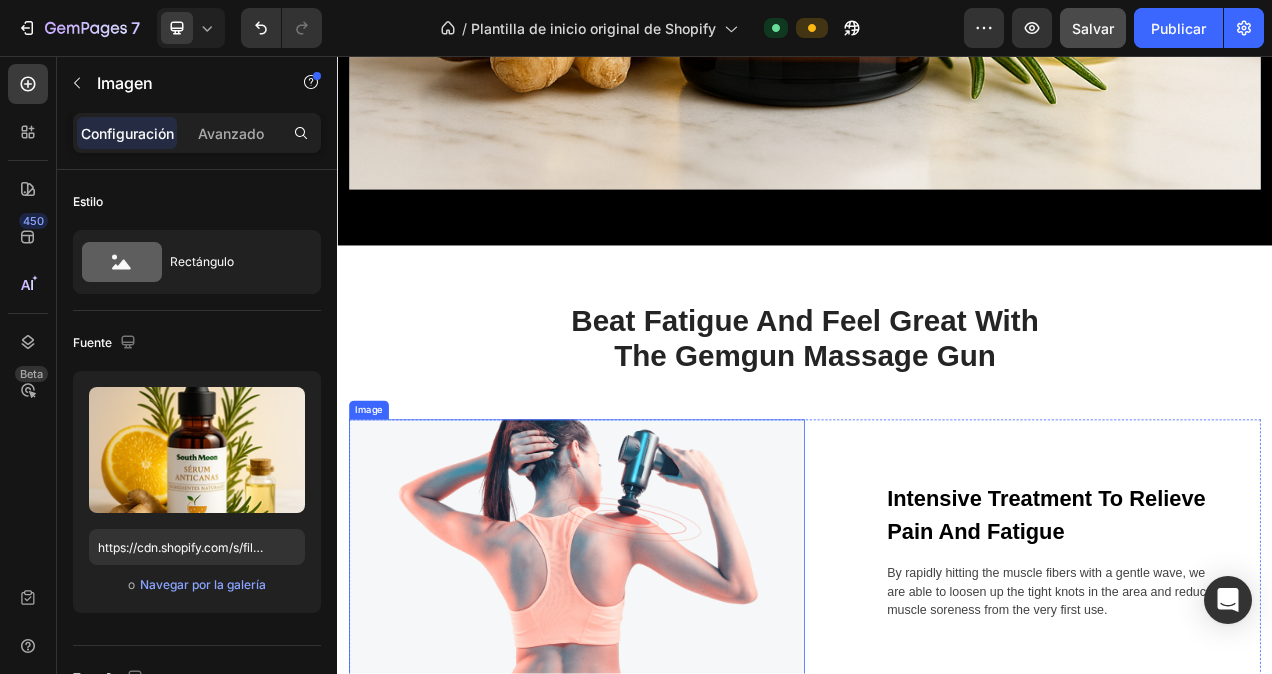 scroll, scrollTop: 2026, scrollLeft: 0, axis: vertical 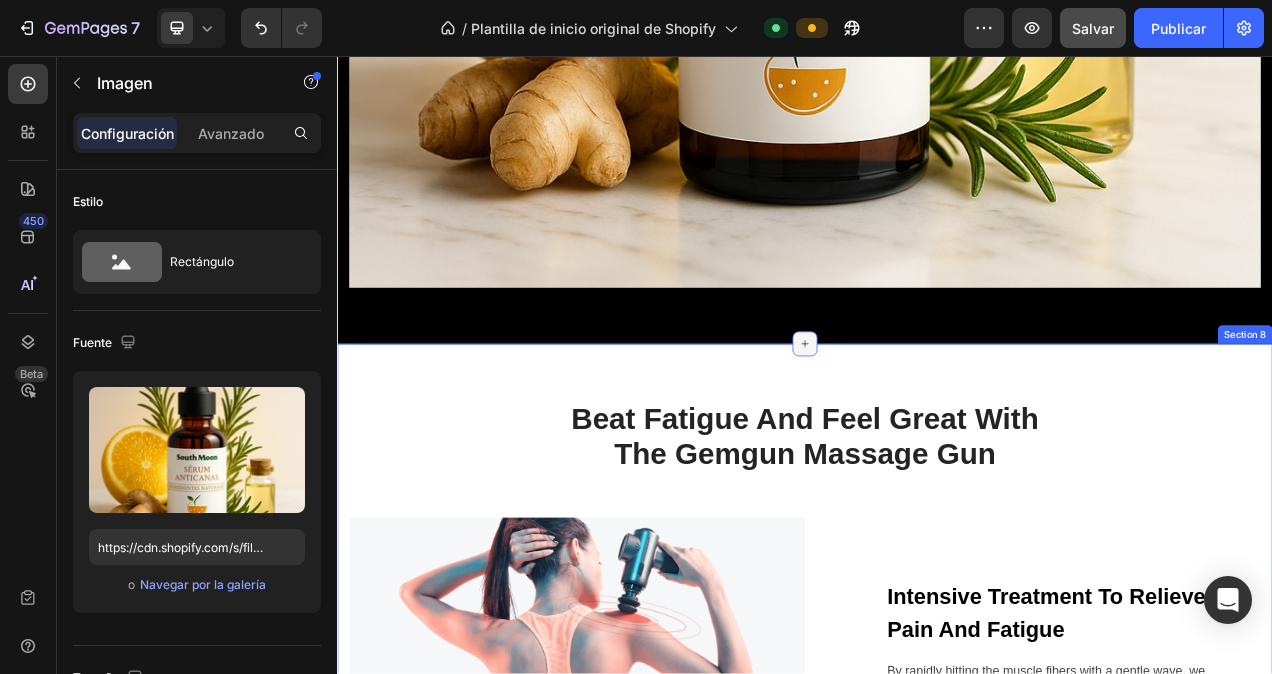 click at bounding box center [937, 426] 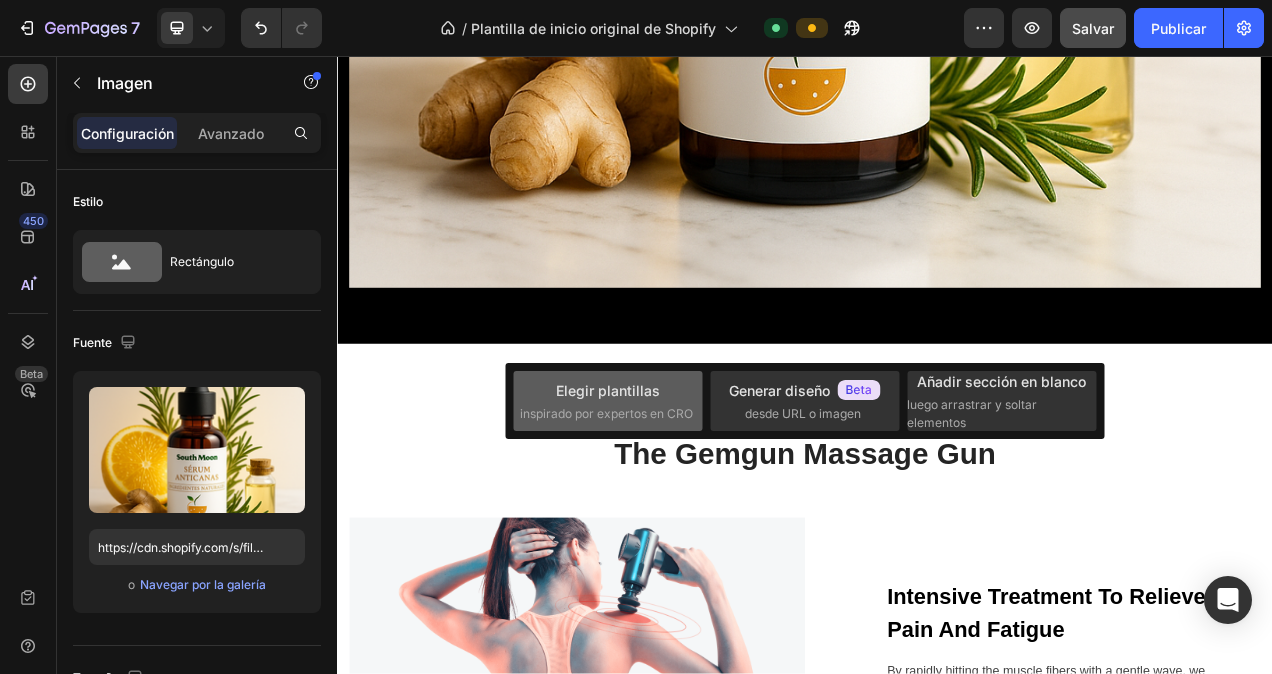 click on "Elegir plantillas" at bounding box center [608, 390] 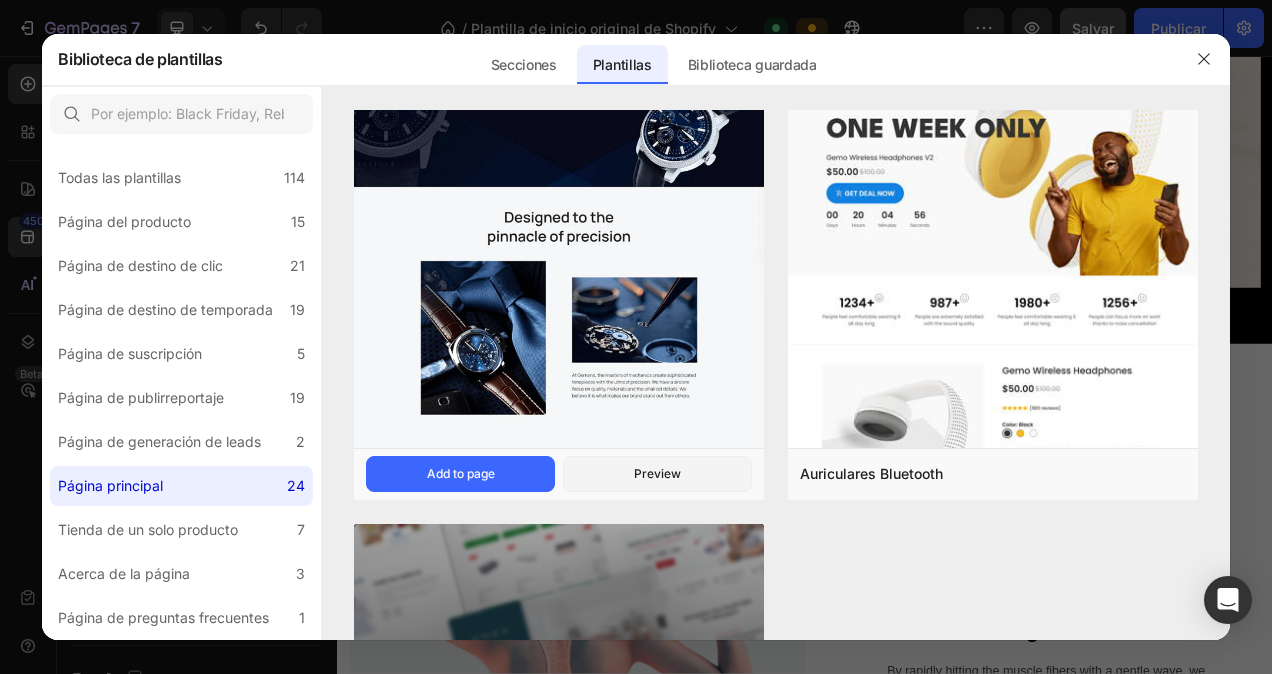 scroll, scrollTop: 4672, scrollLeft: 0, axis: vertical 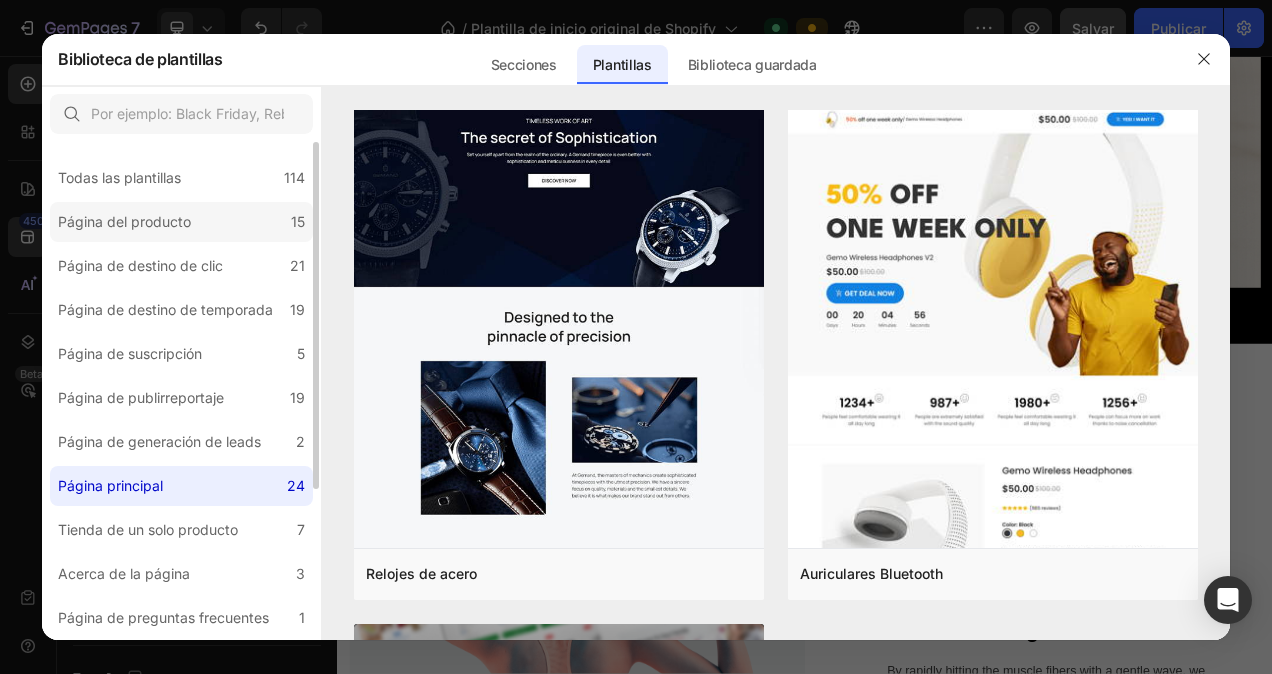 click on "Página del producto 15" 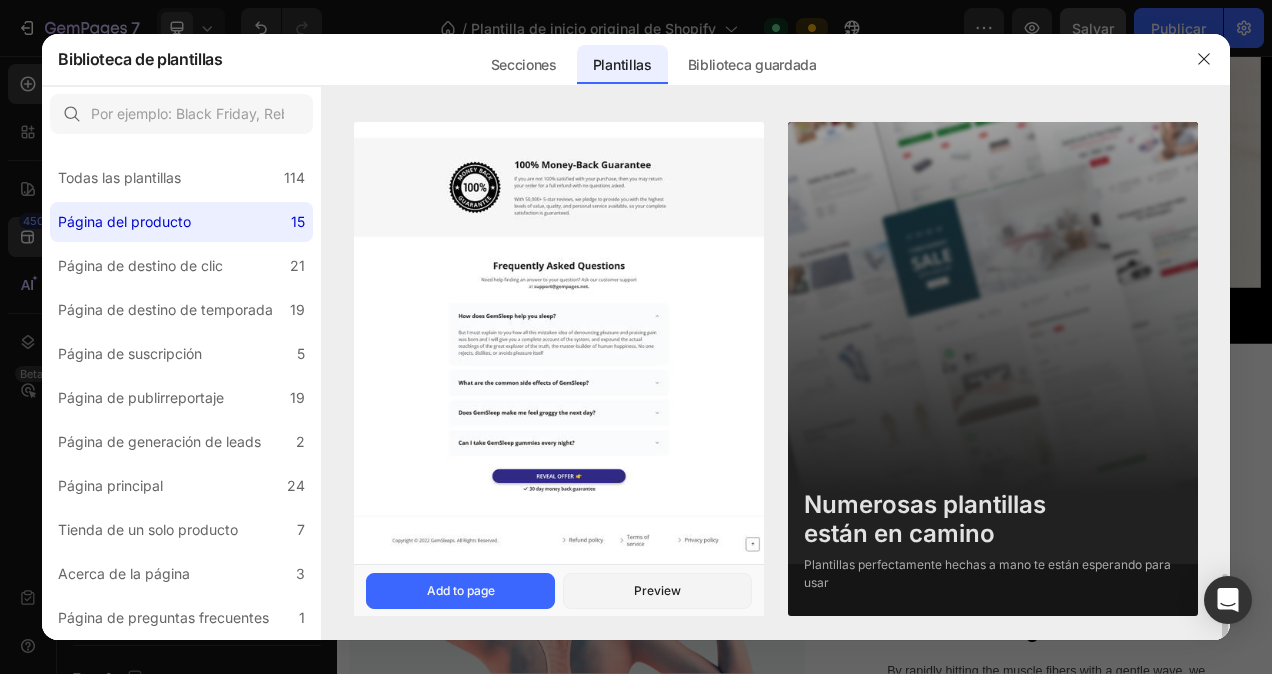 scroll, scrollTop: 3618, scrollLeft: 0, axis: vertical 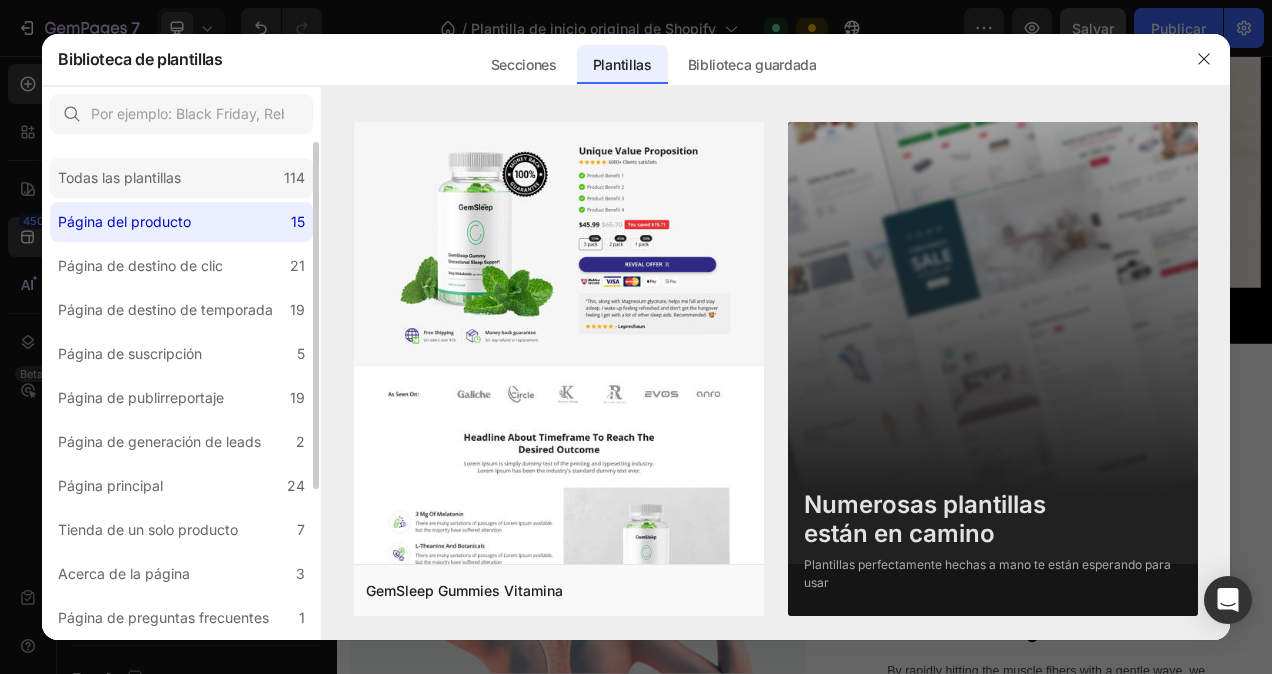 click on "Todas las plantillas" at bounding box center [119, 178] 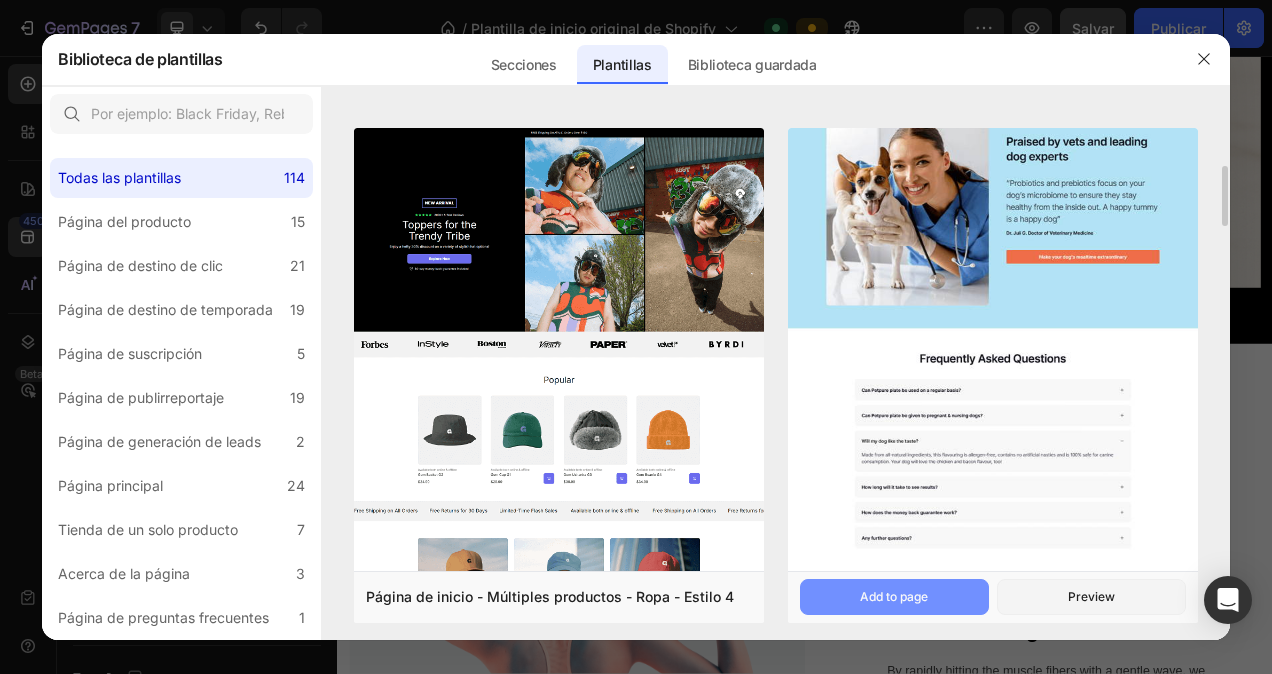 scroll, scrollTop: 800, scrollLeft: 0, axis: vertical 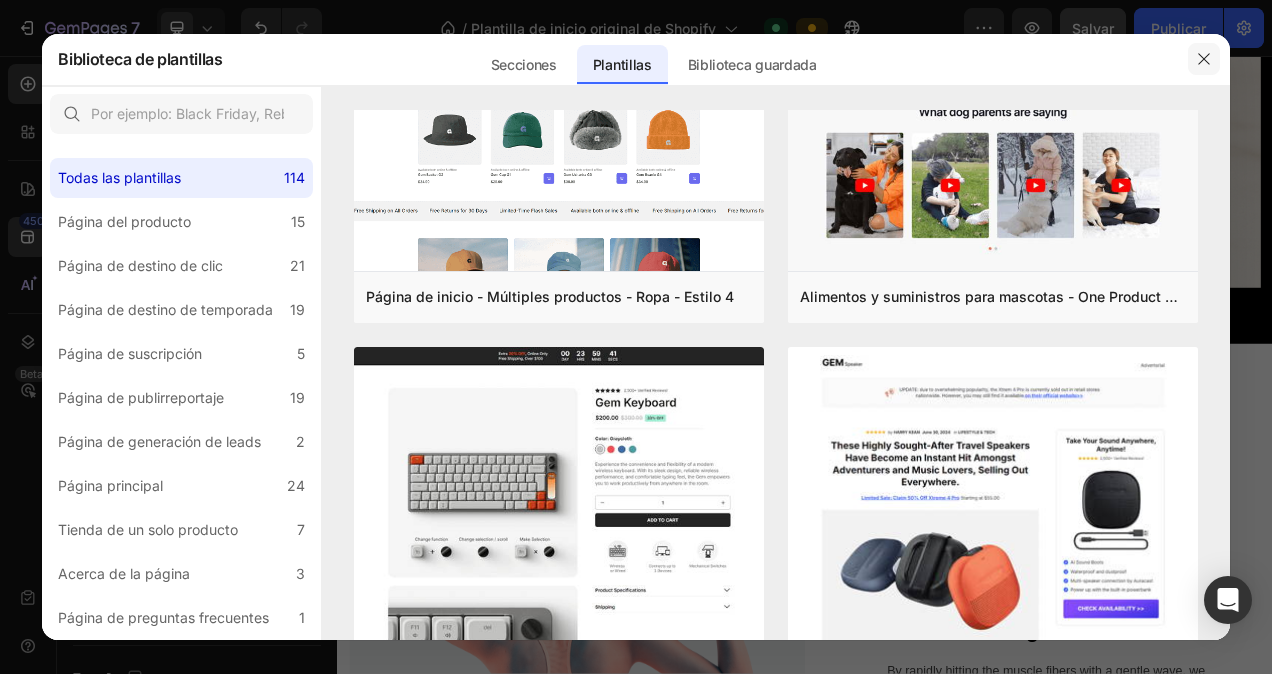 click 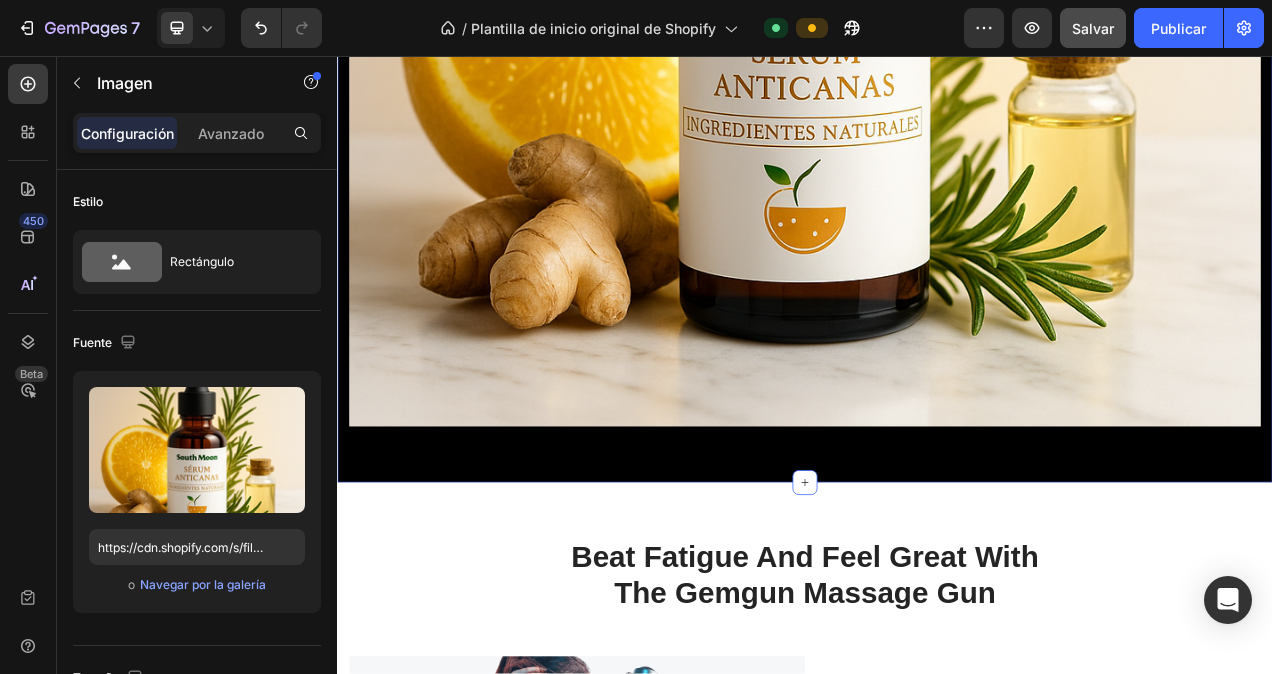 scroll, scrollTop: 1626, scrollLeft: 0, axis: vertical 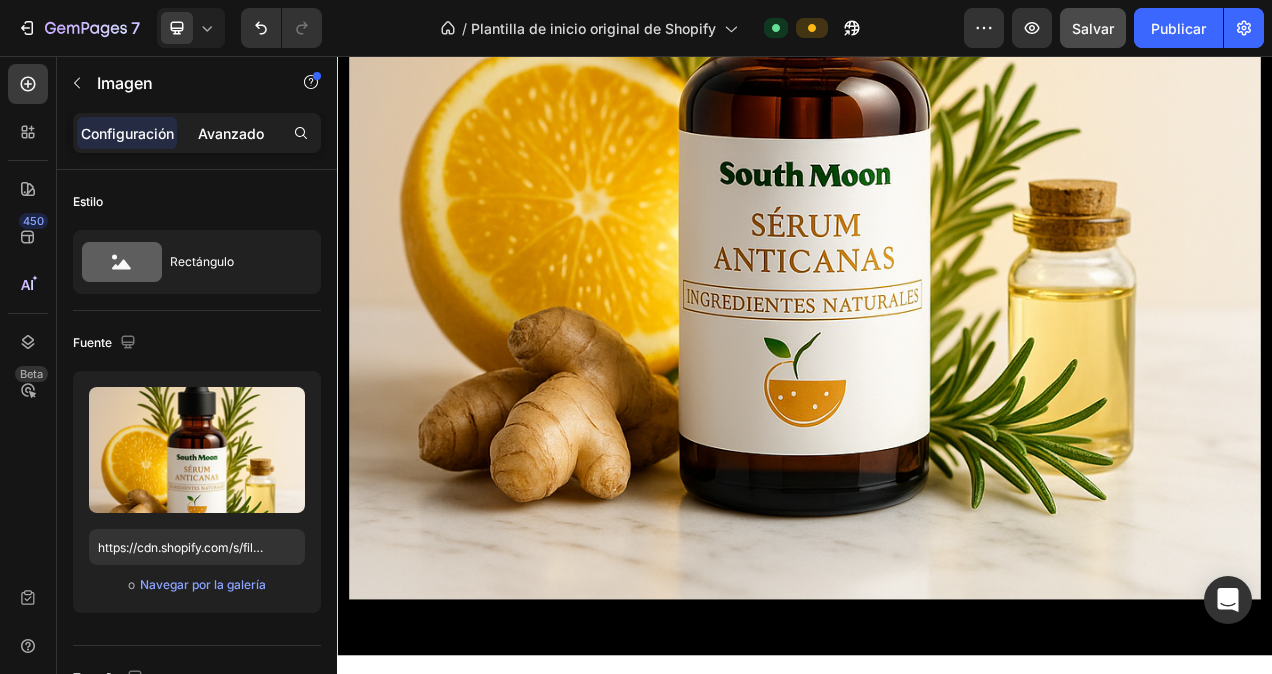 click on "Avanzado" at bounding box center (231, 133) 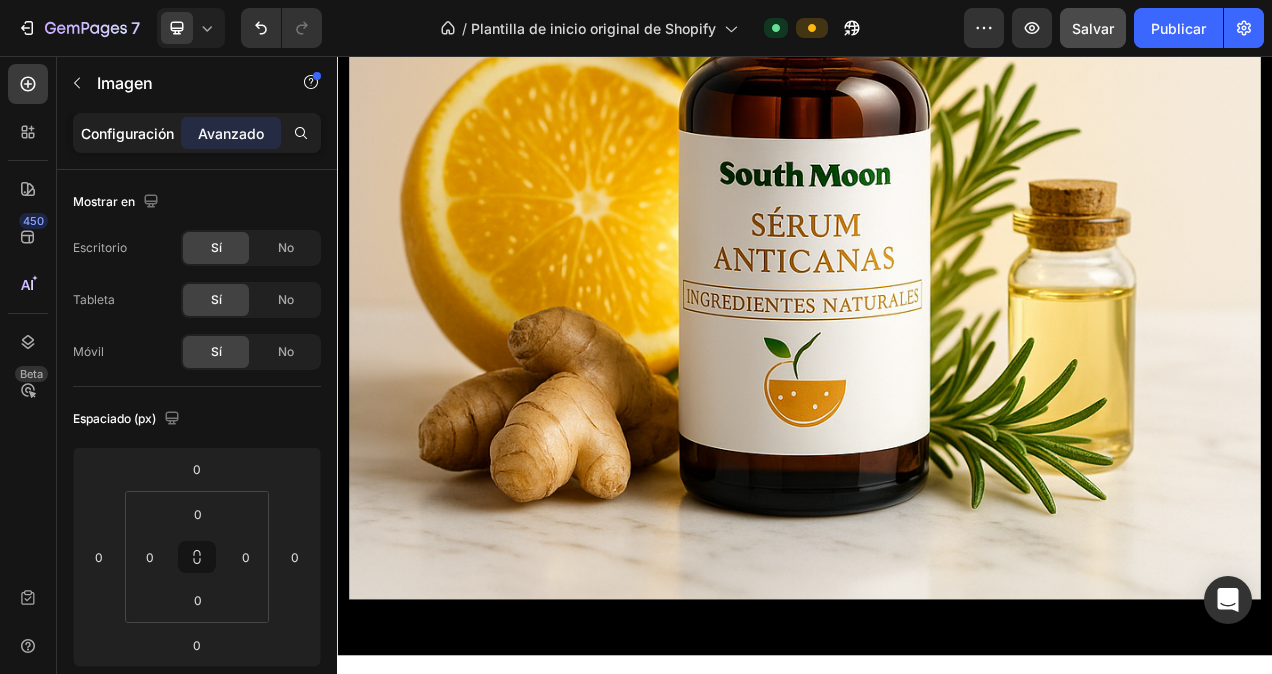 click on "Configuración" 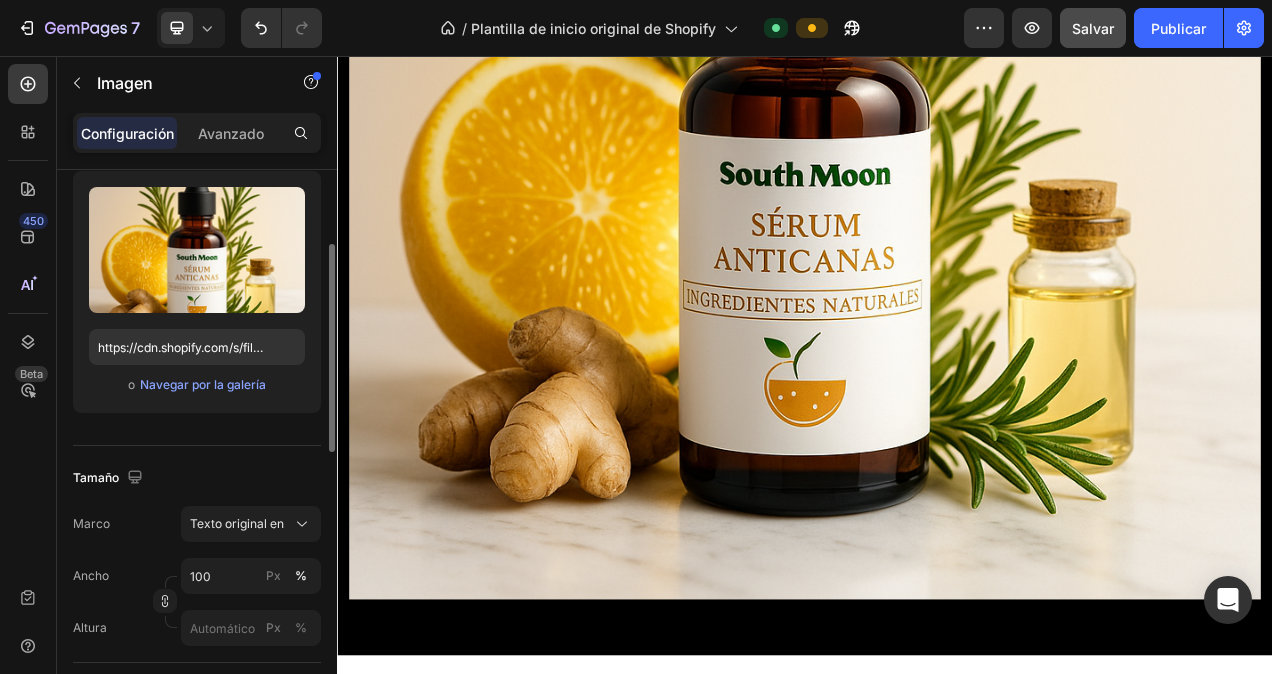 scroll, scrollTop: 600, scrollLeft: 0, axis: vertical 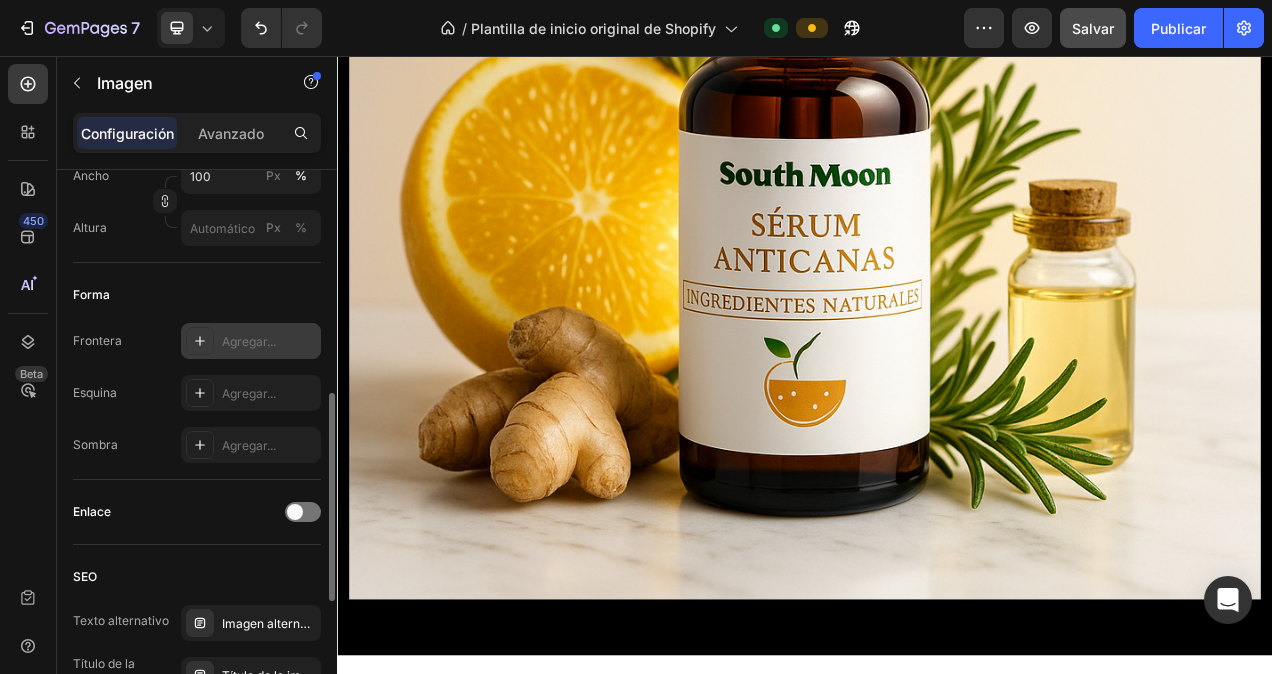 click on "Agregar..." at bounding box center [269, 342] 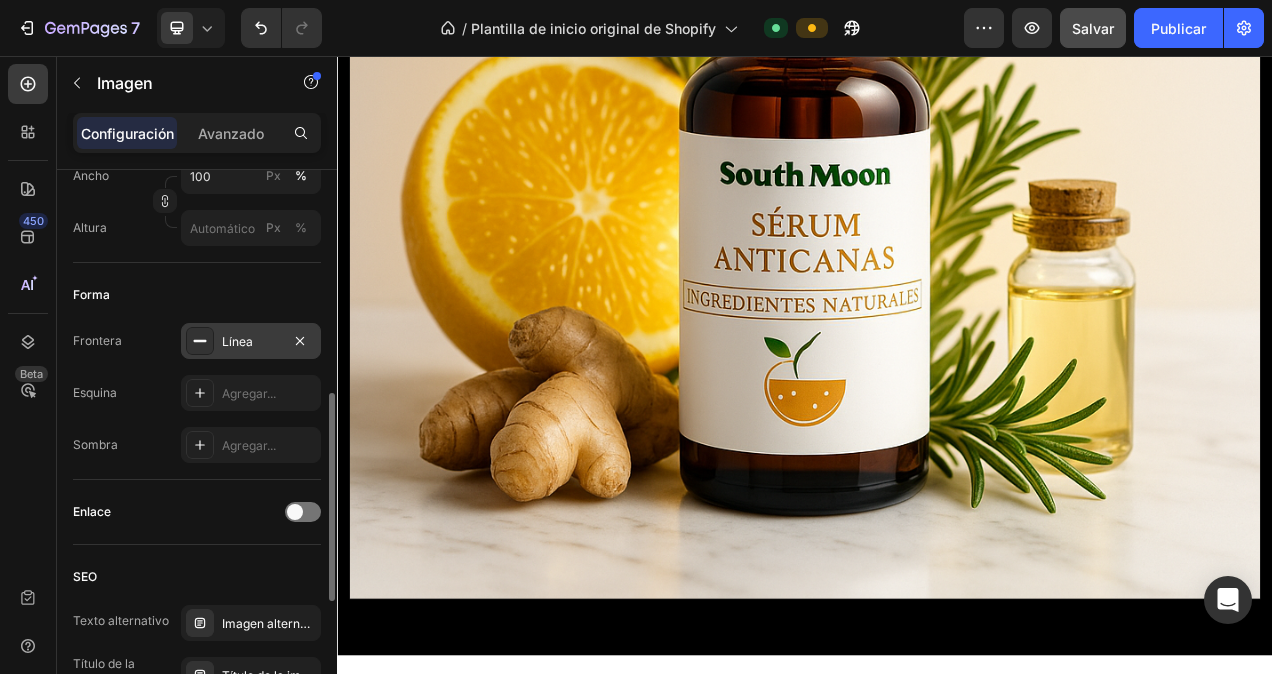 click on "Frontera Línea" at bounding box center [197, 341] 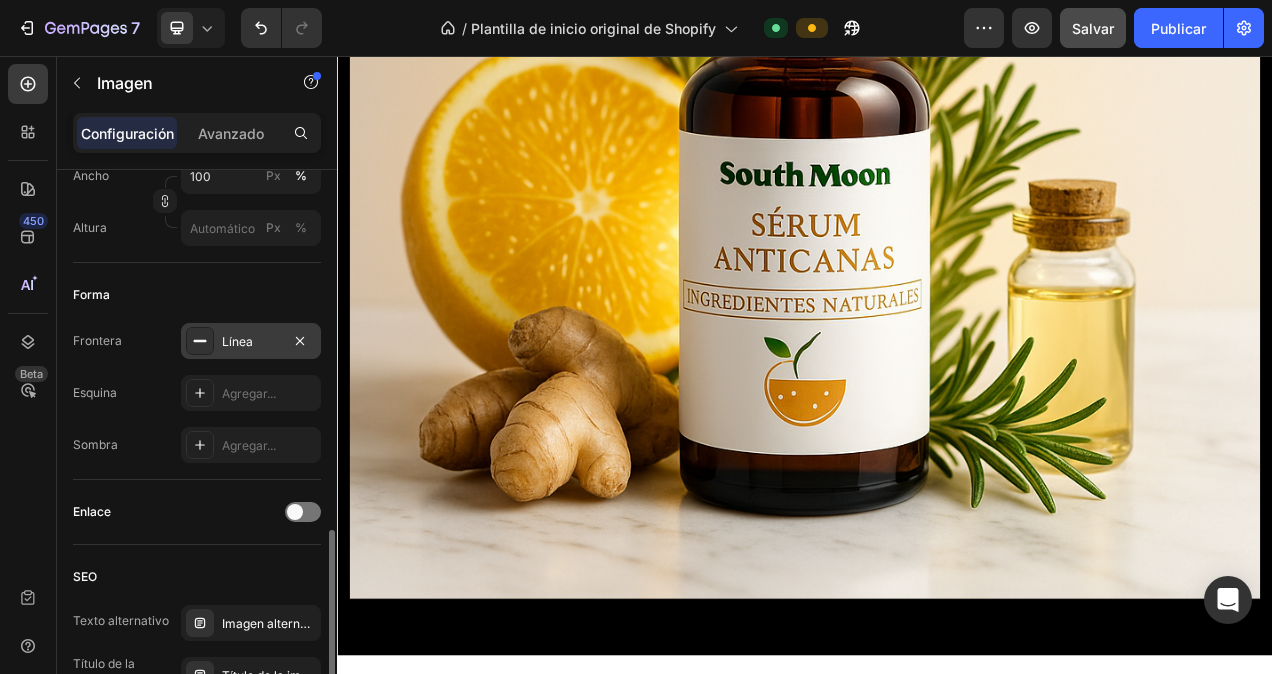 scroll, scrollTop: 900, scrollLeft: 0, axis: vertical 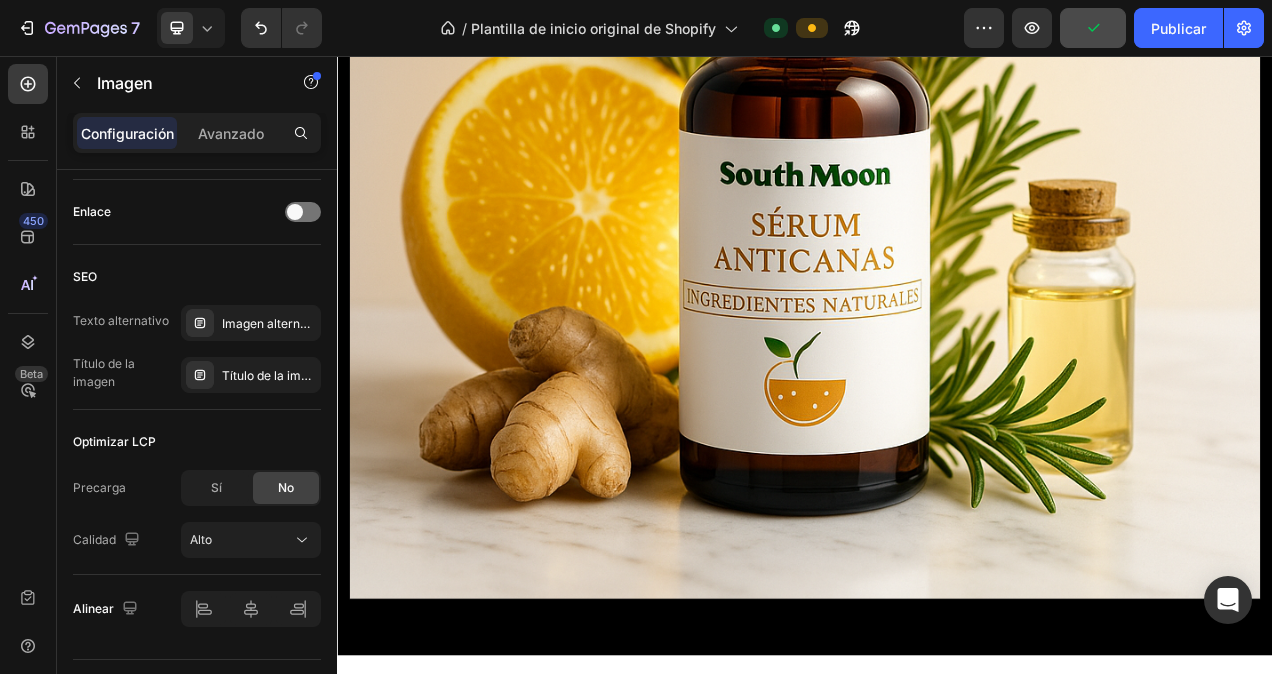 click at bounding box center (937, 169) 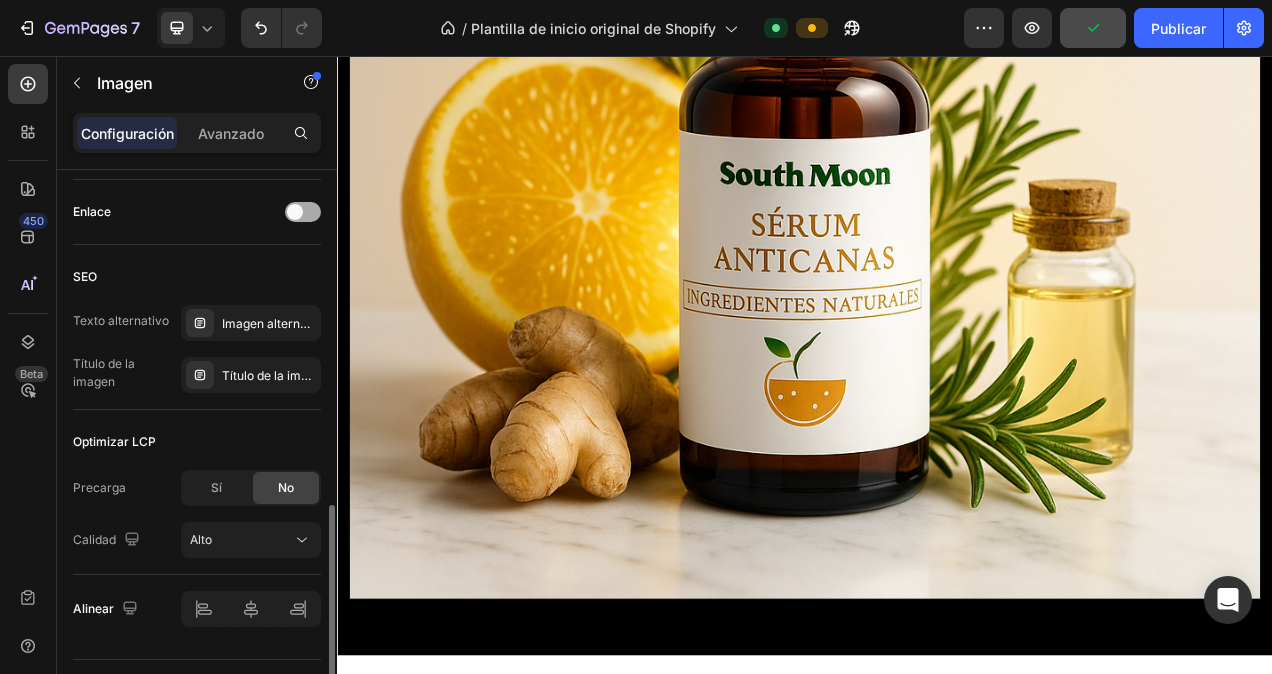 click at bounding box center (295, 212) 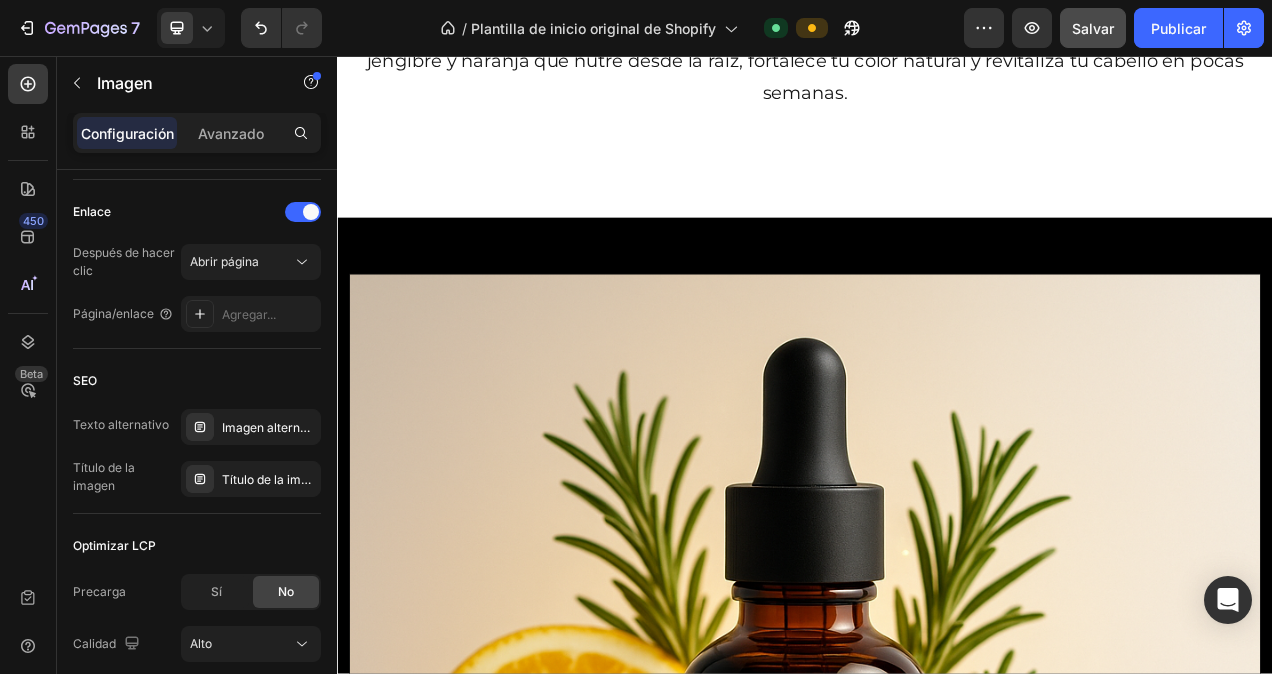 scroll, scrollTop: 600, scrollLeft: 0, axis: vertical 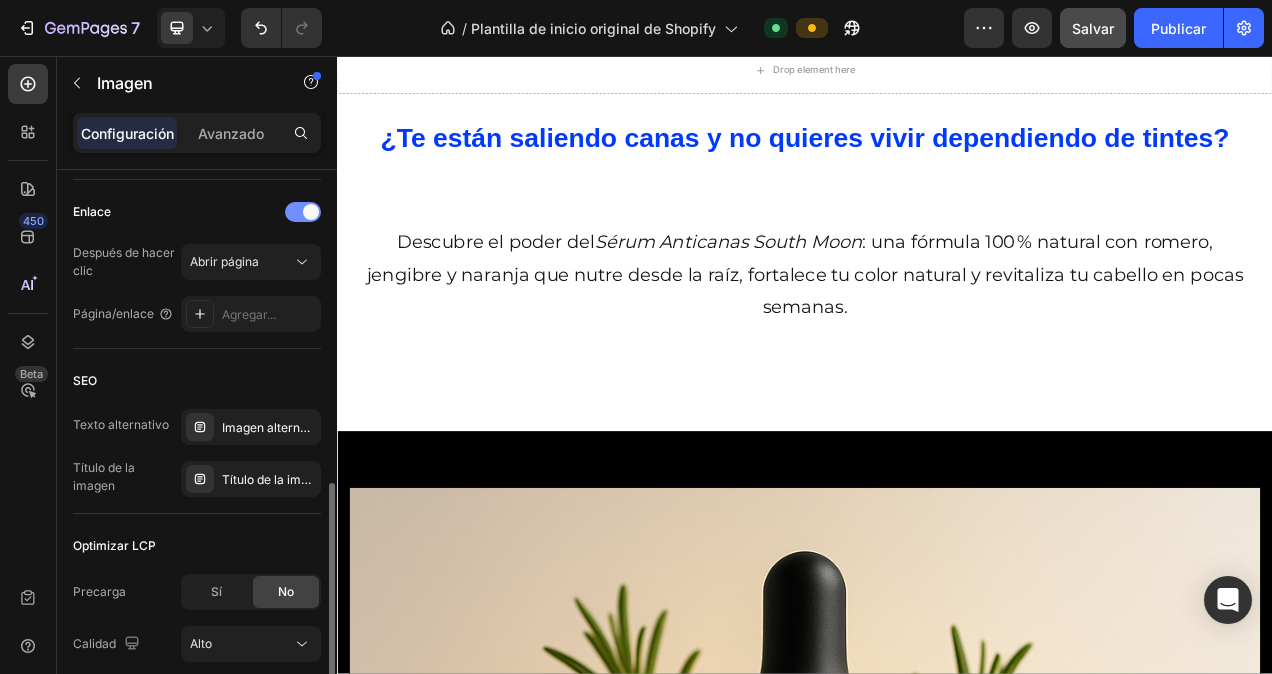 click at bounding box center (303, 212) 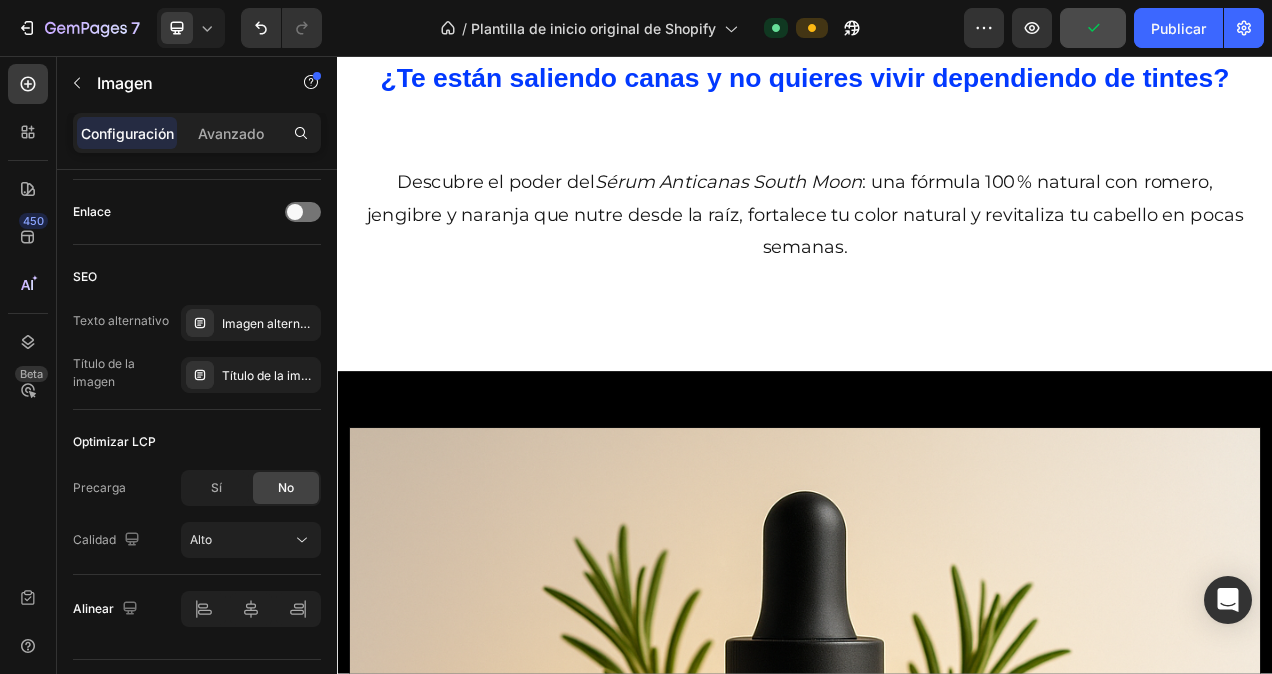 scroll, scrollTop: 946, scrollLeft: 0, axis: vertical 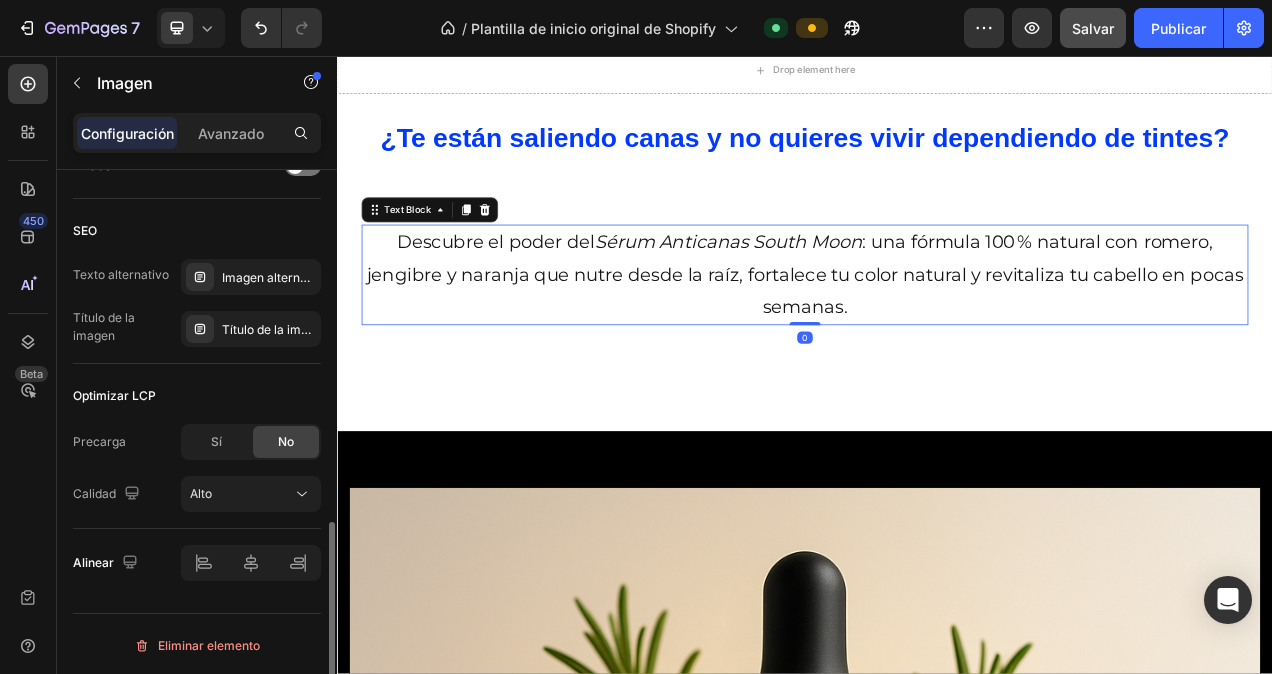 click on "Descubre el poder del  Sérum Anticanas South Moon : una fórmula 100 % natural con romero, jengibre y naranja que nutre desde la raíz, fortalece tu color natural y revitaliza tu cabello en pocas semanas." at bounding box center (937, 337) 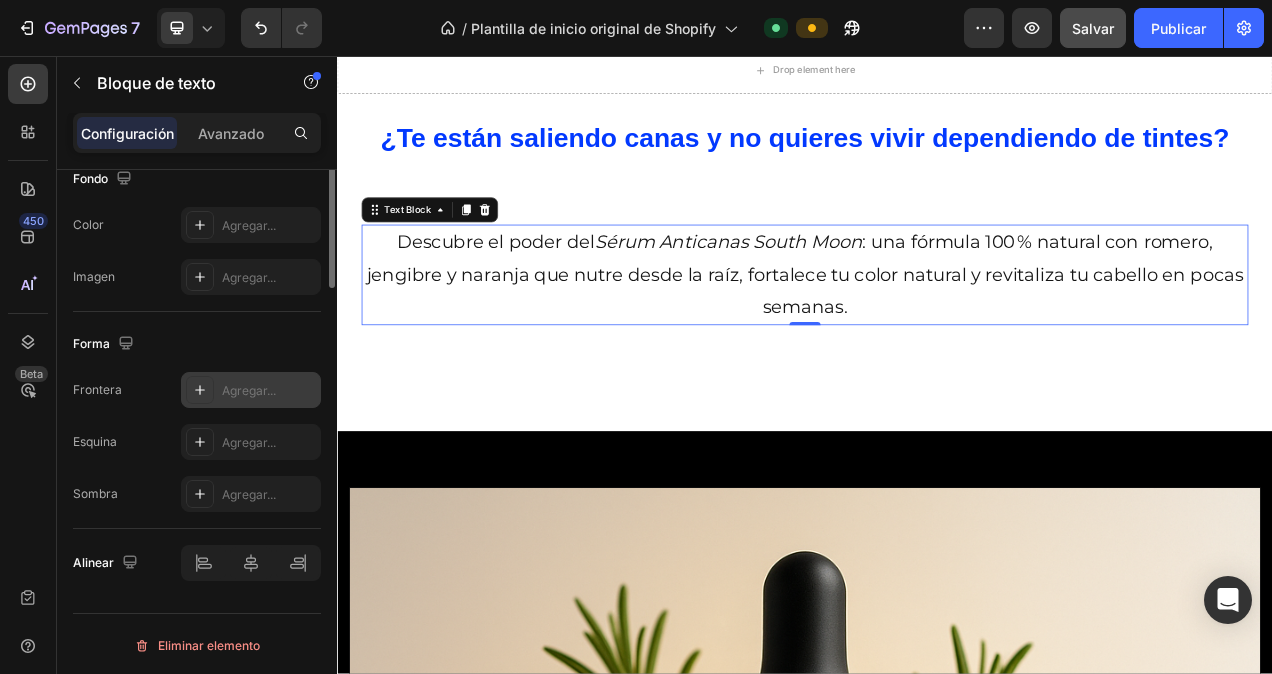 scroll, scrollTop: 21, scrollLeft: 0, axis: vertical 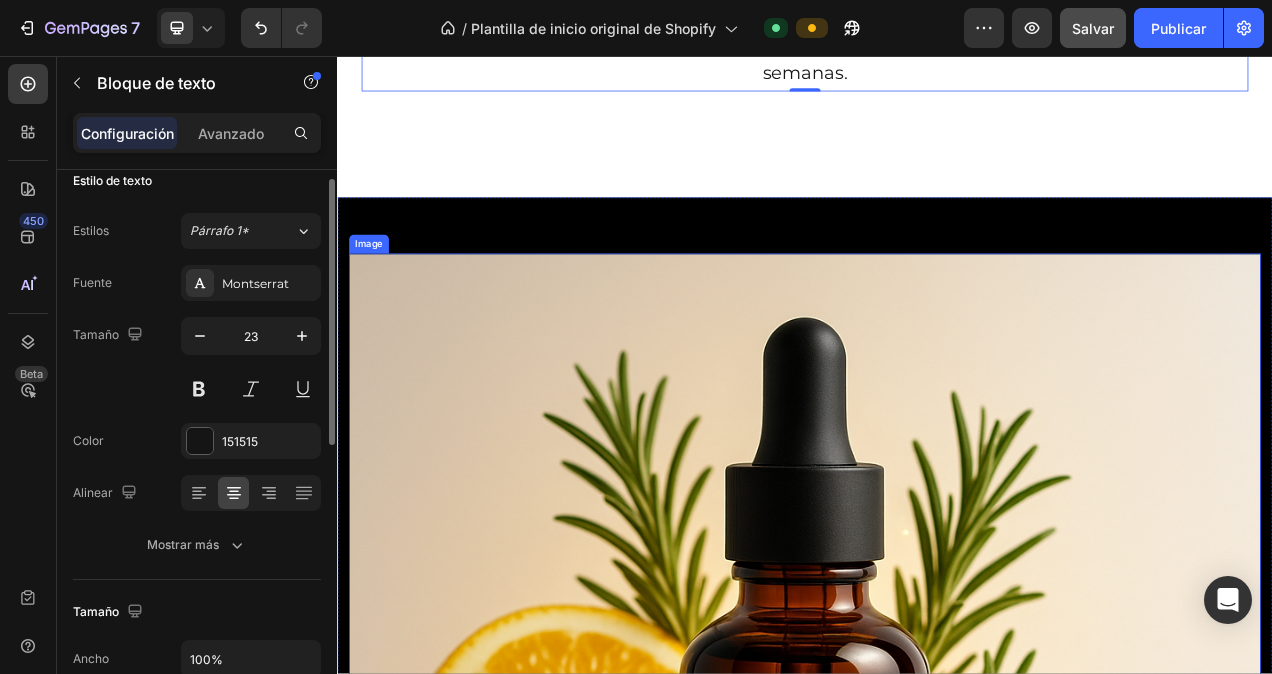 click at bounding box center [937, 895] 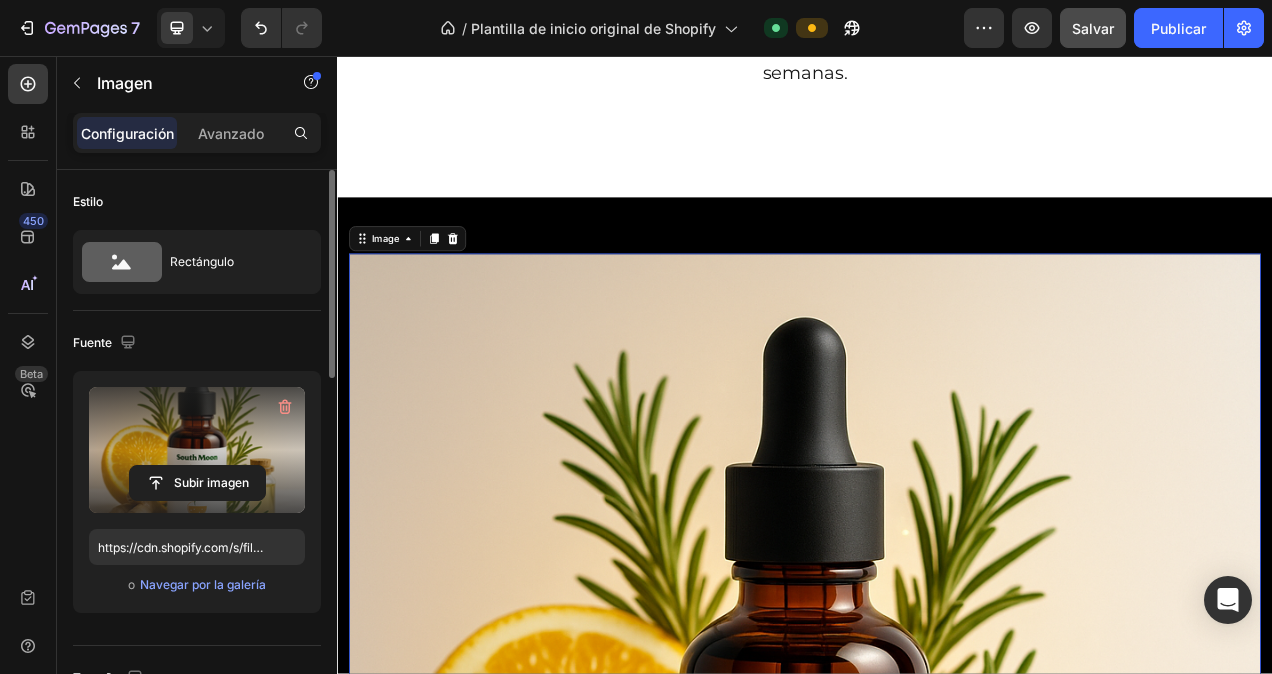 scroll, scrollTop: 200, scrollLeft: 0, axis: vertical 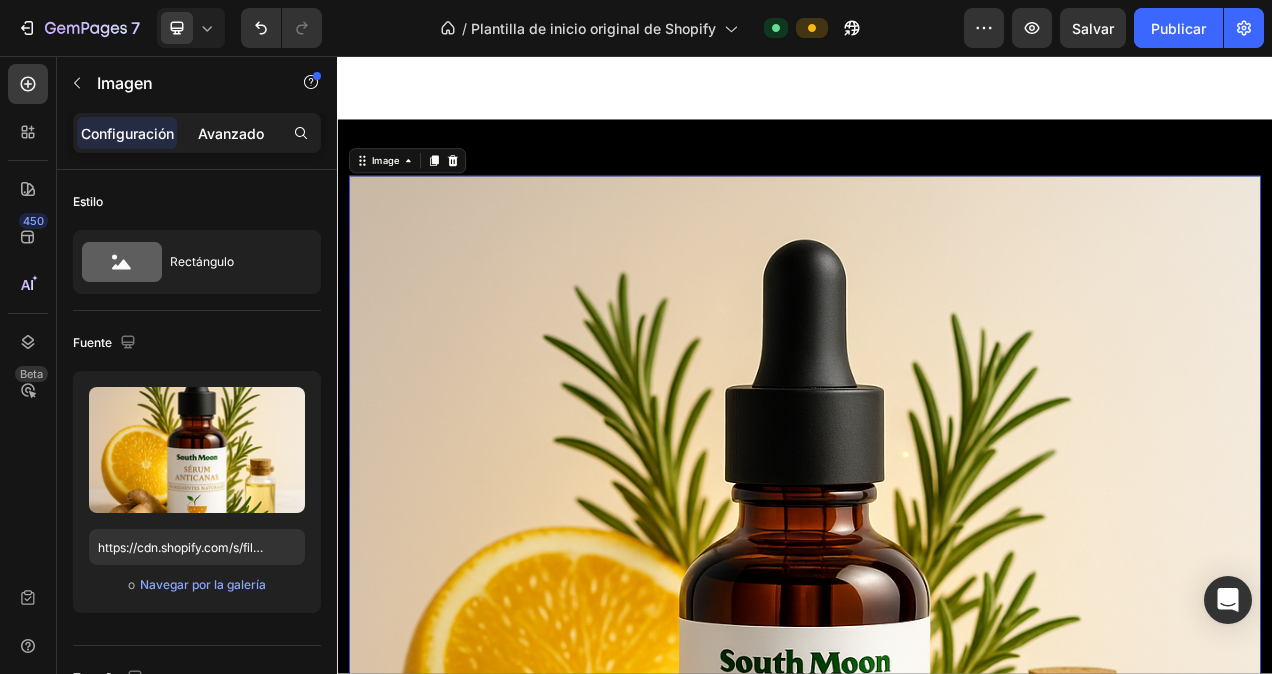 click on "Avanzado" 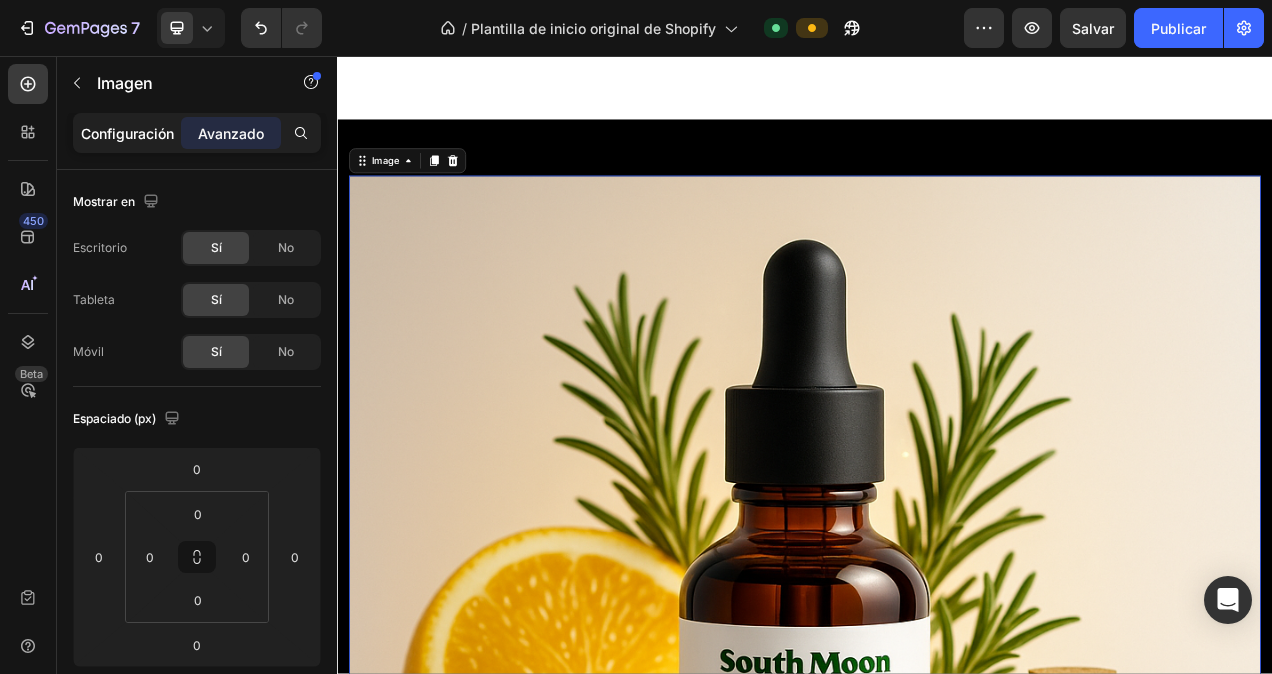 click on "Configuración" at bounding box center (127, 133) 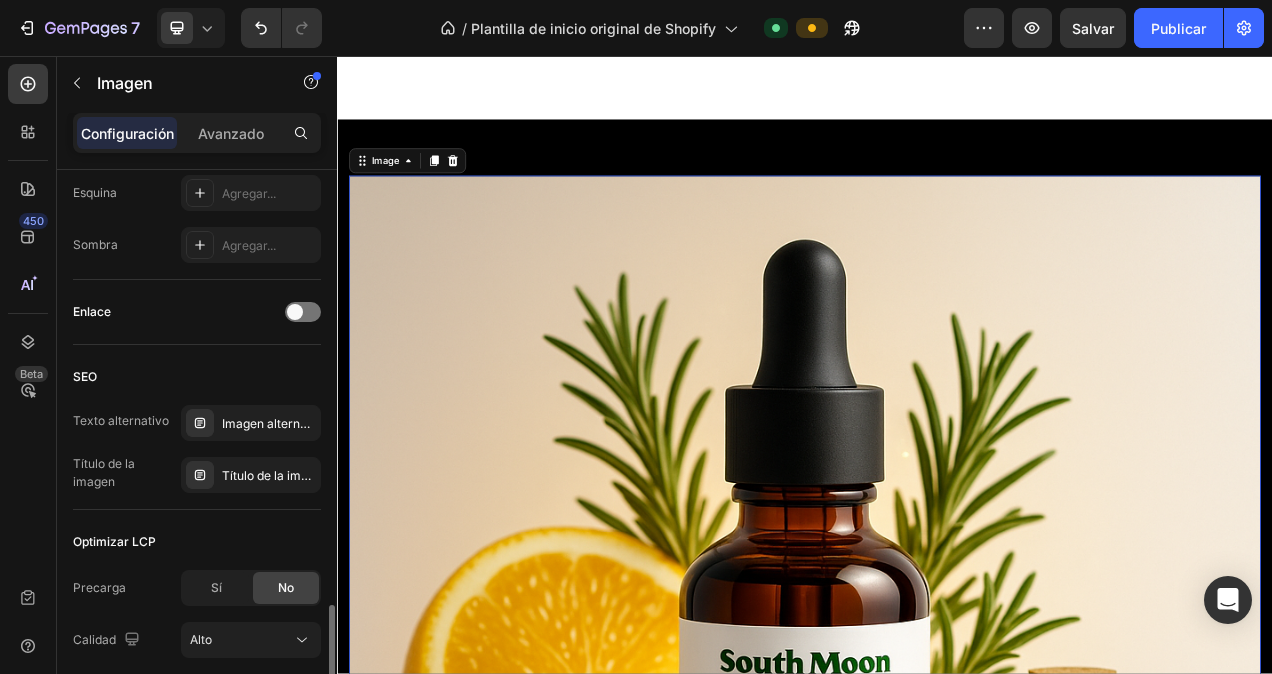scroll, scrollTop: 900, scrollLeft: 0, axis: vertical 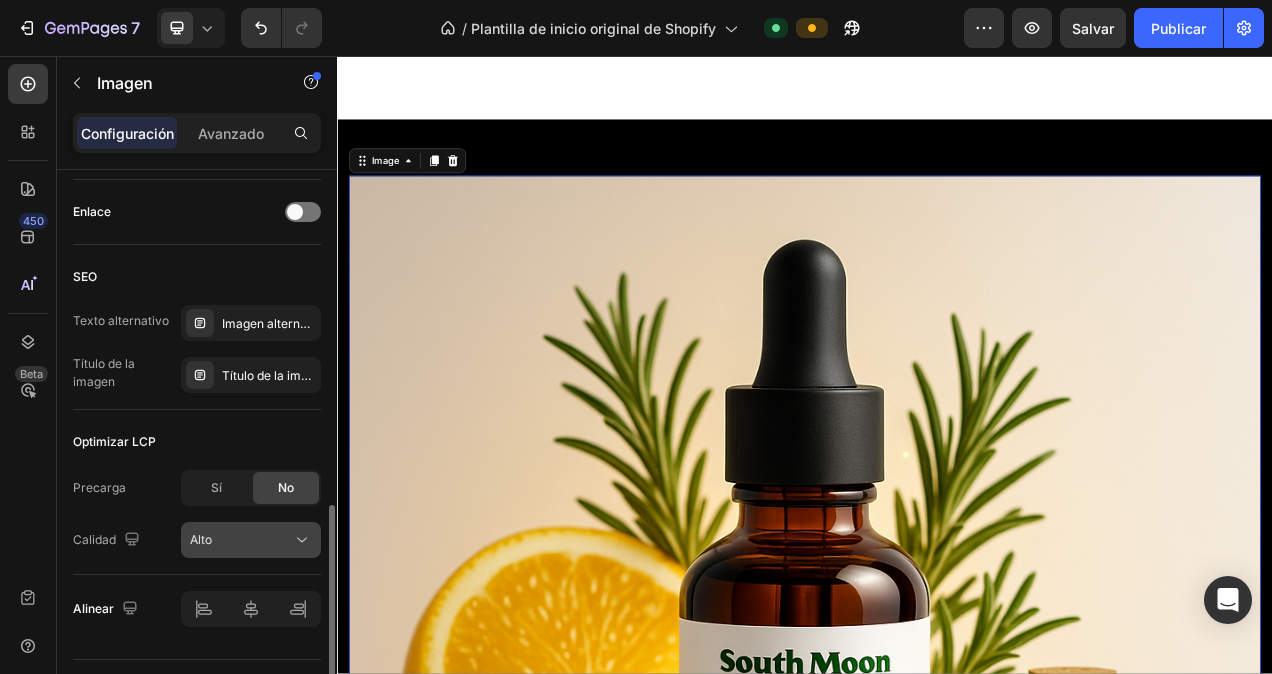 click on "Alto" 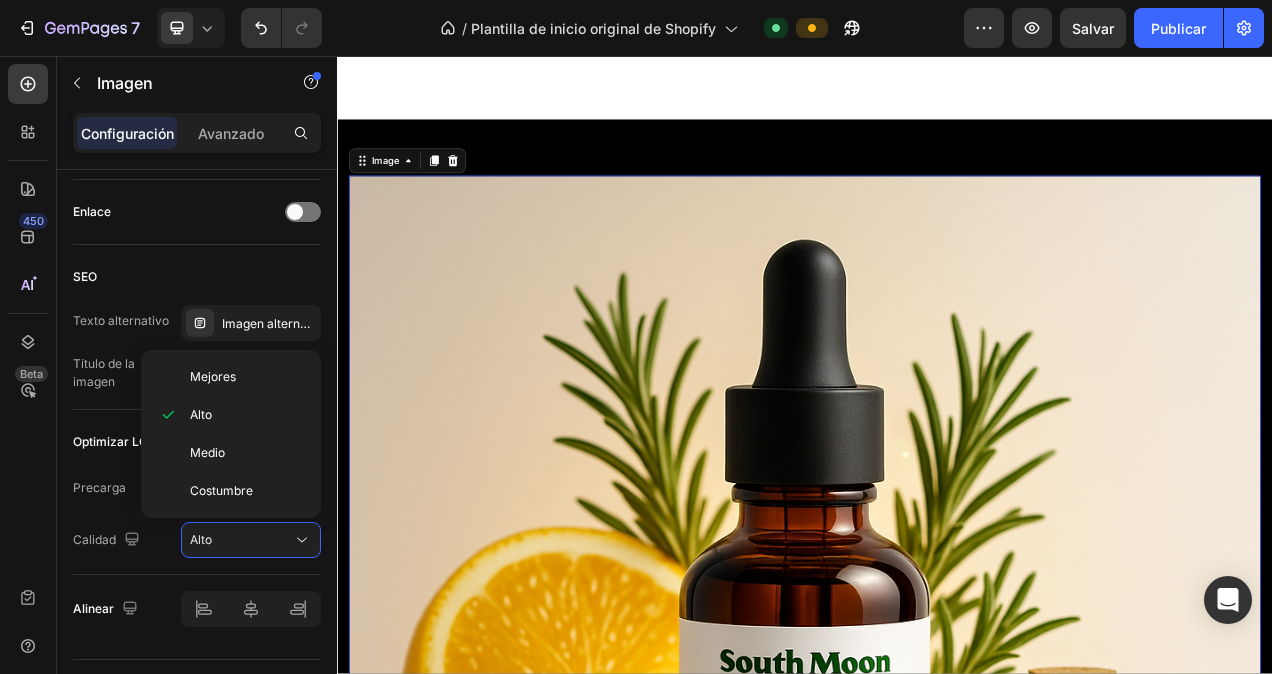 drag, startPoint x: 226, startPoint y: 532, endPoint x: 312, endPoint y: 514, distance: 87.86353 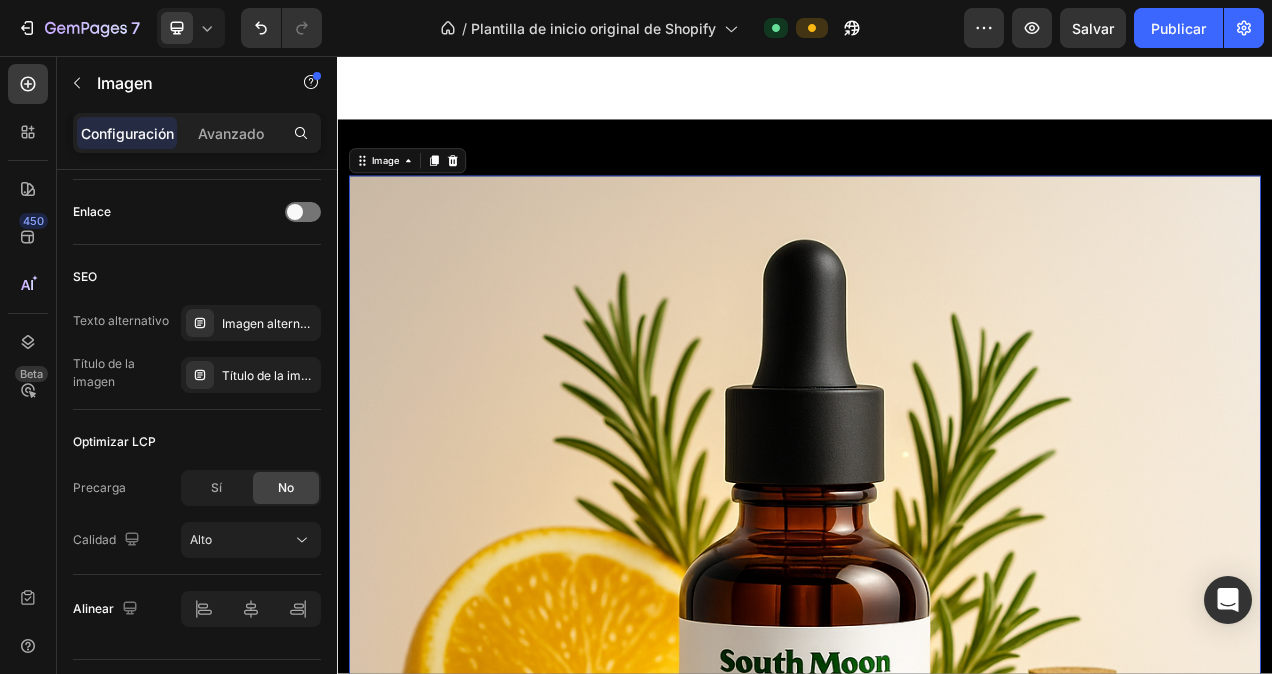 drag, startPoint x: 512, startPoint y: 567, endPoint x: 768, endPoint y: 565, distance: 256.0078 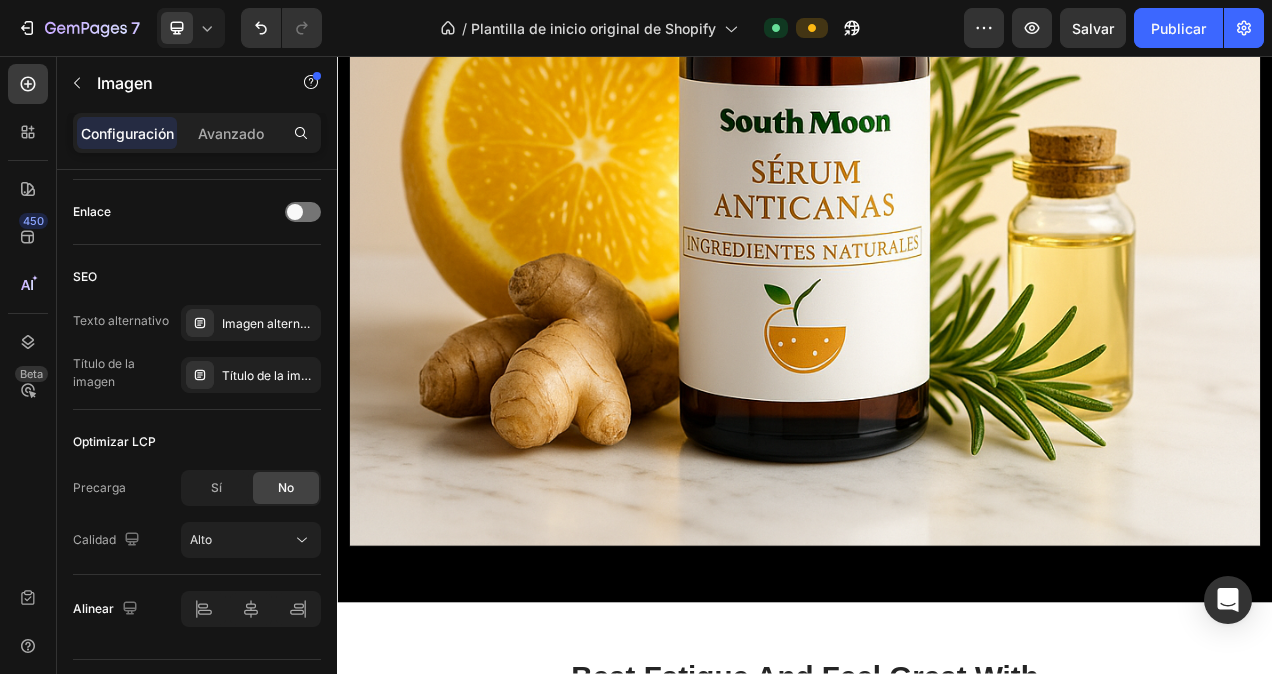 scroll, scrollTop: 1432, scrollLeft: 0, axis: vertical 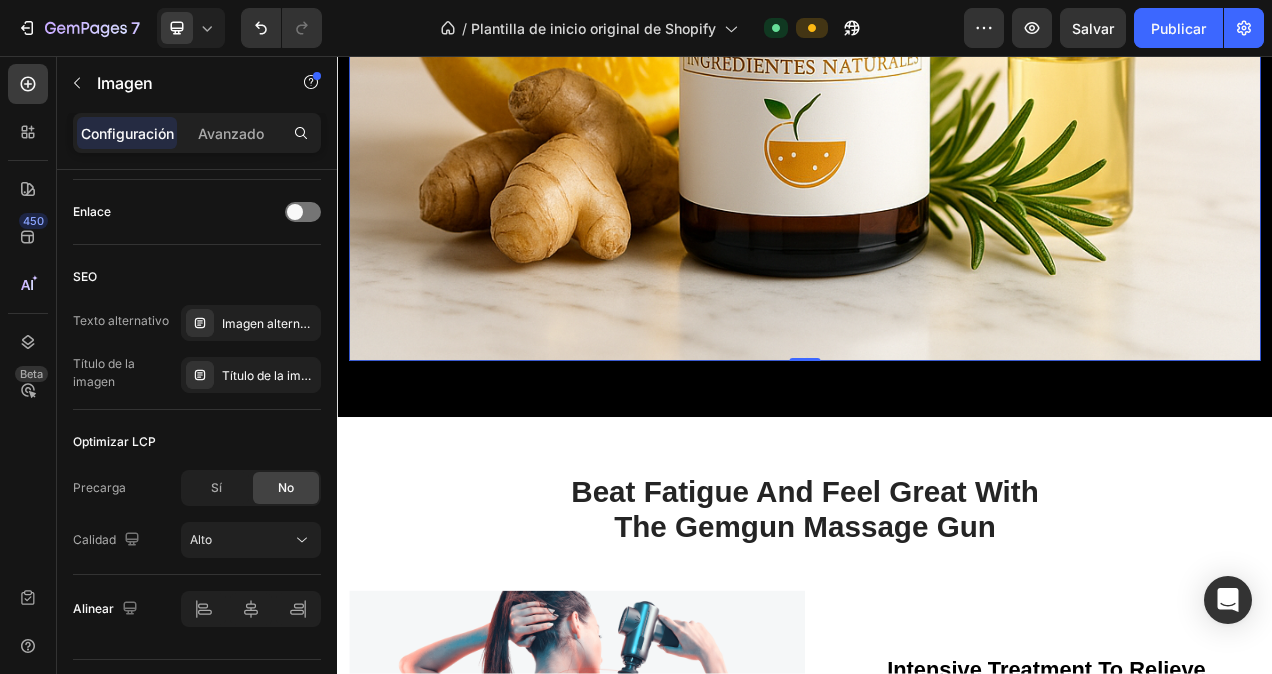 click on "0" at bounding box center (937, 464) 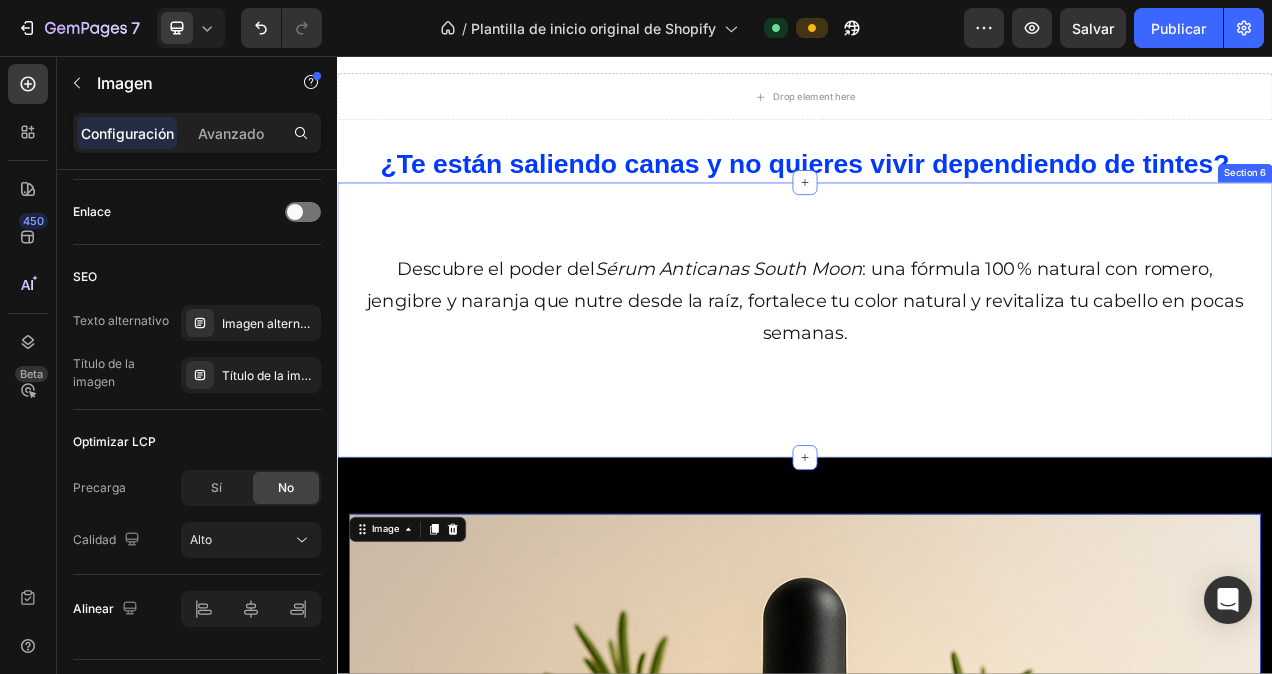 scroll, scrollTop: 532, scrollLeft: 0, axis: vertical 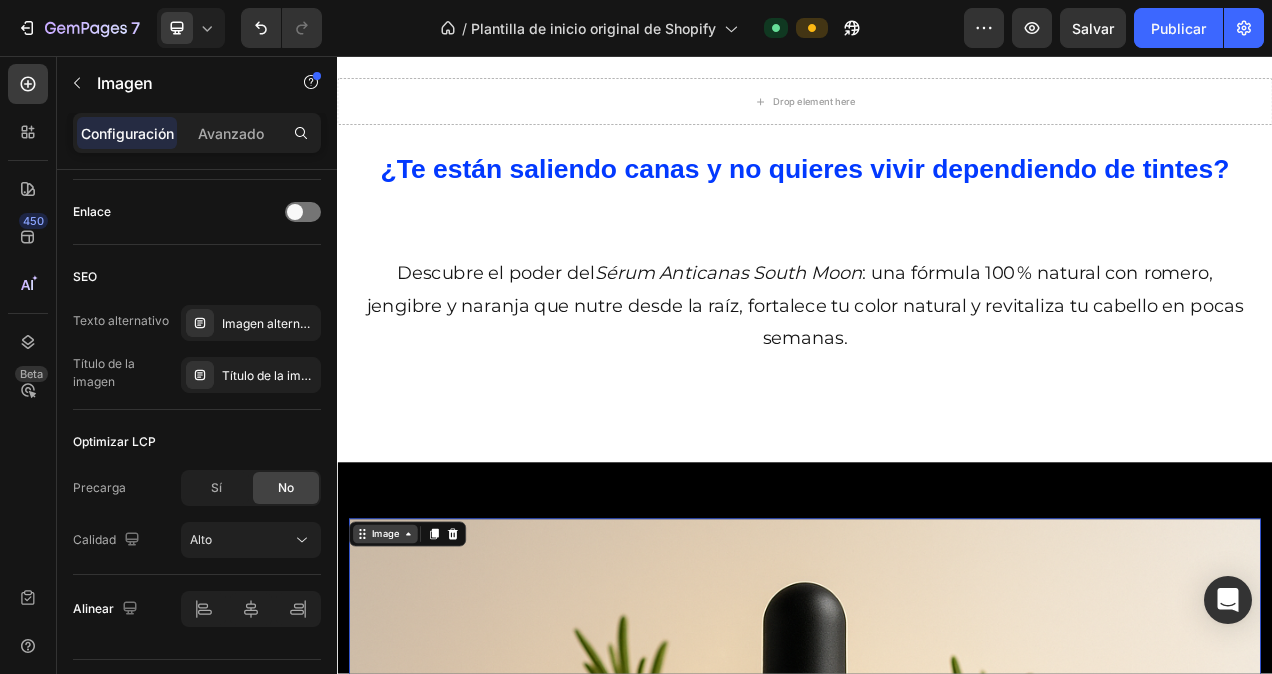 click 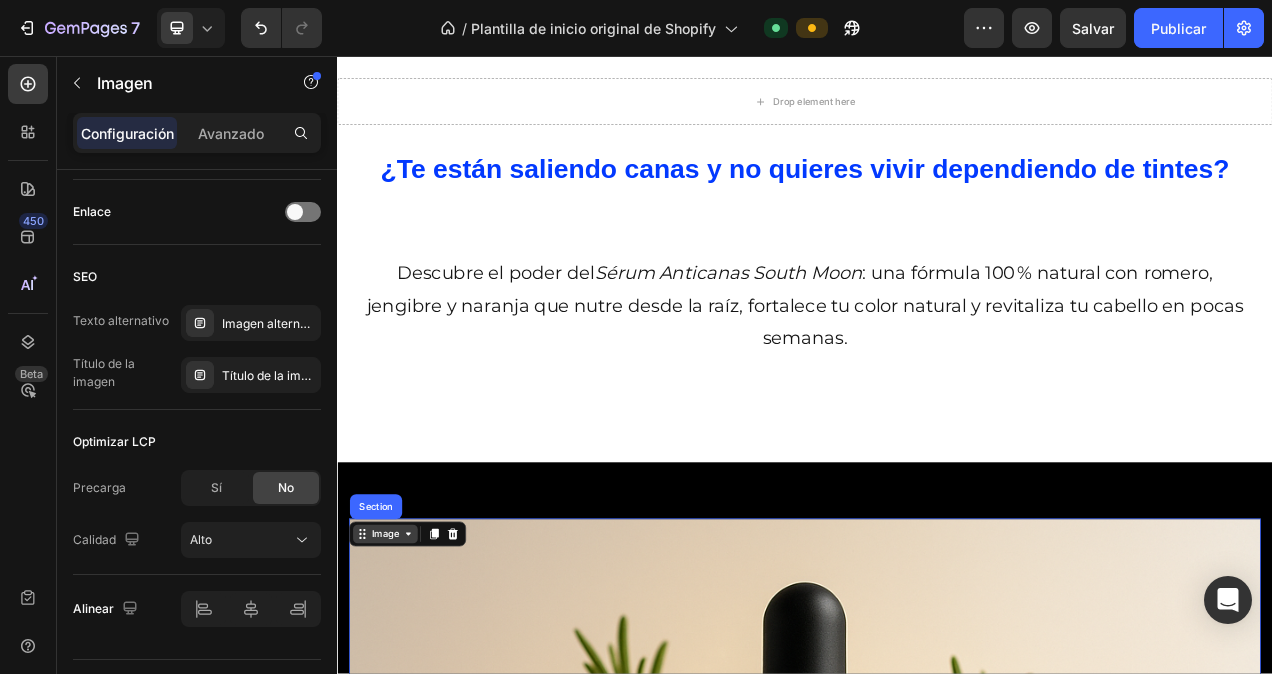 click 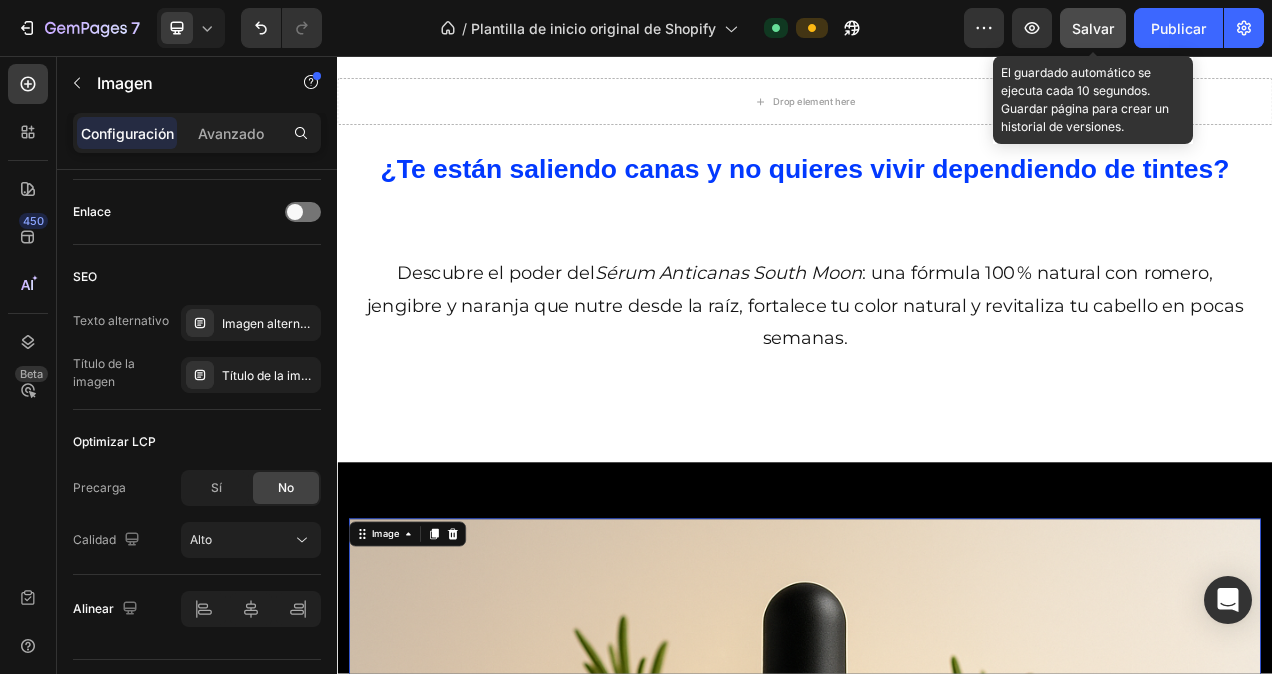 drag, startPoint x: 1111, startPoint y: 24, endPoint x: 1035, endPoint y: 22, distance: 76.02631 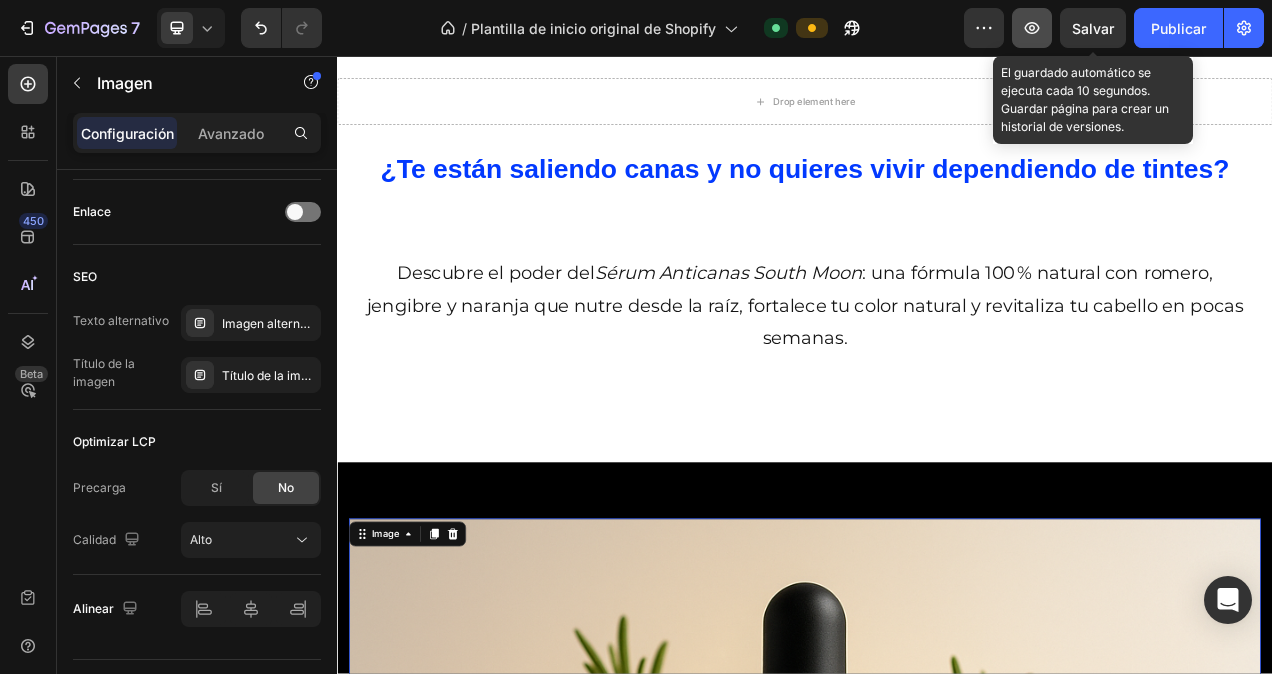 click on "Salvar" at bounding box center (1093, 28) 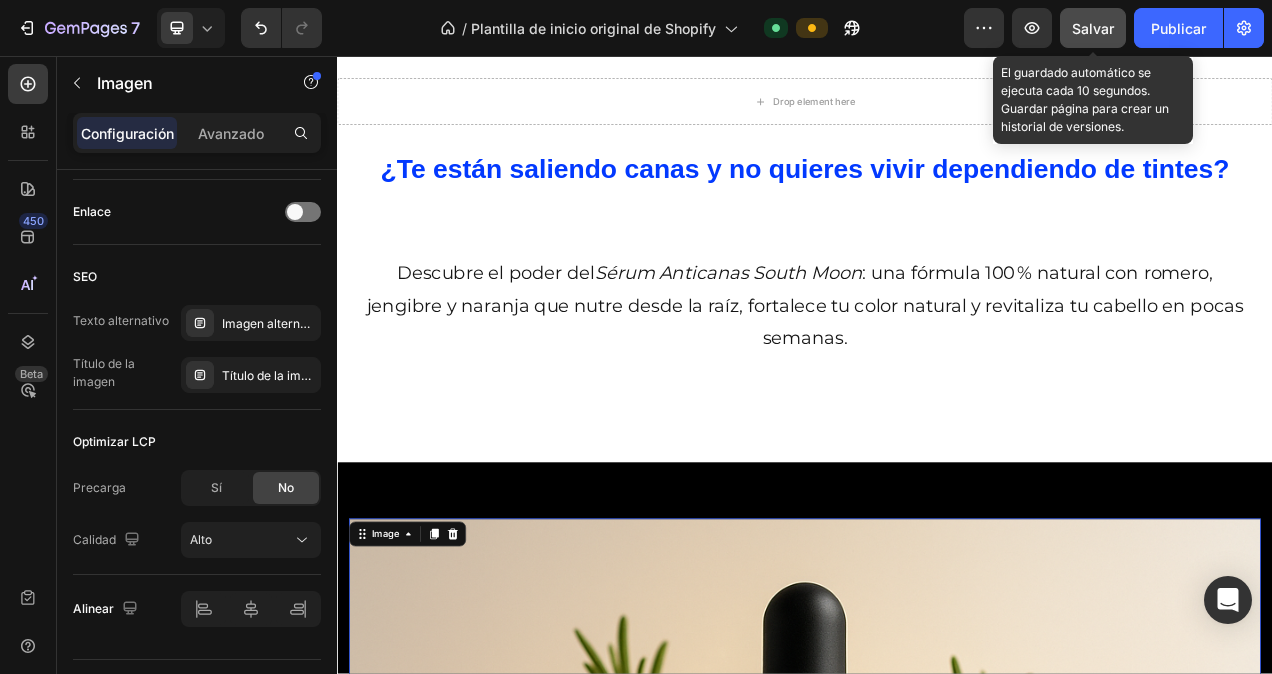 drag, startPoint x: 1100, startPoint y: 27, endPoint x: 1048, endPoint y: 20, distance: 52.46904 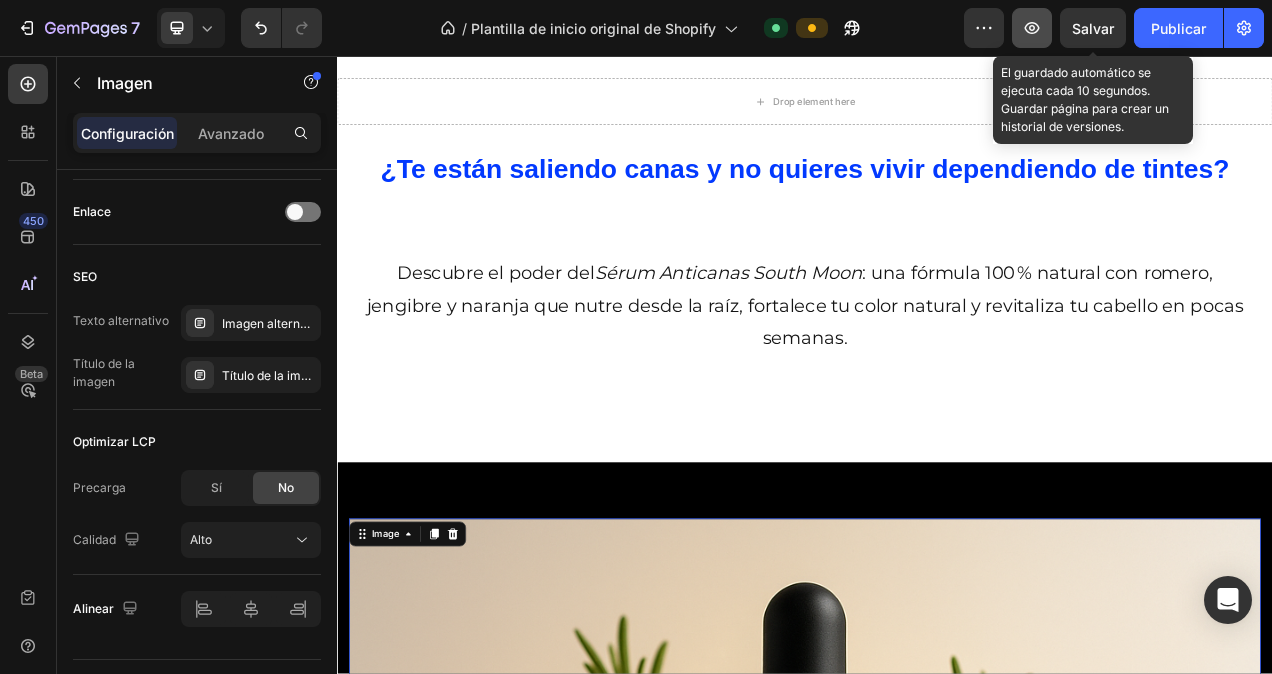 click on "Salvar" at bounding box center (1093, 28) 